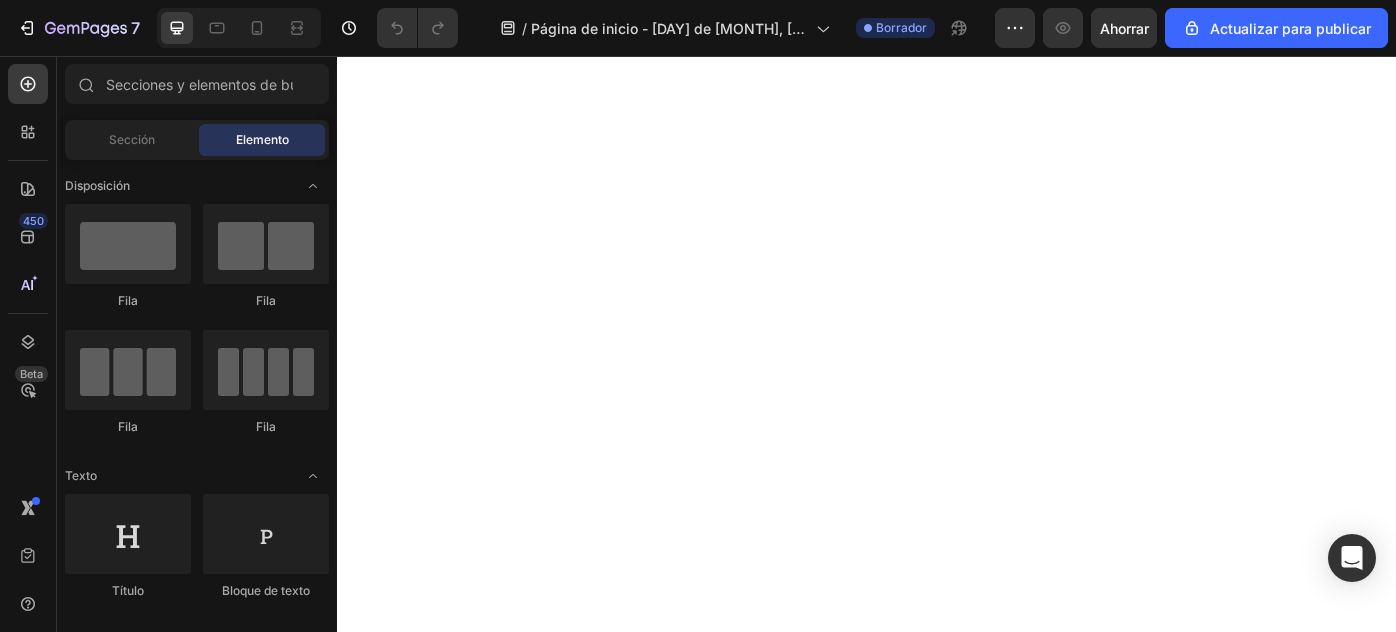 scroll, scrollTop: 0, scrollLeft: 0, axis: both 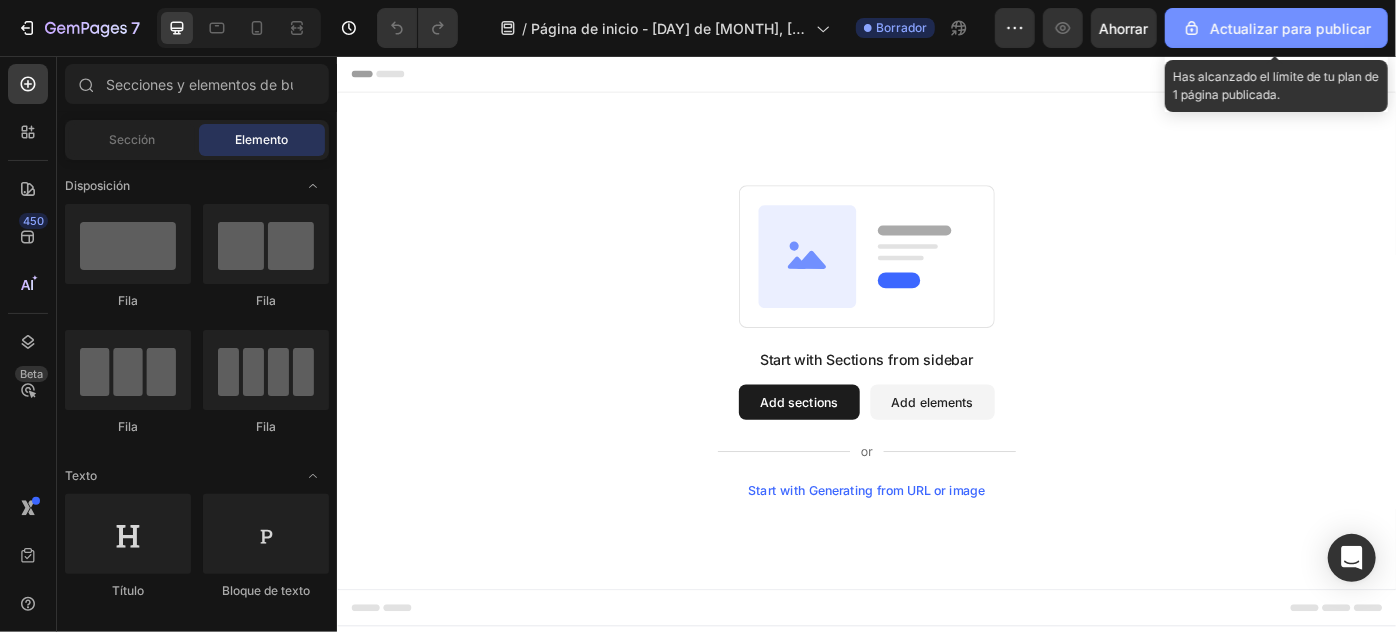 click on "Actualizar para publicar" 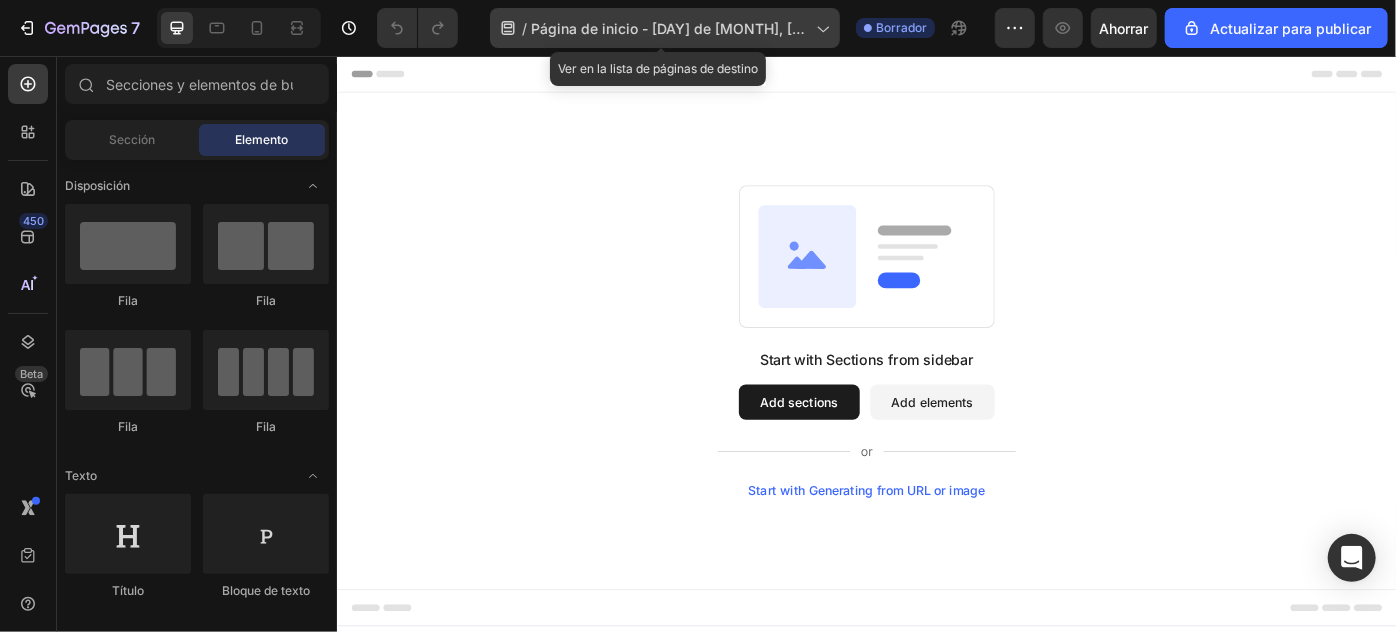 click on "Página de inicio - 3 de agosto, 23:49:43" at bounding box center [668, 39] 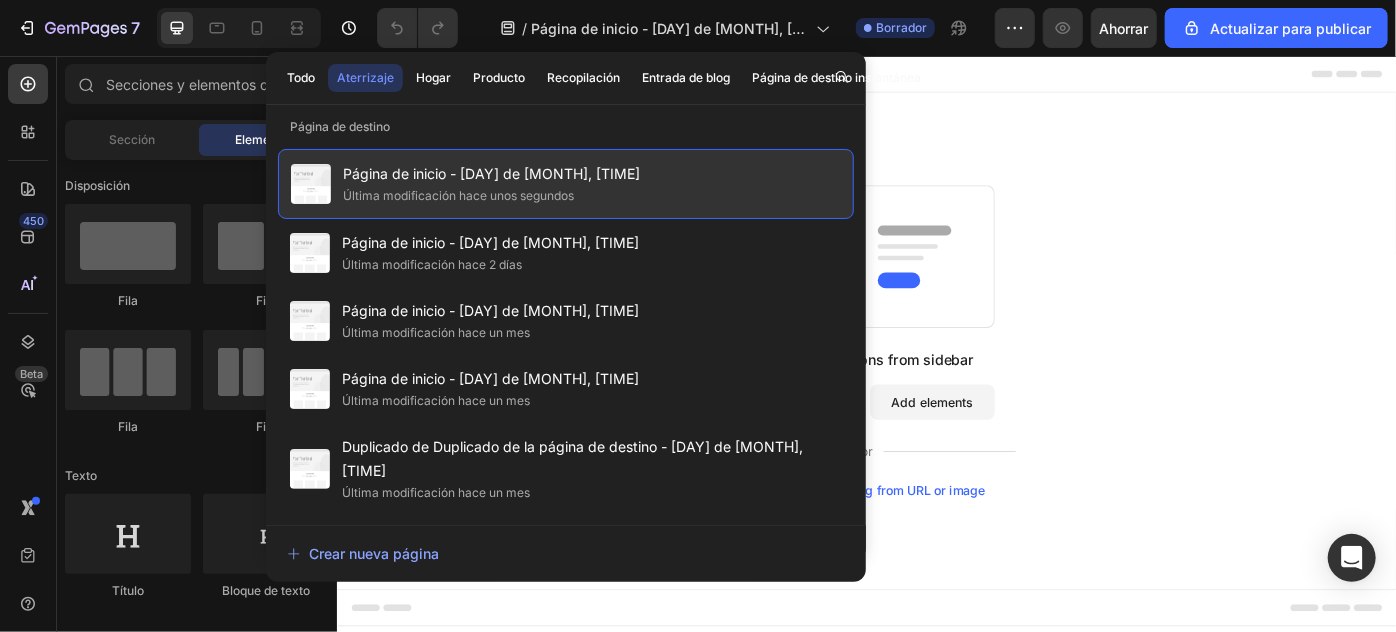 click on "Página de inicio - 3 de agosto, 23:49:43 Última modificación hace unos segundos" 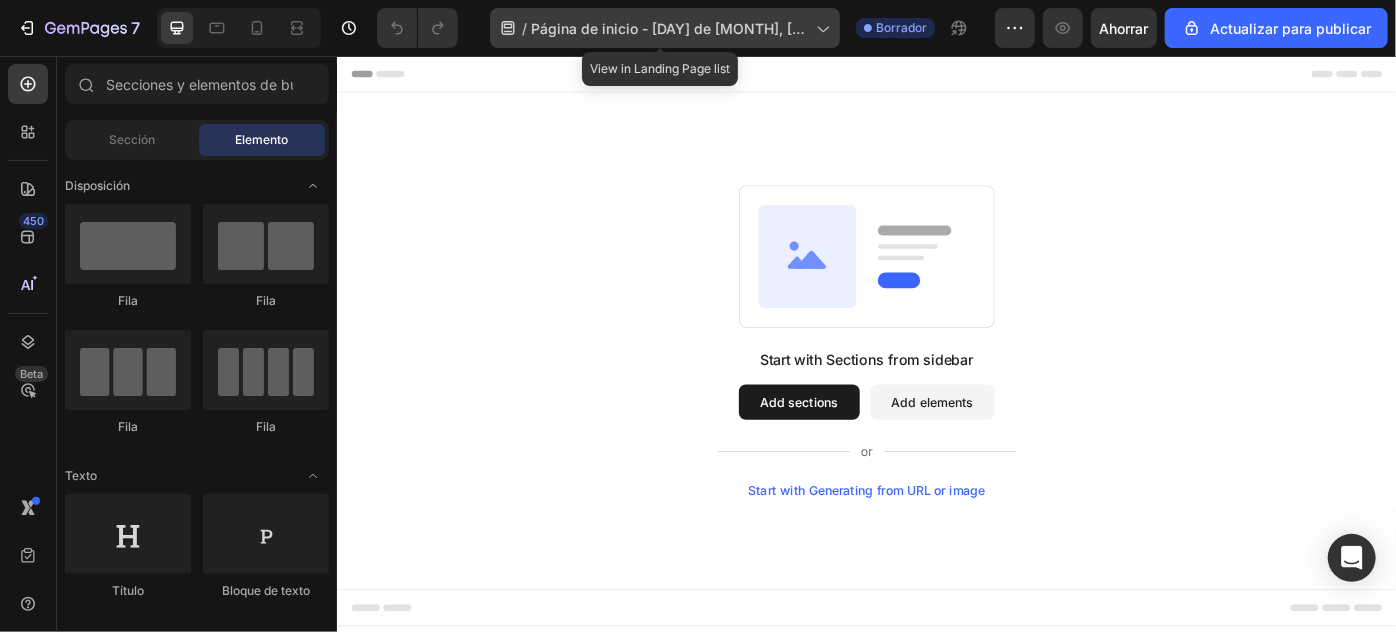 click on "Página de inicio - 3 de agosto, 23:49:43" at bounding box center (668, 39) 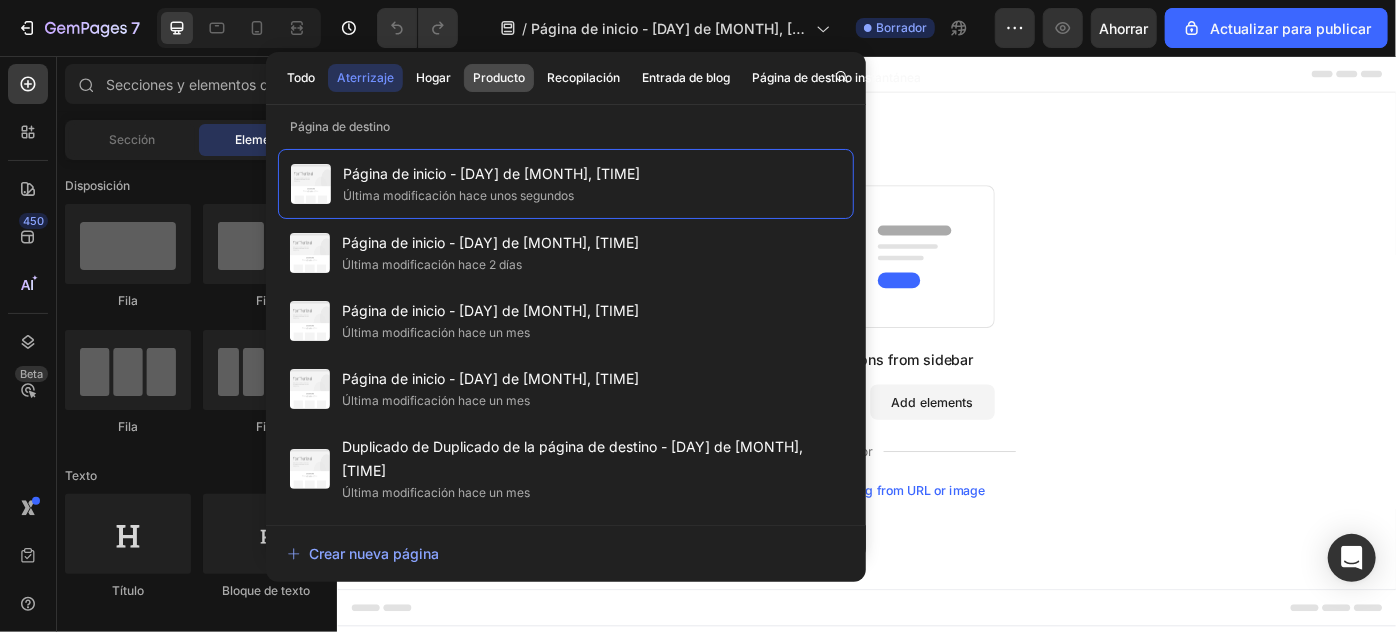 click on "Producto" at bounding box center (499, 77) 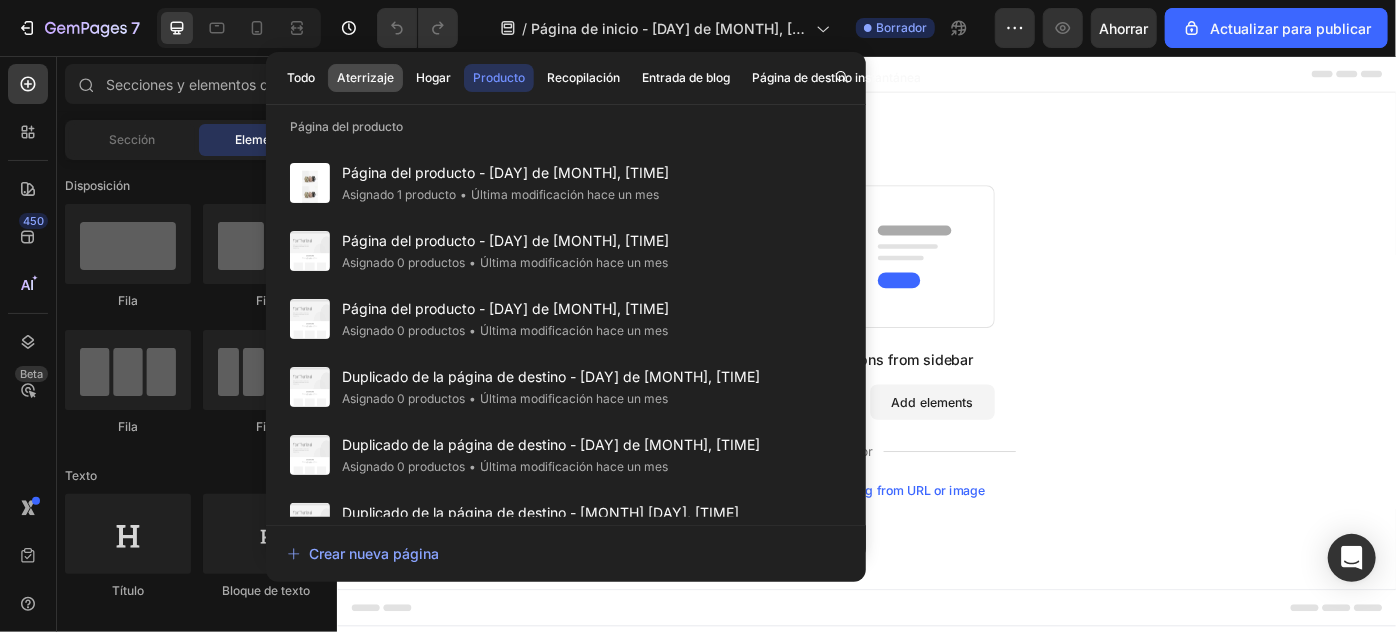 click on "Aterrizaje" at bounding box center [365, 77] 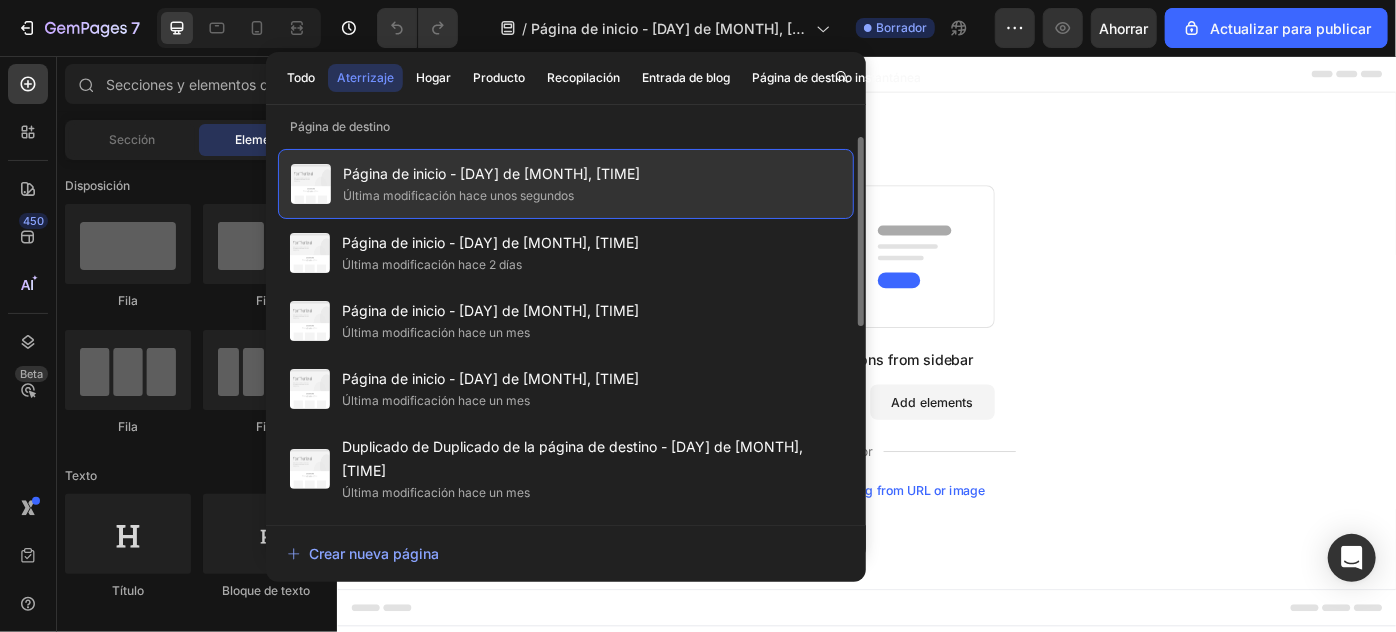 click on "Última modificación hace unos segundos" at bounding box center [458, 195] 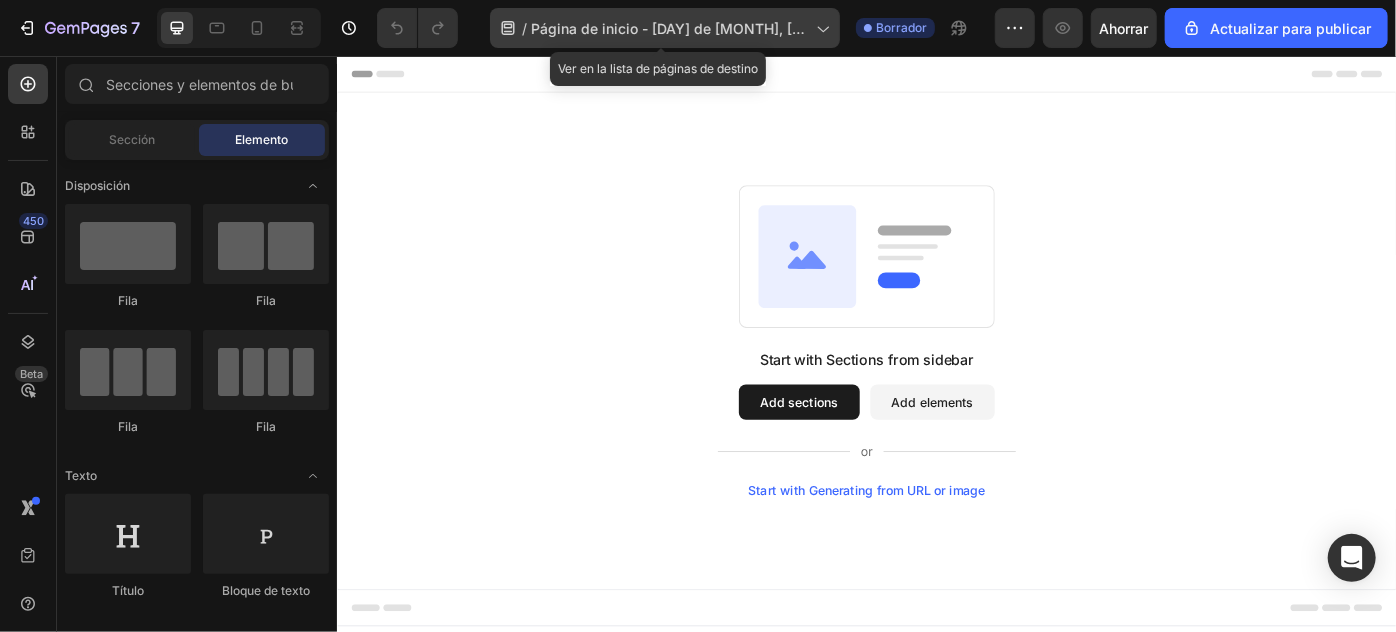click on "/ Página de inicio - 3 de agosto, 23:49:43" 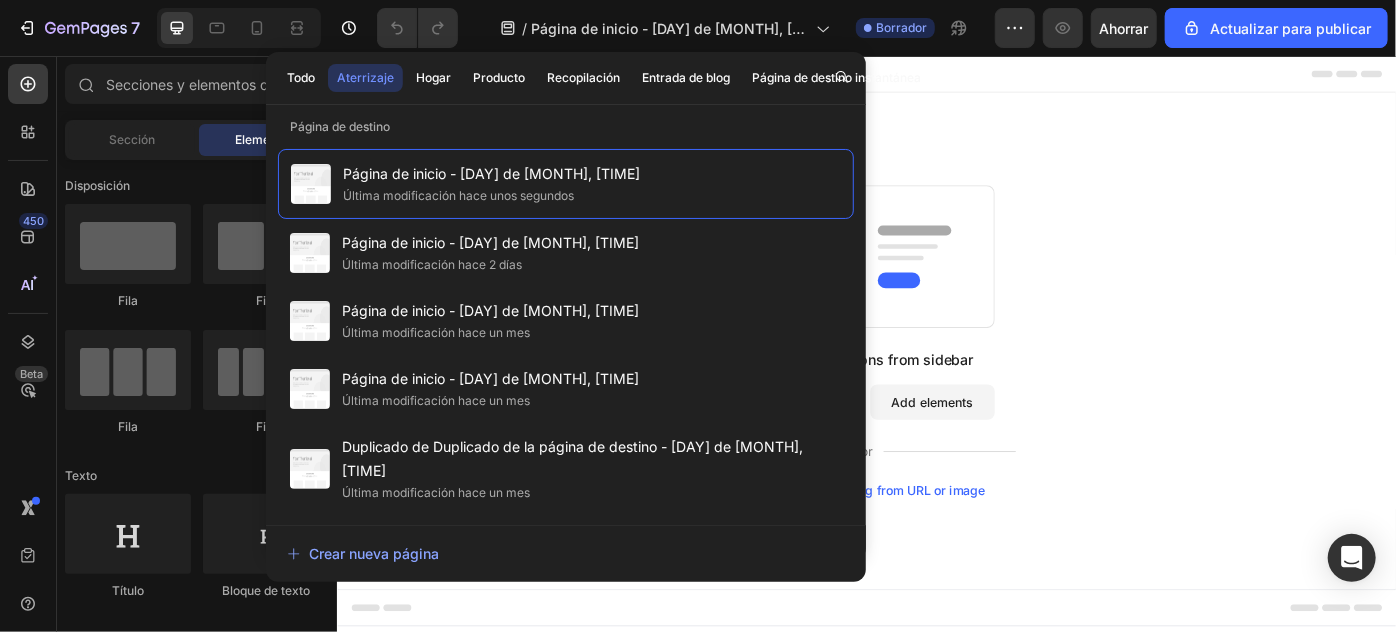 click on "Todo Aterrizaje Hogar Producto Recopilación Entrada de blog Página de destino instantánea" at bounding box center (604, 78) 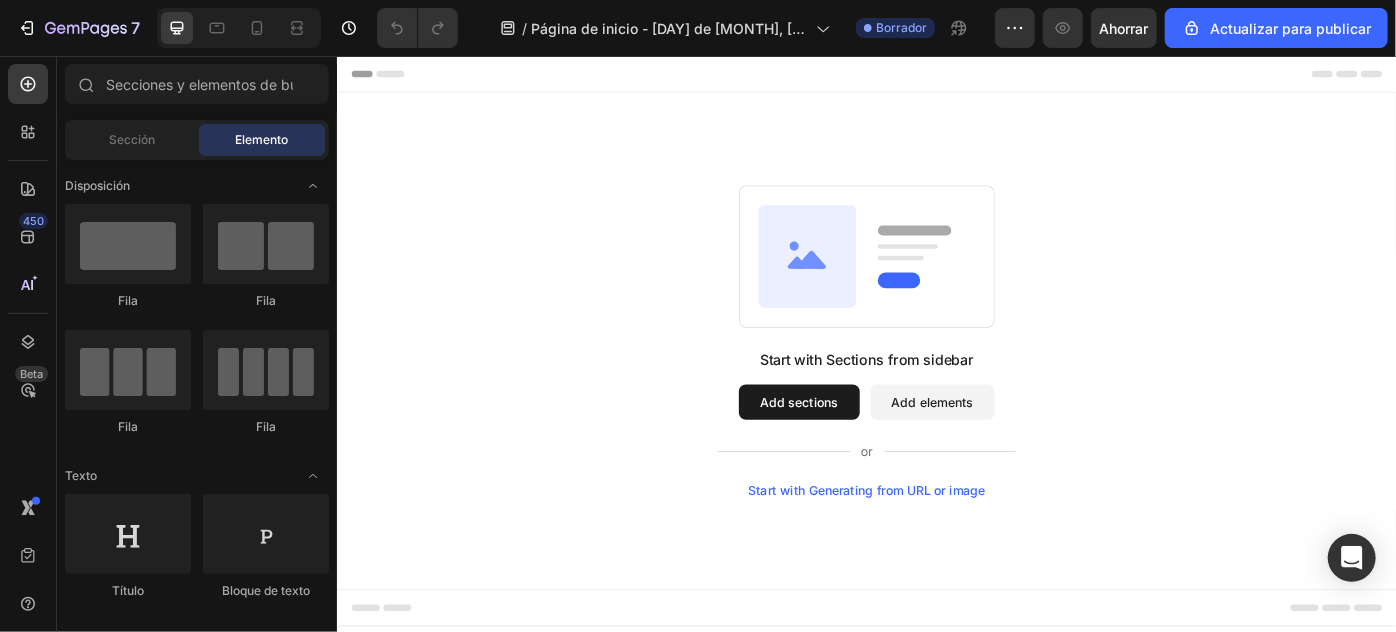 click on "Start with Sections from sidebar Add sections Add elements Start with Generating from URL or image" at bounding box center [936, 377] 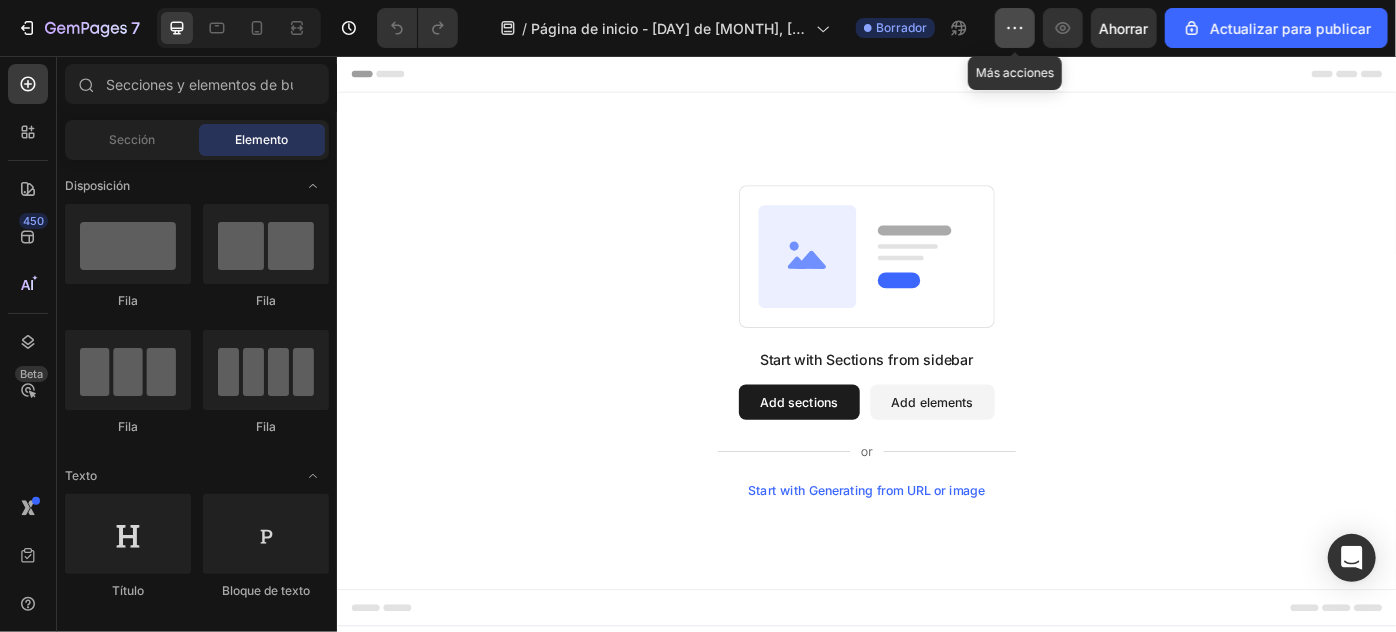click 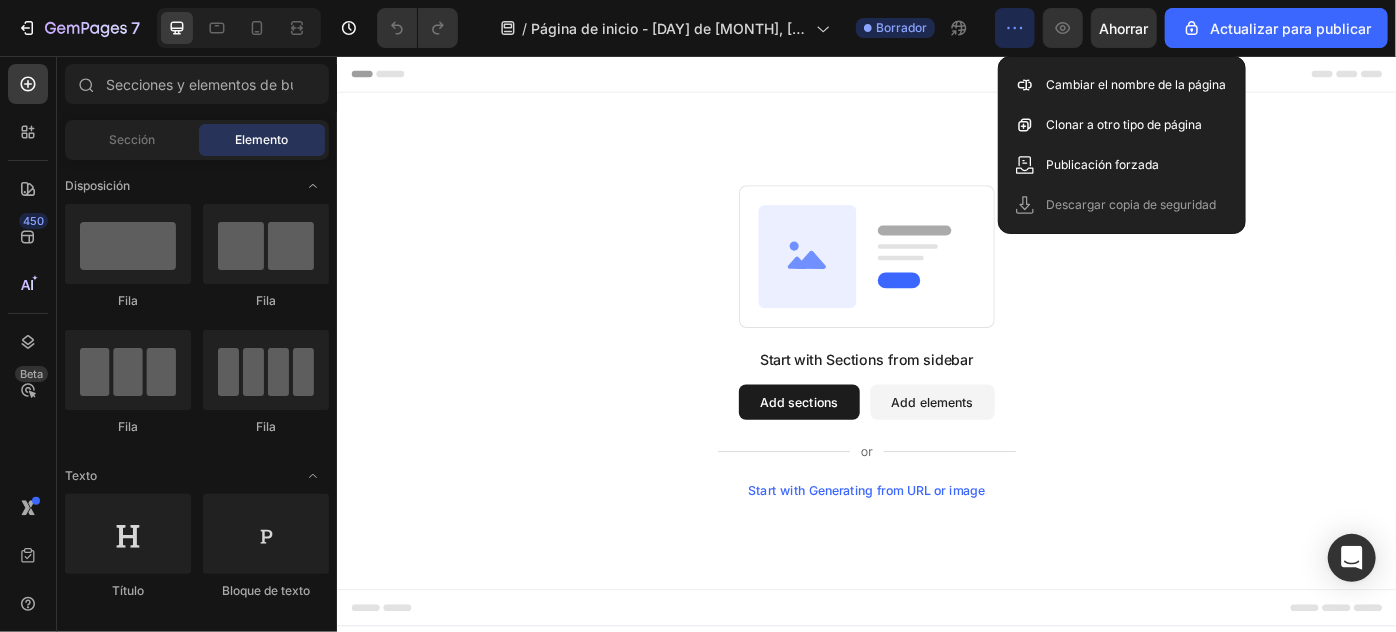 click on "Start with Sections from sidebar Add sections Add elements Start with Generating from URL or image" at bounding box center [936, 377] 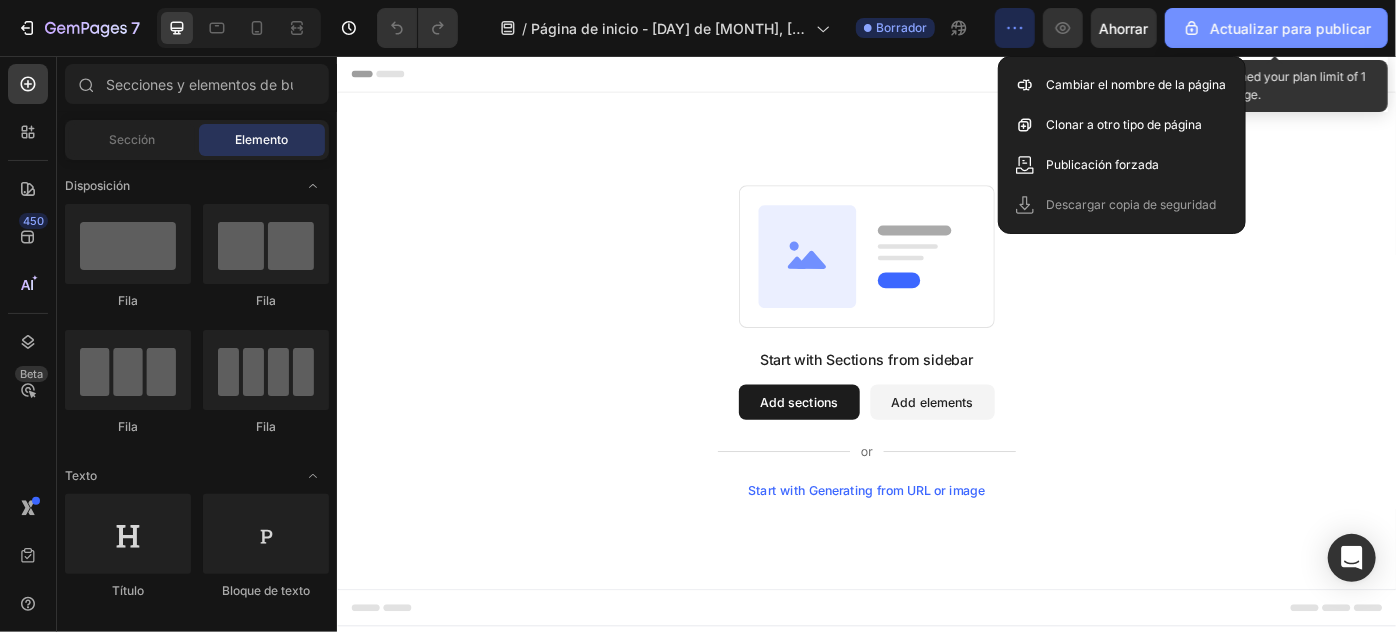 click on "Actualizar para publicar" at bounding box center [1290, 28] 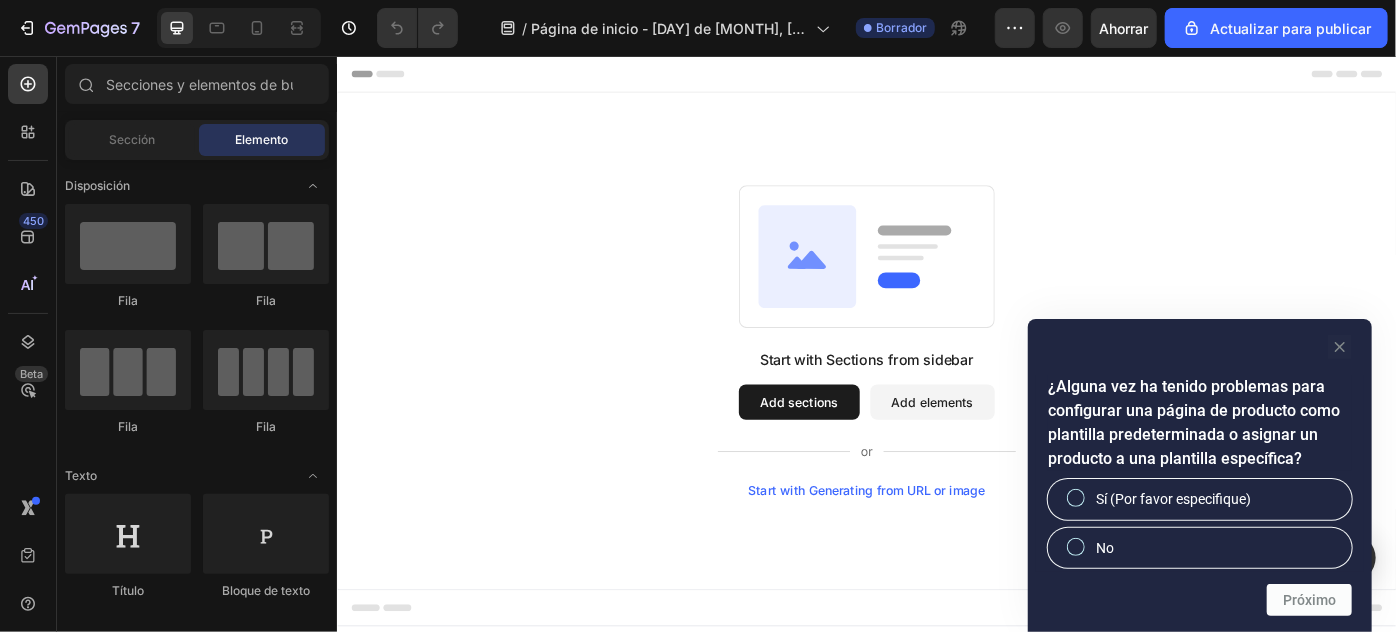 click 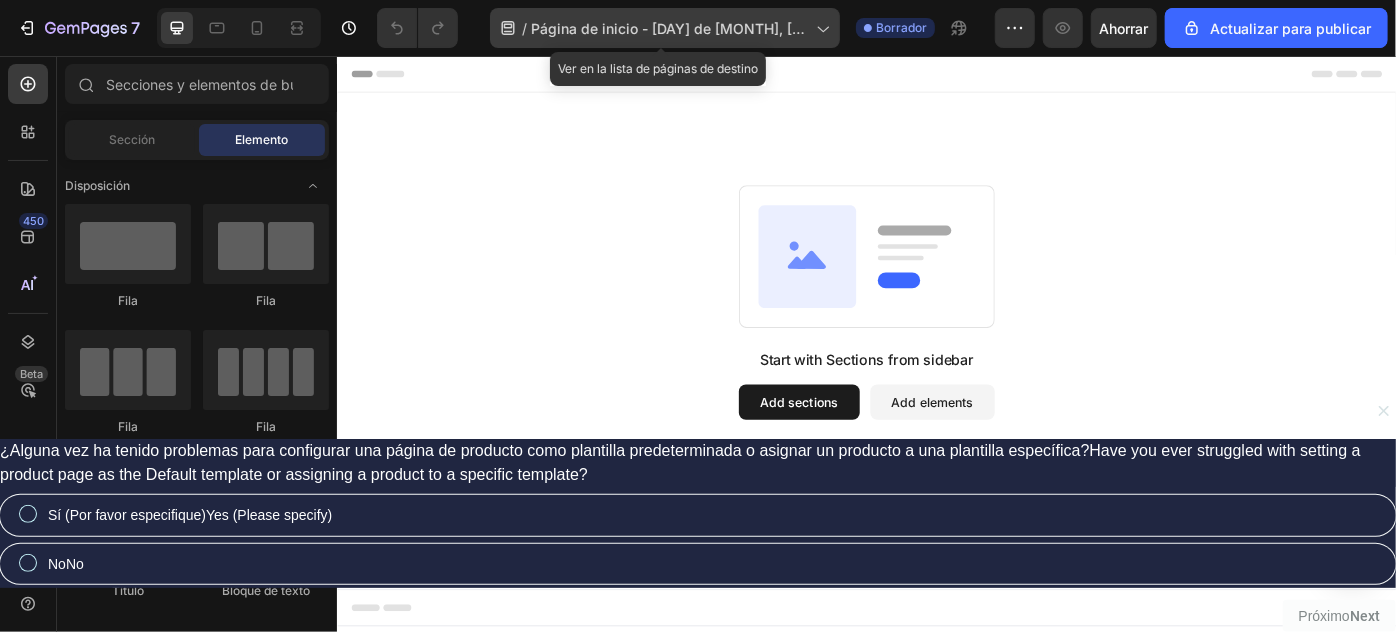click on "Página de inicio - 3 de agosto, 23:49:43" at bounding box center [668, 39] 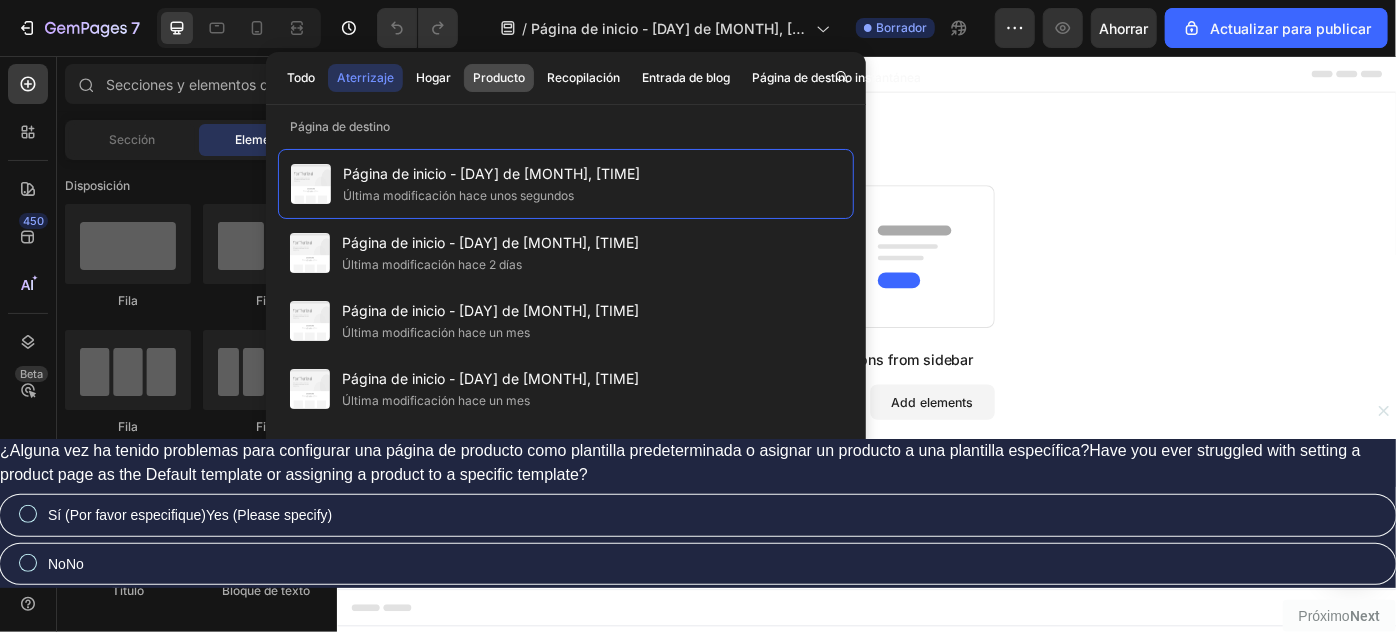 click on "Producto" at bounding box center [499, 77] 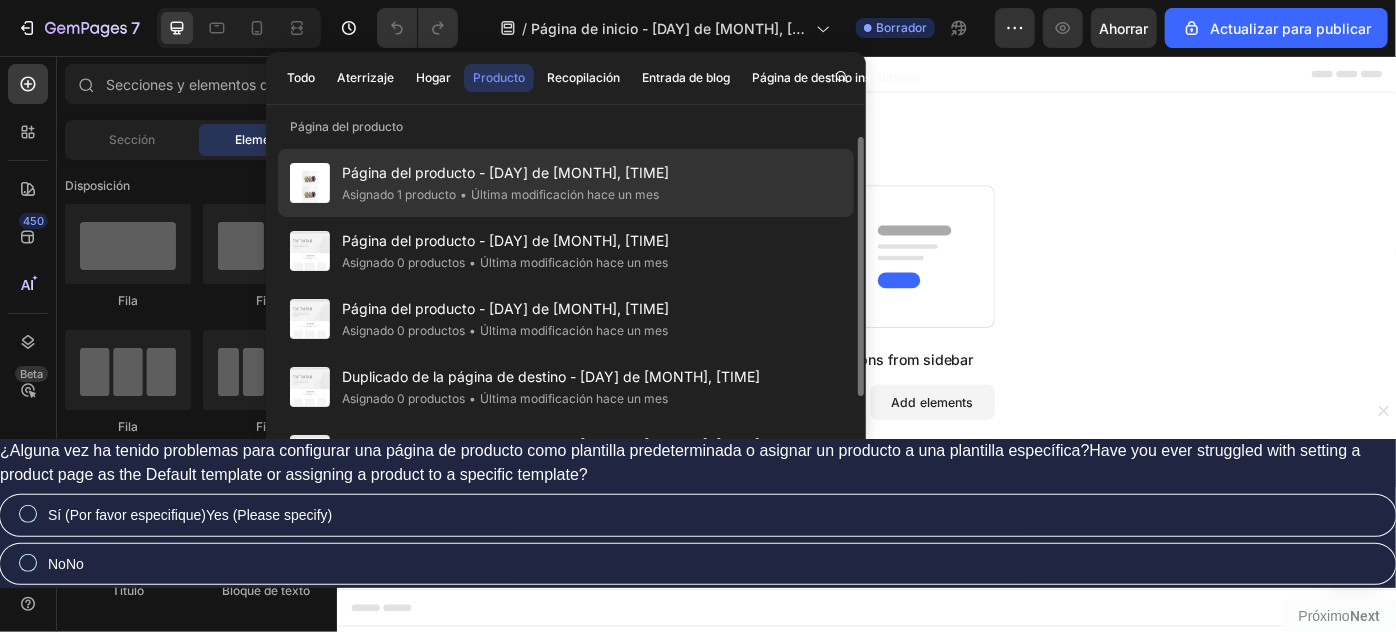 click on "Página del producto - 2 de julio, 00:24:02" at bounding box center (505, 173) 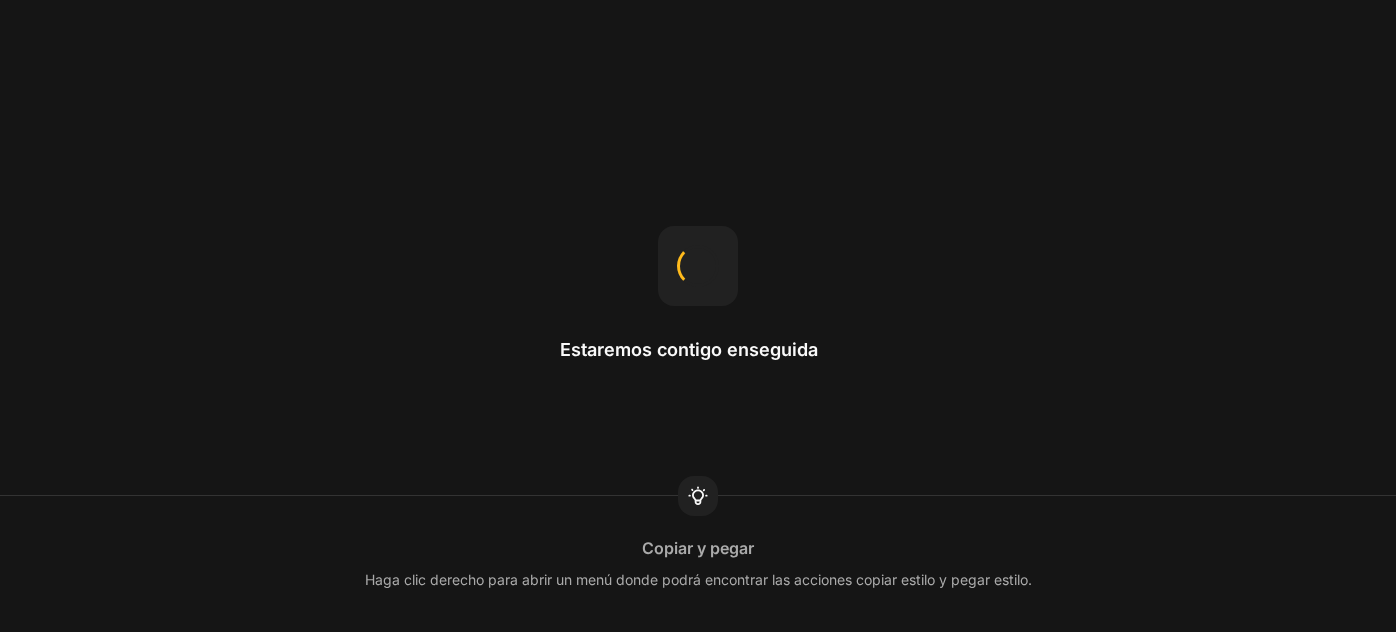 scroll, scrollTop: 0, scrollLeft: 0, axis: both 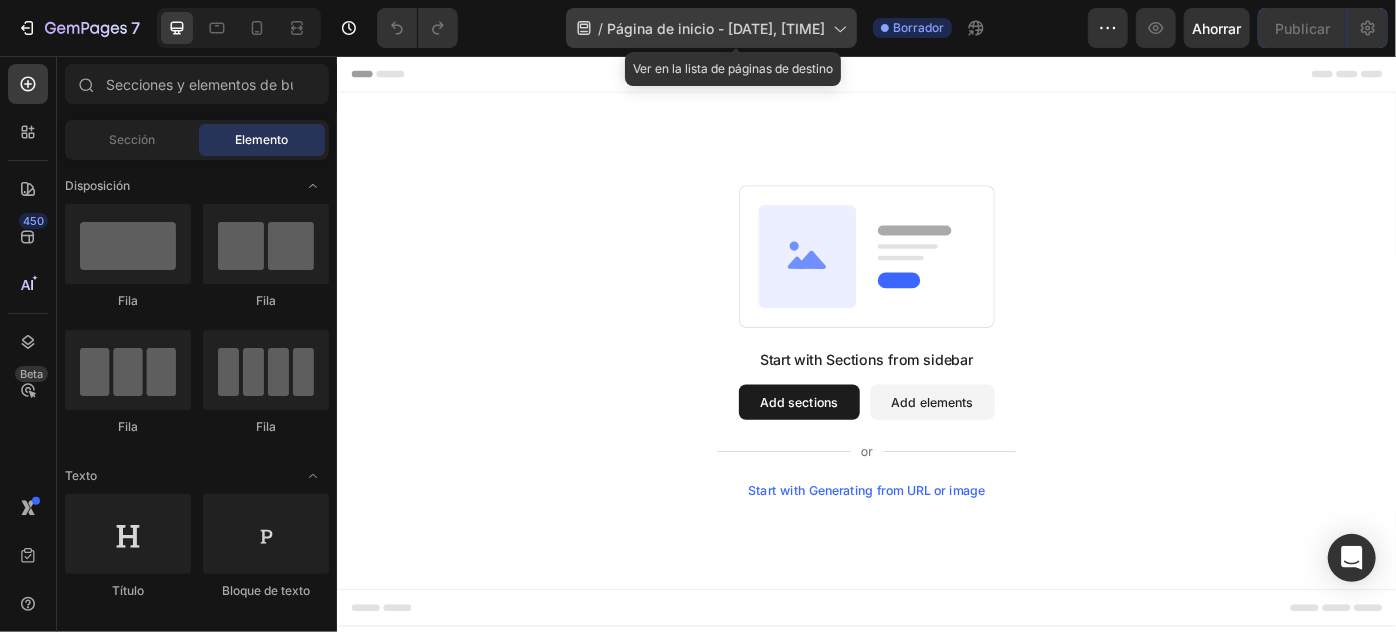 click on "Página de inicio - 3 de agosto, 23:52:53" at bounding box center [716, 28] 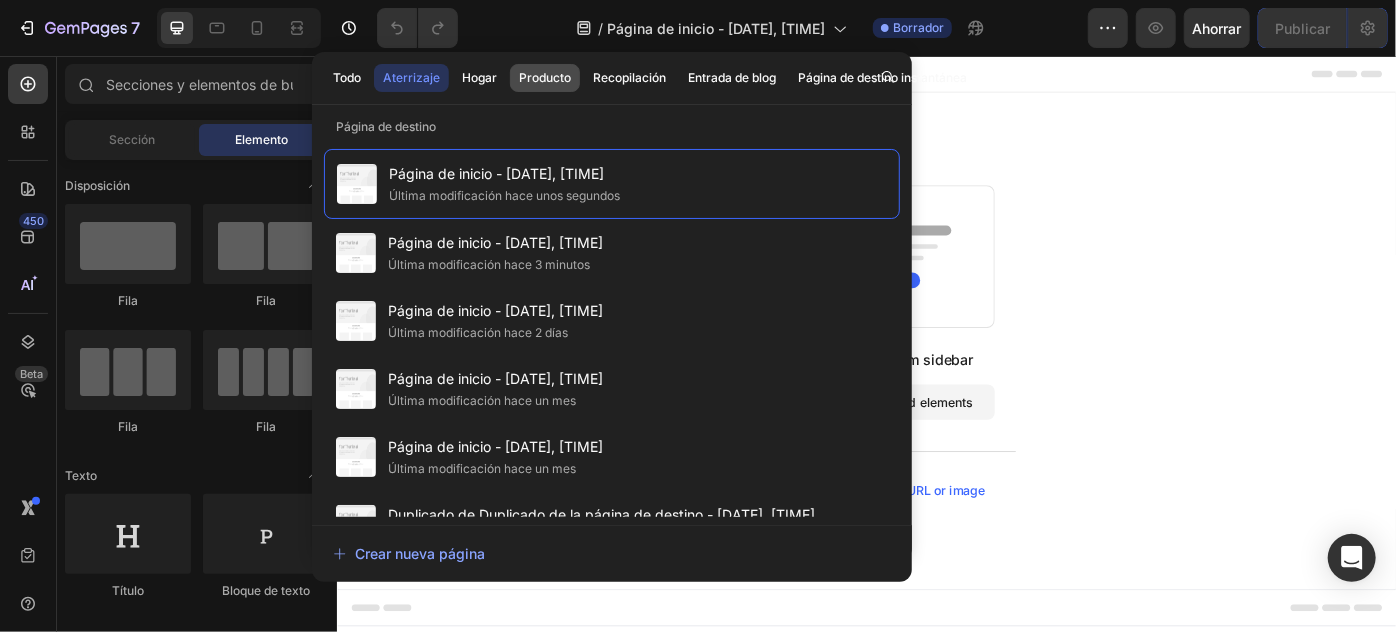 click on "Producto" 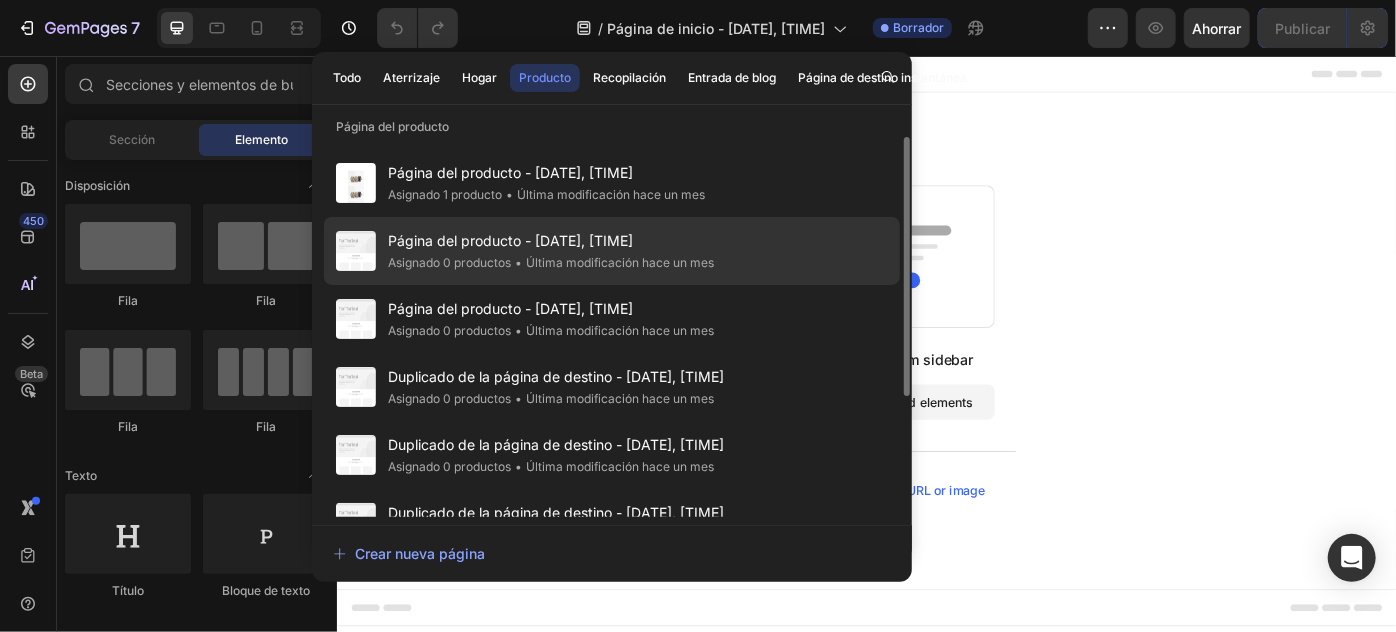 click on "Página del producto - 2 de julio, 00:14:21 Asignado 0 productos •  Última modificación hace un mes" 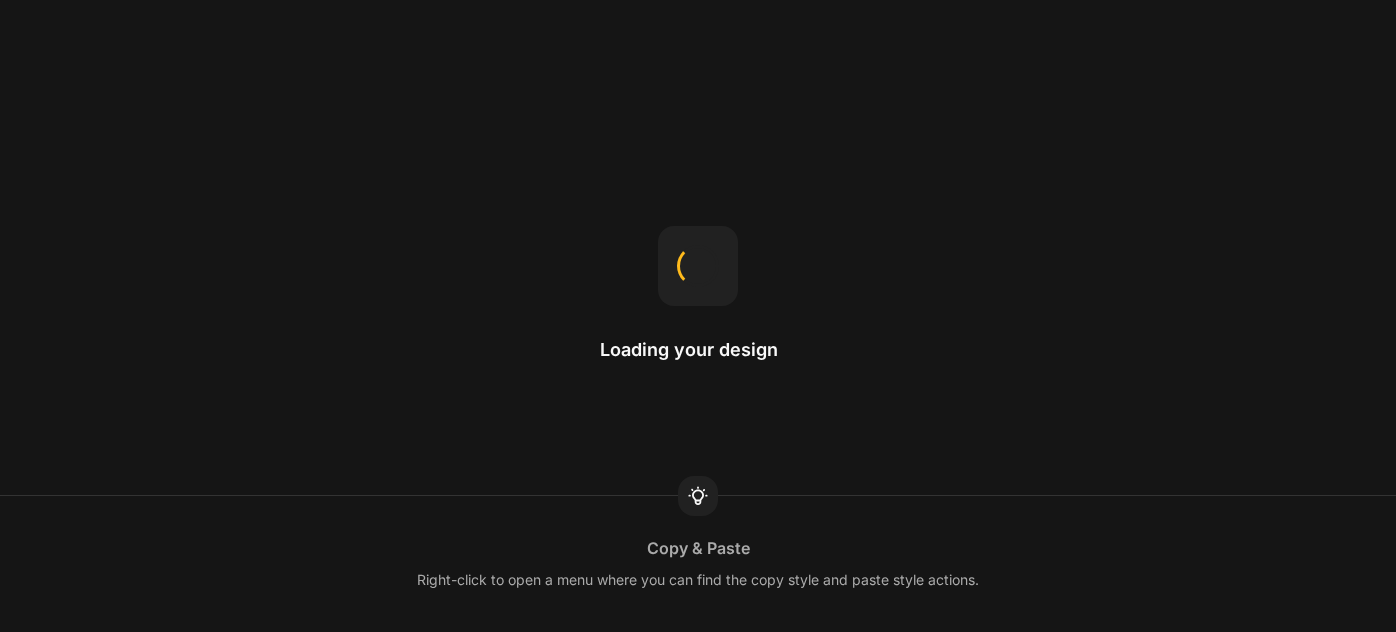 scroll, scrollTop: 0, scrollLeft: 0, axis: both 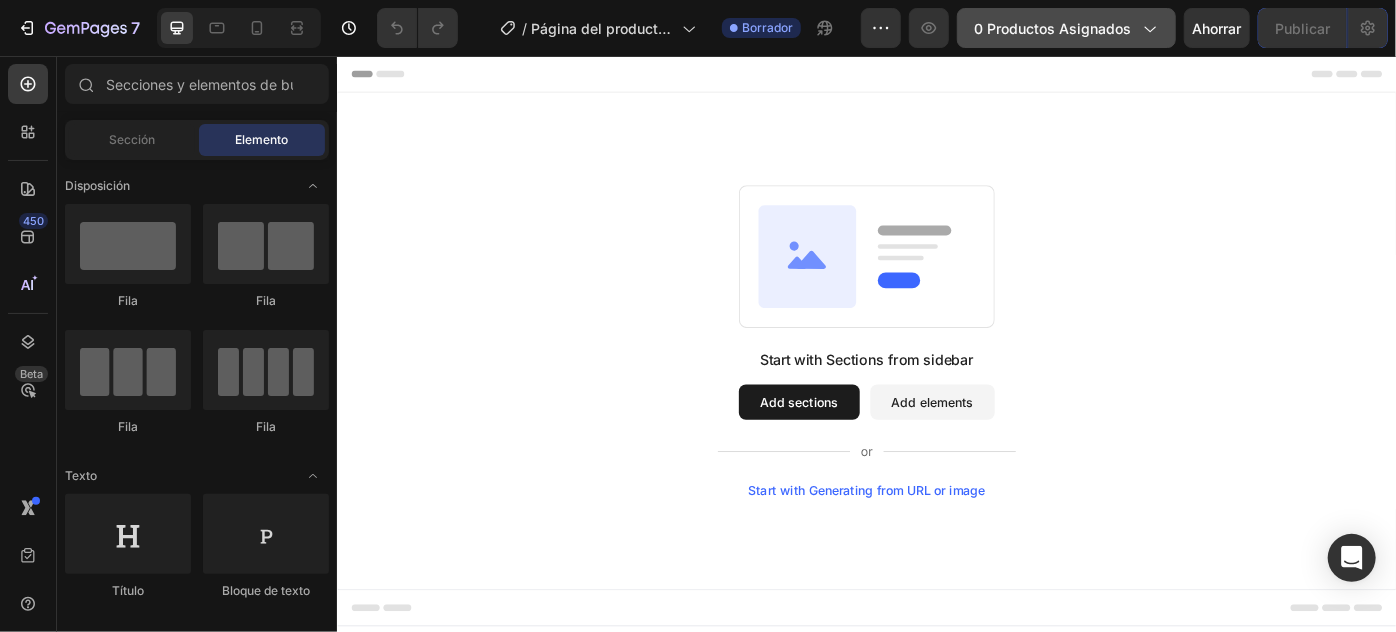 click on "0 productos asignados" at bounding box center (1066, 28) 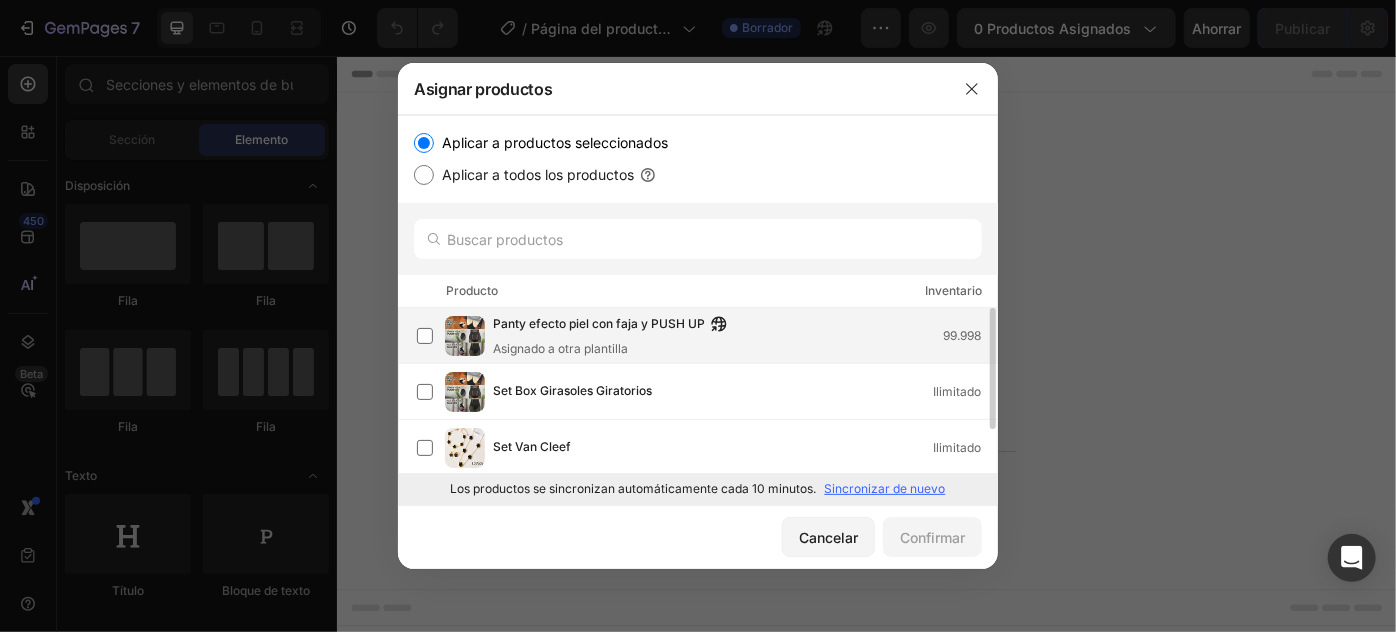 scroll, scrollTop: 0, scrollLeft: 0, axis: both 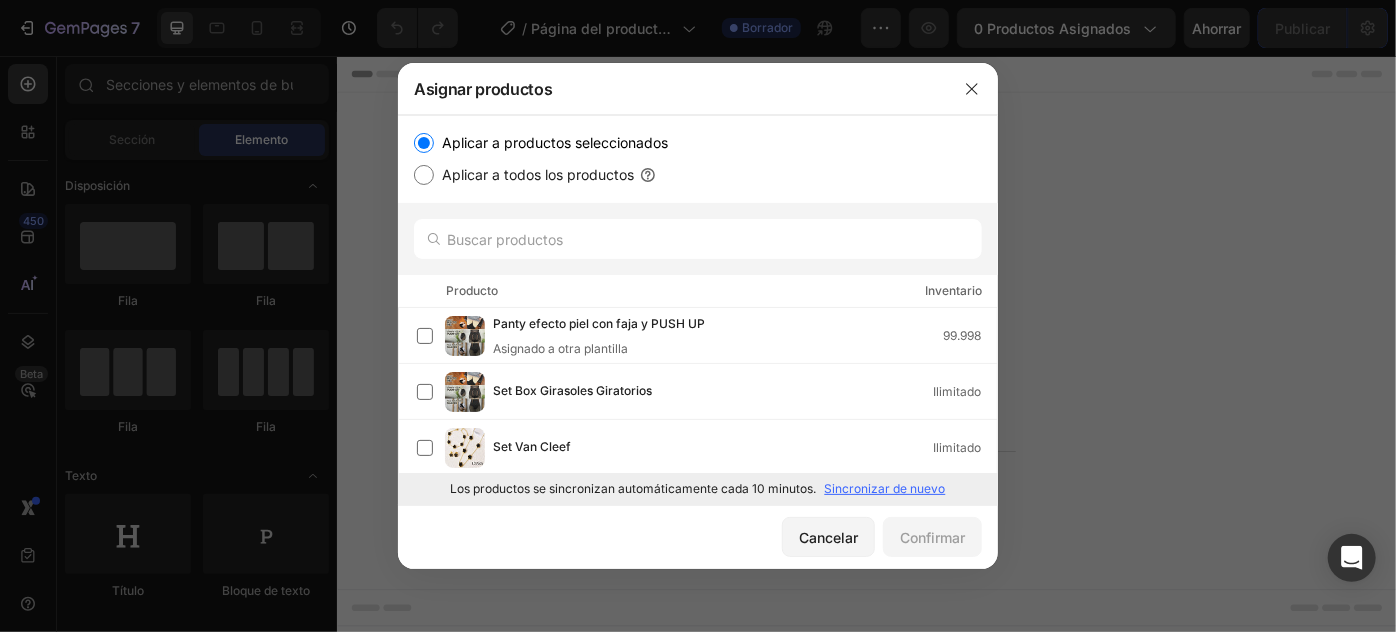 click on "Aplicar a todos los productos" at bounding box center (424, 175) 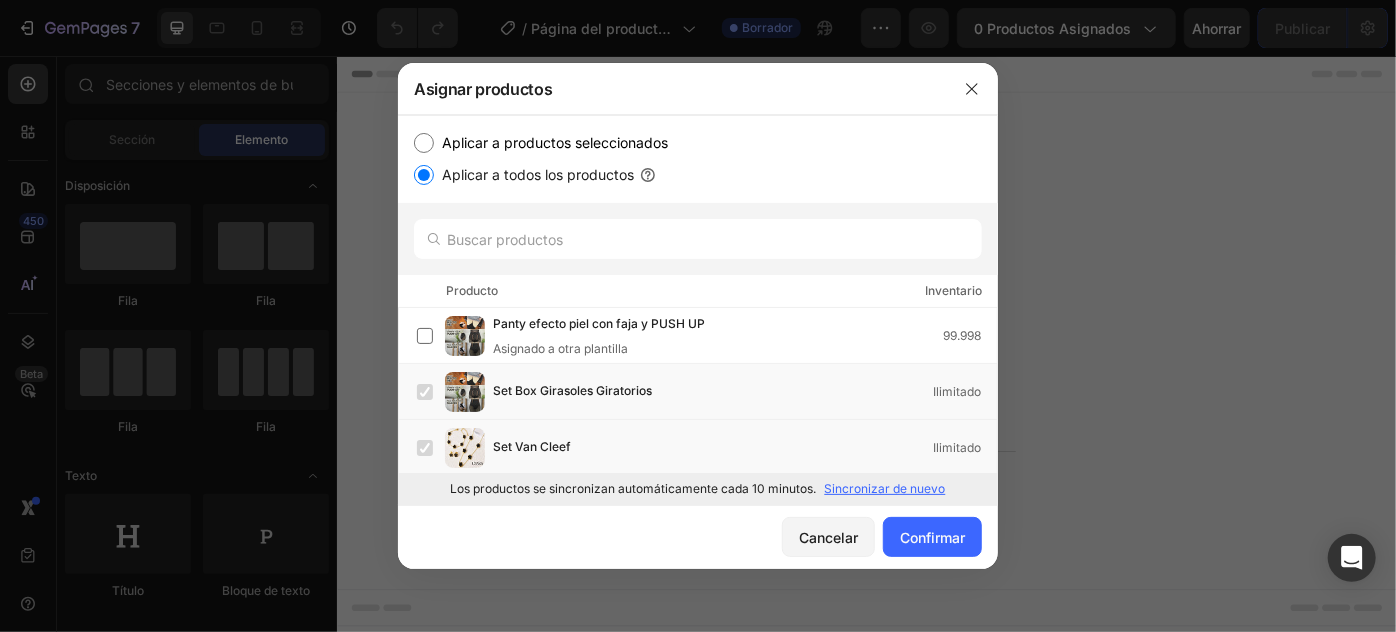 click on "Aplicar a todos los productos" at bounding box center [424, 175] 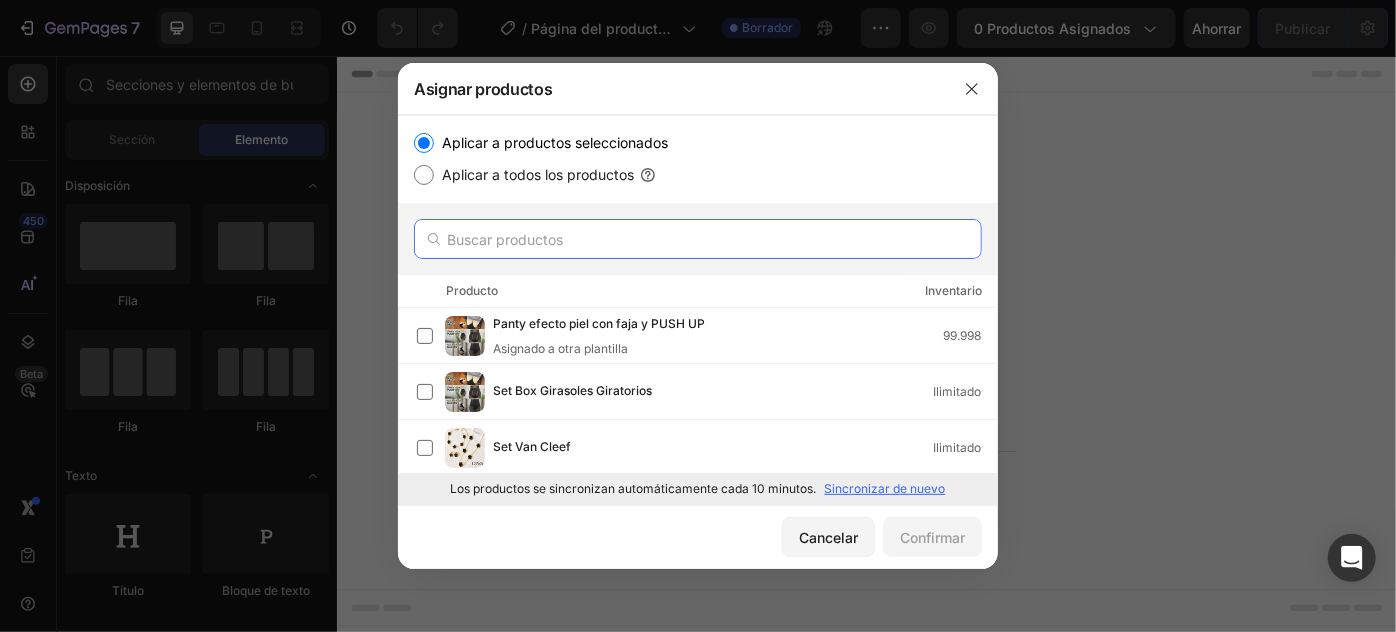 click at bounding box center [698, 239] 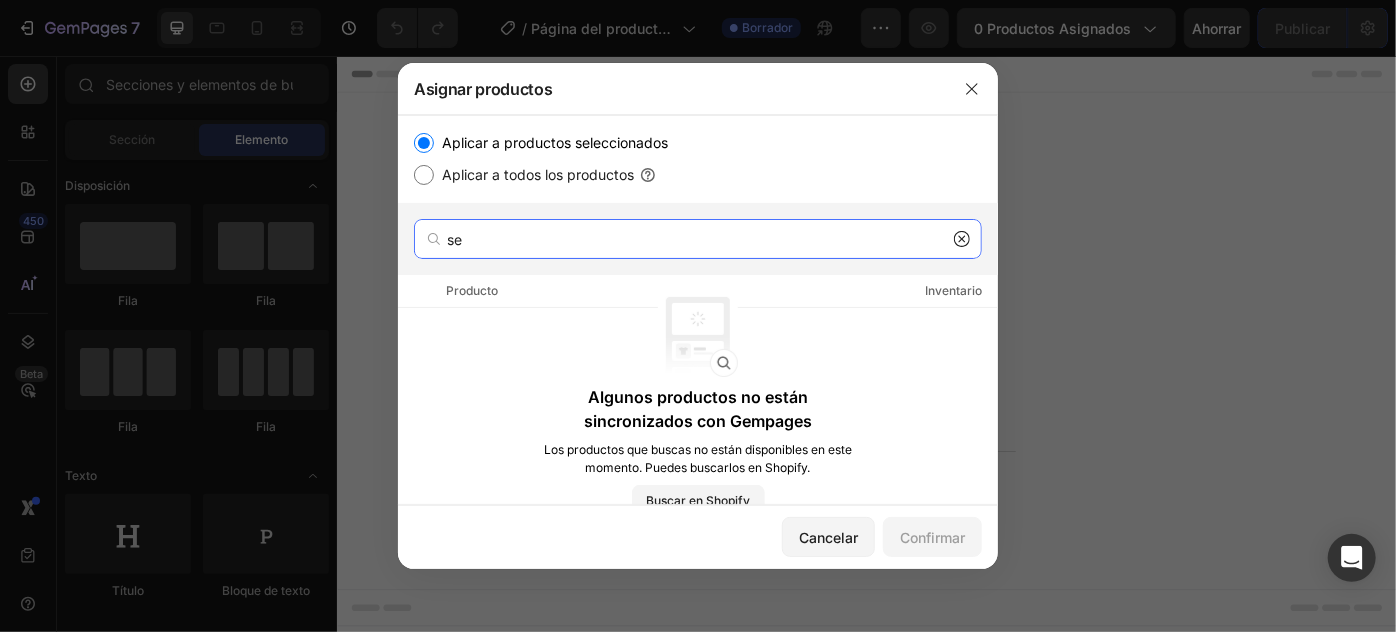 type on "s" 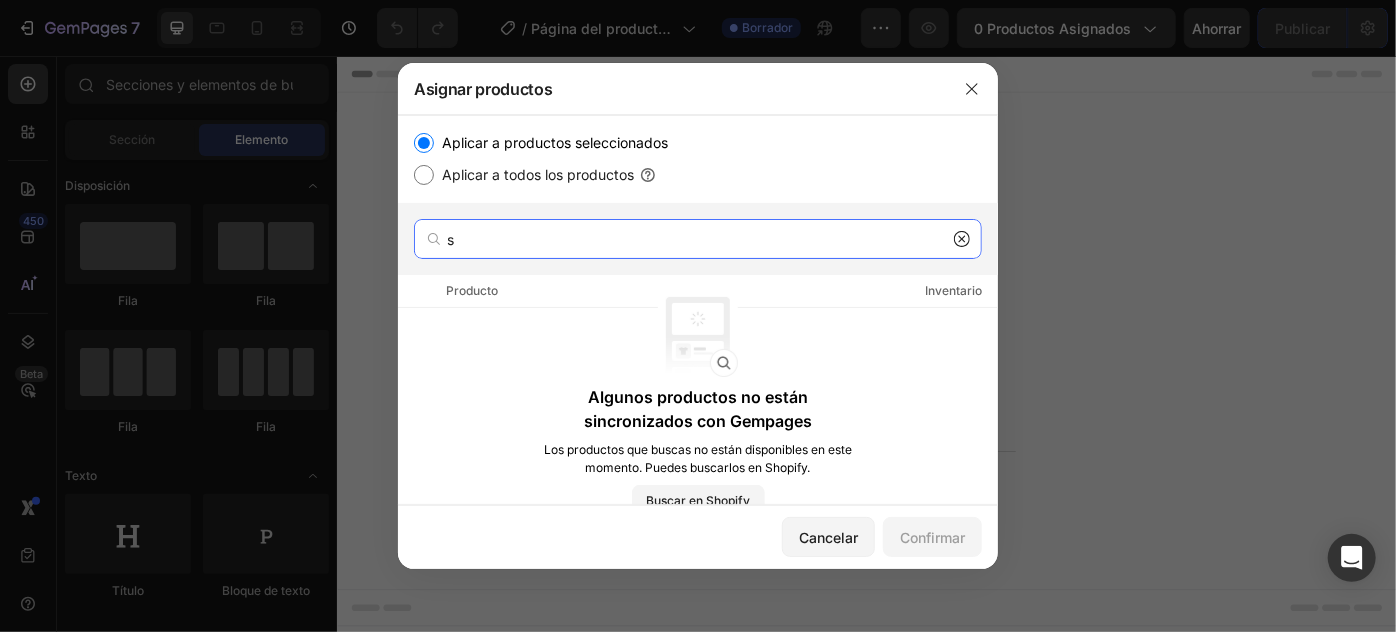 type 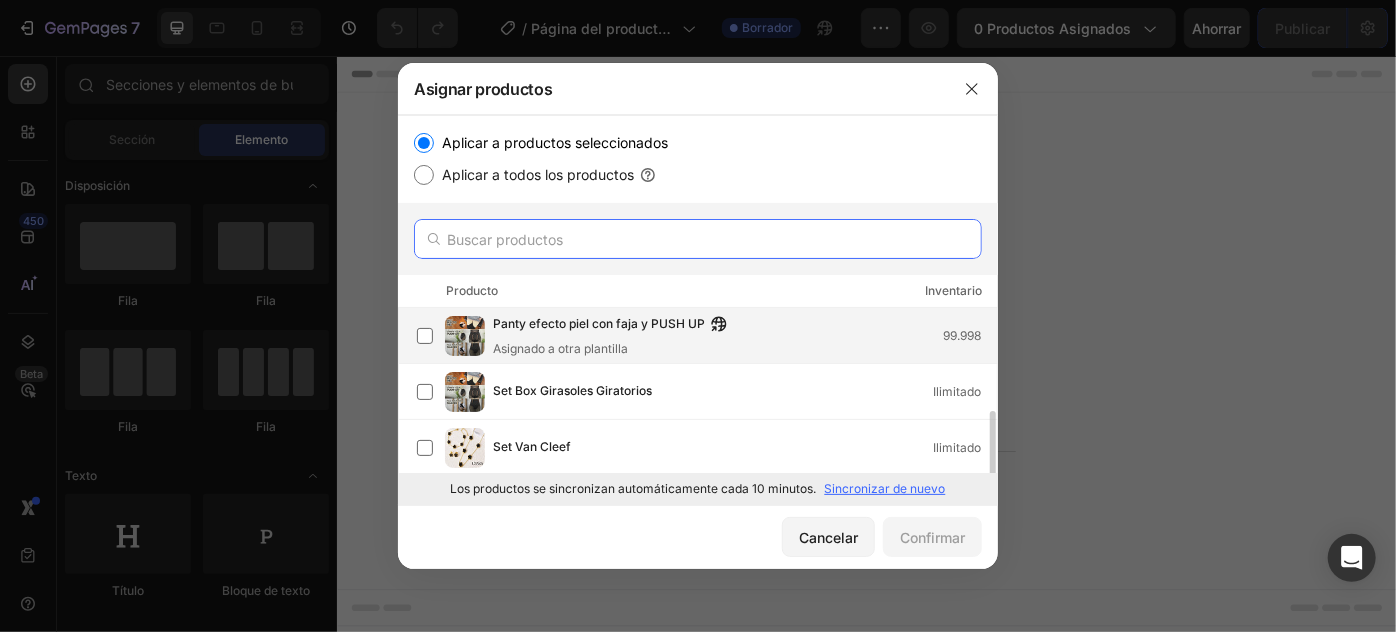 scroll, scrollTop: 59, scrollLeft: 0, axis: vertical 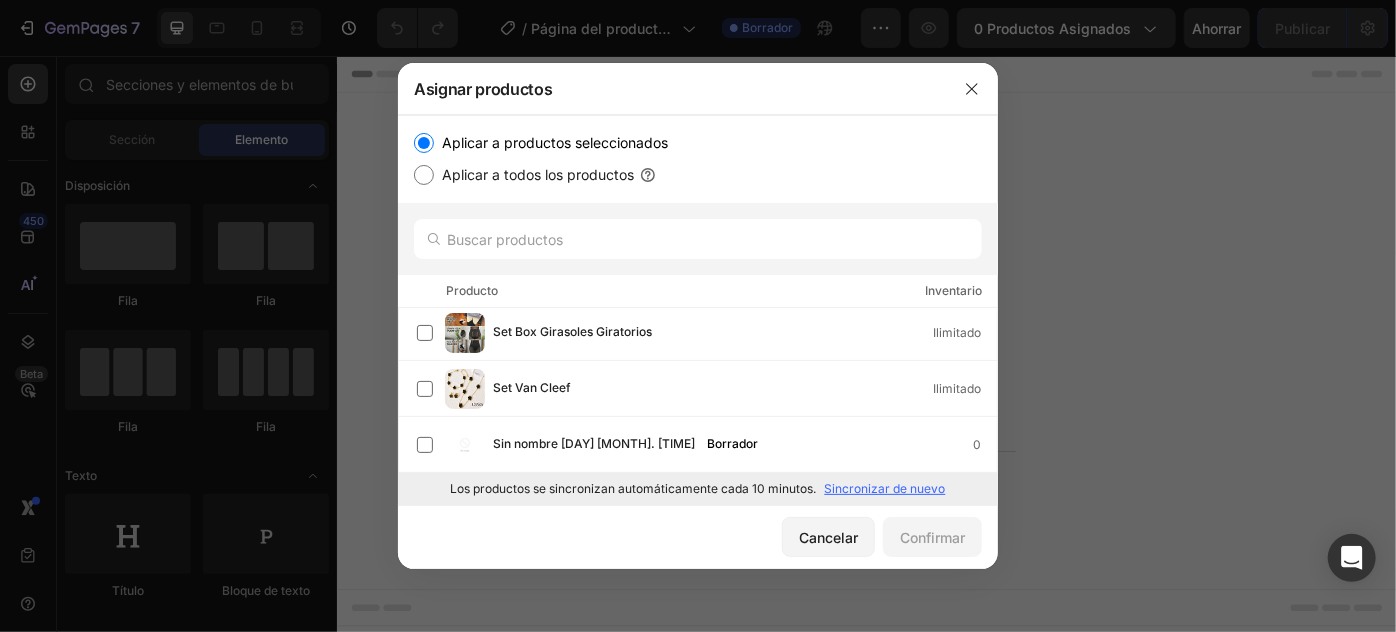 drag, startPoint x: 969, startPoint y: 71, endPoint x: 716, endPoint y: 31, distance: 256.14255 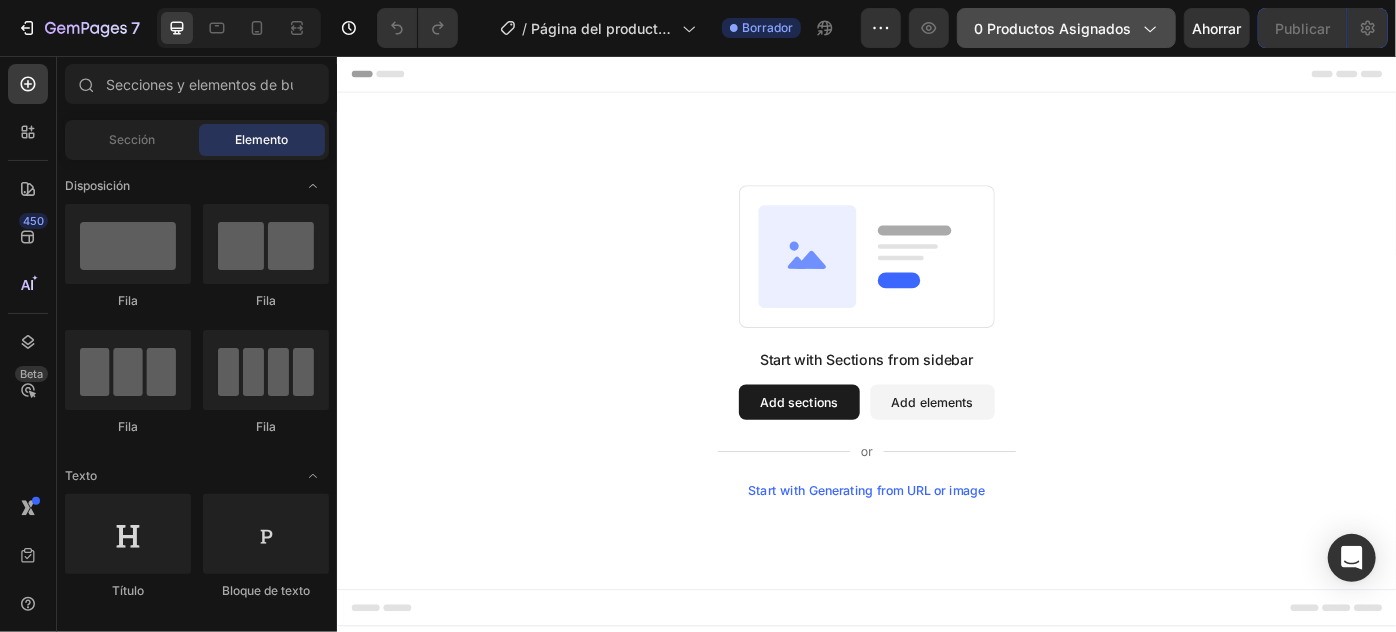 click on "0 productos asignados" at bounding box center [1066, 28] 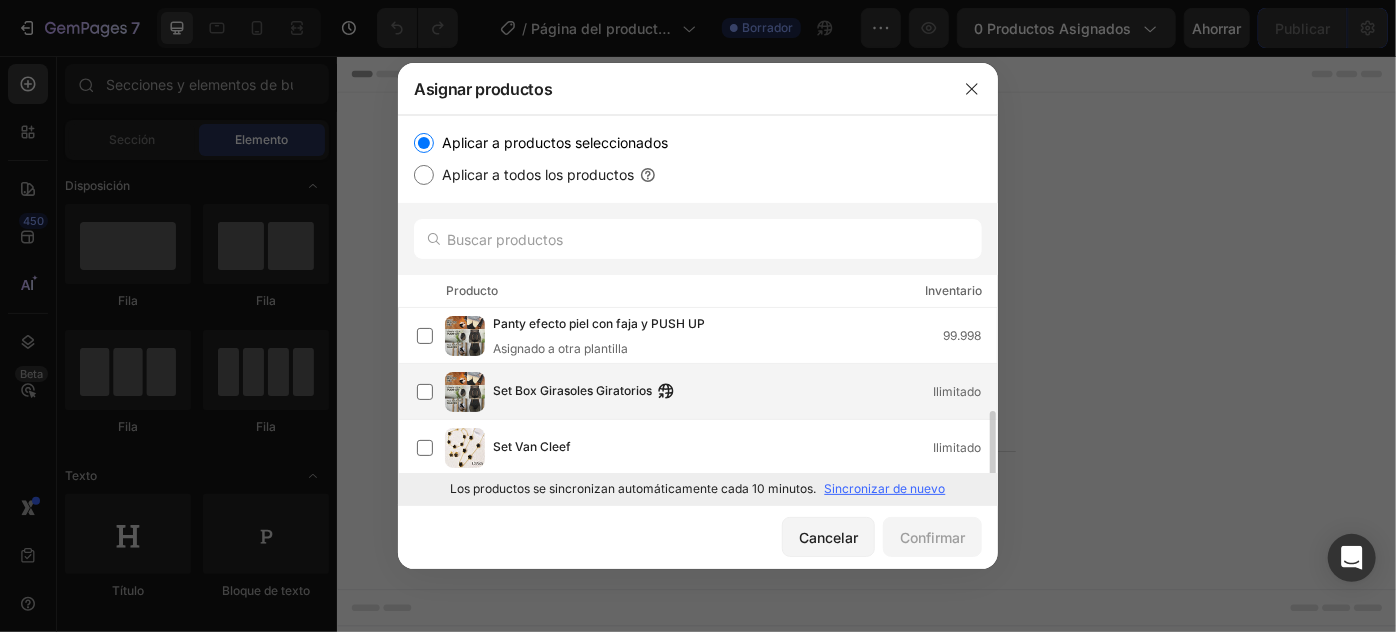 scroll, scrollTop: 59, scrollLeft: 0, axis: vertical 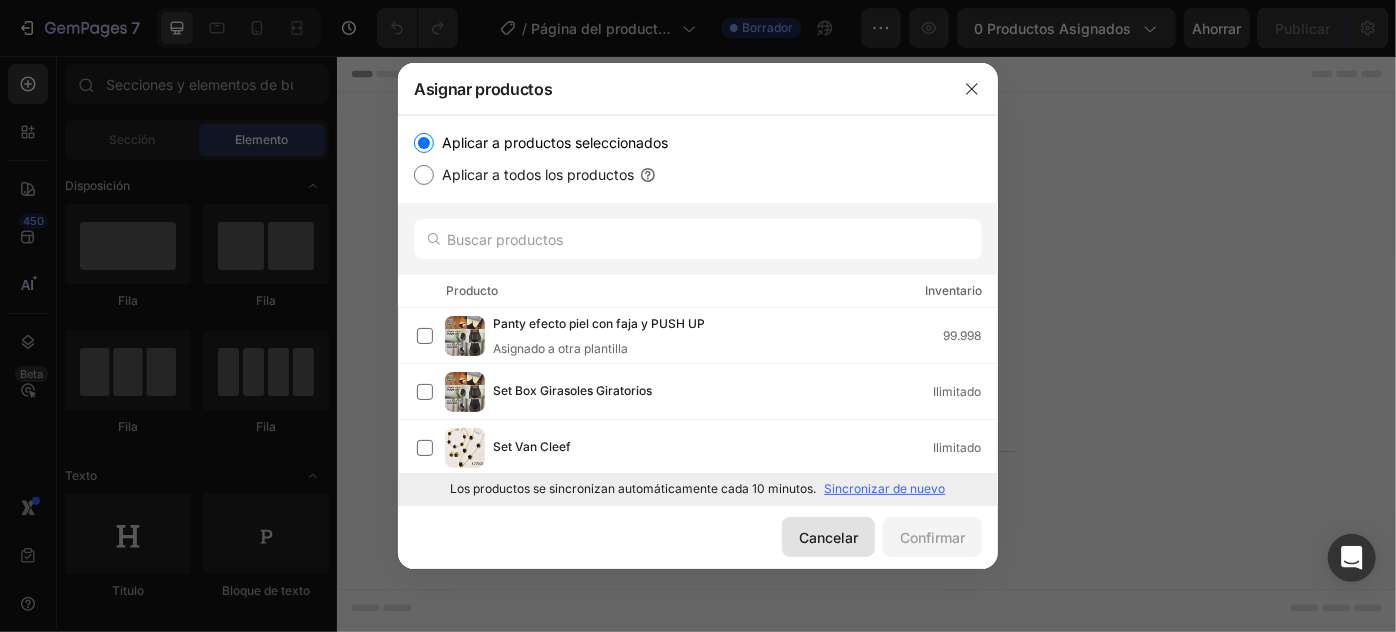 drag, startPoint x: 554, startPoint y: 542, endPoint x: 821, endPoint y: 540, distance: 267.00748 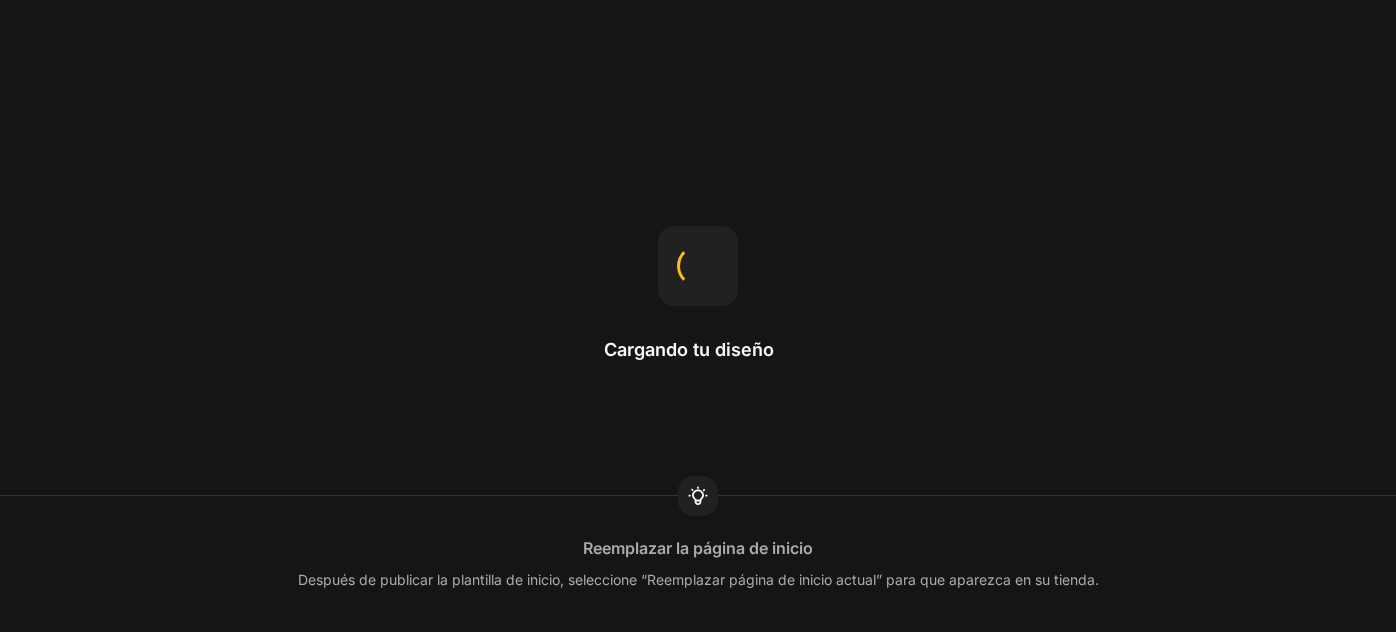 scroll, scrollTop: 0, scrollLeft: 0, axis: both 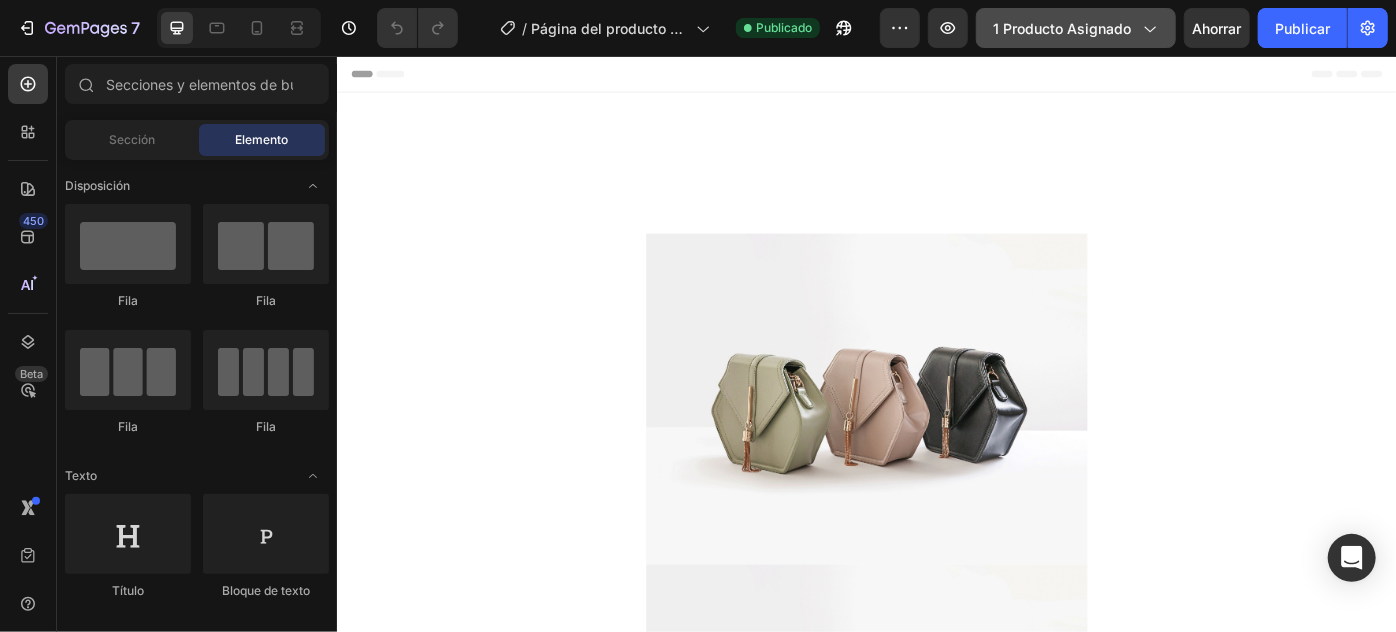 click on "1 producto asignado" at bounding box center [1062, 28] 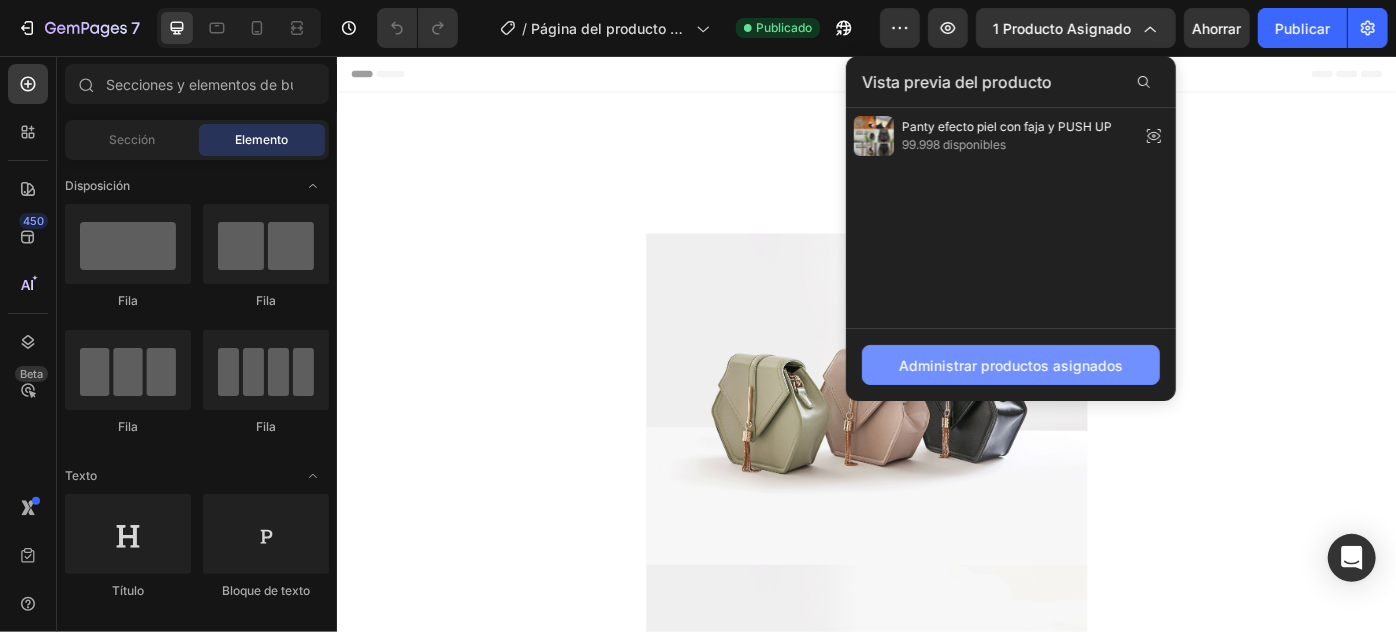 click on "Administrar productos asignados" at bounding box center (1011, 365) 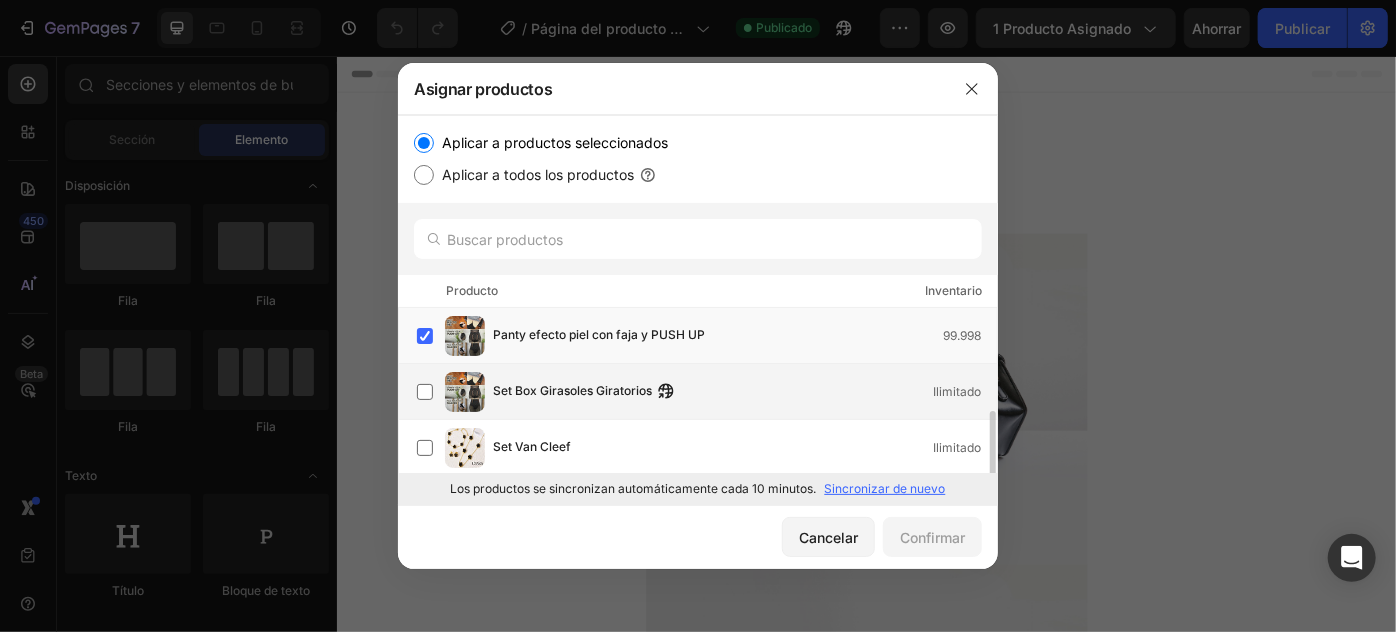 scroll, scrollTop: 59, scrollLeft: 0, axis: vertical 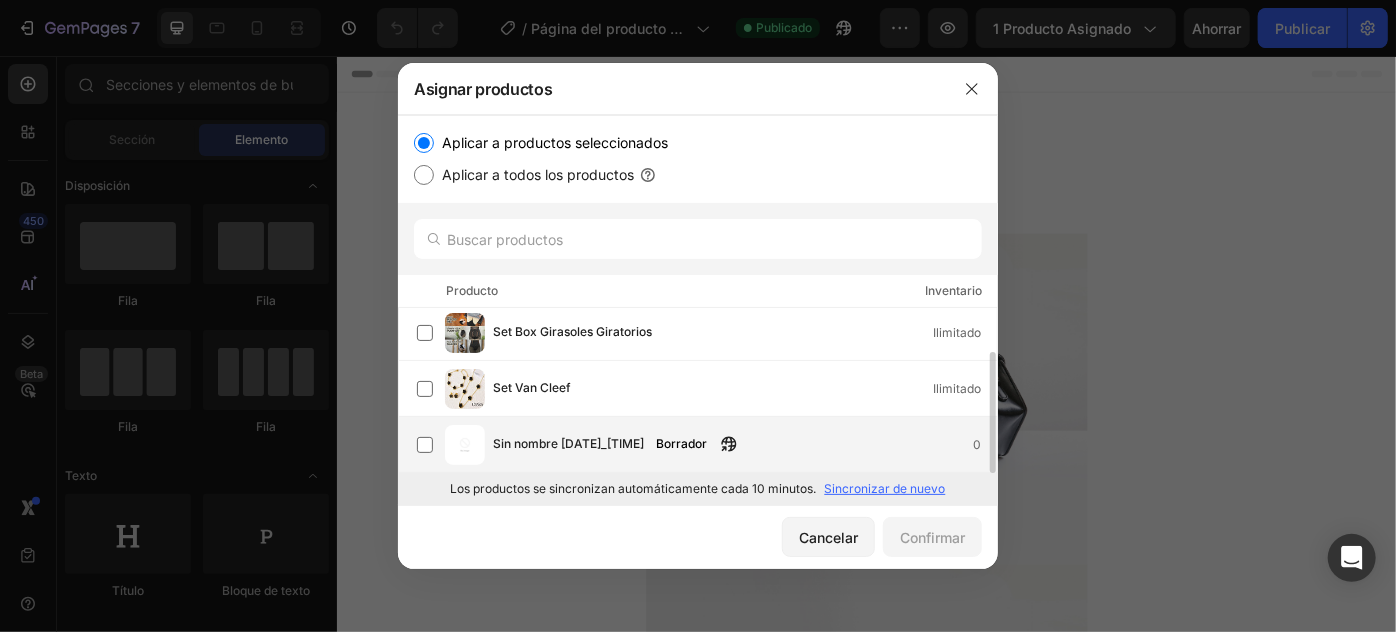 click on "Borrador" 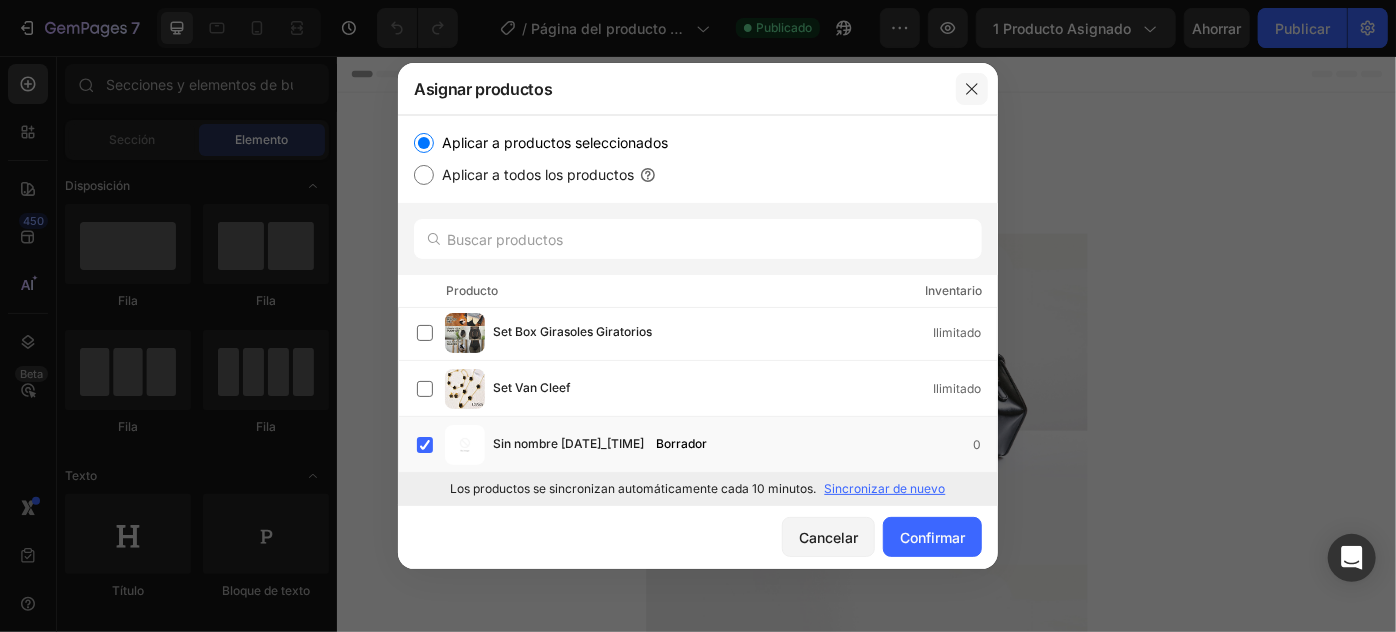 click 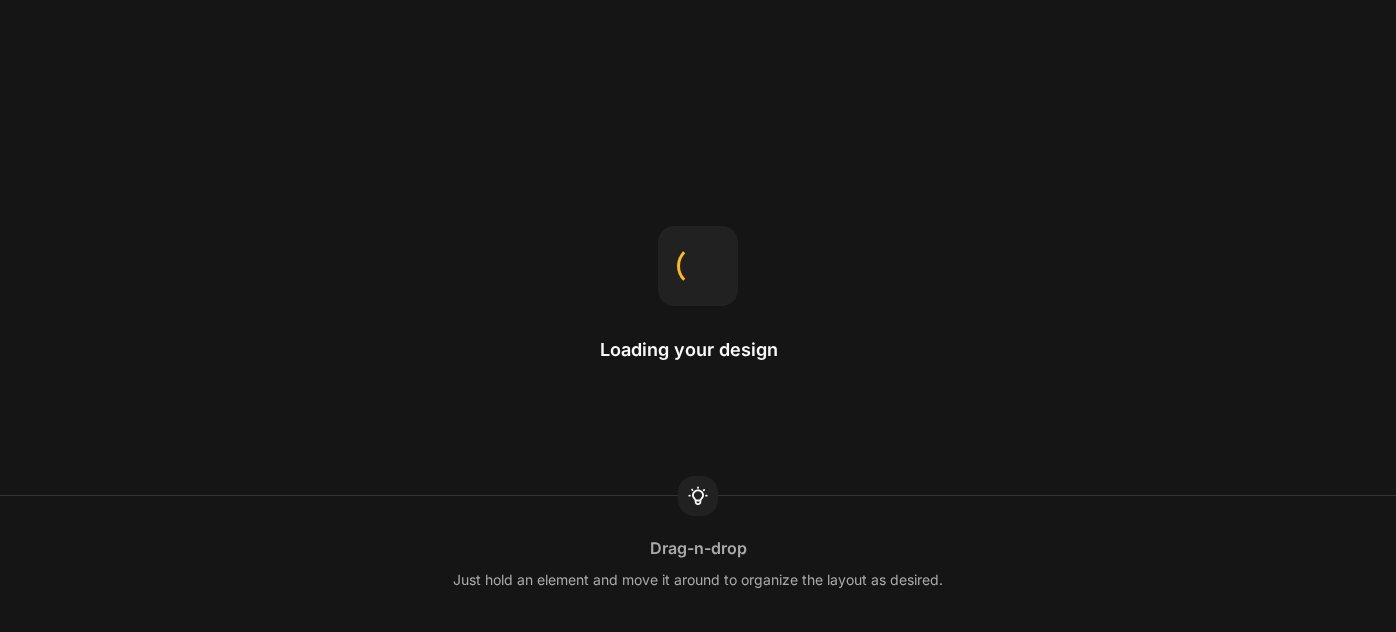 scroll, scrollTop: 0, scrollLeft: 0, axis: both 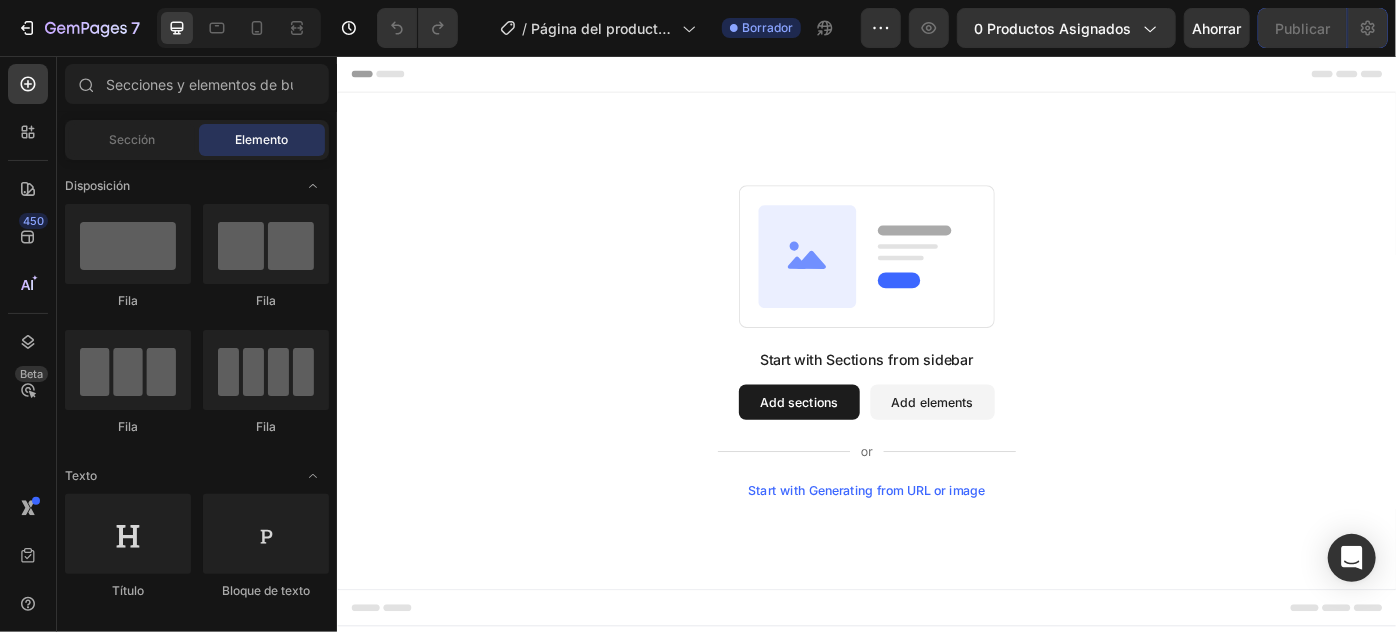 drag, startPoint x: 1236, startPoint y: 142, endPoint x: 1234, endPoint y: 129, distance: 13.152946 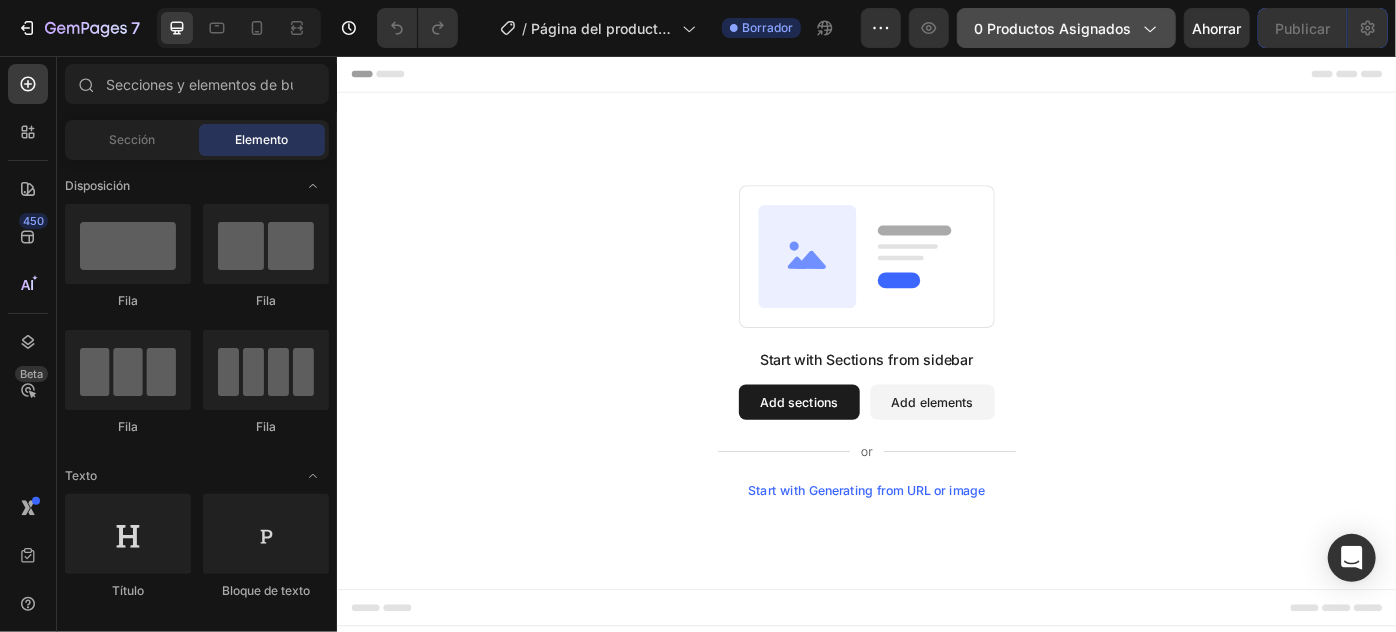 click on "0 productos asignados" at bounding box center (1052, 28) 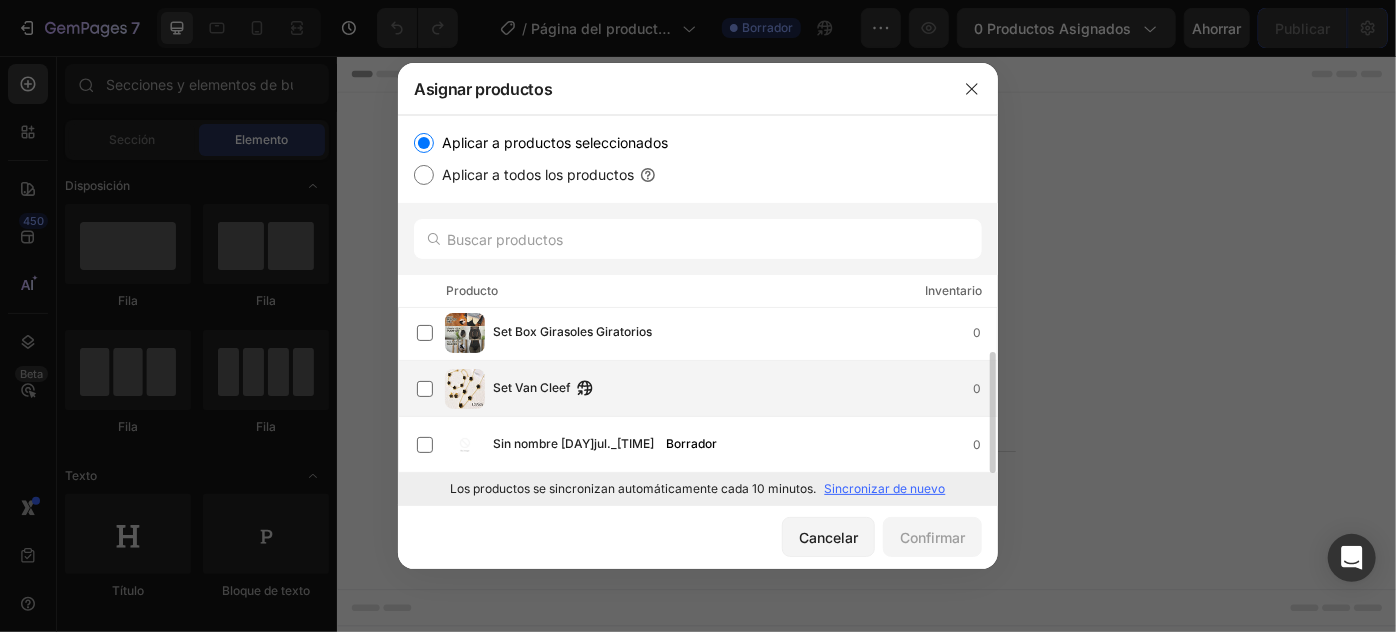 scroll, scrollTop: 0, scrollLeft: 0, axis: both 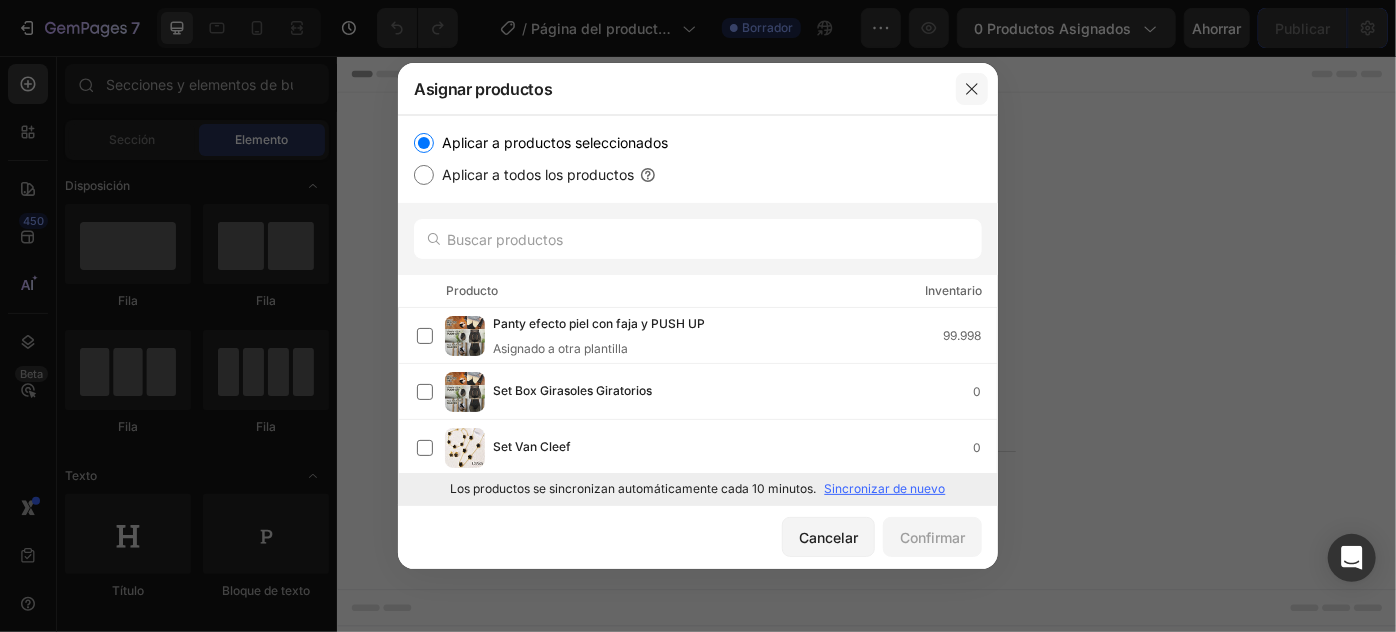 click 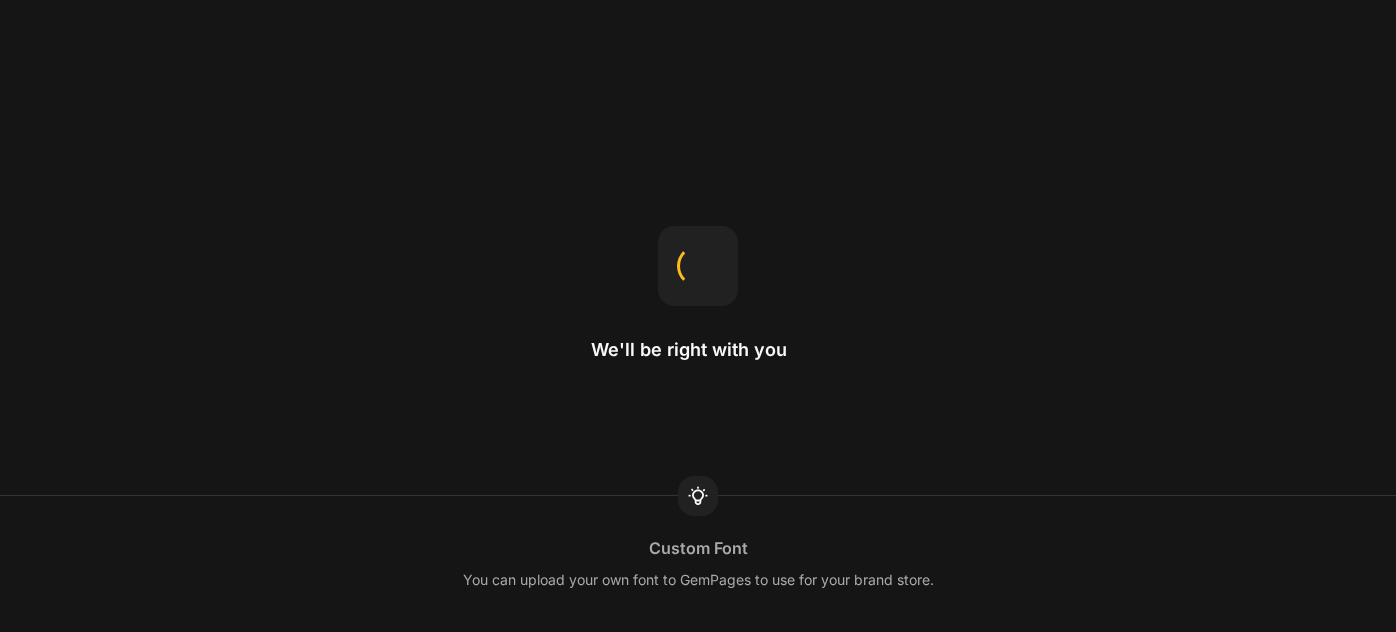 scroll, scrollTop: 0, scrollLeft: 0, axis: both 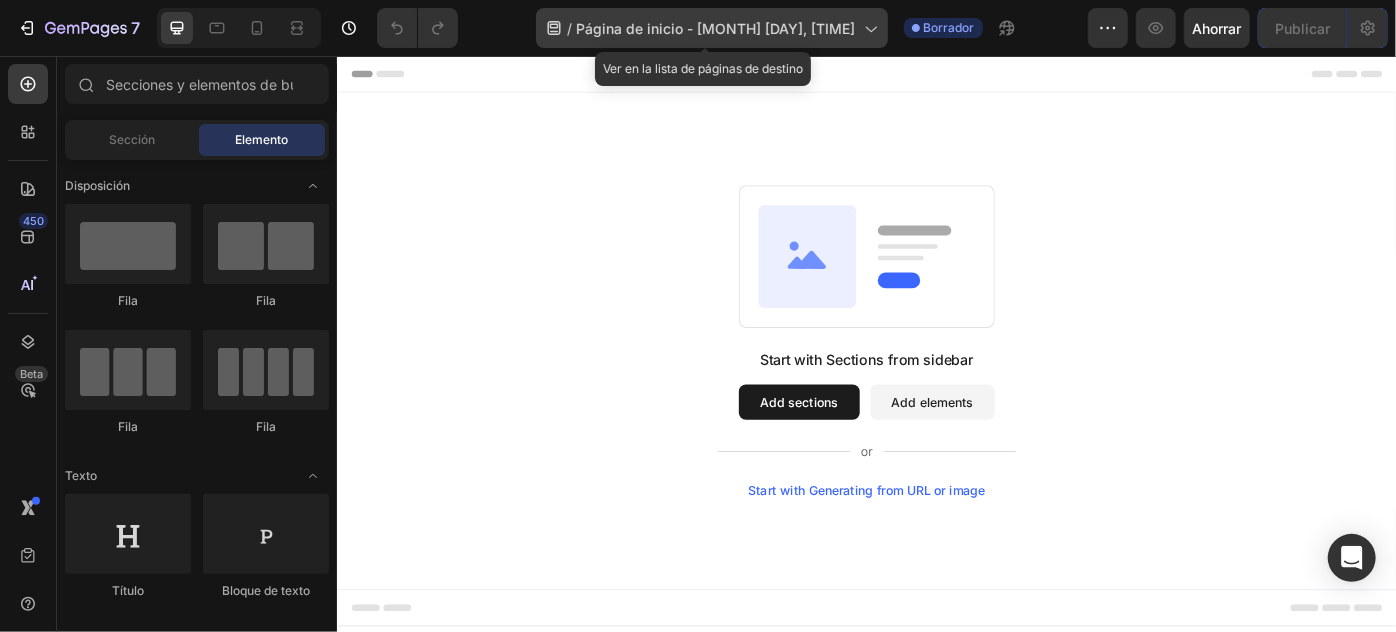 click 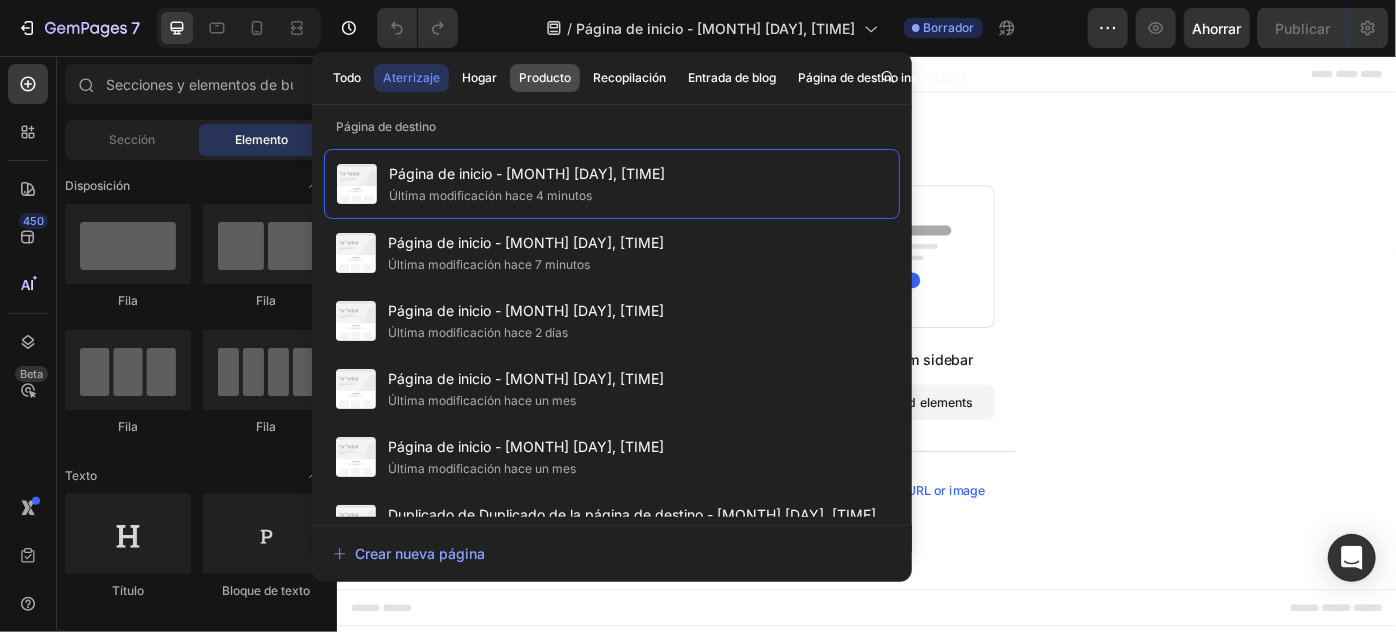 click on "Producto" at bounding box center (545, 77) 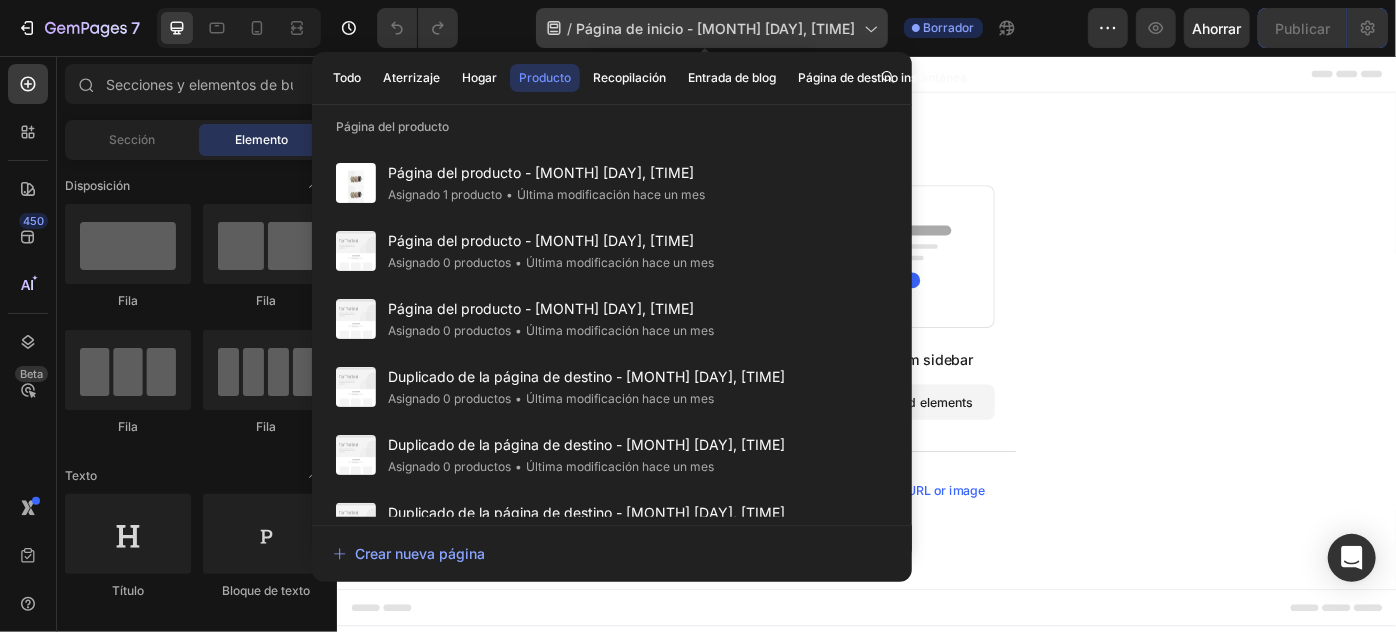 click on "Página de inicio - [MONTH] [DAY], [TIME]" at bounding box center [716, 28] 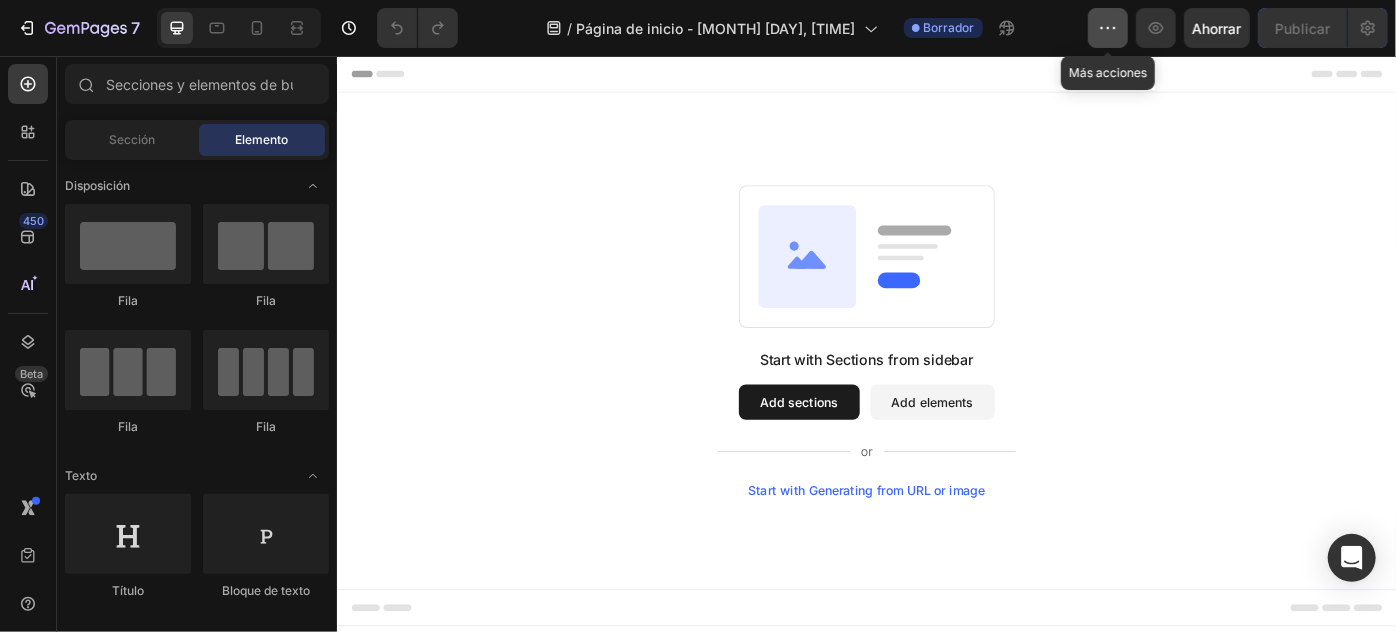 click 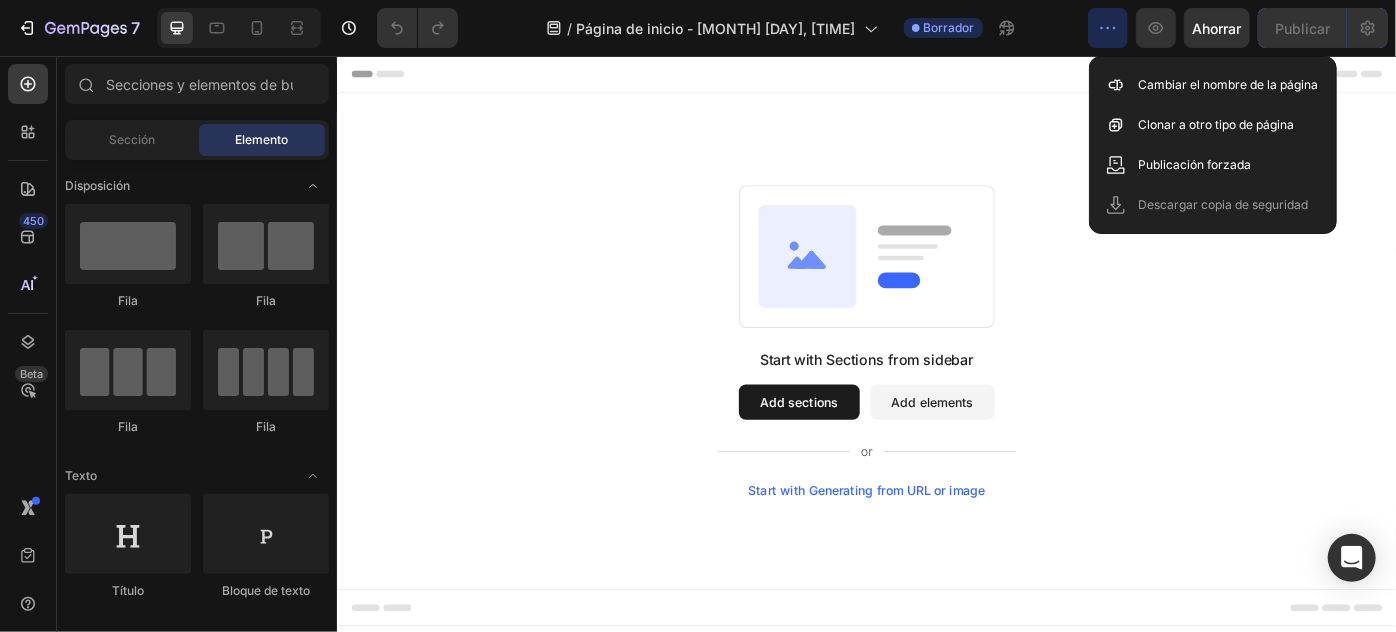 drag, startPoint x: 1087, startPoint y: 154, endPoint x: 1027, endPoint y: 61, distance: 110.6752 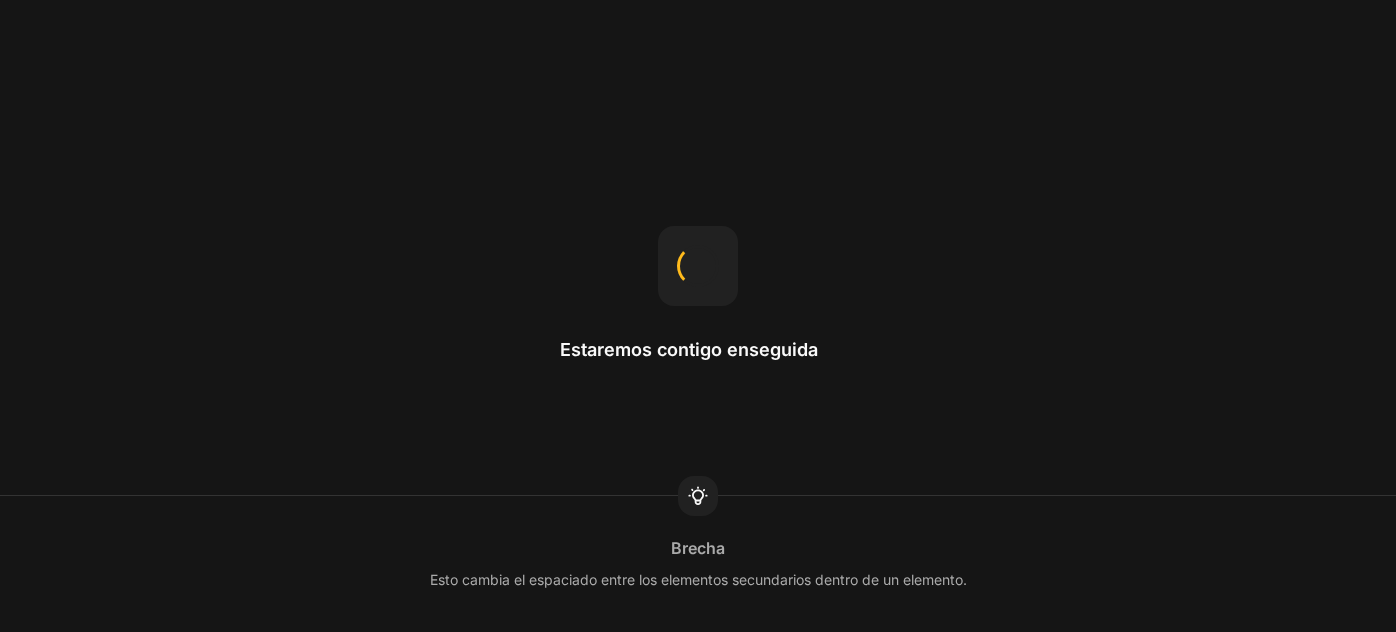 scroll, scrollTop: 0, scrollLeft: 0, axis: both 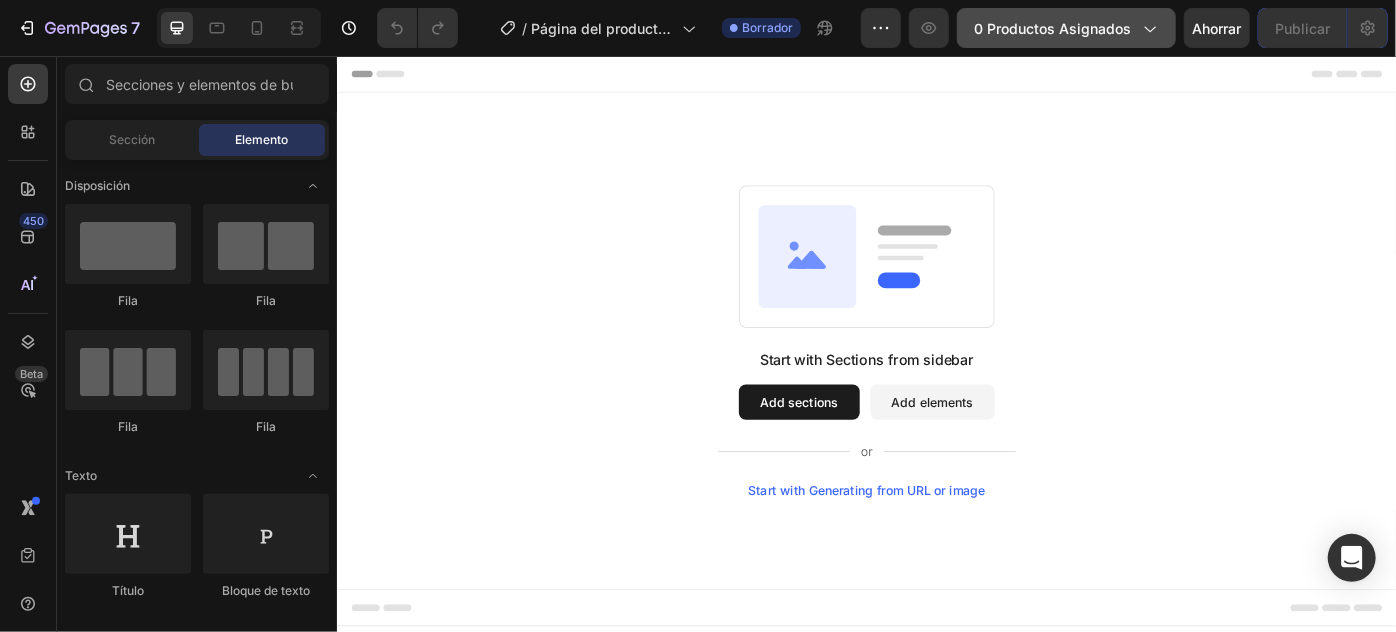 click on "0 productos asignados" at bounding box center [1052, 28] 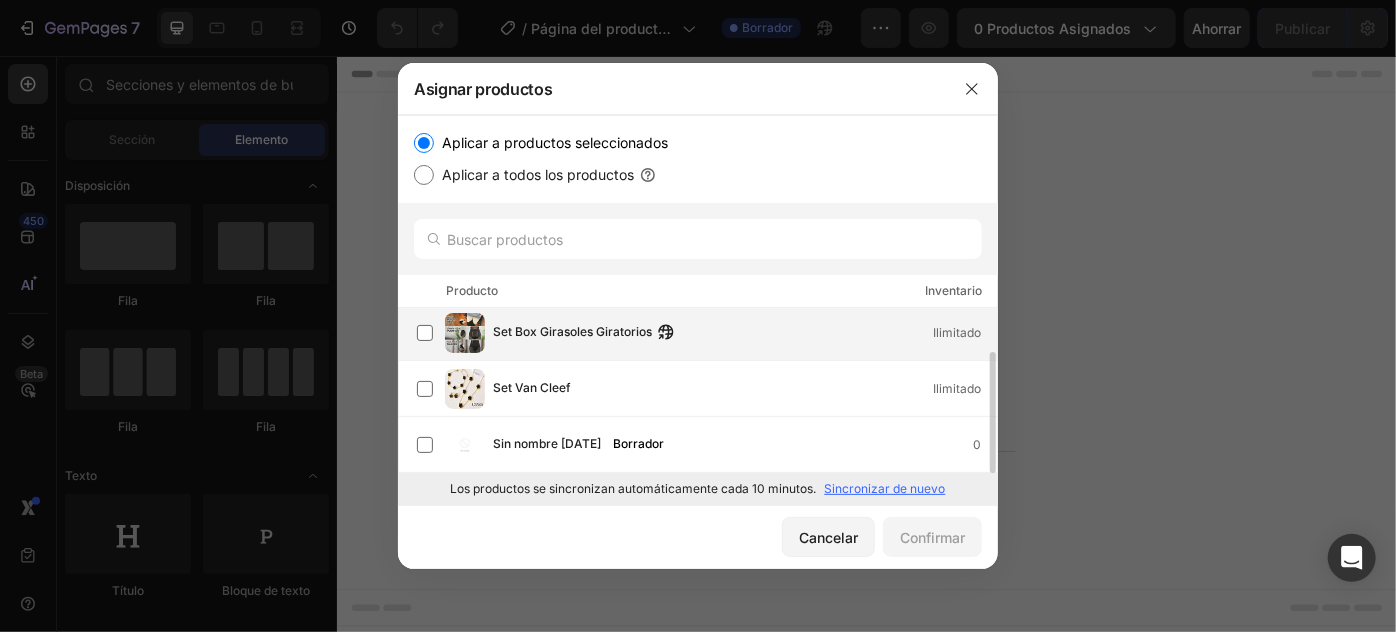 scroll, scrollTop: 0, scrollLeft: 0, axis: both 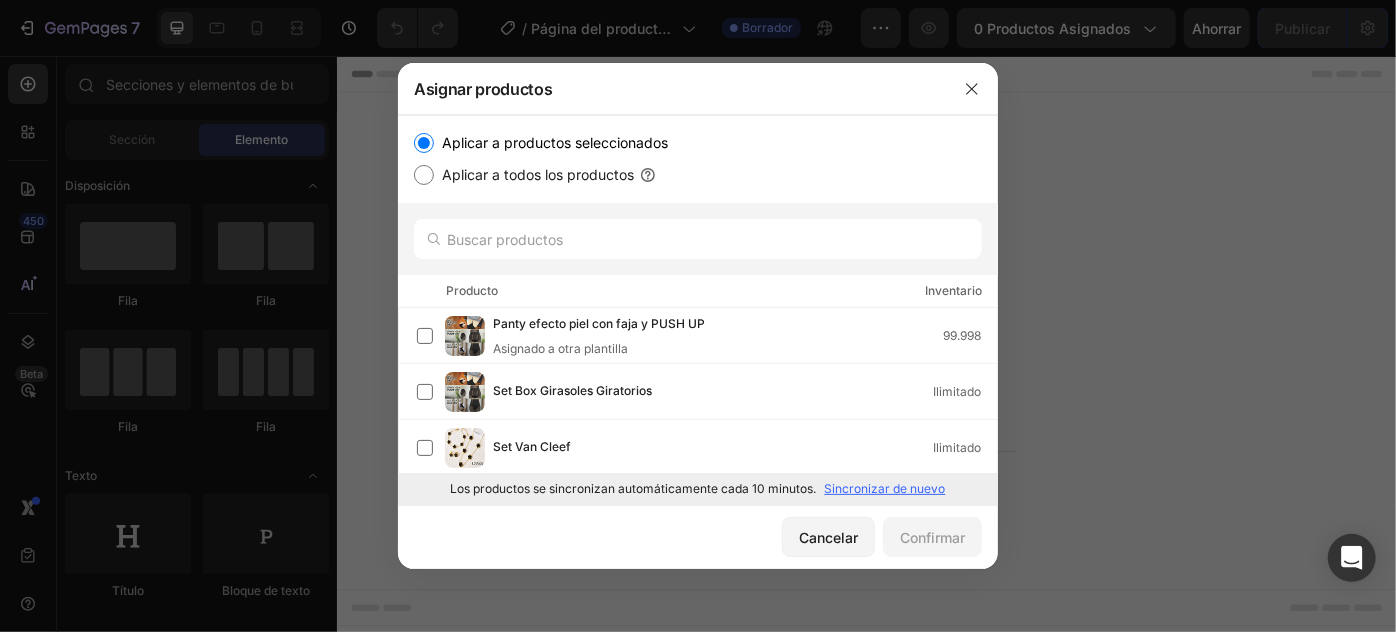 click on "Aplicar a todos los productos" at bounding box center (424, 175) 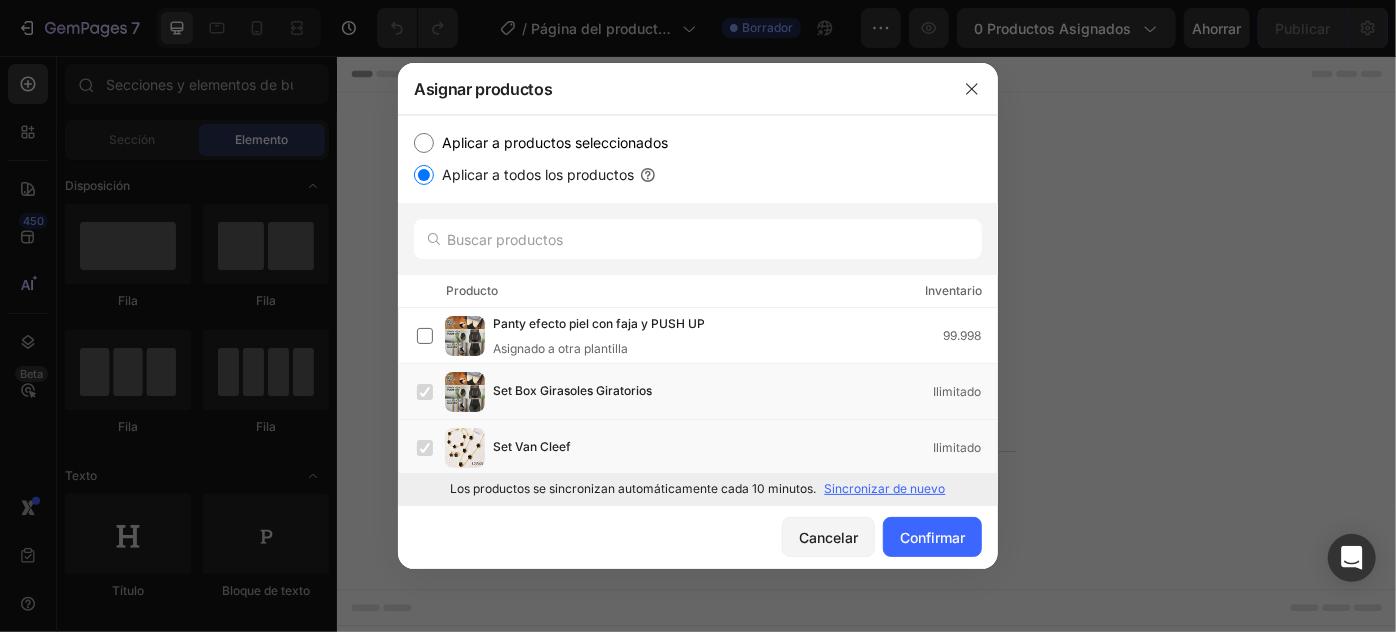 click on "Aplicar a todos los productos" at bounding box center (424, 175) 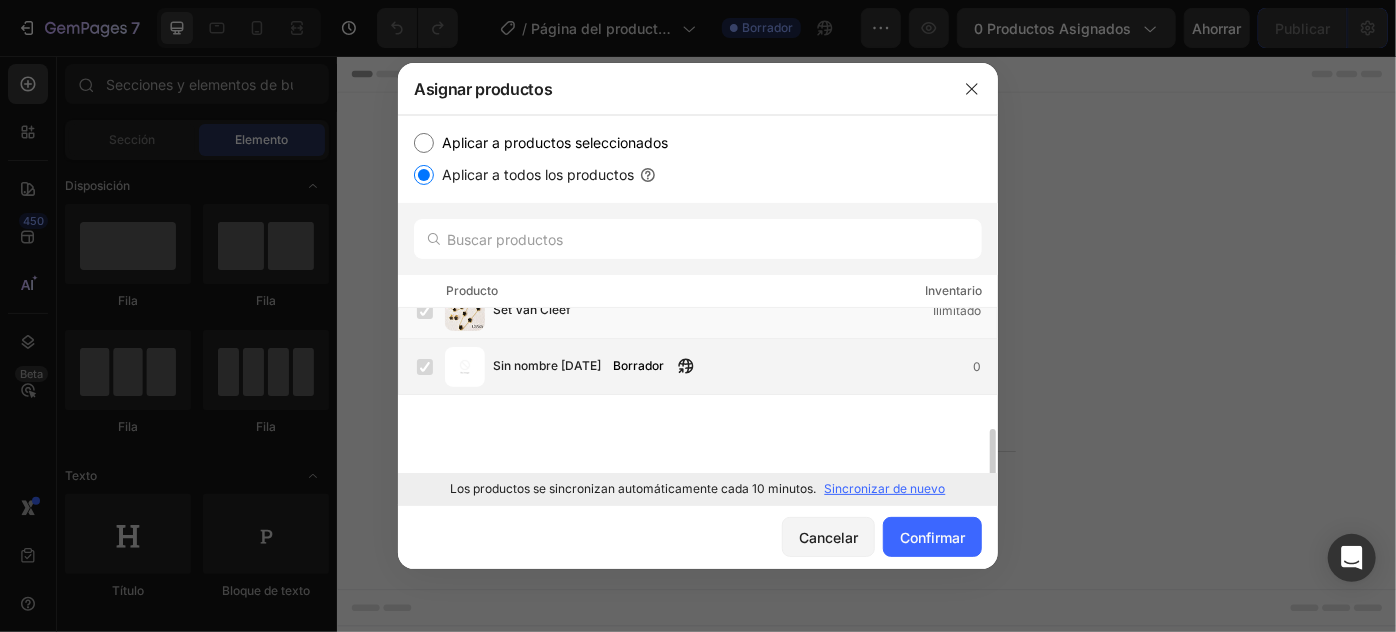 scroll, scrollTop: 173, scrollLeft: 0, axis: vertical 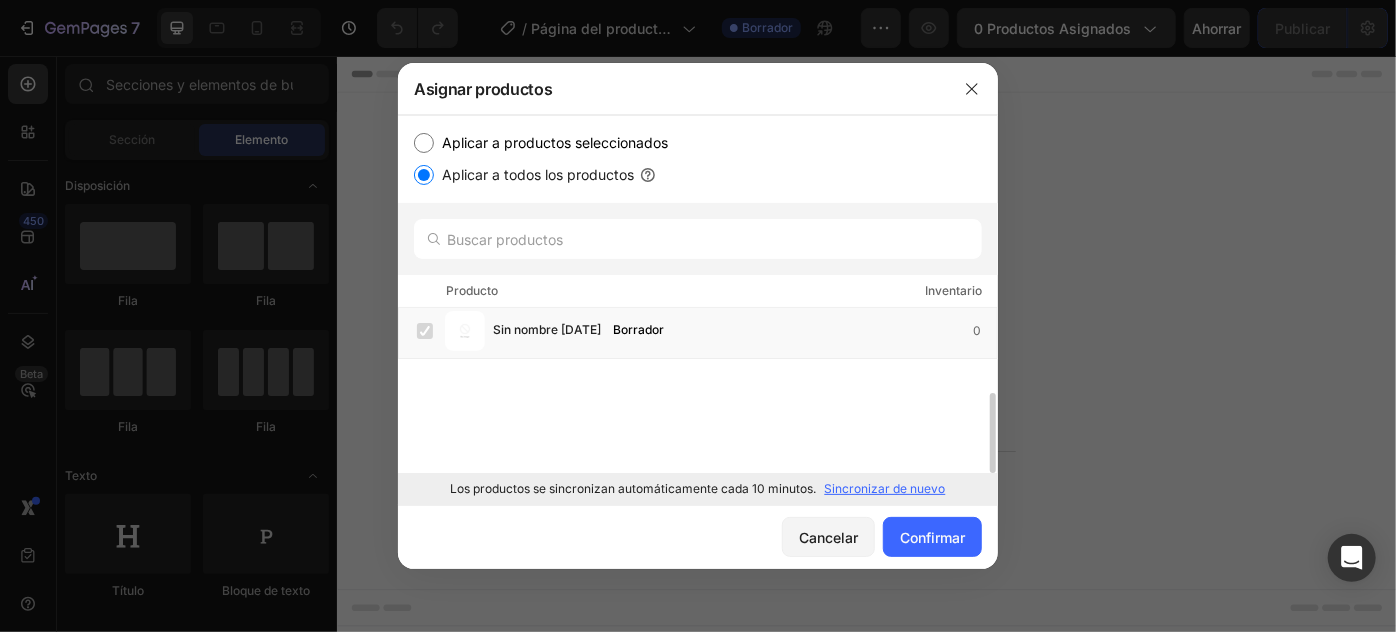 click on "Panty efecto piel con faja y PUSH UP Asignado a otra plantilla 99.998 Set Box Girasoles Giratorios Ilimitado Set Van Cleef Ilimitado Sin nombre 2jul._08:45 Borrador 0" 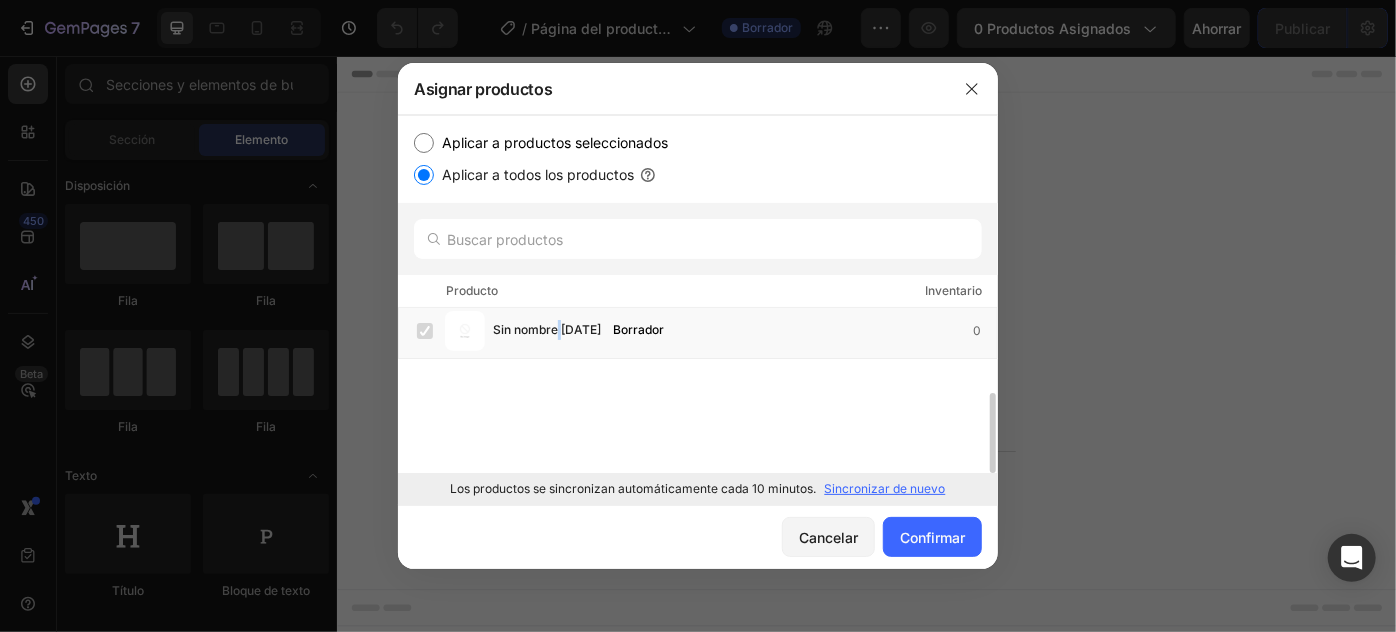 click on "Panty efecto piel con faja y PUSH UP Asignado a otra plantilla 99.998 Set Box Girasoles Giratorios Ilimitado Set Van Cleef Ilimitado Sin nombre 2jul._08:45 Borrador 0" 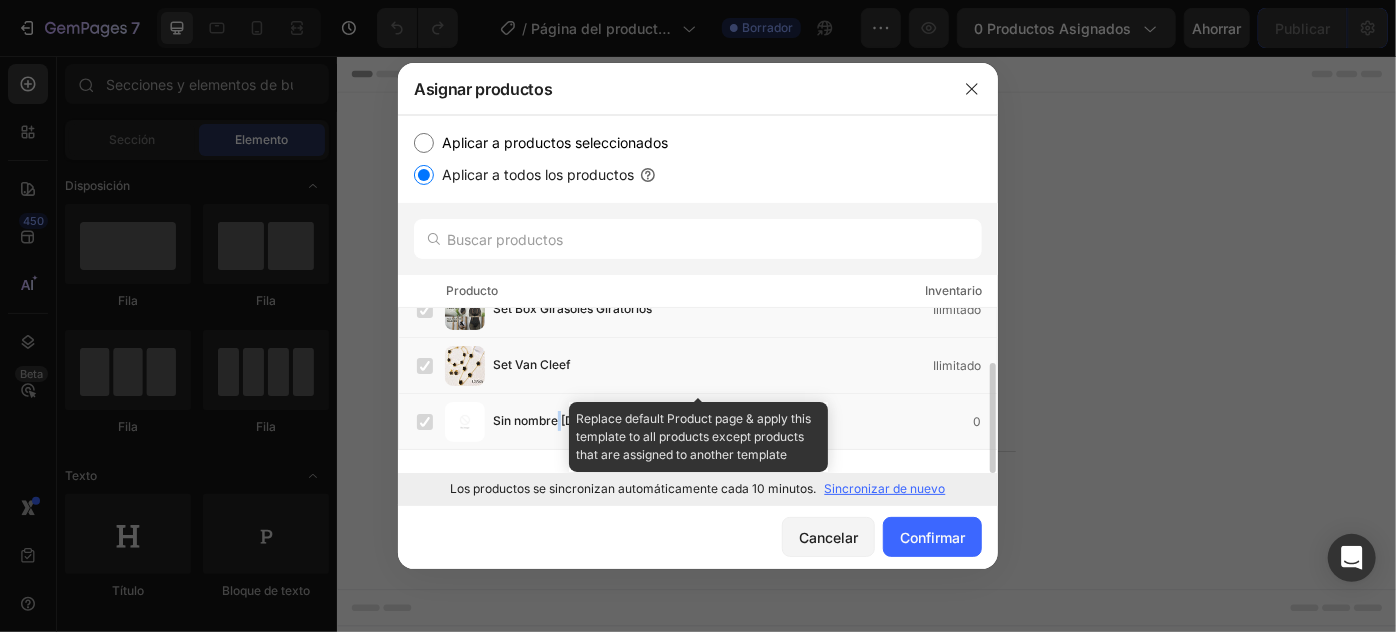 scroll, scrollTop: 0, scrollLeft: 0, axis: both 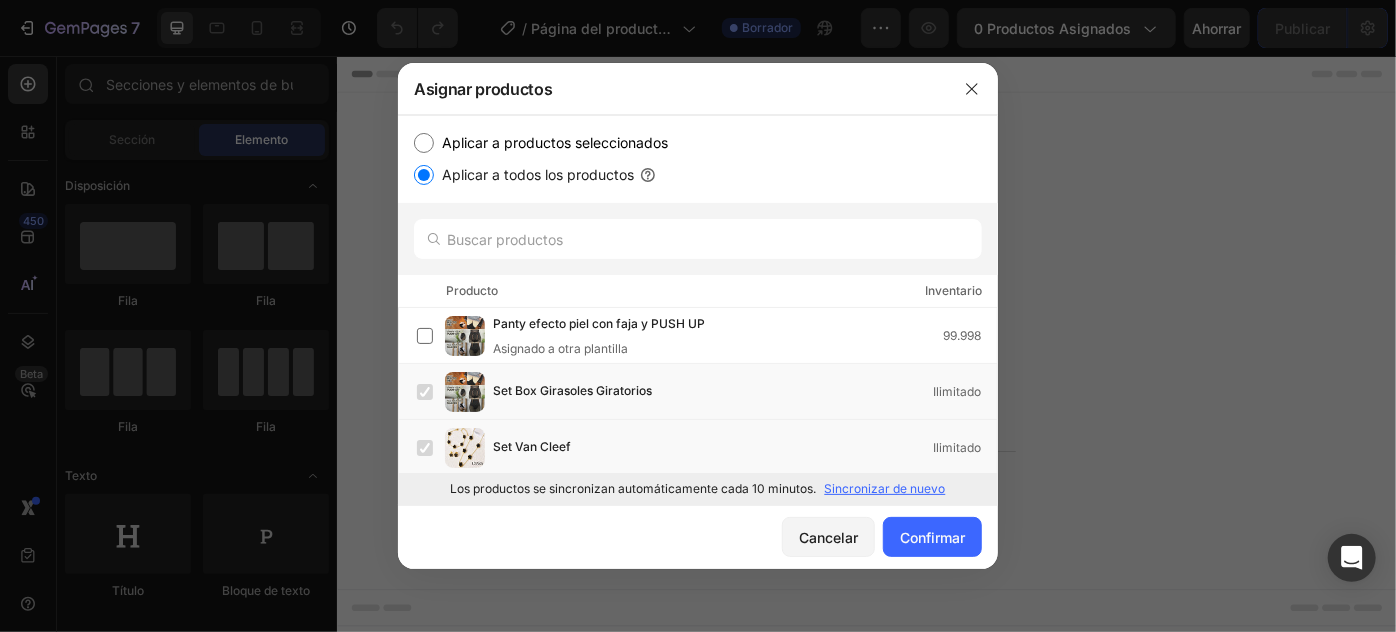 click on "Sincronizar de nuevo" at bounding box center (885, 488) 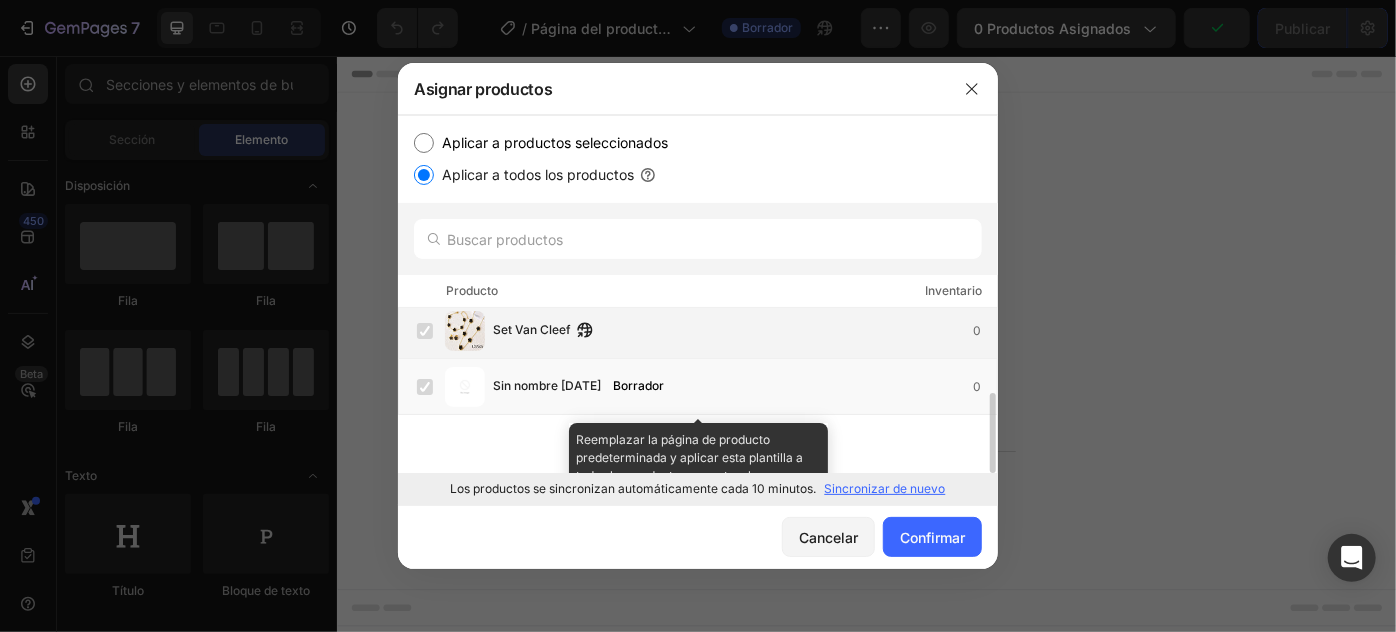 scroll, scrollTop: 229, scrollLeft: 0, axis: vertical 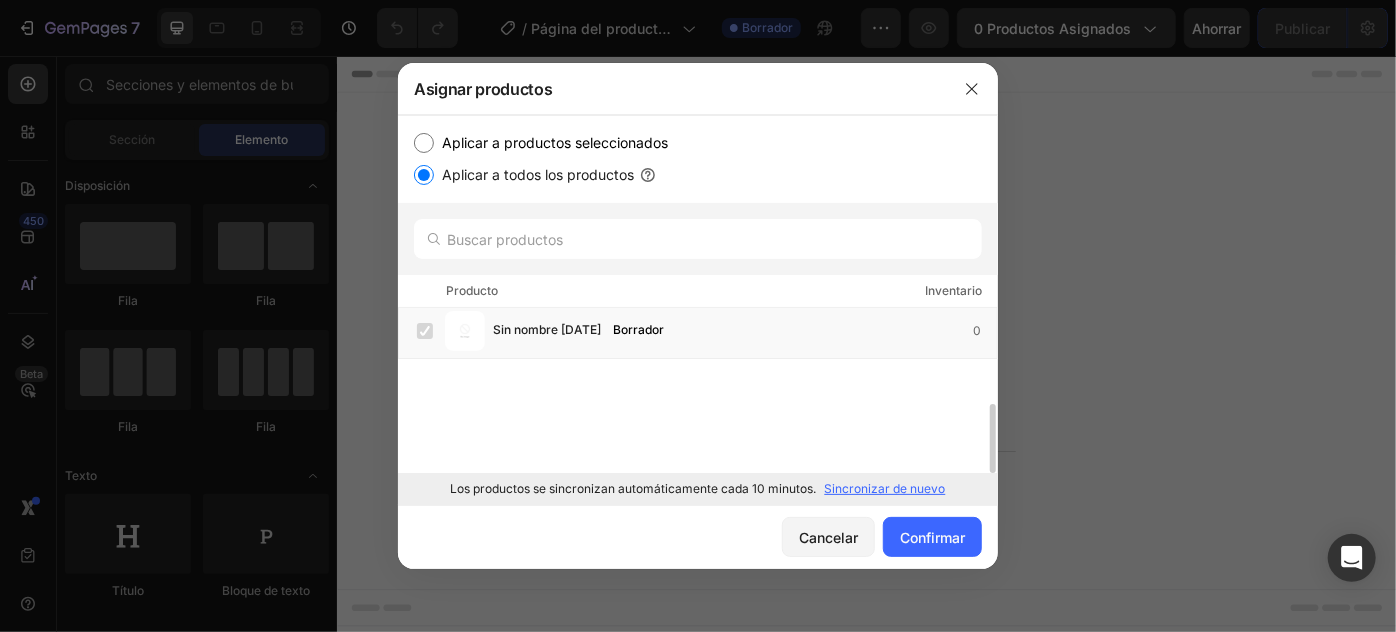 click on "Panty efecto piel con faja y PUSH UP Asignado a otra plantilla 99.998 SEBO DE RES - ¡Tu piel solo necesita esto! Asignado a otra plantilla 0 Set Box Girasoles Giratorios 0 Set Van Cleef 0 Sin nombre 2jul._08:45 Borrador 0" 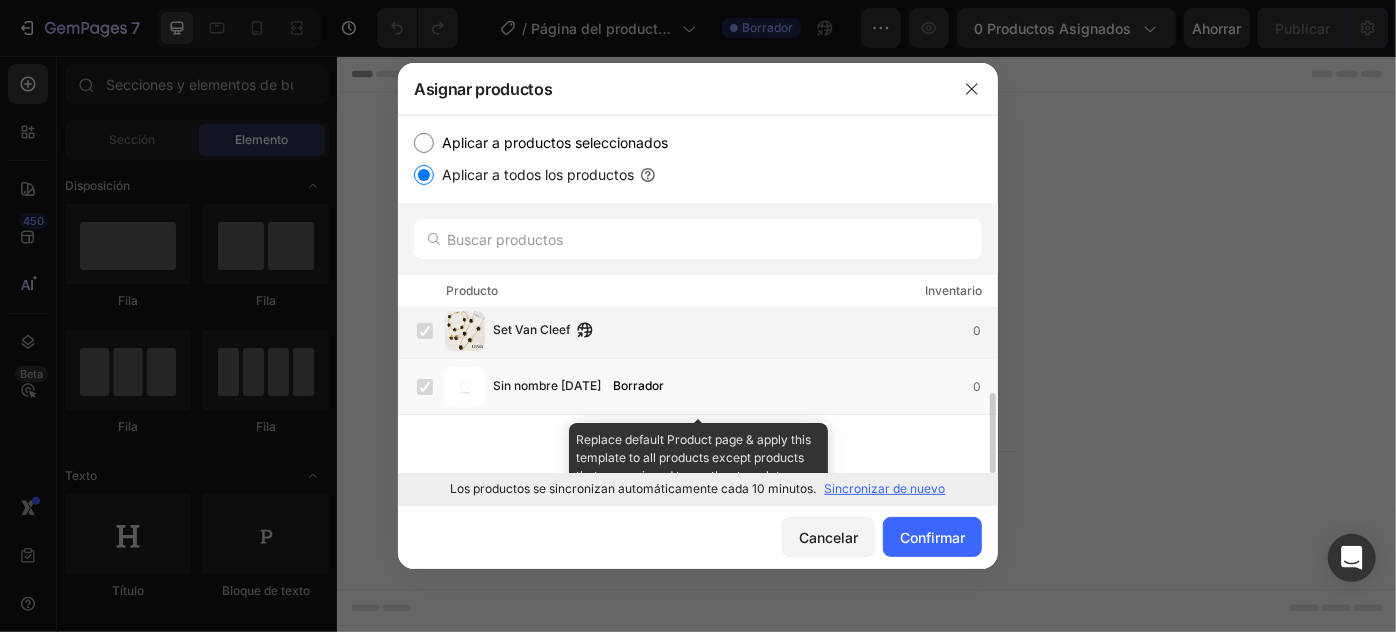 scroll, scrollTop: 0, scrollLeft: 0, axis: both 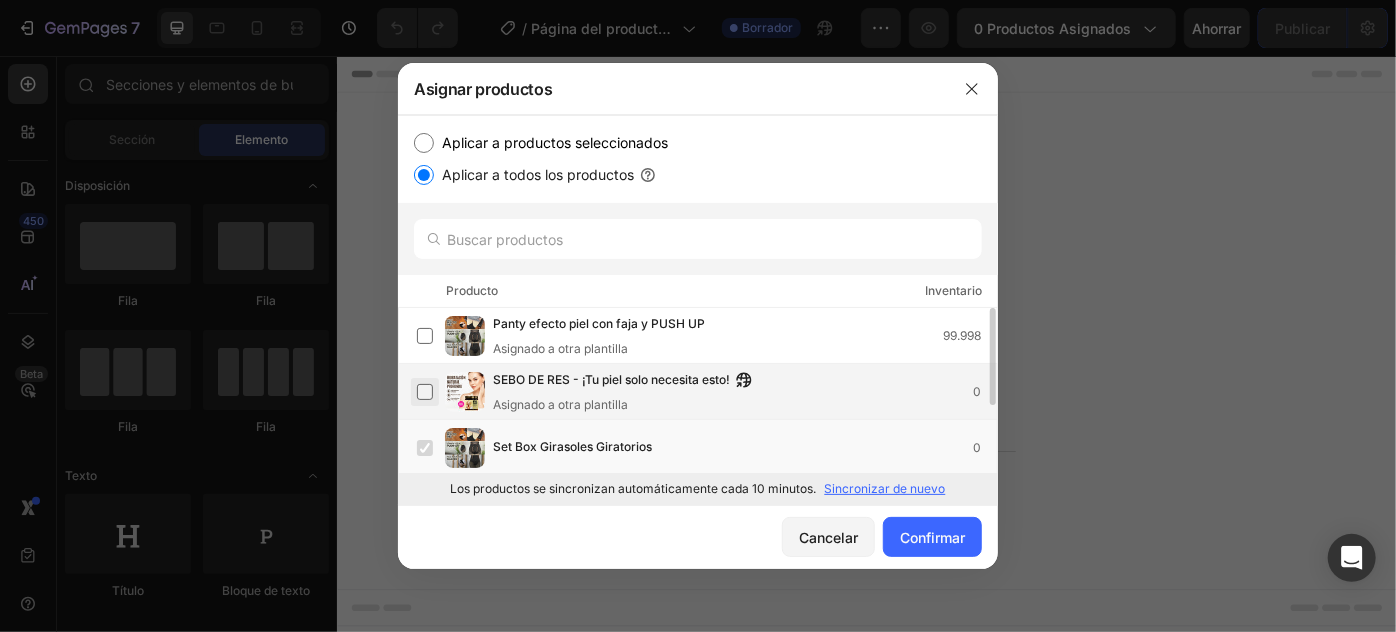 click at bounding box center (425, 392) 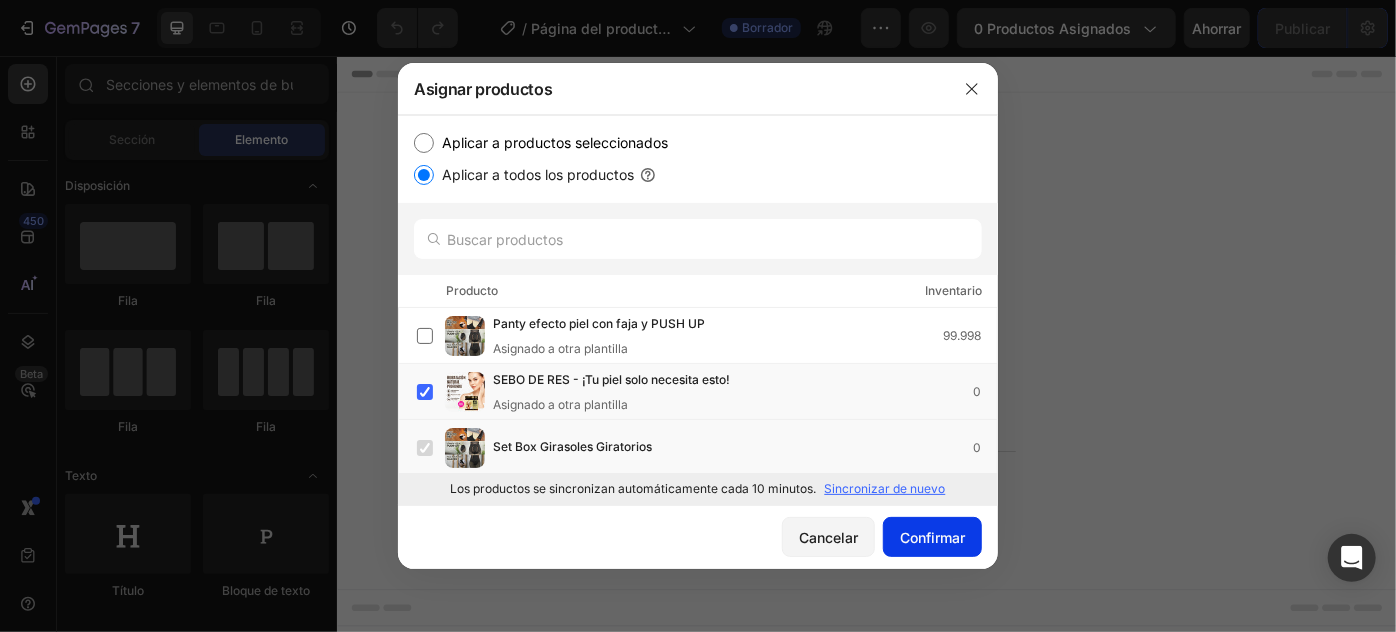 click on "Confirmar" at bounding box center [932, 537] 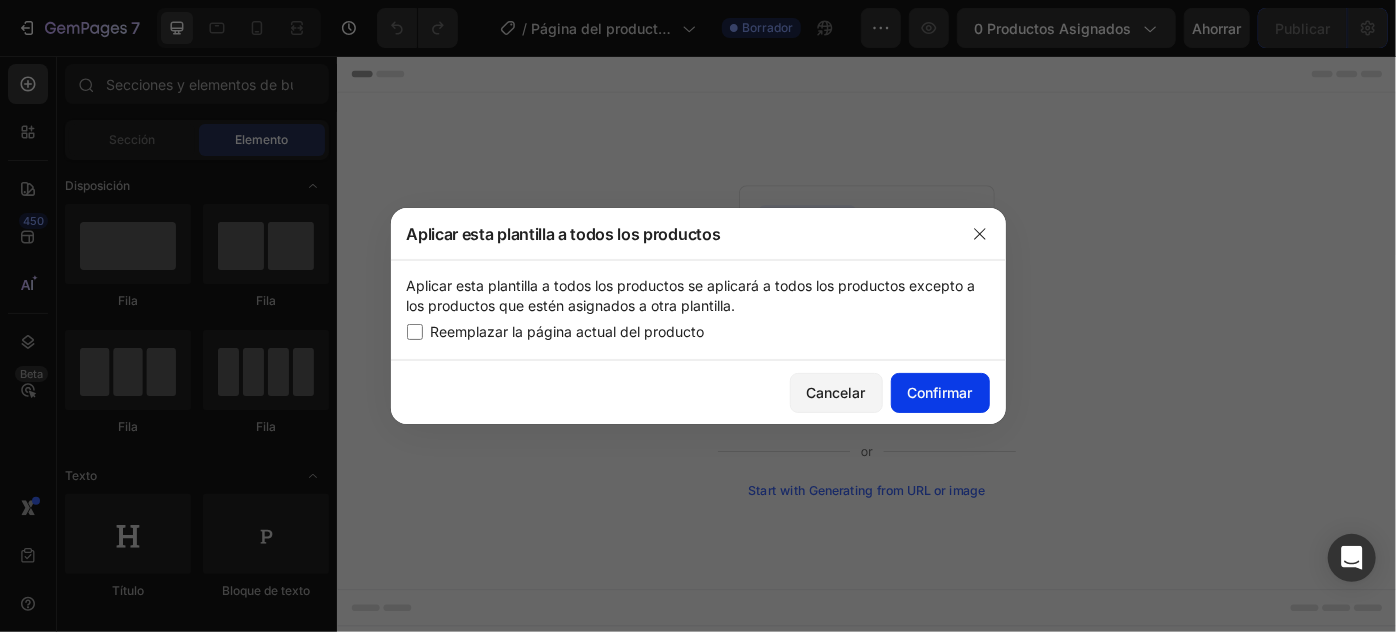 click on "Confirmar" 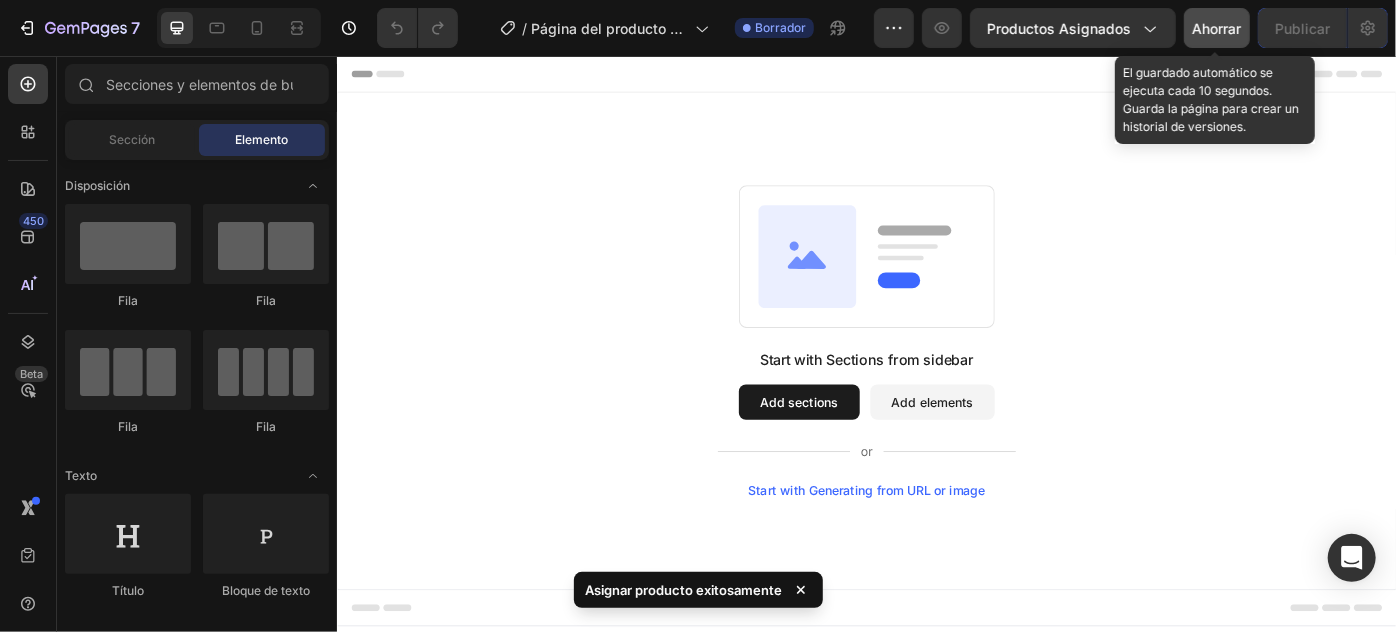 click on "Ahorrar" at bounding box center [1217, 28] 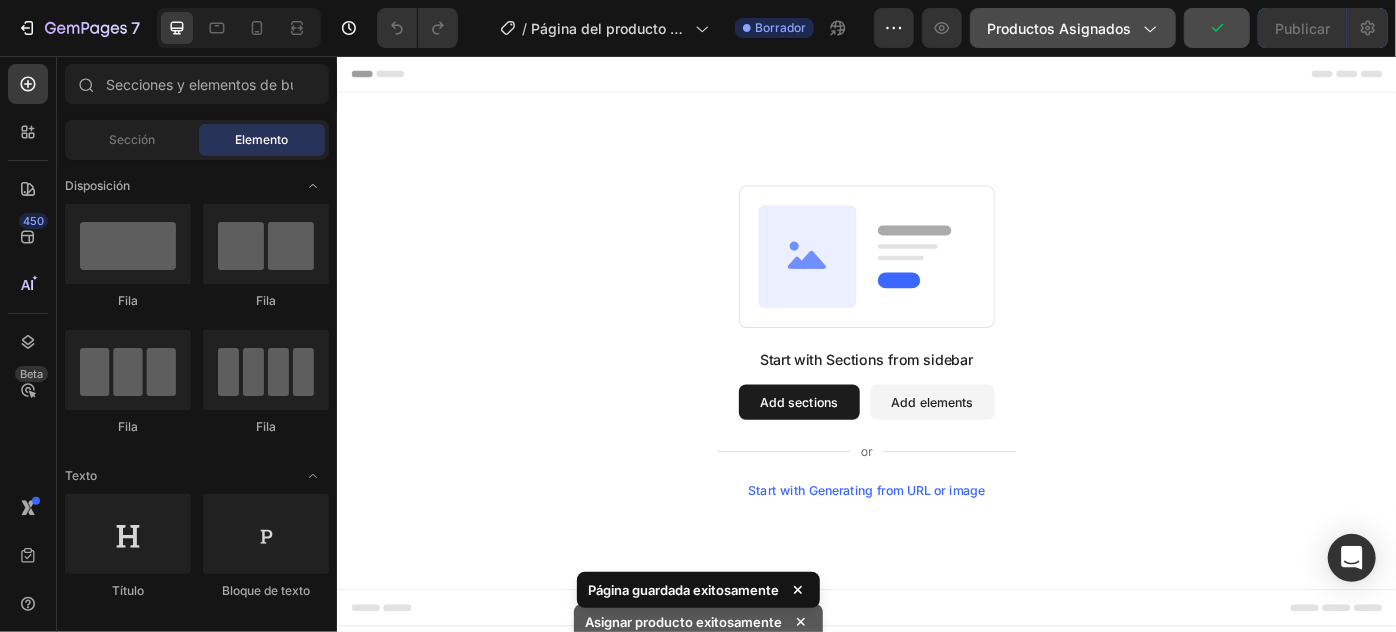 click 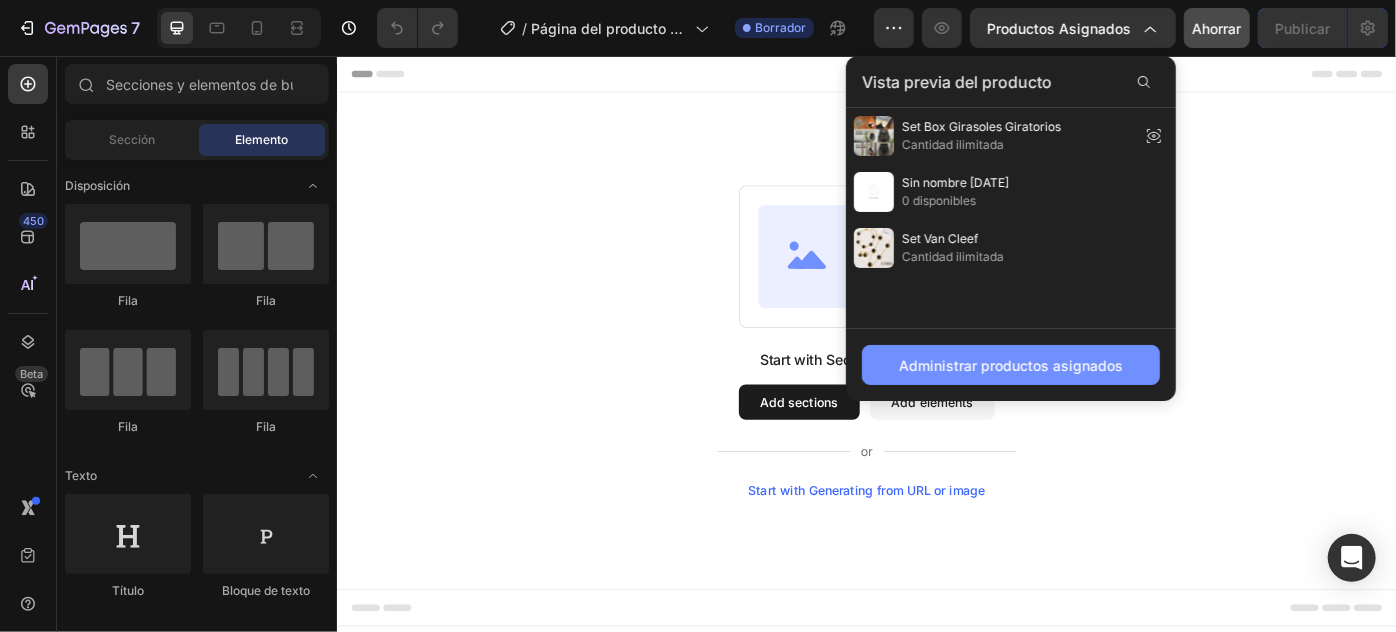 click on "Administrar productos asignados" at bounding box center (1011, 365) 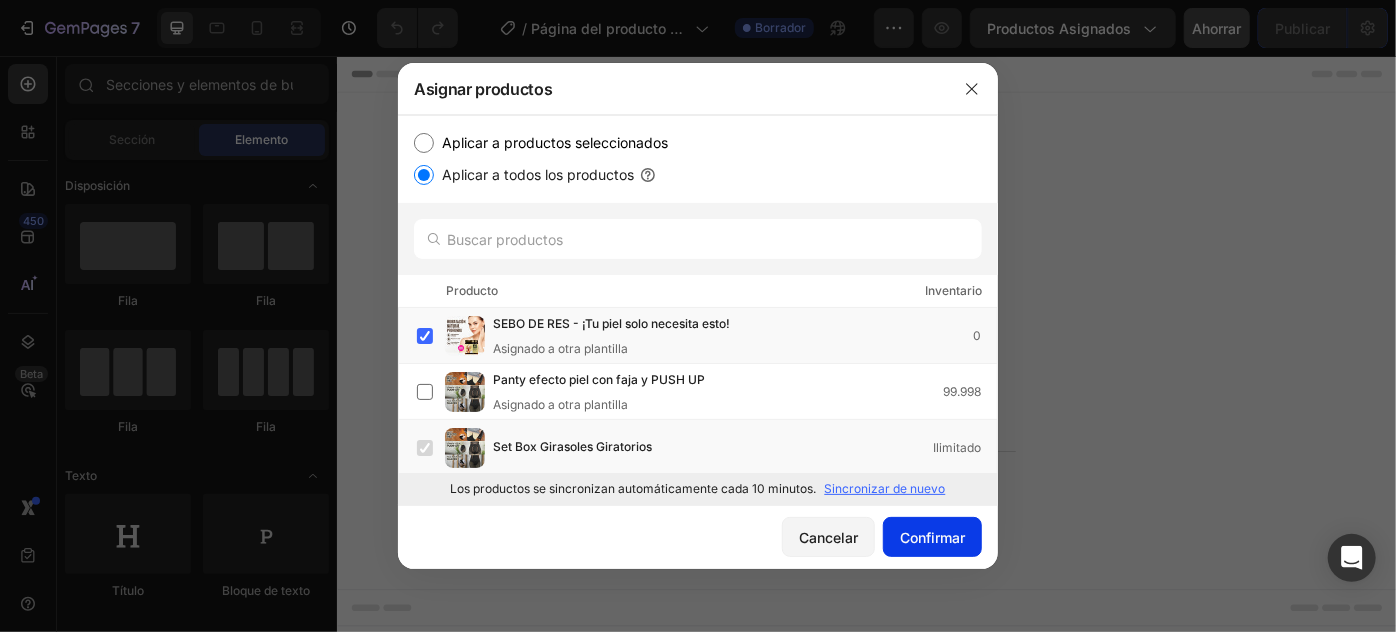 click on "Confirmar" at bounding box center [932, 537] 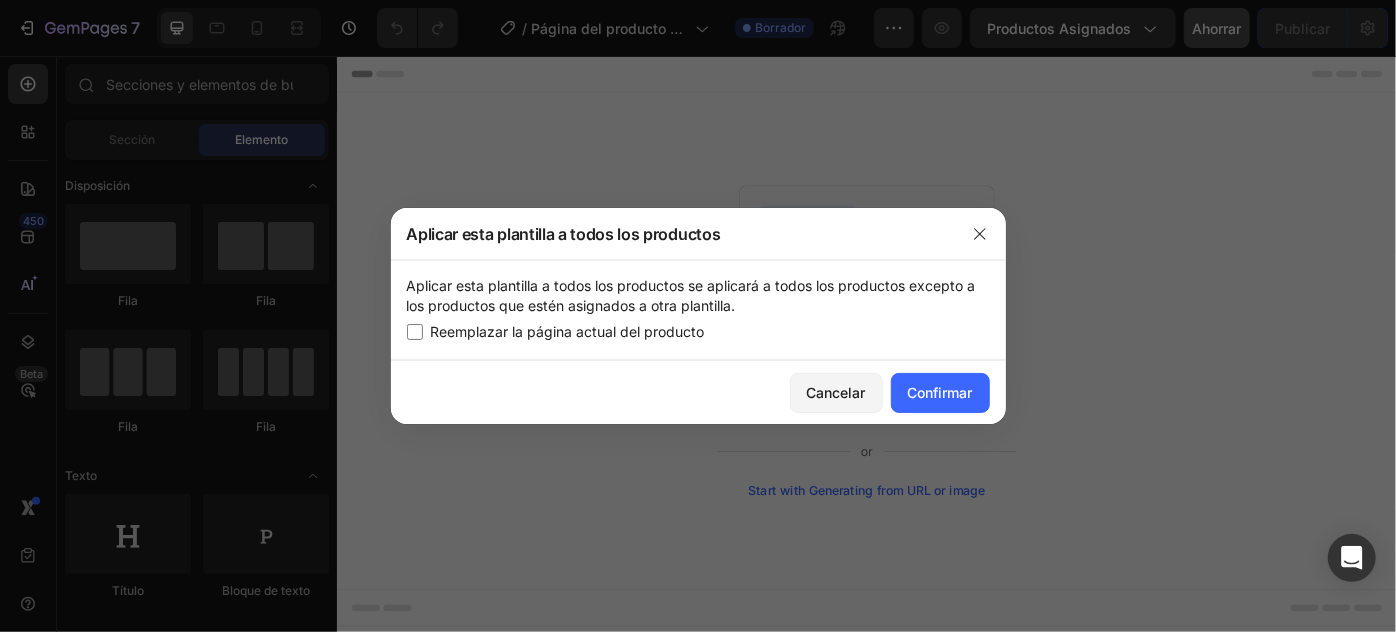 click at bounding box center (415, 332) 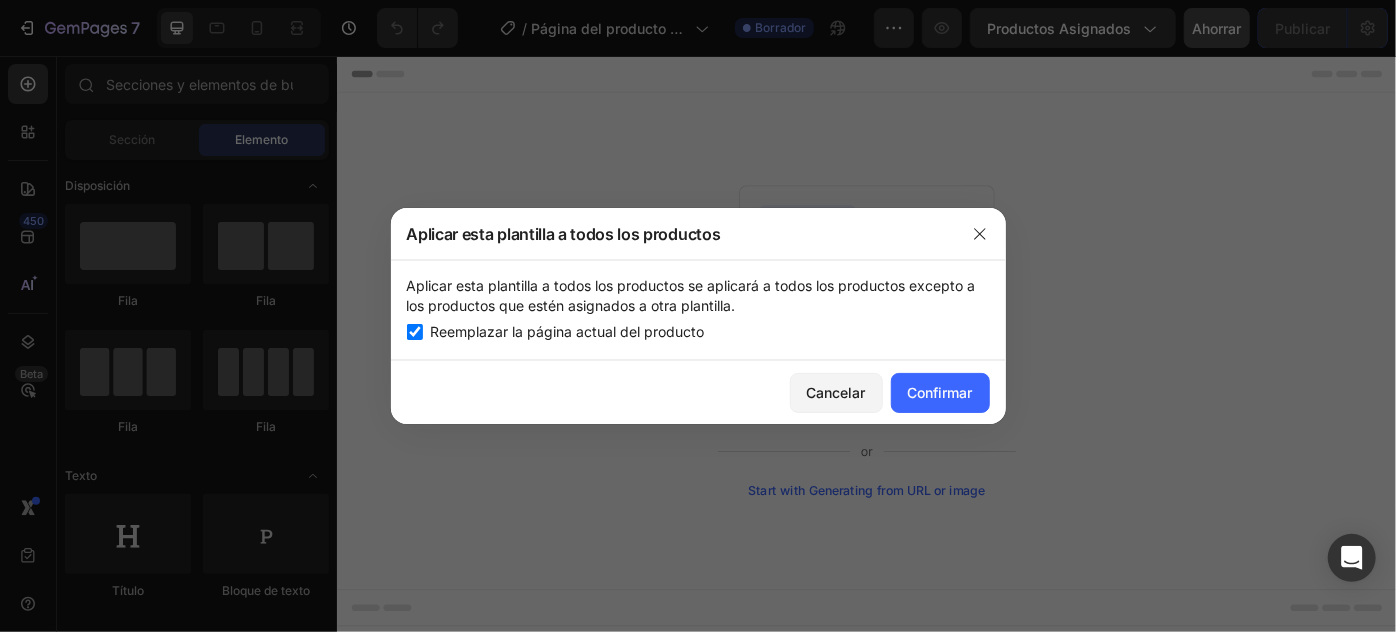 checkbox on "true" 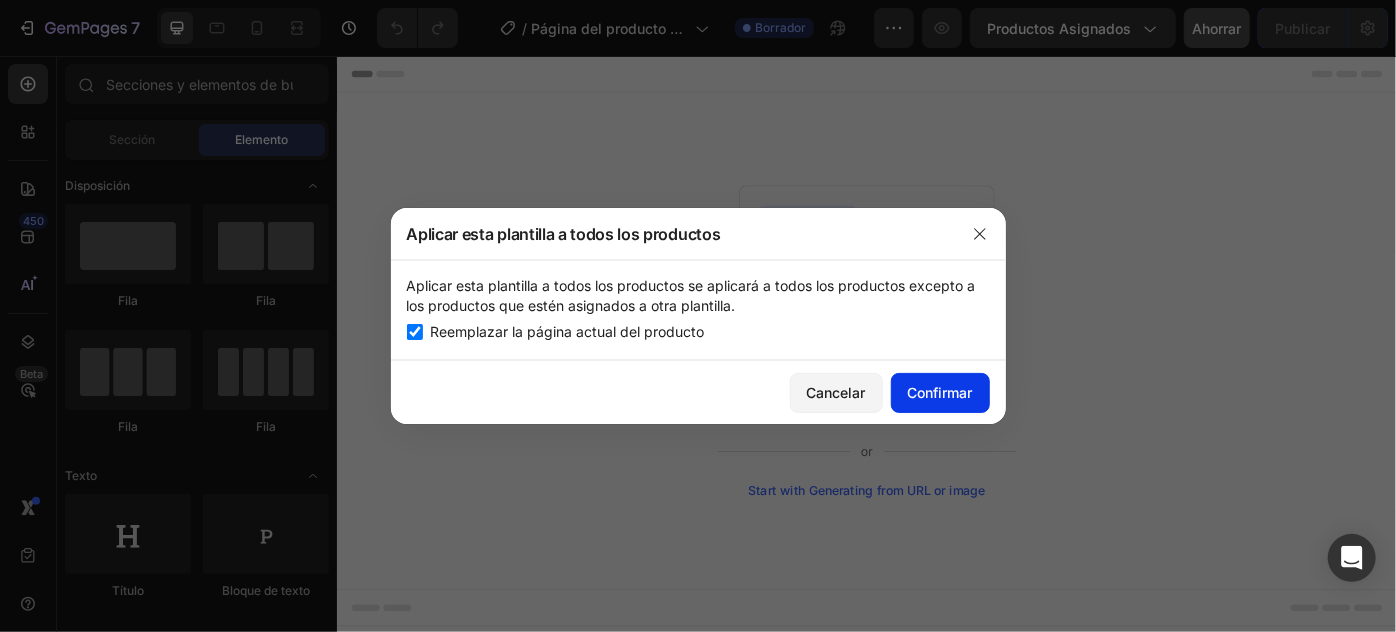 click on "Confirmar" at bounding box center (940, 392) 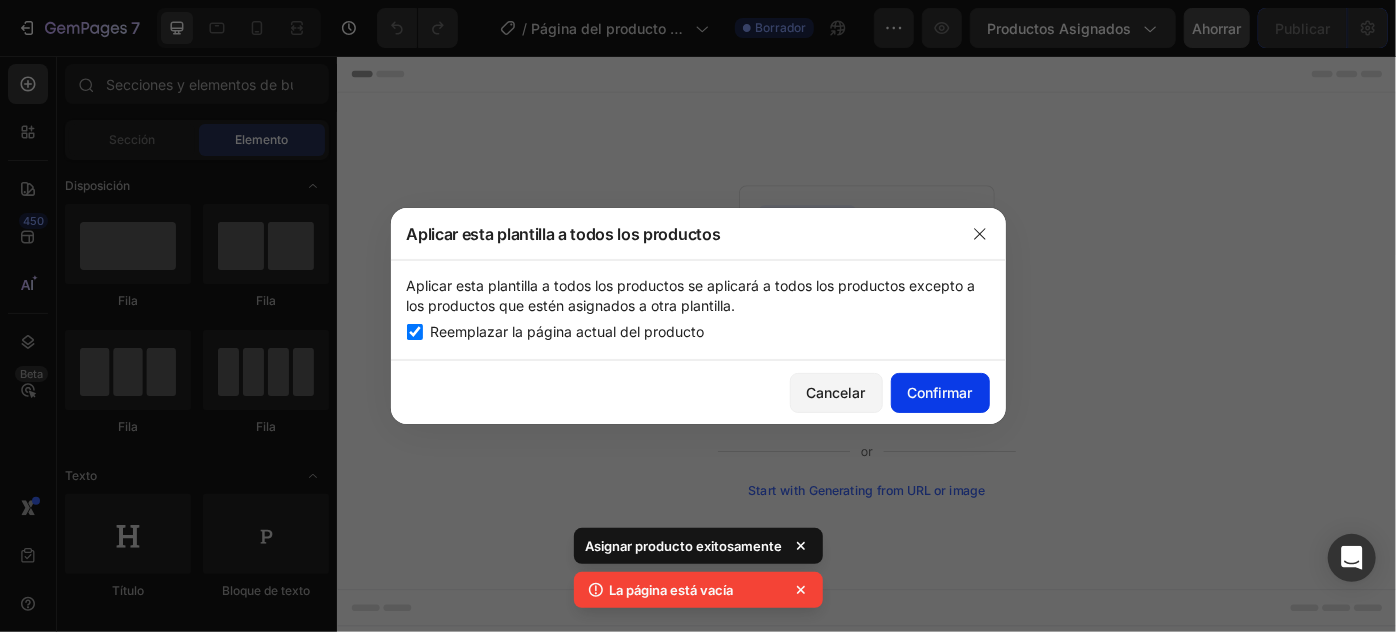 click on "Confirmar" 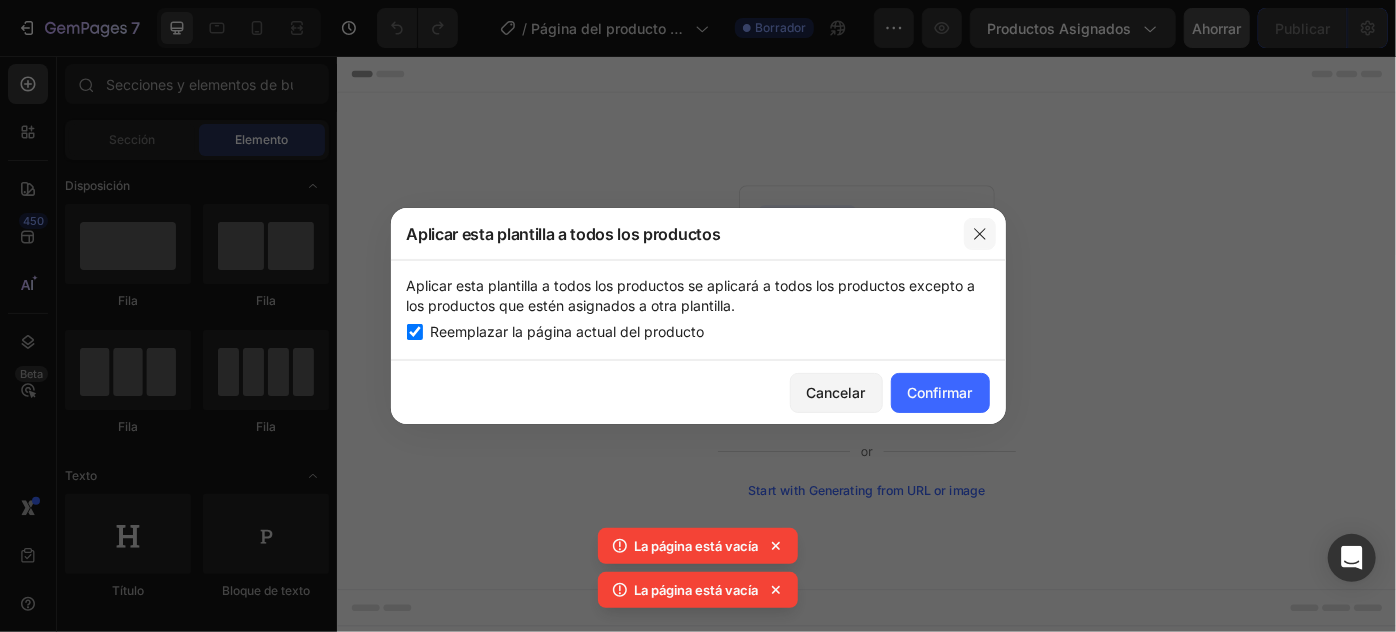 drag, startPoint x: 979, startPoint y: 234, endPoint x: 727, endPoint y: 201, distance: 254.15154 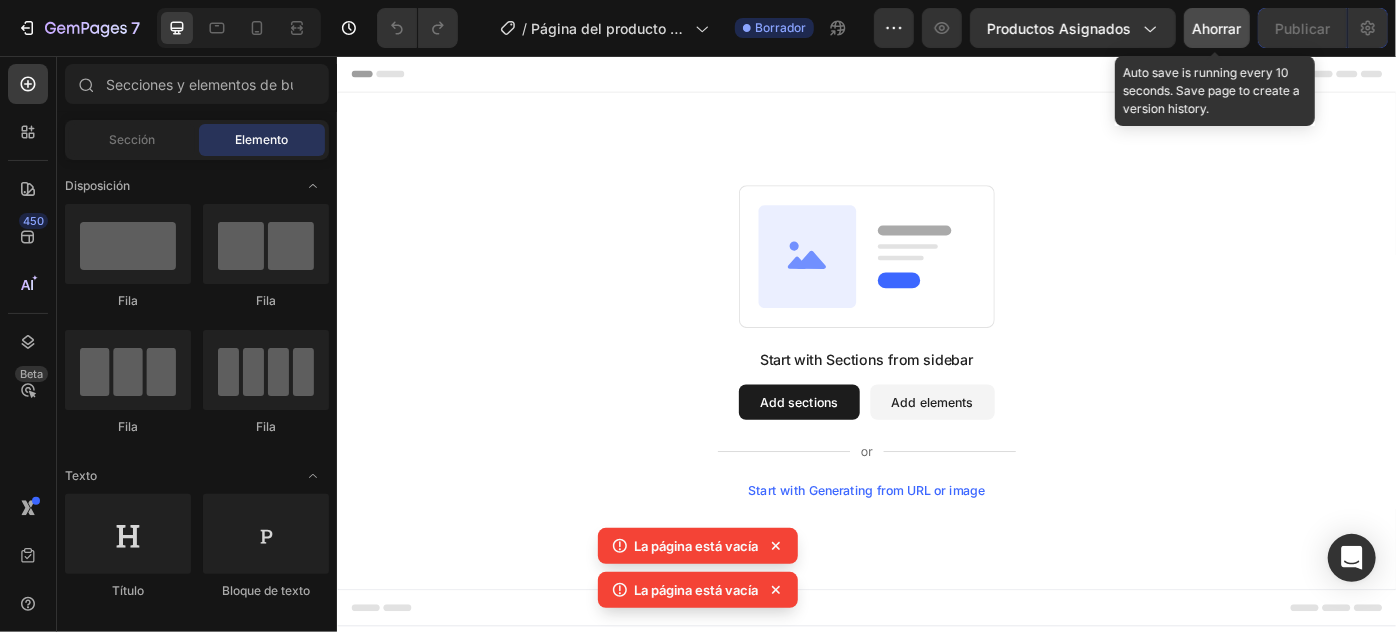 click on "Ahorrar" at bounding box center (1217, 28) 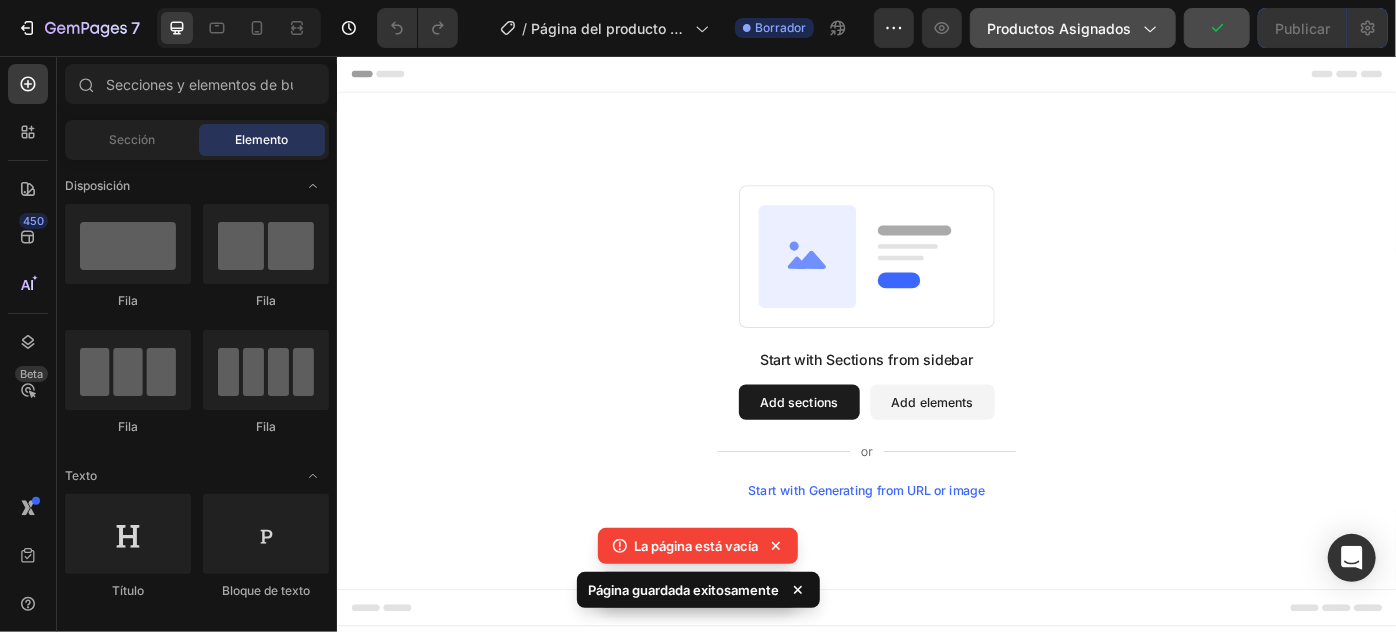 click on "Productos asignados" at bounding box center (1073, 28) 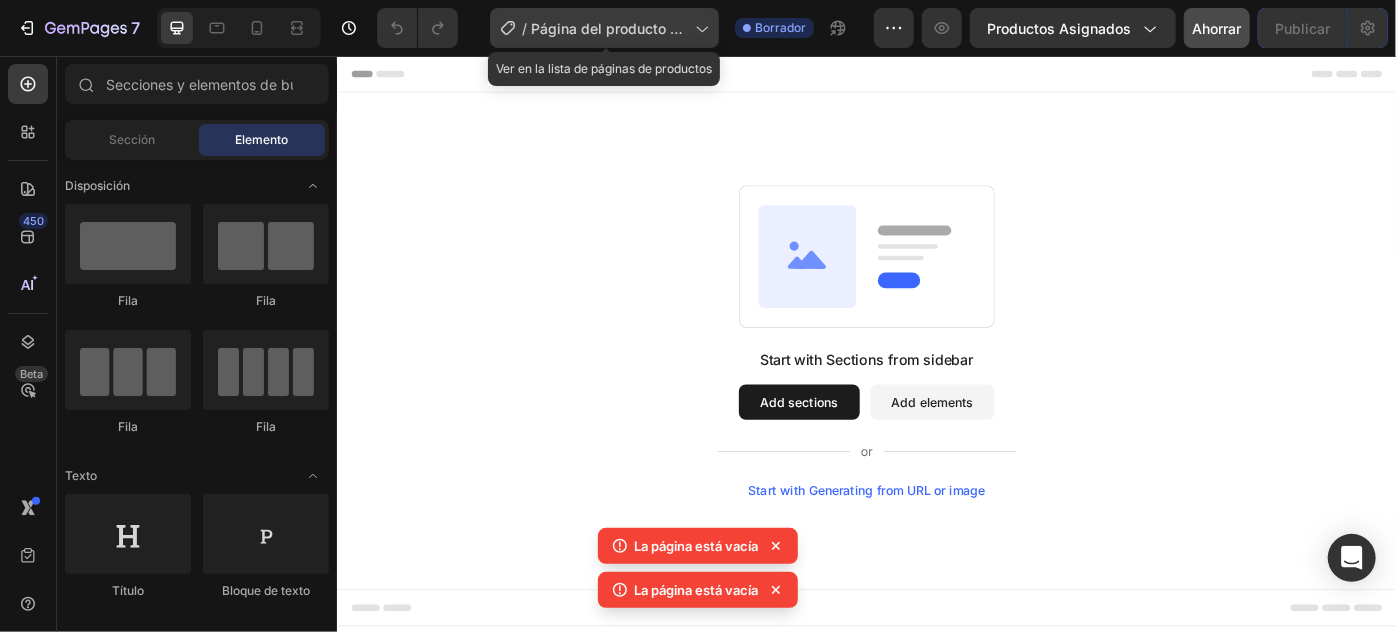 click on "Página del producto - [DATE], [TIME]" at bounding box center [607, 49] 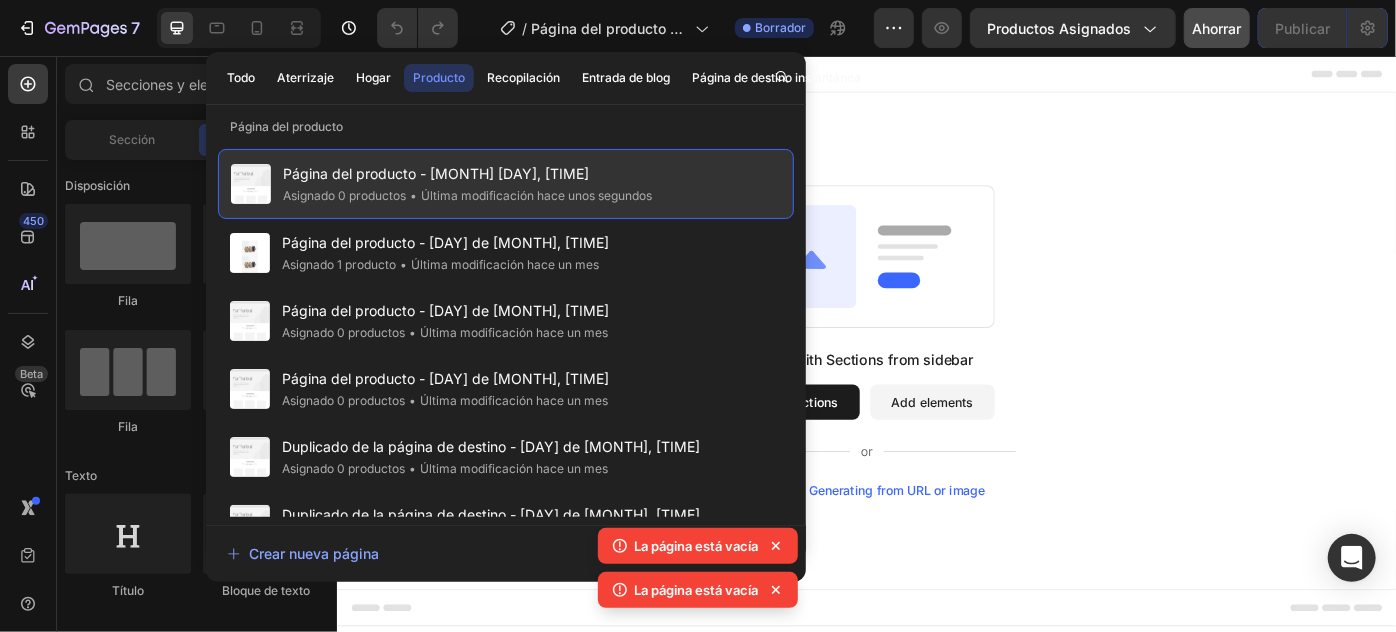 click on "Página del producto - [DATE], [TIME]" at bounding box center (436, 173) 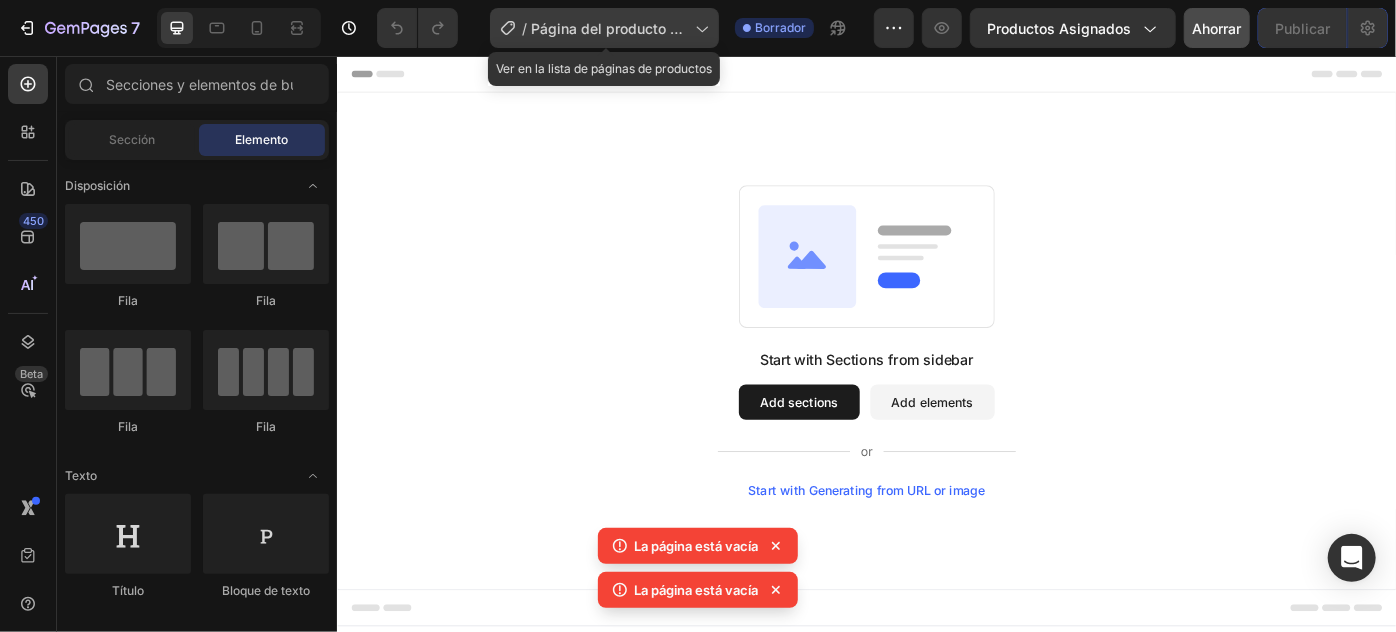 click on "Página del producto - [DATE], [TIME]" at bounding box center (607, 49) 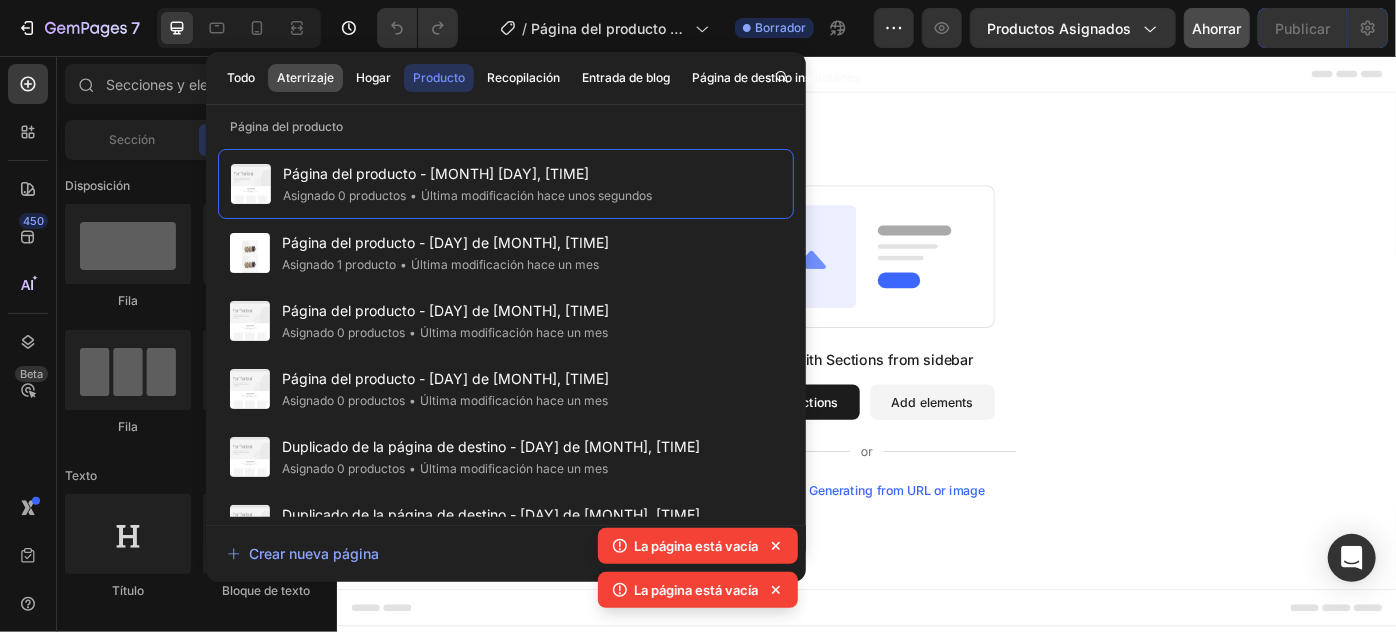 click on "Aterrizaje" at bounding box center [305, 77] 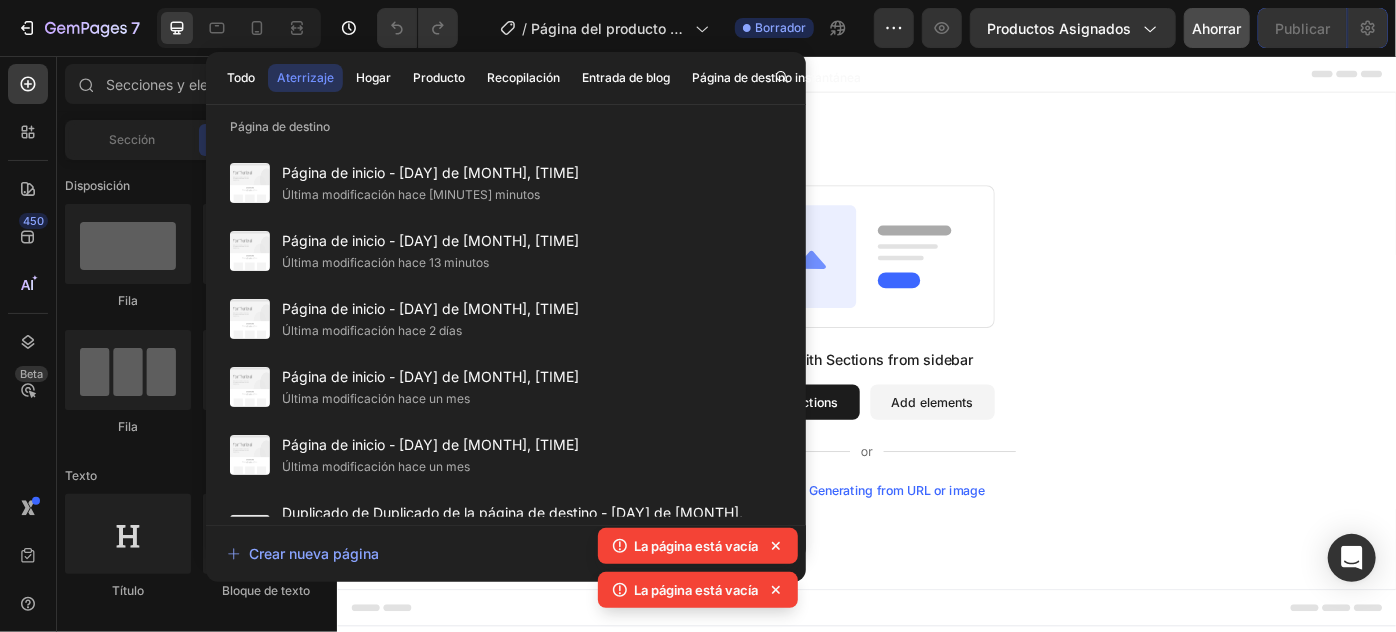 click on "Aterrizaje" at bounding box center [305, 77] 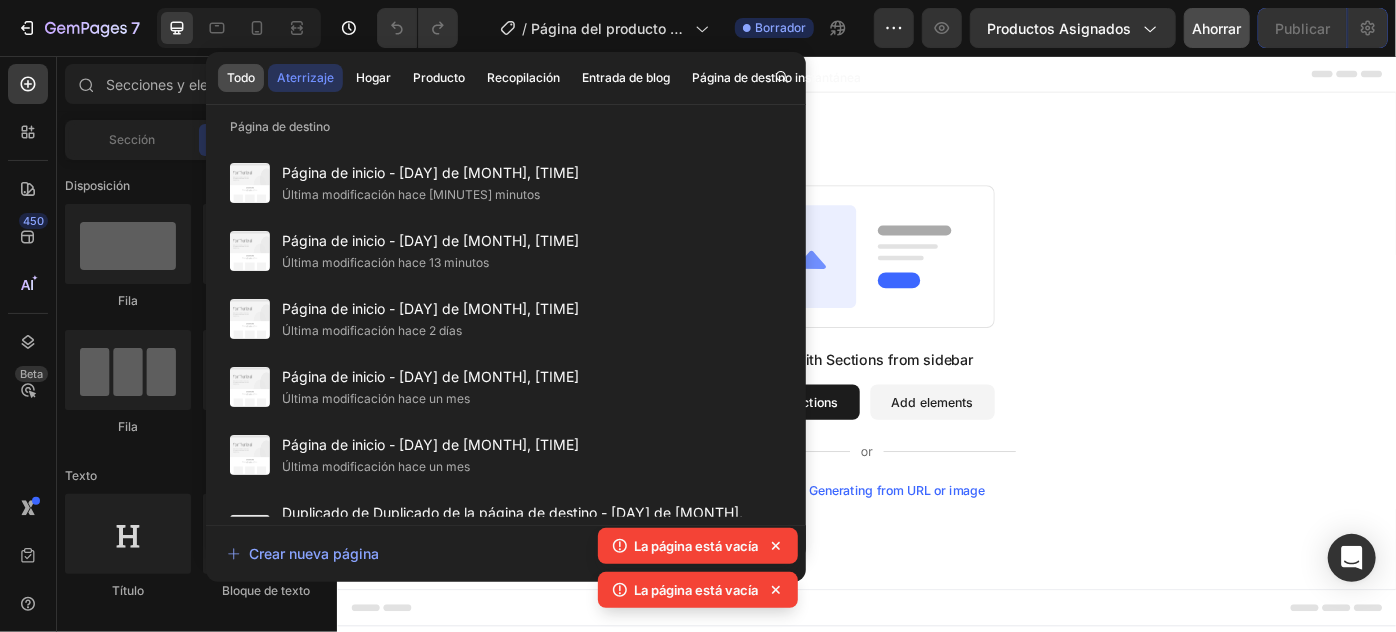 click on "Todo" at bounding box center [241, 77] 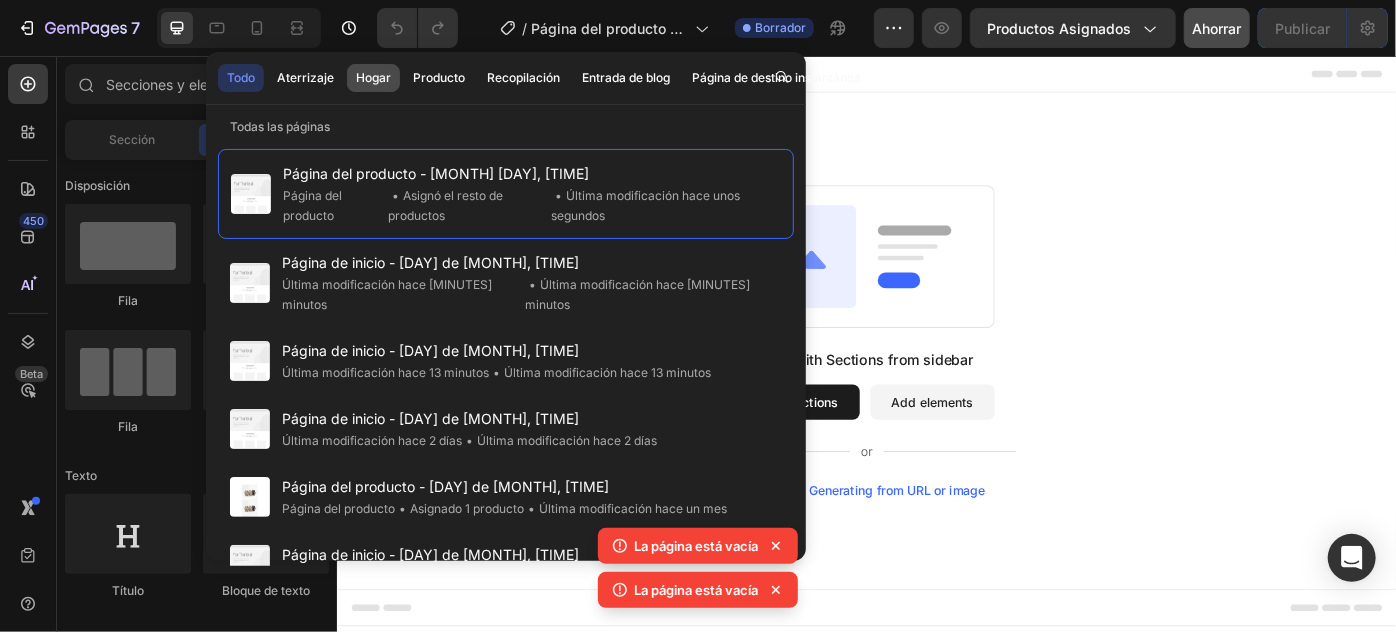 click on "Hogar" at bounding box center (373, 77) 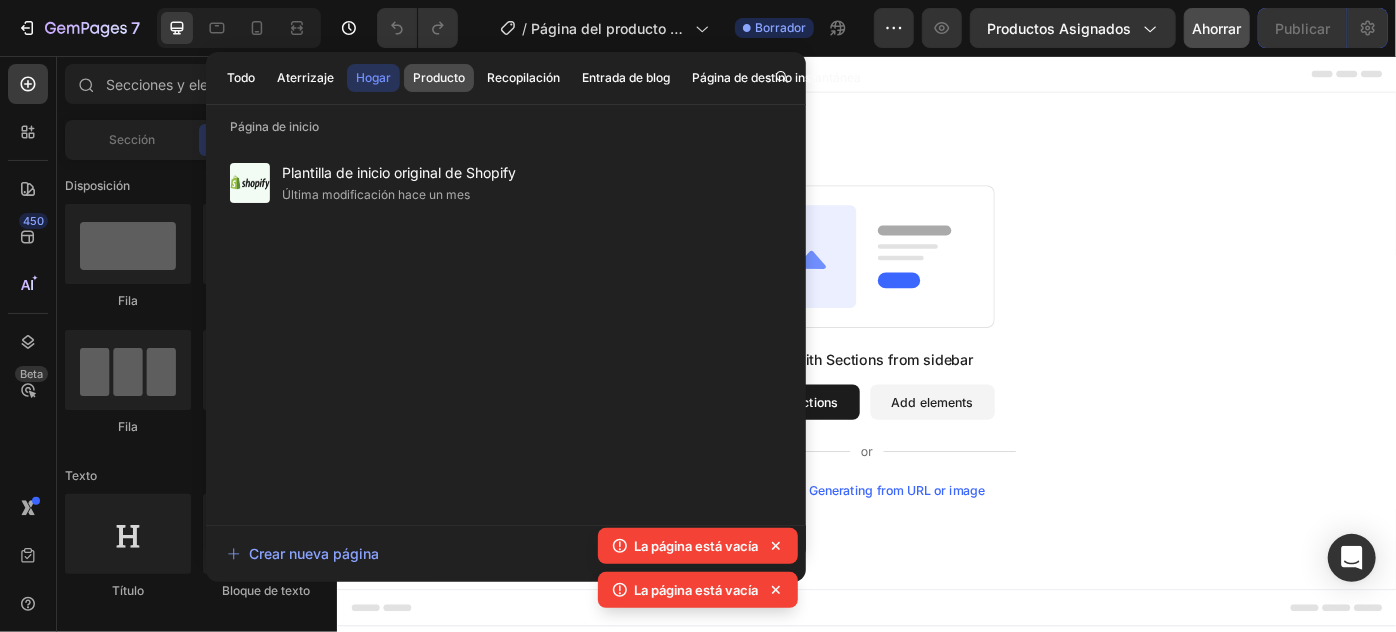 click on "Producto" at bounding box center (439, 77) 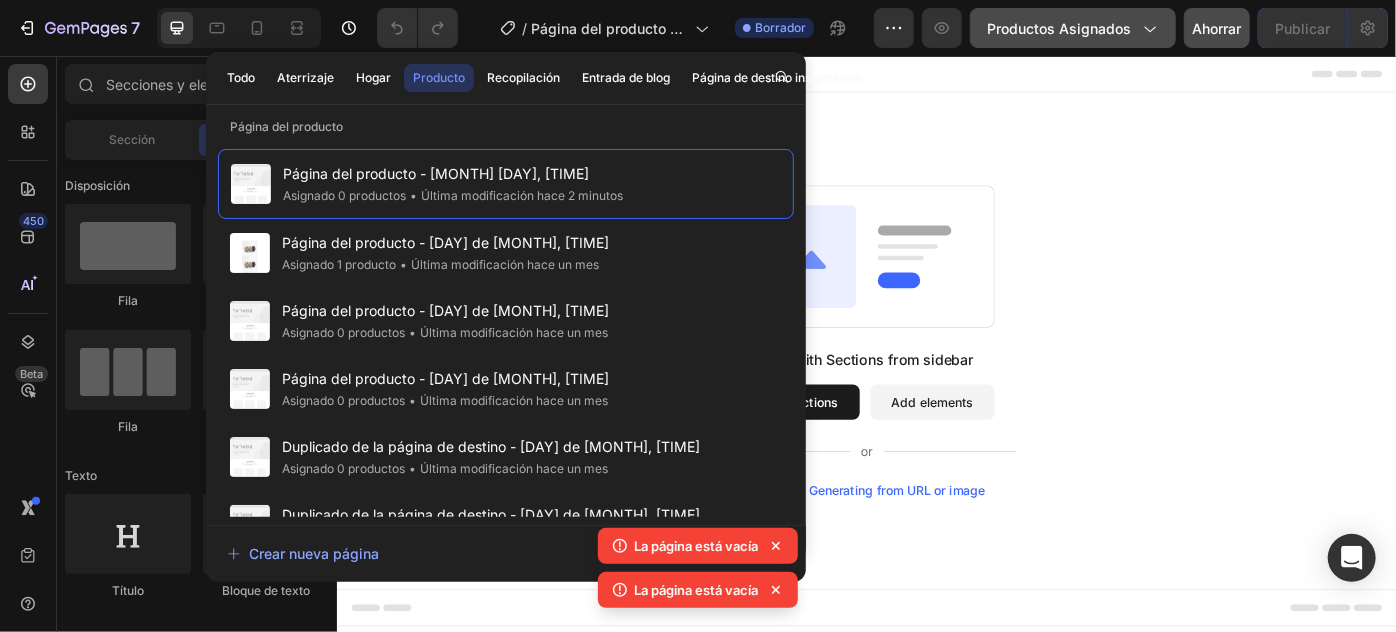click on "Productos asignados" at bounding box center (1073, 28) 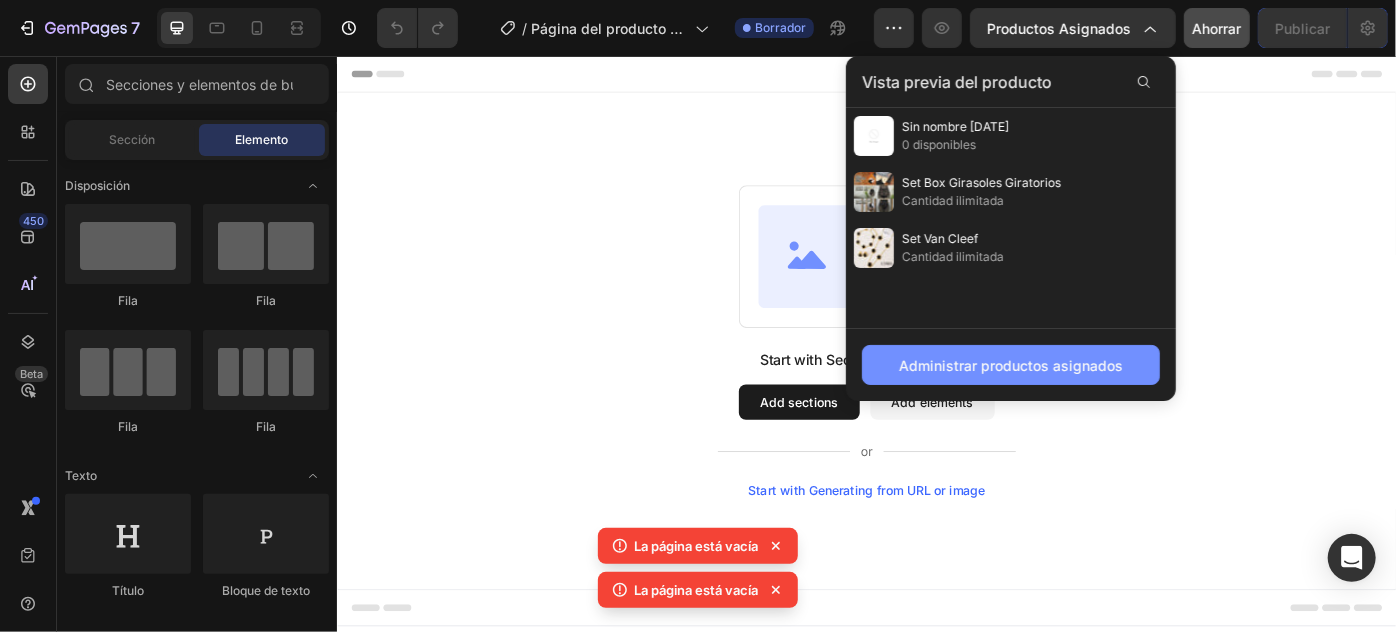 click on "Administrar productos asignados" at bounding box center [1011, 365] 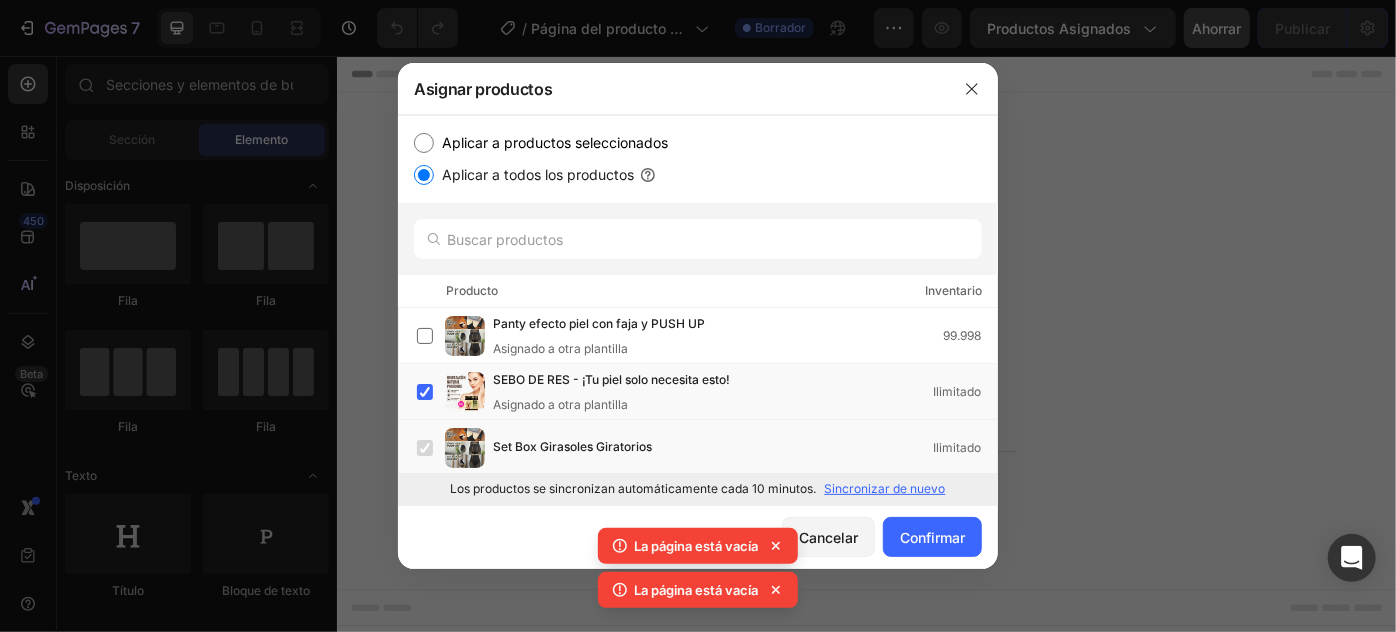 click on "Aplicar a productos seleccionados" at bounding box center [424, 143] 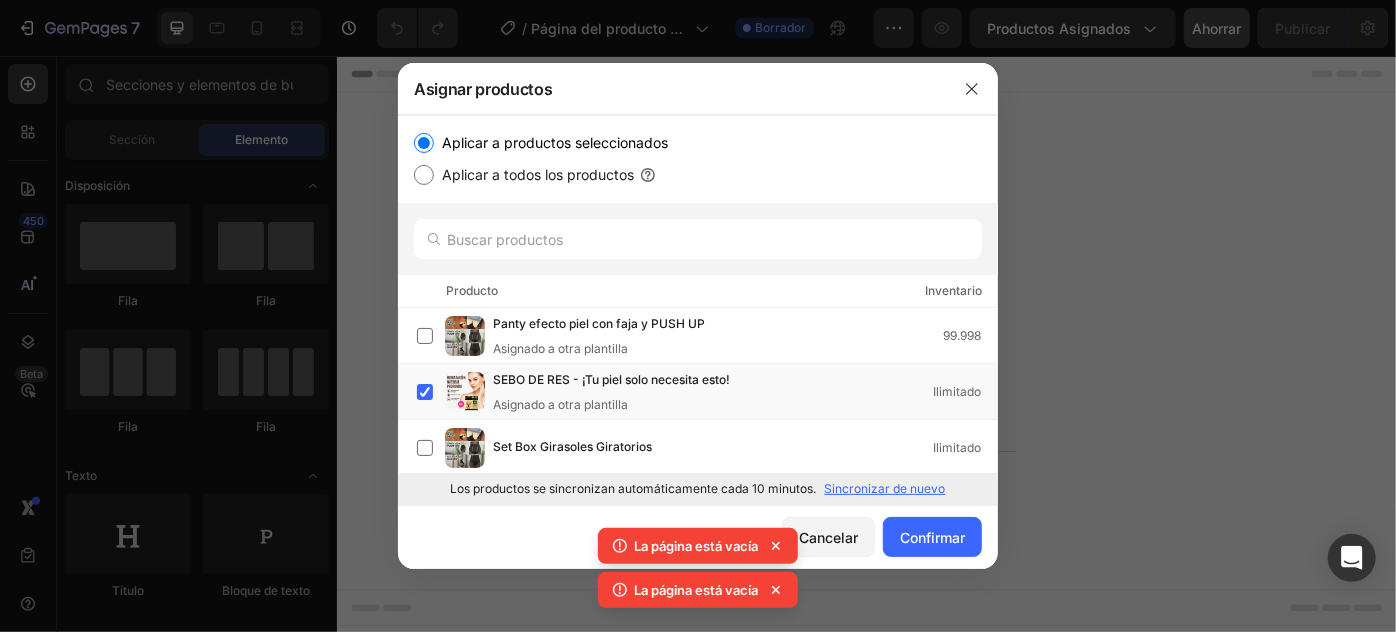 click on "Aplicar a productos seleccionados" at bounding box center [424, 143] 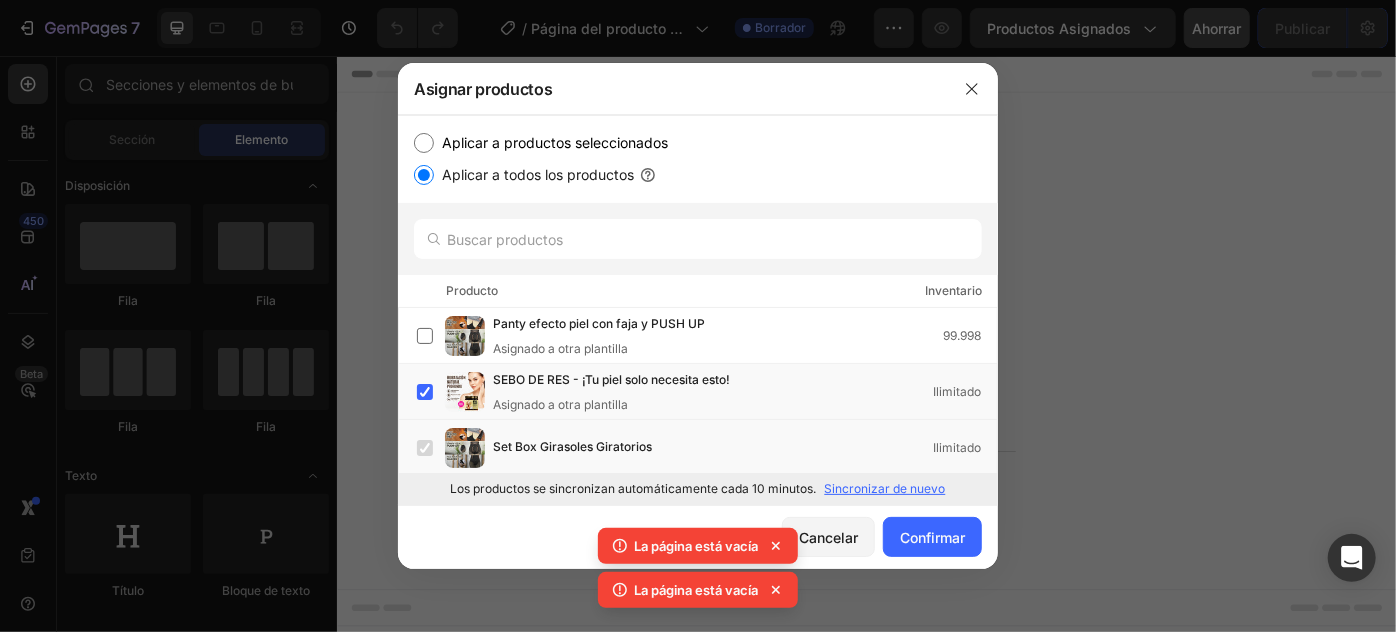 click on "Aplicar a productos seleccionados" at bounding box center [698, 143] 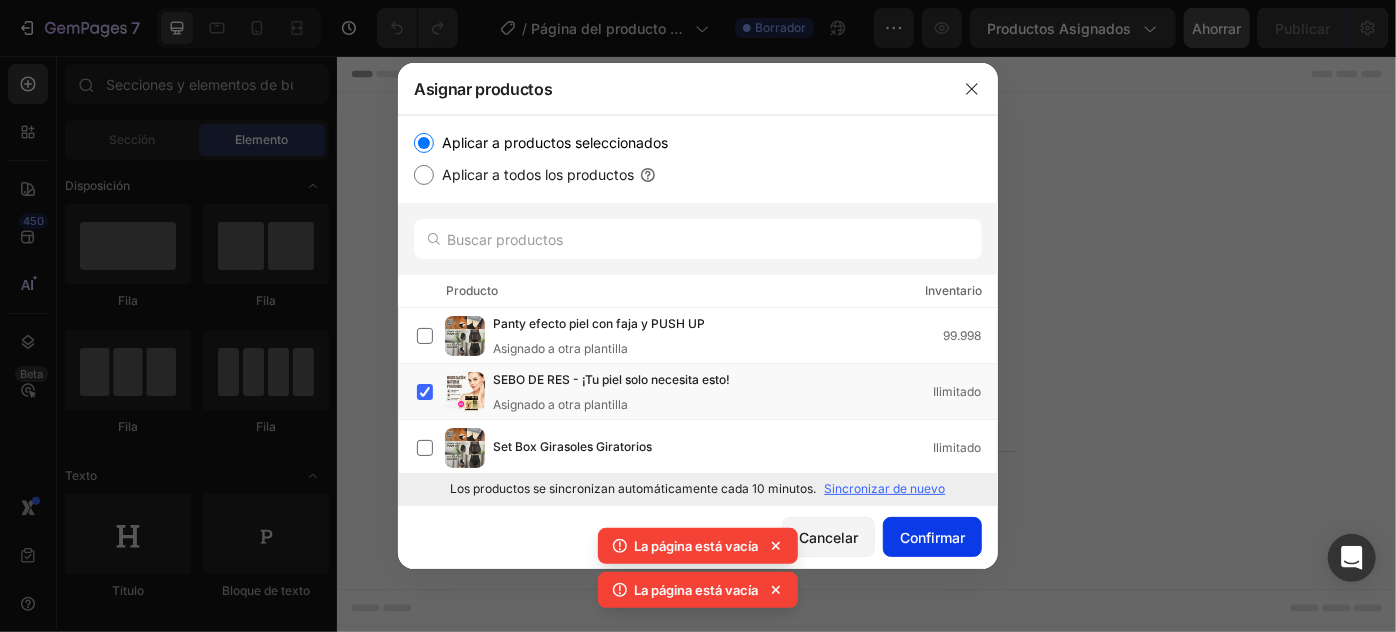 click on "Confirmar" at bounding box center [932, 537] 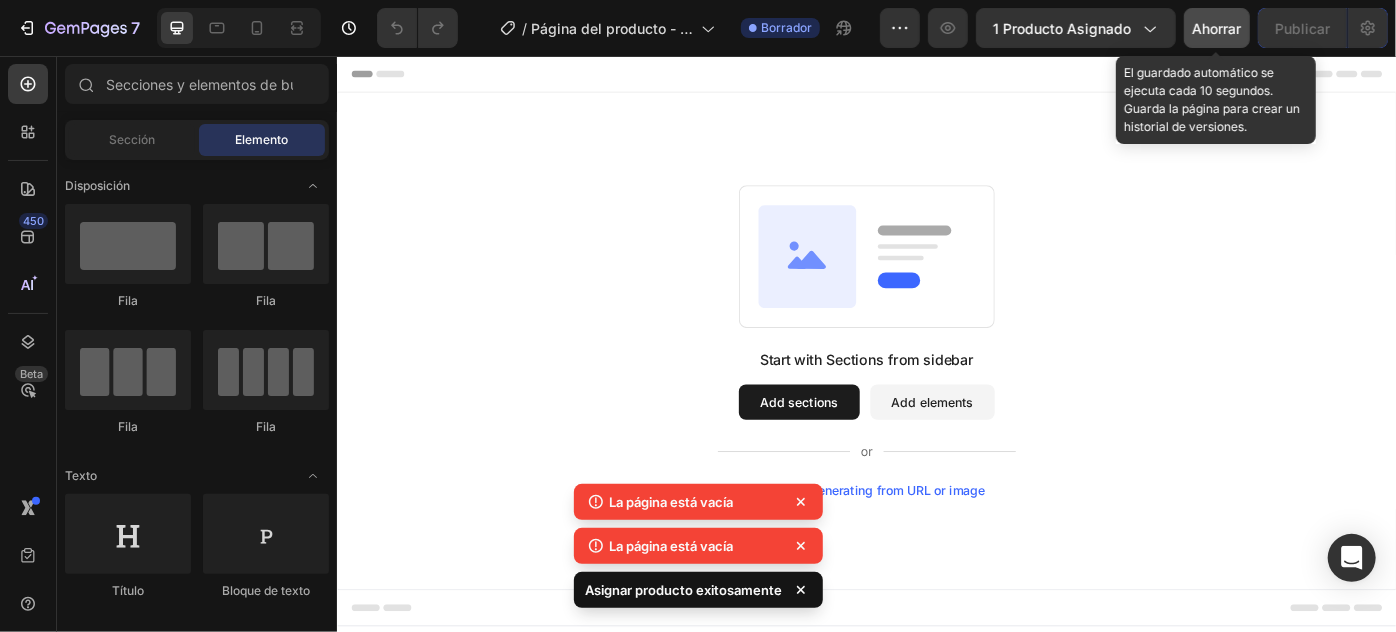 click on "Ahorrar" at bounding box center (1217, 28) 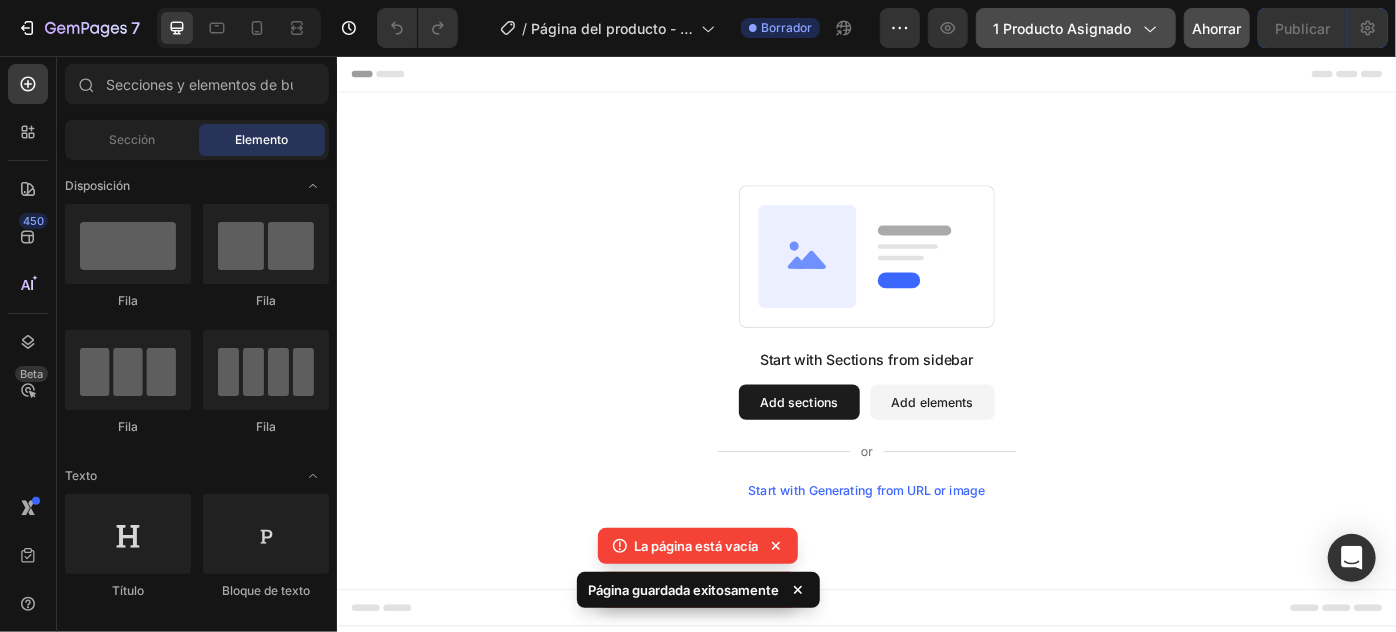 click on "1 producto asignado" at bounding box center (1062, 28) 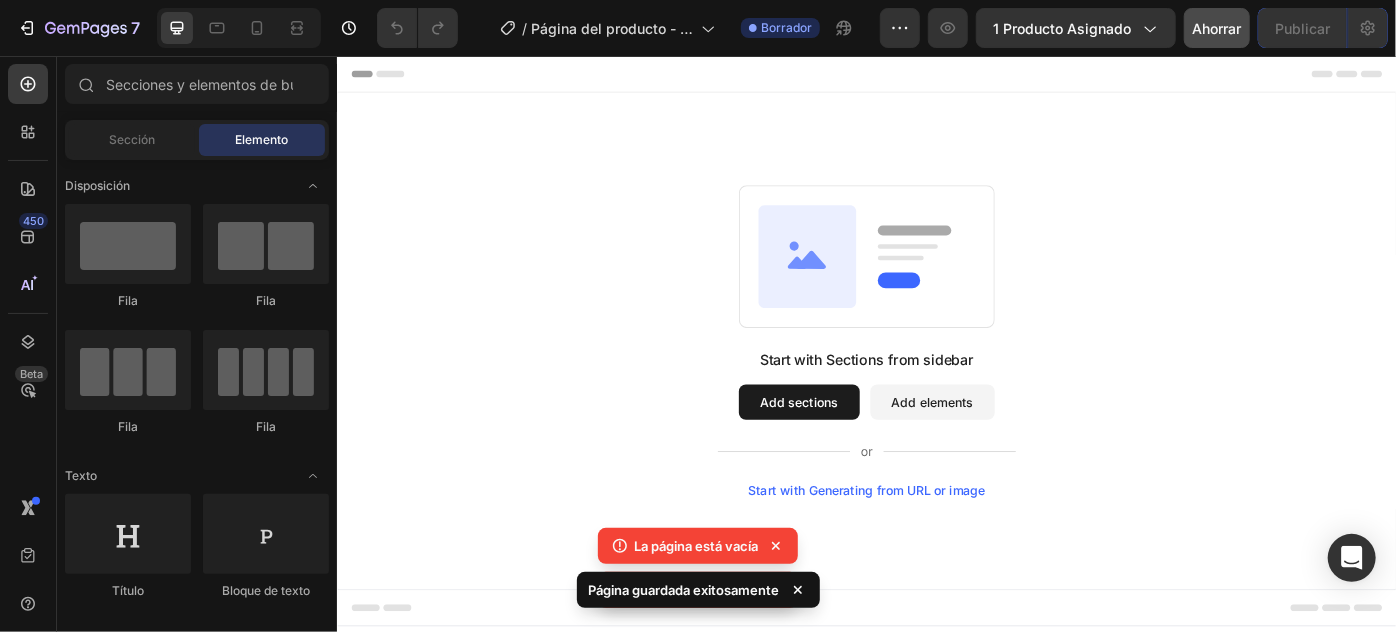 click on "Start with Sections from sidebar Add sections Add elements Start with Generating from URL or image" at bounding box center [936, 378] 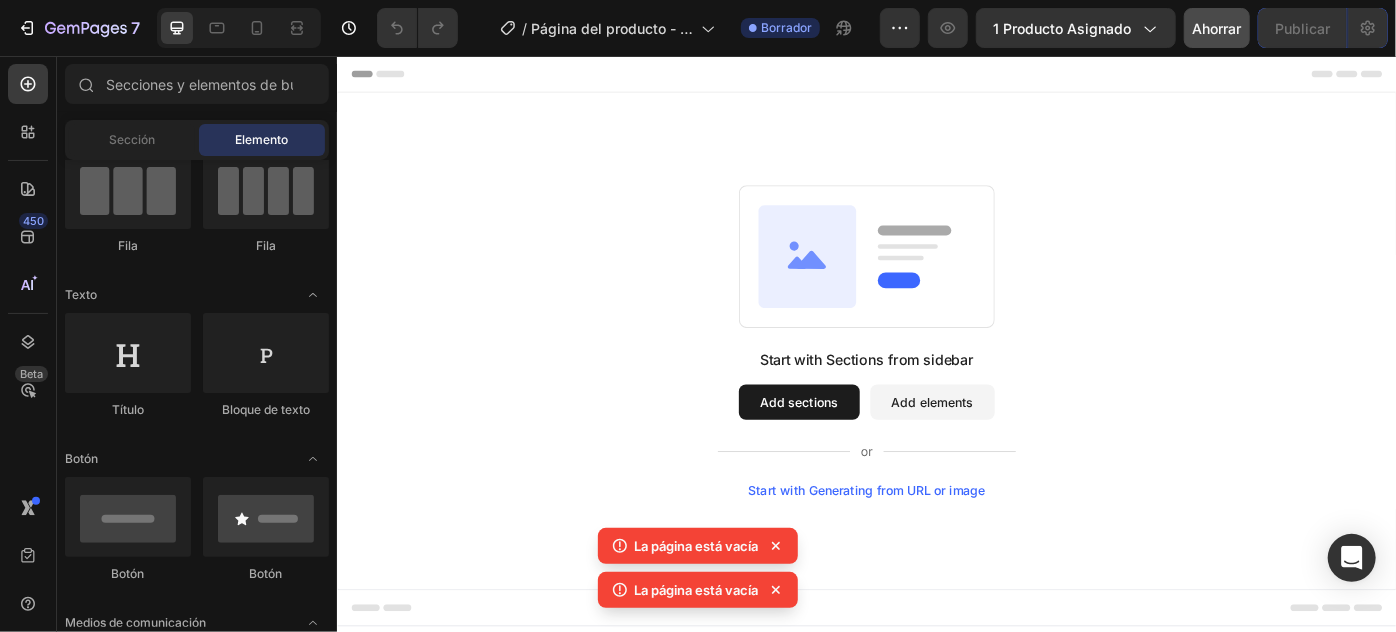 scroll, scrollTop: 90, scrollLeft: 0, axis: vertical 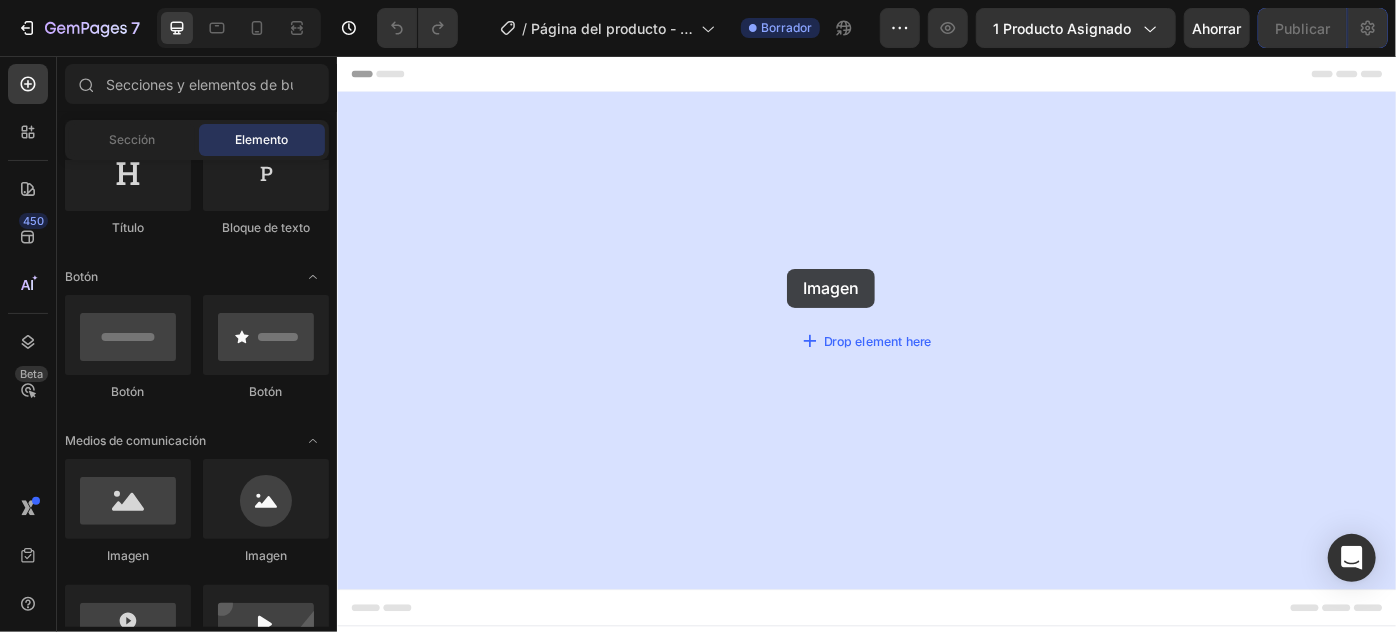 drag, startPoint x: 464, startPoint y: 572, endPoint x: 846, endPoint y: 296, distance: 471.27487 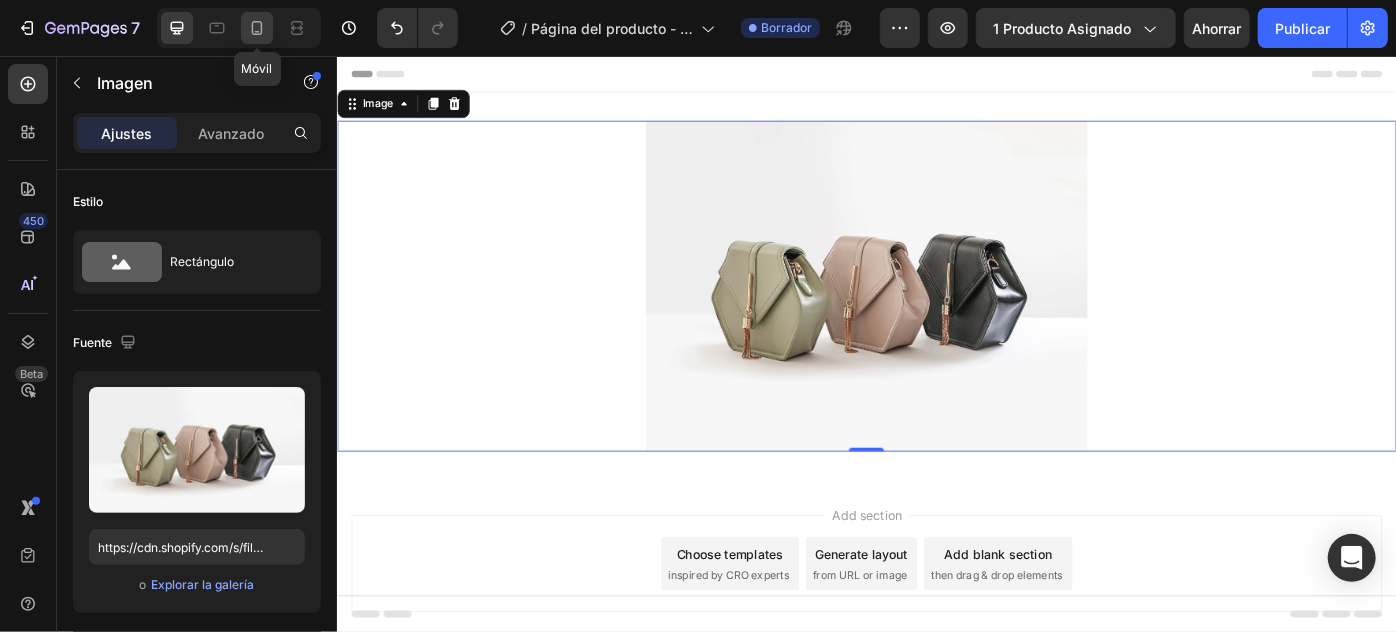 click 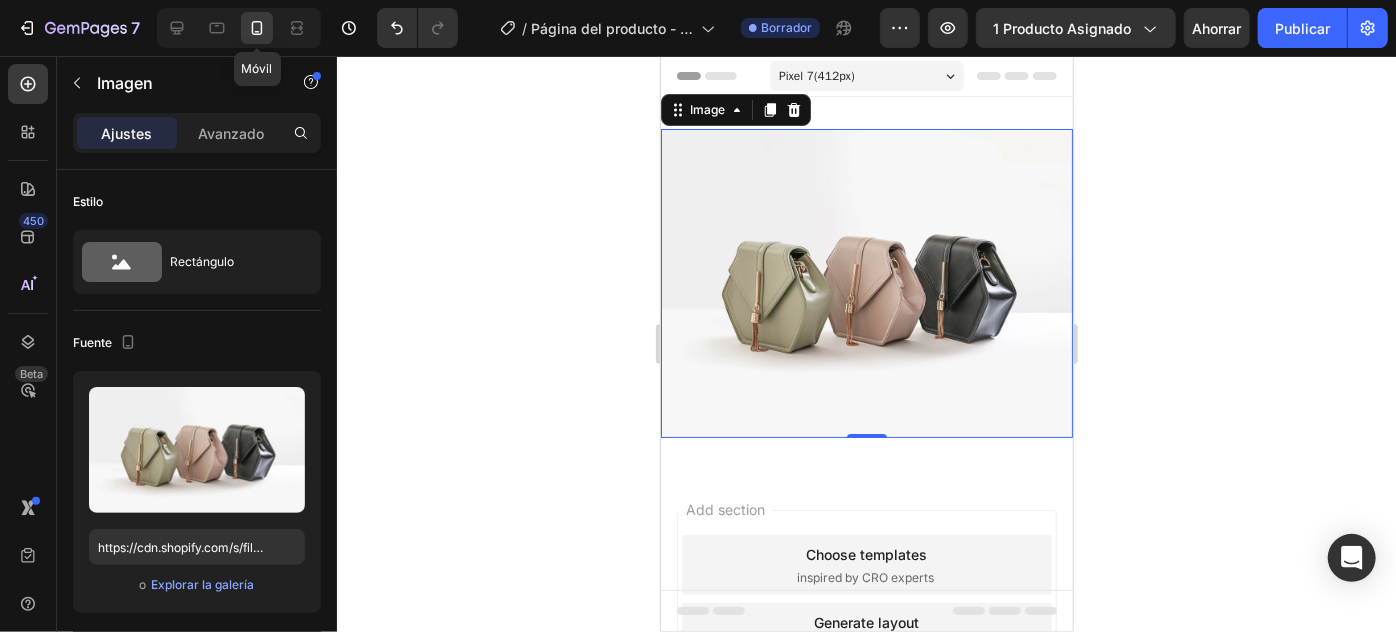 scroll, scrollTop: 2, scrollLeft: 0, axis: vertical 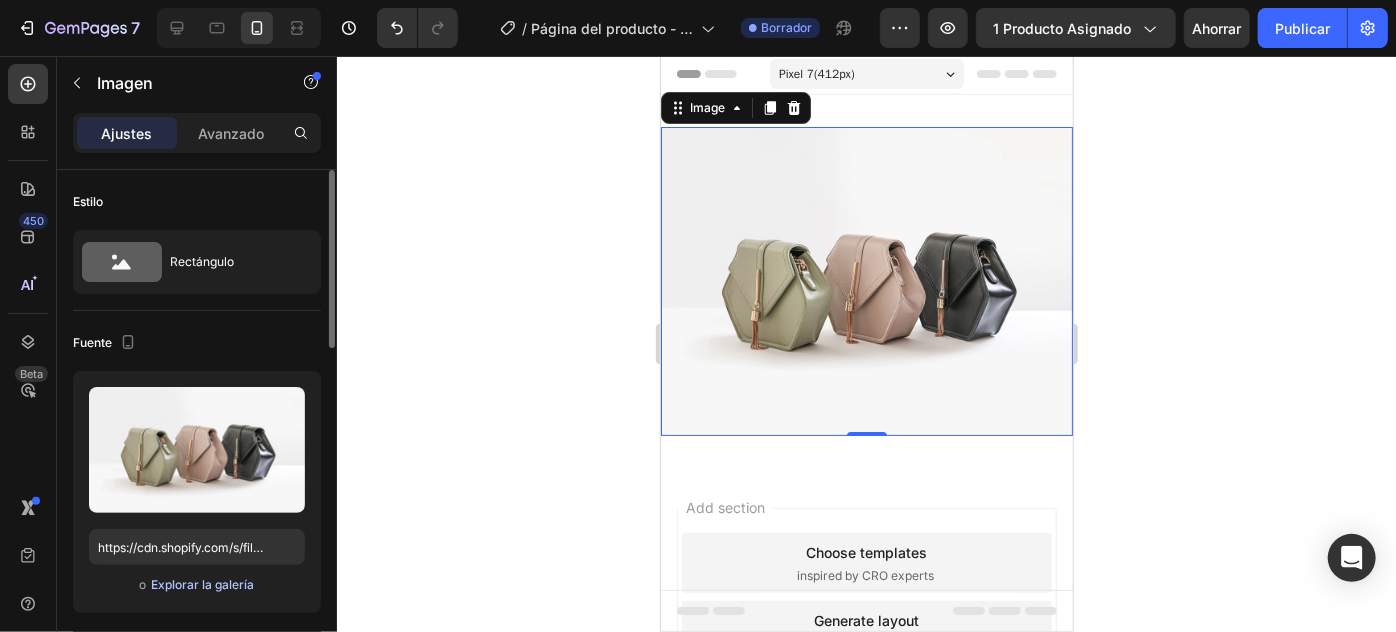 click on "Explorar la galería" at bounding box center [202, 584] 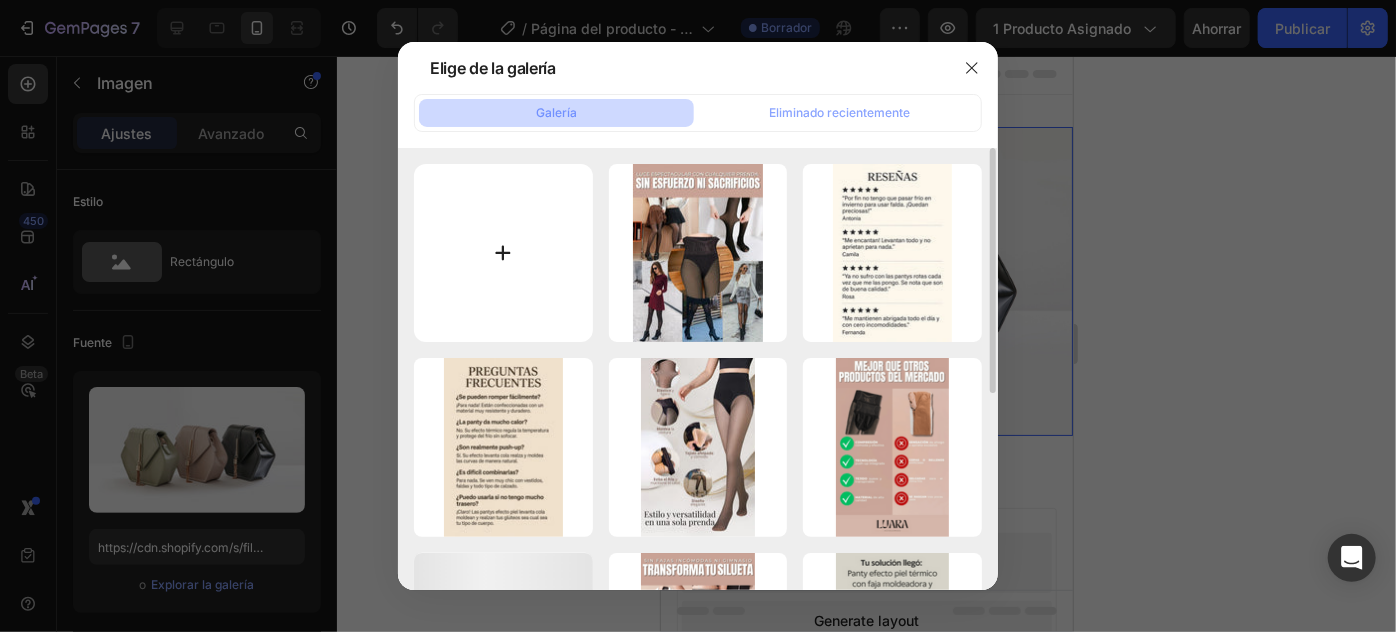 click at bounding box center [503, 253] 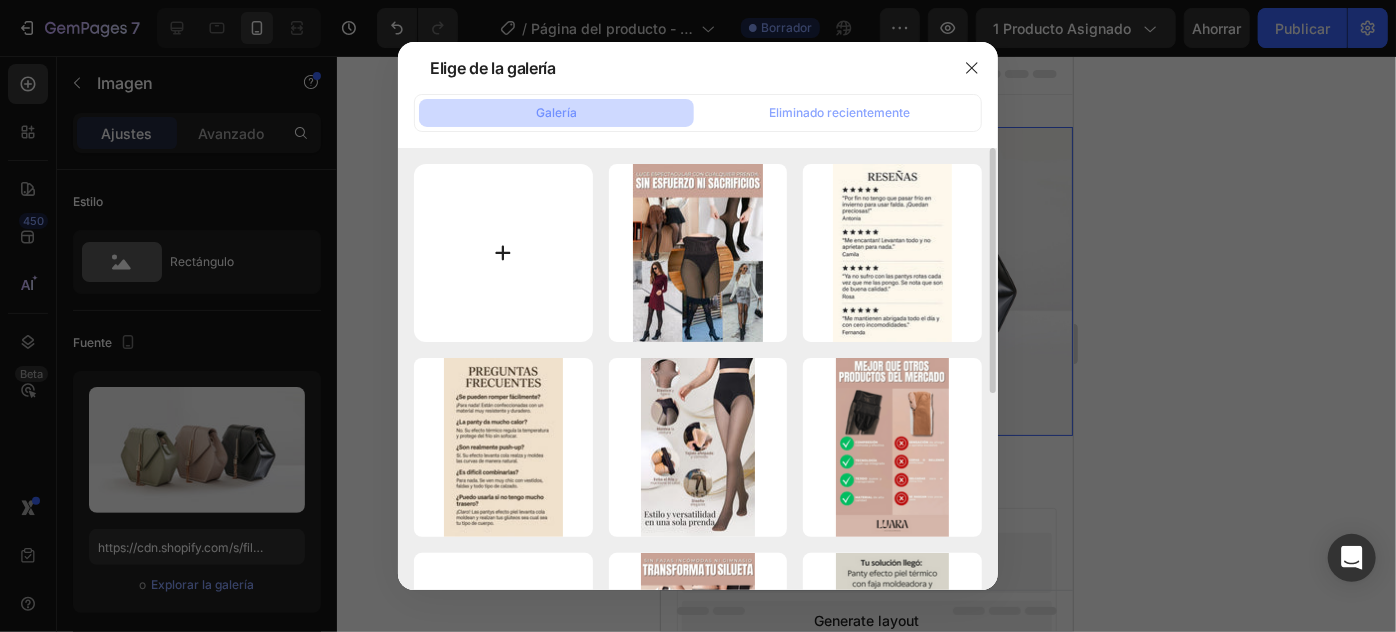 type on "C:\fakepath\[FILENAME].jpg" 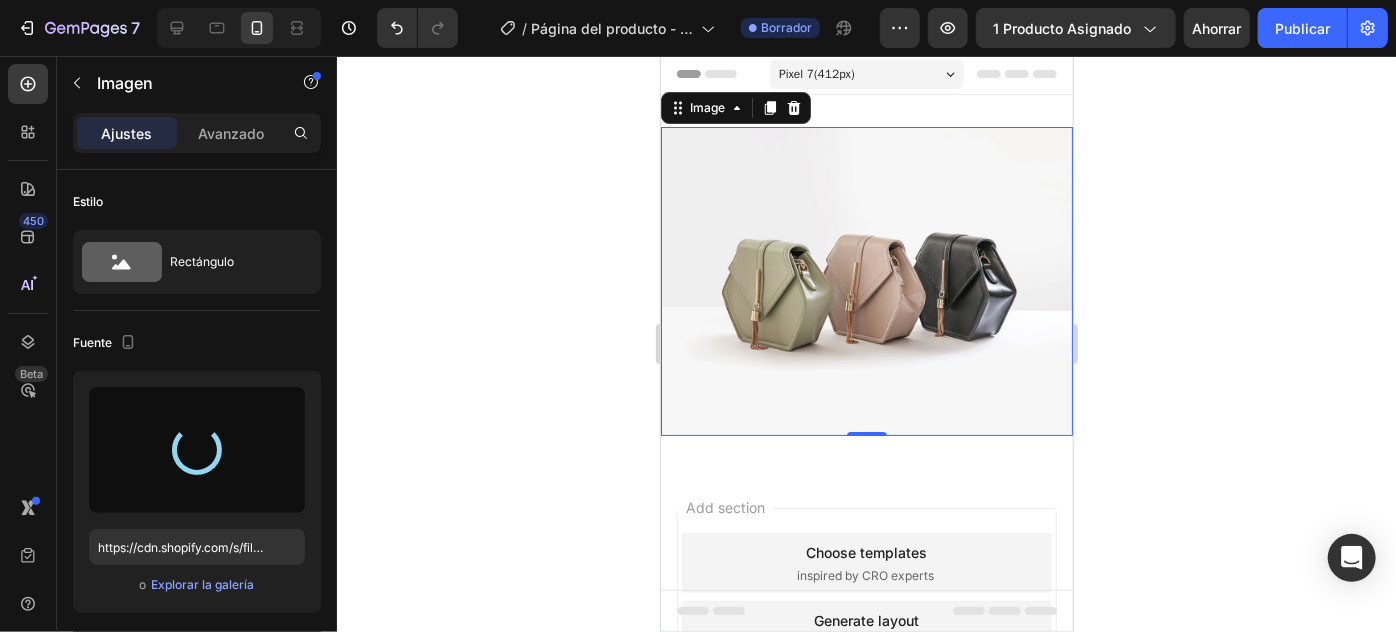 type on "https://cdn.shopify.com/s/files/1/0789/6098/4098/files/[FILENAME].jpg" 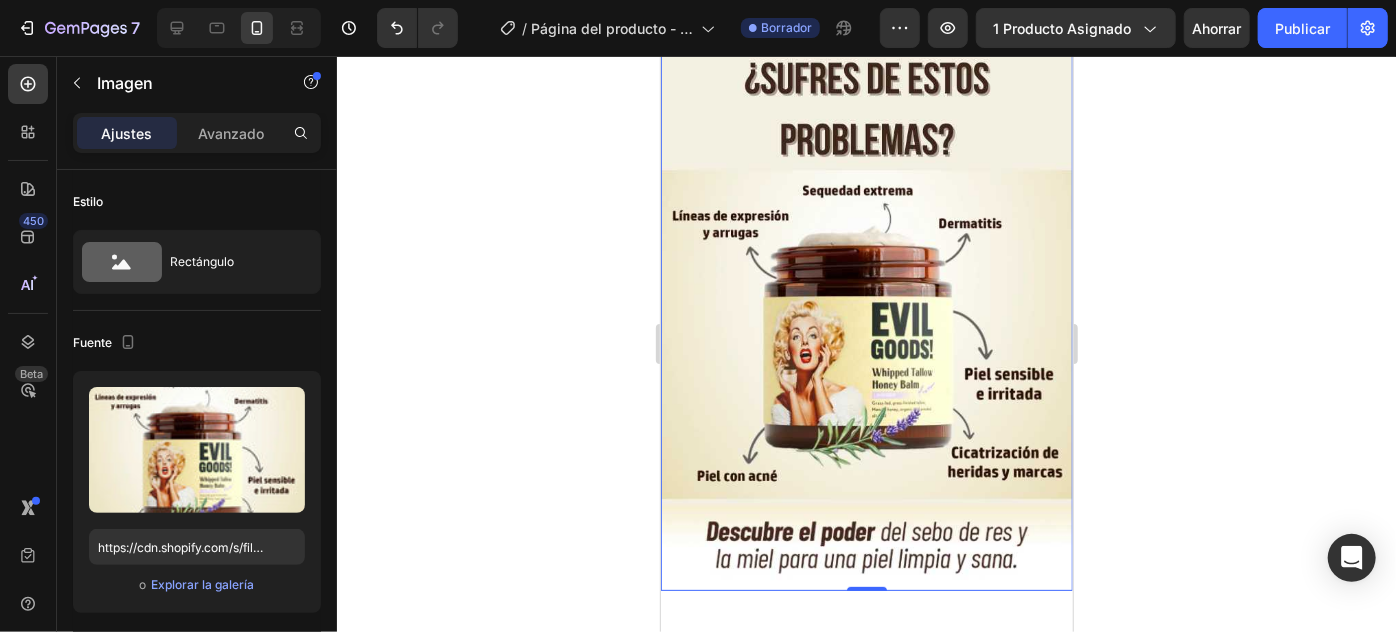 scroll, scrollTop: 184, scrollLeft: 0, axis: vertical 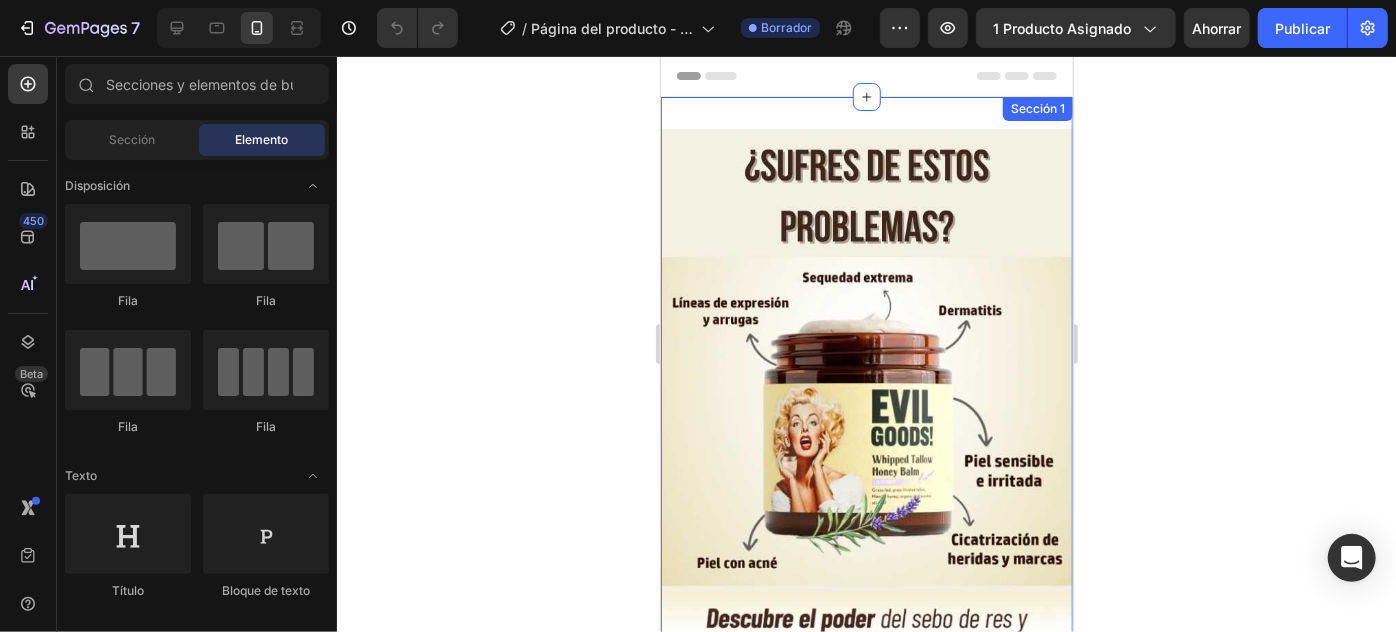 click on "Imagen Sección 1" at bounding box center (866, 402) 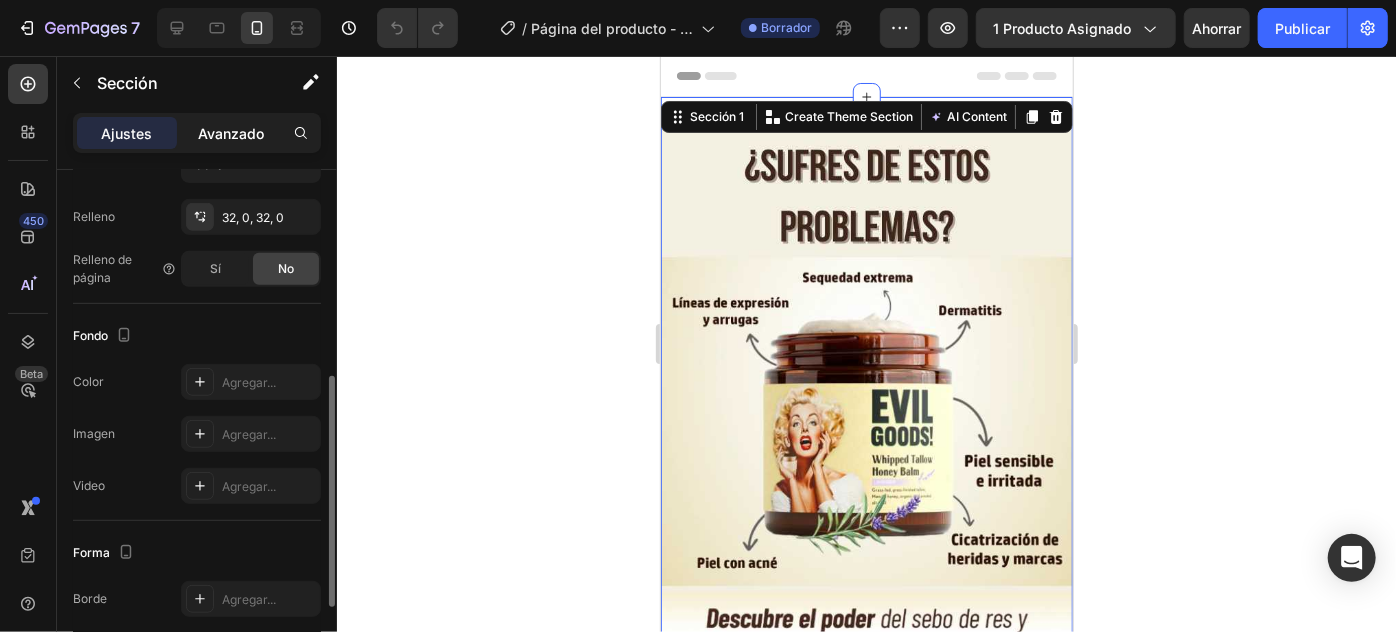 click on "Avanzado" at bounding box center (231, 133) 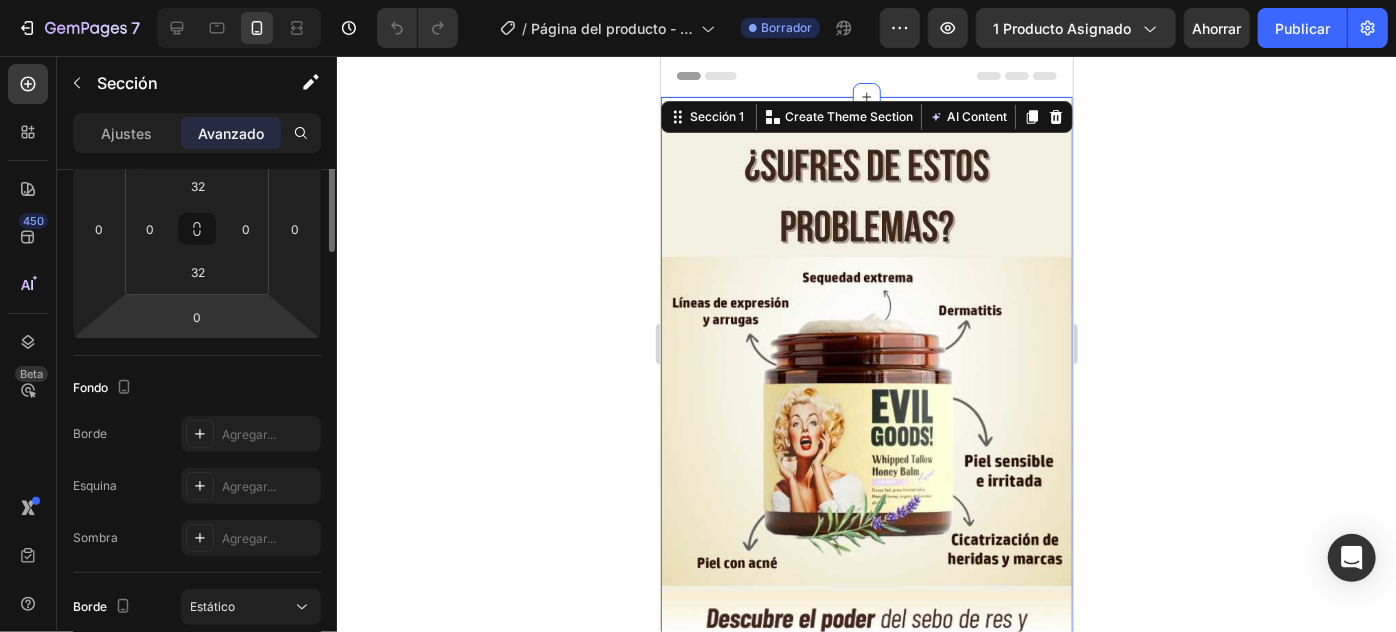 scroll, scrollTop: 146, scrollLeft: 0, axis: vertical 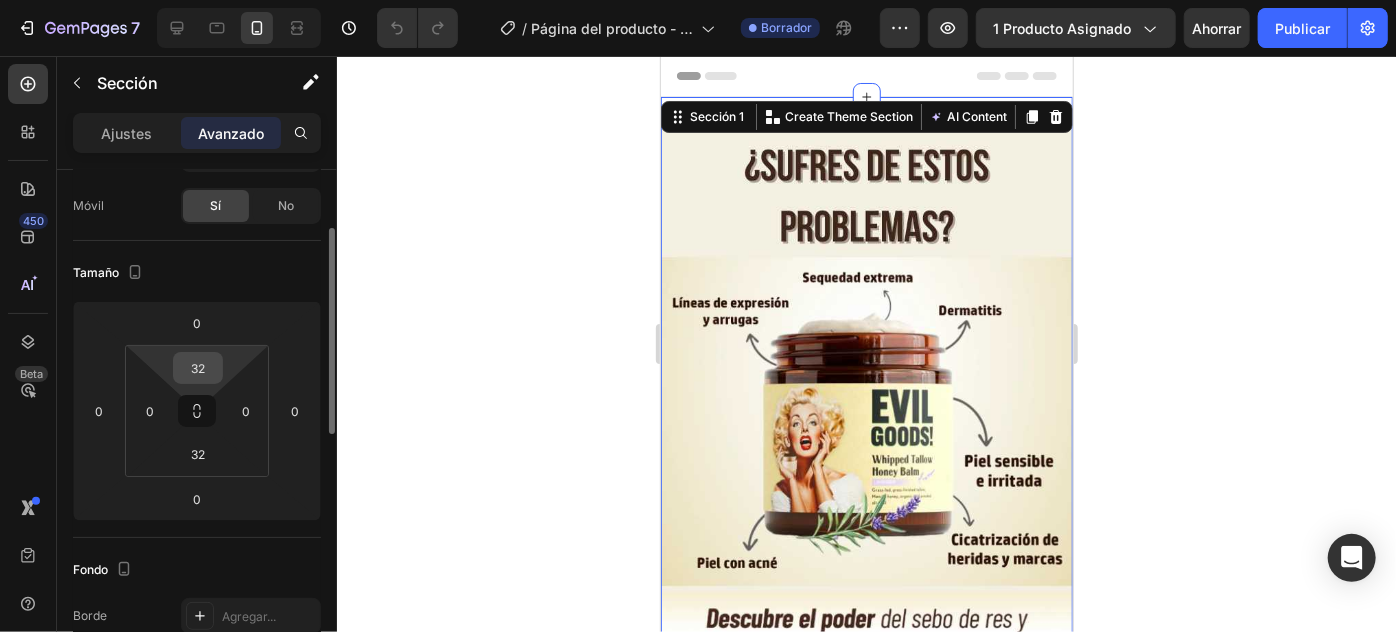 click on "32" at bounding box center [198, 368] 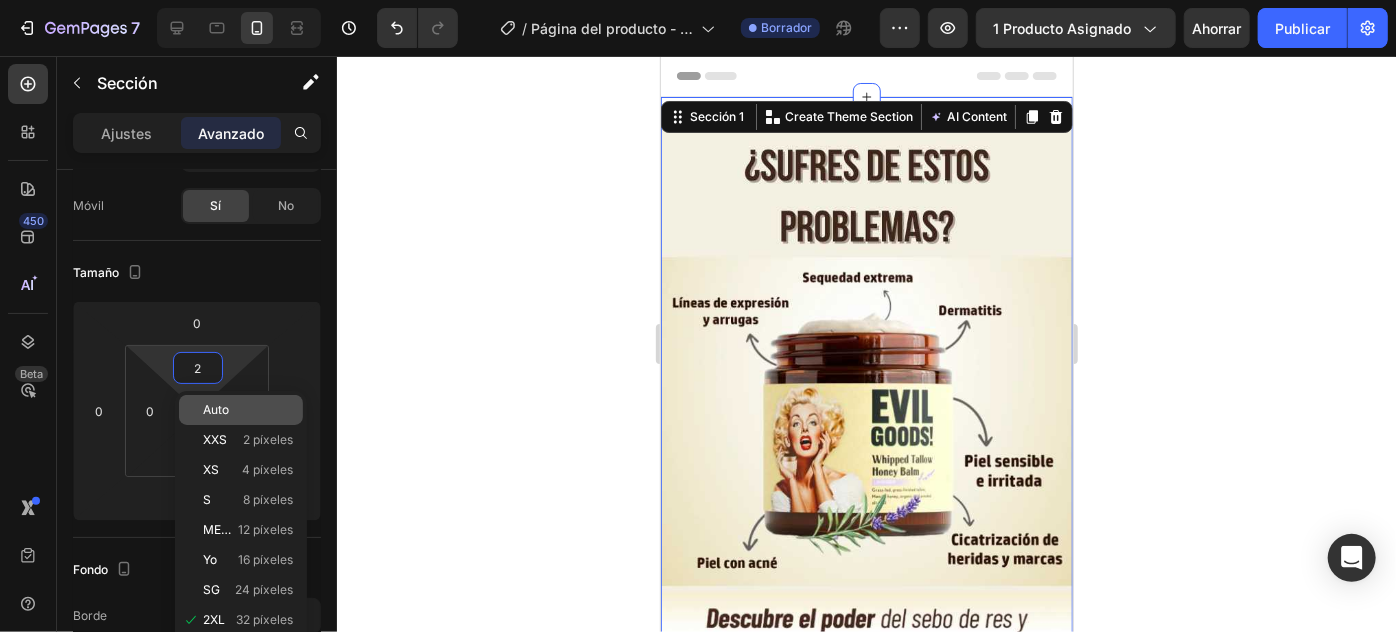 click on "Auto" at bounding box center (216, 409) 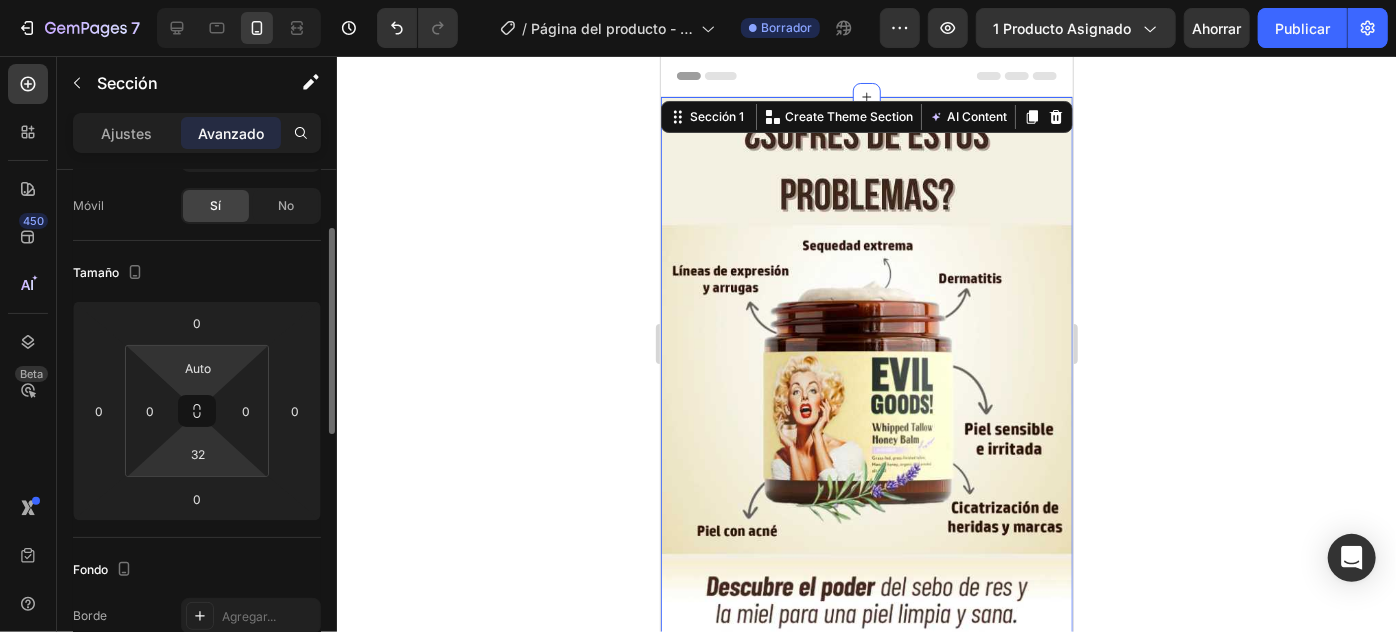 scroll, scrollTop: 237, scrollLeft: 0, axis: vertical 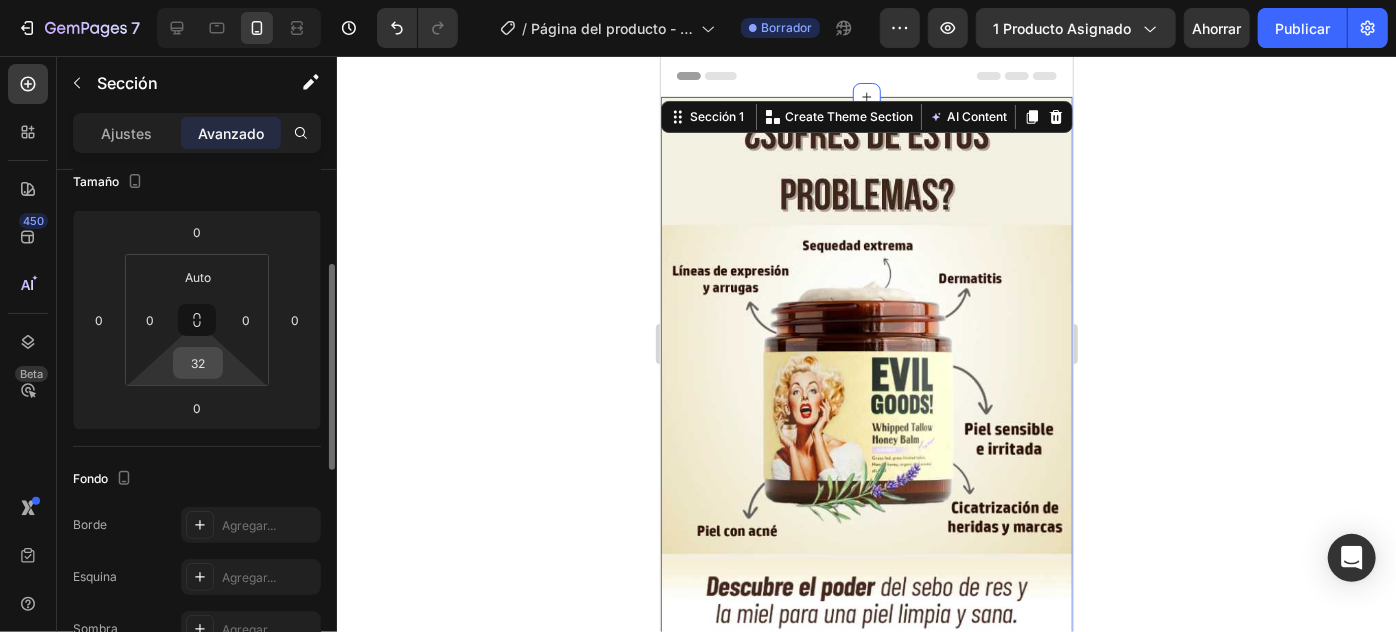 click on "32" at bounding box center [198, 363] 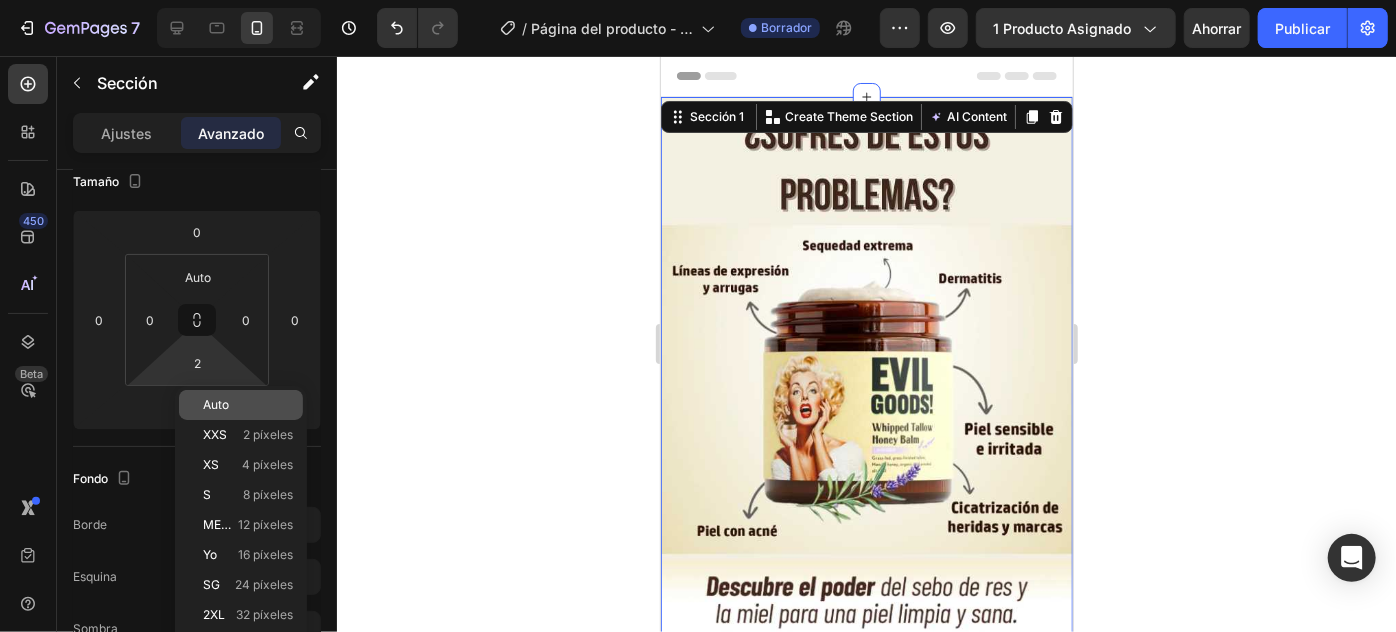 click on "Auto" at bounding box center (216, 404) 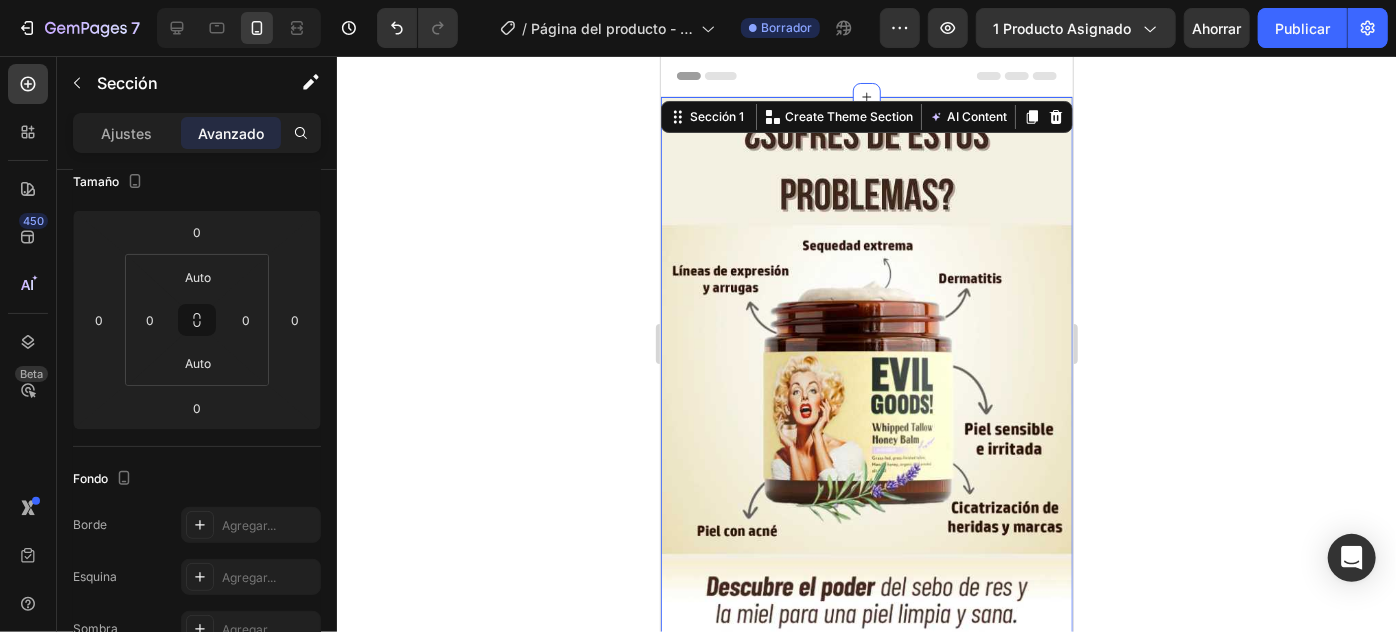 click 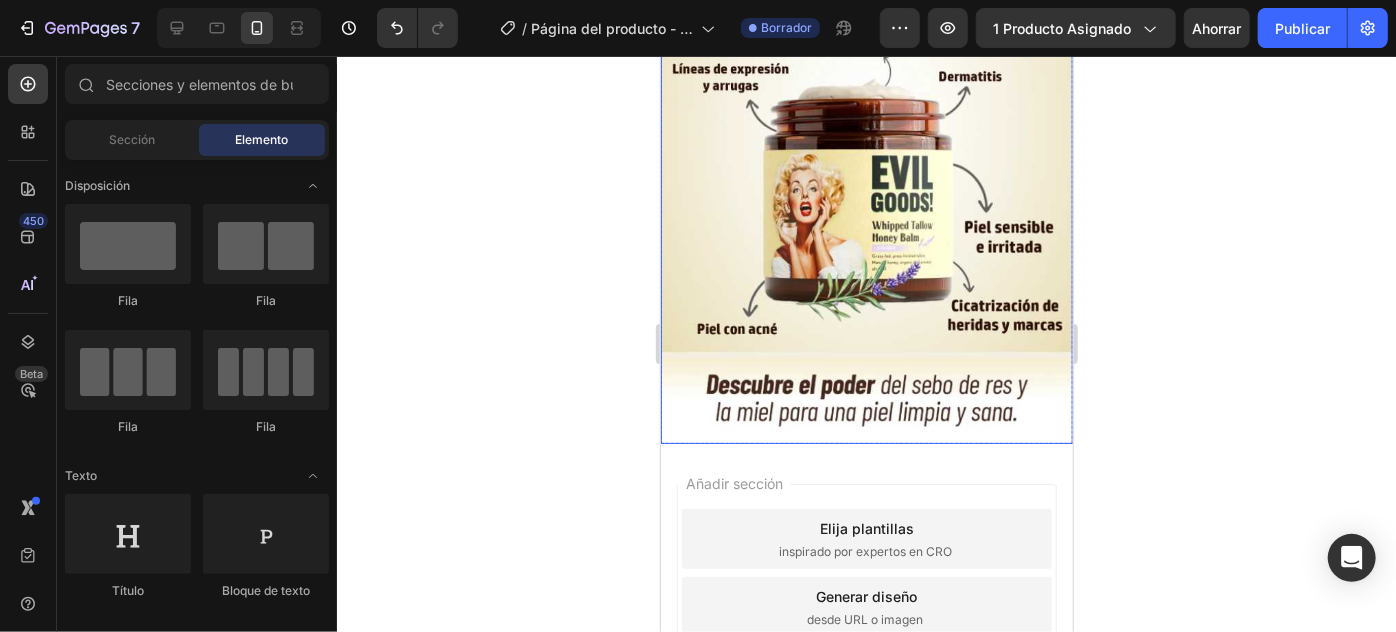 scroll, scrollTop: 272, scrollLeft: 0, axis: vertical 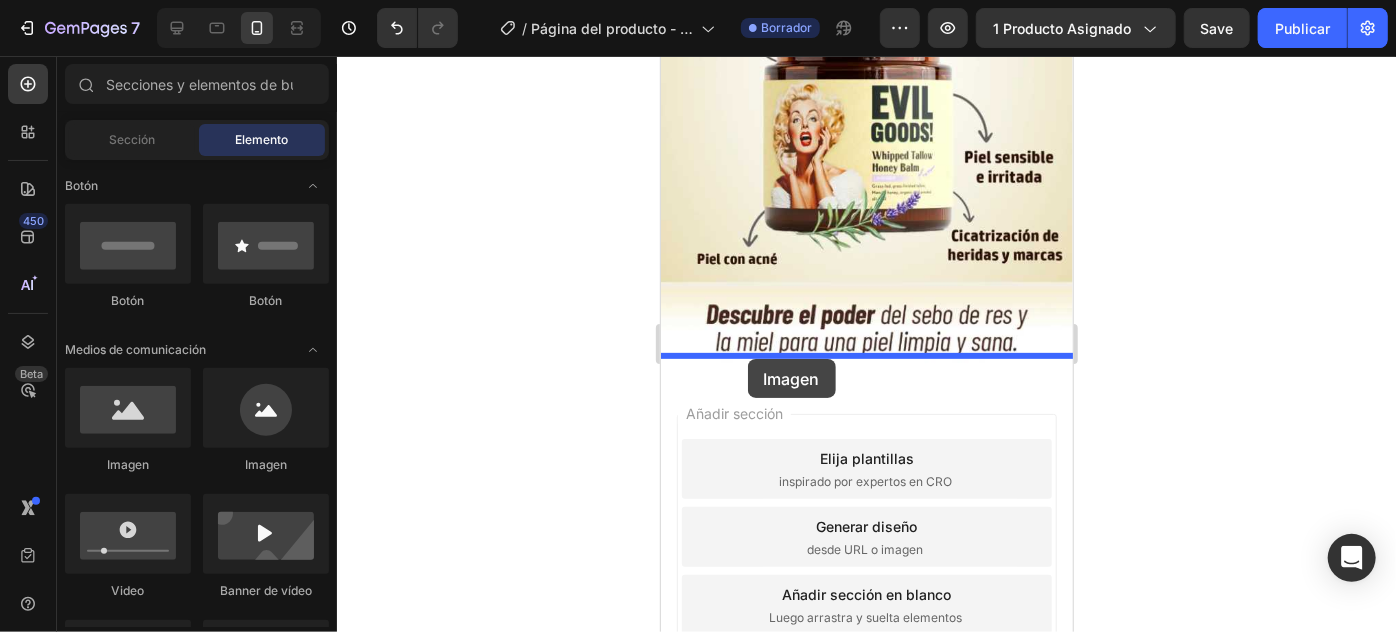 drag, startPoint x: 798, startPoint y: 475, endPoint x: 747, endPoint y: 358, distance: 127.632286 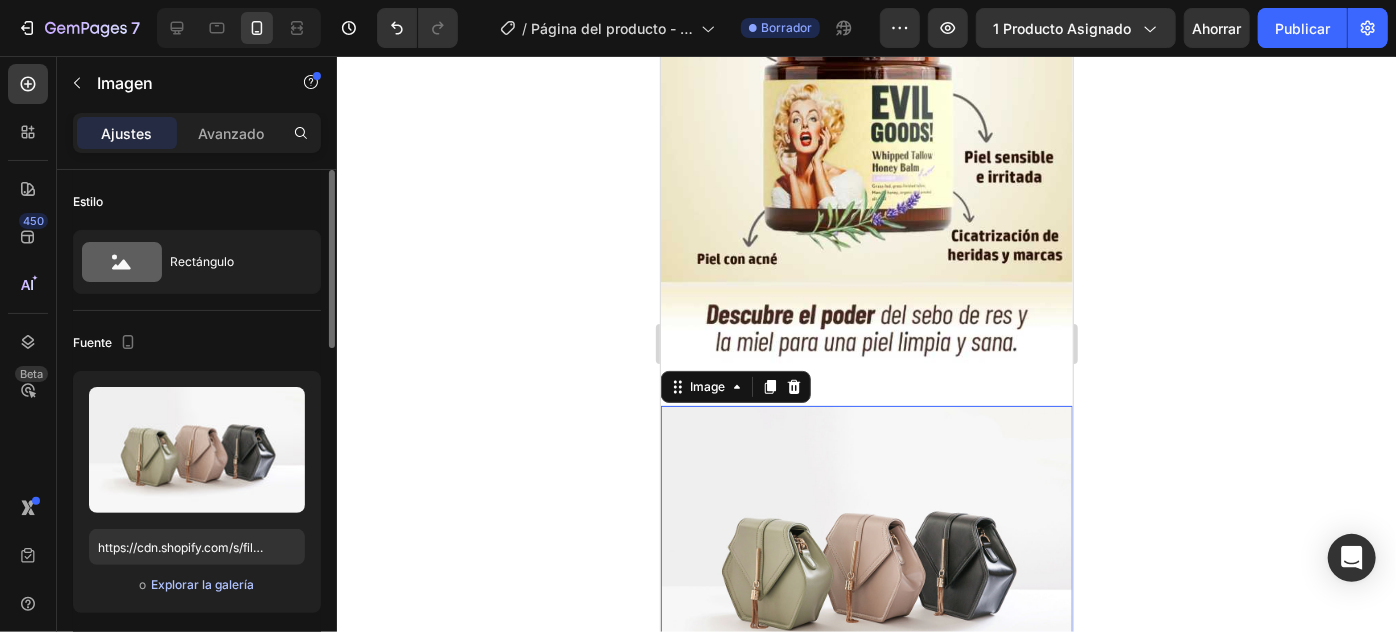 click on "Explorar la galería" at bounding box center [202, 584] 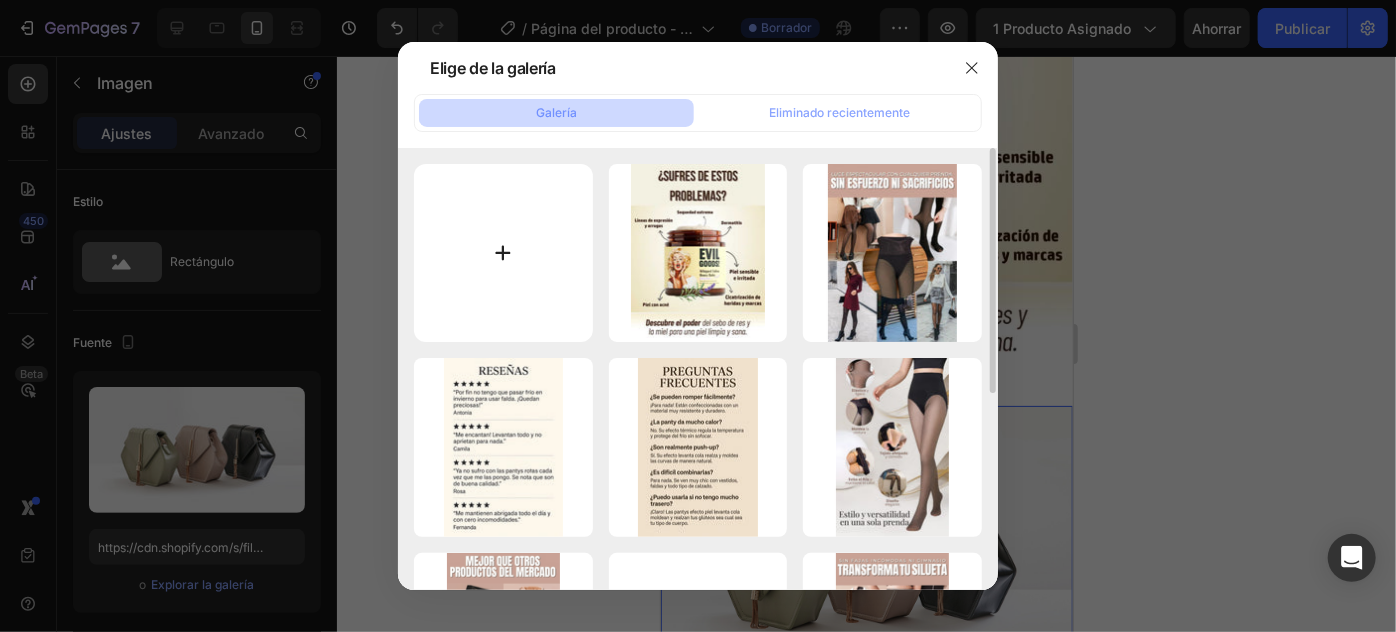 click at bounding box center (503, 253) 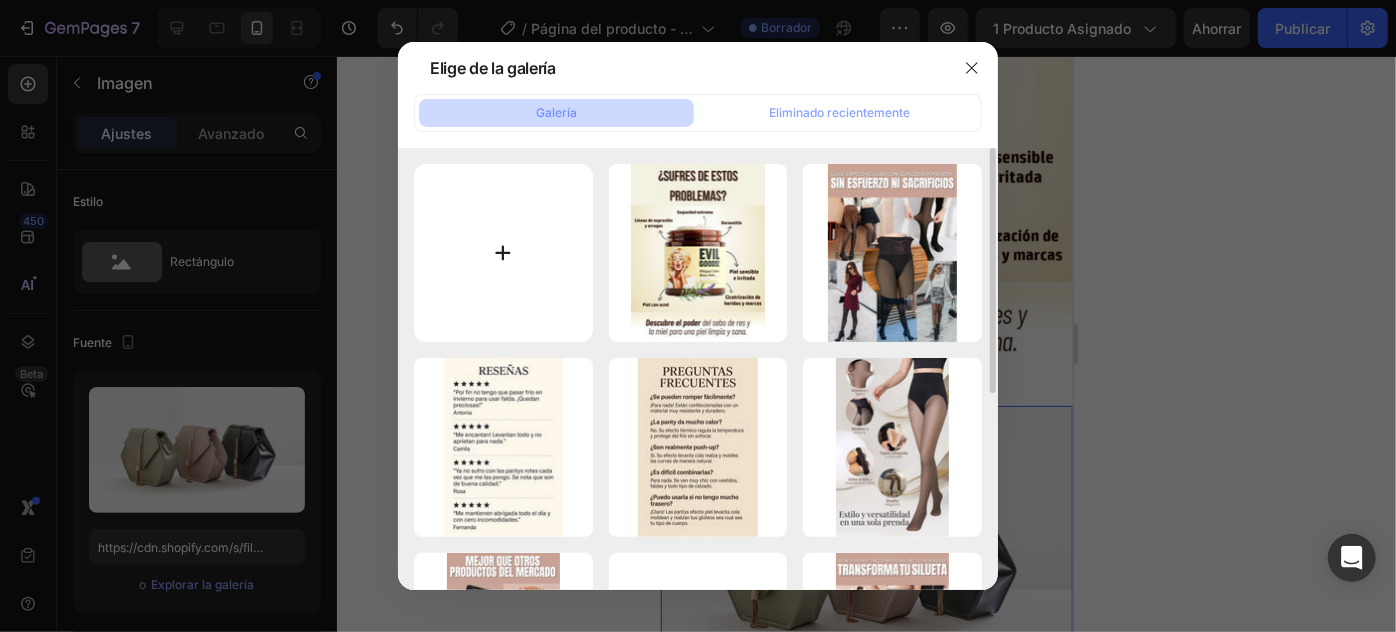 type on "C:\fakepath\post listo para publicidad.png" 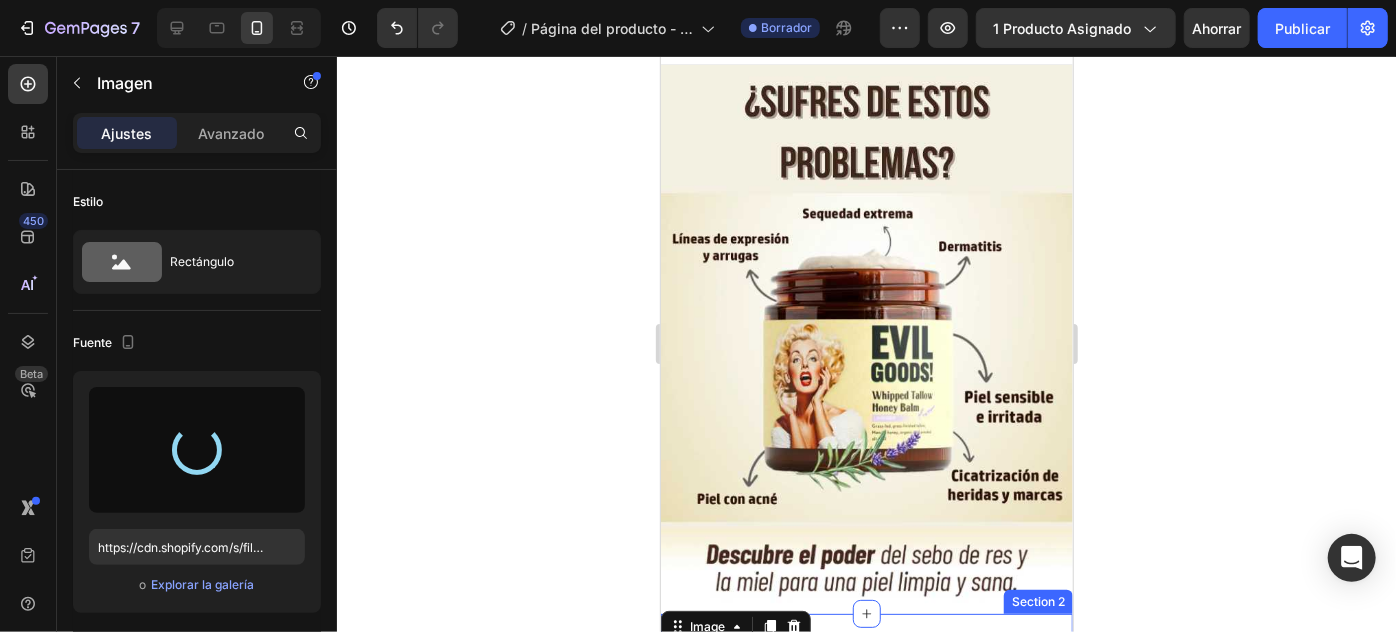 scroll, scrollTop: 0, scrollLeft: 0, axis: both 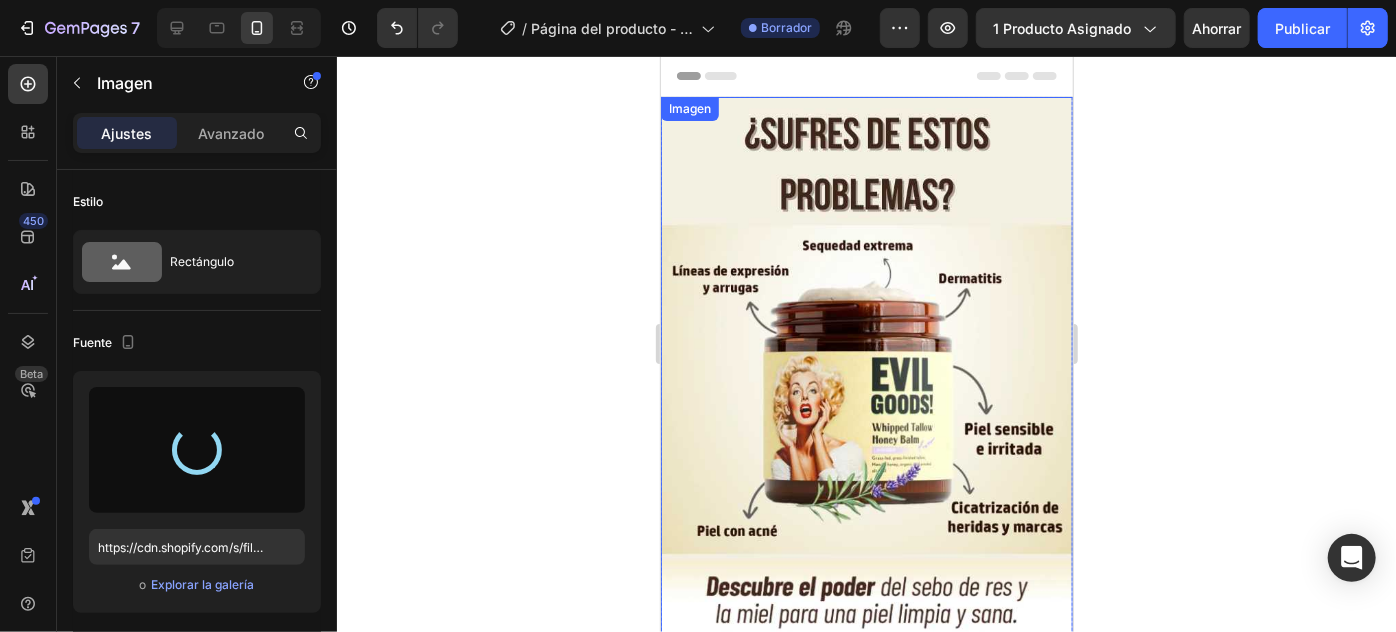 type on "https://cdn.shopify.com/s/files/1/0789/6098/4098/files/gempages_573577638115804050-31bce8d0-c8dc-41dc-9406-26560616e8c1.png" 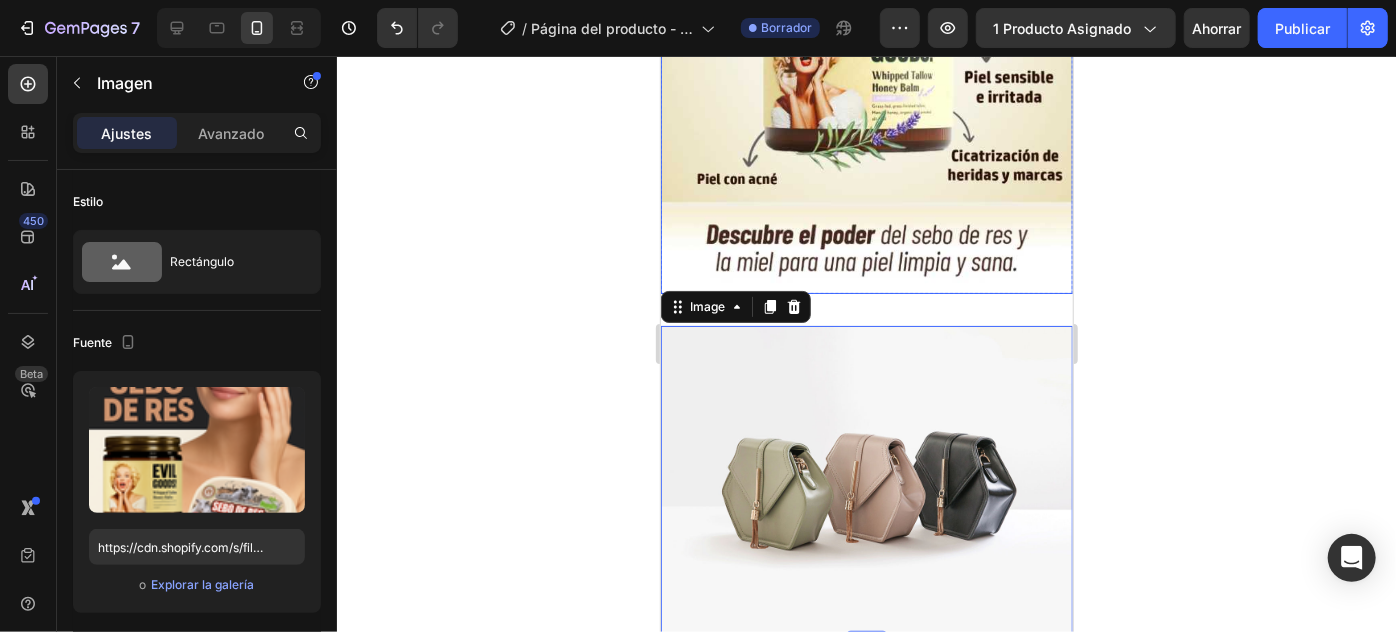 scroll, scrollTop: 363, scrollLeft: 0, axis: vertical 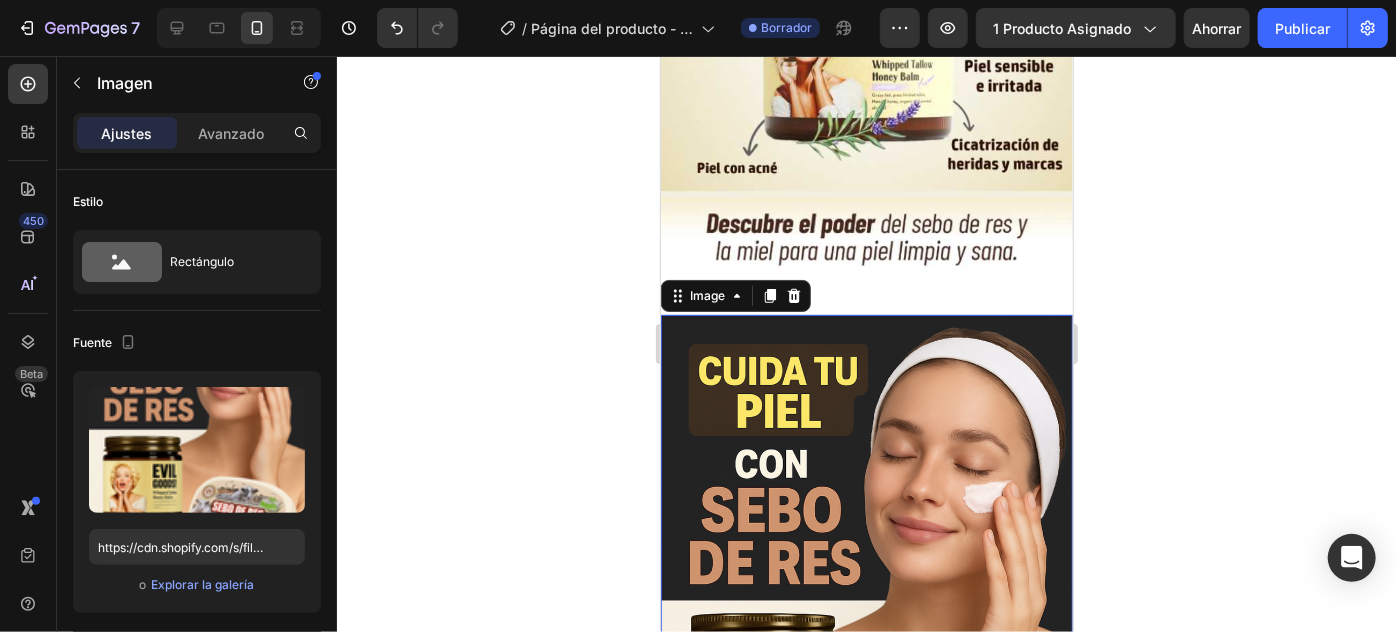 click at bounding box center (866, 638) 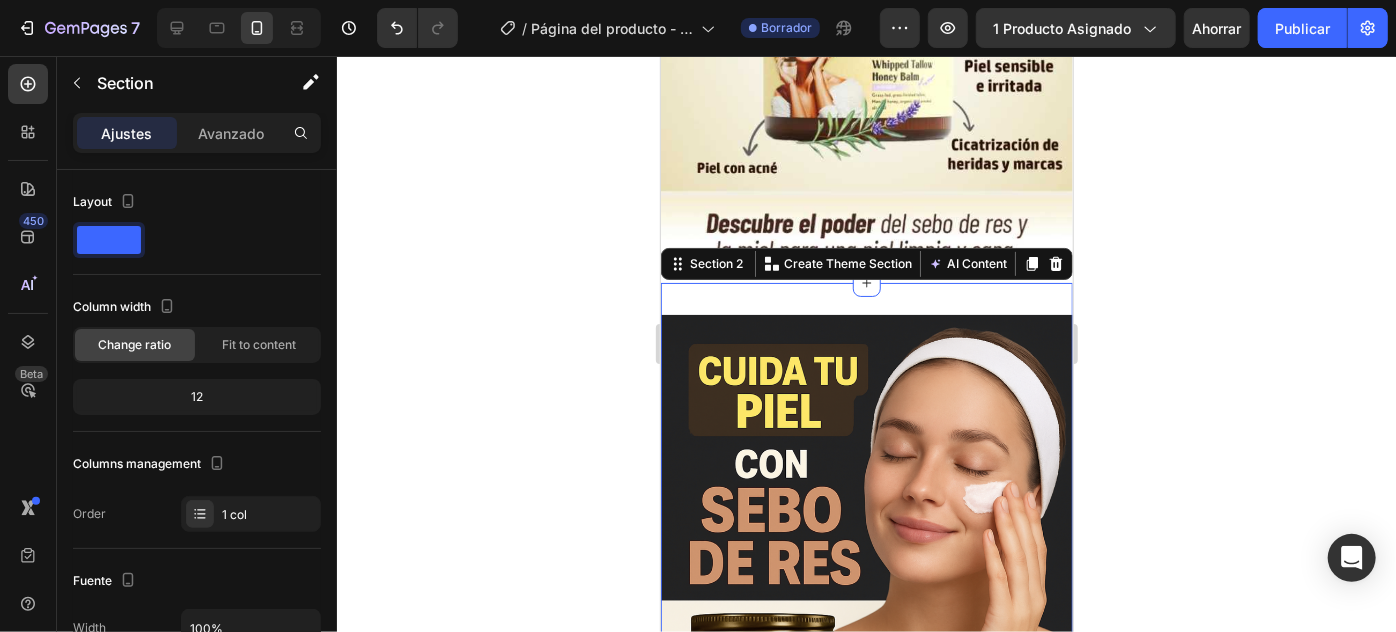 click on "Image Section 2   You can create reusable sections Create Theme Section AI Content Write with GemAI What would you like to describe here? Tone and Voice Persuasive Product SEBO DE RES - ¡Tu piel solo necesita esto! Show more Generate" at bounding box center (866, 638) 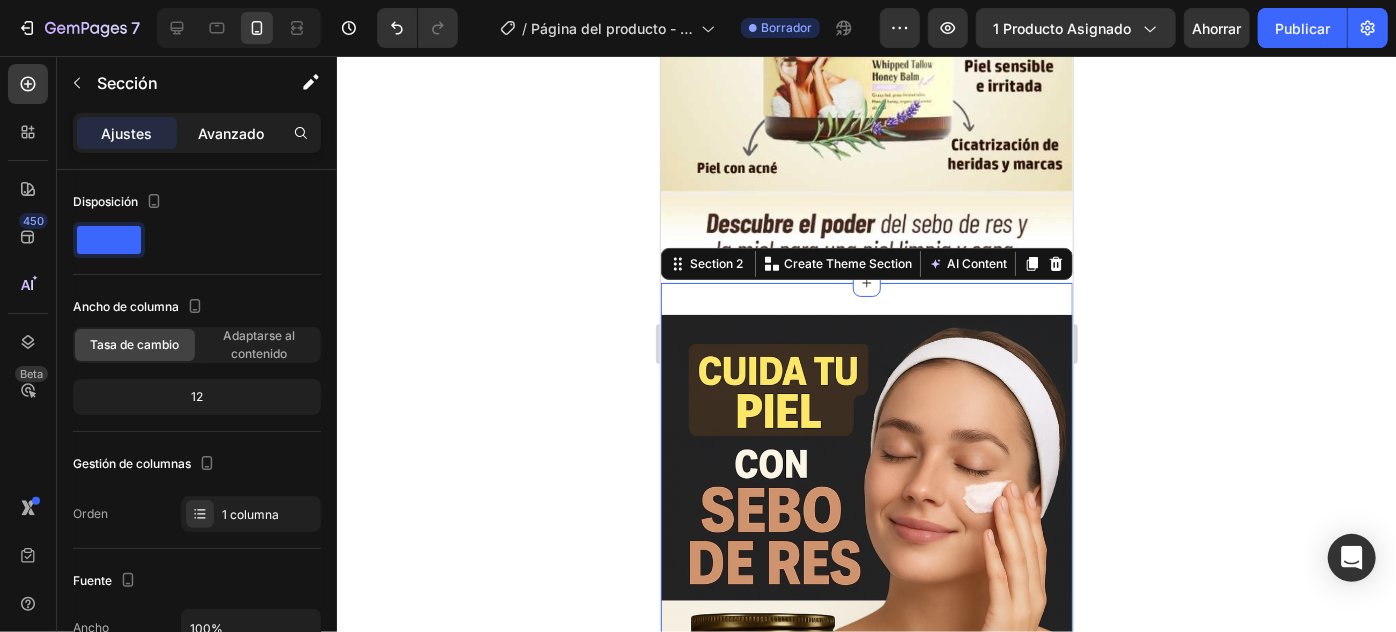 click on "Avanzado" 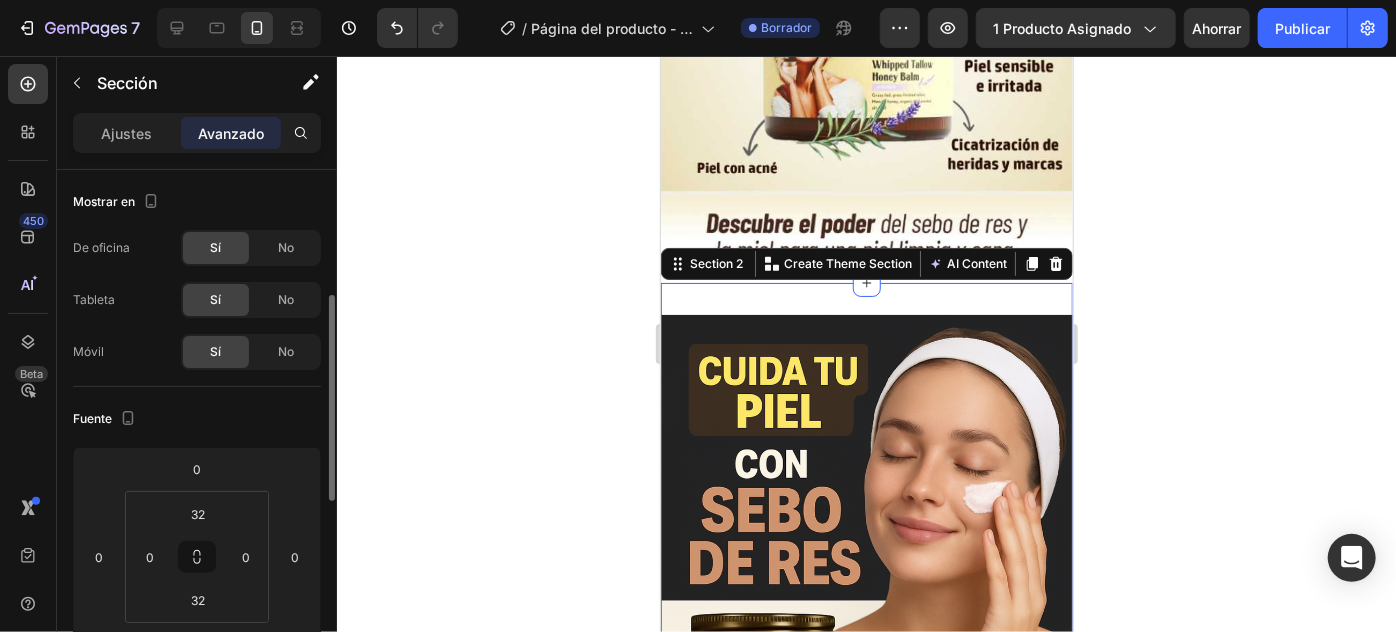 scroll, scrollTop: 90, scrollLeft: 0, axis: vertical 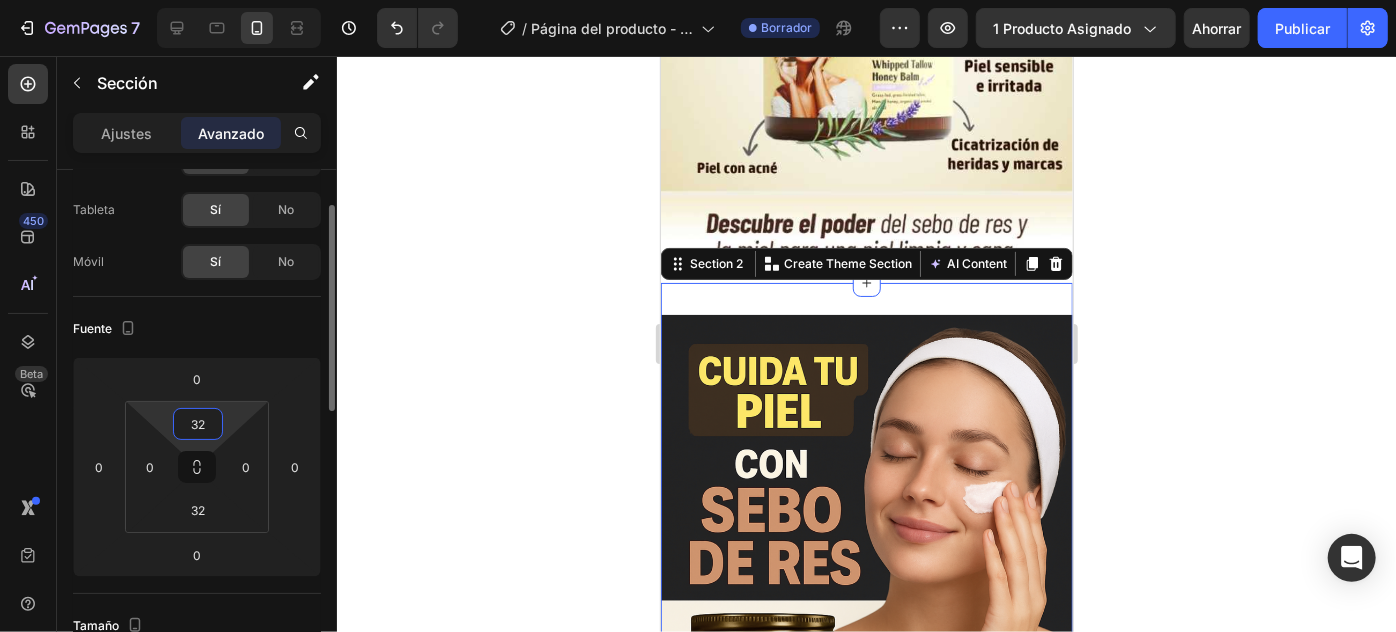 click on "32" at bounding box center (198, 424) 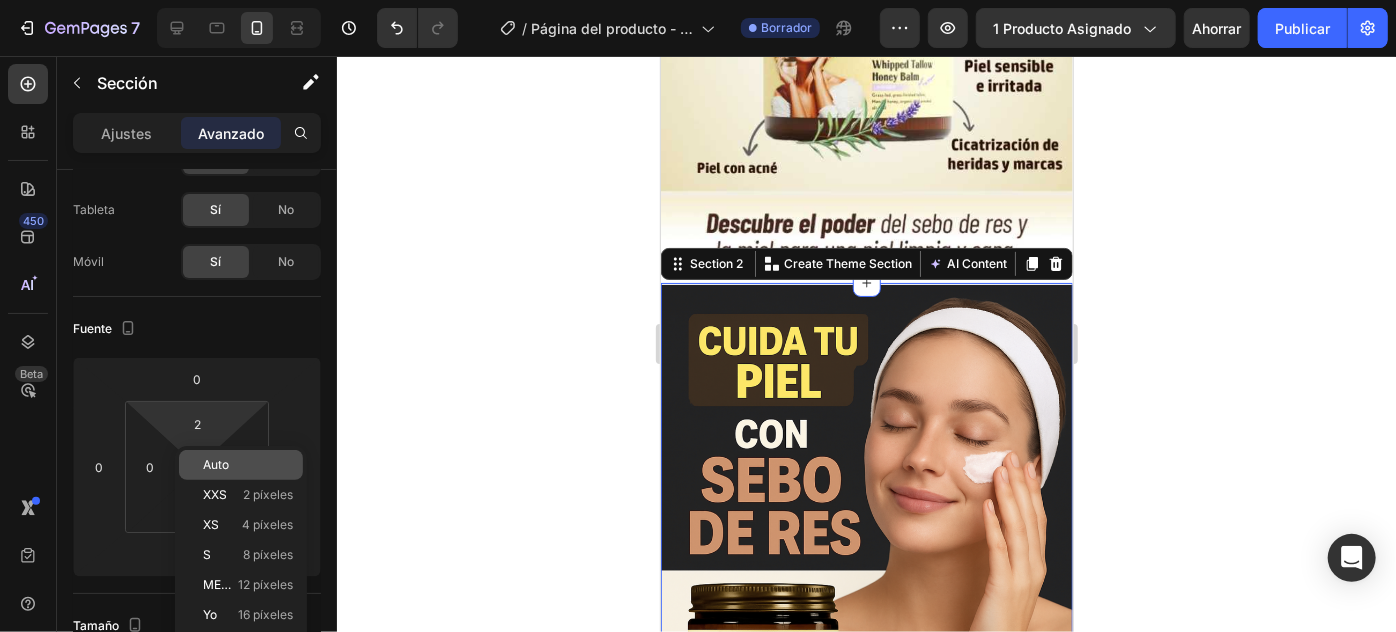 click on "Auto" at bounding box center (248, 465) 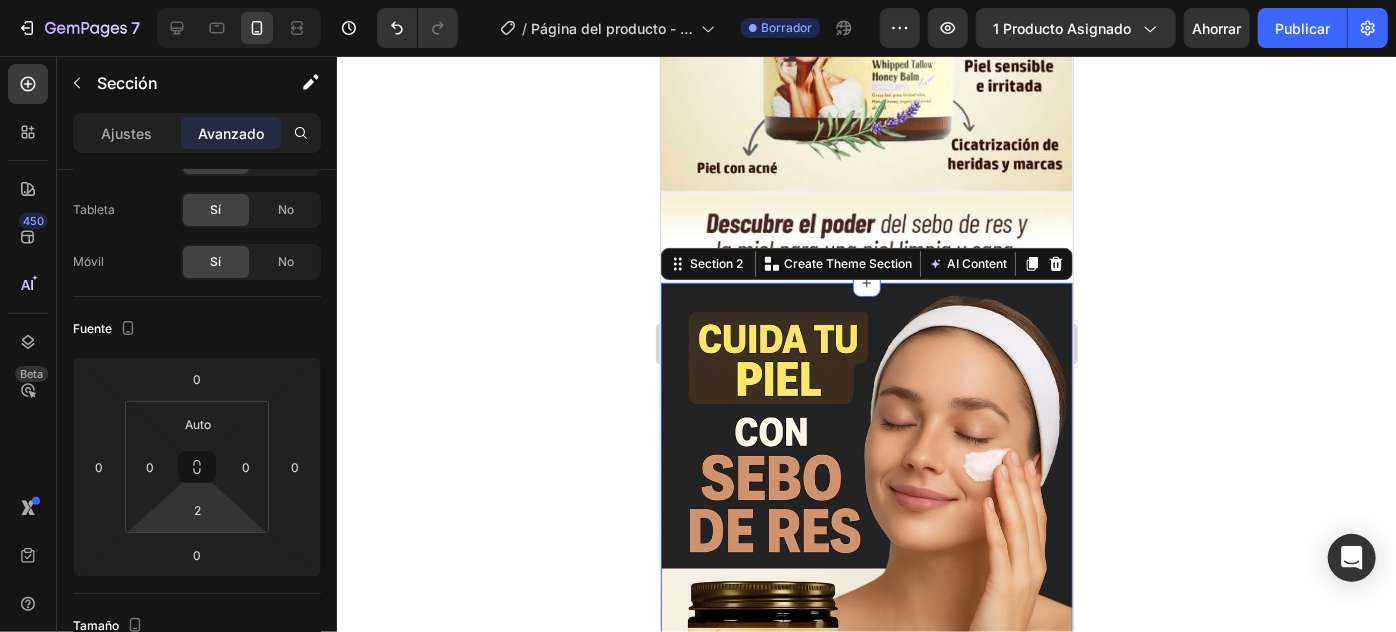 click on "7 Historial de versiones / Página del producto - 4 de agosto, 00:00:45 Borrador Avance 1 producto asignado Ahorrar Publicar 450 Beta Secciones(18) Elementos(84) Sección Elemento Sección de héroes Detalle del producto Marcas Insignias de confianza Garantizar Desglose del producto Cómo utilizar Testimonios Comparar Manojo Preguntas frecuentes Prueba social Historia de la marca Lista de productos Recopilación Lista de blogs Contacto Sticky Añadir al carrito Pie de página personalizado Explorar la biblioteca 450 Disposición
Fila
Fila
Fila
Fila Texto
Título
Bloque de texto Botón
Botón
Botón" at bounding box center [698, 0] 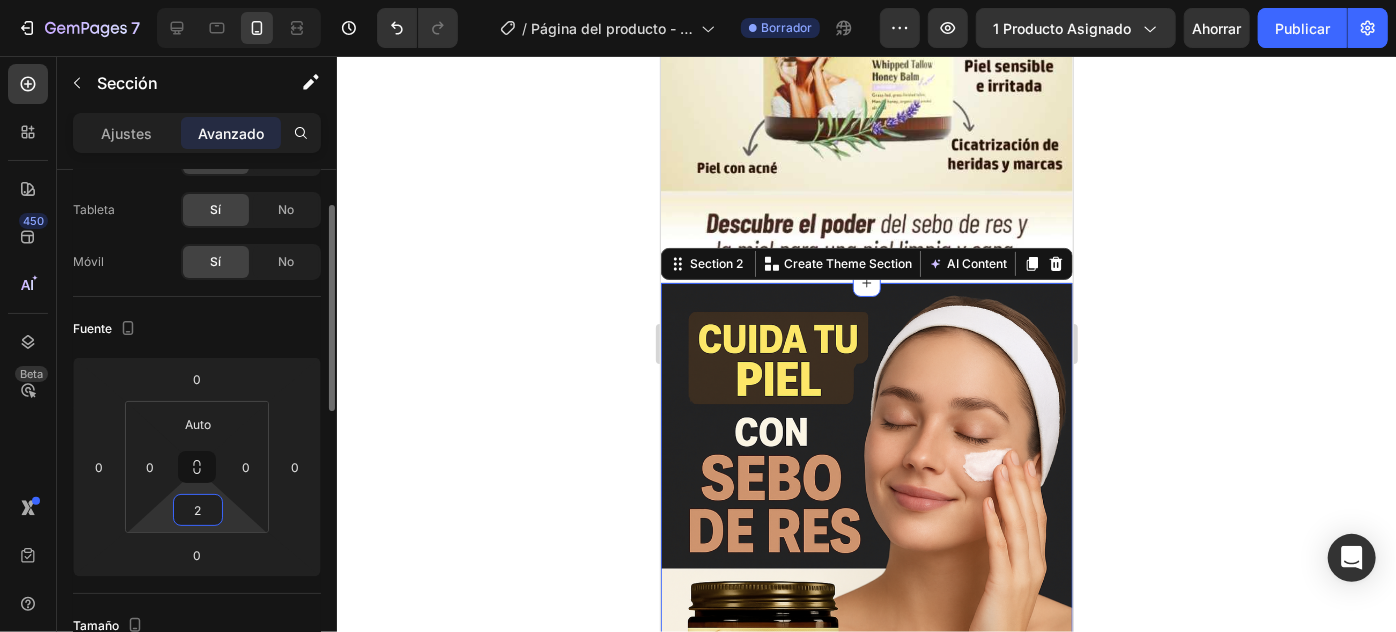 click on "2" at bounding box center [198, 510] 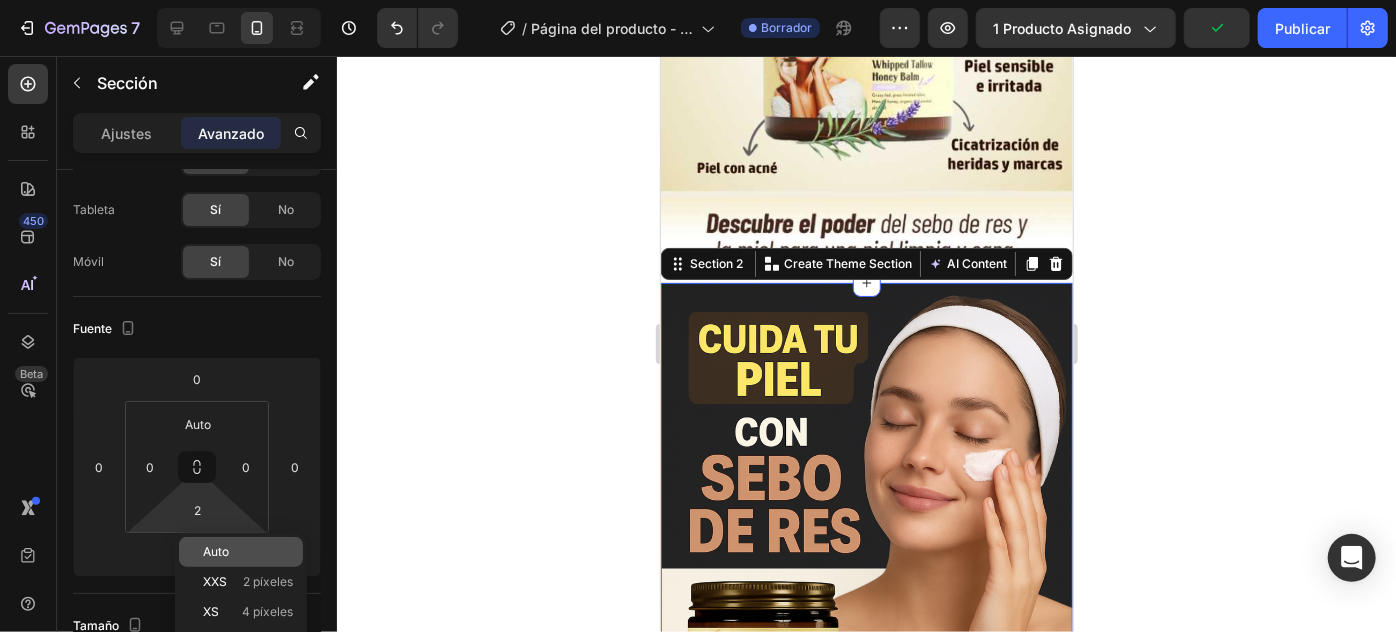 click on "Auto" at bounding box center [216, 551] 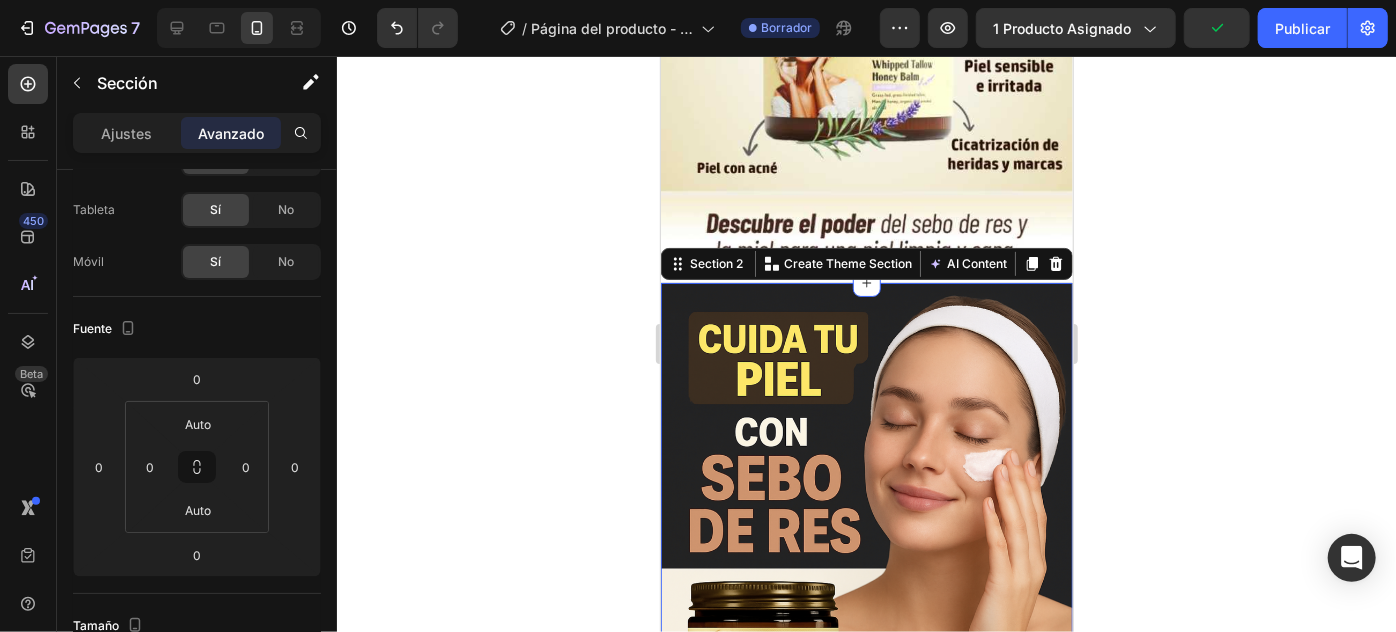 click 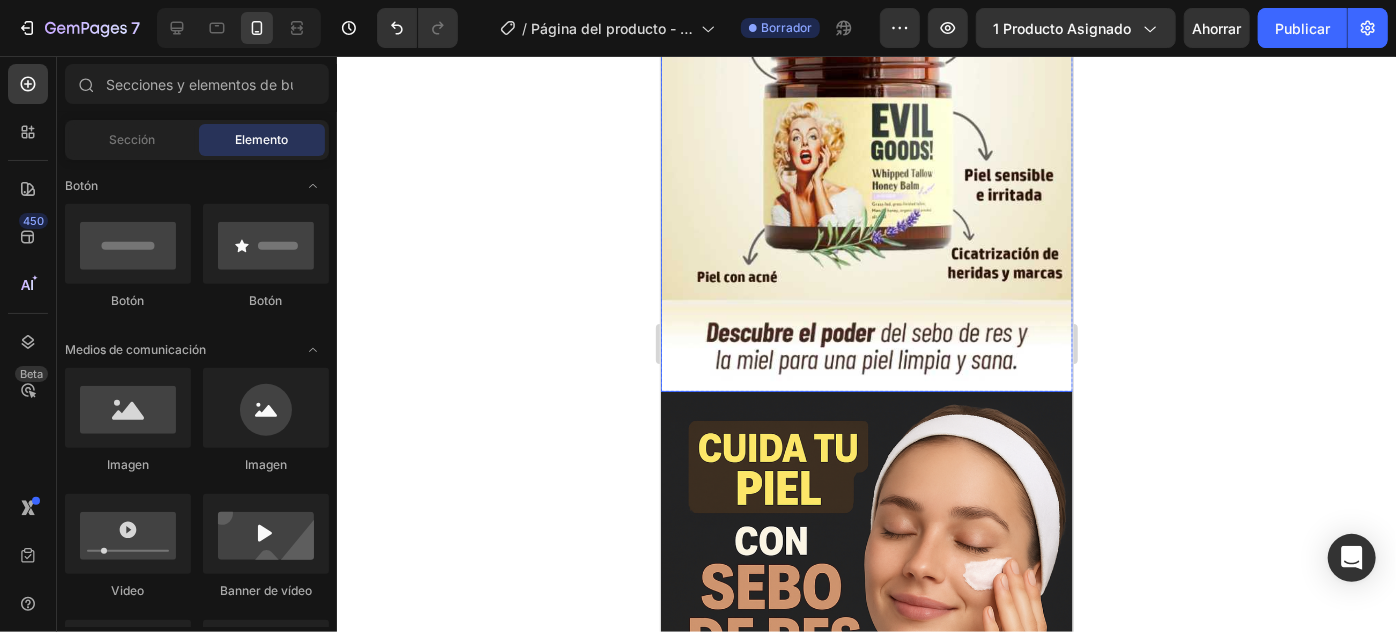 scroll, scrollTop: 363, scrollLeft: 0, axis: vertical 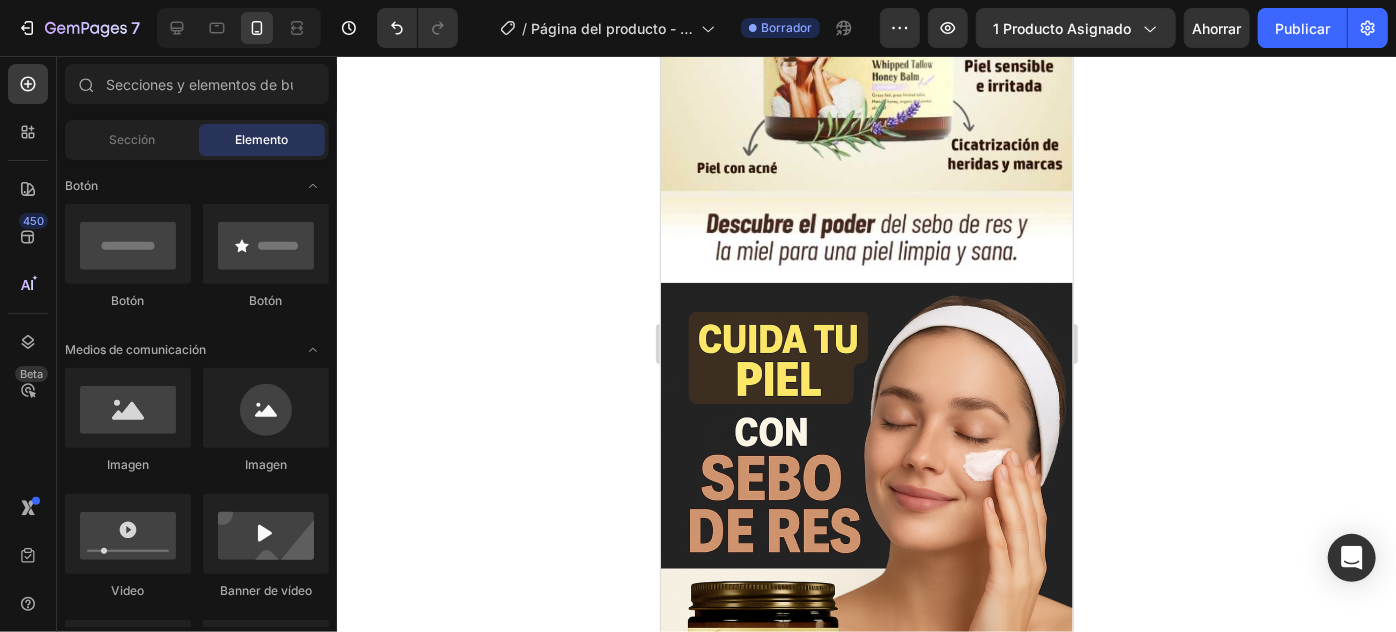 click 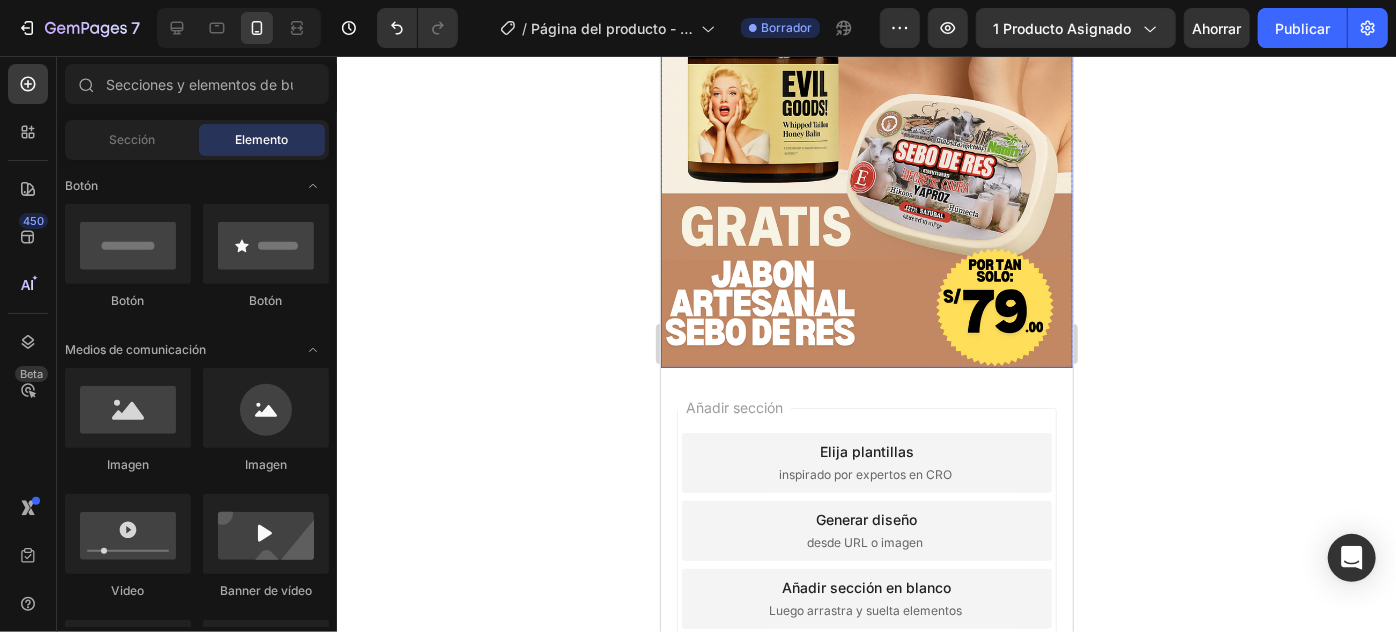 scroll, scrollTop: 1000, scrollLeft: 0, axis: vertical 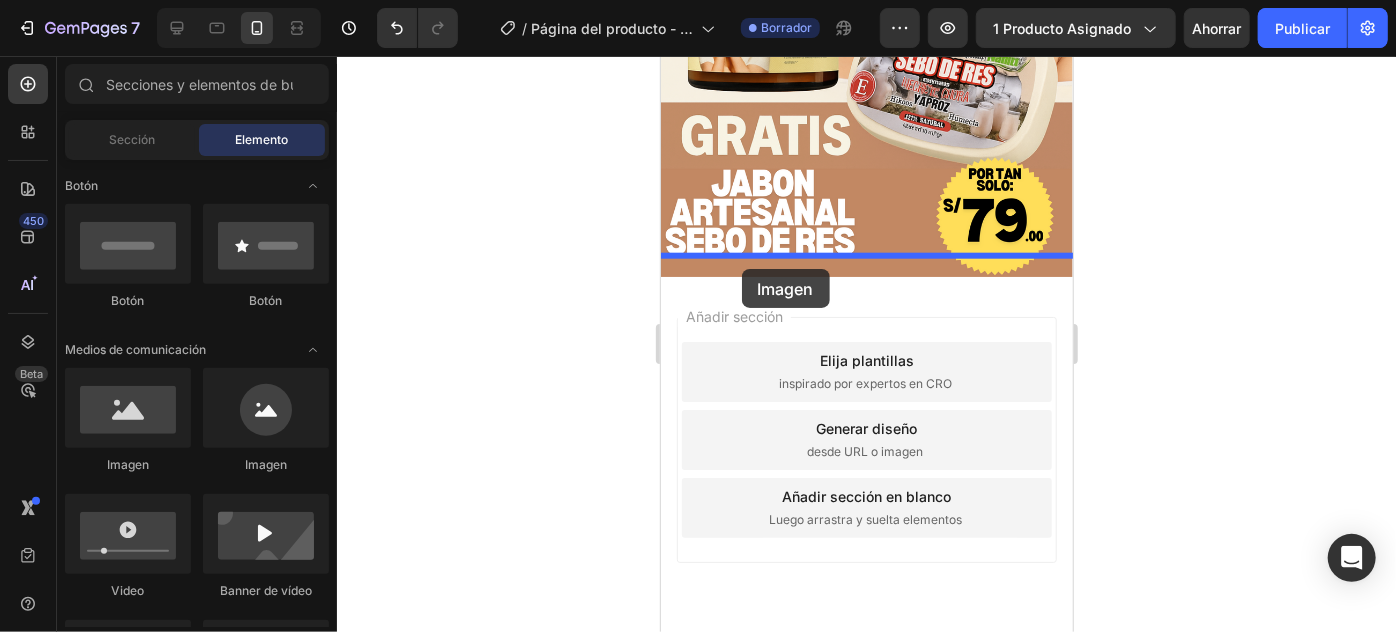 drag, startPoint x: 788, startPoint y: 491, endPoint x: 741, endPoint y: 268, distance: 227.8991 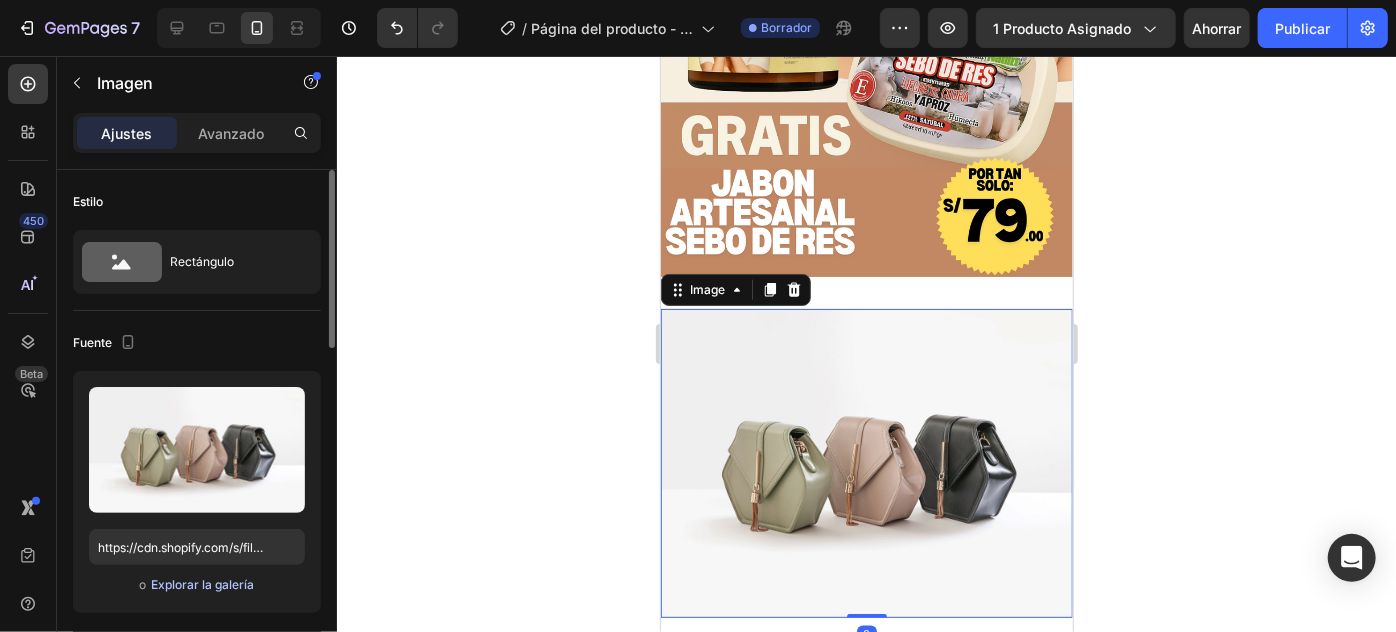 click on "Explorar la galería" at bounding box center [202, 584] 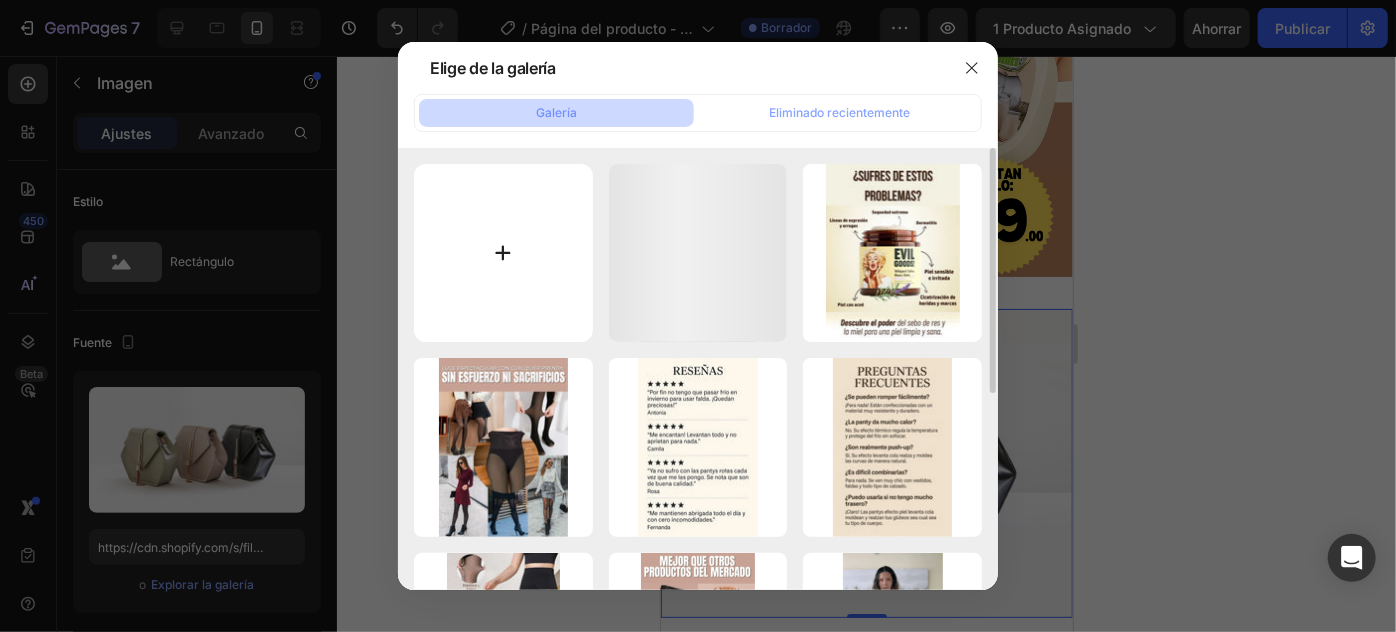 click at bounding box center (503, 253) 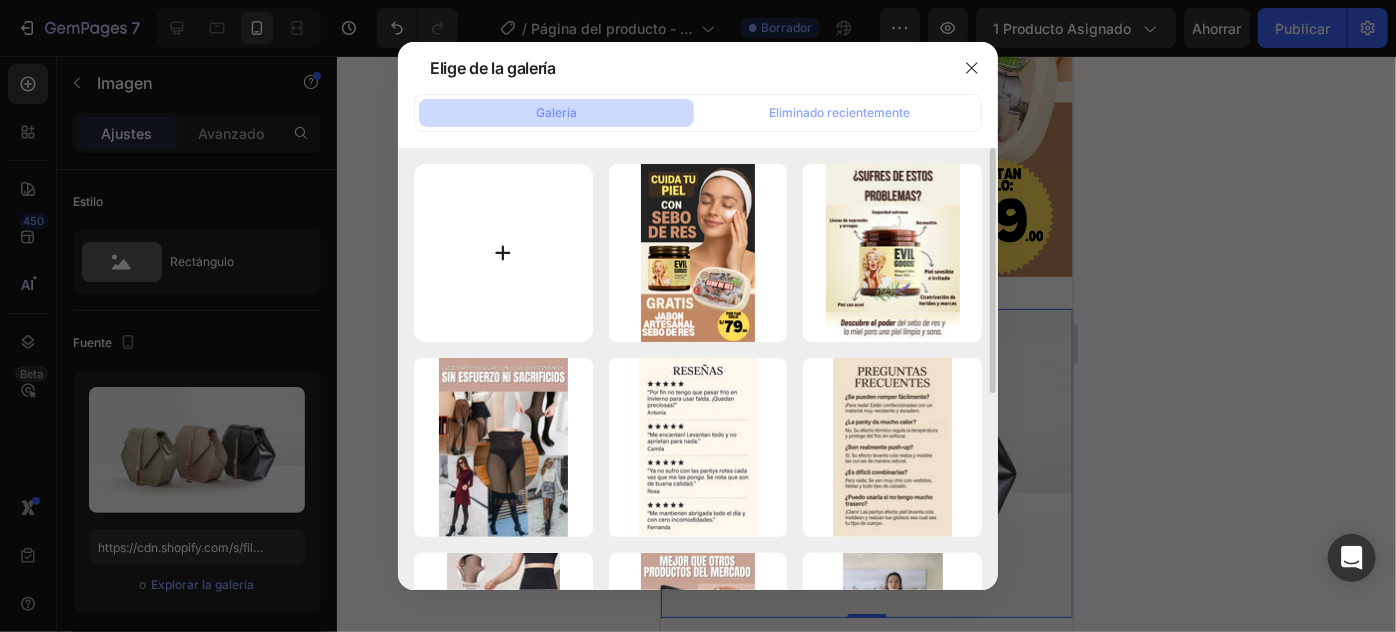 type on "C:\fakepath\4_2114c776-424e-4862-9a6e-6e0c02bd77cf.jpg" 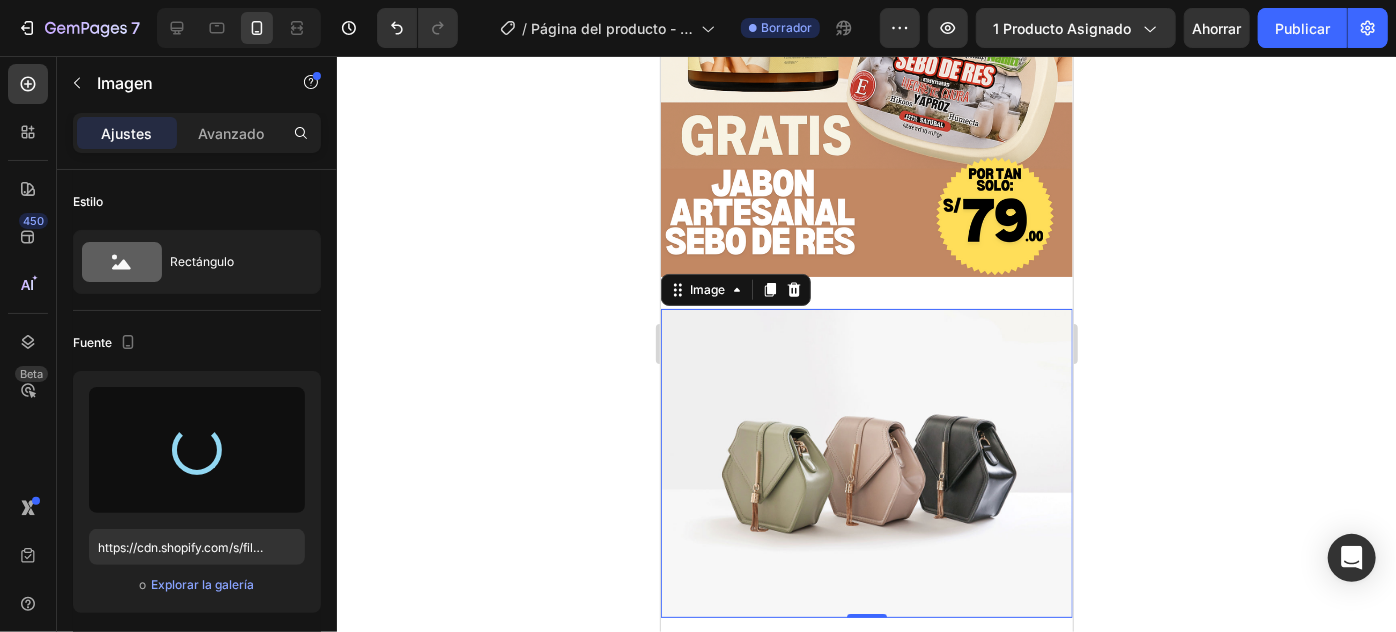 type on "https://cdn.shopify.com/s/files/1/0789/6098/4098/files/gempages_573577638115804050-1cc7ea24-53d7-4659-9b1b-190d65034a76.jpg" 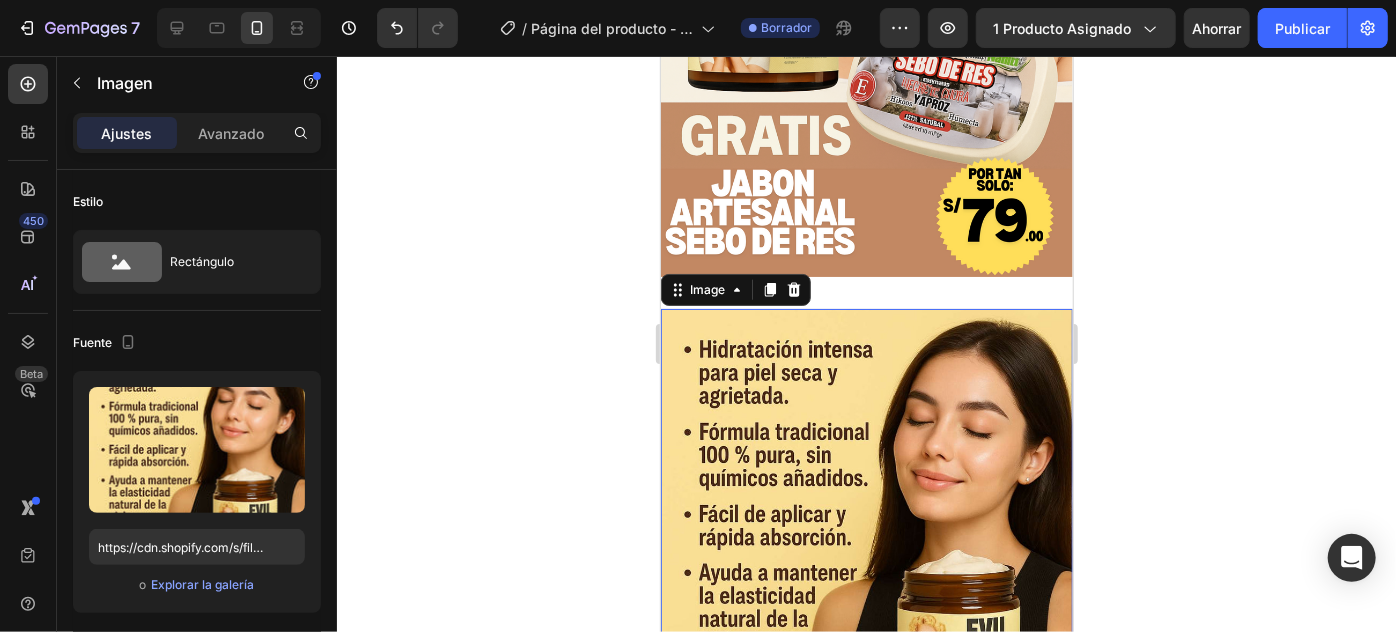 click at bounding box center [866, 514] 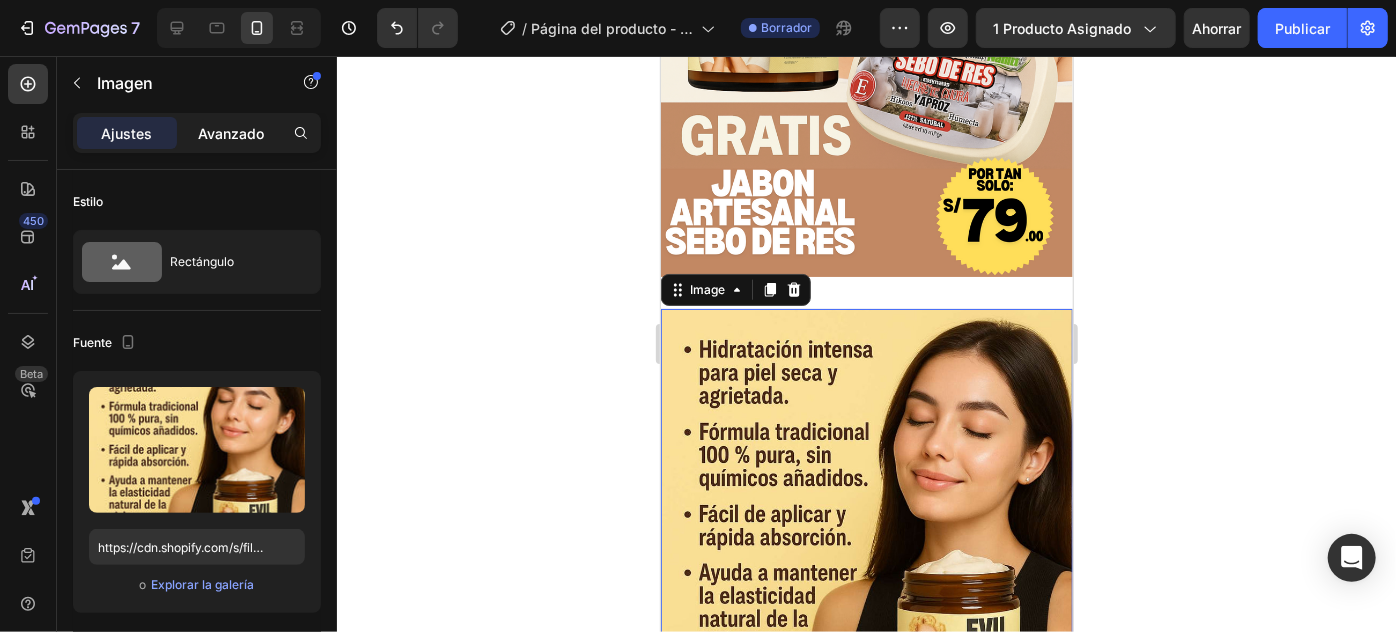 click on "Avanzado" 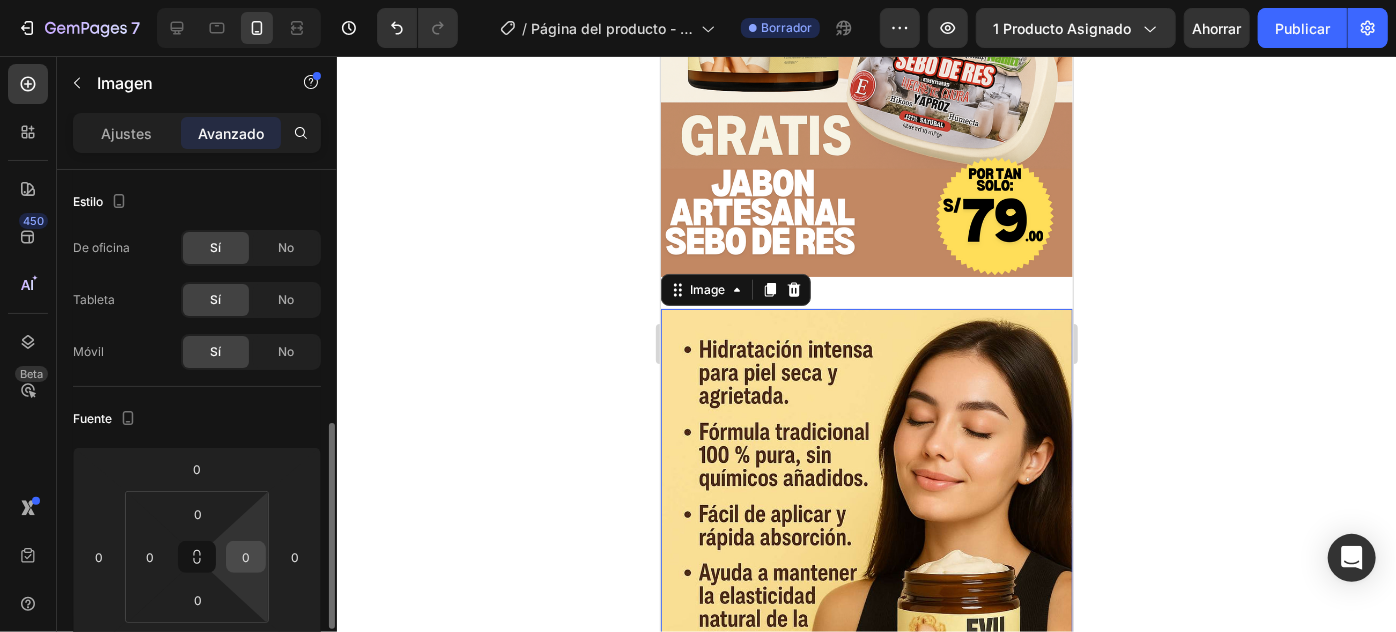 scroll, scrollTop: 181, scrollLeft: 0, axis: vertical 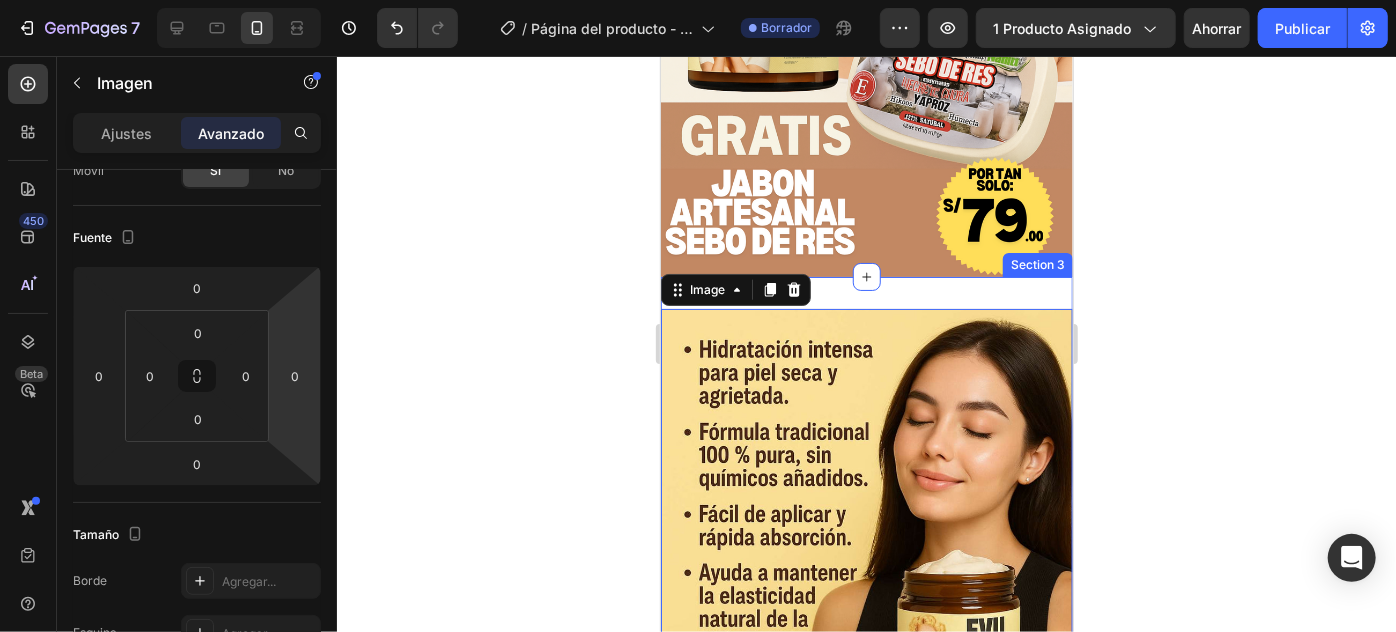 click on "Image   0 Section 3" at bounding box center [866, 514] 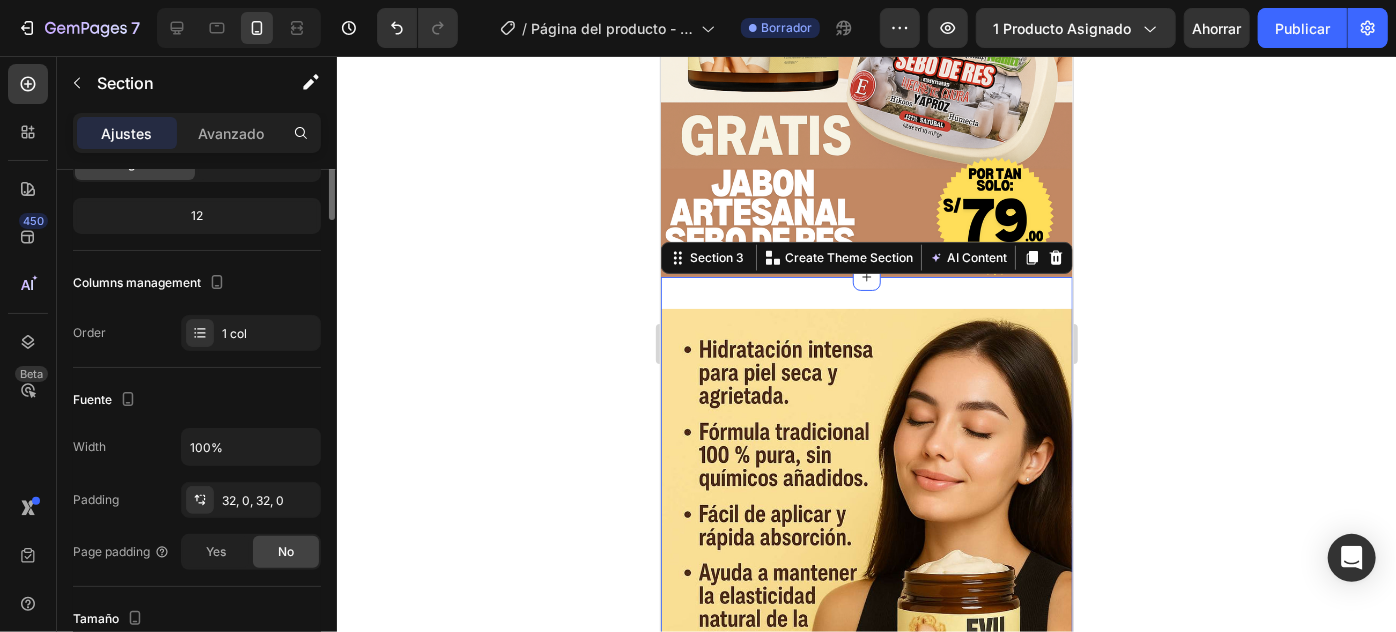 scroll, scrollTop: 0, scrollLeft: 0, axis: both 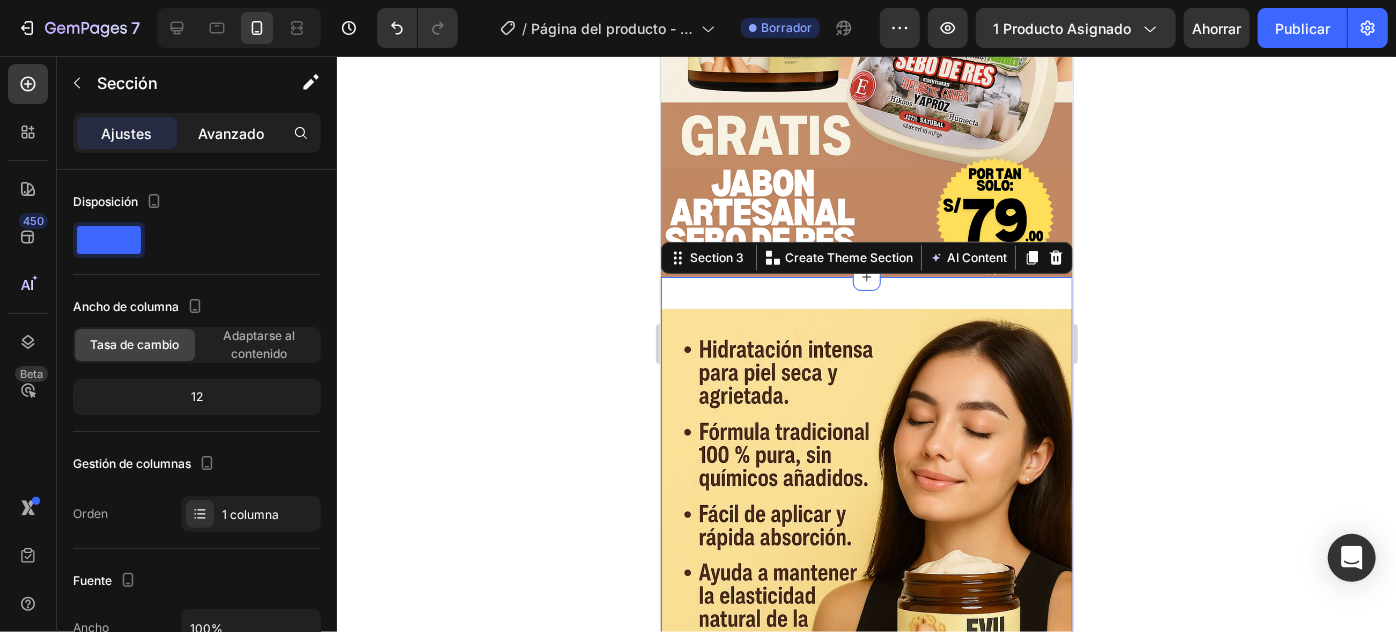 click on "Avanzado" at bounding box center (231, 133) 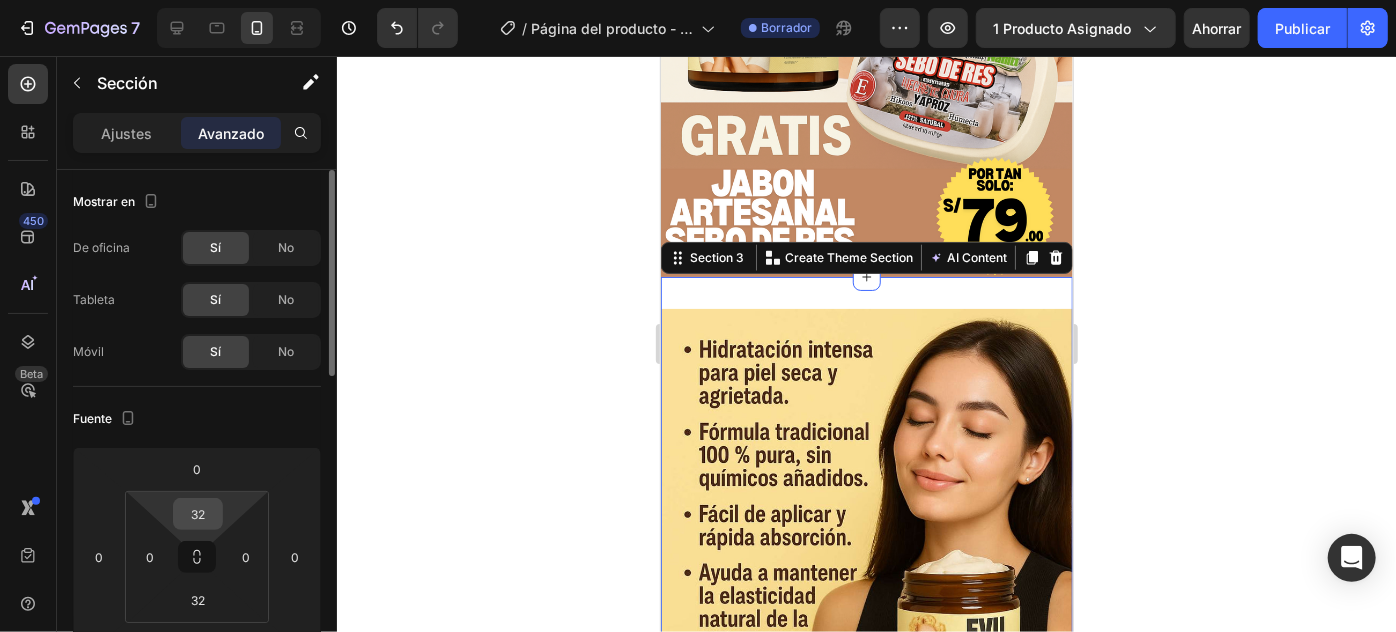 click on "32" at bounding box center (198, 514) 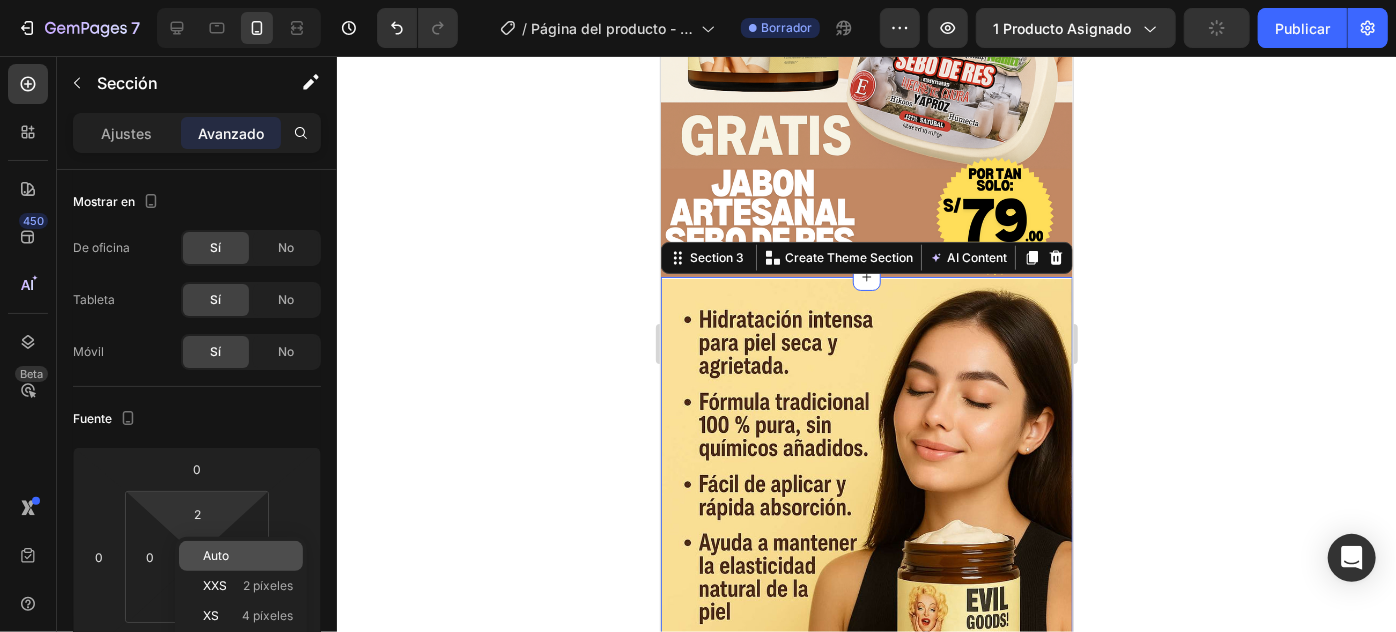 click on "Auto" at bounding box center [216, 555] 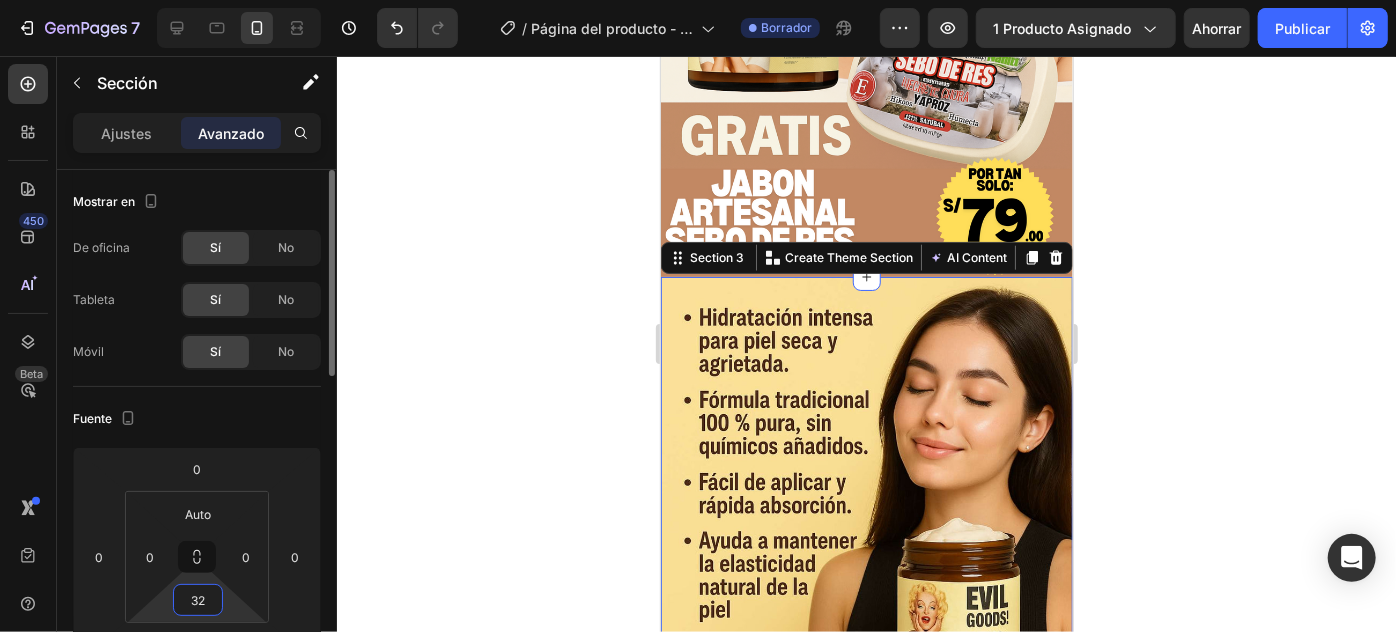 click on "32" at bounding box center [198, 600] 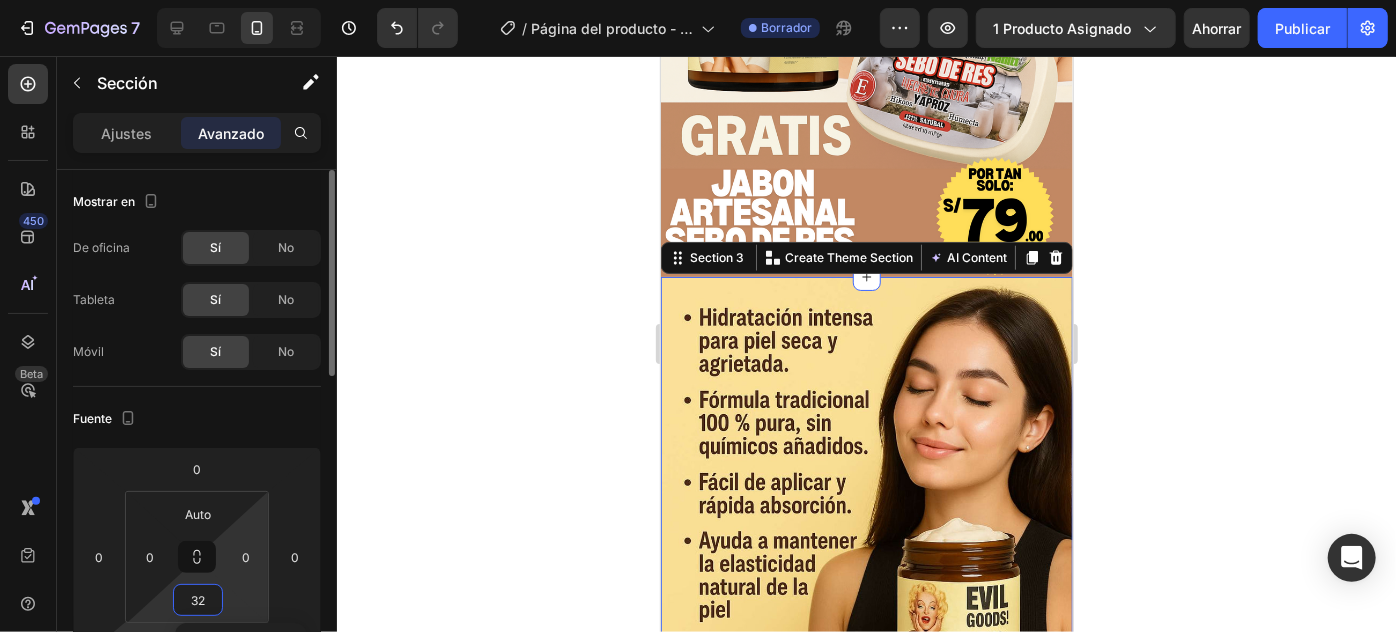 scroll, scrollTop: 90, scrollLeft: 0, axis: vertical 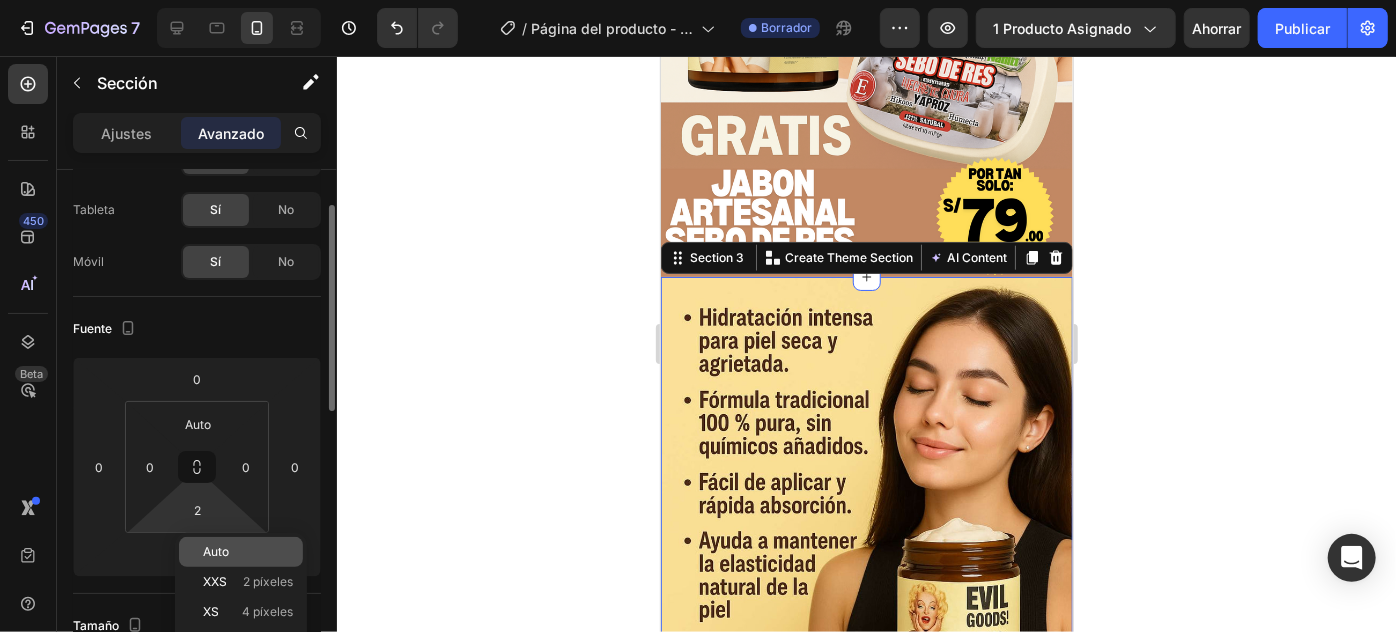 click on "Auto" at bounding box center (248, 552) 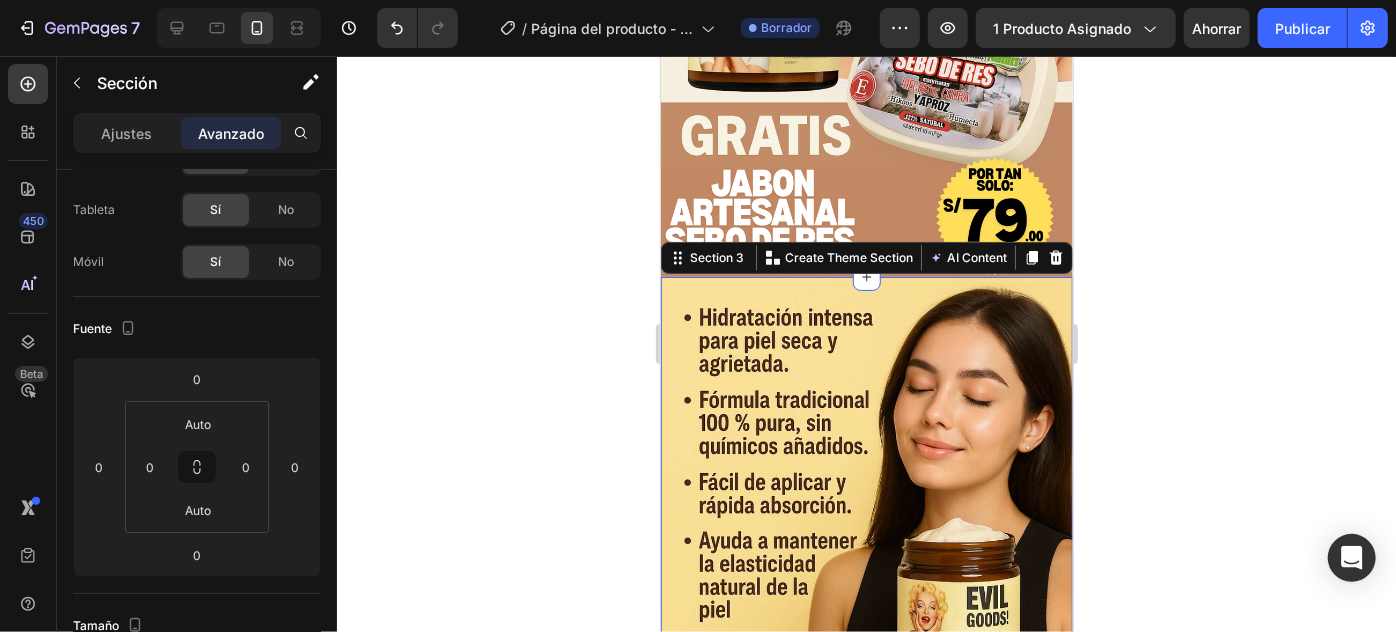 click 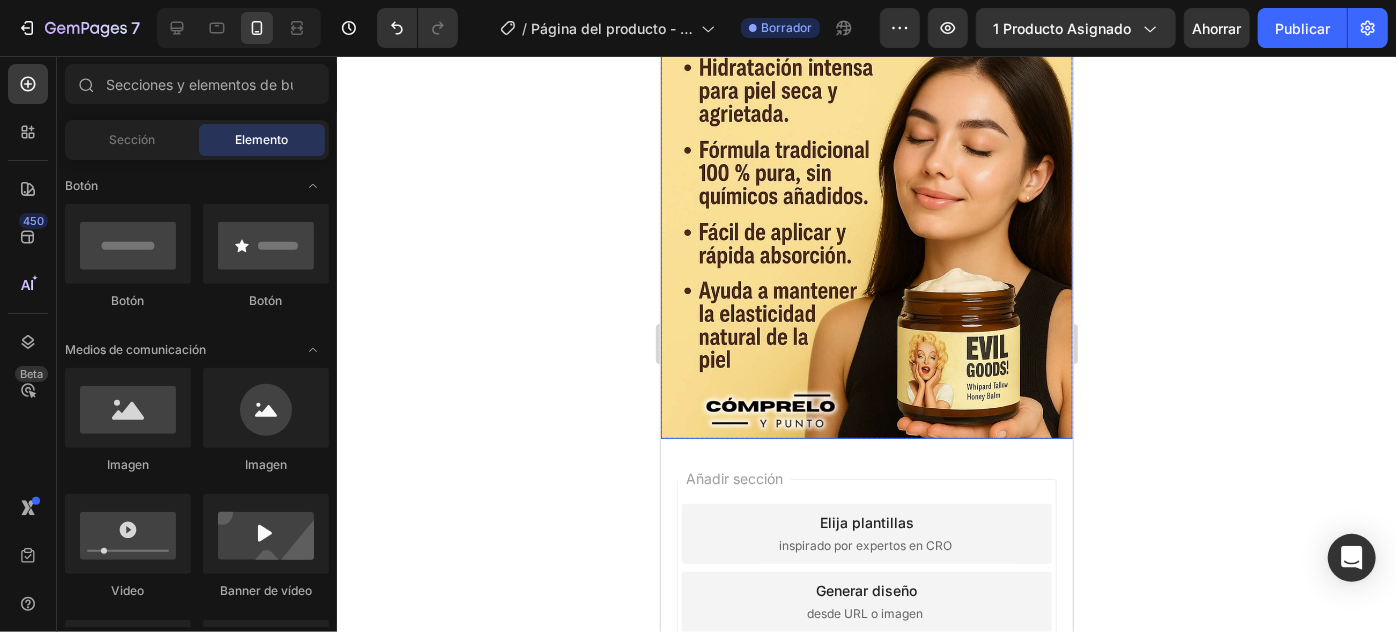 scroll, scrollTop: 1272, scrollLeft: 0, axis: vertical 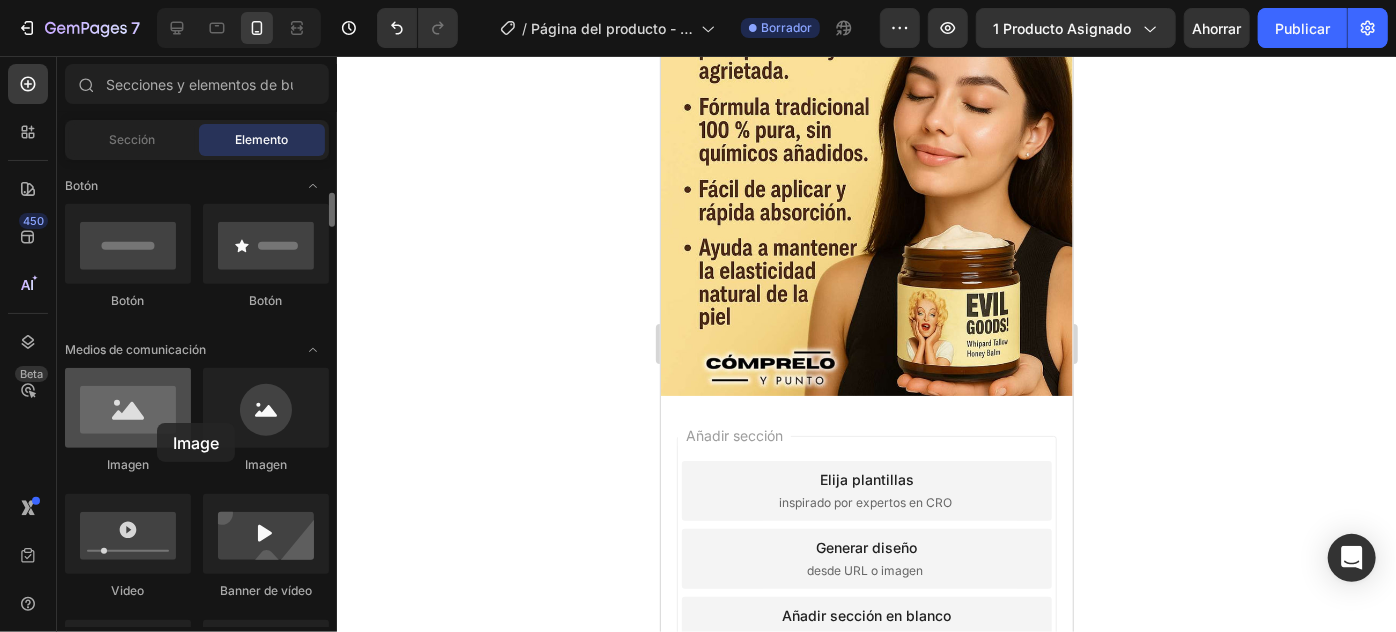 click at bounding box center [128, 408] 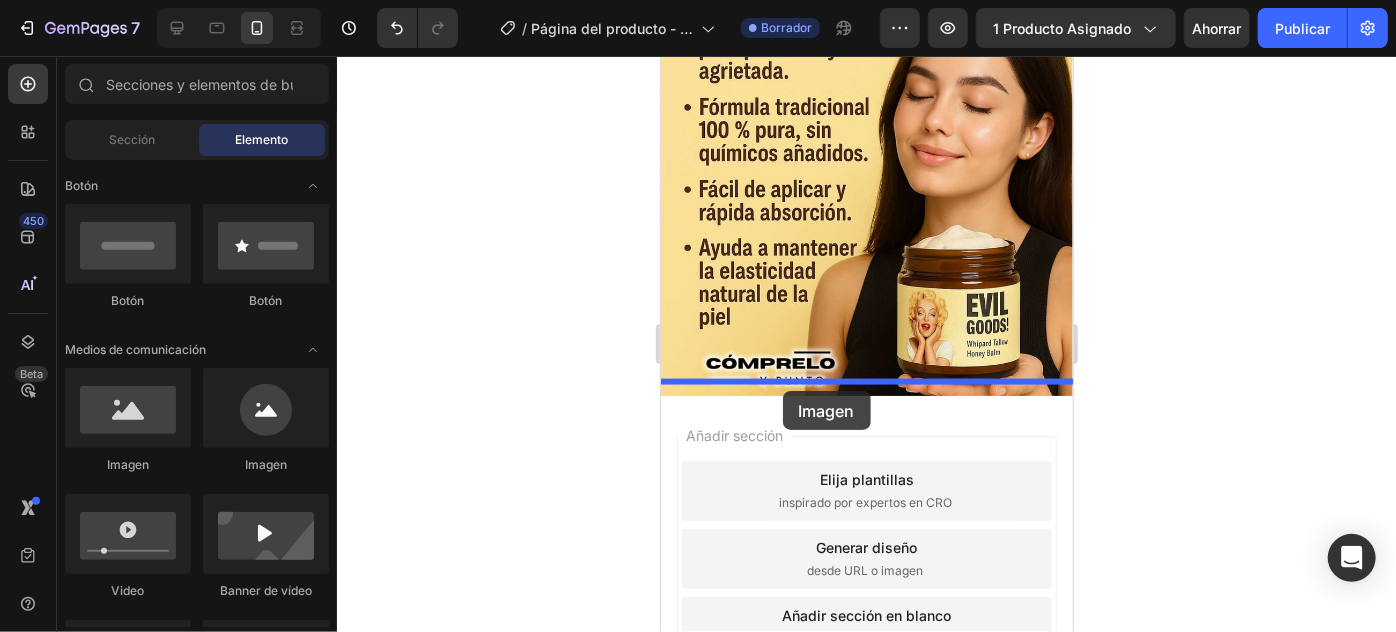 drag, startPoint x: 844, startPoint y: 479, endPoint x: 782, endPoint y: 390, distance: 108.46658 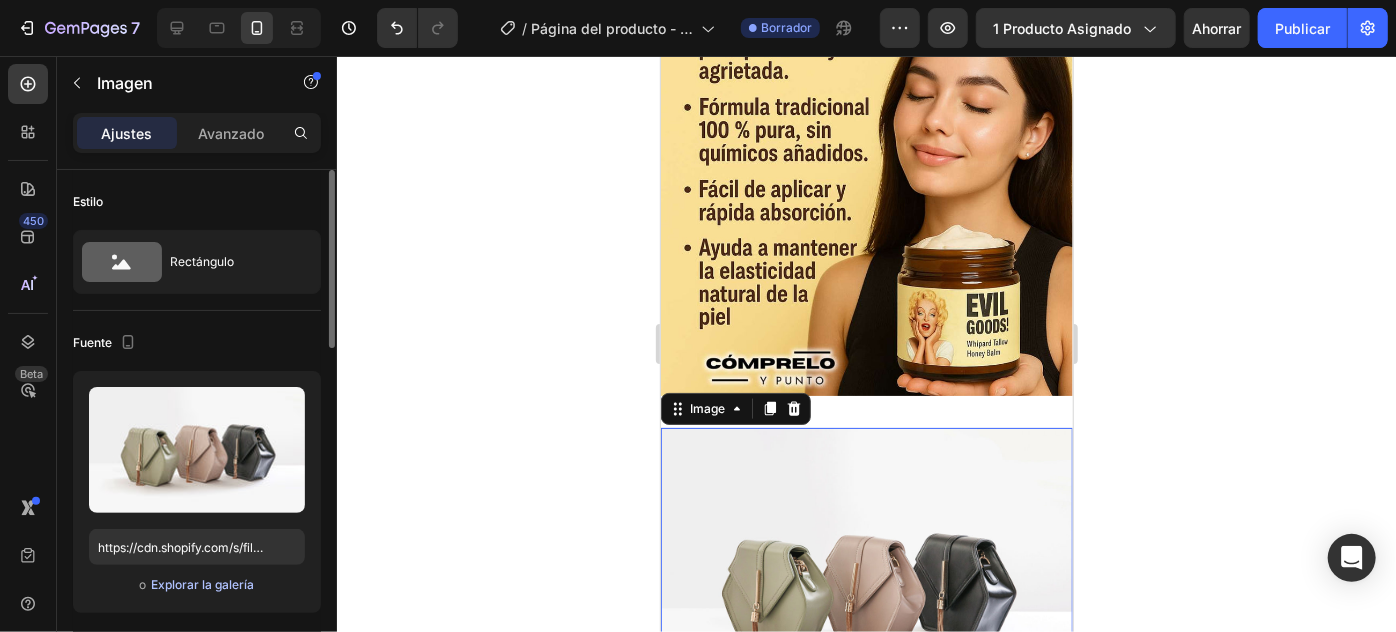 click on "Explorar la galería" at bounding box center [202, 584] 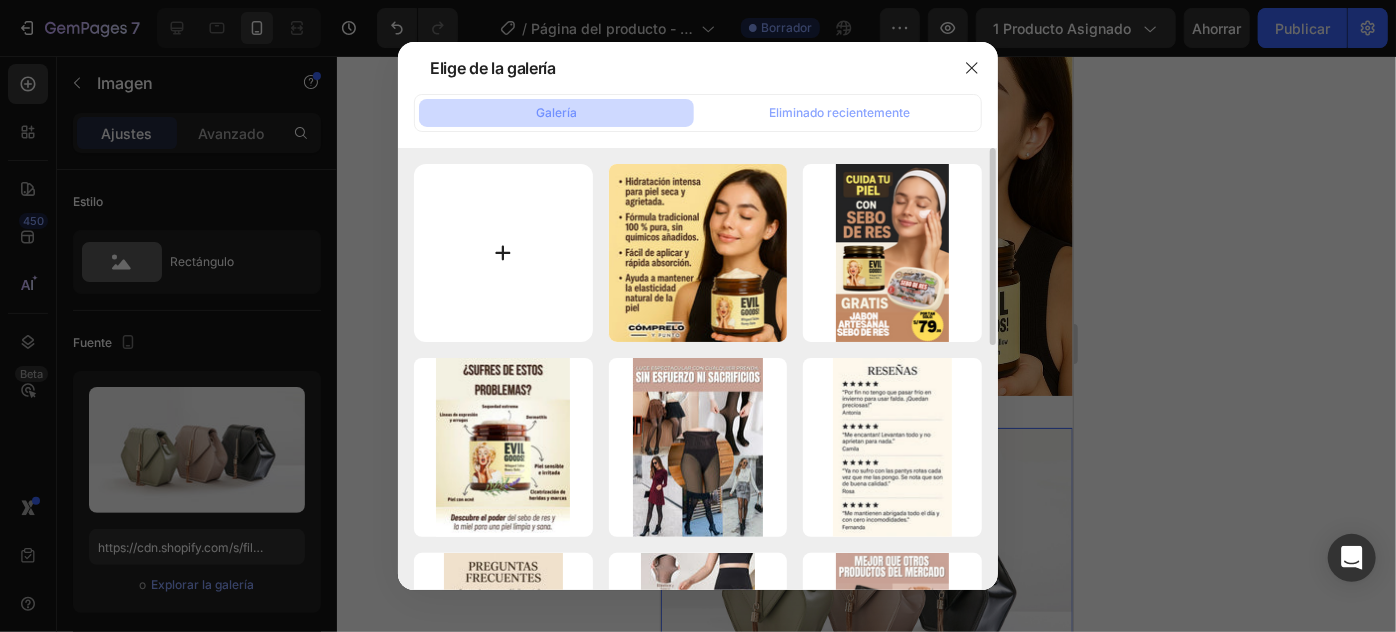 click at bounding box center [503, 253] 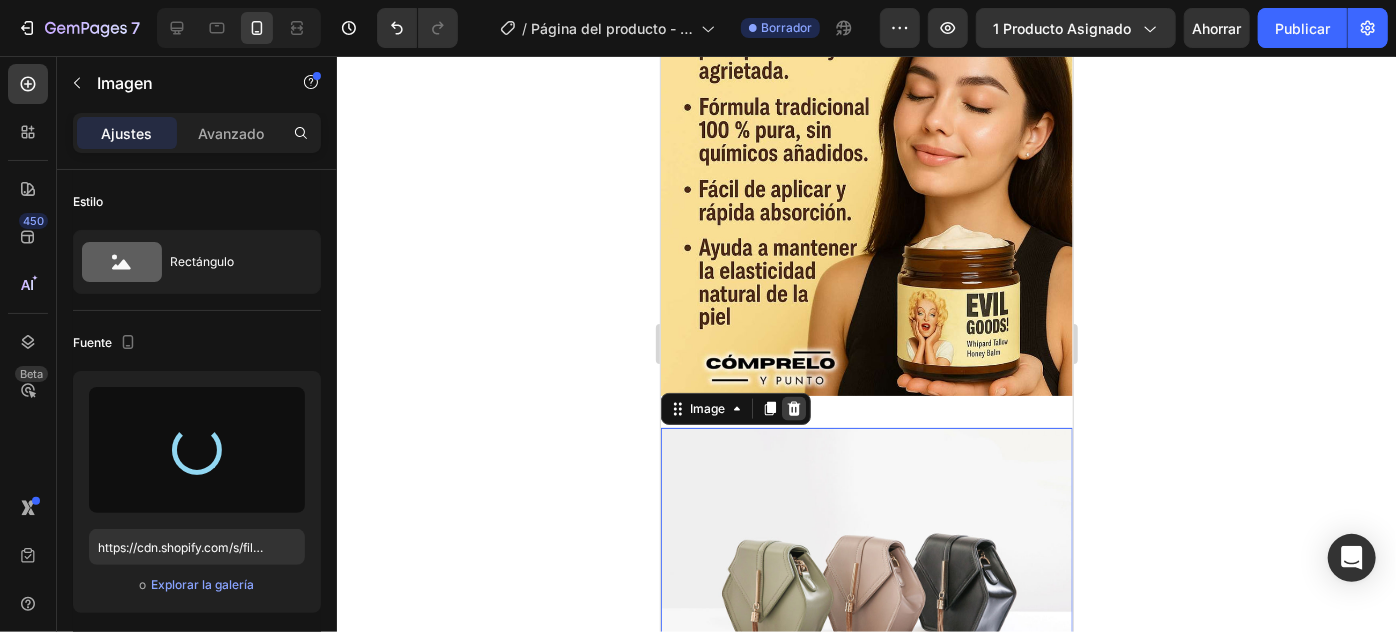 type on "https://cdn.shopify.com/s/files/1/0789/6098/4098/files/gempages_573577638115804050-169bd977-e4ca-451f-b1ef-4c06750ca727.webp" 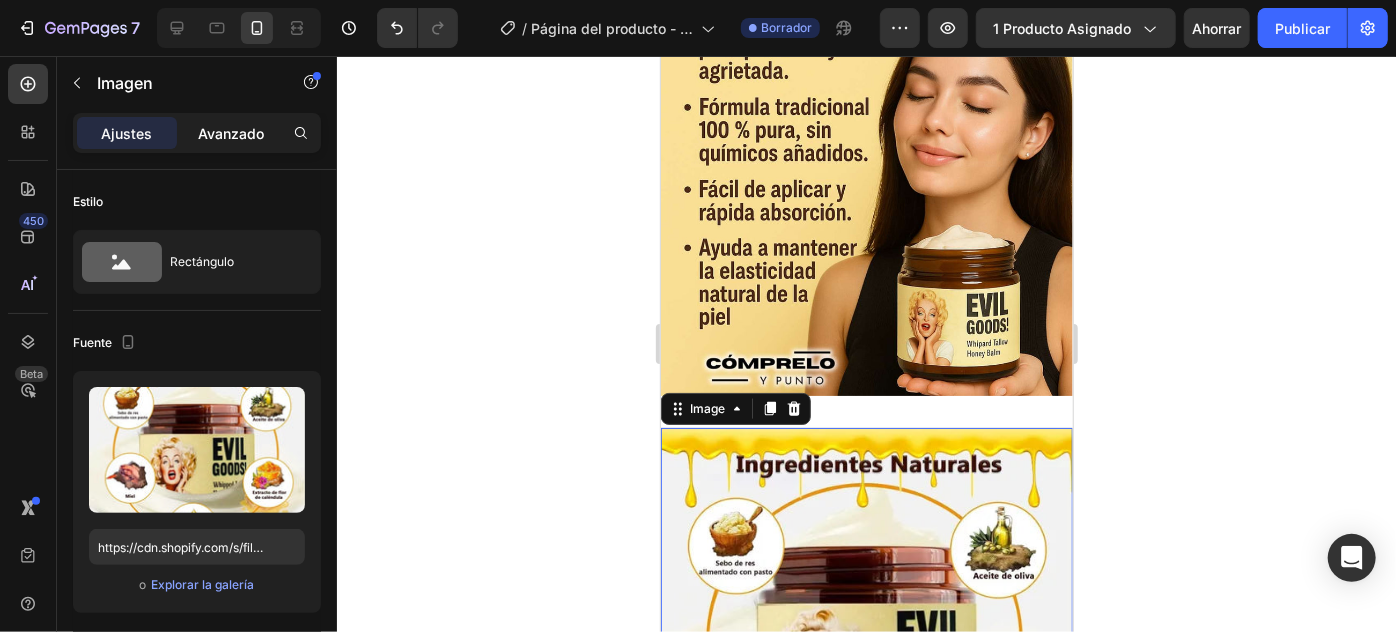 click on "Avanzado" 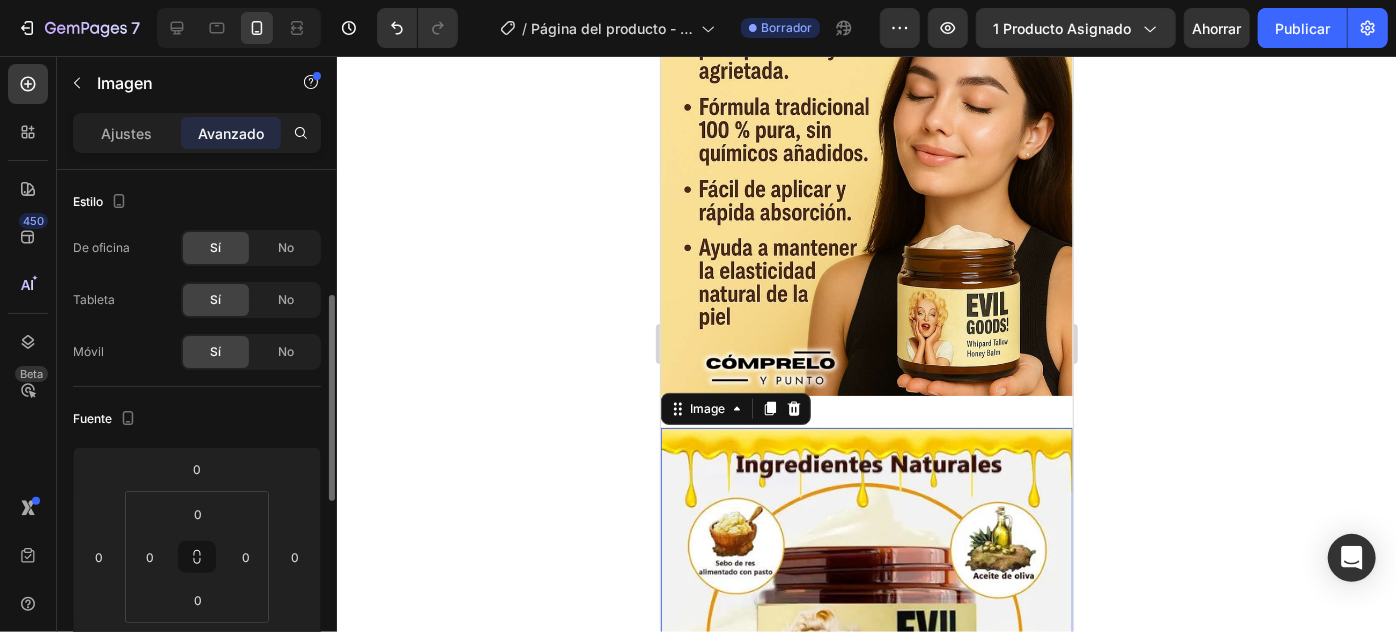 scroll, scrollTop: 90, scrollLeft: 0, axis: vertical 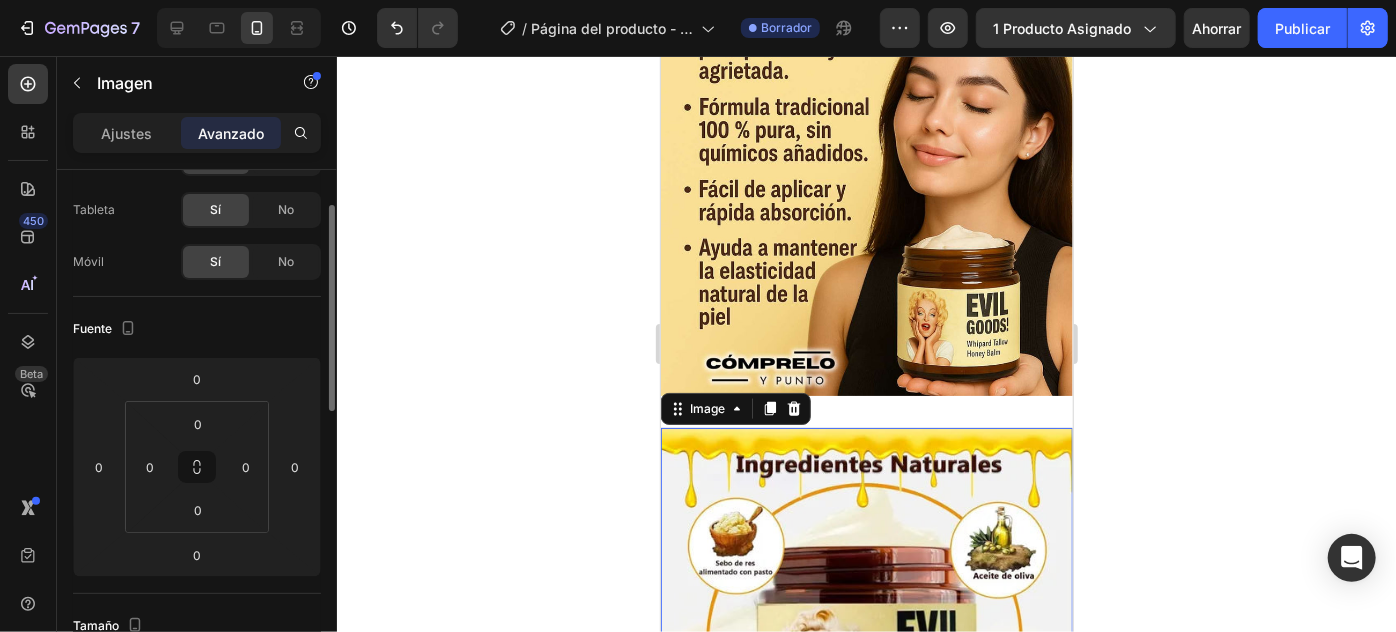 click at bounding box center [866, 633] 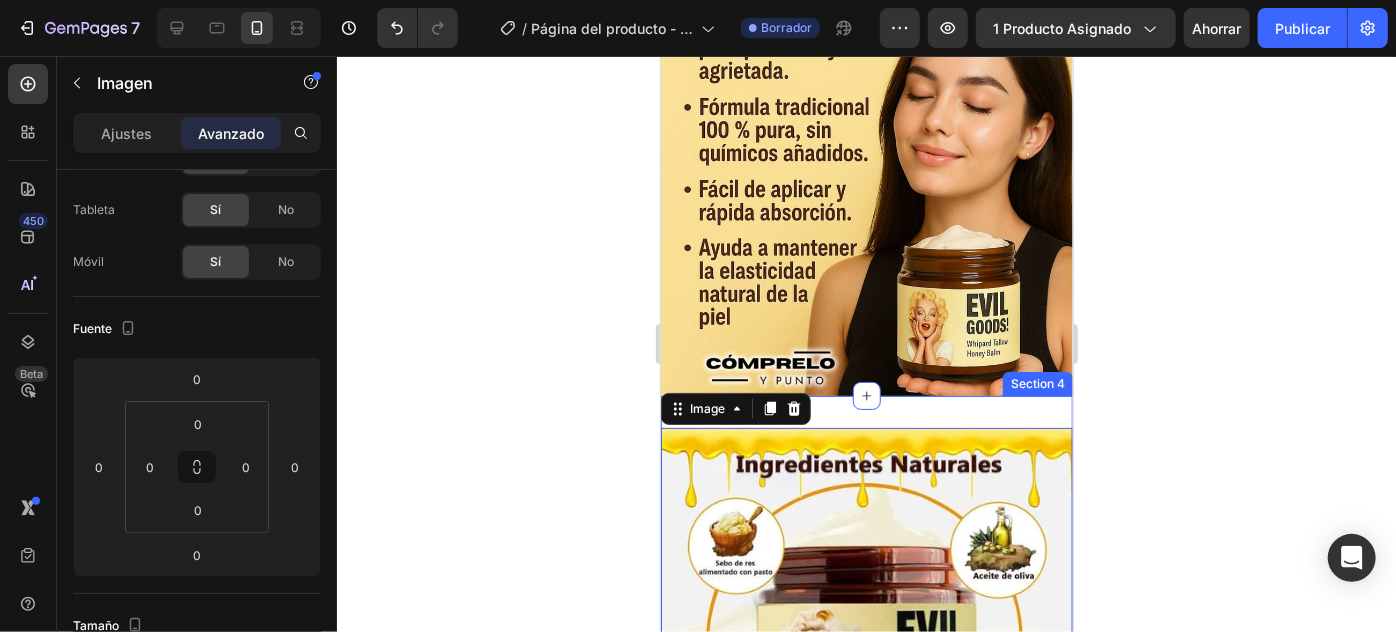 click on "Image   0 Section 4" at bounding box center (866, 633) 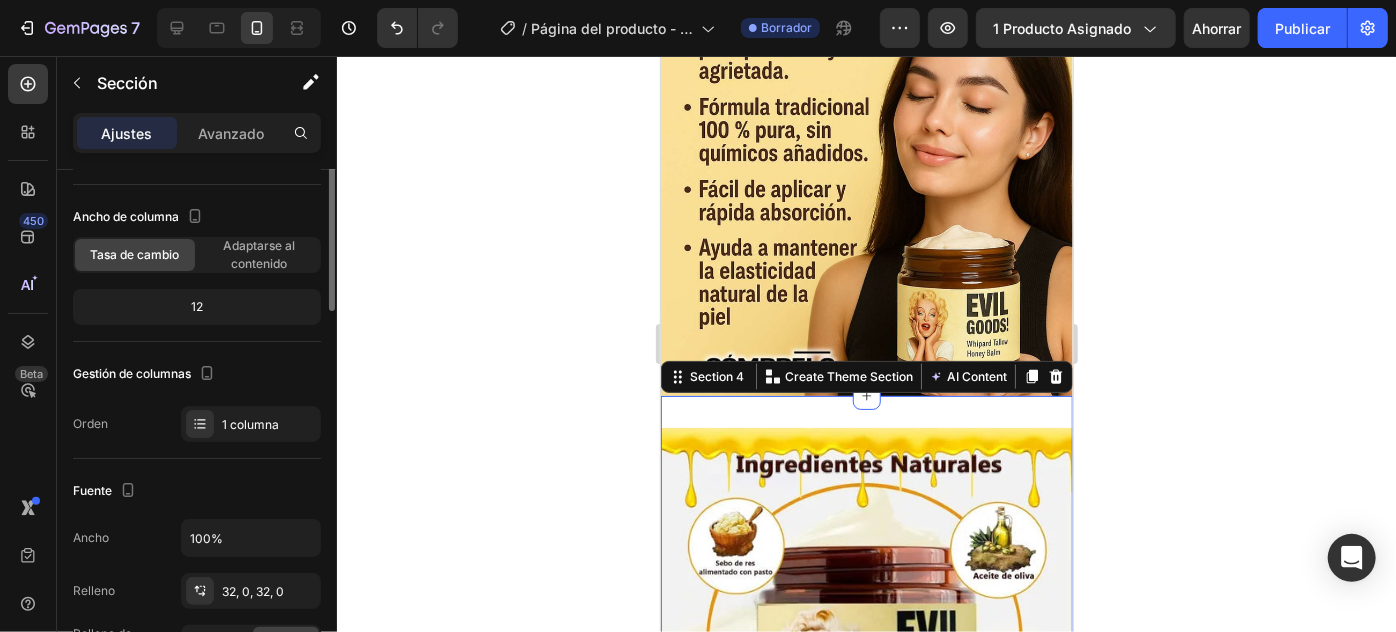 scroll, scrollTop: 0, scrollLeft: 0, axis: both 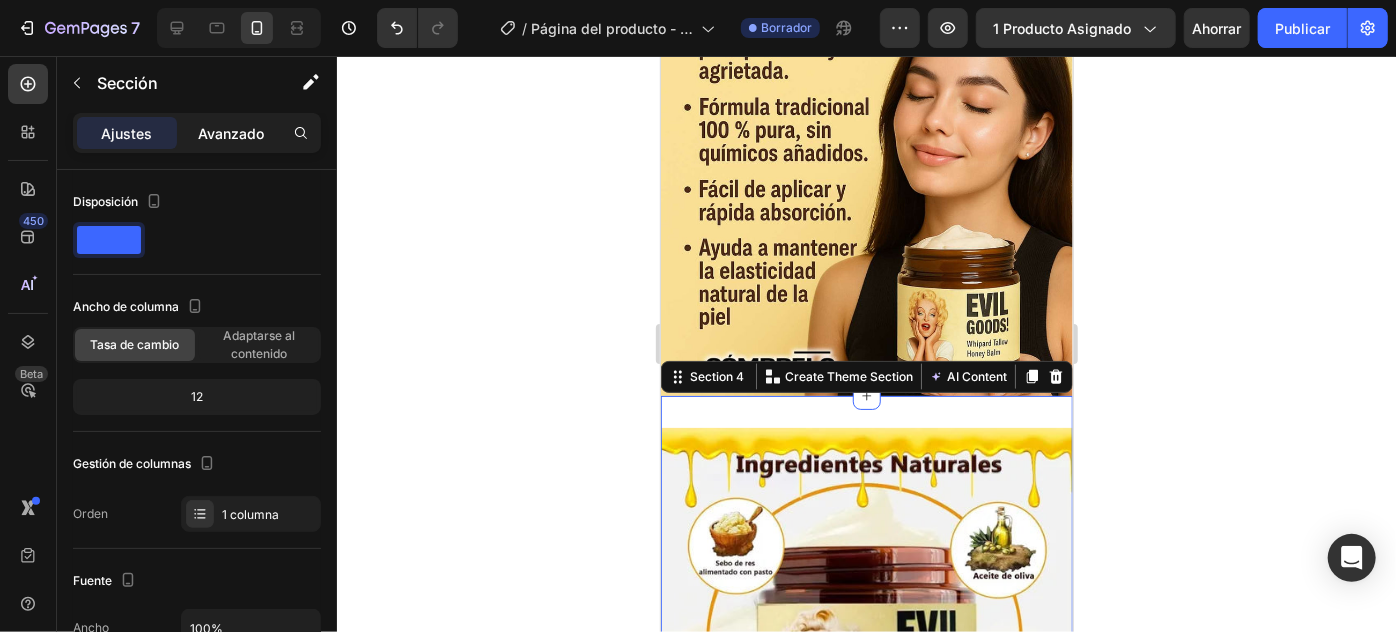 click on "Avanzado" 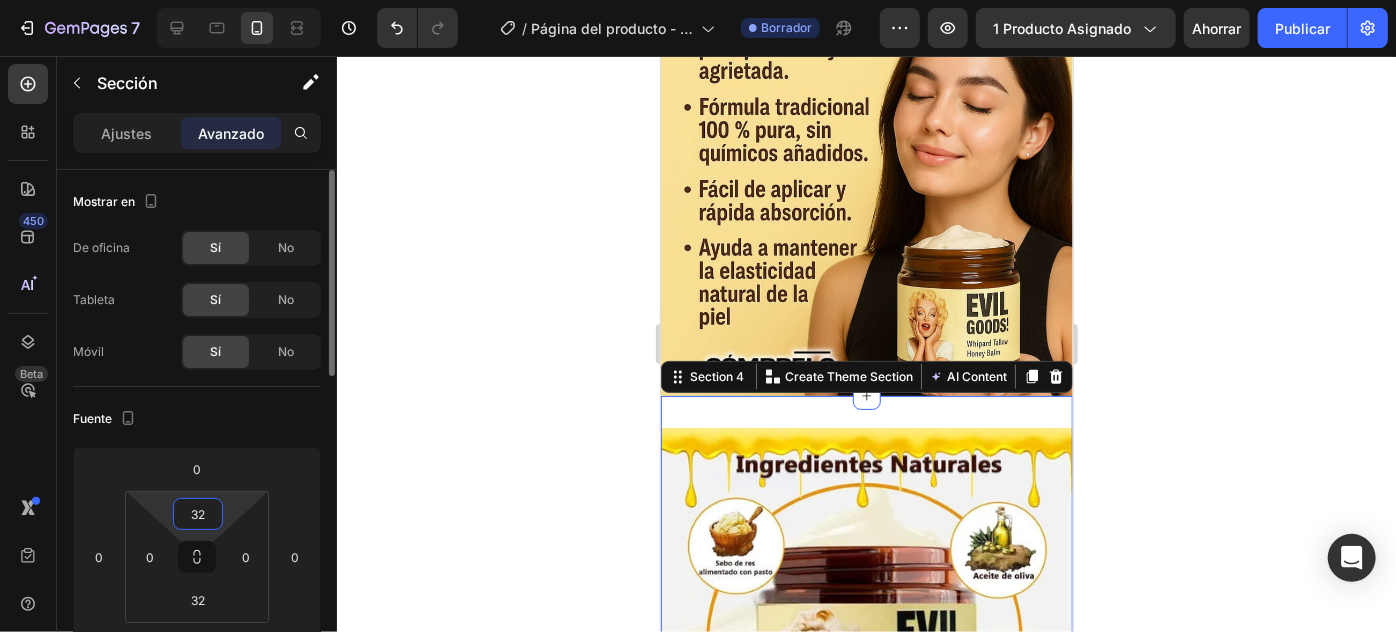 click on "32" at bounding box center (198, 514) 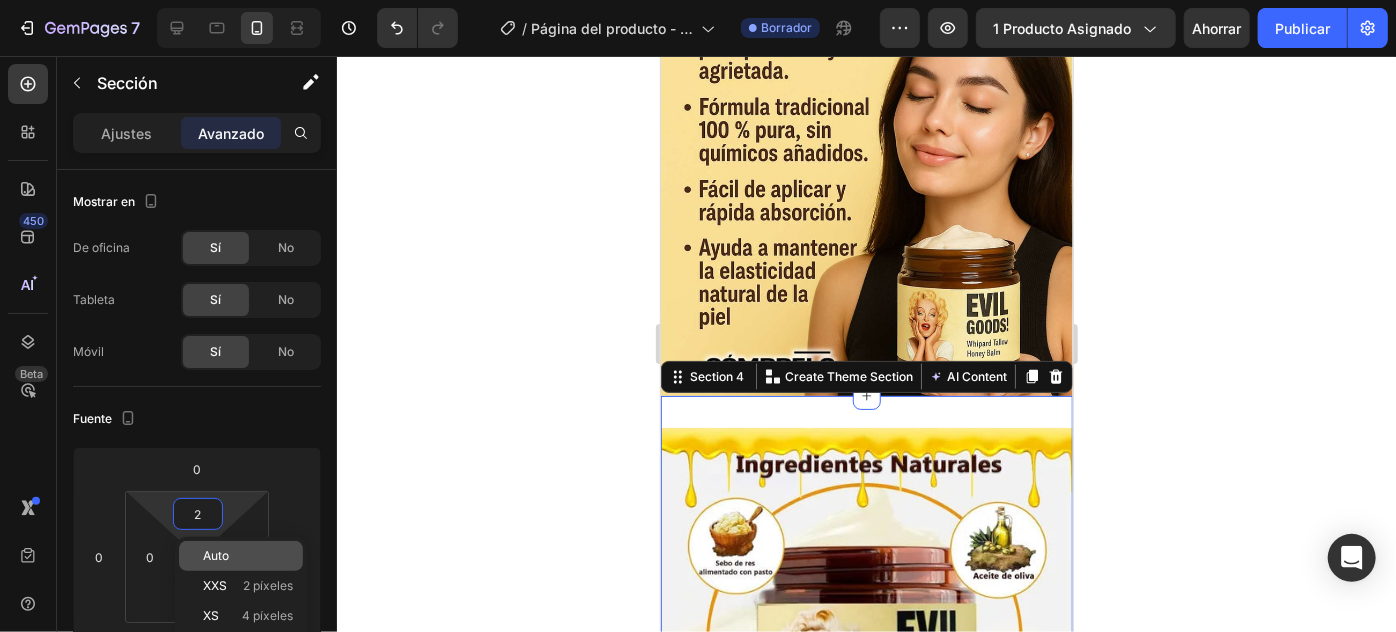 click on "Auto" at bounding box center (216, 555) 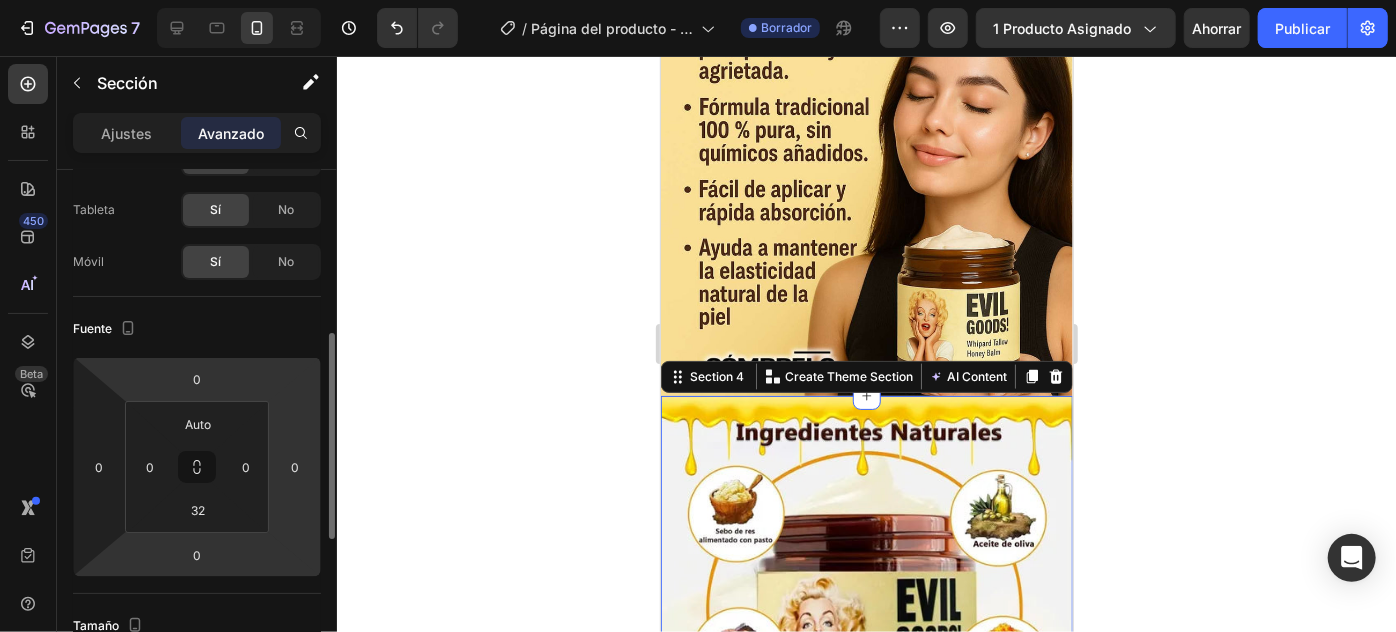 scroll, scrollTop: 181, scrollLeft: 0, axis: vertical 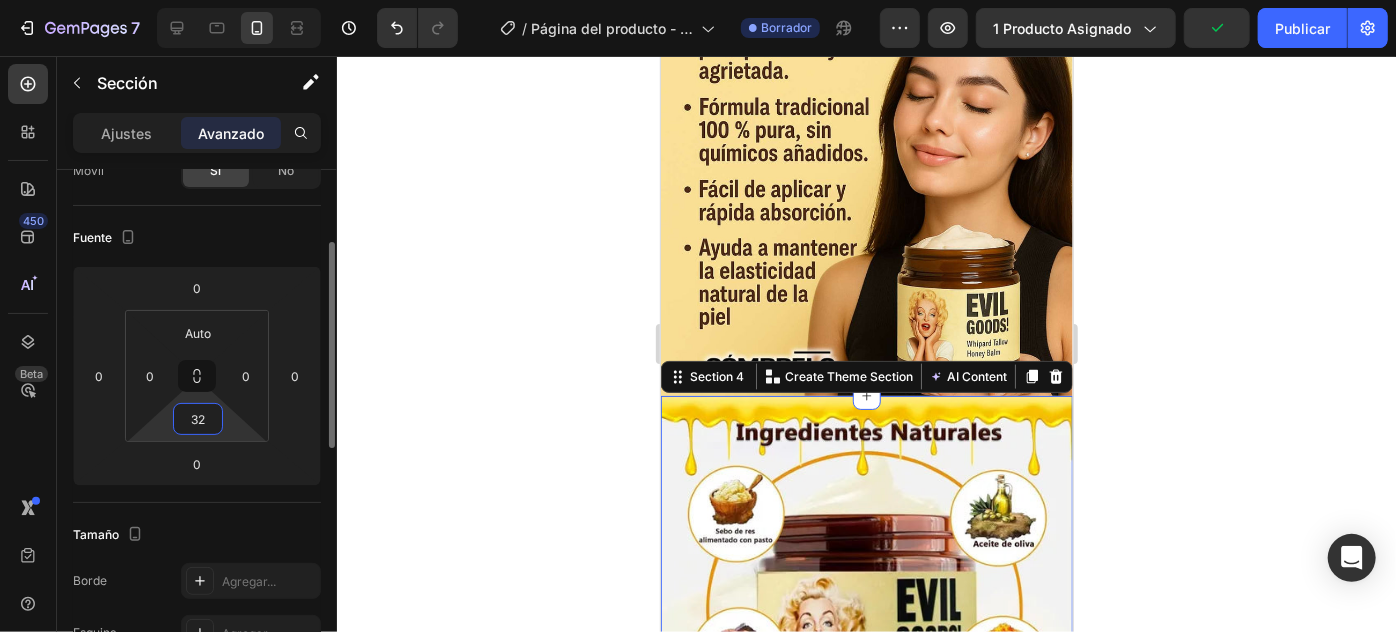 click on "32" at bounding box center (198, 419) 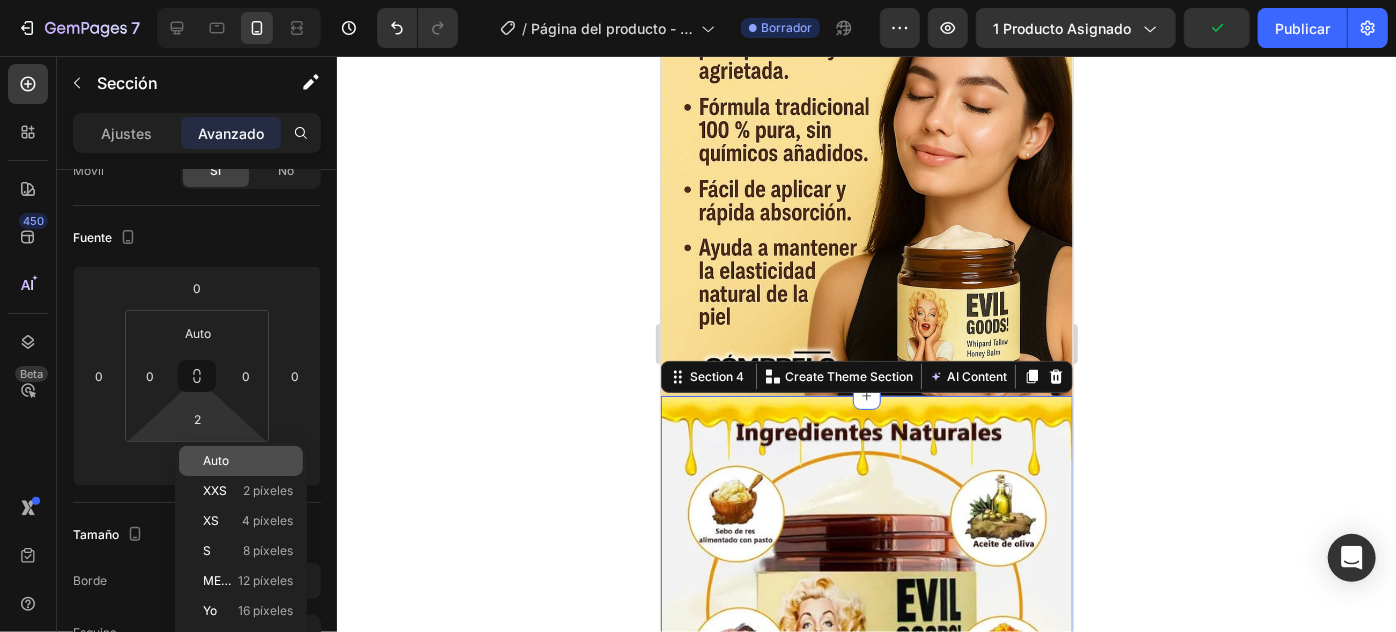 click on "Auto" at bounding box center (248, 461) 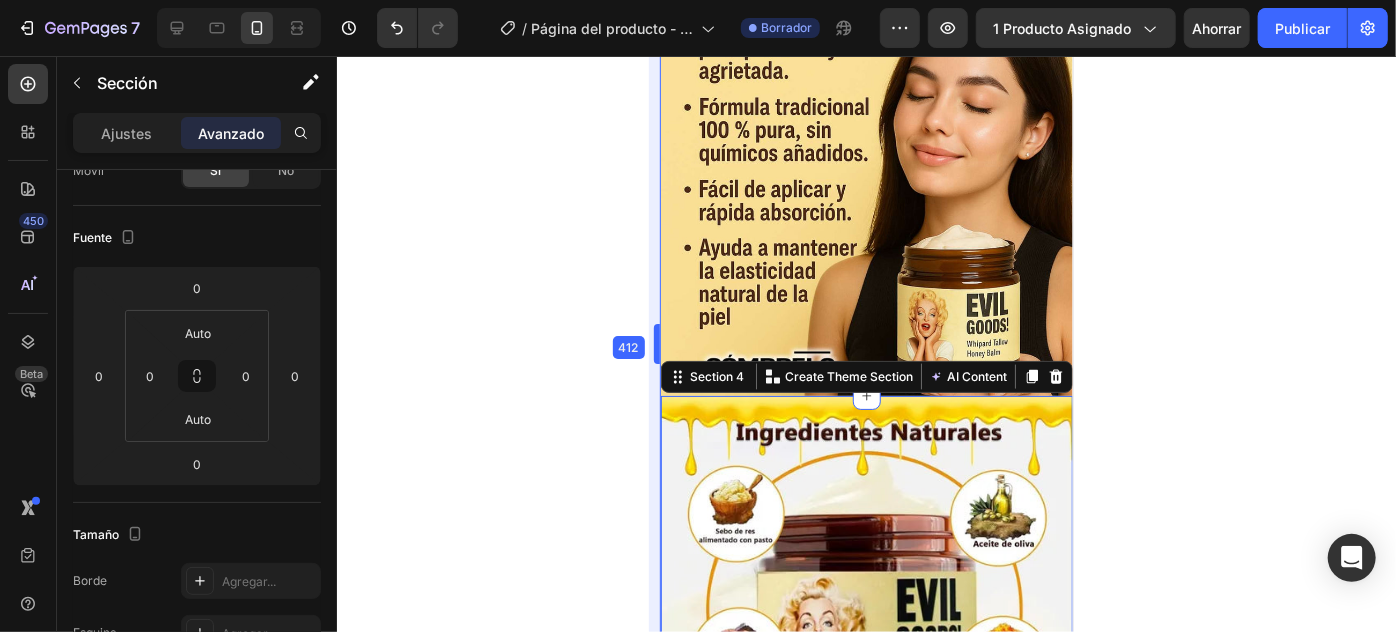 drag, startPoint x: 649, startPoint y: 418, endPoint x: 634, endPoint y: 421, distance: 15.297058 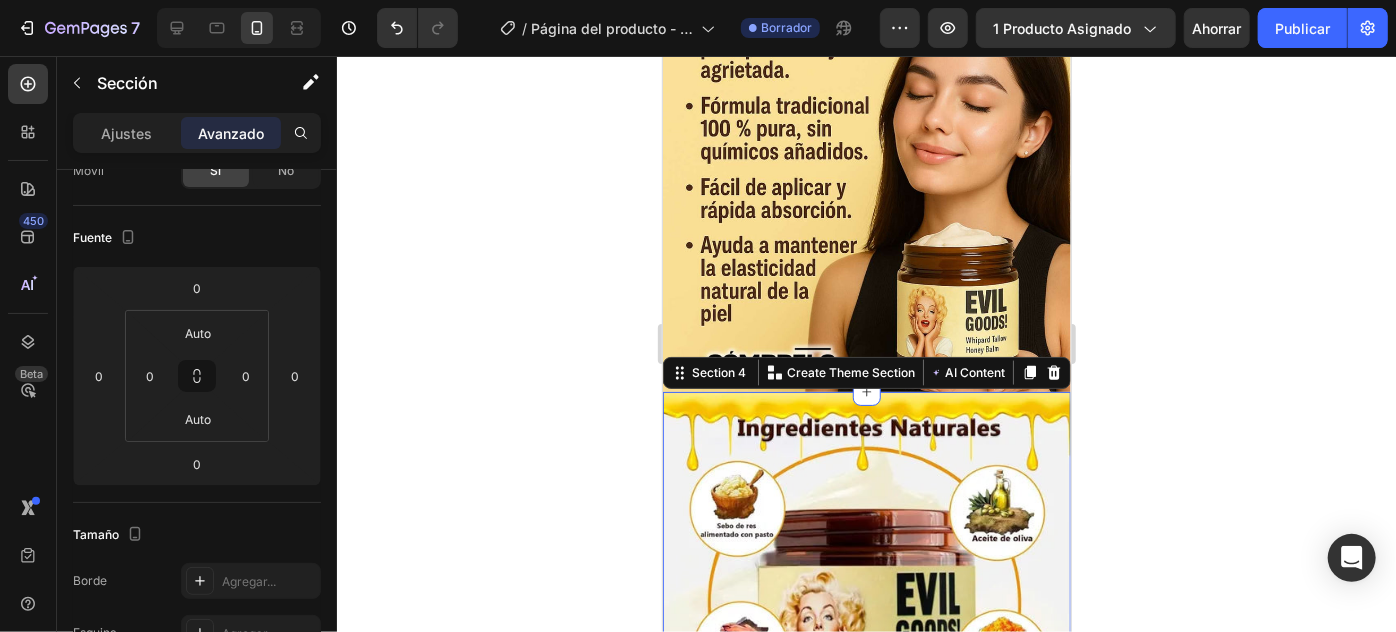 click 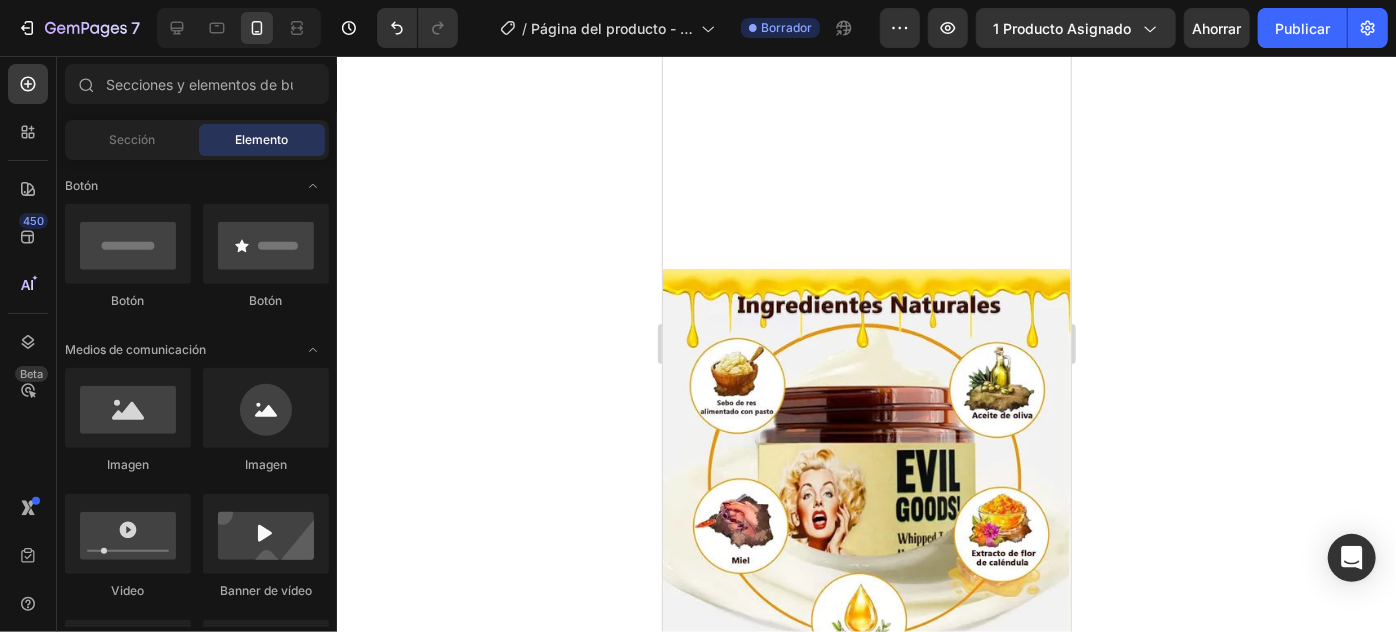 scroll, scrollTop: 1636, scrollLeft: 0, axis: vertical 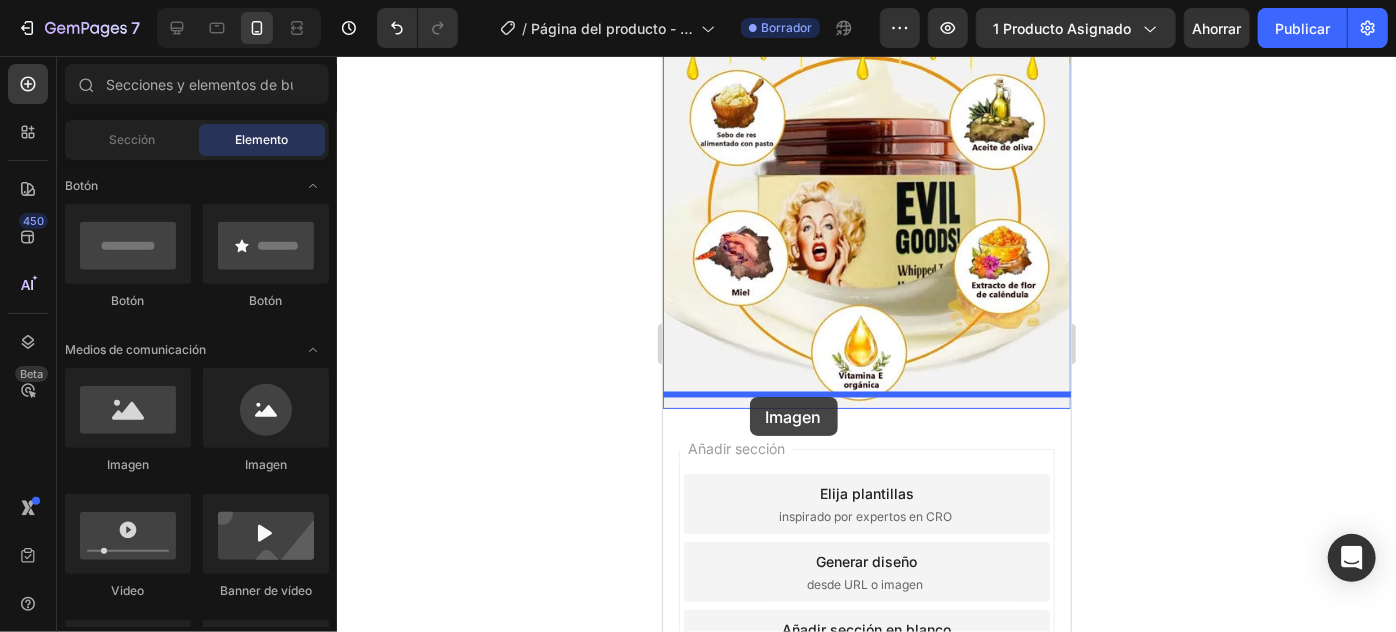 drag, startPoint x: 904, startPoint y: 463, endPoint x: 749, endPoint y: 396, distance: 168.86089 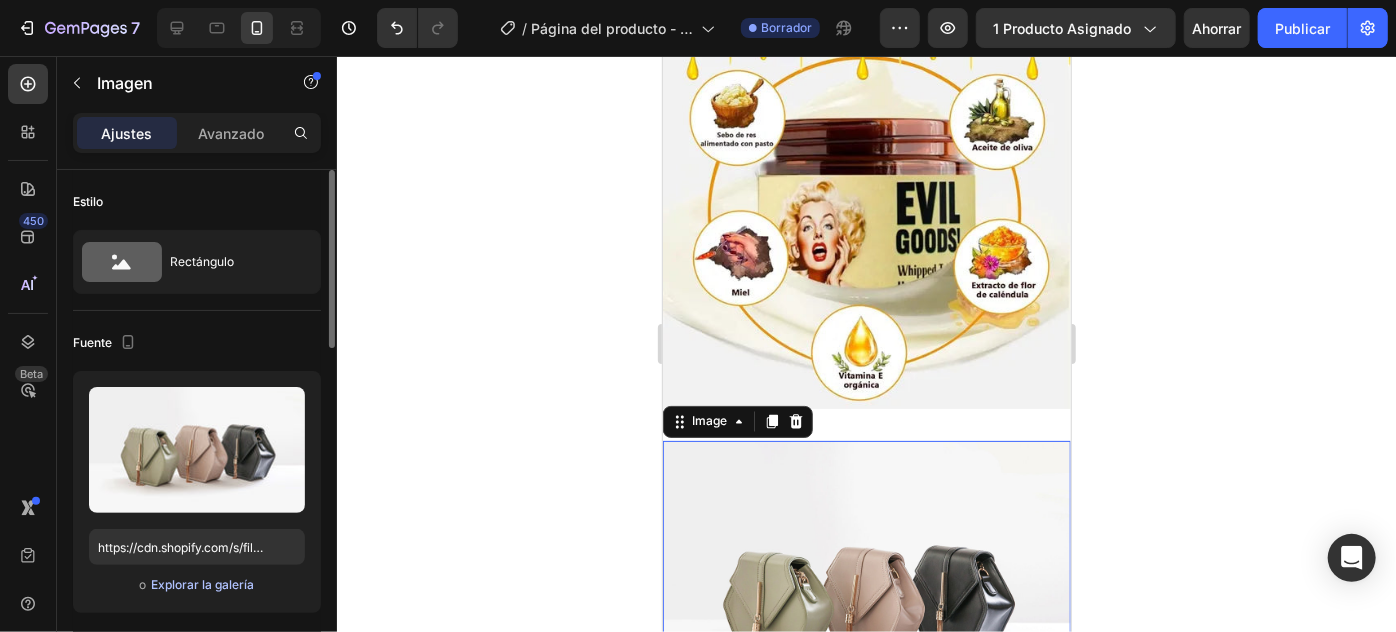 click on "Explorar la galería" at bounding box center [202, 584] 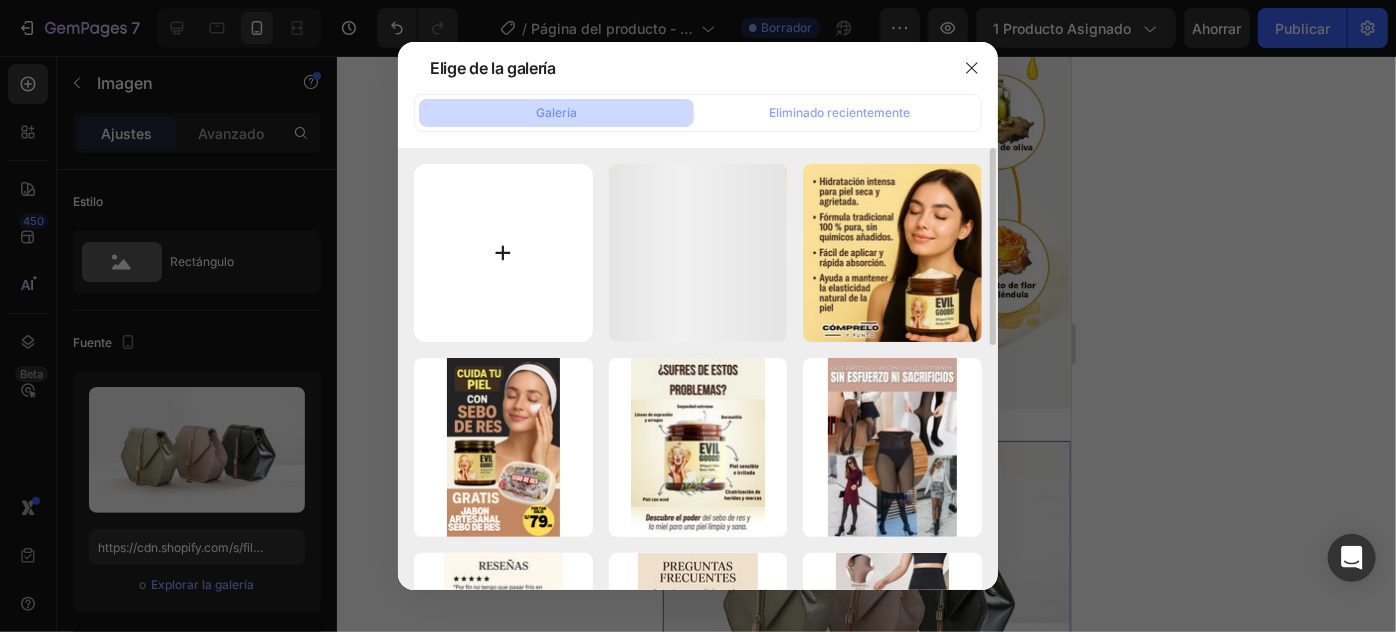 click at bounding box center (503, 253) 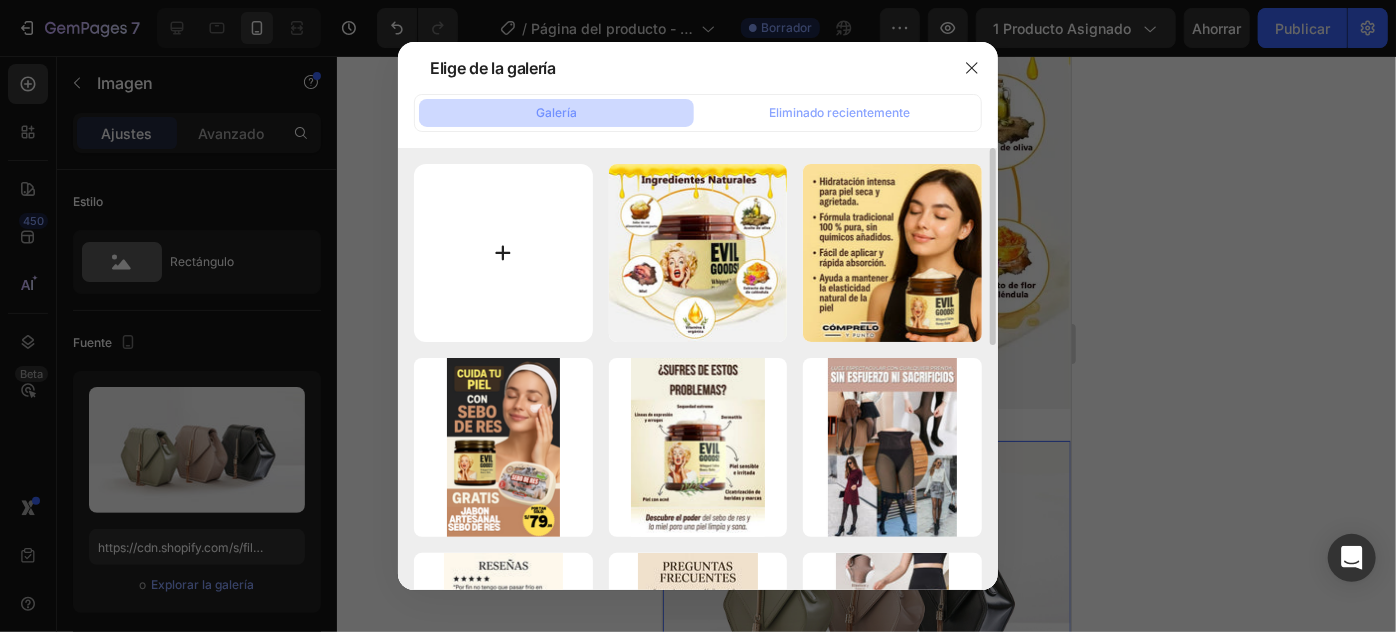 click at bounding box center (503, 253) 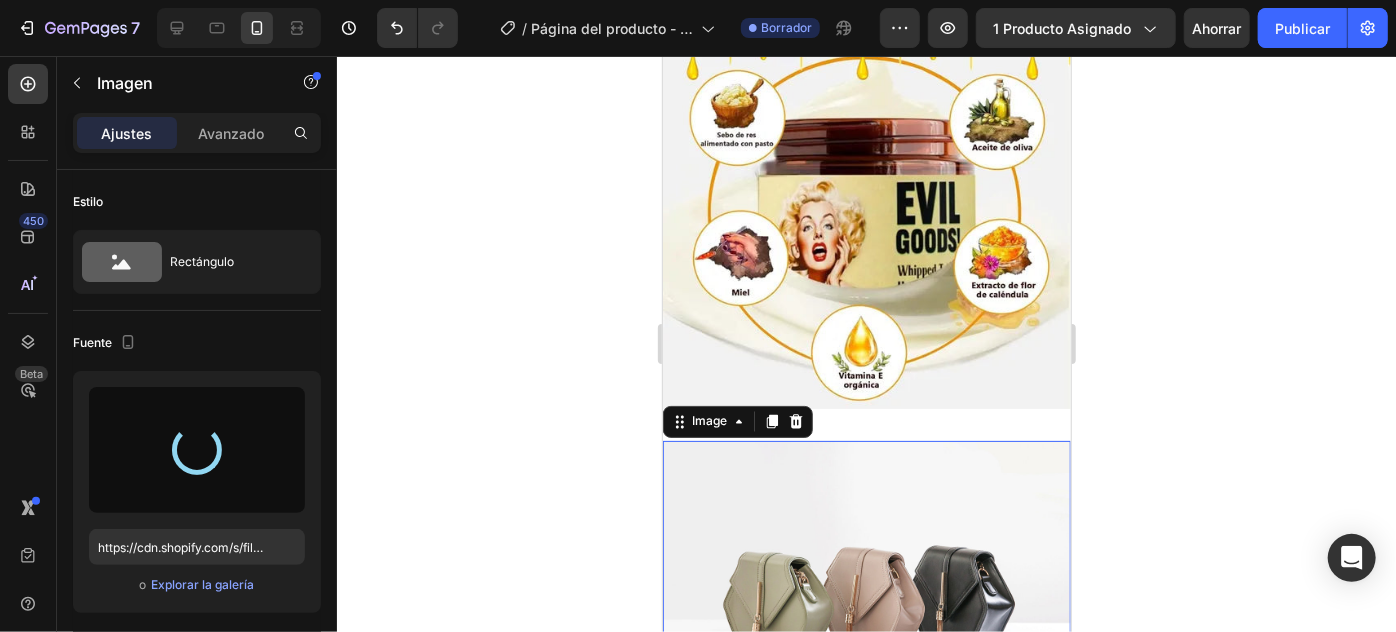 type on "https://cdn.shopify.com/s/files/1/0789/6098/4098/files/gempages_573577638115804050-ba1129d4-ba2b-4322-9884-678a83f1b957.webp" 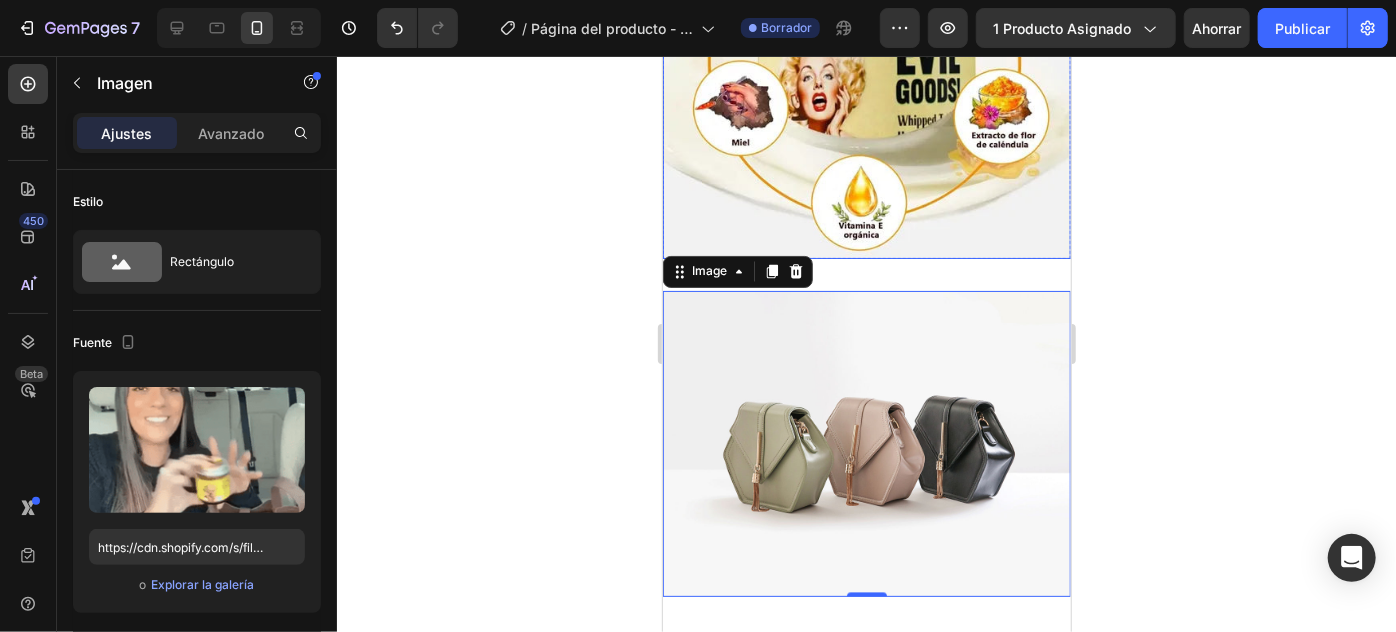 scroll, scrollTop: 1818, scrollLeft: 0, axis: vertical 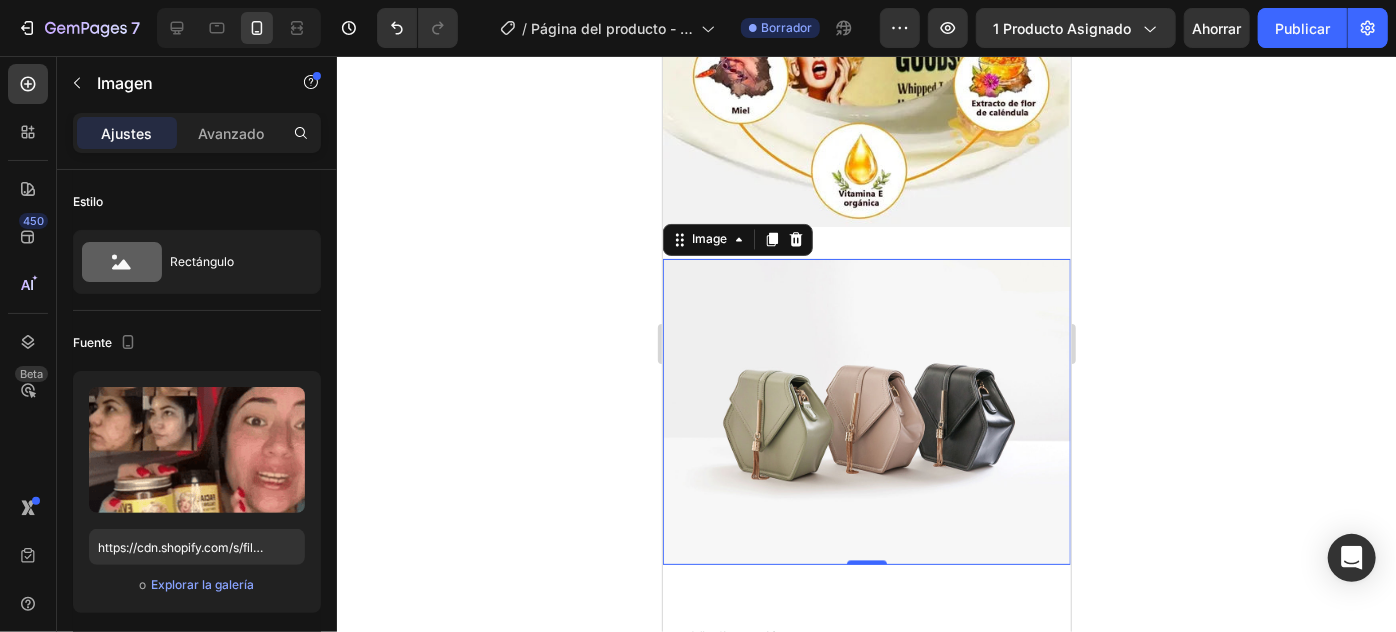 click at bounding box center (866, 411) 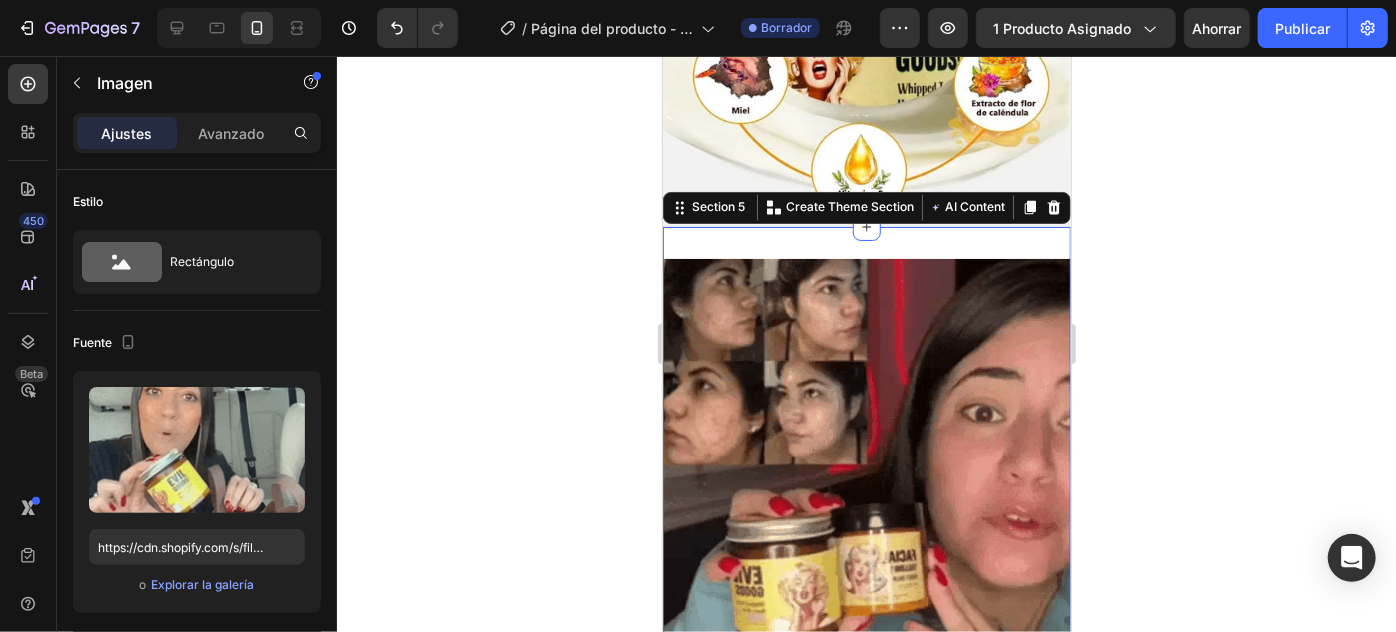 click on "Image Section 5   You can create reusable sections Create Theme Section AI Content Write with GemAI What would you like to describe here? Tone and Voice Persuasive Product SEBO DE RES - ¡Tu piel solo necesita esto! Show more Generate" at bounding box center (866, 462) 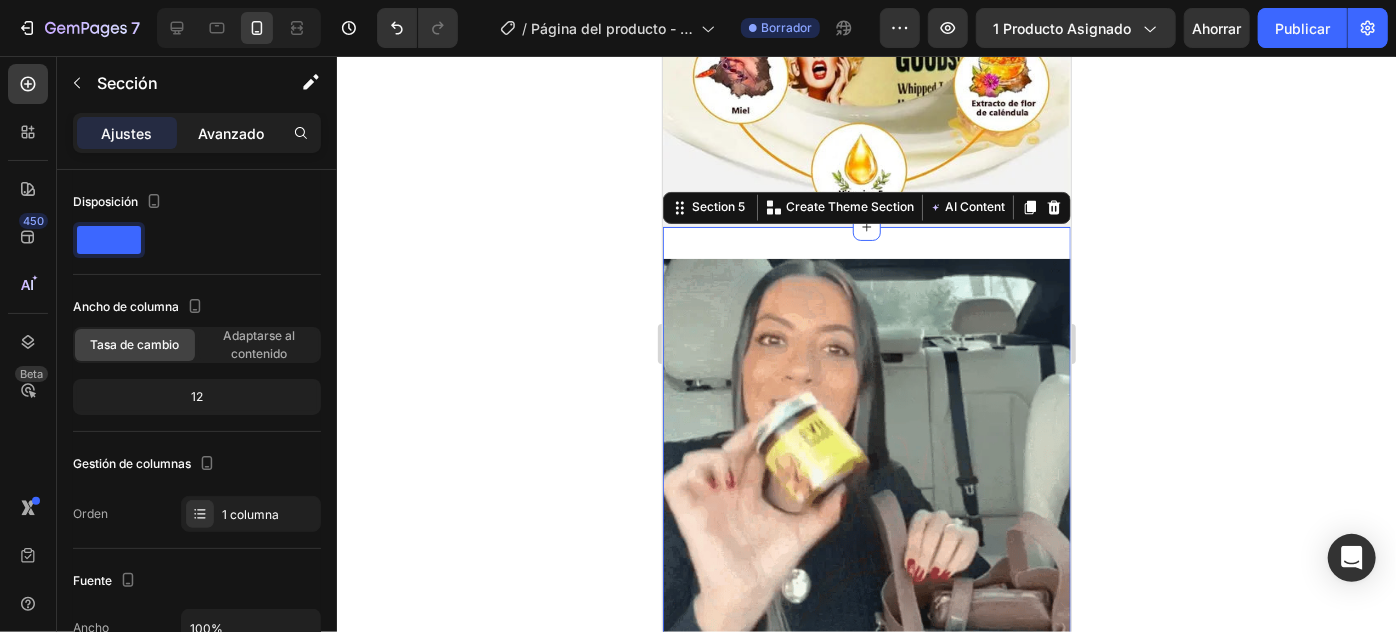 click on "Avanzado" at bounding box center (231, 133) 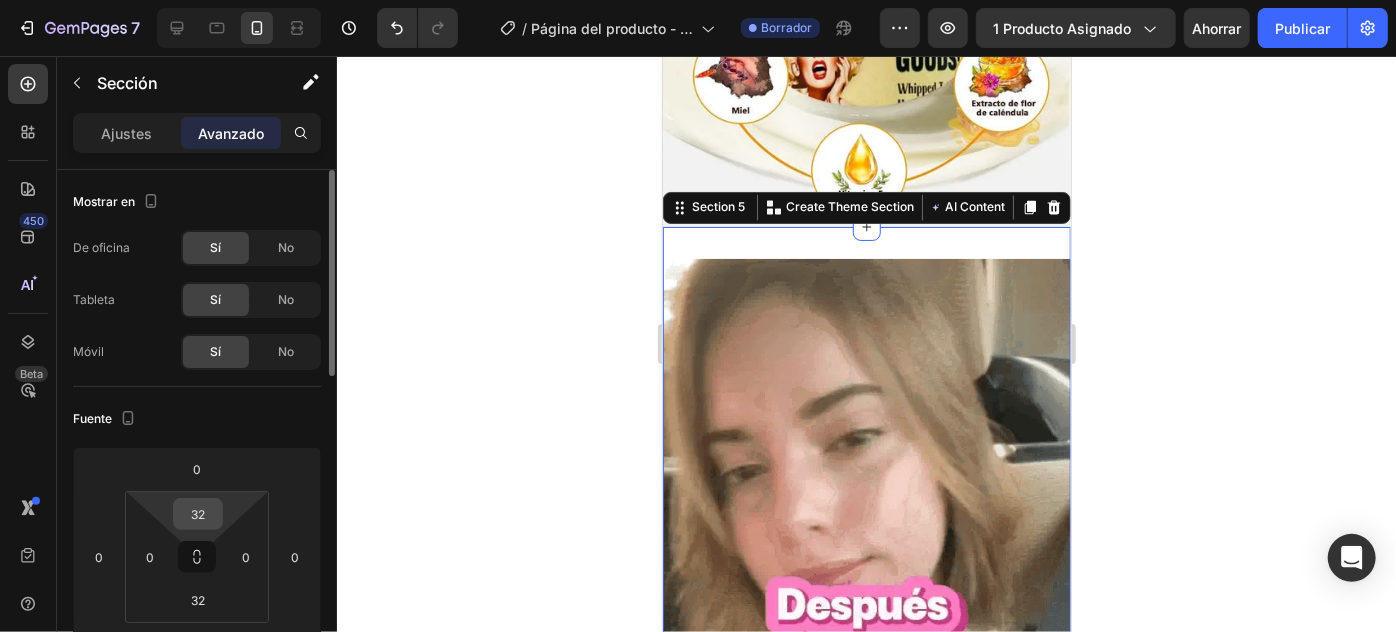 click on "32" at bounding box center [198, 514] 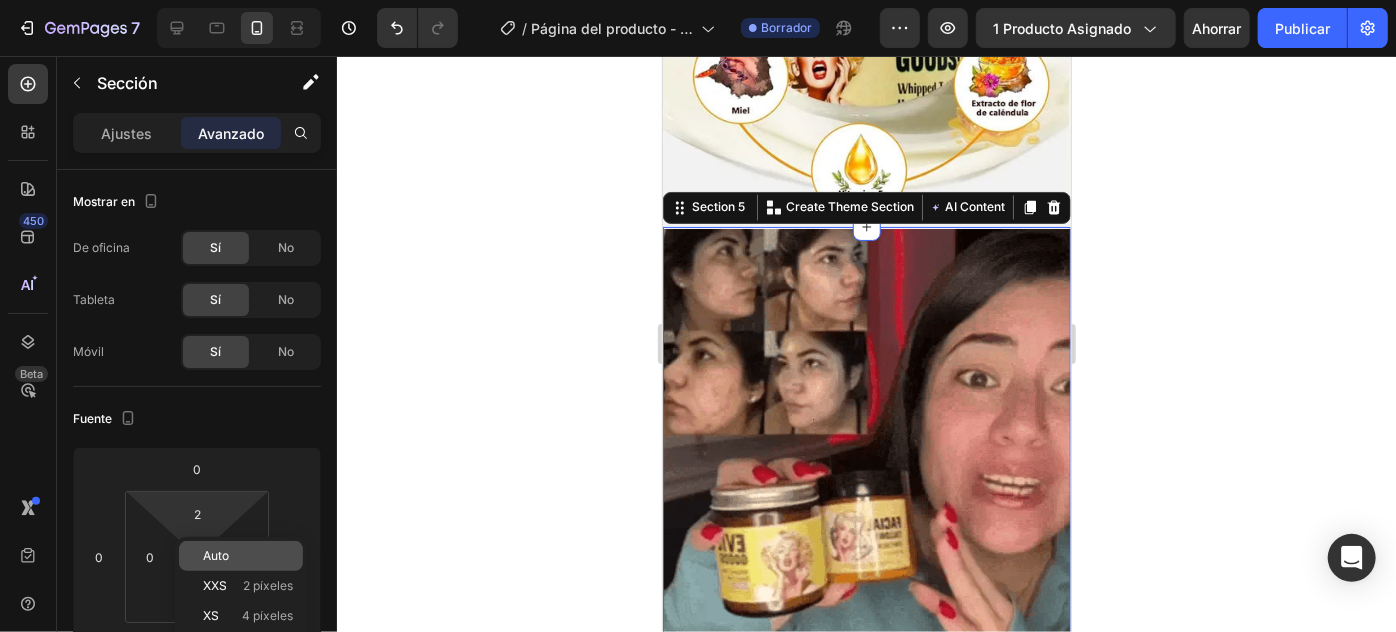 click on "Auto" 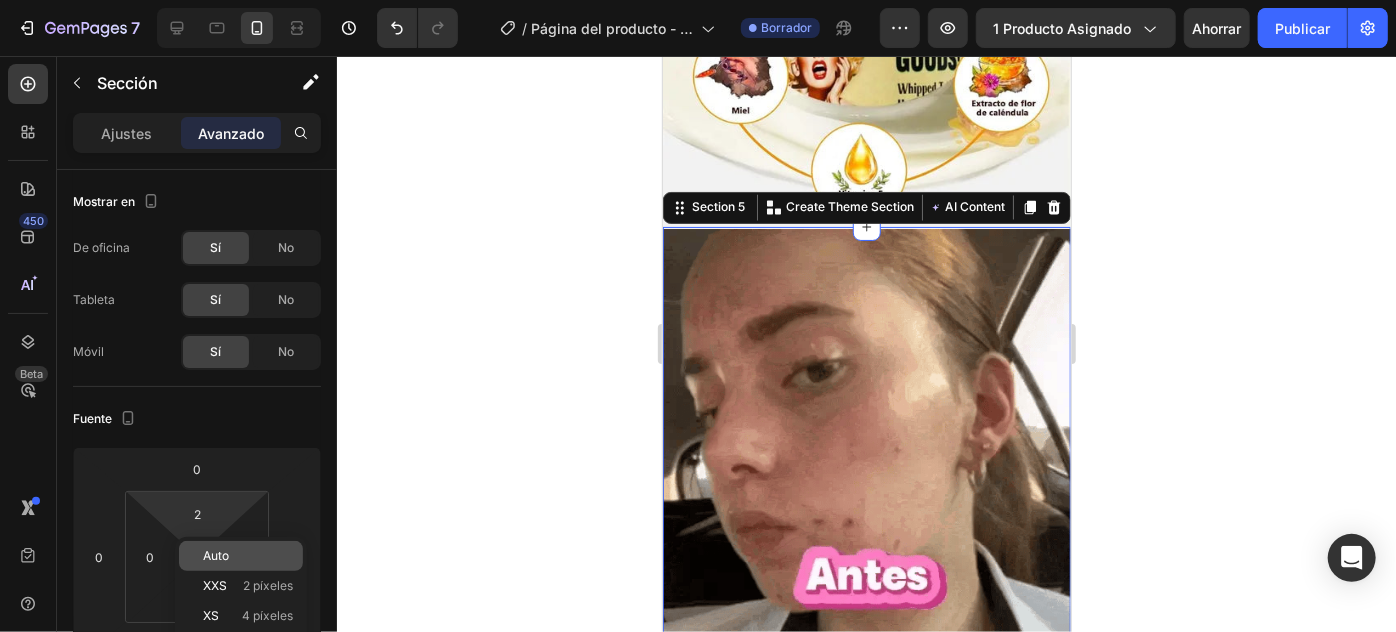 type on "Auto" 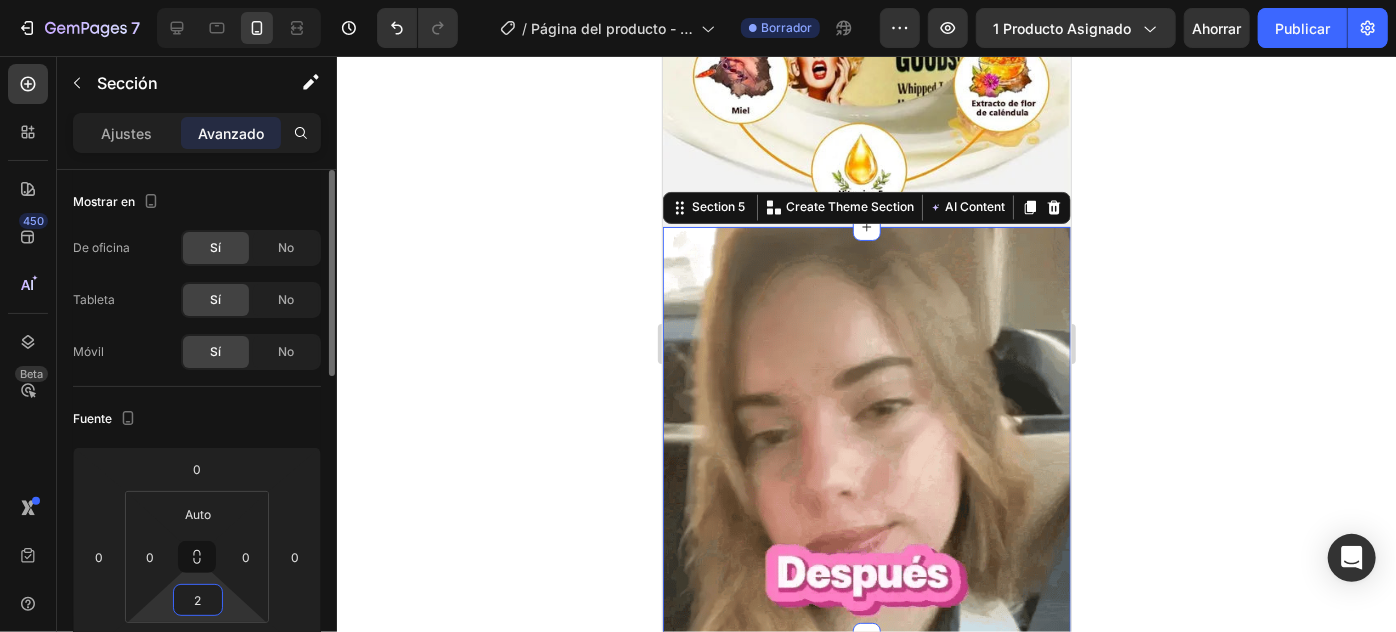 click on "7 Historial de versiones / Página del producto - 4 de agosto, 00:00:45 Borrador Avance 1 producto asignado Ahorrar Publicar 450 Beta Secciones(18) Elementos(84) Sección Elemento Sección de héroes Detalle del producto Marcas Insignias de confianza Garantizar Desglose del producto Cómo utilizar Testimonios Comparar Manojo Preguntas frecuentes Prueba social Historia de la marca Lista de productos Recopilación Lista de blogs Contacto Sticky Añadir al carrito Pie de página personalizado Explorar la biblioteca 450 Disposición
Fila
Fila
Fila
Fila Texto
Título
Bloque de texto Botón
Botón
Botón" at bounding box center (698, 0) 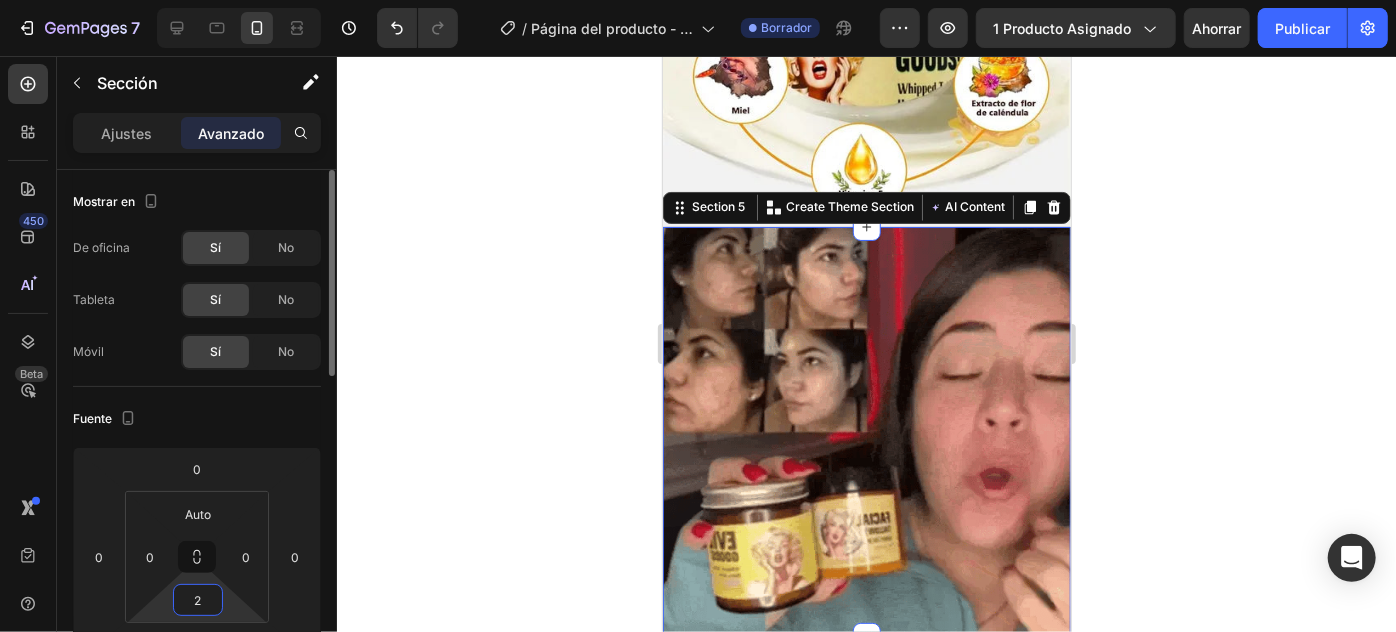 click on "2" at bounding box center [198, 600] 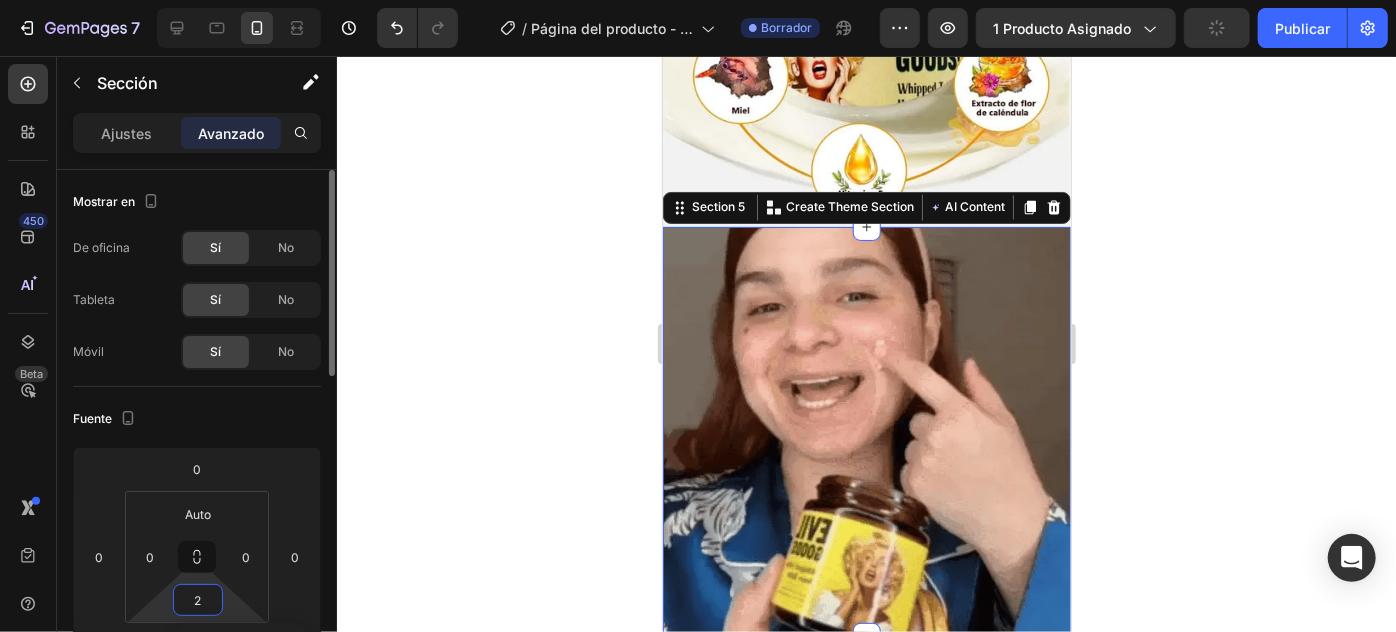 click on "2" at bounding box center [198, 600] 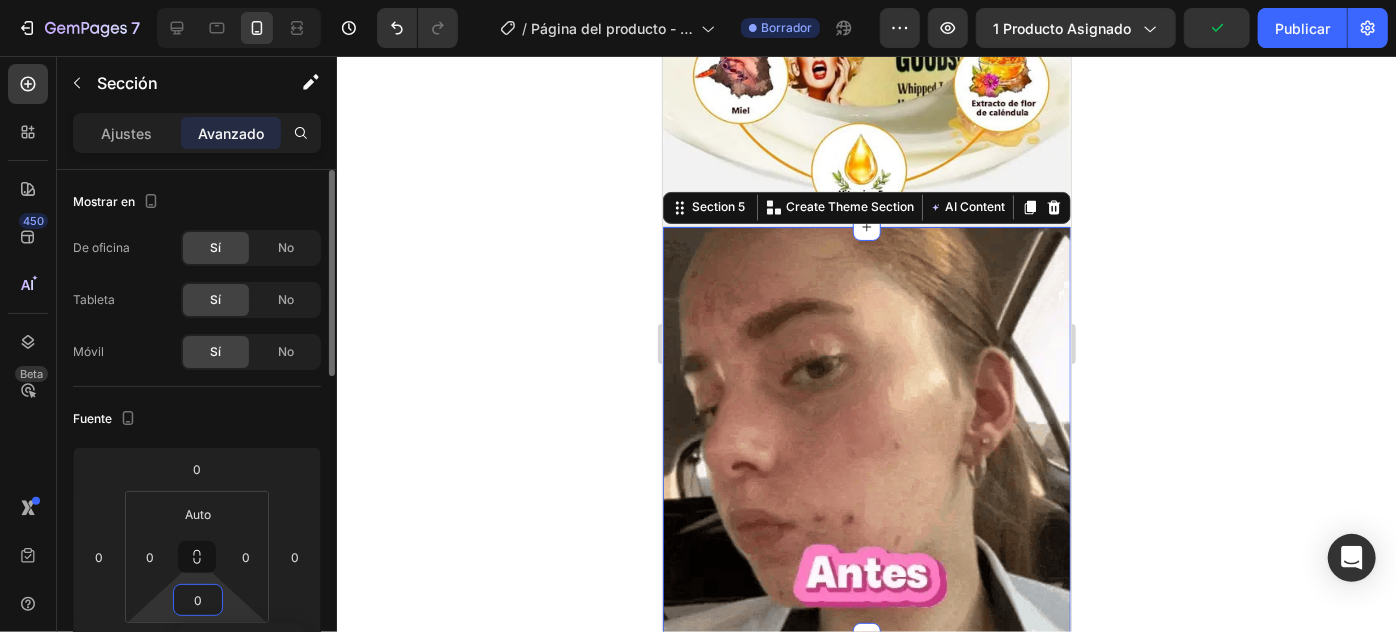click on "7 Historial de versiones / Página del producto - 4 de agosto, 00:00:45 Borrador Avance 1 producto asignado Publicar 450 Beta Secciones(18) Elementos(84) Sección Elemento Sección de héroes Detalle del producto Marcas Insignias de confianza Garantizar Desglose del producto Cómo utilizar Testimonios Comparar Manojo Preguntas frecuentes Prueba social Historia de la marca Lista de productos Recopilación Lista de blogs Contacto Sticky Añadir al carrito Pie de página personalizado Explorar la biblioteca 450 Disposición
Fila
Fila
Fila
Fila Texto
Título
Bloque de texto Botón
Botón
Botón Medios de comunicación Imagen" at bounding box center [698, 0] 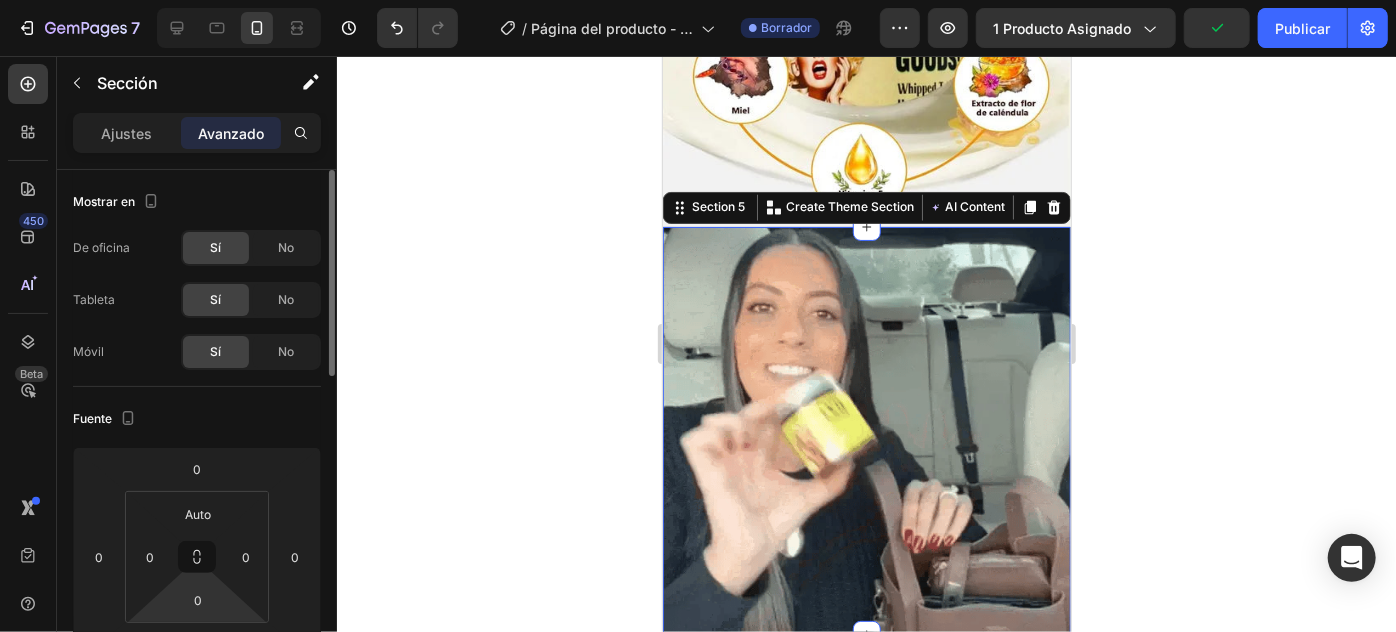 scroll, scrollTop: 90, scrollLeft: 0, axis: vertical 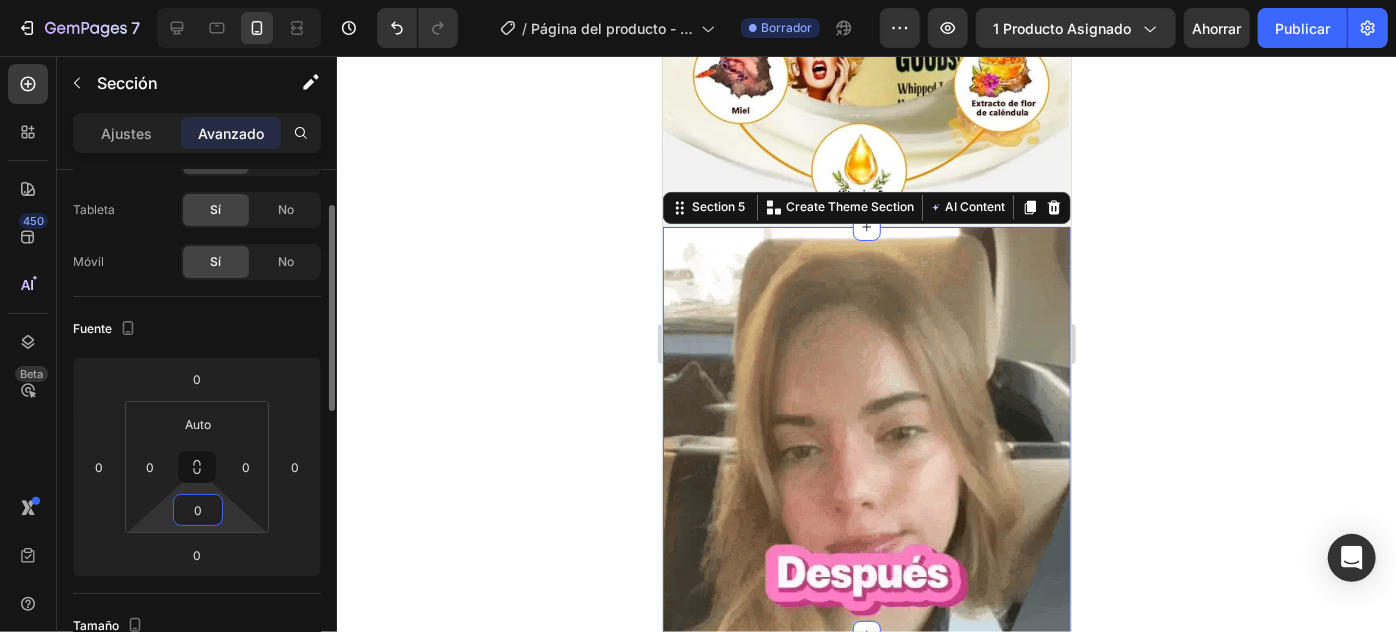 click on "0" at bounding box center (198, 510) 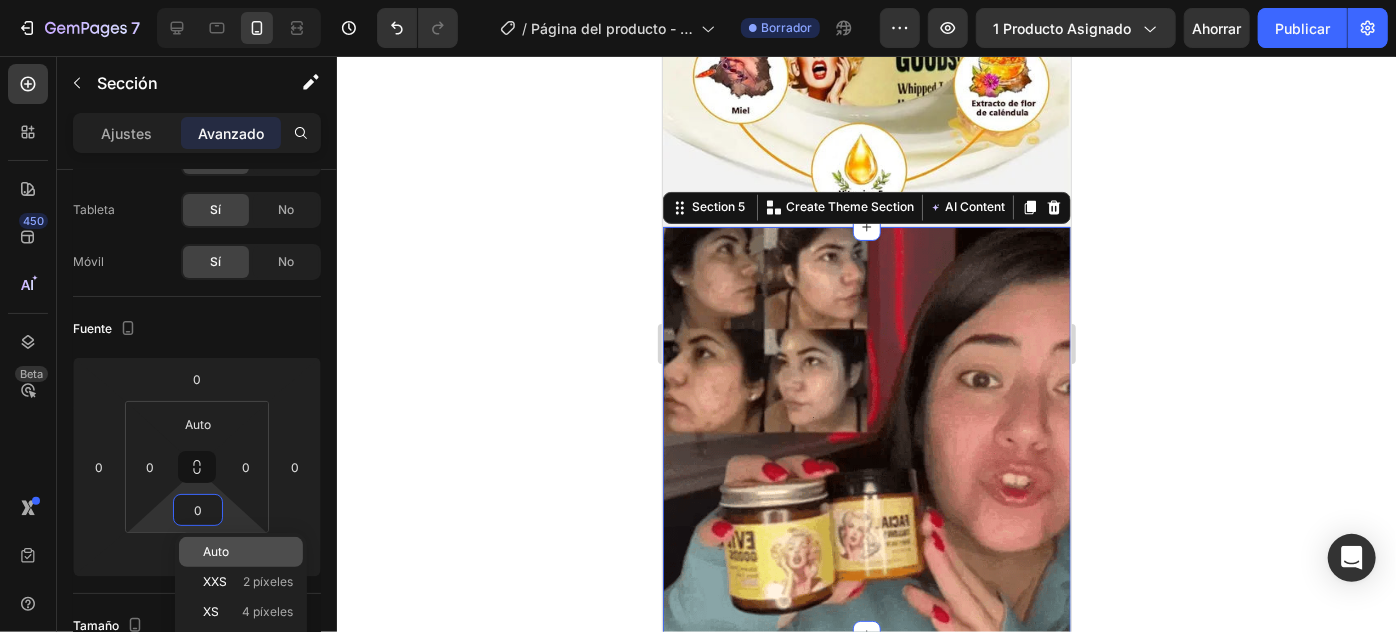 click on "Auto" 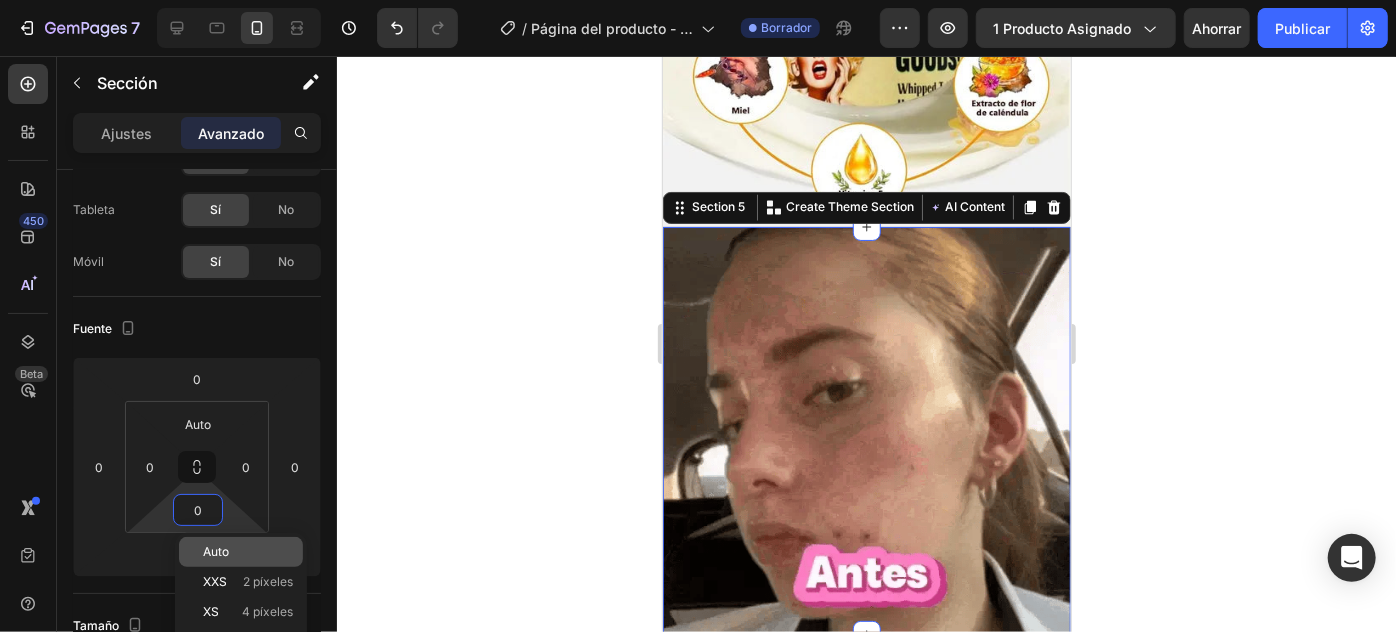 type on "Auto" 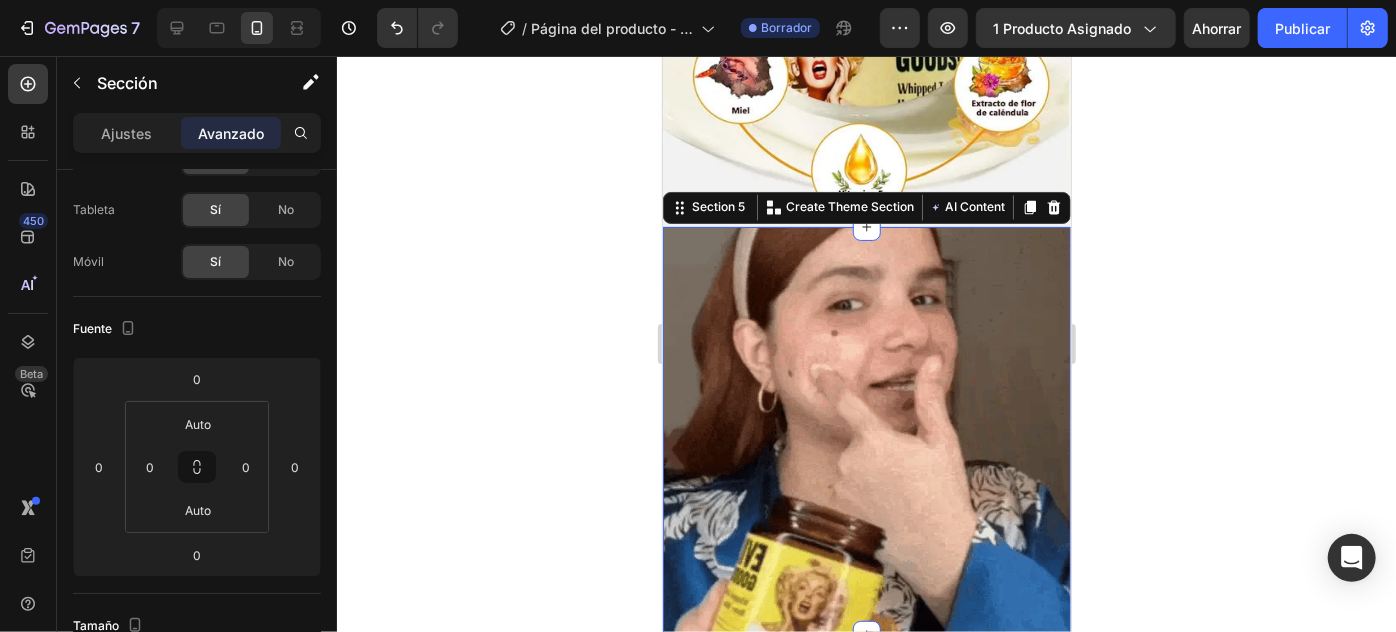 click 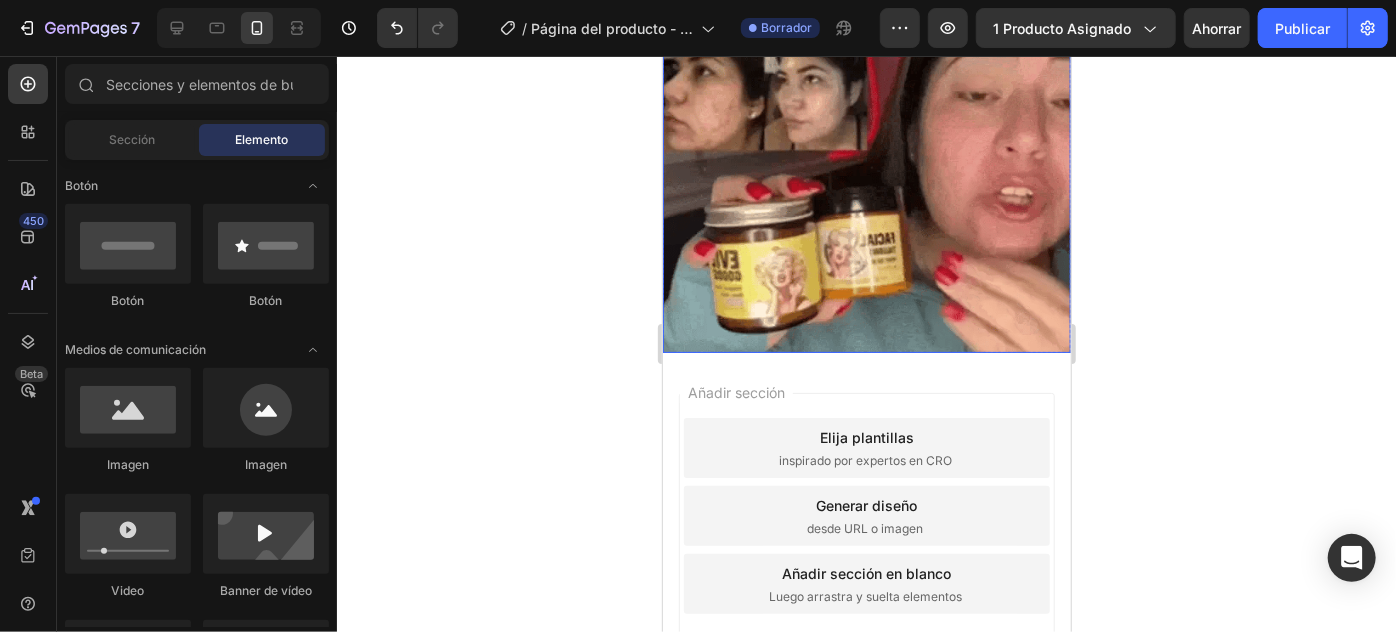 scroll, scrollTop: 2090, scrollLeft: 0, axis: vertical 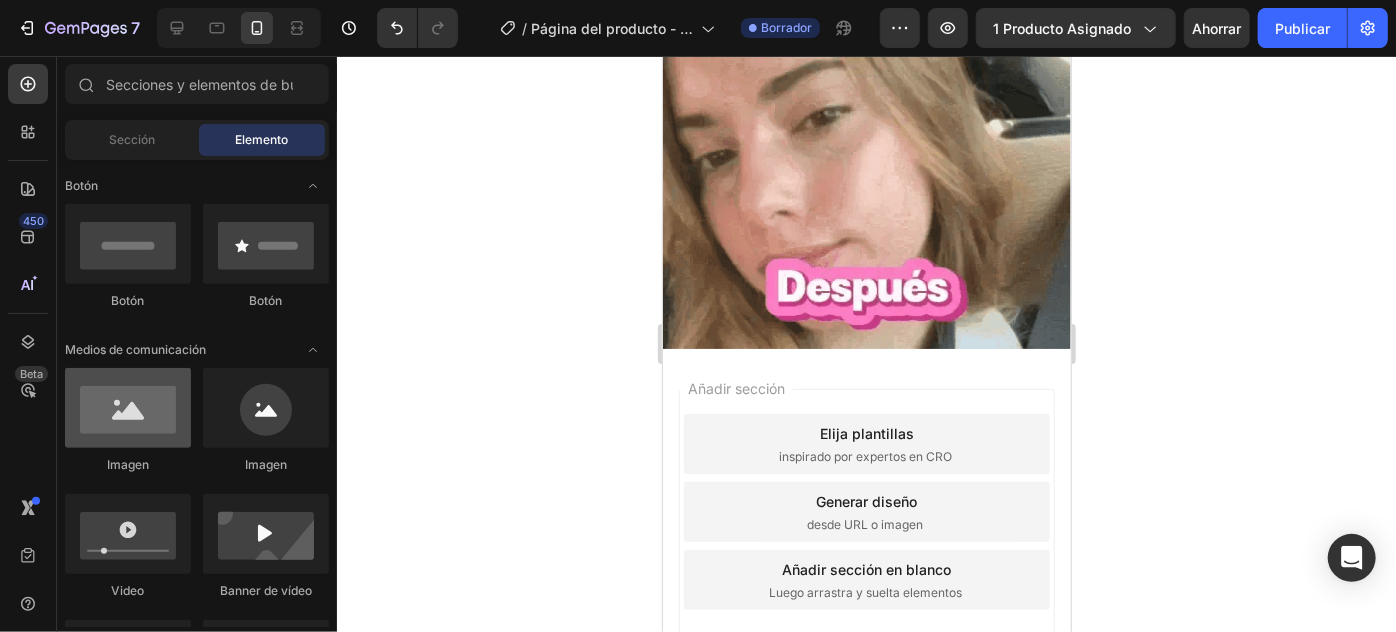 drag, startPoint x: 108, startPoint y: 400, endPoint x: 116, endPoint y: 392, distance: 11.313708 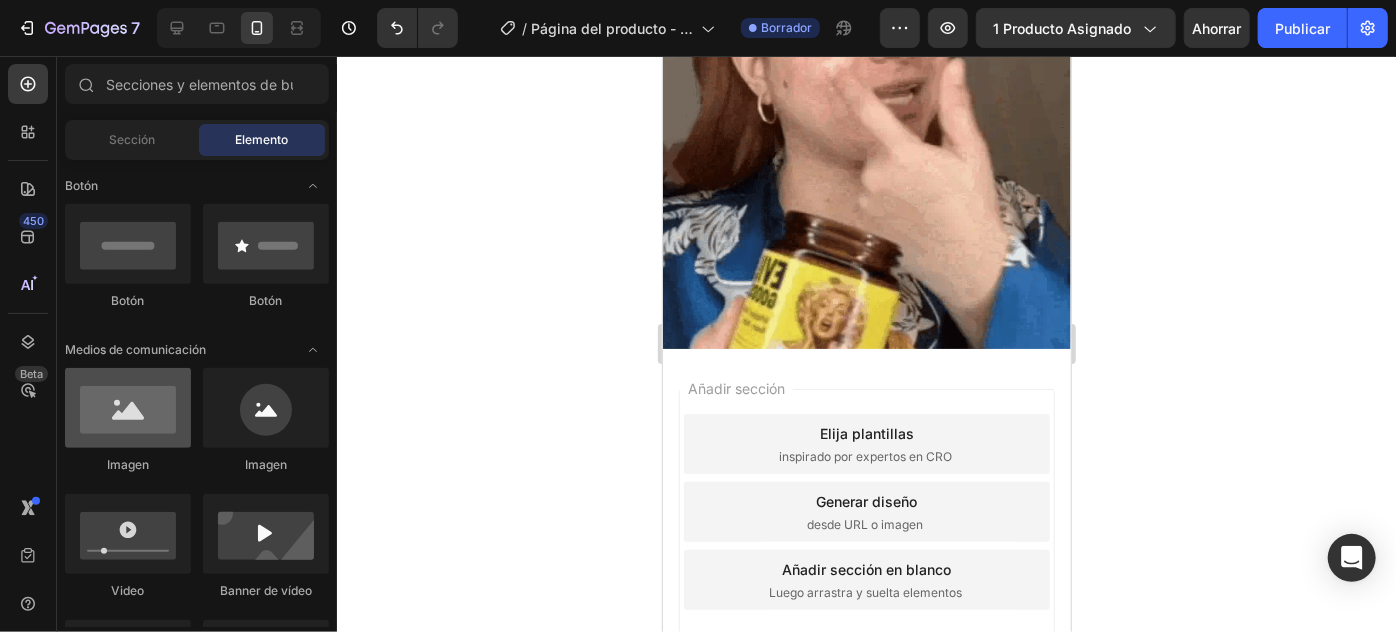 click at bounding box center (128, 408) 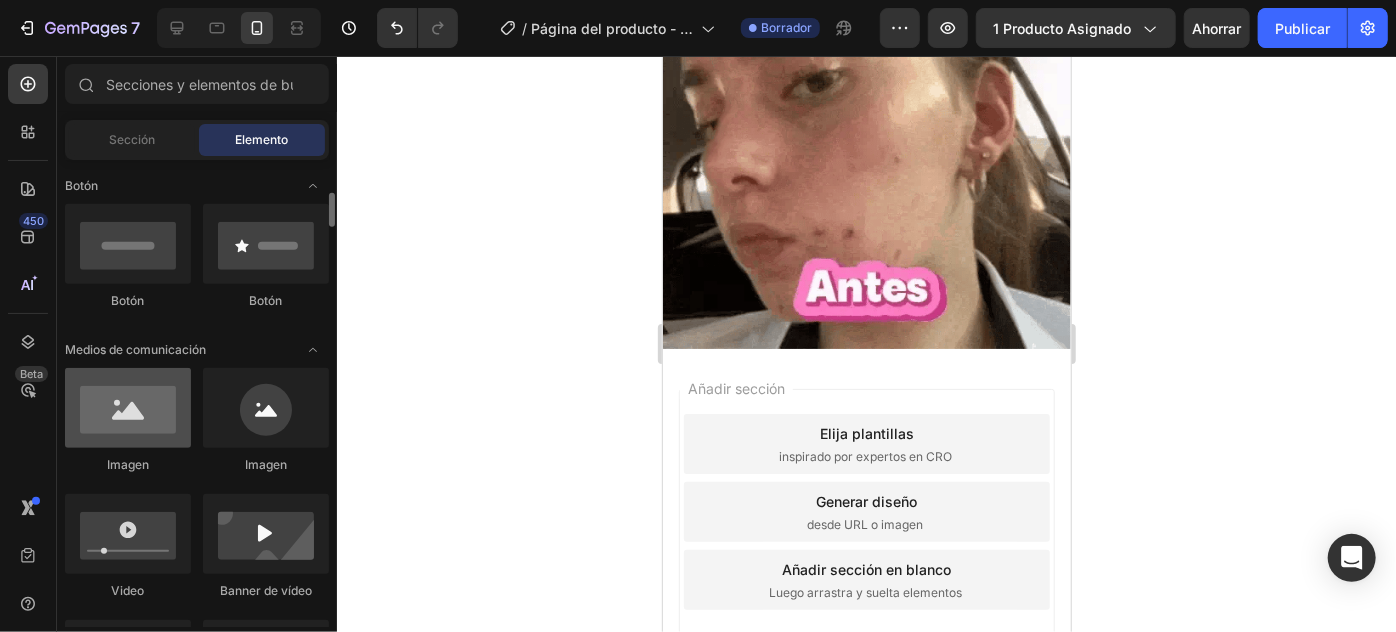 click at bounding box center (128, 408) 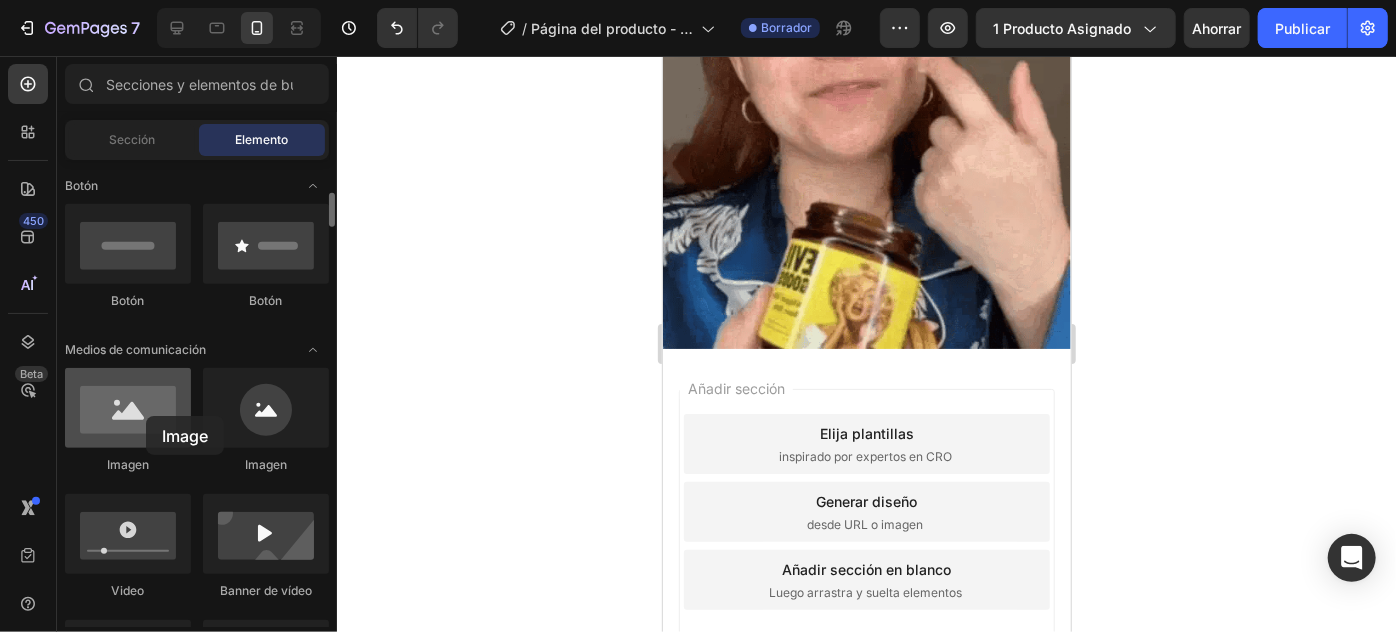 click at bounding box center [128, 408] 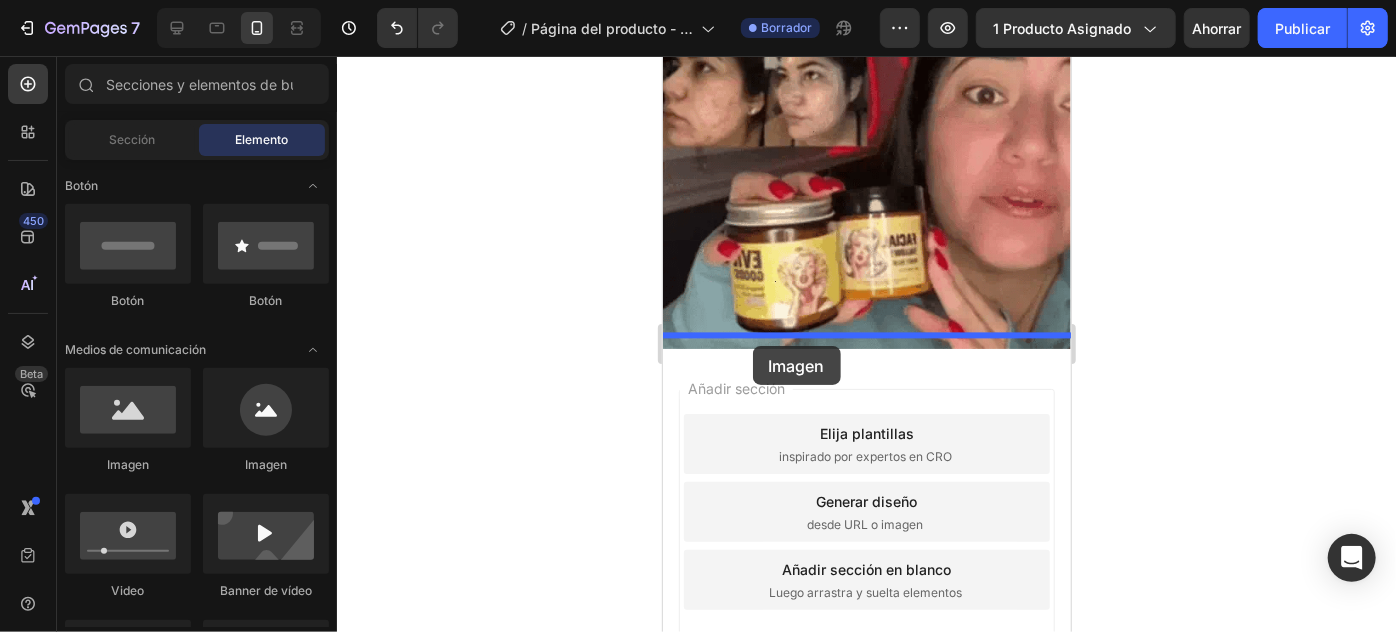 drag, startPoint x: 787, startPoint y: 469, endPoint x: 752, endPoint y: 345, distance: 128.84486 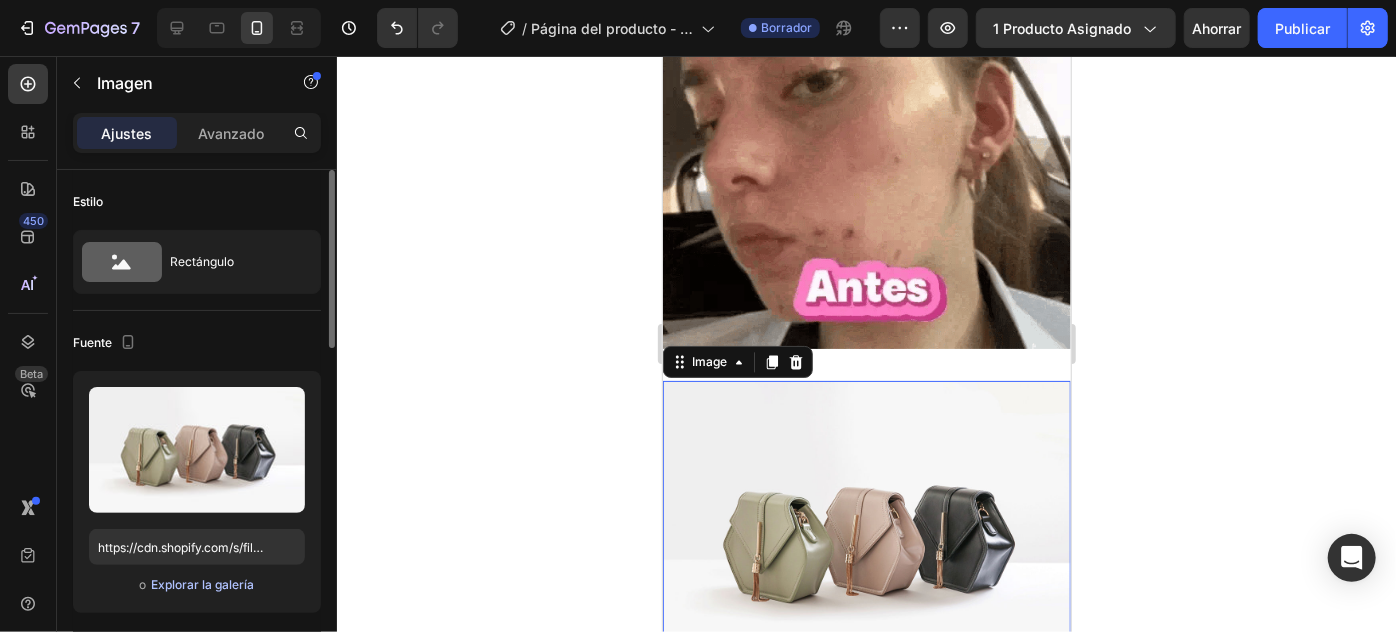 click on "Explorar la galería" at bounding box center (202, 584) 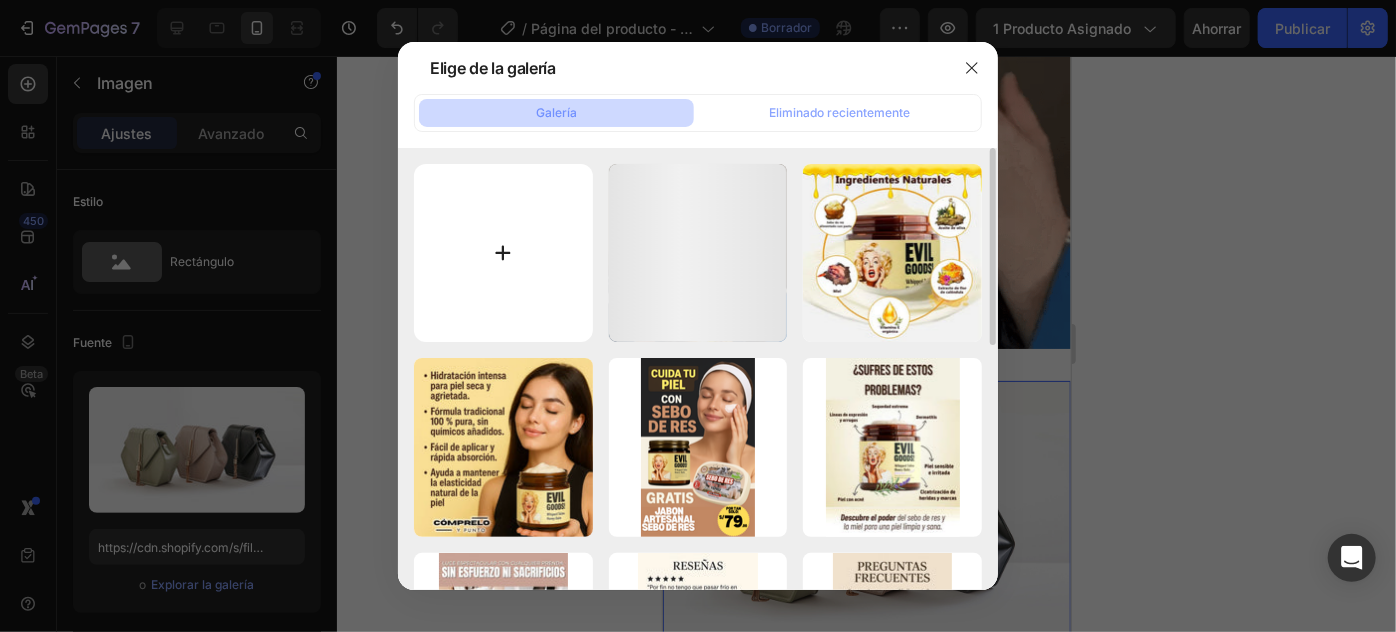 click at bounding box center (503, 253) 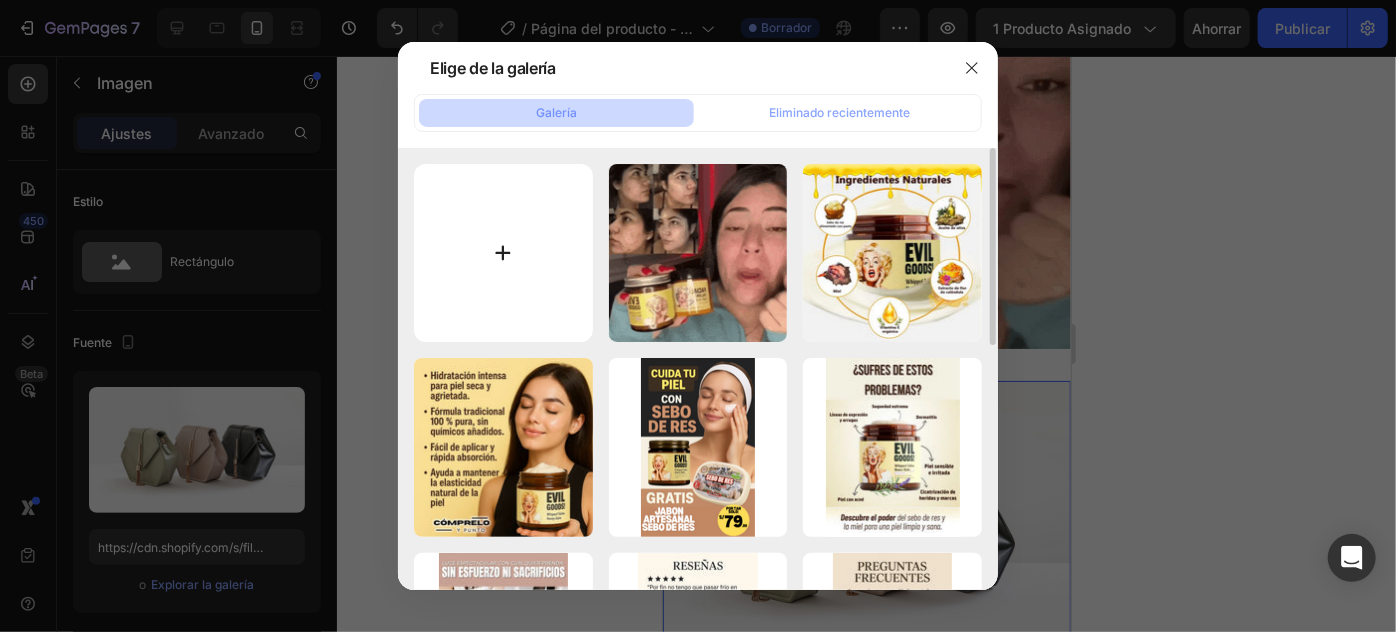type on "C:\fakepath\gempages_535620833180123971-a5a6c596-f20d-47e1-a134-9739a0b9e522.webp" 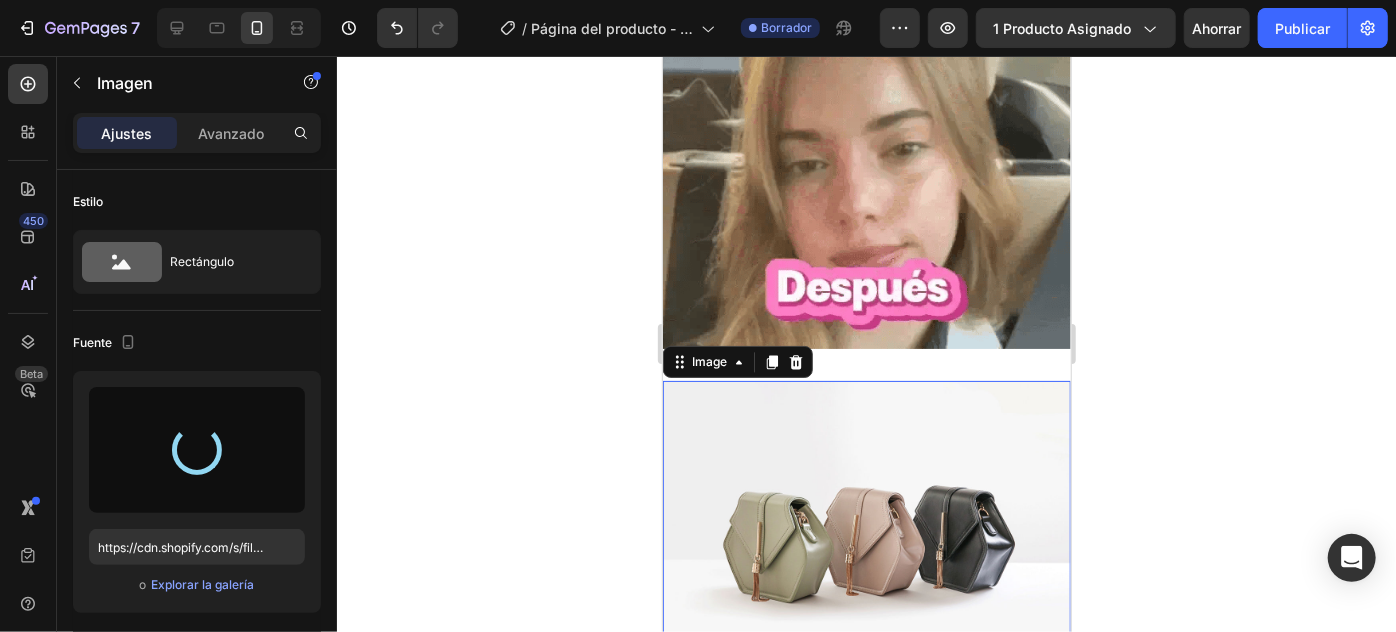 type on "https://cdn.shopify.com/s/files/1/0789/6098/4098/files/gempages_573577638115804050-973d12bb-98db-4a85-9839-cbf2a1be75b2.webp" 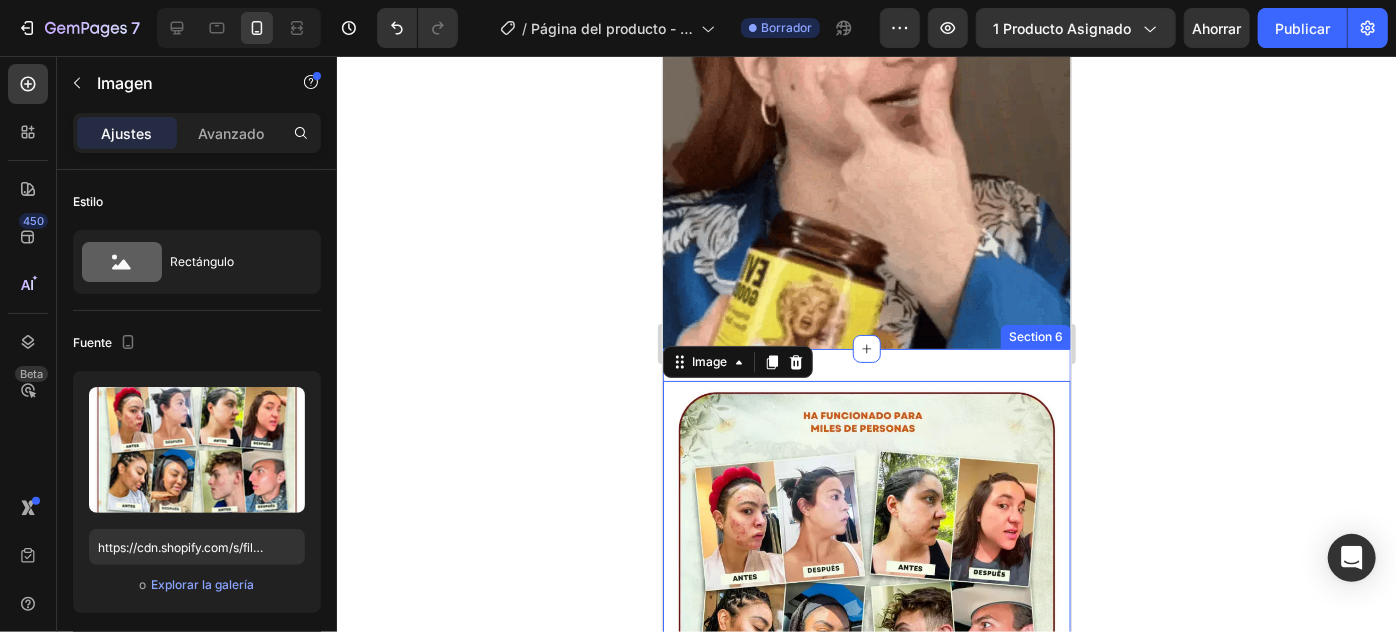 click on "Image   0 Section 6" at bounding box center (866, 584) 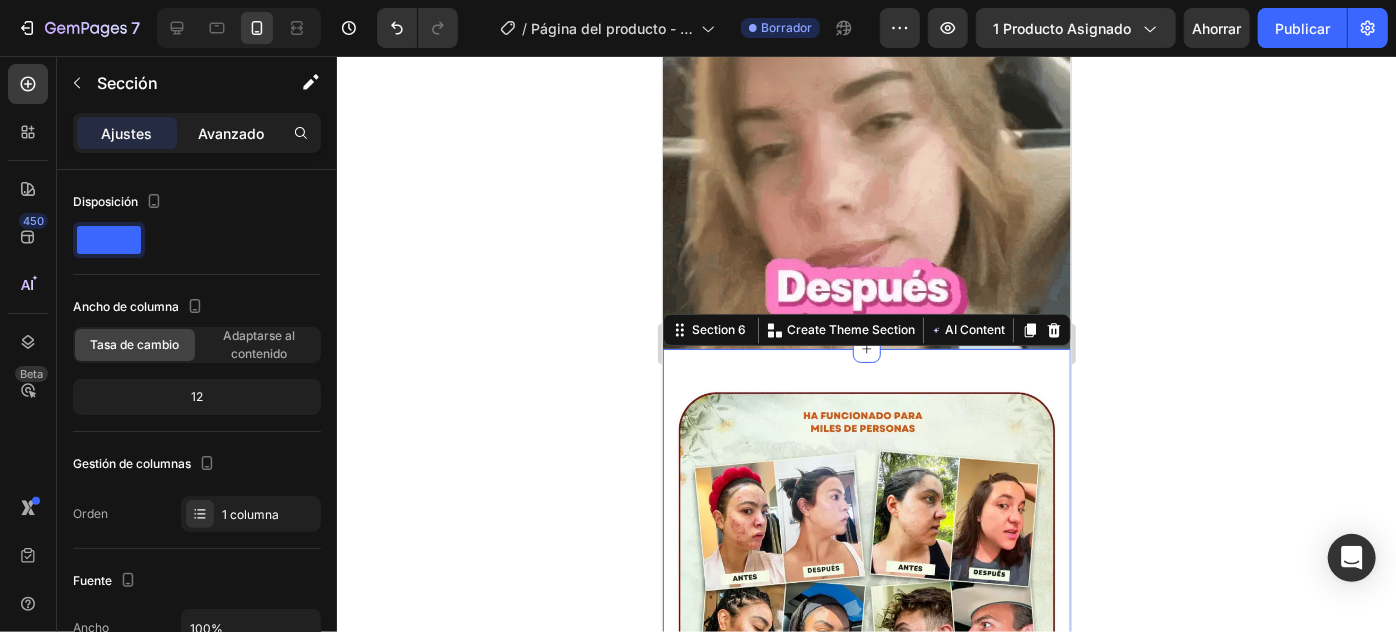 click on "Avanzado" 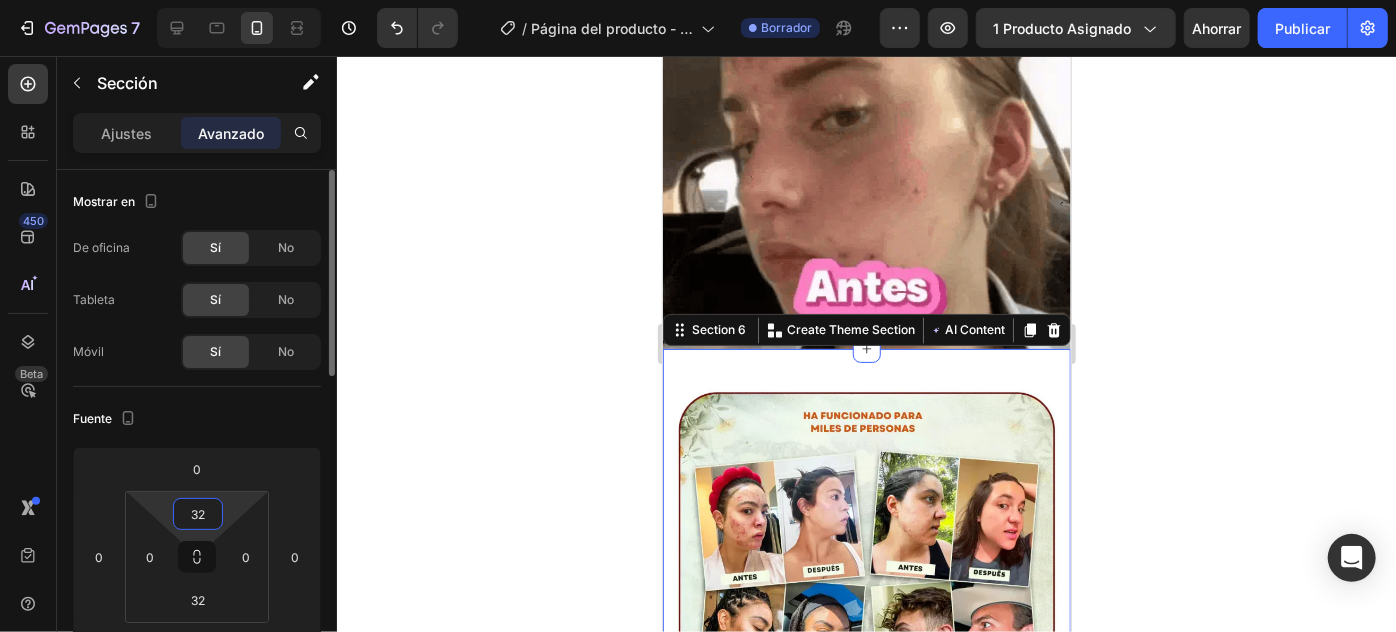 click on "32" at bounding box center [198, 514] 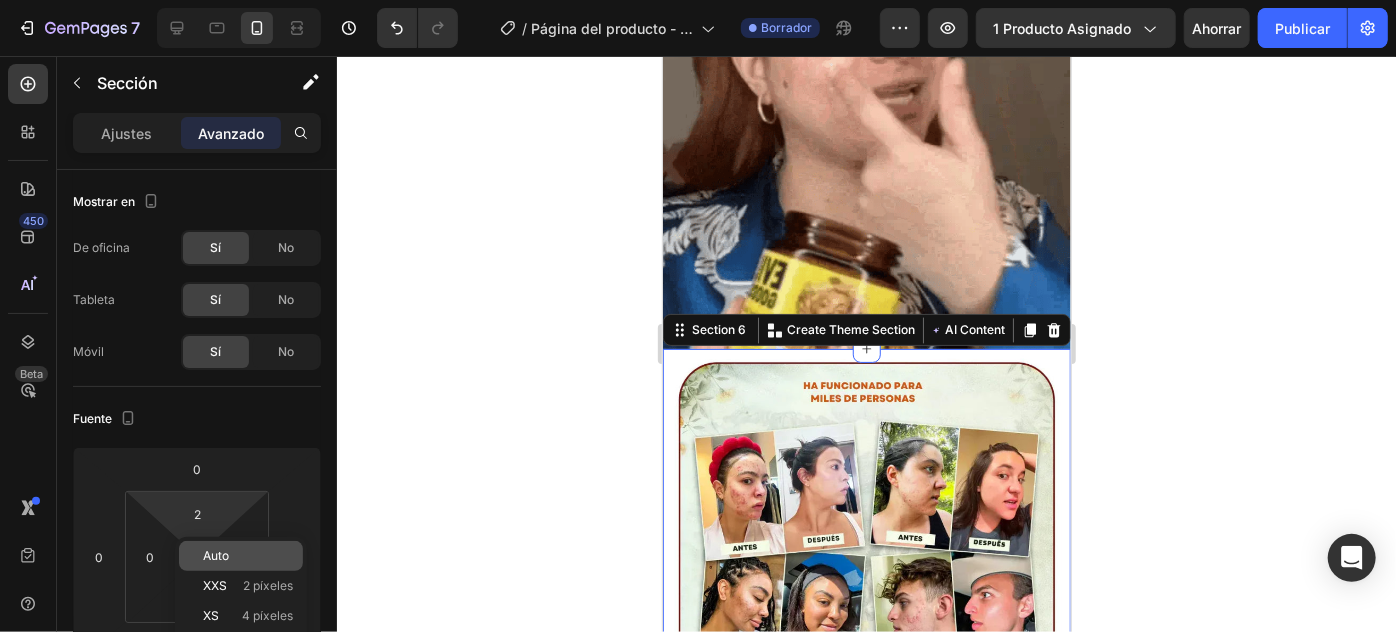 click on "Auto" 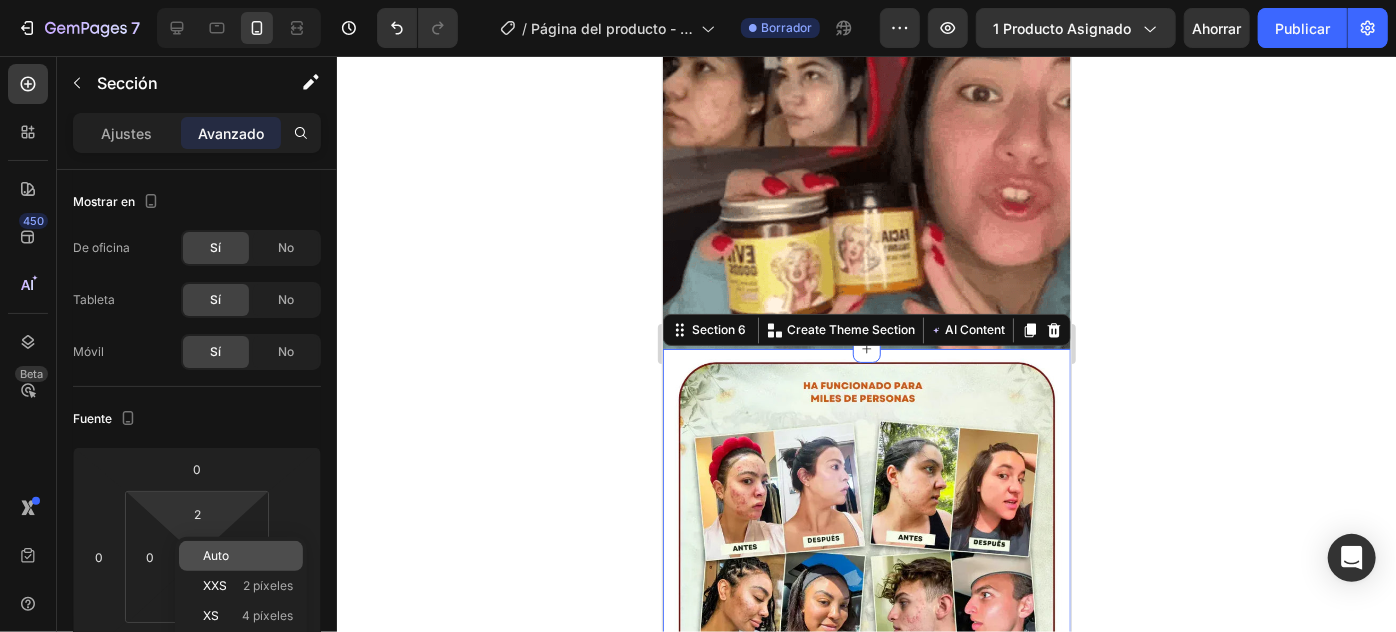 type on "Auto" 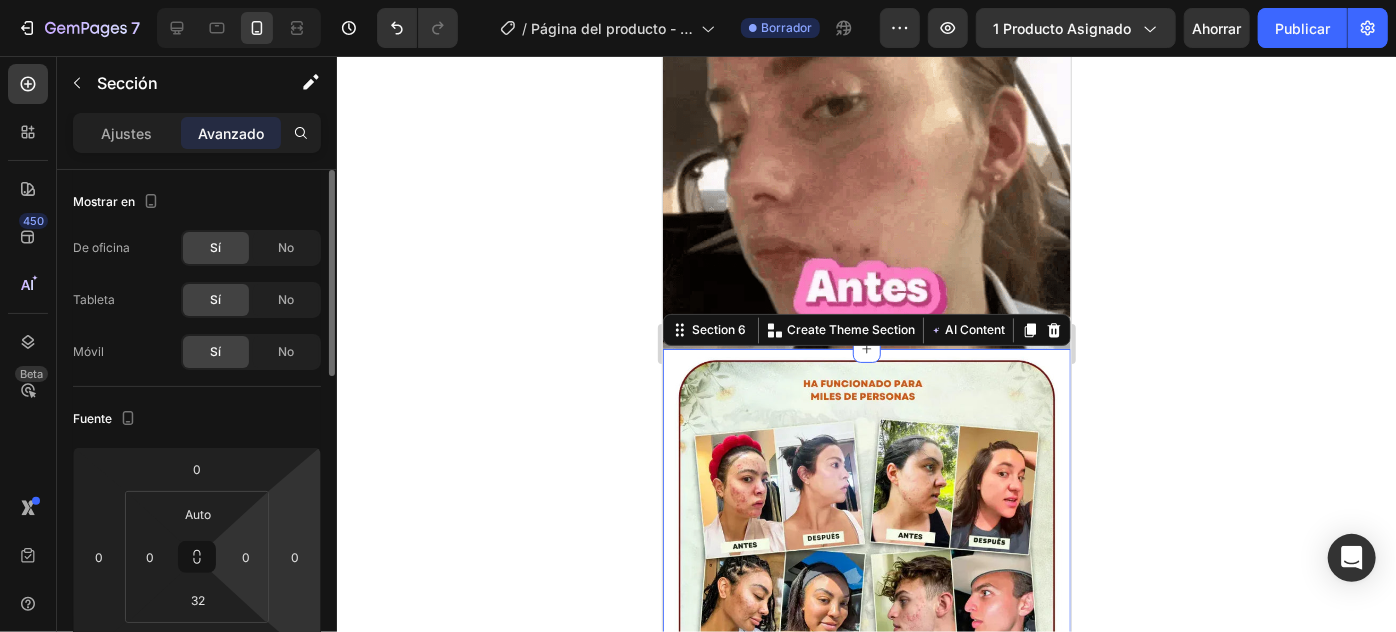 scroll, scrollTop: 90, scrollLeft: 0, axis: vertical 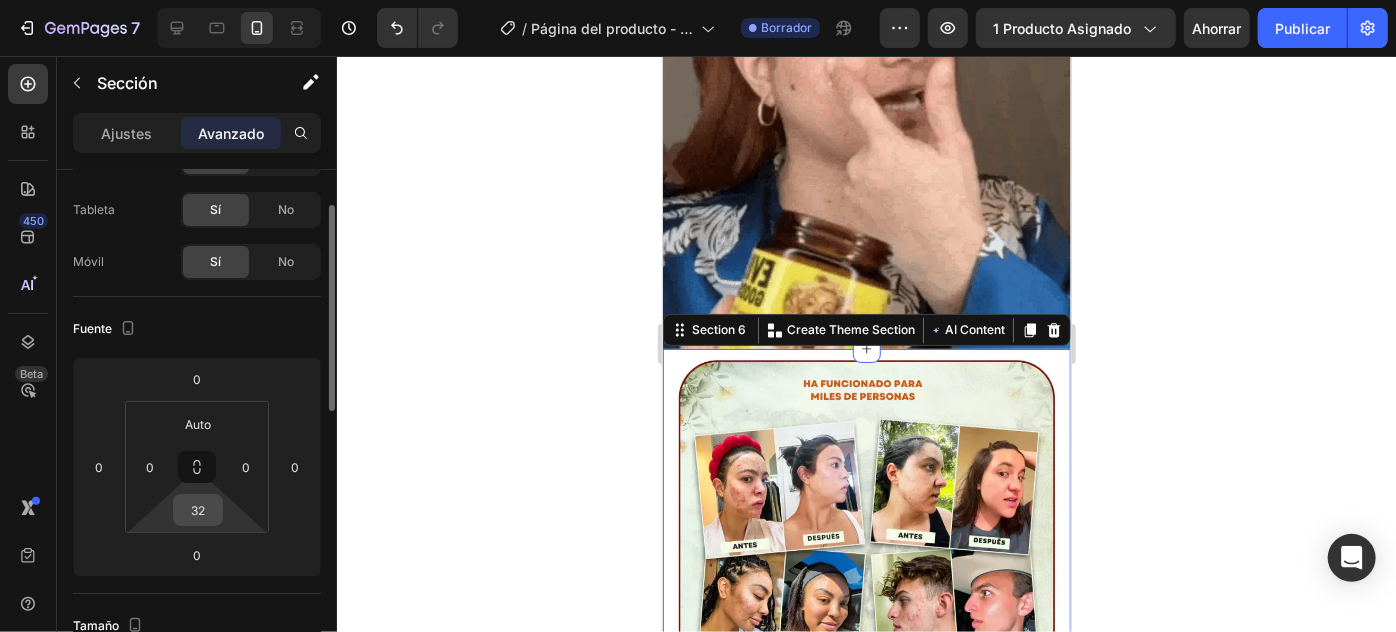 click on "32" at bounding box center [198, 510] 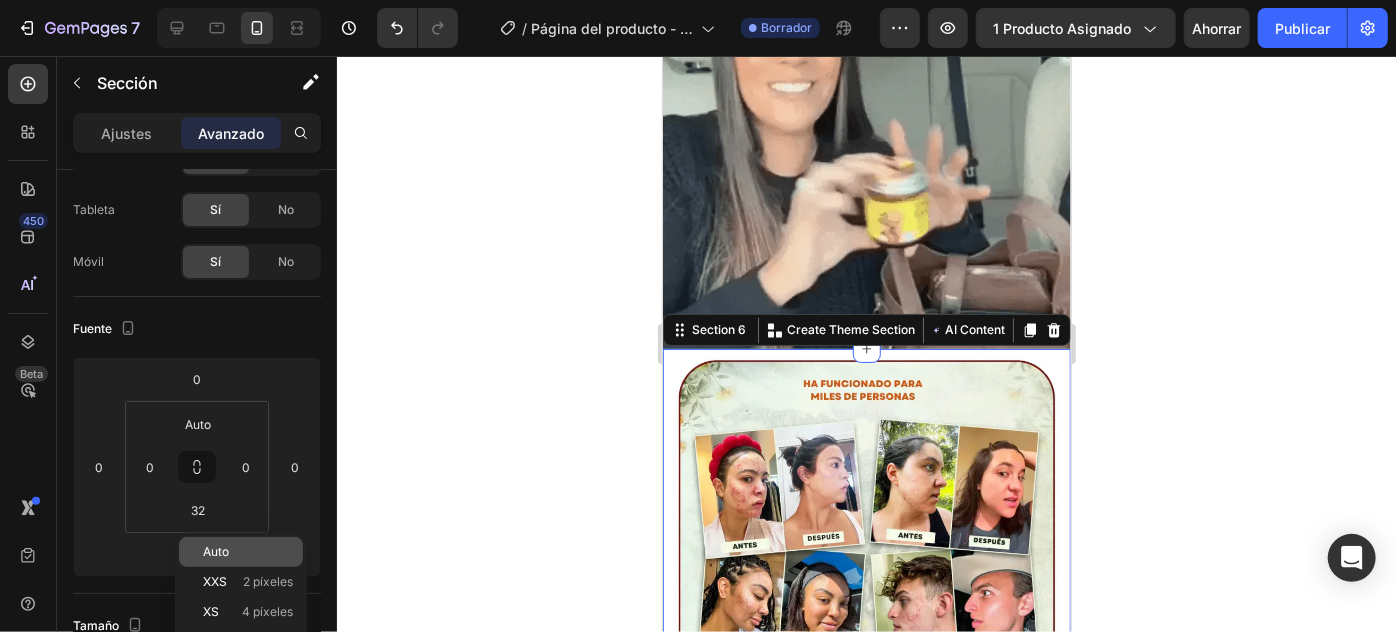 click on "Auto" at bounding box center [216, 551] 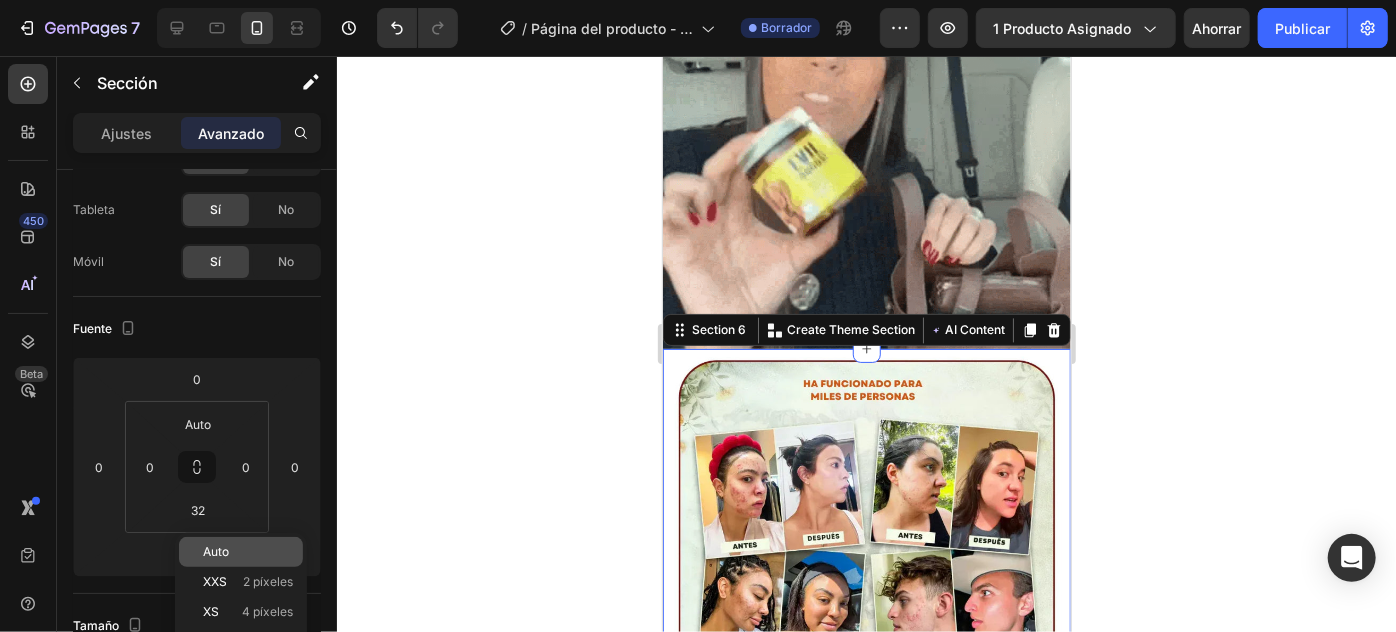 type on "Auto" 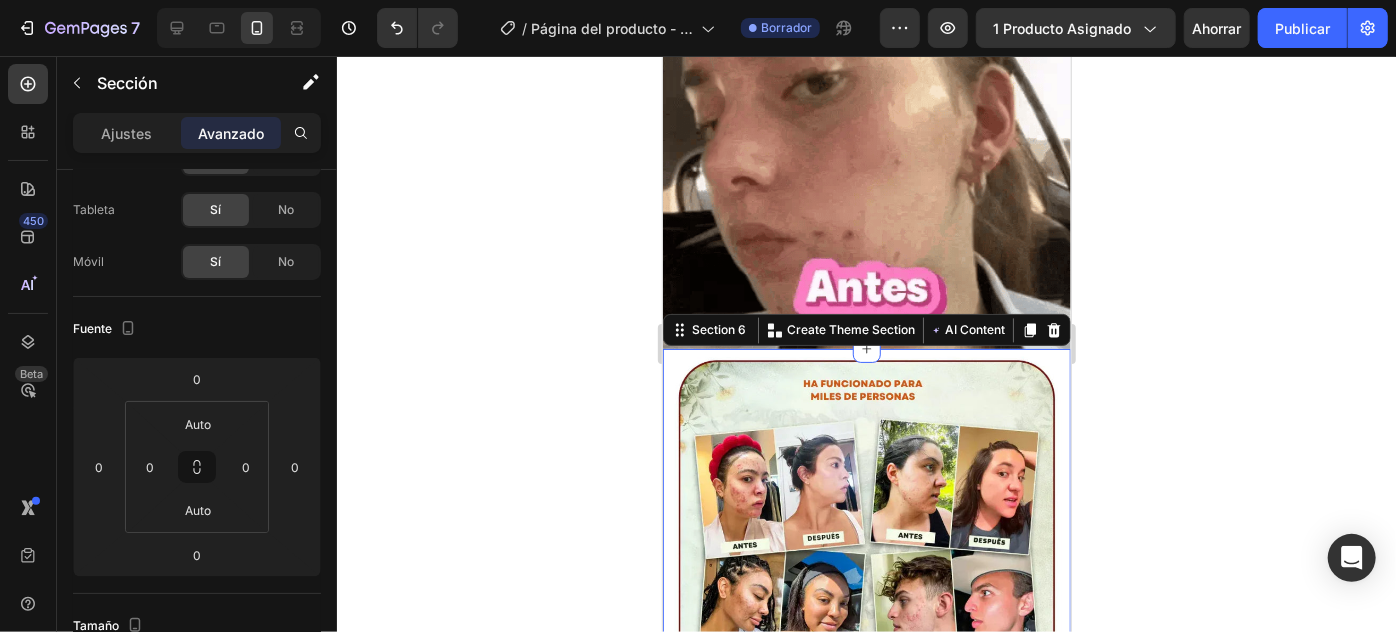 click 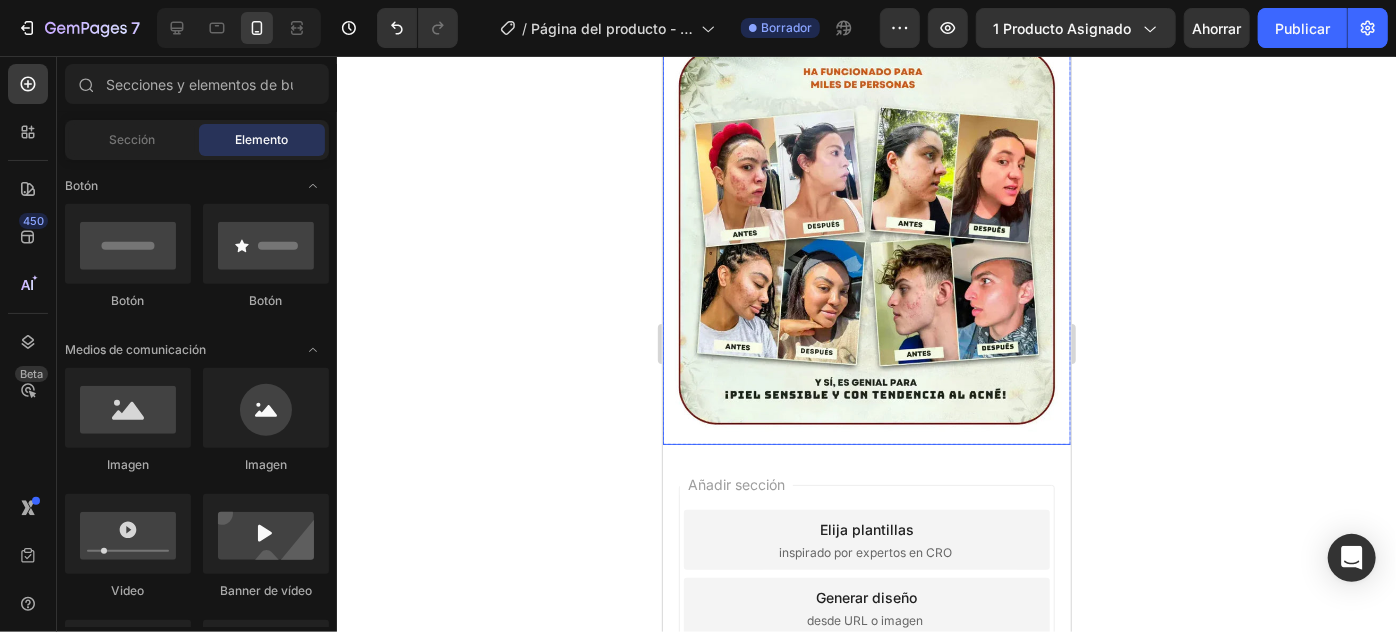 scroll, scrollTop: 2454, scrollLeft: 0, axis: vertical 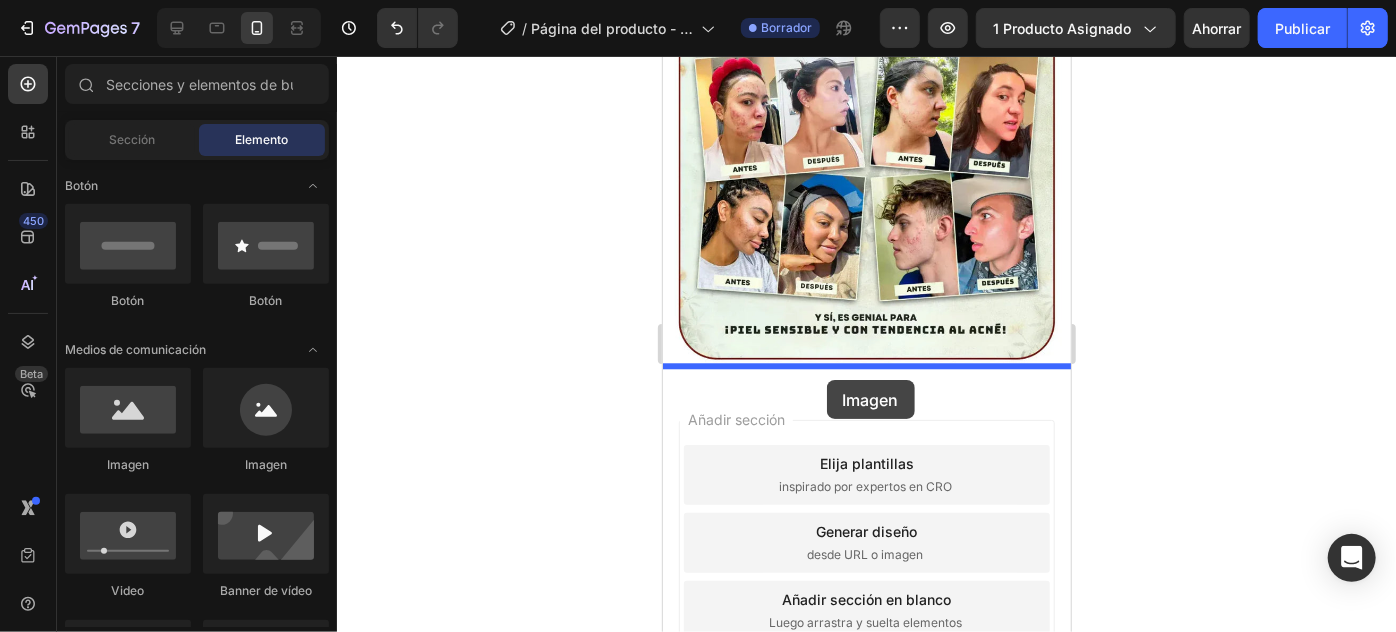 drag, startPoint x: 795, startPoint y: 468, endPoint x: 826, endPoint y: 379, distance: 94.24436 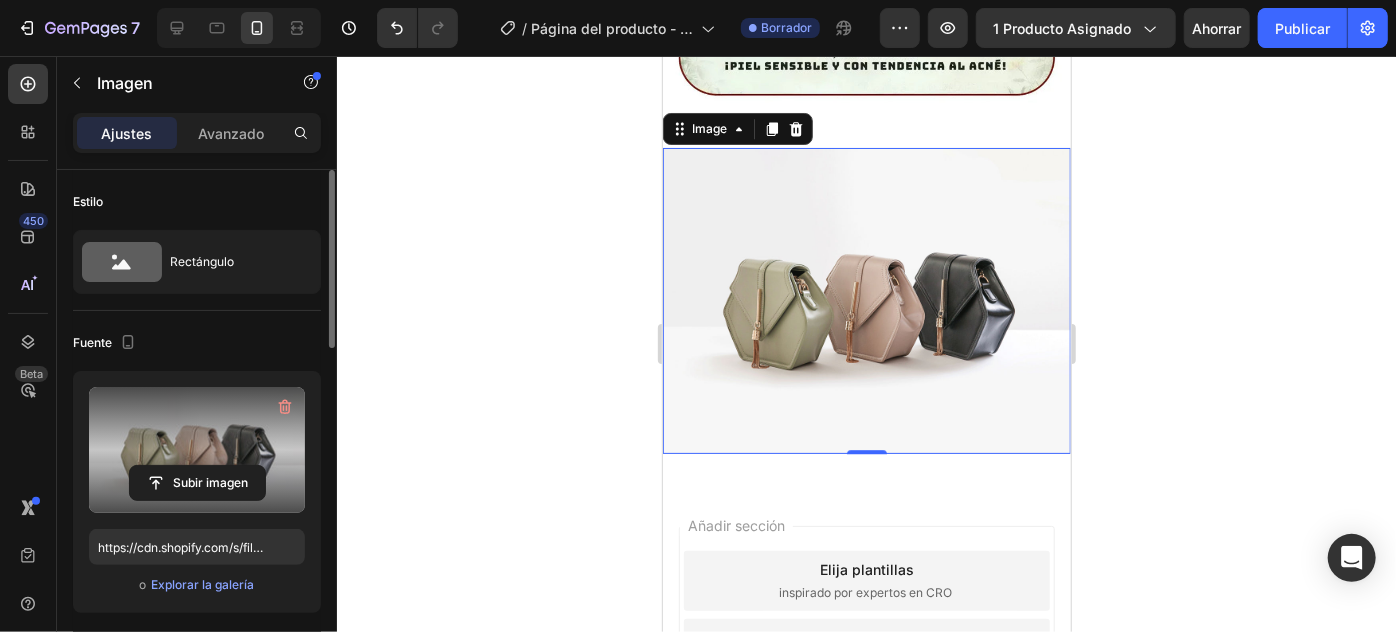 scroll, scrollTop: 2727, scrollLeft: 0, axis: vertical 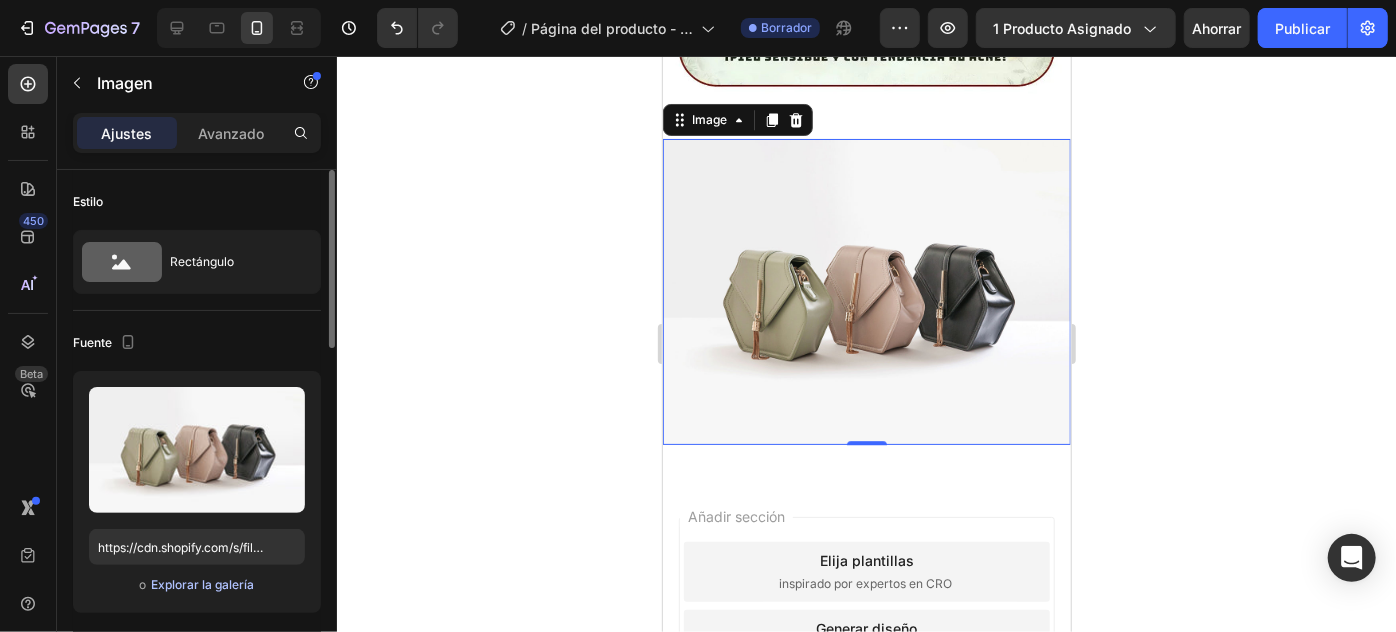 click on "Explorar la galería" at bounding box center [202, 584] 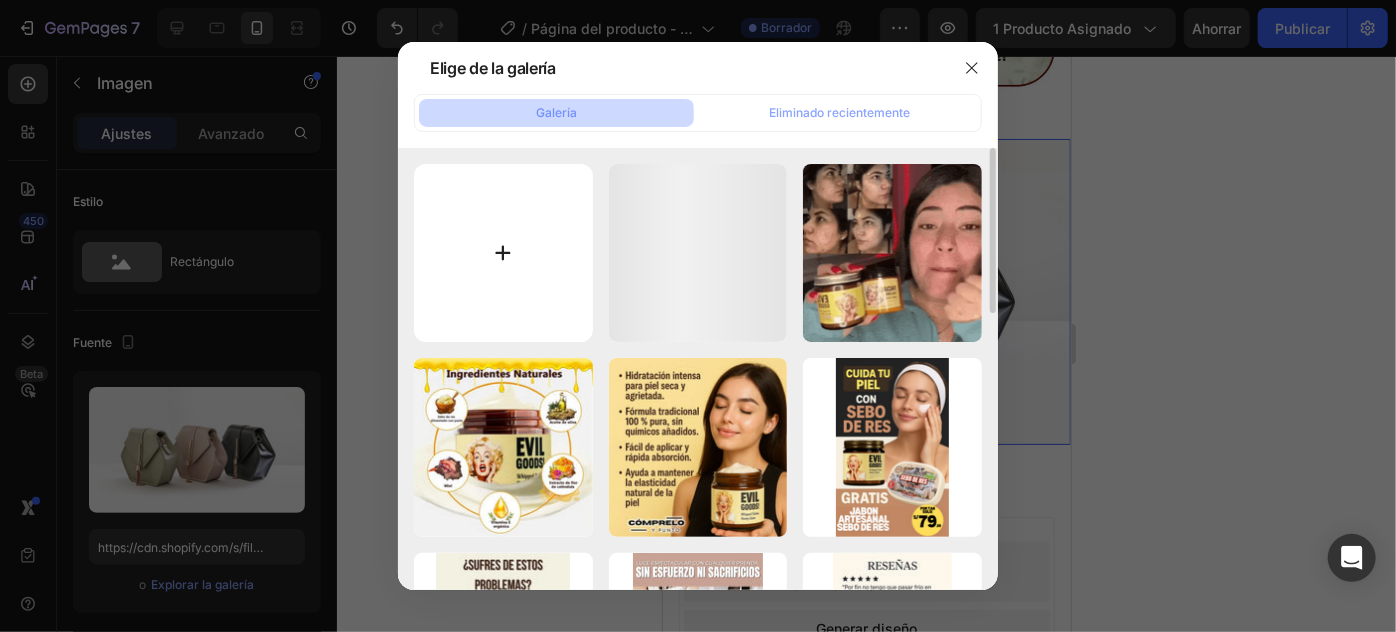 click at bounding box center [503, 253] 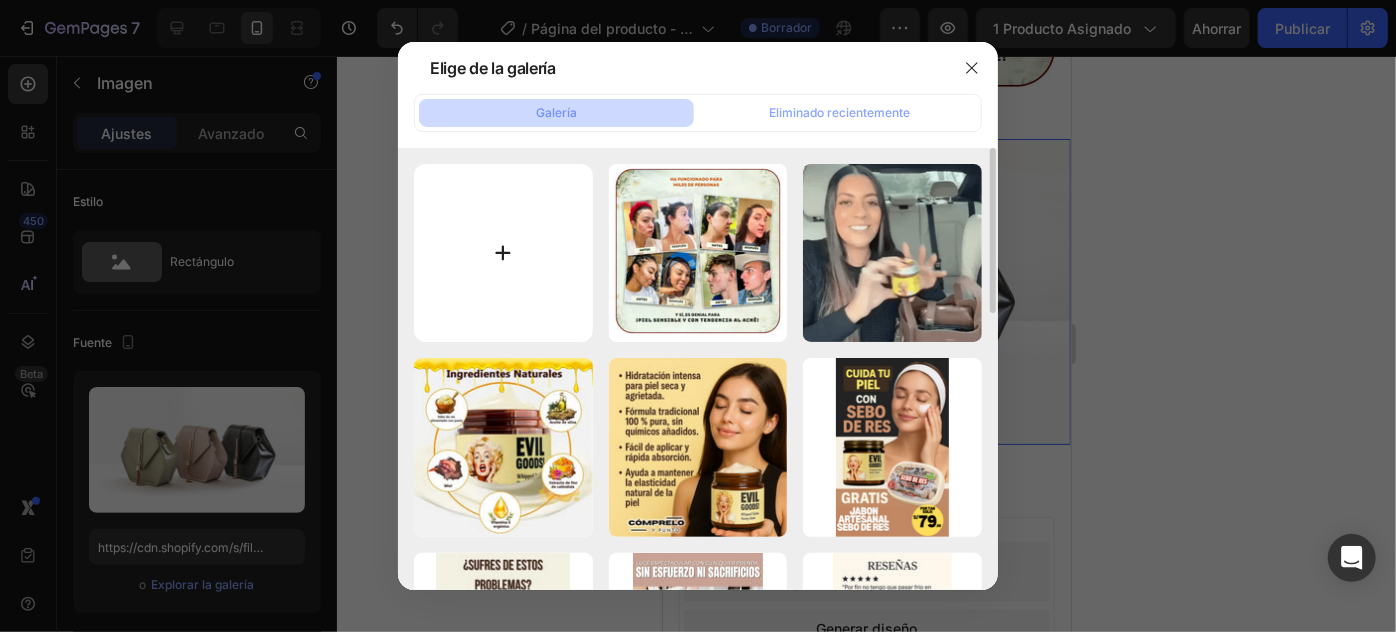 type on "C:\fakepath\gempages_535620833180123971-1d24aa75-3833-4e3e-8044-db0ce76caf33.webp" 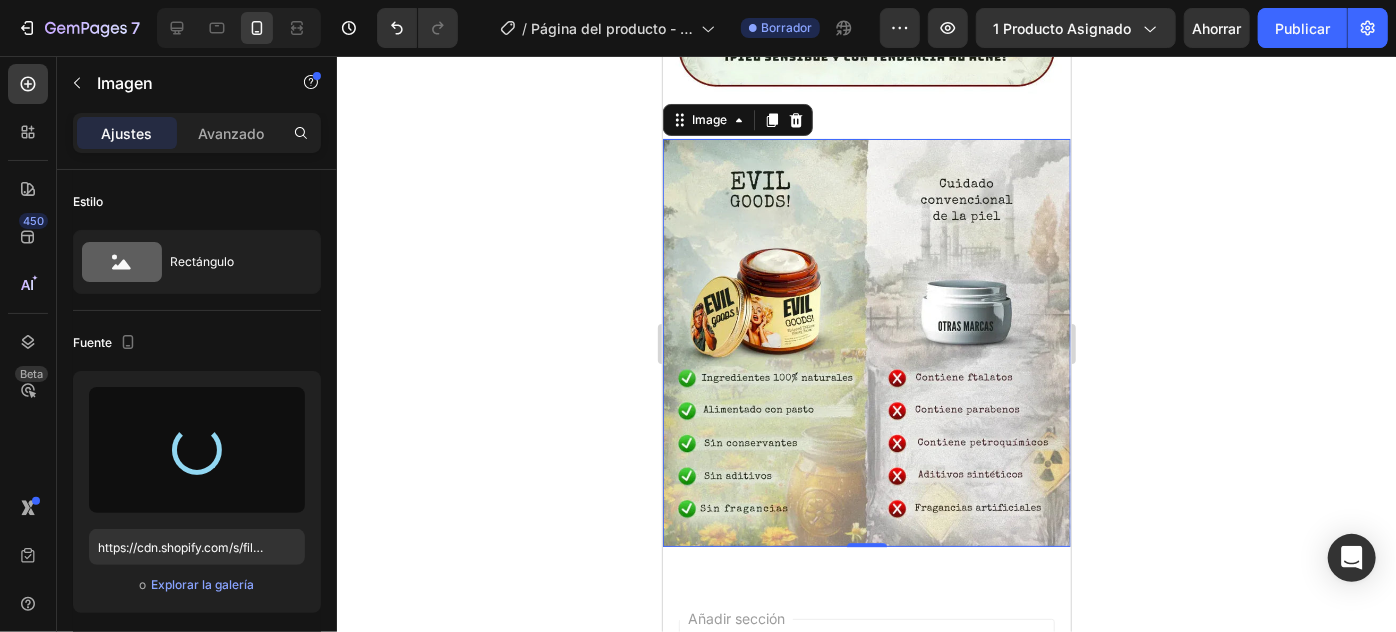 type on "https://cdn.shopify.com/s/files/1/0789/6098/4098/files/gempages_573577638115804050-baad92aa-1add-49d8-bb75-36e8bd8c7b6d.webp" 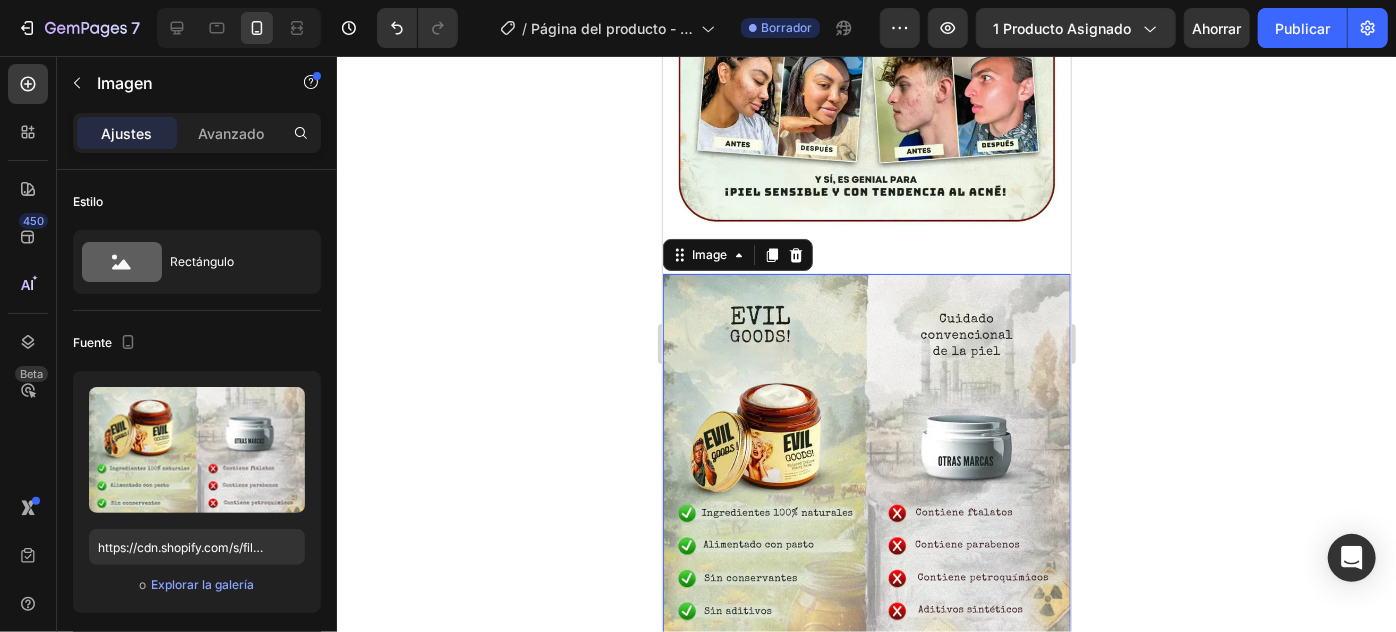 scroll, scrollTop: 2545, scrollLeft: 0, axis: vertical 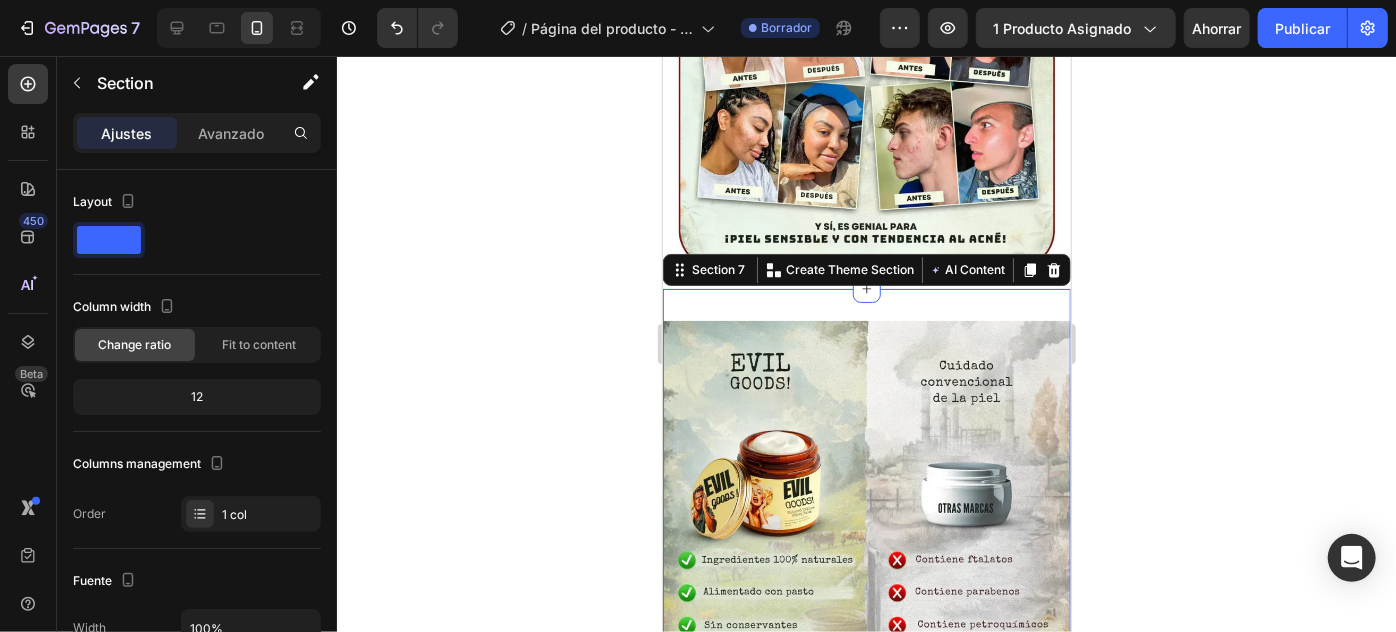click on "Image Section 7   You can create reusable sections Create Theme Section AI Content Write with GemAI What would you like to describe here? Tone and Voice Persuasive Product SEBO DE RES - ¡Tu piel solo necesita esto! Show more Generate" at bounding box center [866, 524] 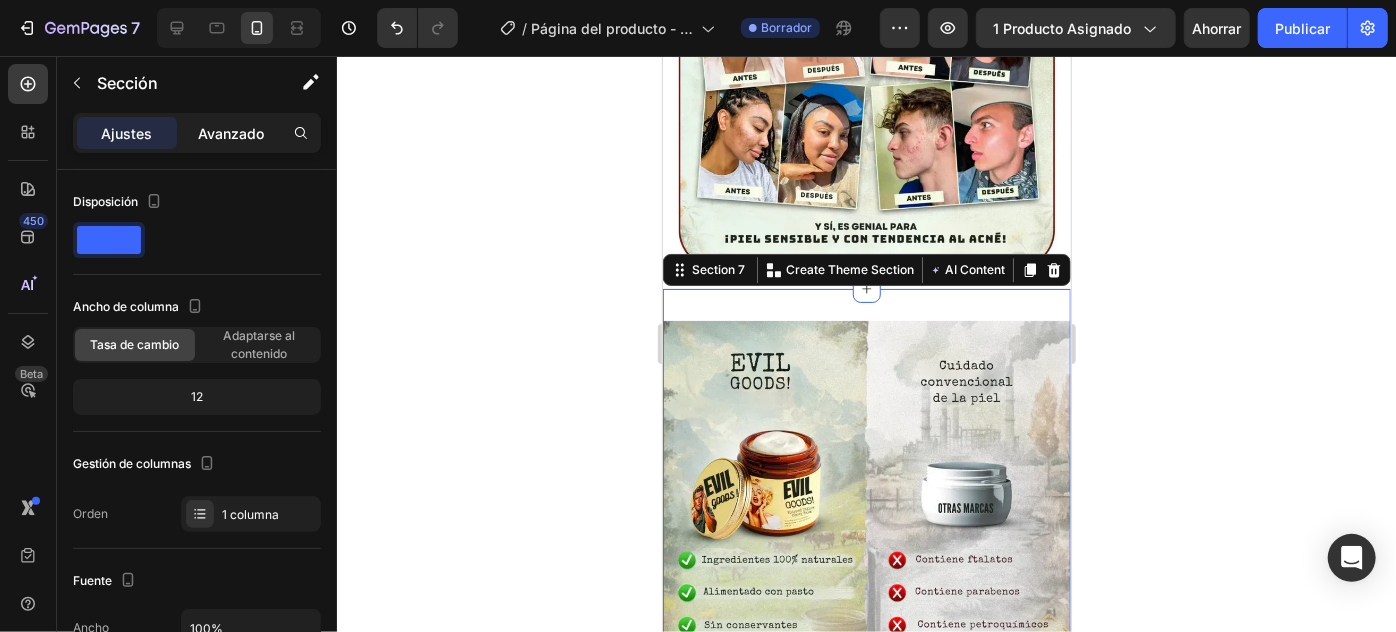click on "Avanzado" at bounding box center [231, 133] 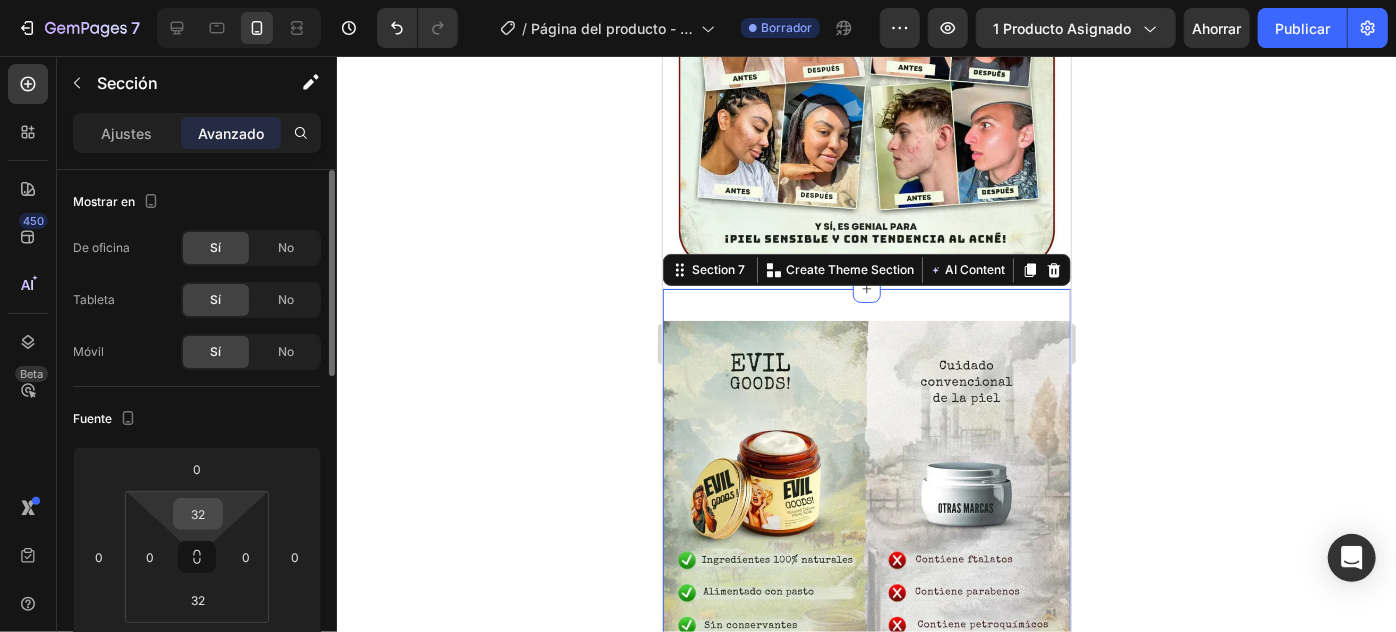 click on "32" at bounding box center [198, 514] 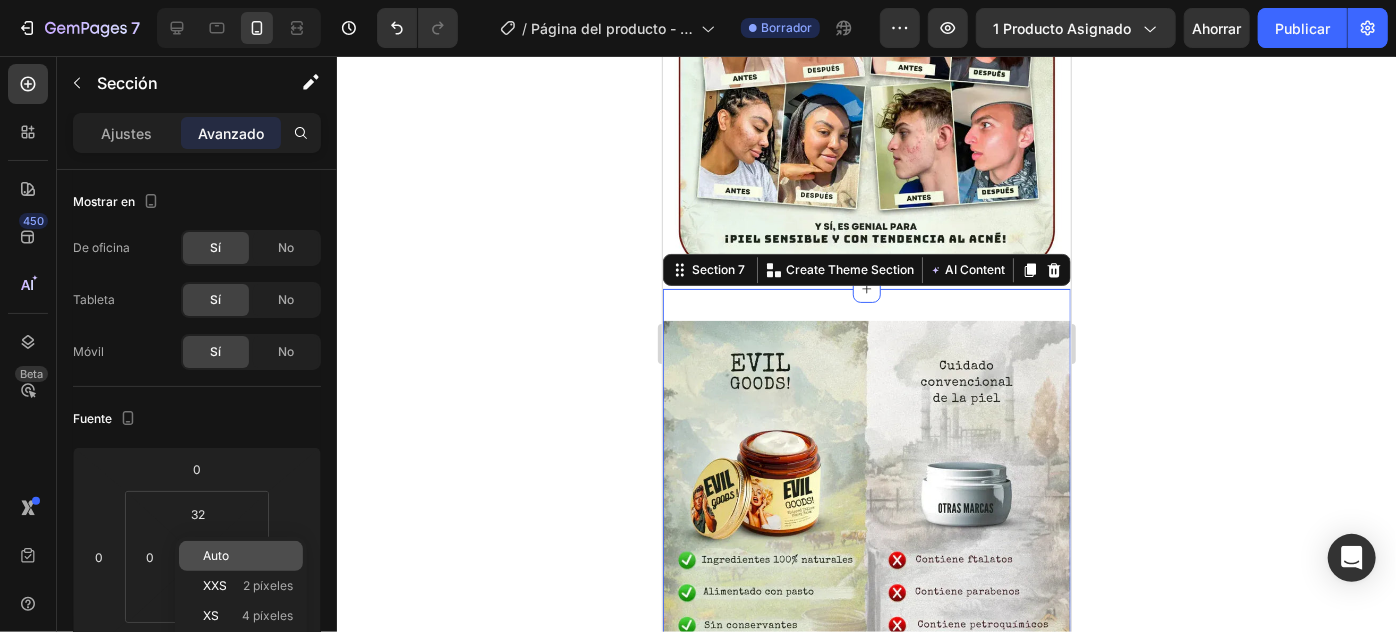 click on "Auto" 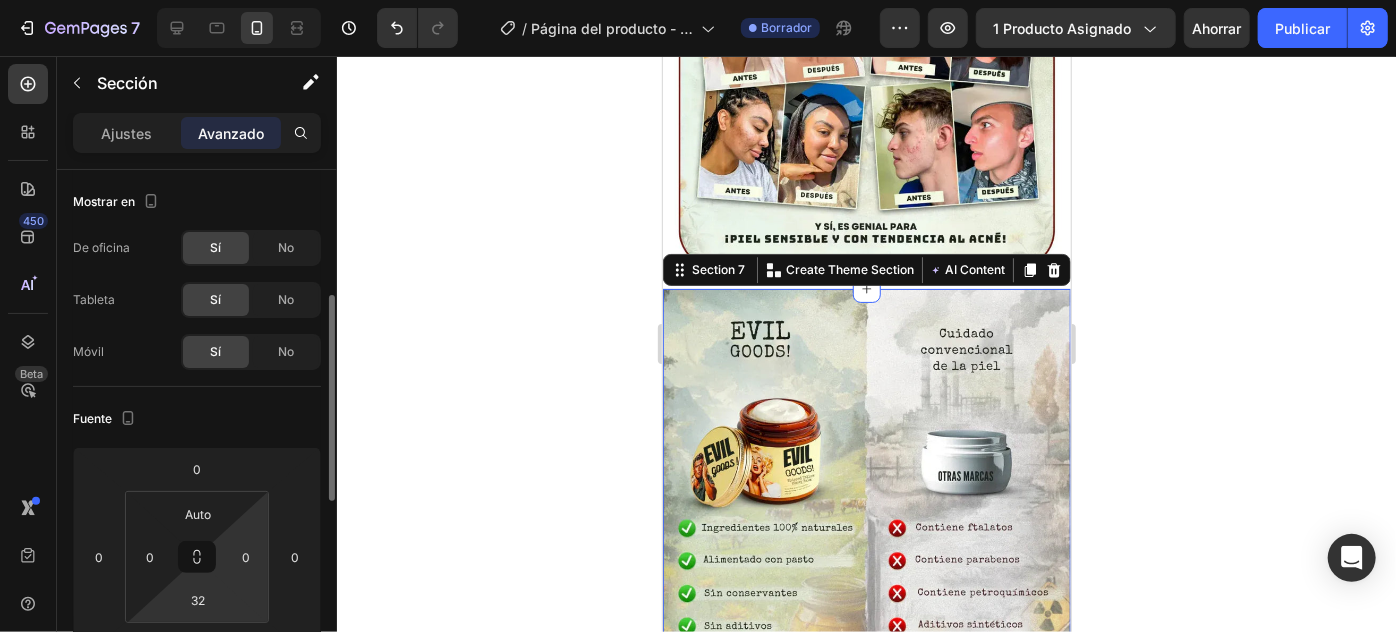 scroll, scrollTop: 90, scrollLeft: 0, axis: vertical 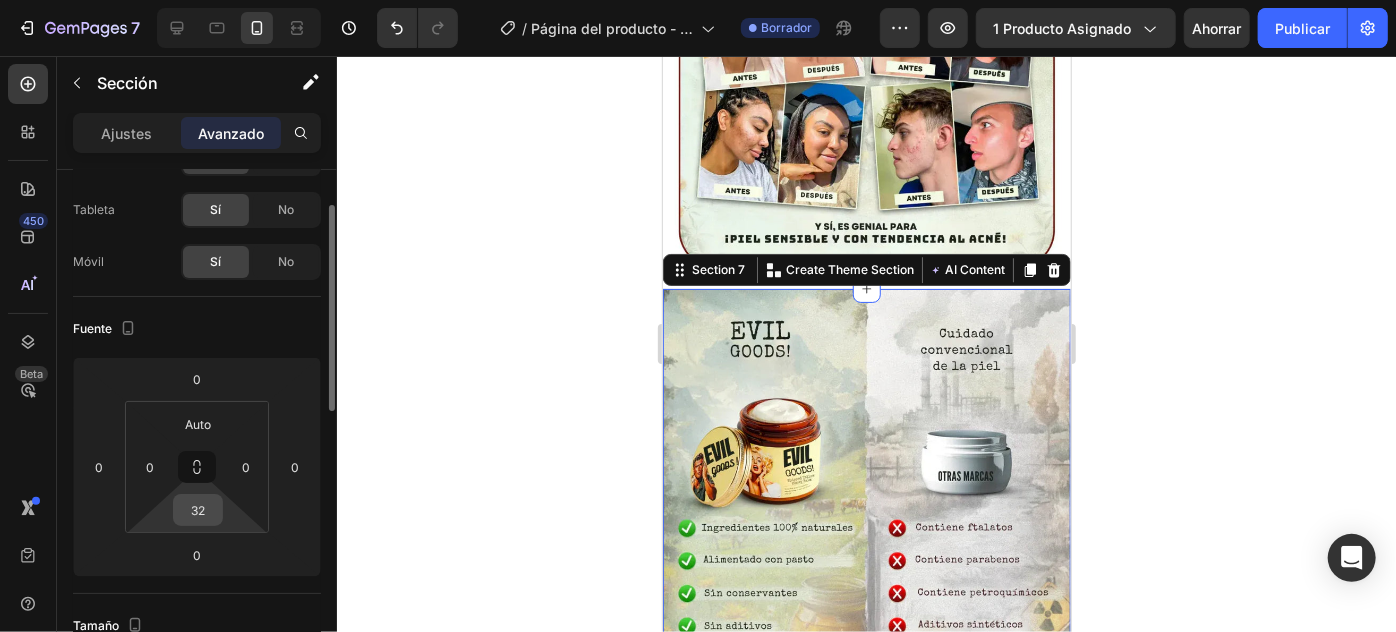 click on "32" at bounding box center (198, 510) 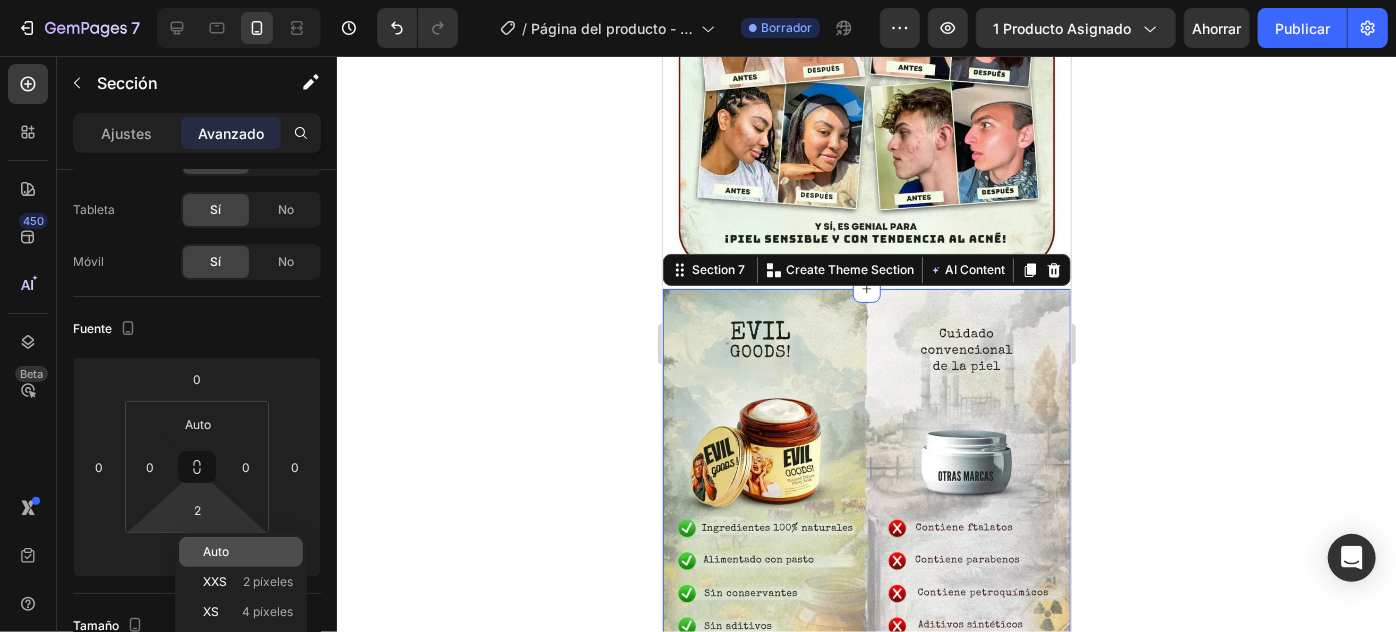 click on "Auto" 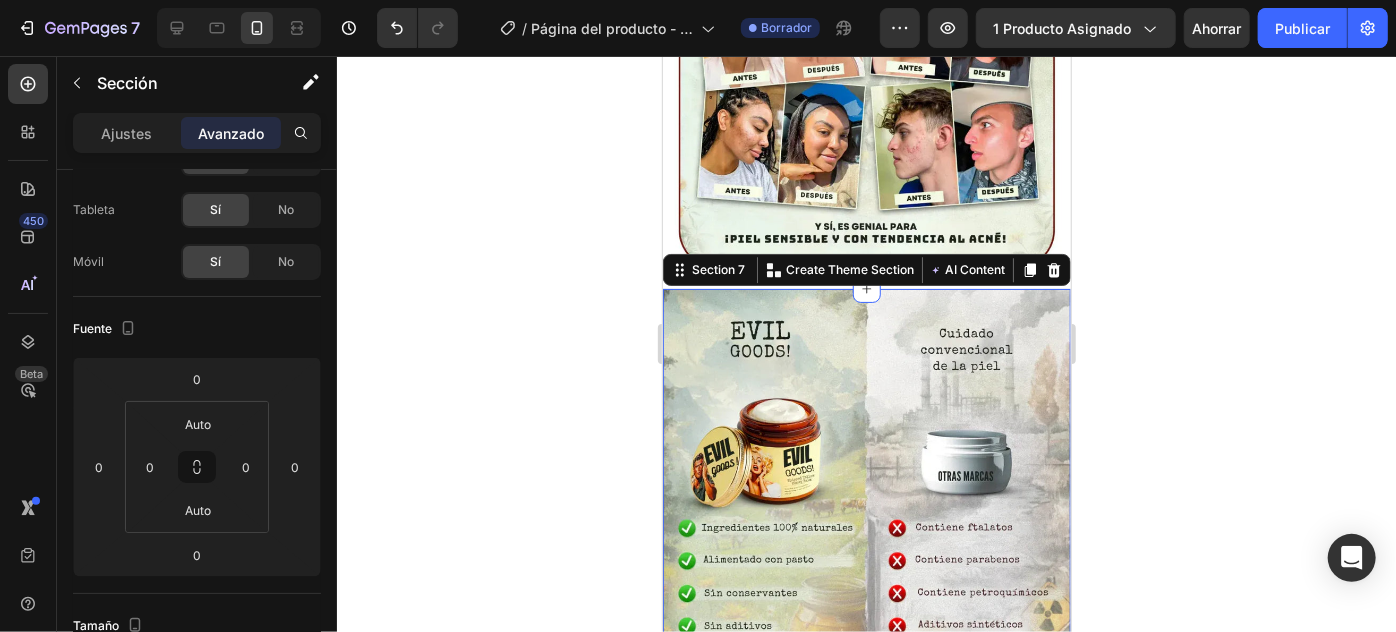 click 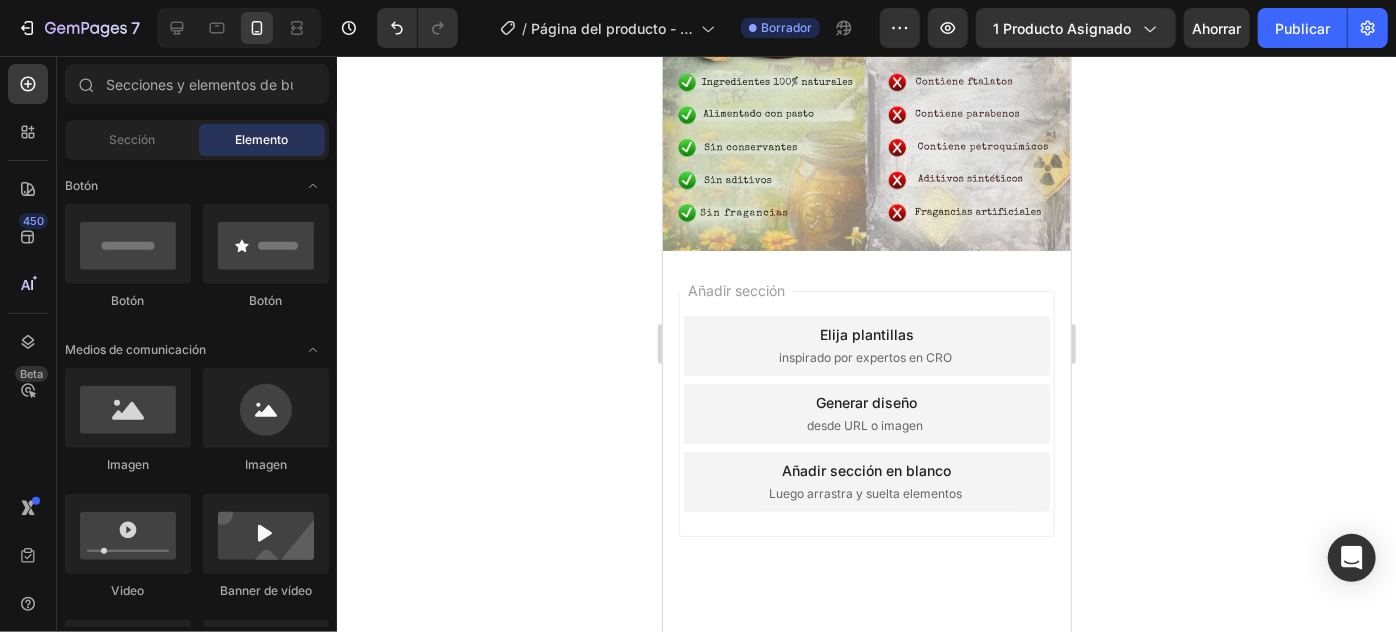 scroll, scrollTop: 3000, scrollLeft: 0, axis: vertical 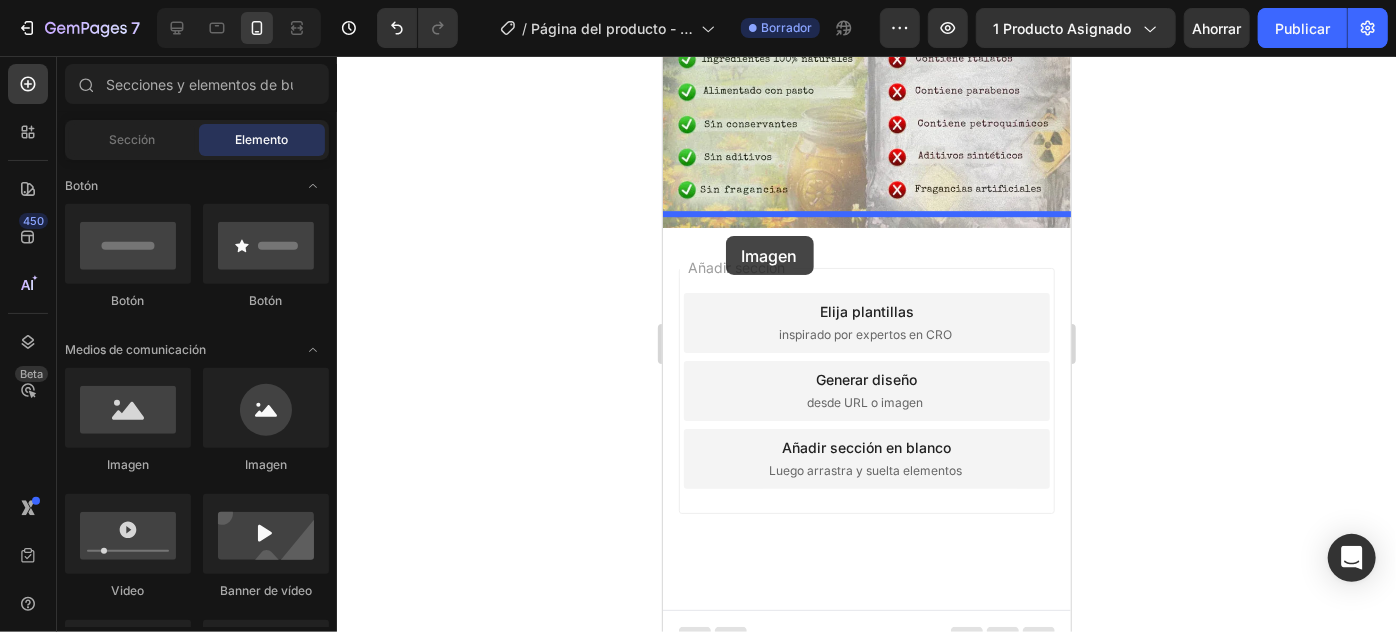 drag, startPoint x: 1294, startPoint y: 302, endPoint x: 725, endPoint y: 235, distance: 572.931 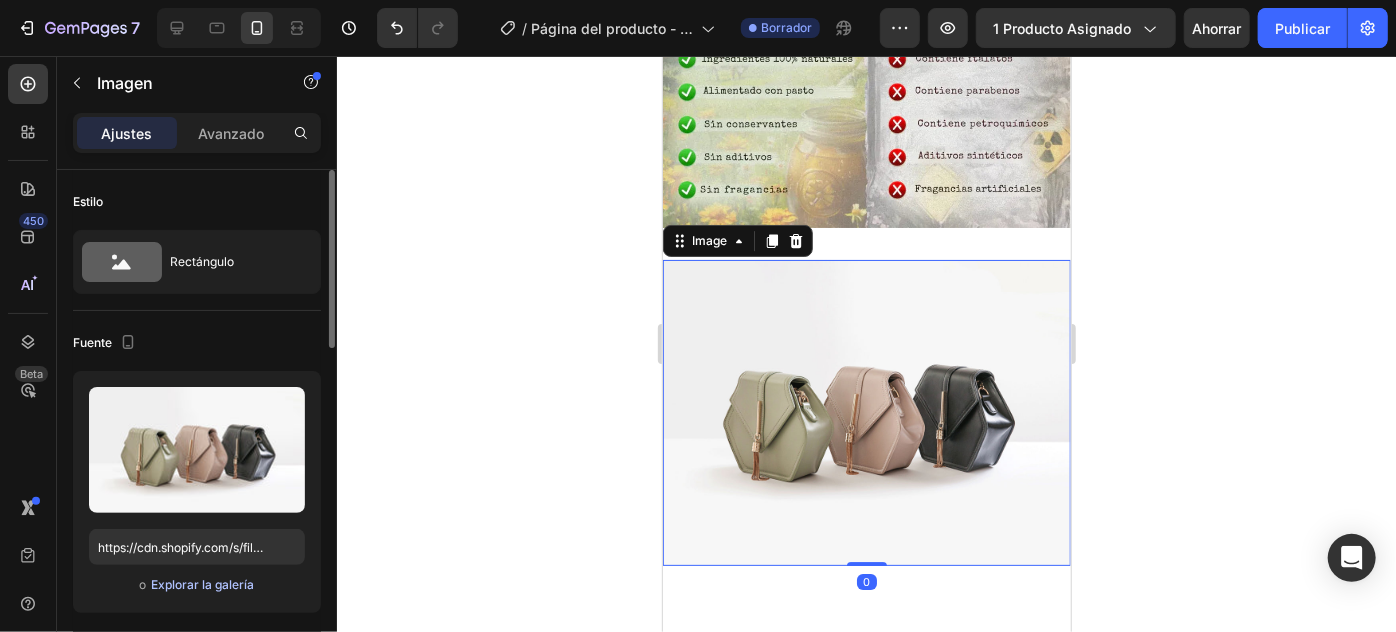 click on "Explorar la galería" at bounding box center (202, 584) 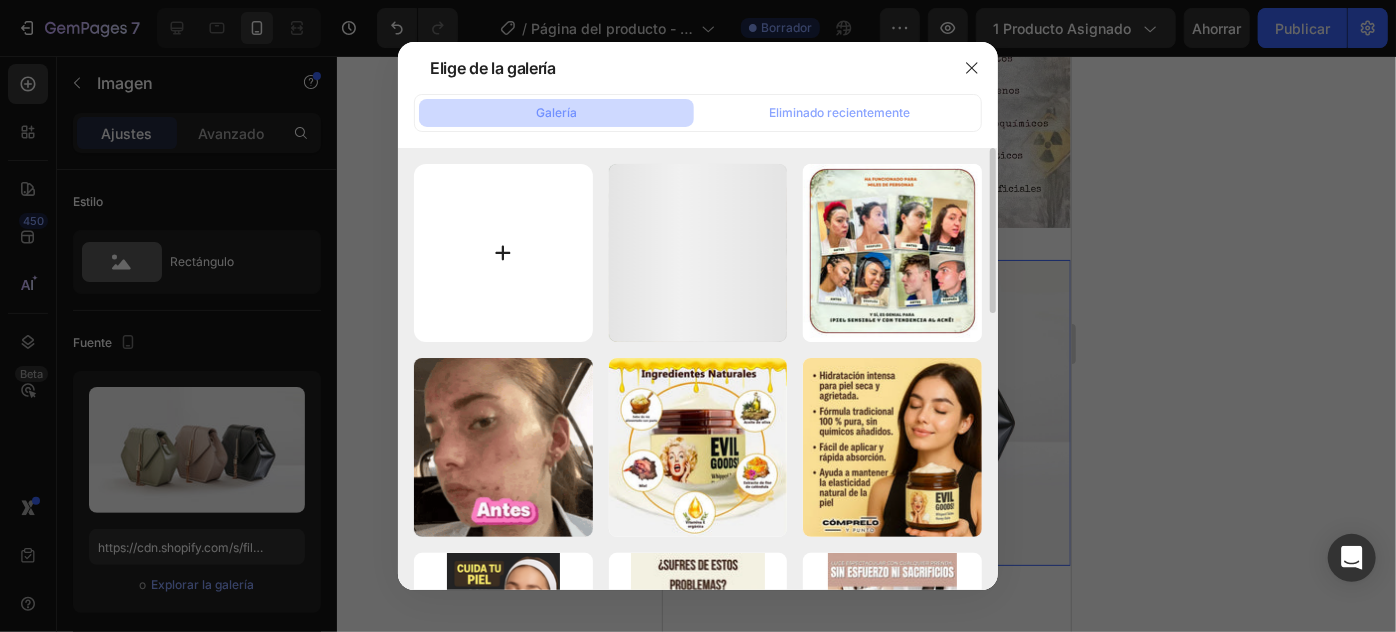 click at bounding box center [503, 253] 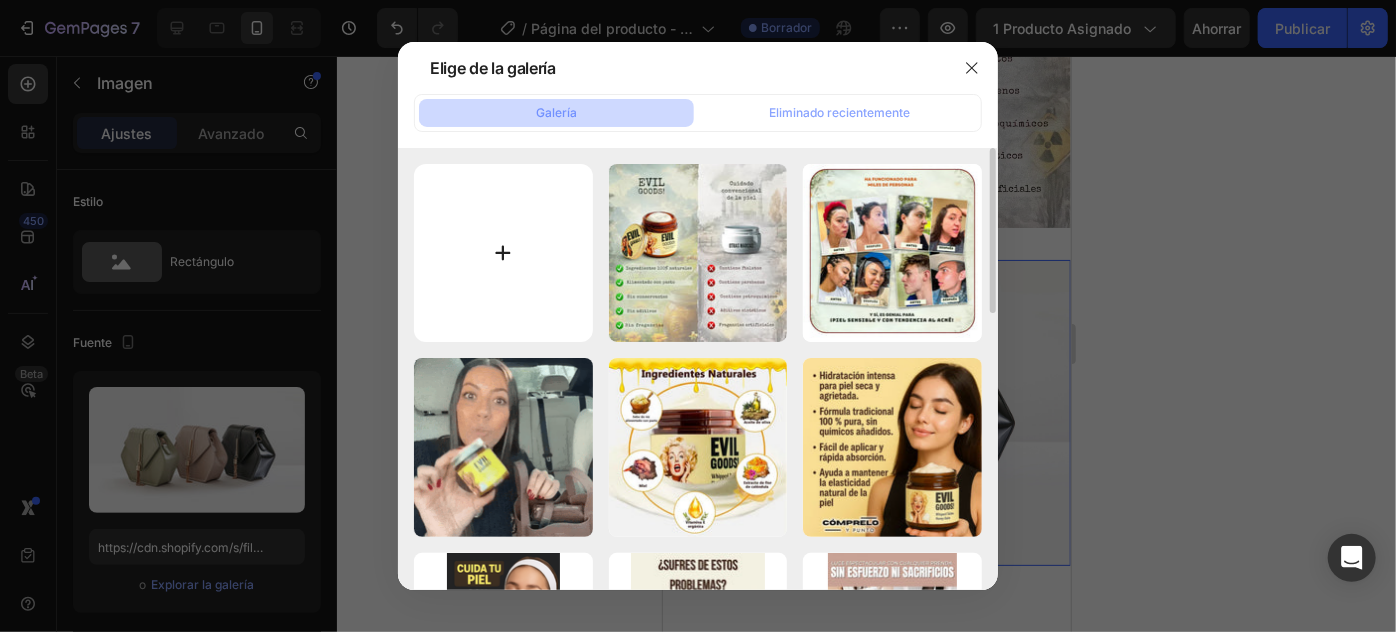 type on "C:\fakepath\Como_aplicarse.webp" 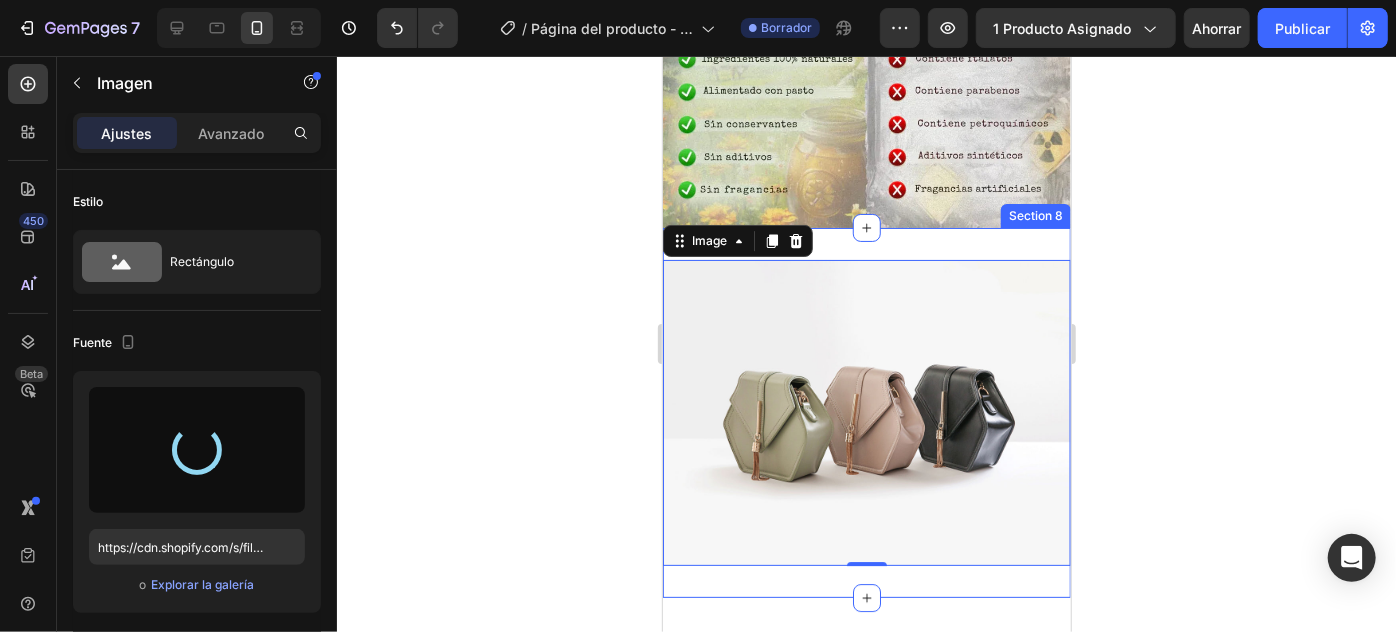 click on "Image   0 Section 8" at bounding box center (866, 412) 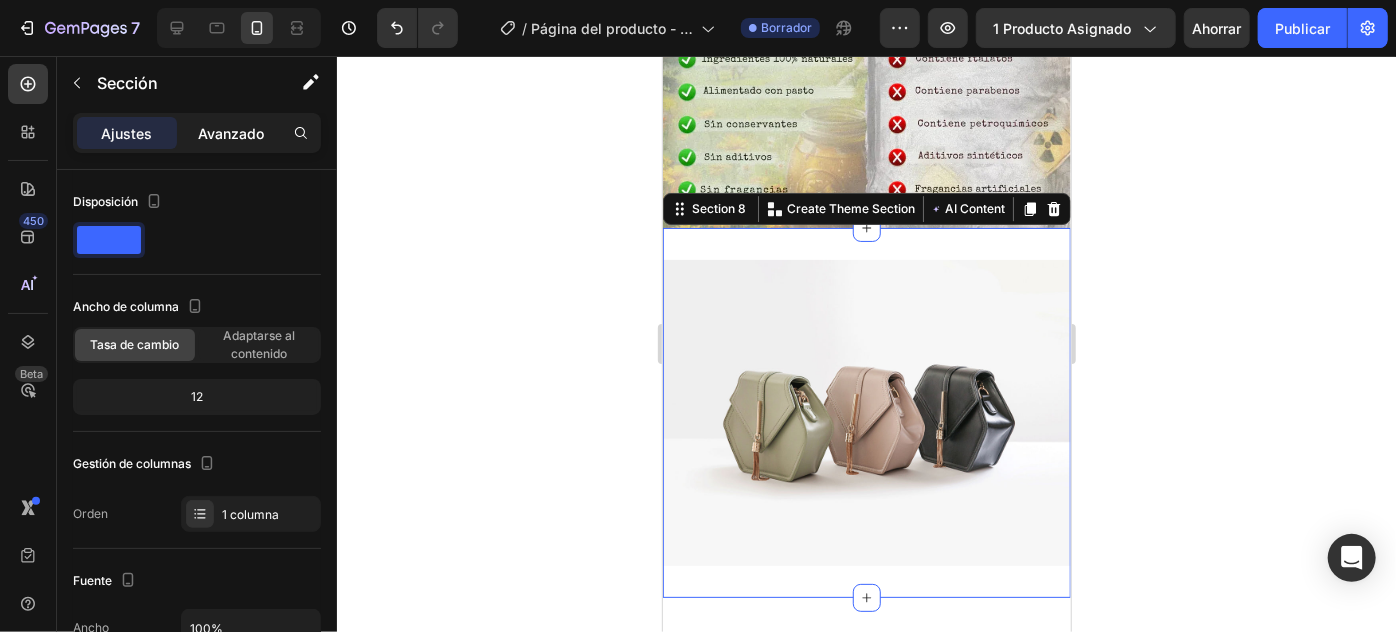 click on "Avanzado" at bounding box center [231, 133] 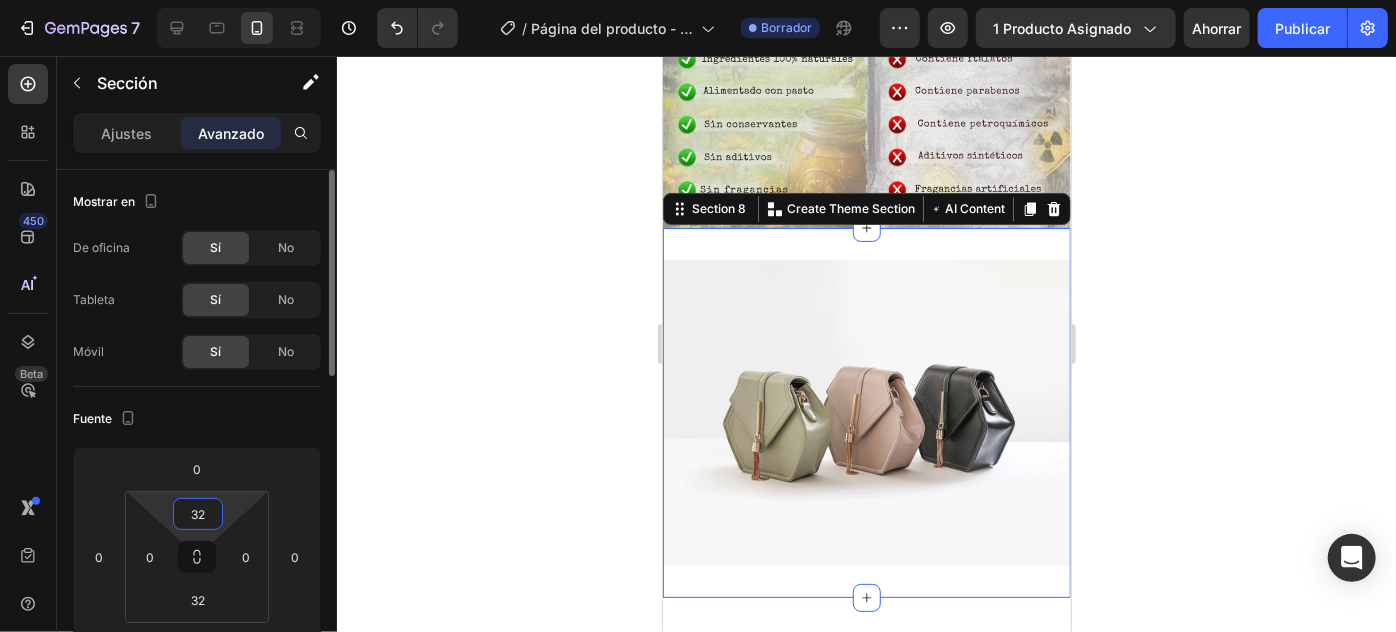 click on "32" at bounding box center [198, 514] 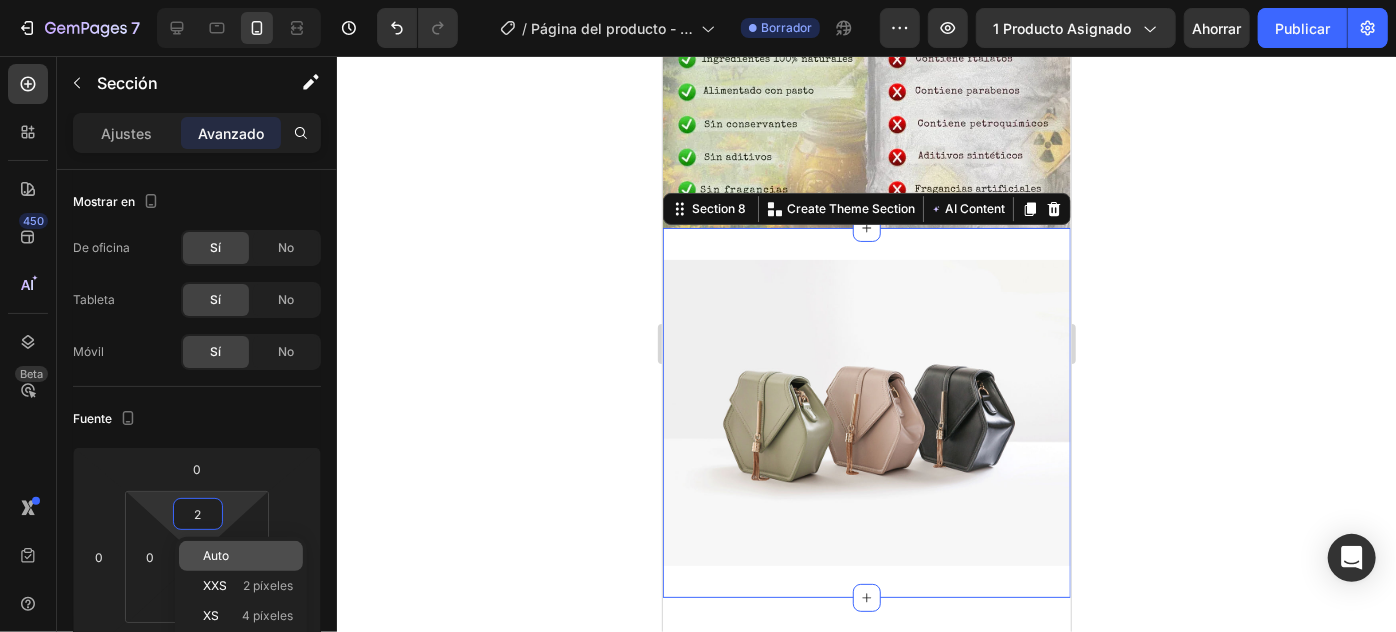 click on "Auto" at bounding box center [216, 555] 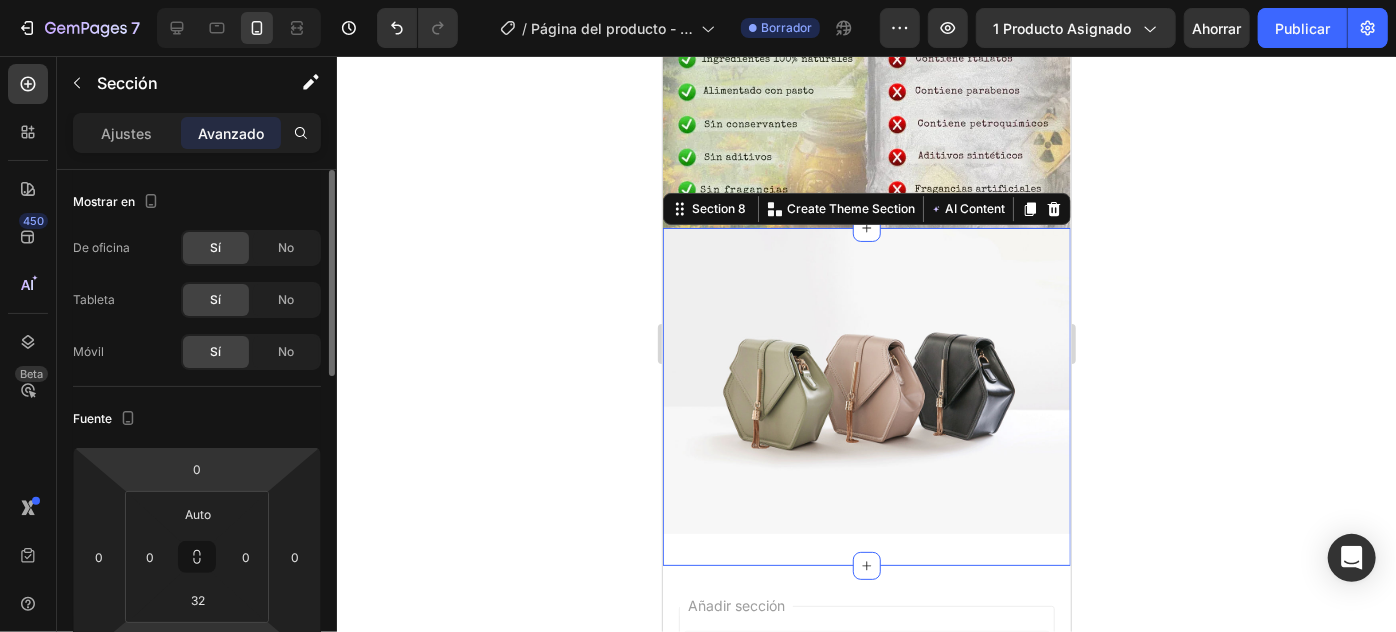 scroll, scrollTop: 181, scrollLeft: 0, axis: vertical 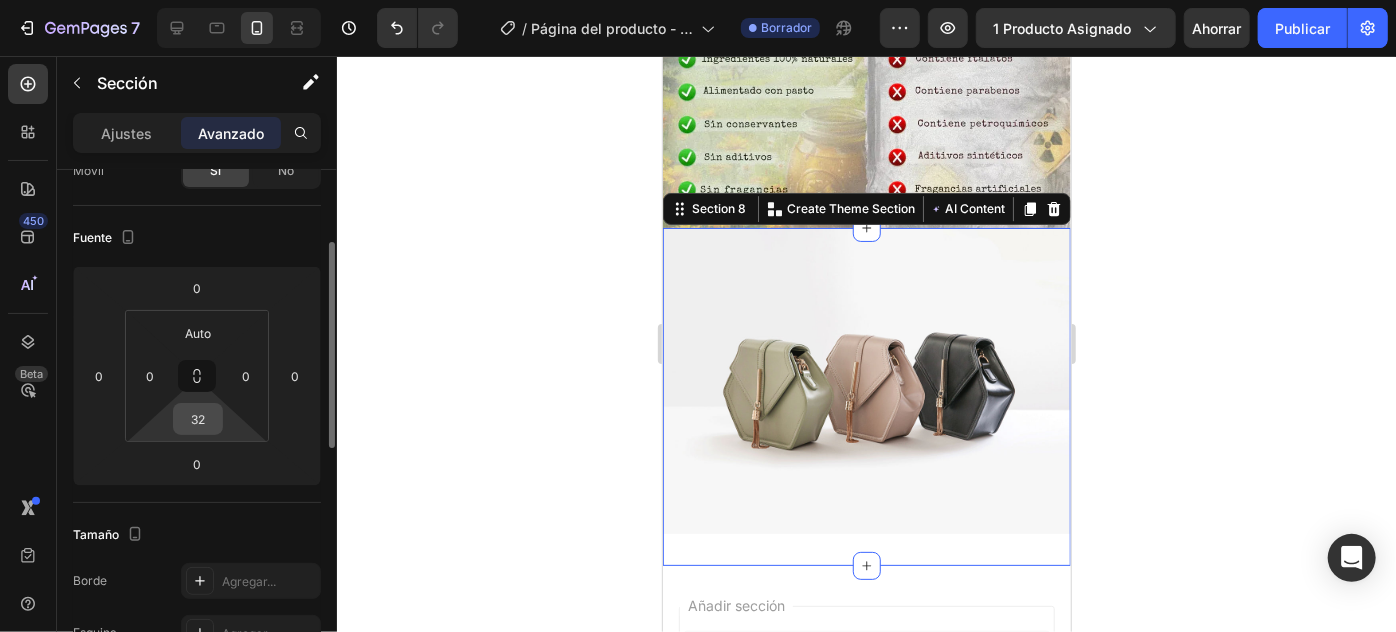click on "32" at bounding box center [198, 419] 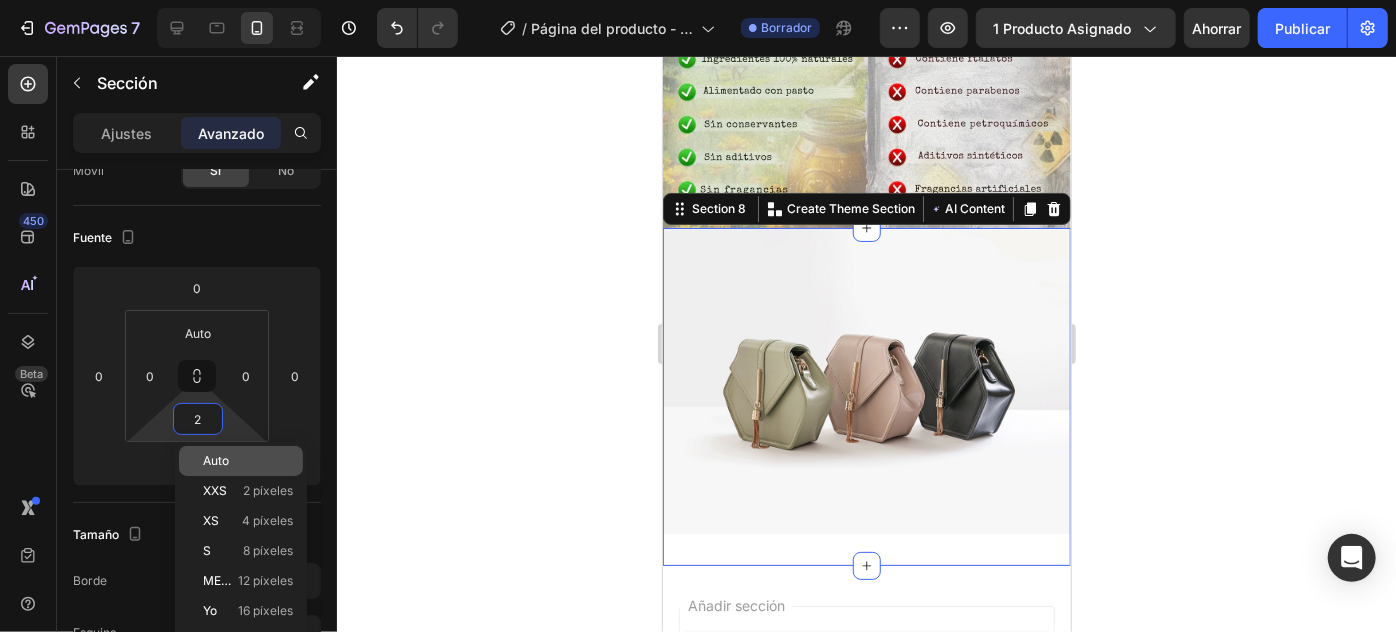 click on "Auto" at bounding box center (216, 460) 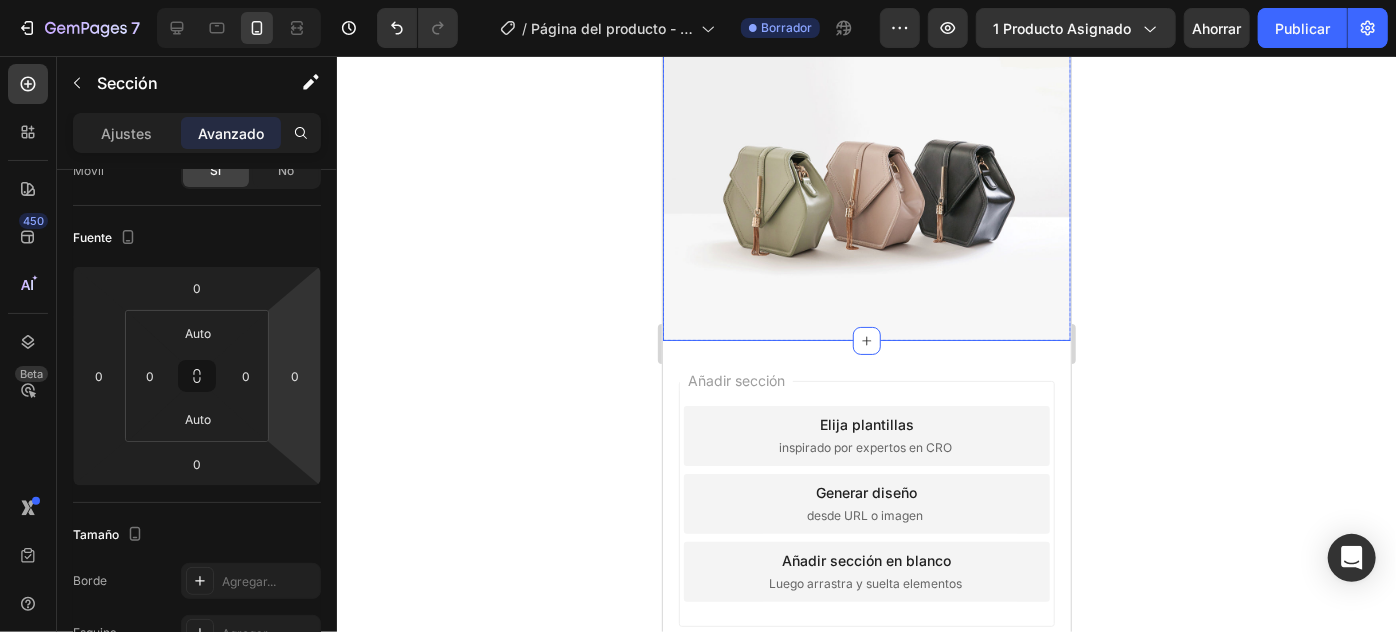 scroll, scrollTop: 3181, scrollLeft: 0, axis: vertical 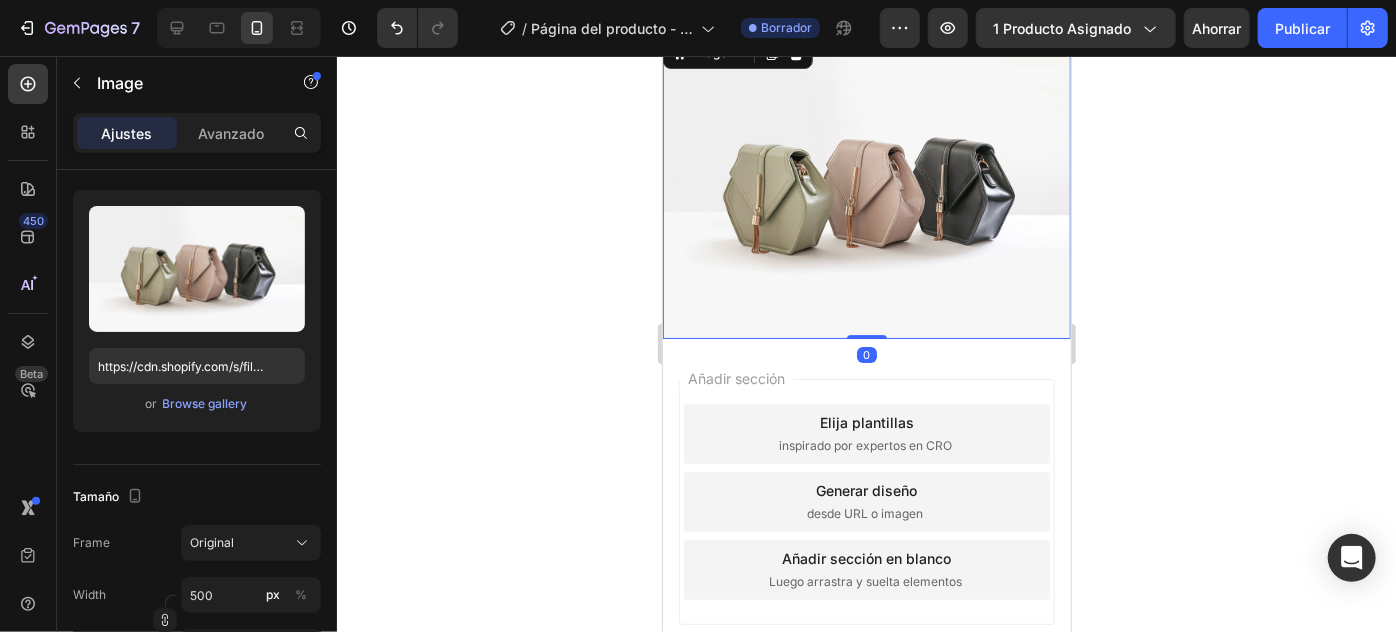 click at bounding box center (866, 185) 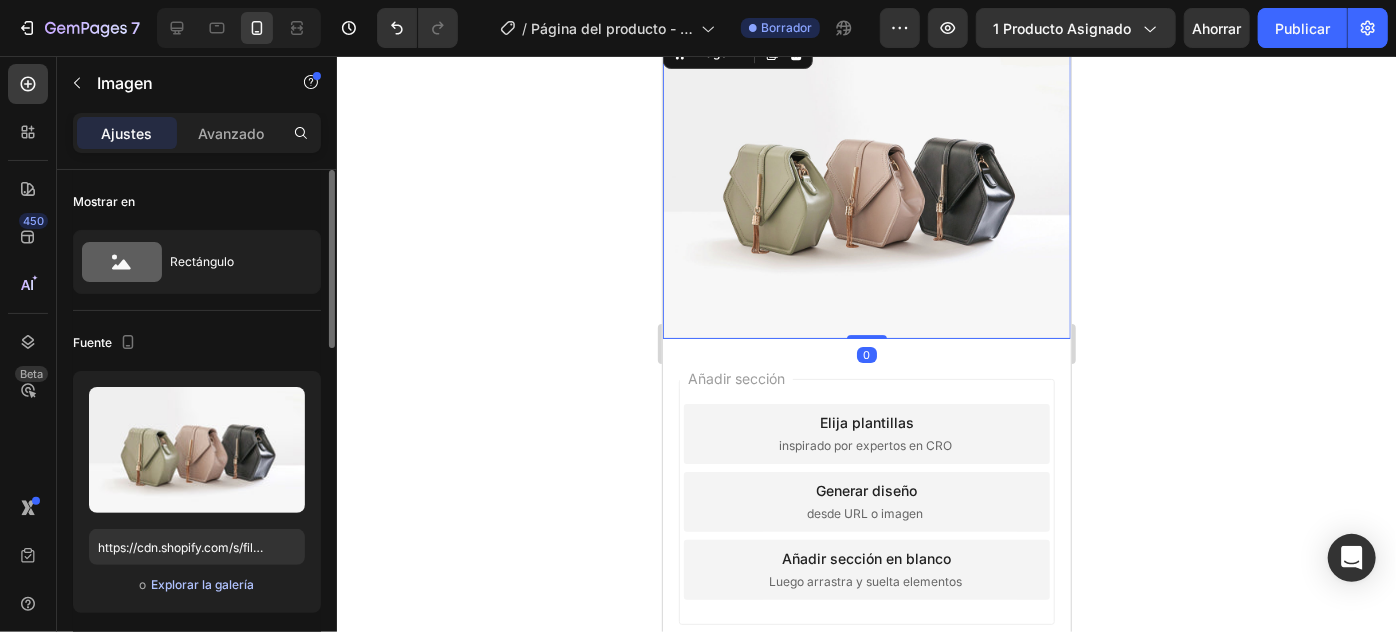 click on "Explorar la galería" 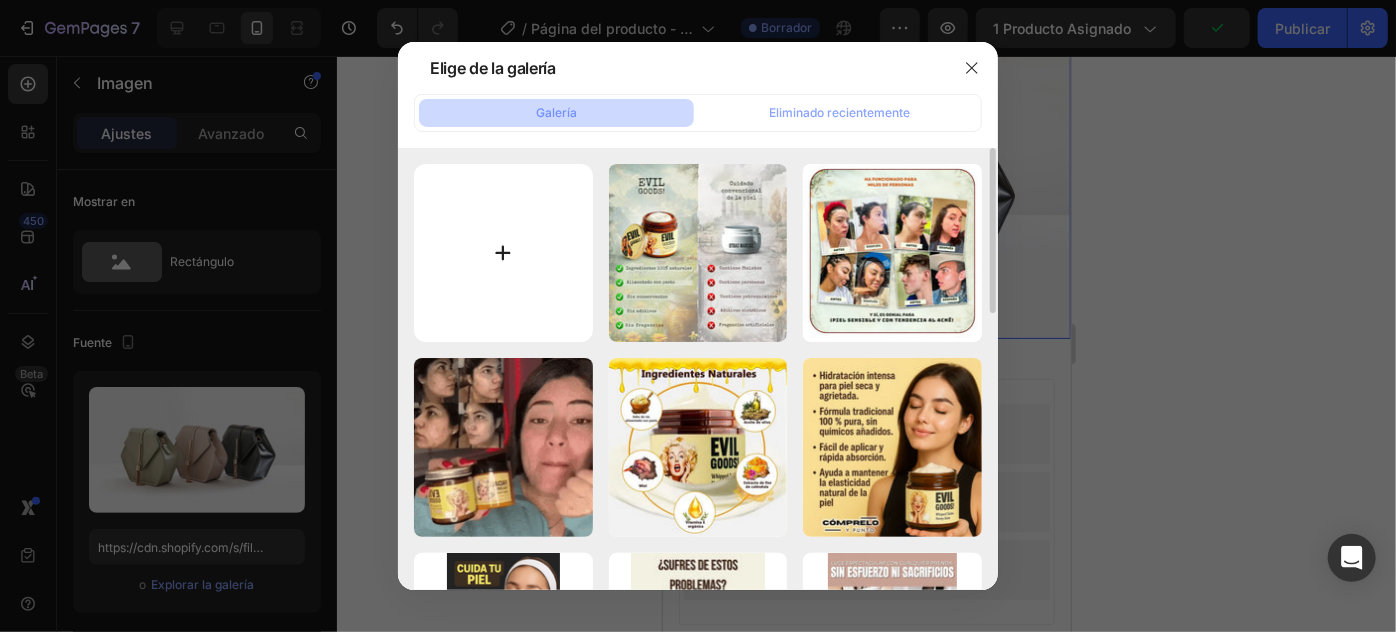 click at bounding box center (503, 253) 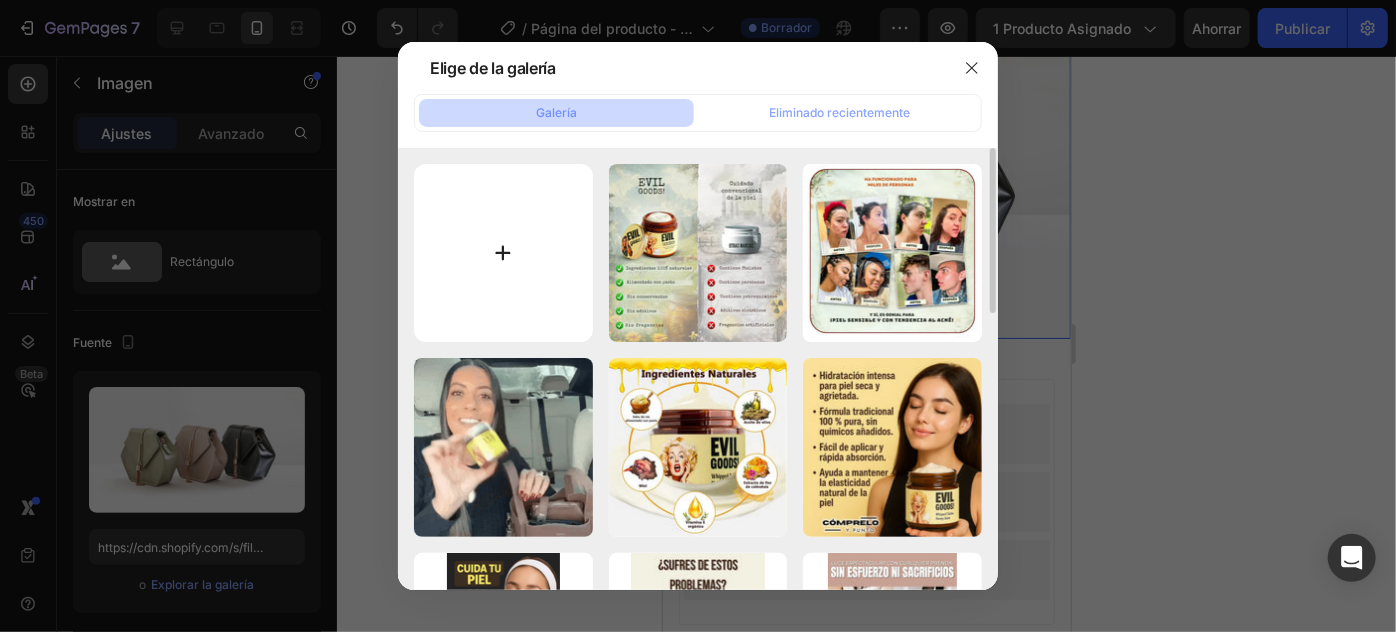 type on "C:\fakepath\Como_aplicarse.webp" 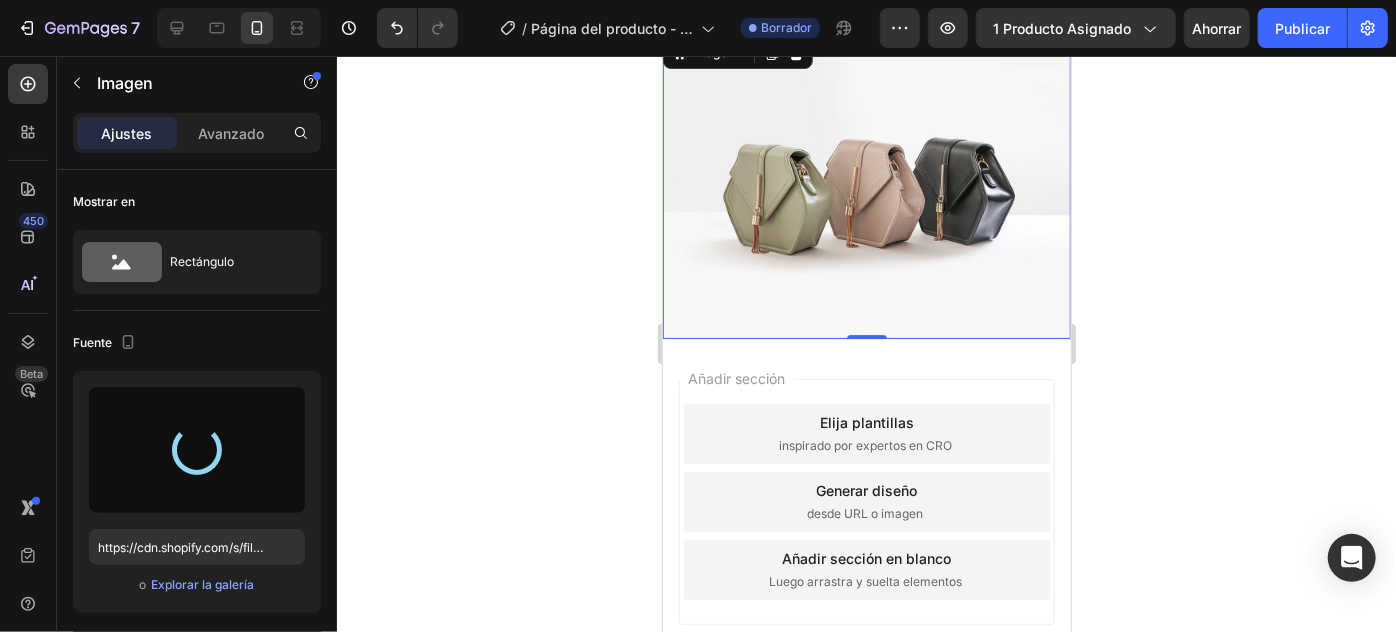 type on "https://cdn.shopify.com/s/files/1/0789/6098/4098/files/gempages_573577638115804050-cbdcc638-27c8-4d06-a4eb-96d44fe92801.webp" 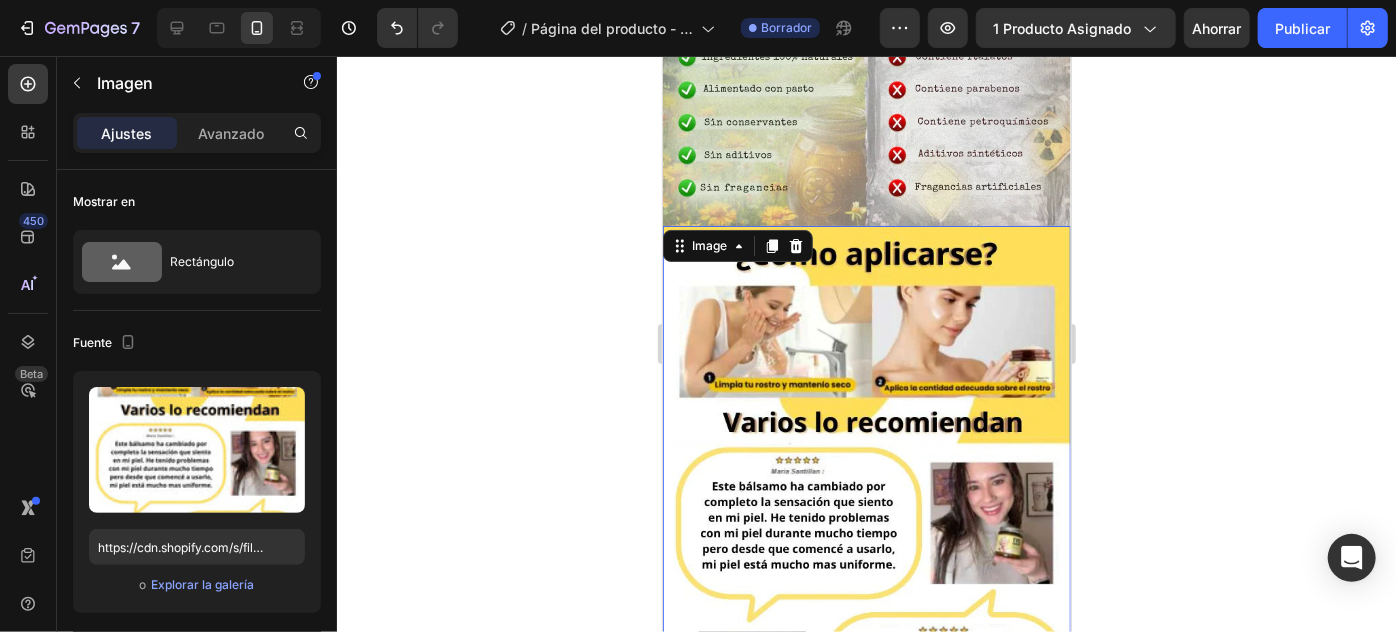scroll, scrollTop: 3000, scrollLeft: 0, axis: vertical 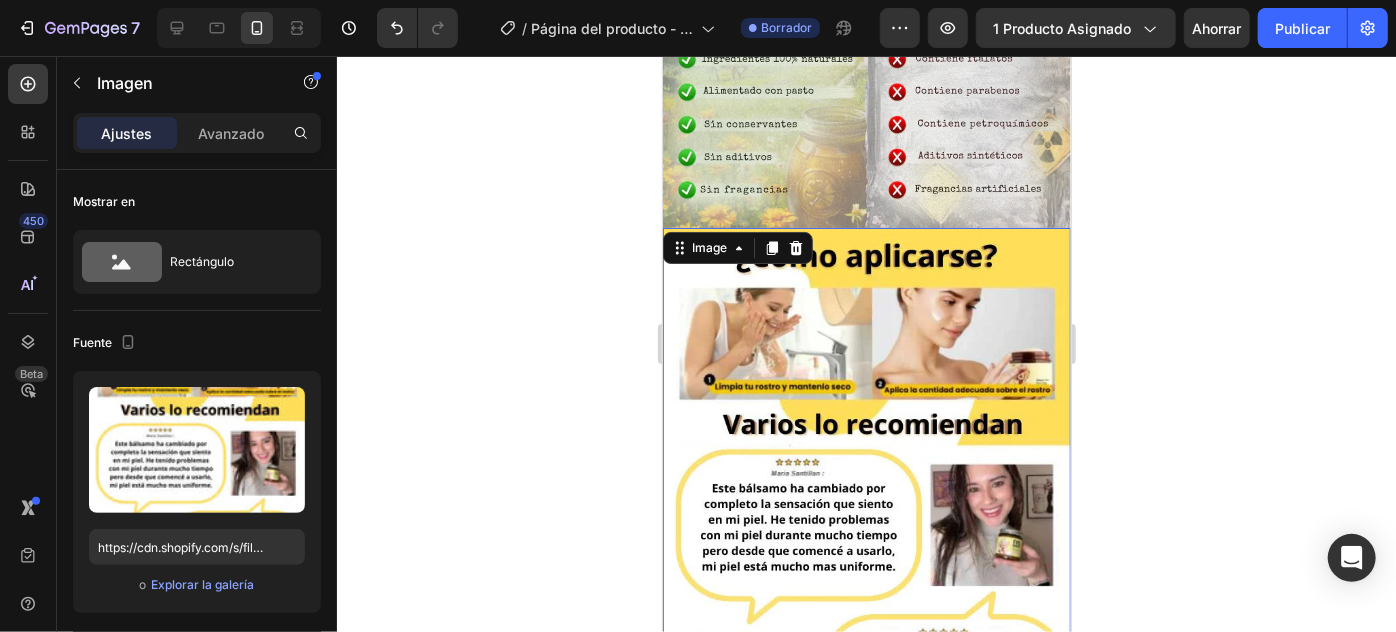 click 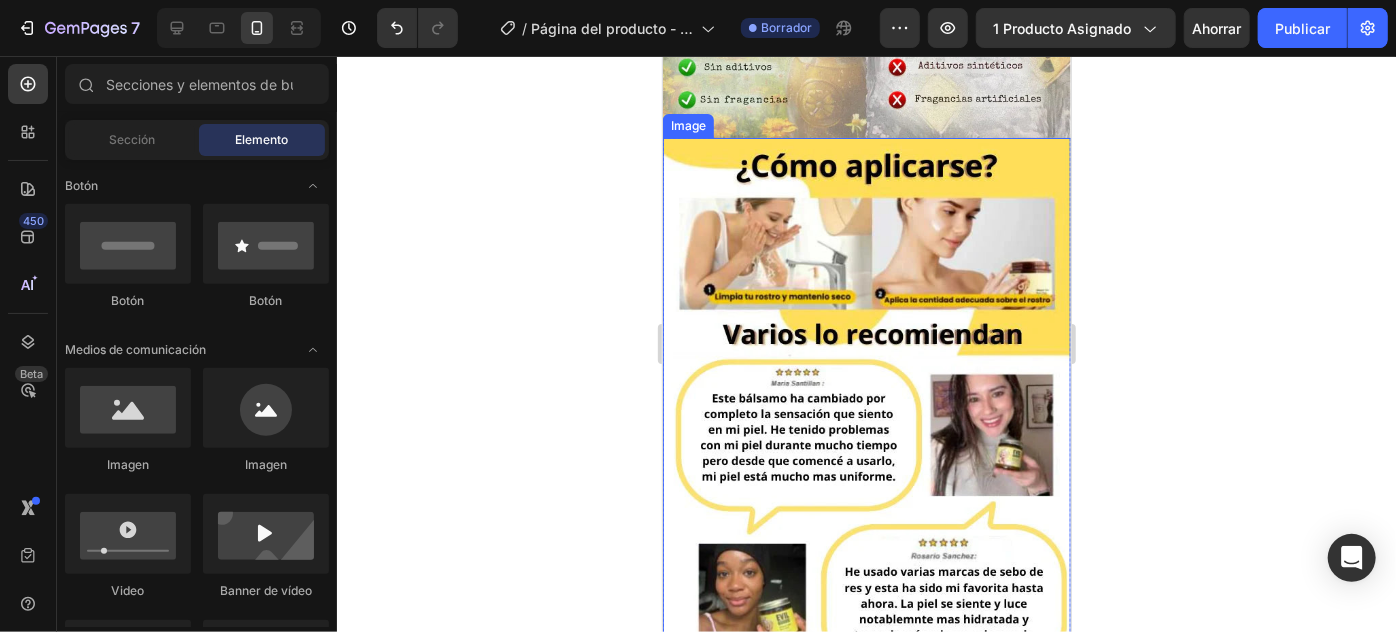 scroll, scrollTop: 3272, scrollLeft: 0, axis: vertical 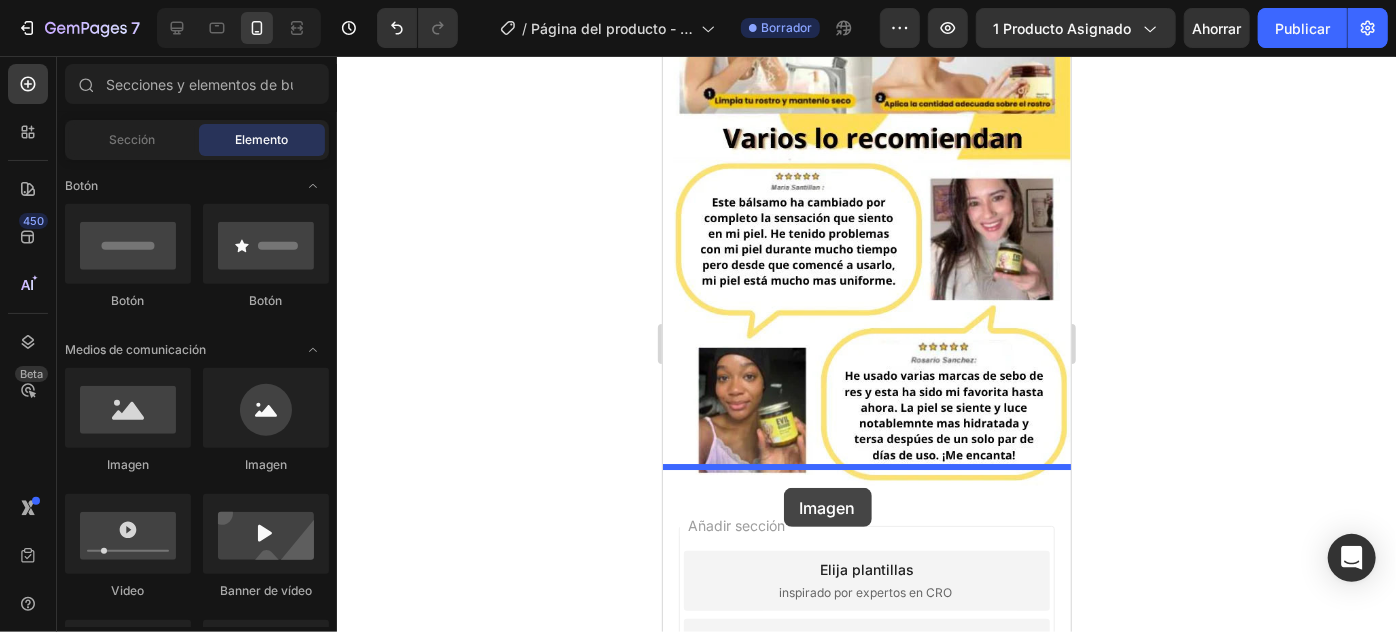 drag, startPoint x: 774, startPoint y: 469, endPoint x: 783, endPoint y: 487, distance: 20.12461 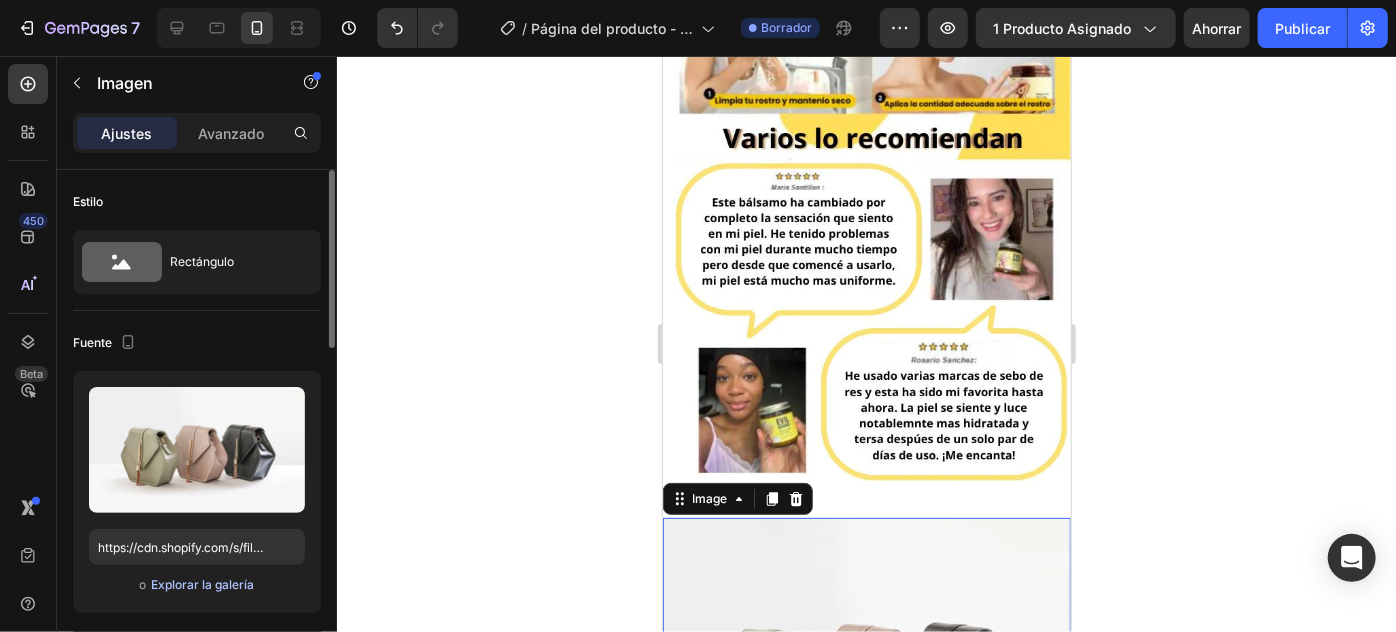click on "Explorar la galería" at bounding box center (202, 584) 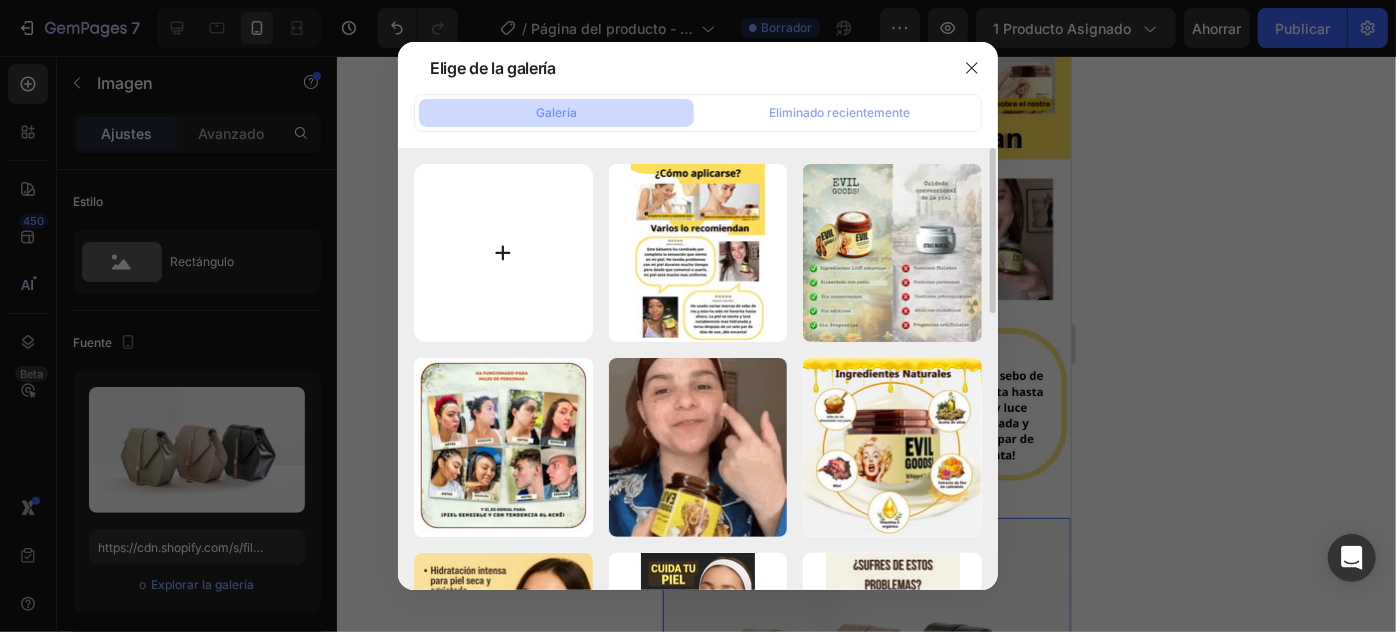 click at bounding box center (503, 253) 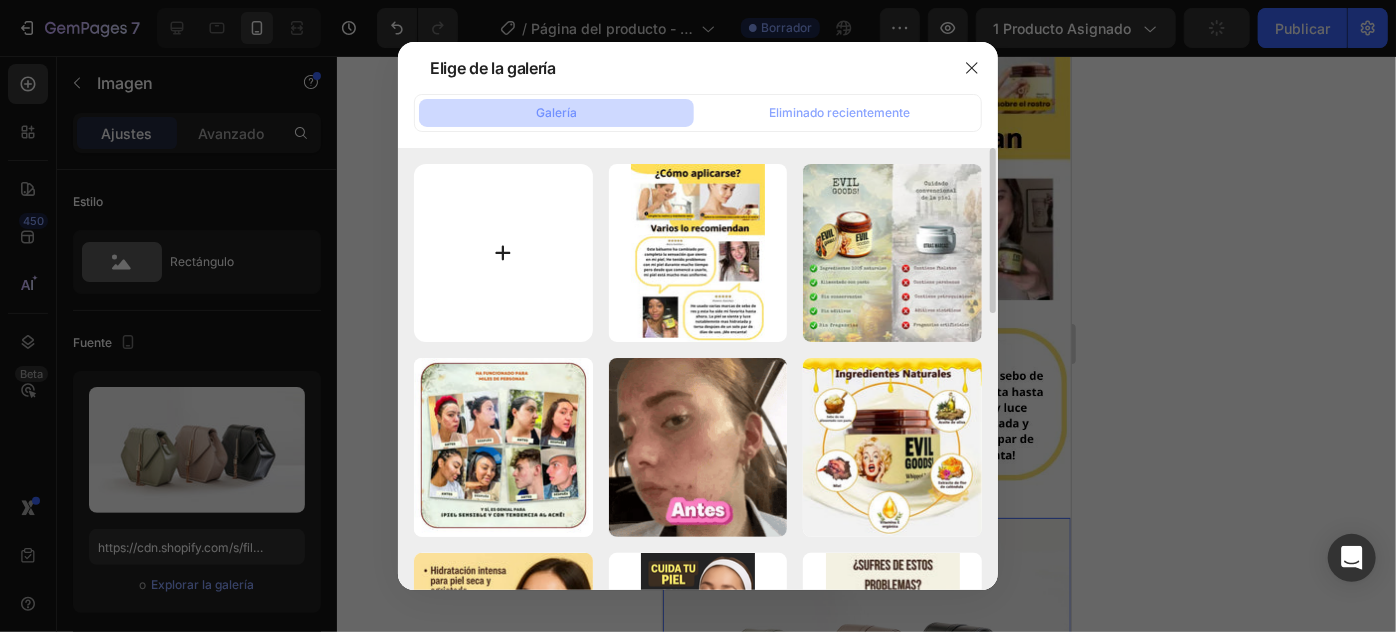type on "C:\fakepath\1741984409-ezgif.com-webp-maker_22.webp" 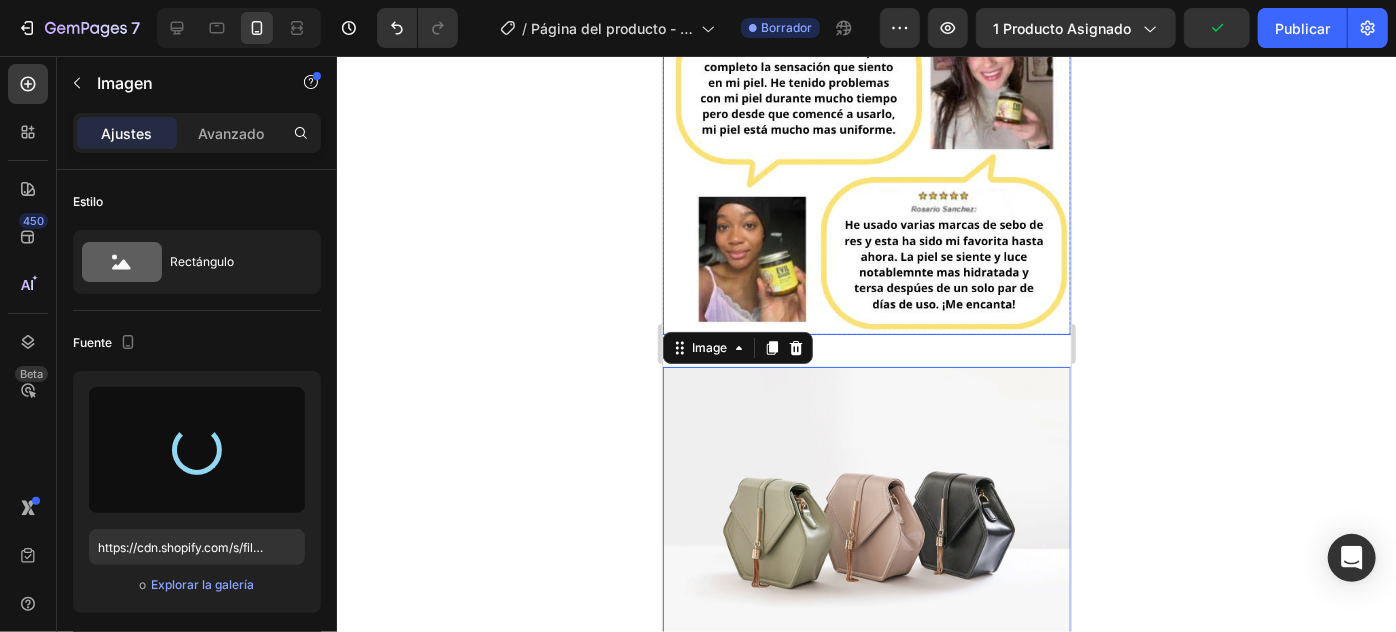 scroll, scrollTop: 3454, scrollLeft: 0, axis: vertical 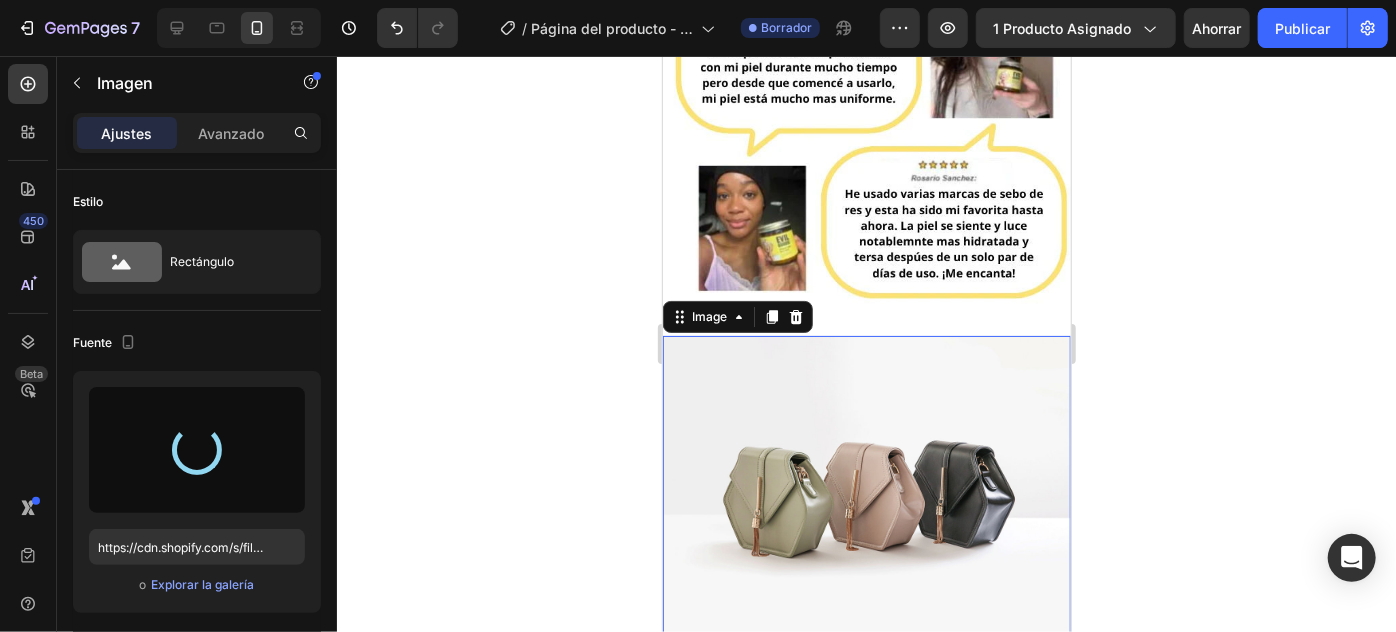 type on "https://cdn.shopify.com/s/files/1/0789/6098/4098/files/gempages_573577638115804050-628cbfce-03f3-4e27-9ab0-fd1c47df9b35.webp" 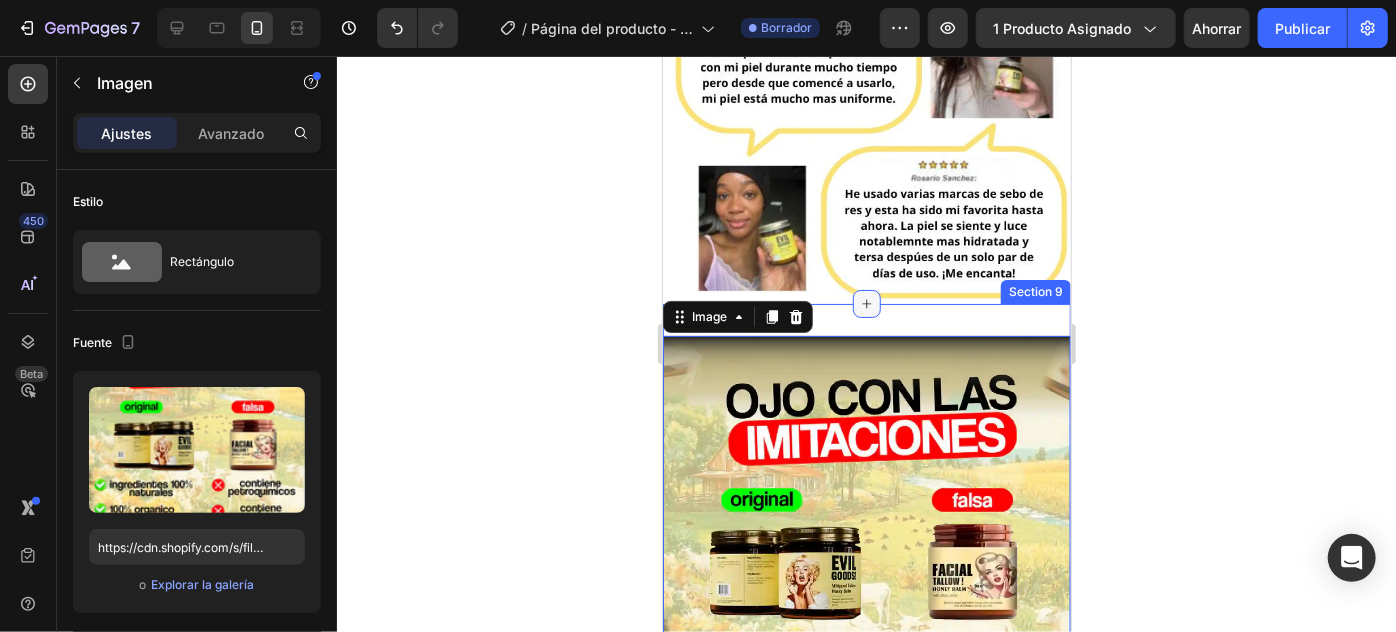 click at bounding box center (866, 303) 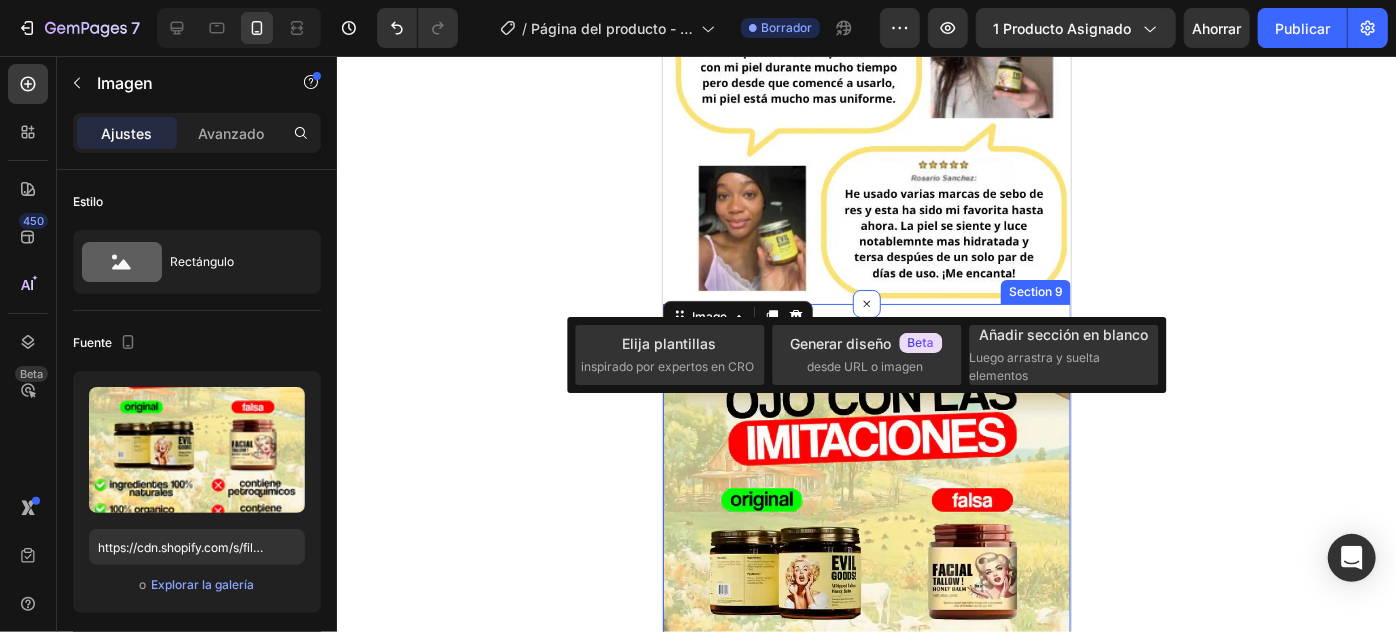 click on "Image   0 Section 9" at bounding box center [866, 580] 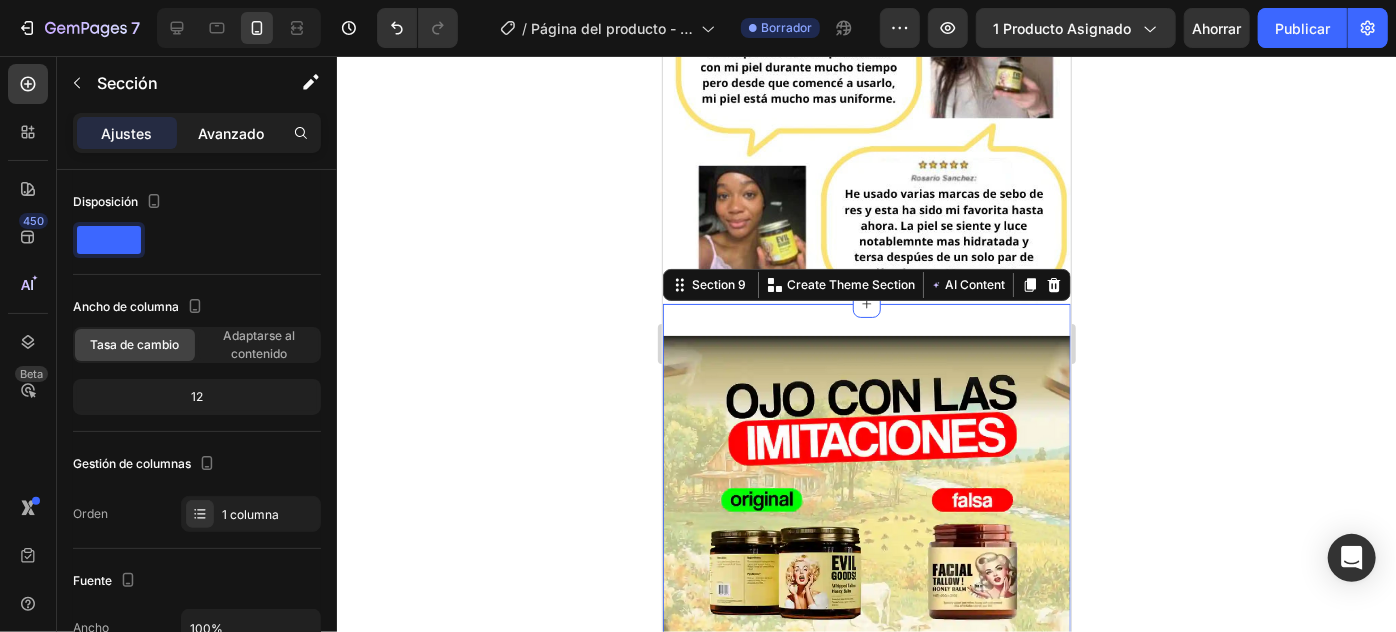 click on "Avanzado" at bounding box center [231, 133] 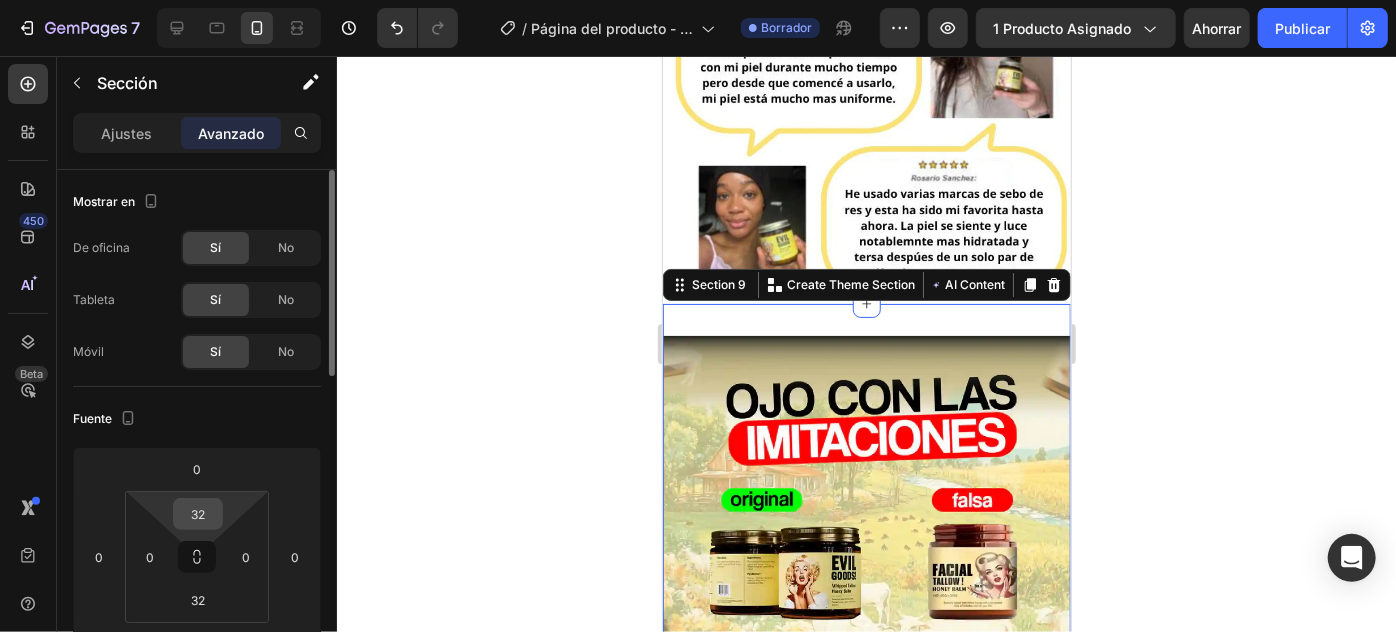 click on "32" at bounding box center [198, 514] 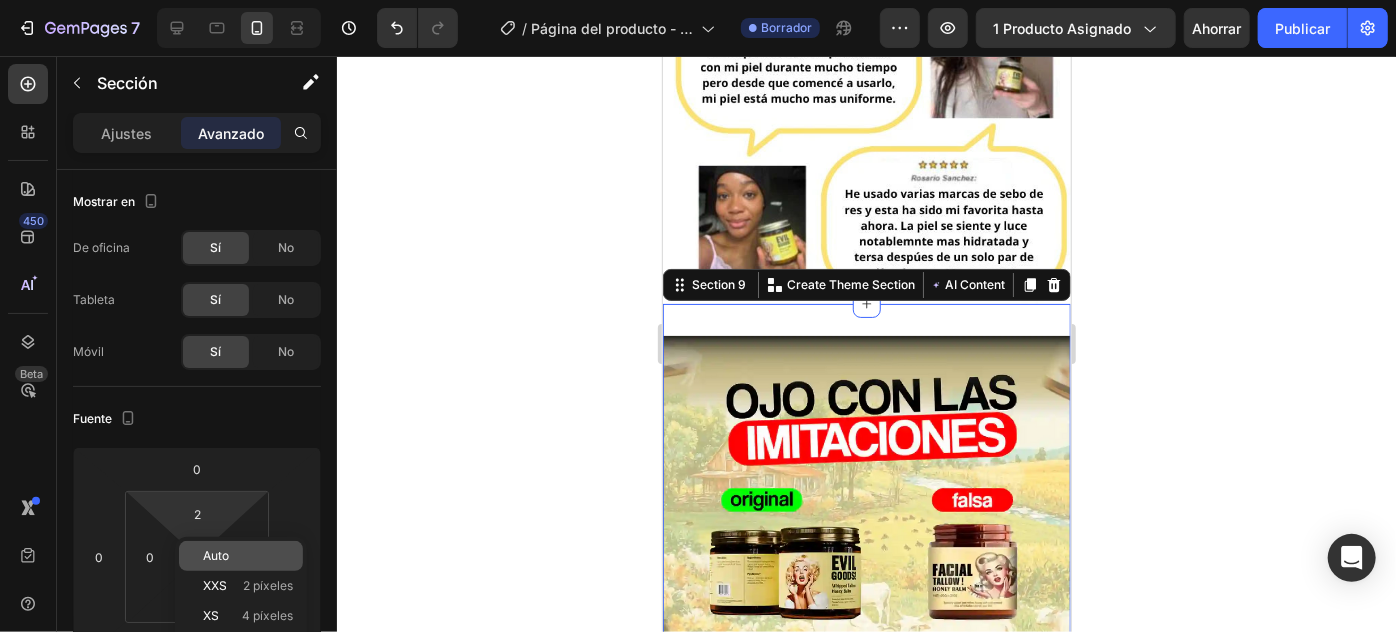click on "Auto" at bounding box center (216, 555) 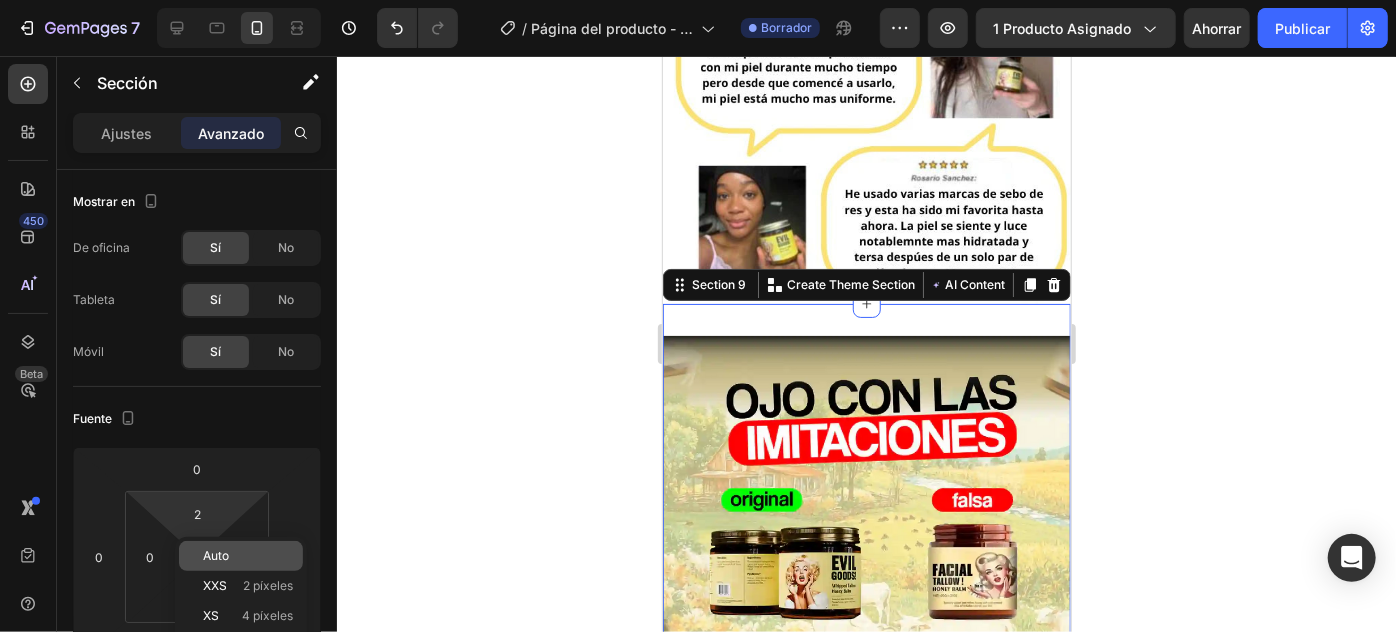 type on "Auto" 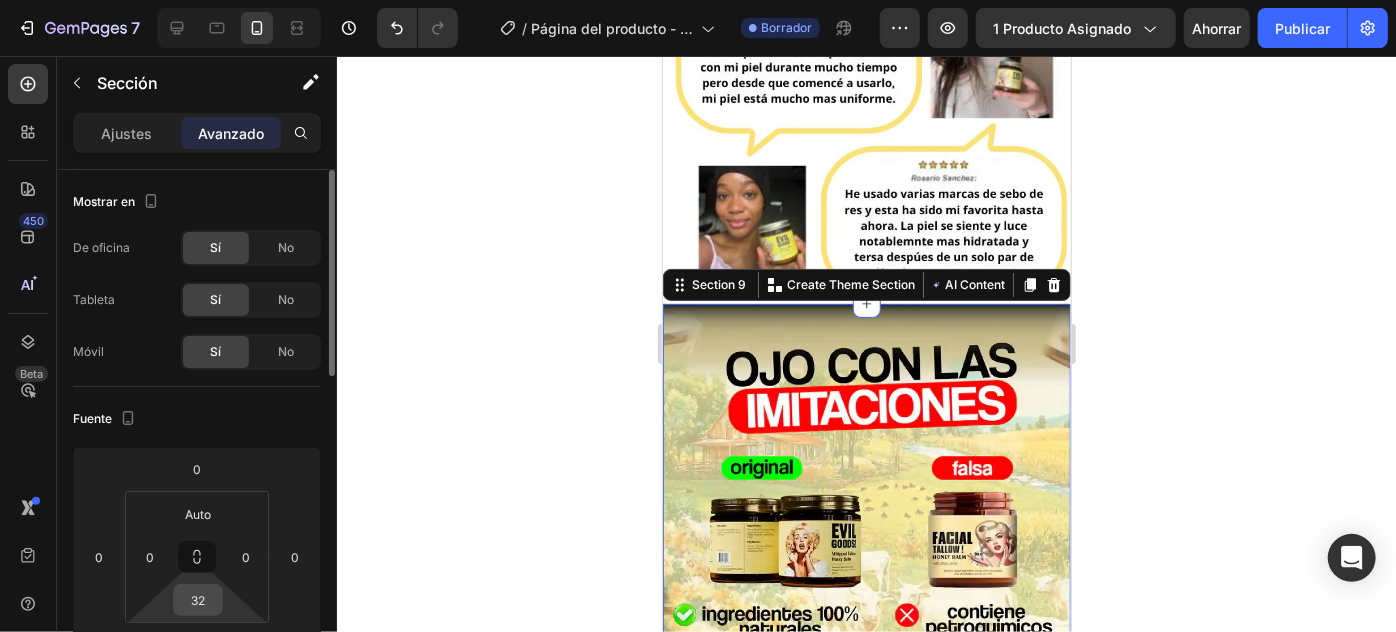 click on "32" at bounding box center [198, 600] 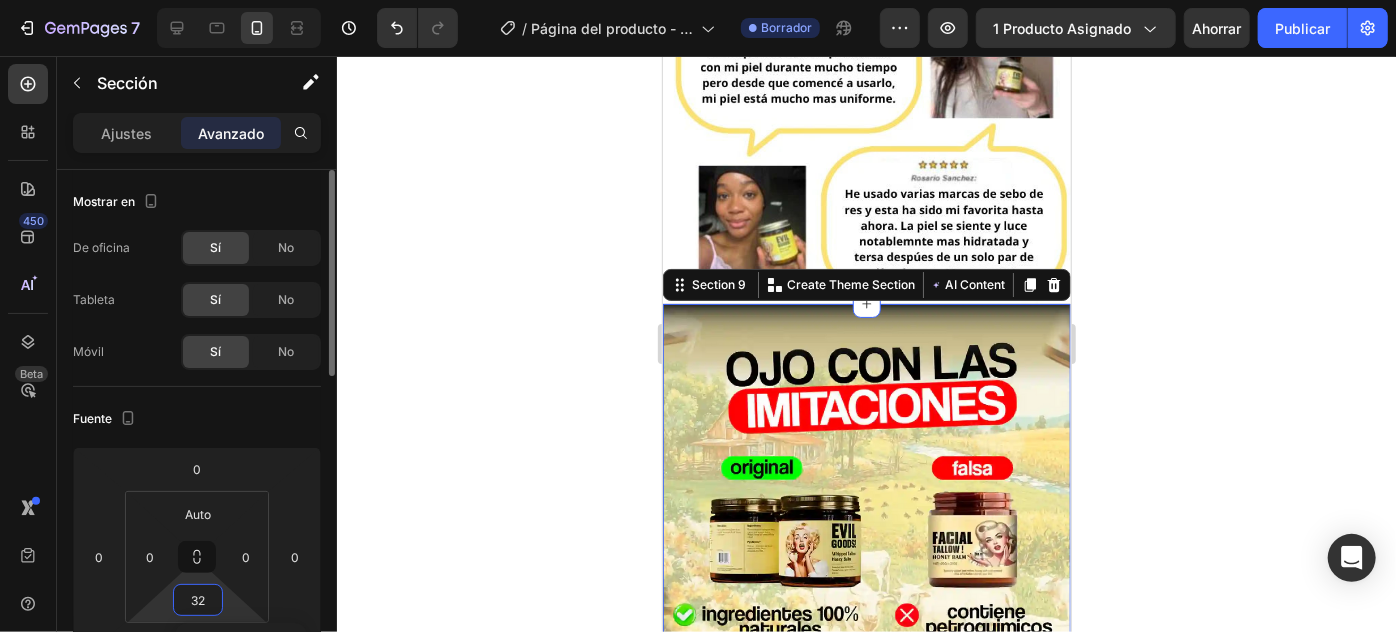 click on "32" at bounding box center [198, 600] 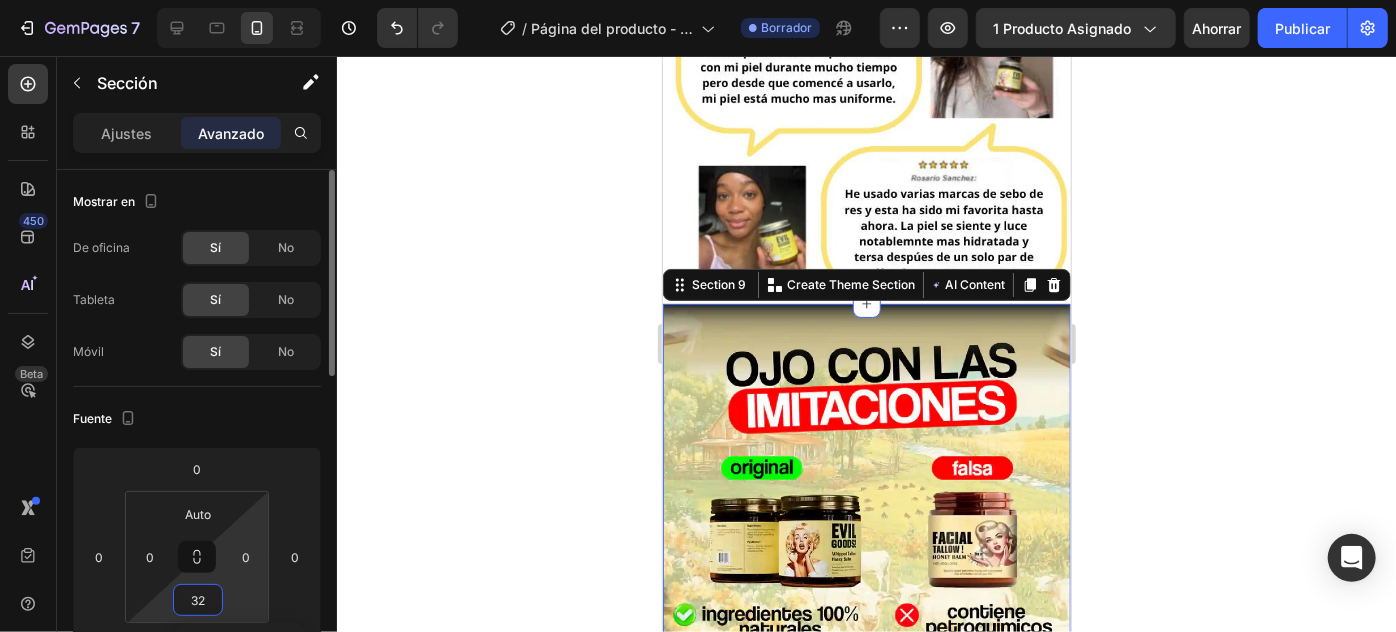 scroll, scrollTop: 90, scrollLeft: 0, axis: vertical 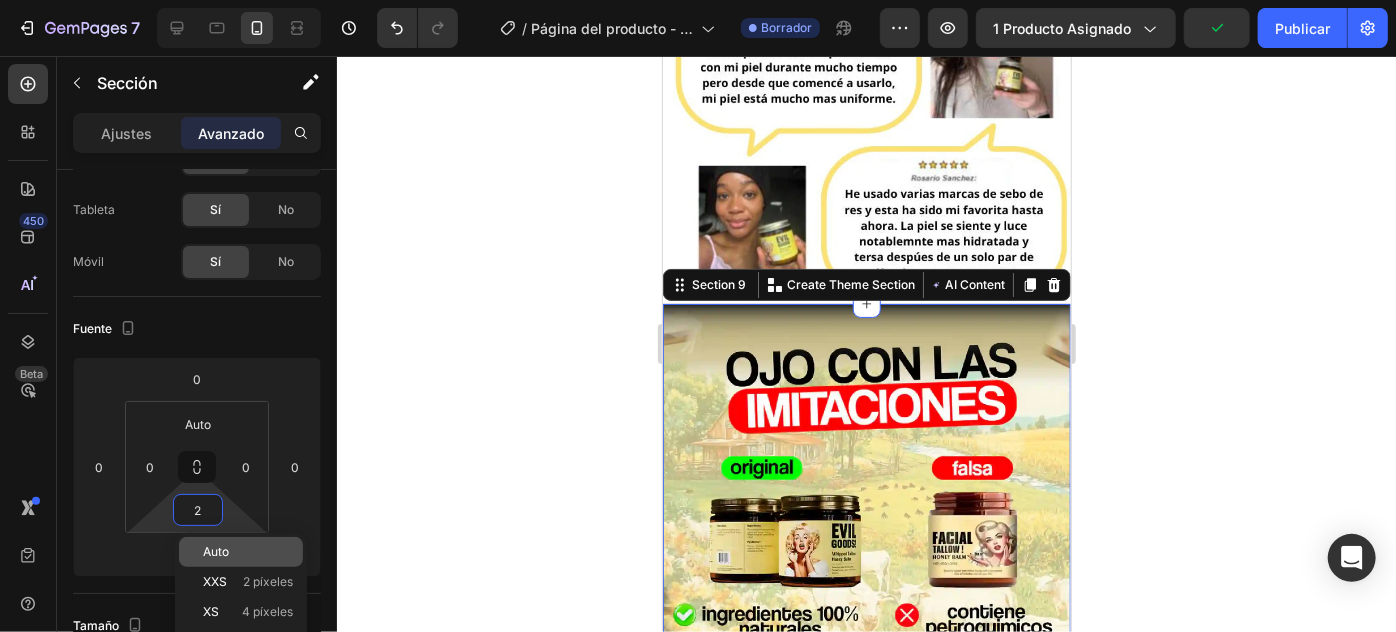 click on "Auto" at bounding box center [216, 551] 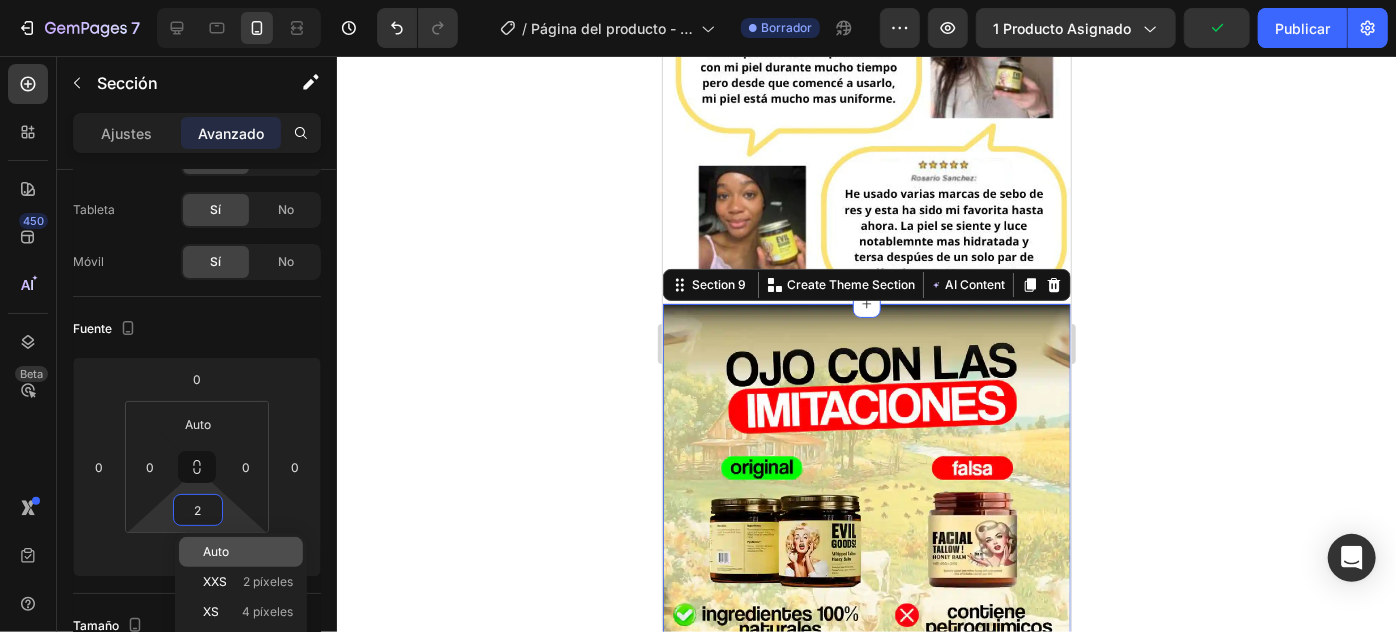 type on "Auto" 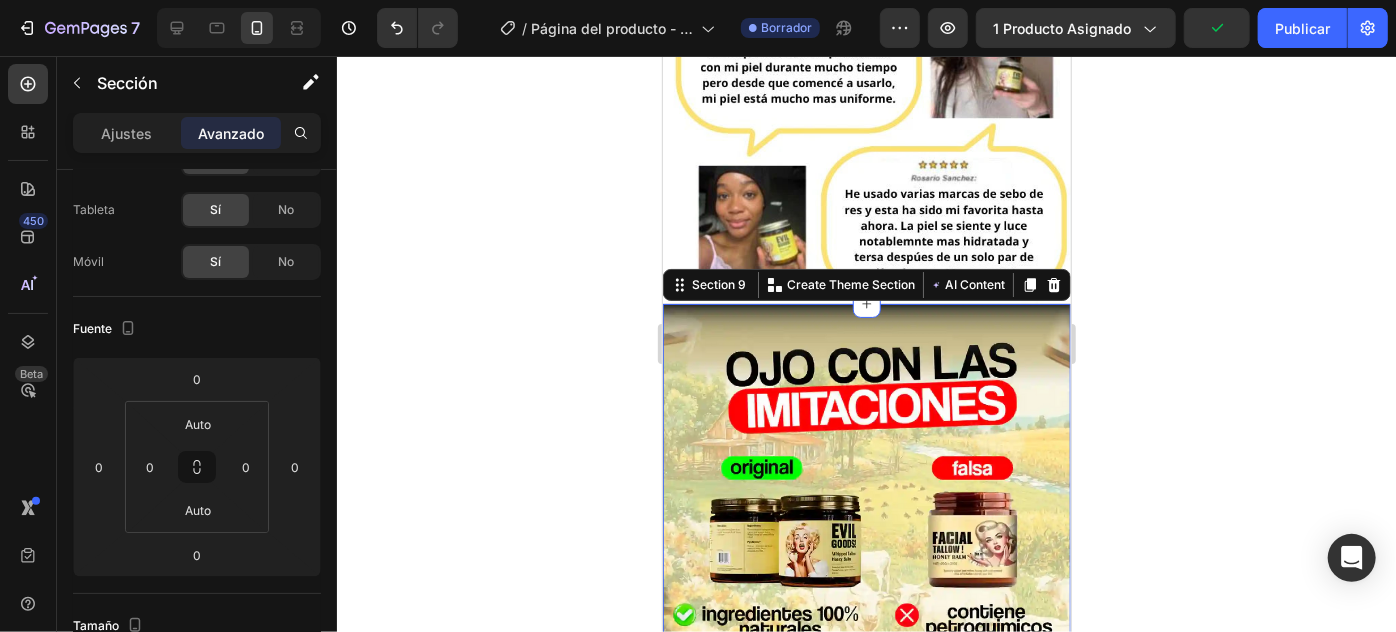 drag, startPoint x: 565, startPoint y: 484, endPoint x: 557, endPoint y: 468, distance: 17.888544 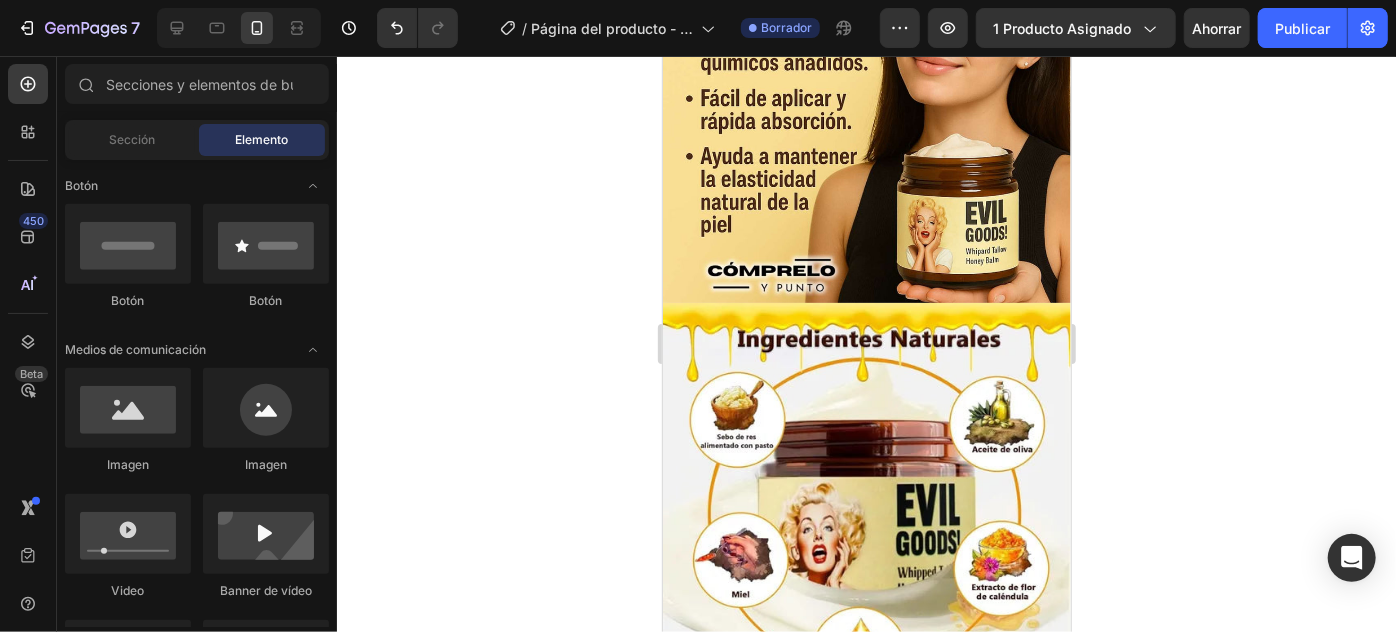 scroll, scrollTop: 727, scrollLeft: 0, axis: vertical 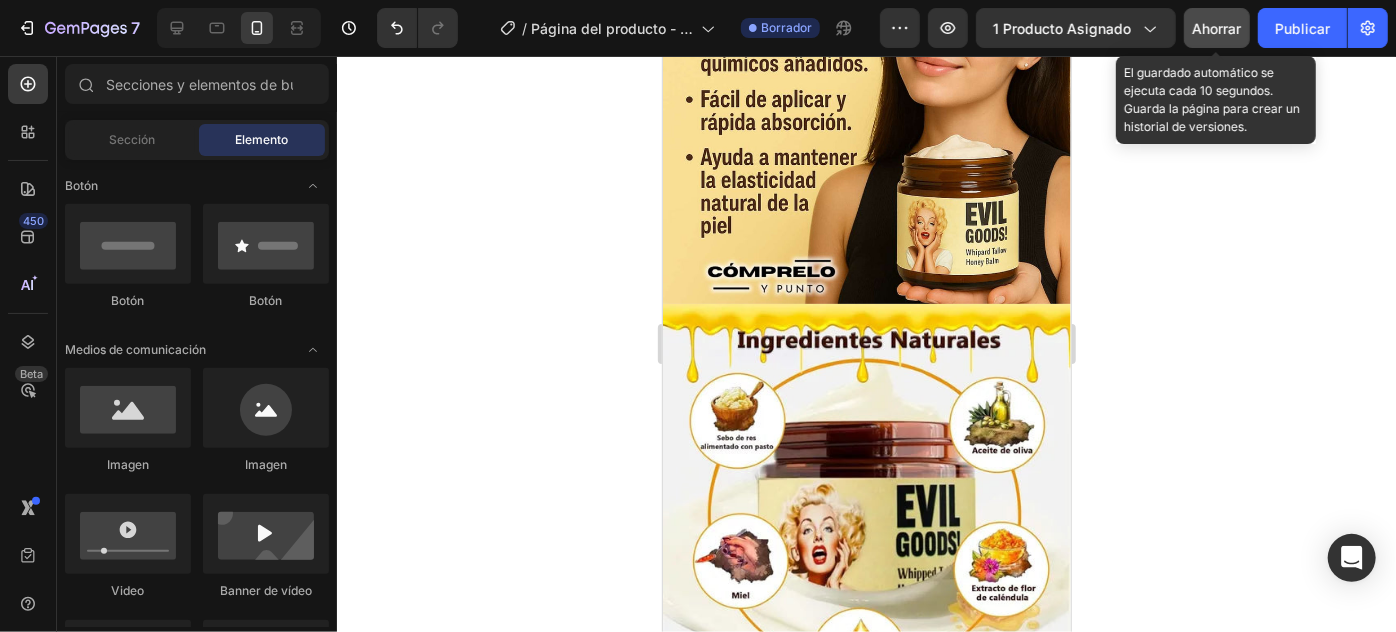 click on "Ahorrar" at bounding box center [1217, 28] 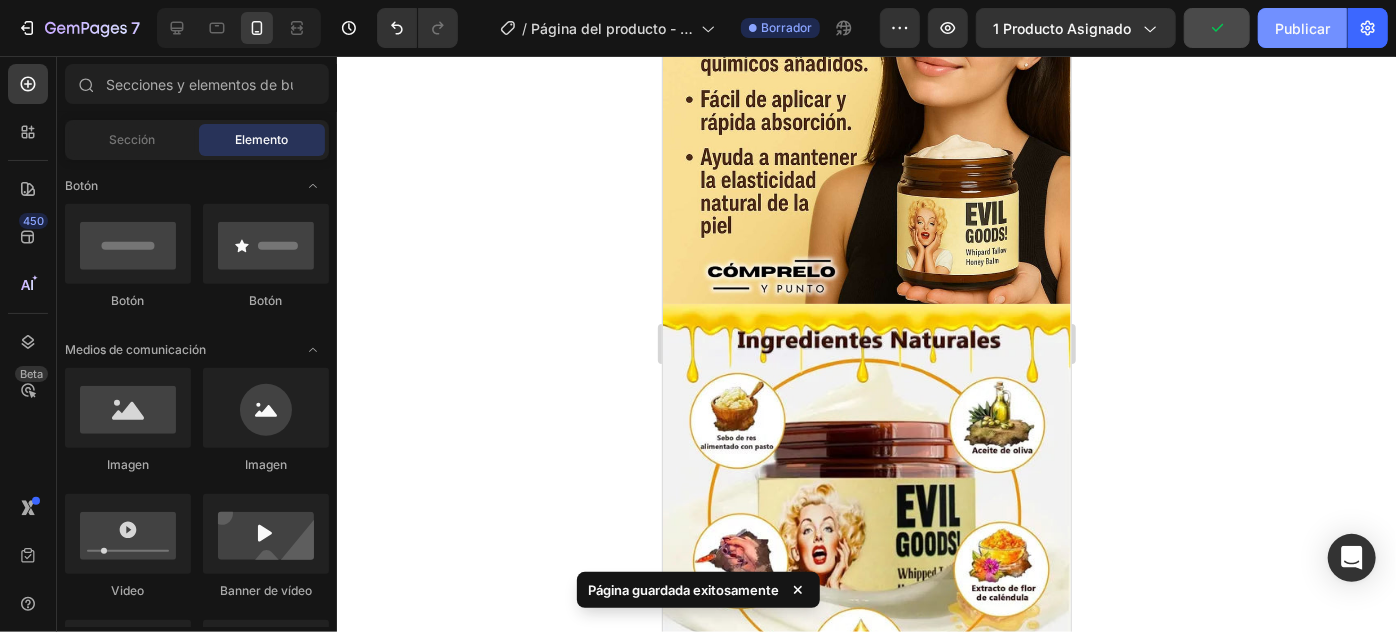 click on "Publicar" at bounding box center [1302, 28] 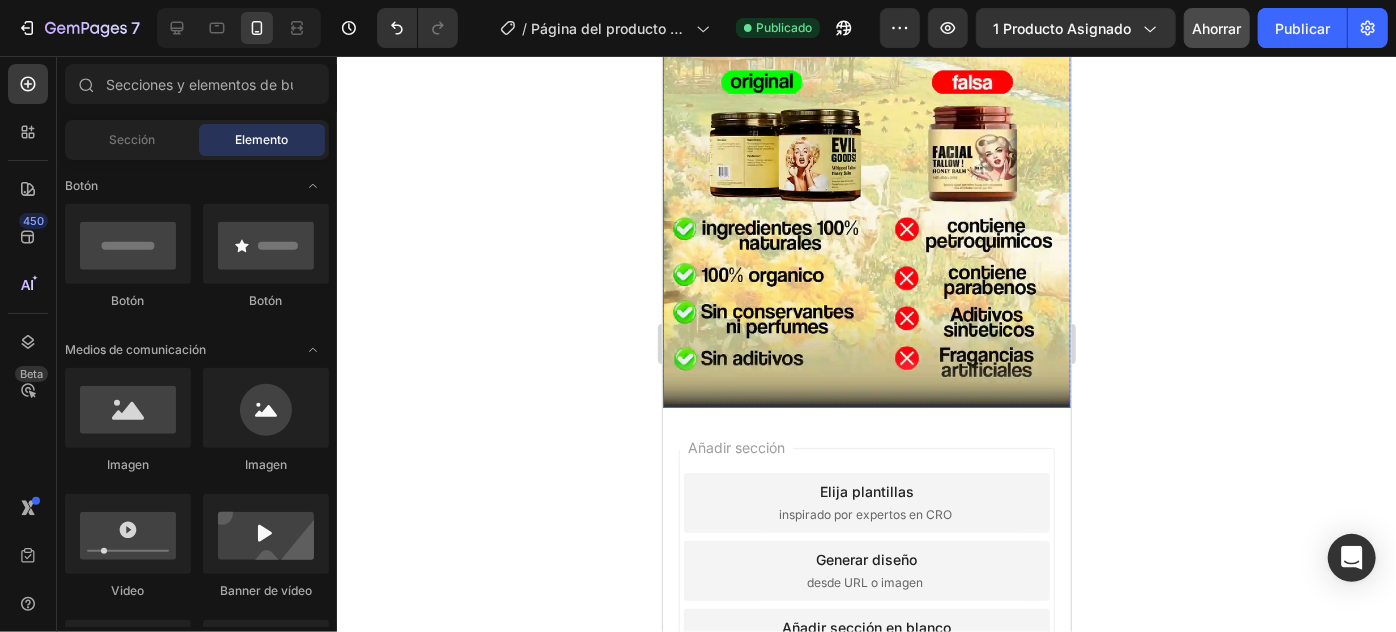 scroll, scrollTop: 3818, scrollLeft: 0, axis: vertical 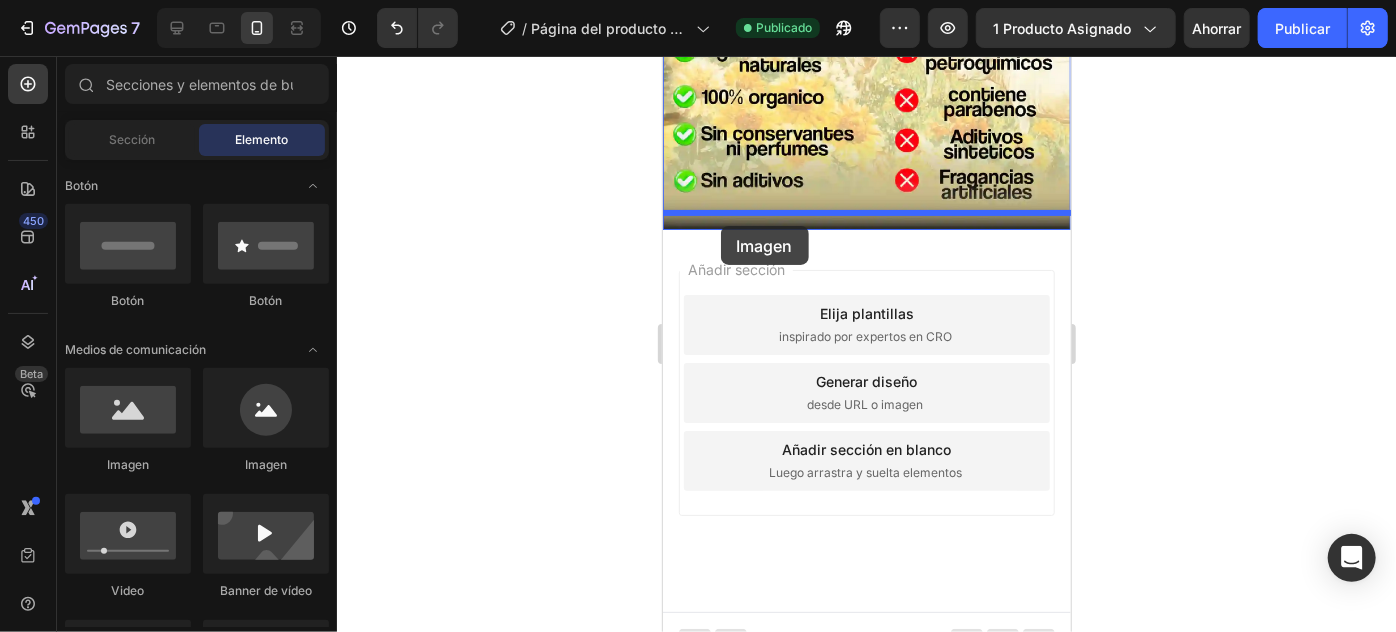drag, startPoint x: 823, startPoint y: 472, endPoint x: 720, endPoint y: 225, distance: 267.6154 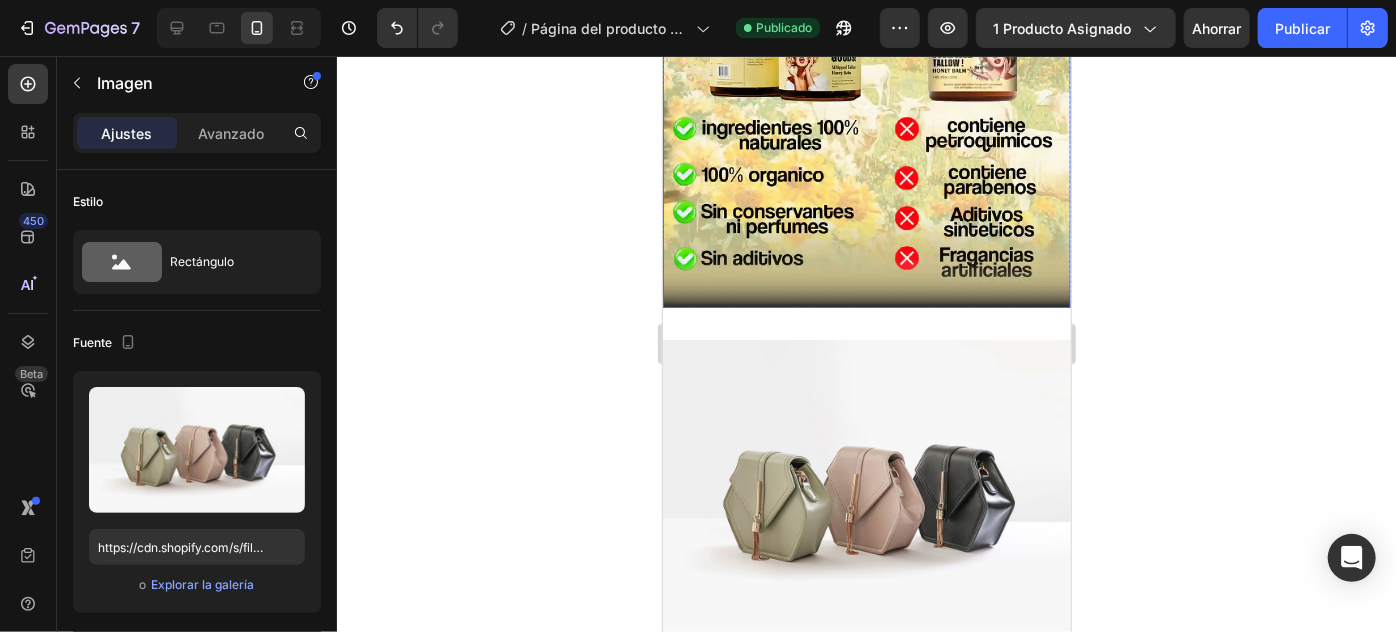 scroll, scrollTop: 3636, scrollLeft: 0, axis: vertical 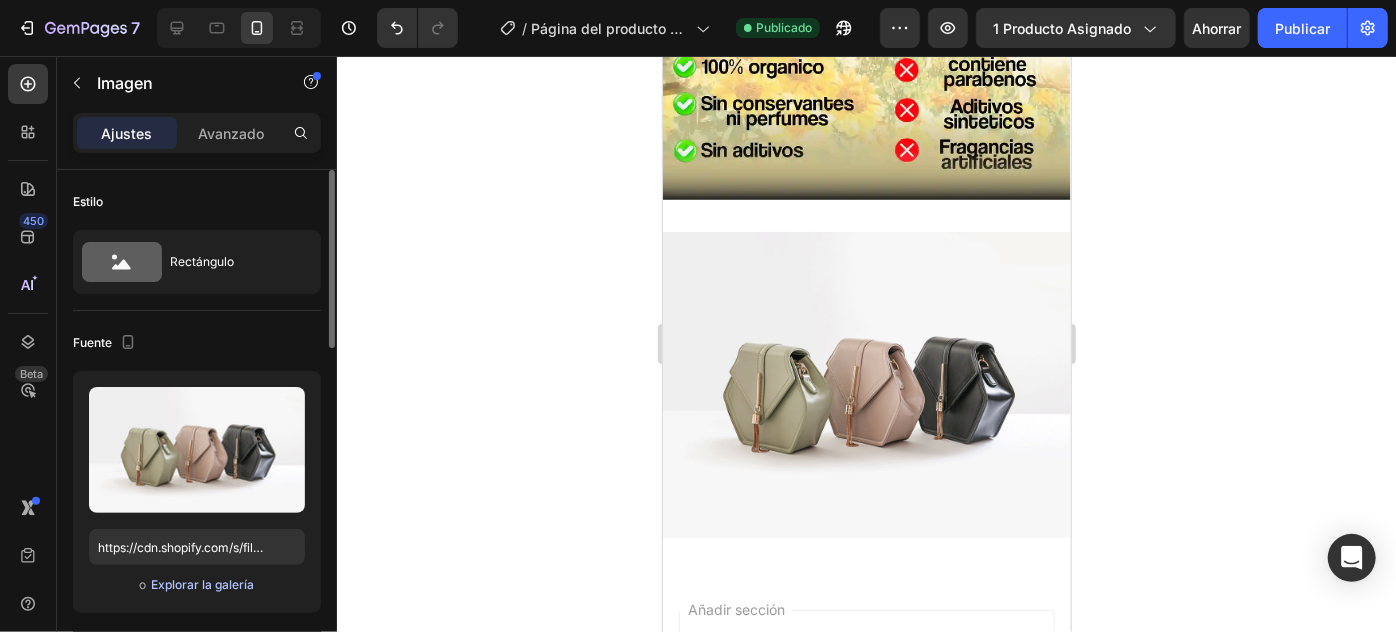 click on "Explorar la galería" at bounding box center [202, 584] 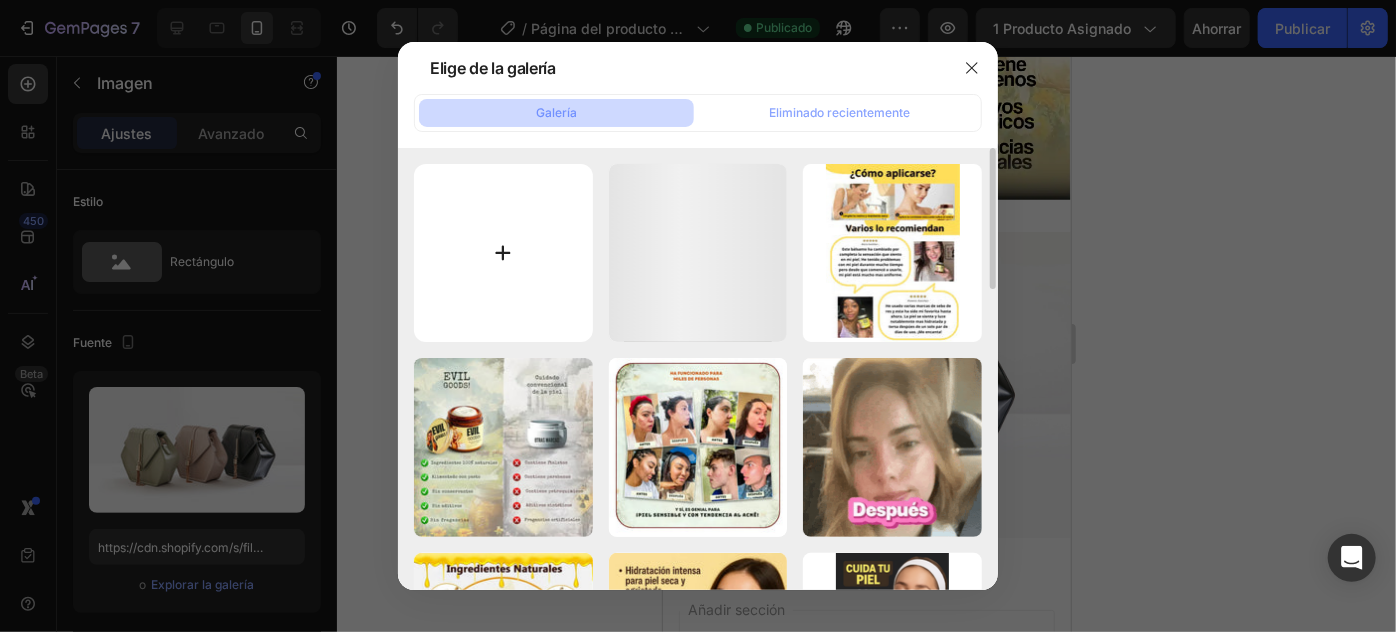 click at bounding box center [503, 253] 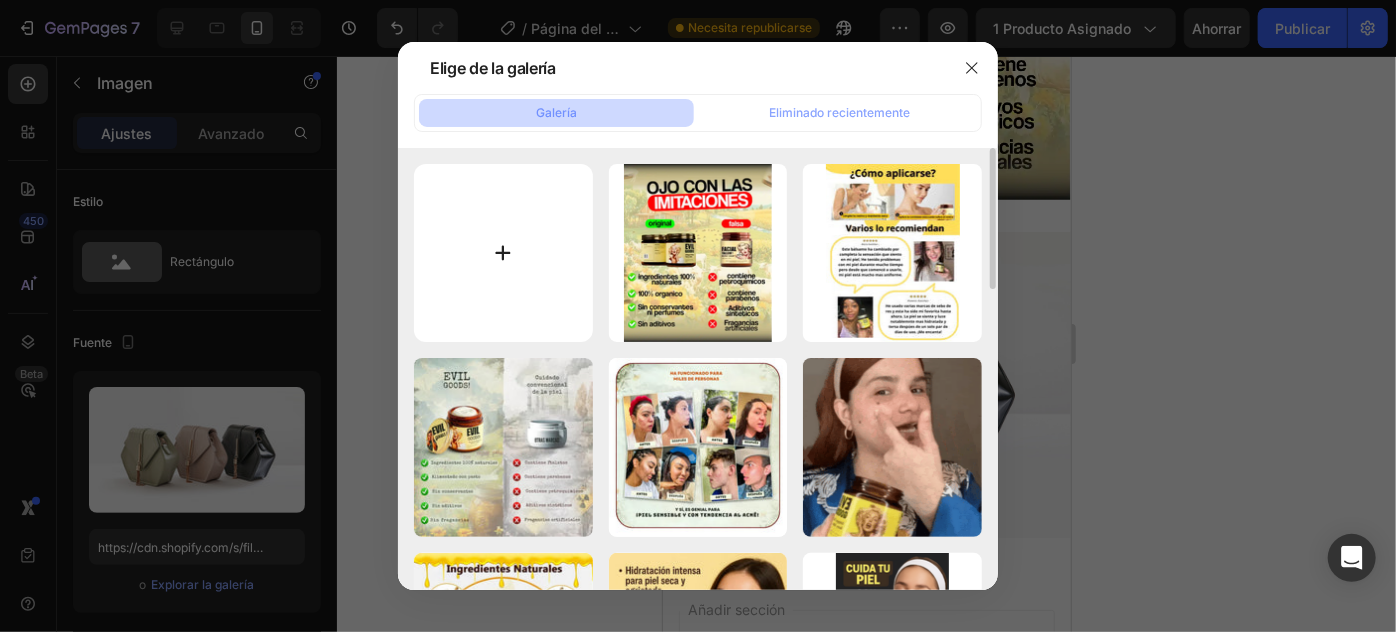type on "C:\fakepath\TESTI2.webp" 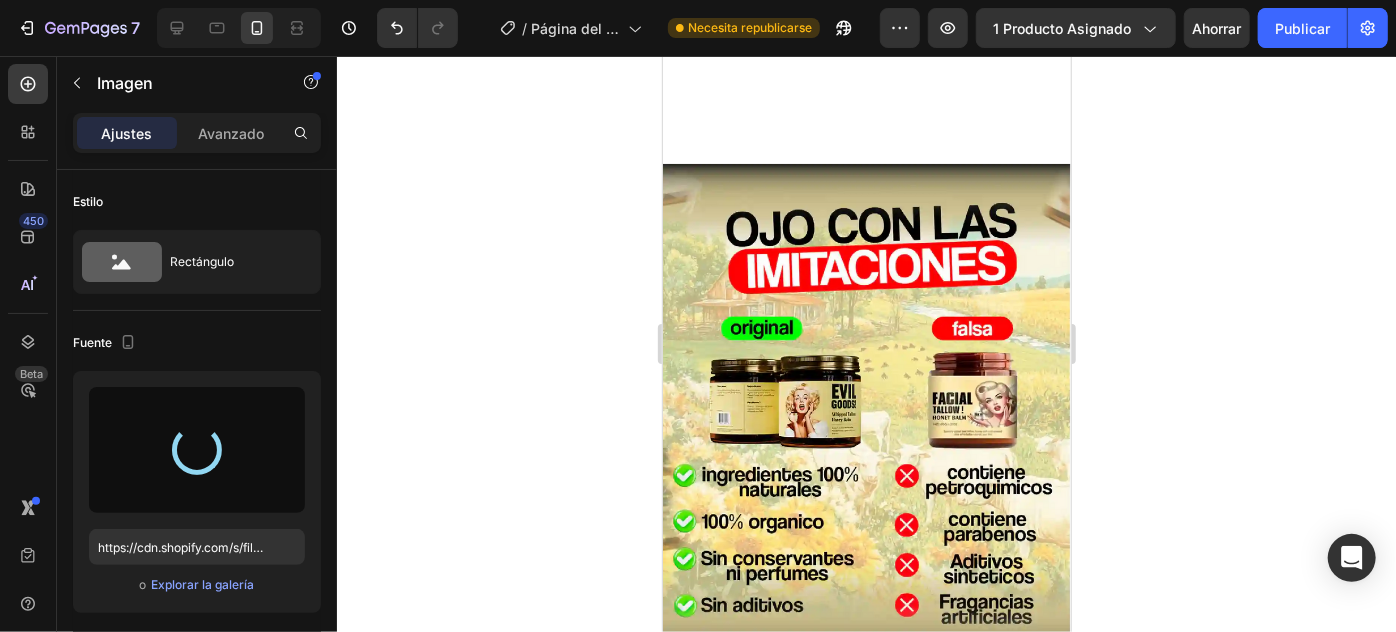 type on "https://cdn.shopify.com/s/files/1/0789/6098/4098/files/gempages_573577638115804050-257c9e85-6414-4149-bcfc-27c10c312e32.webp" 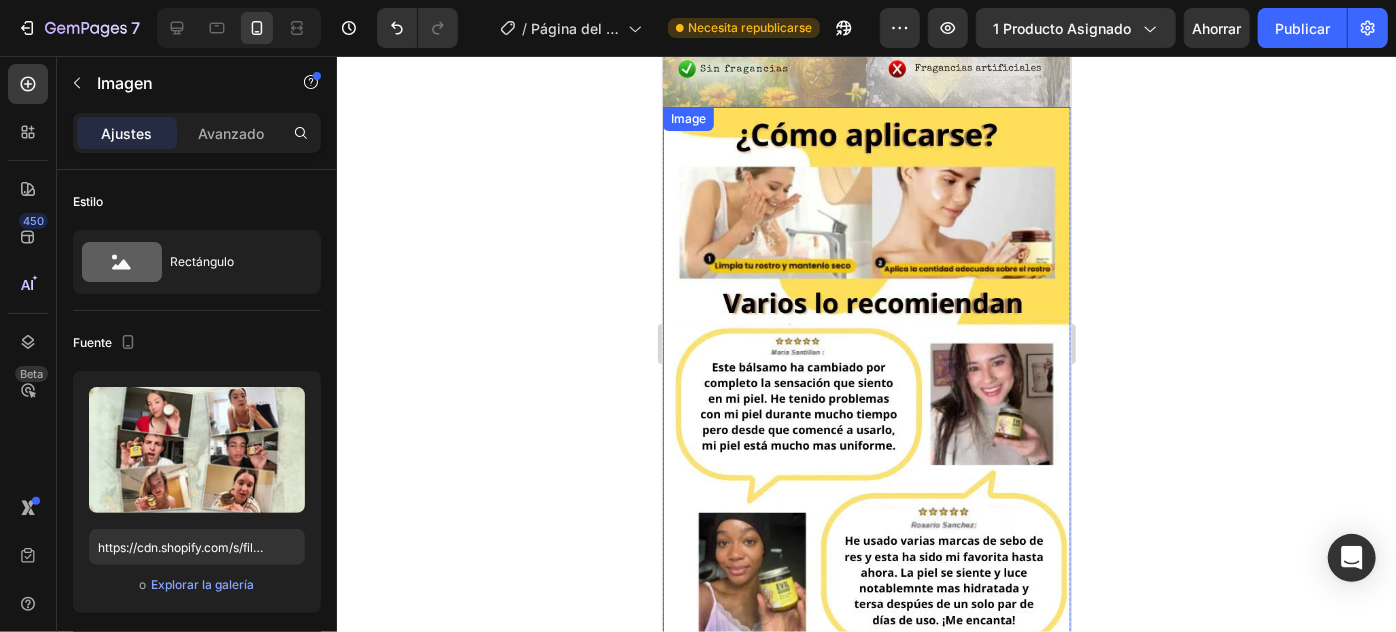 scroll, scrollTop: 2636, scrollLeft: 0, axis: vertical 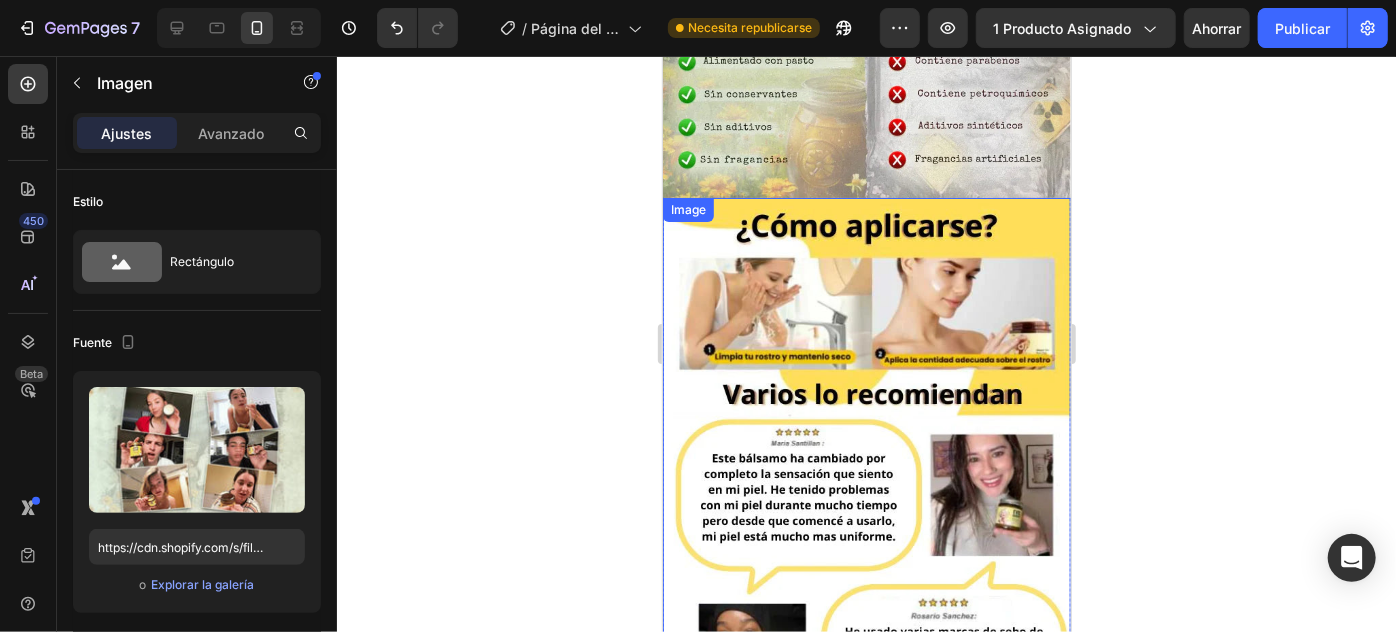 click at bounding box center (866, 469) 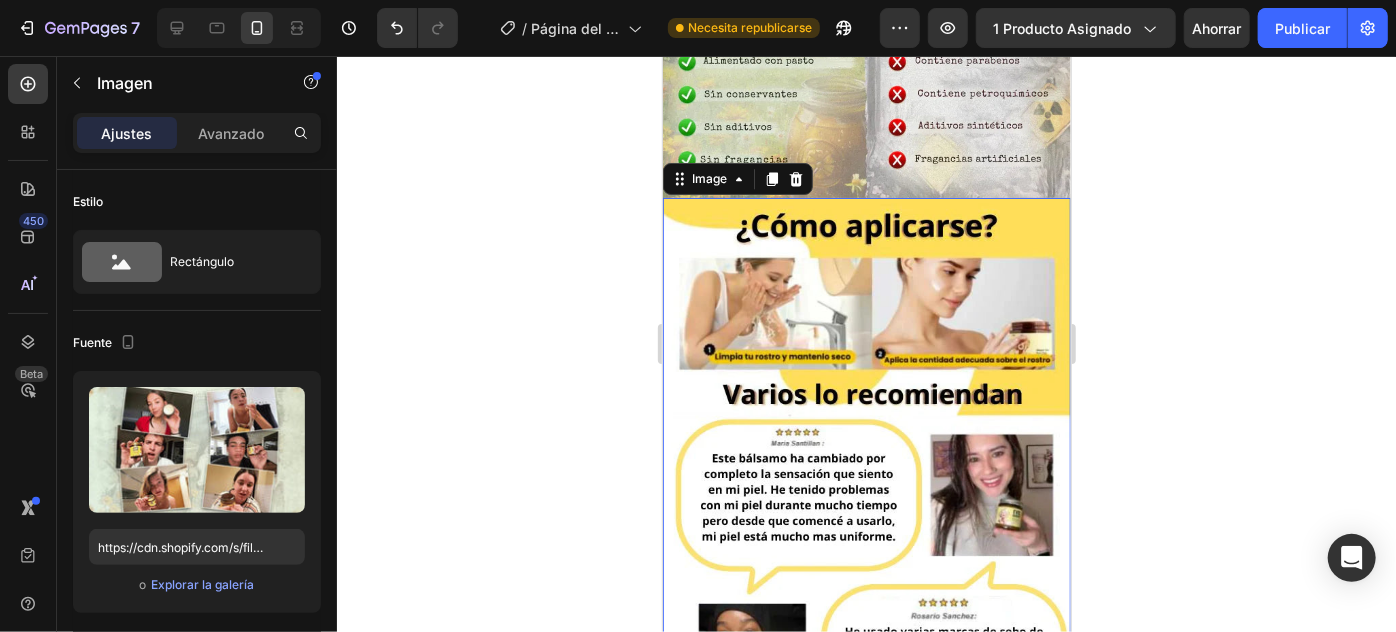 scroll, scrollTop: 90, scrollLeft: 0, axis: vertical 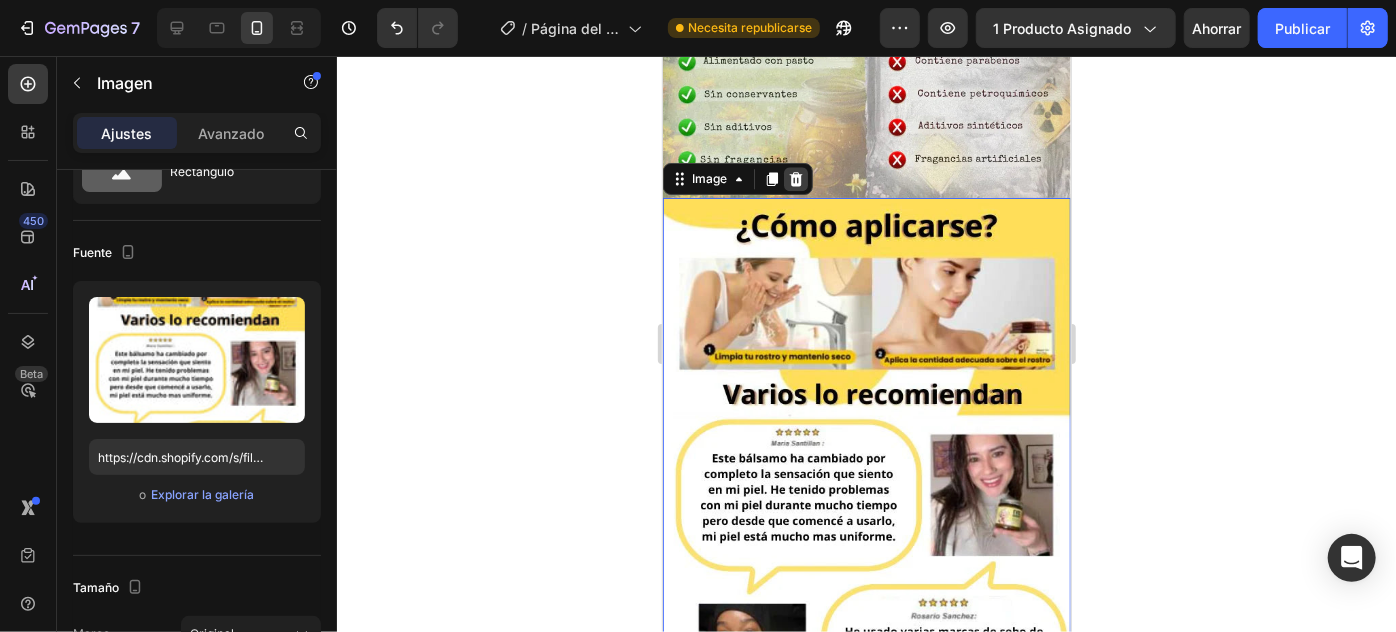 click 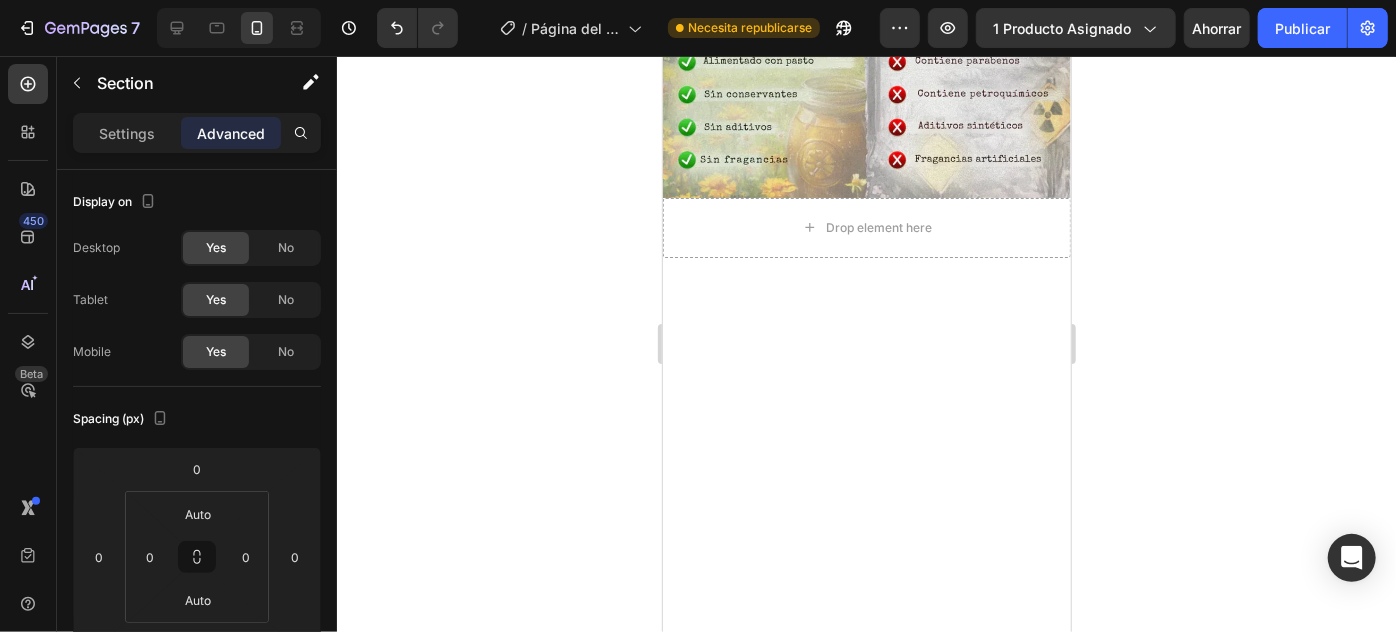 click at bounding box center [866, 494] 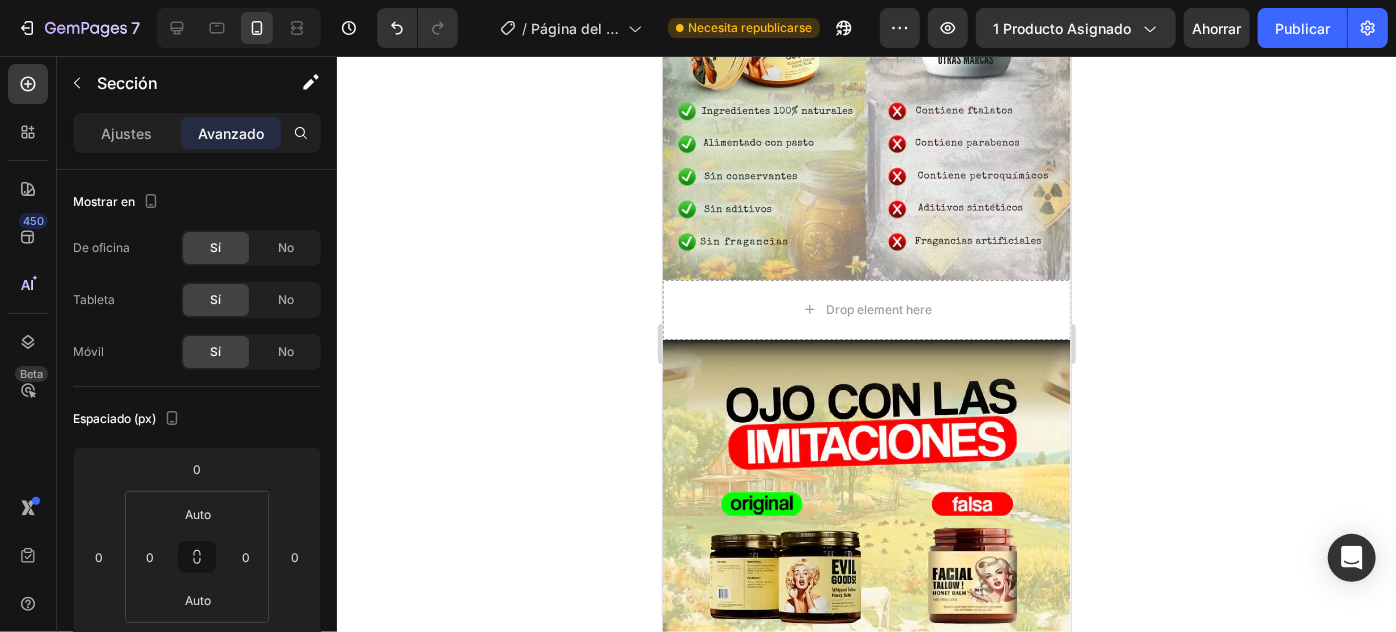 scroll, scrollTop: 2545, scrollLeft: 0, axis: vertical 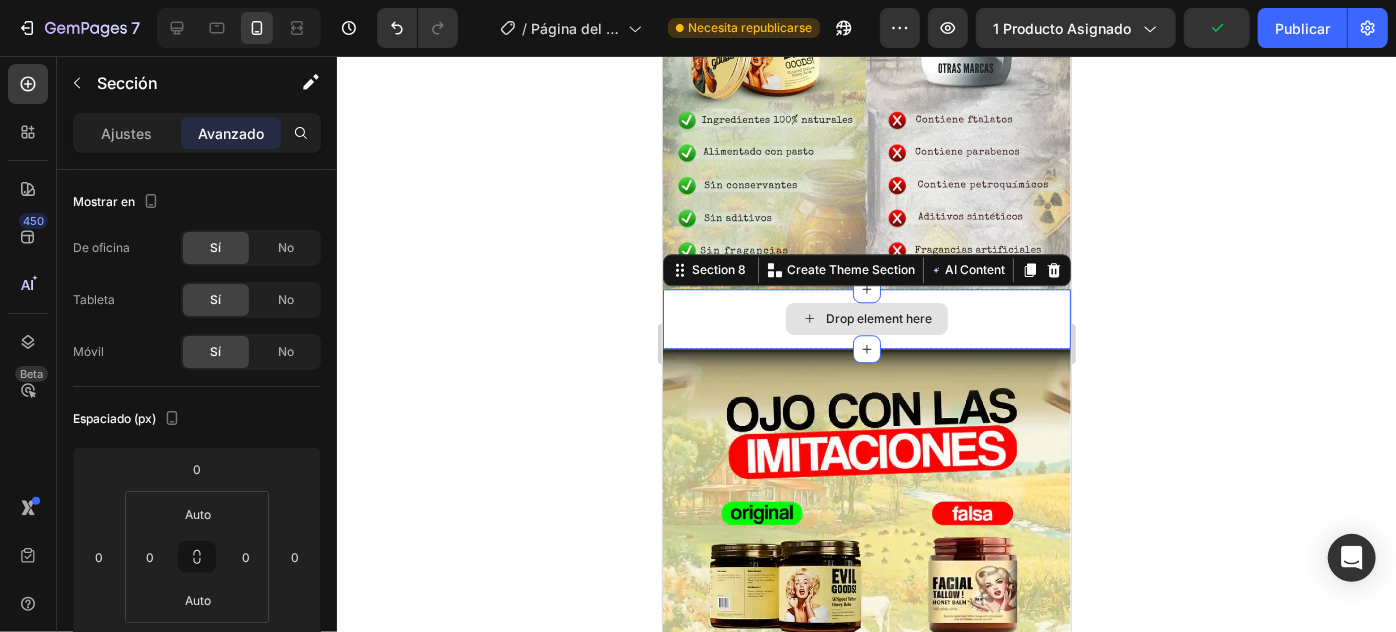 click on "Drop element here" at bounding box center (866, 318) 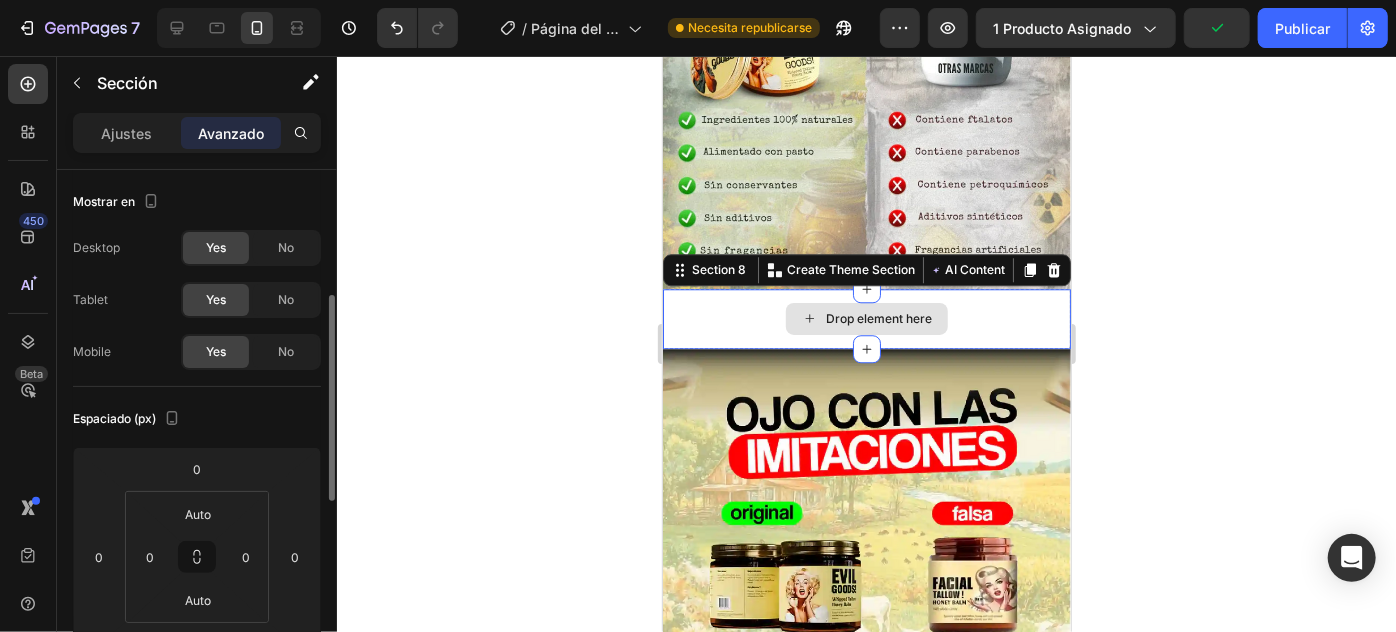 scroll, scrollTop: 90, scrollLeft: 0, axis: vertical 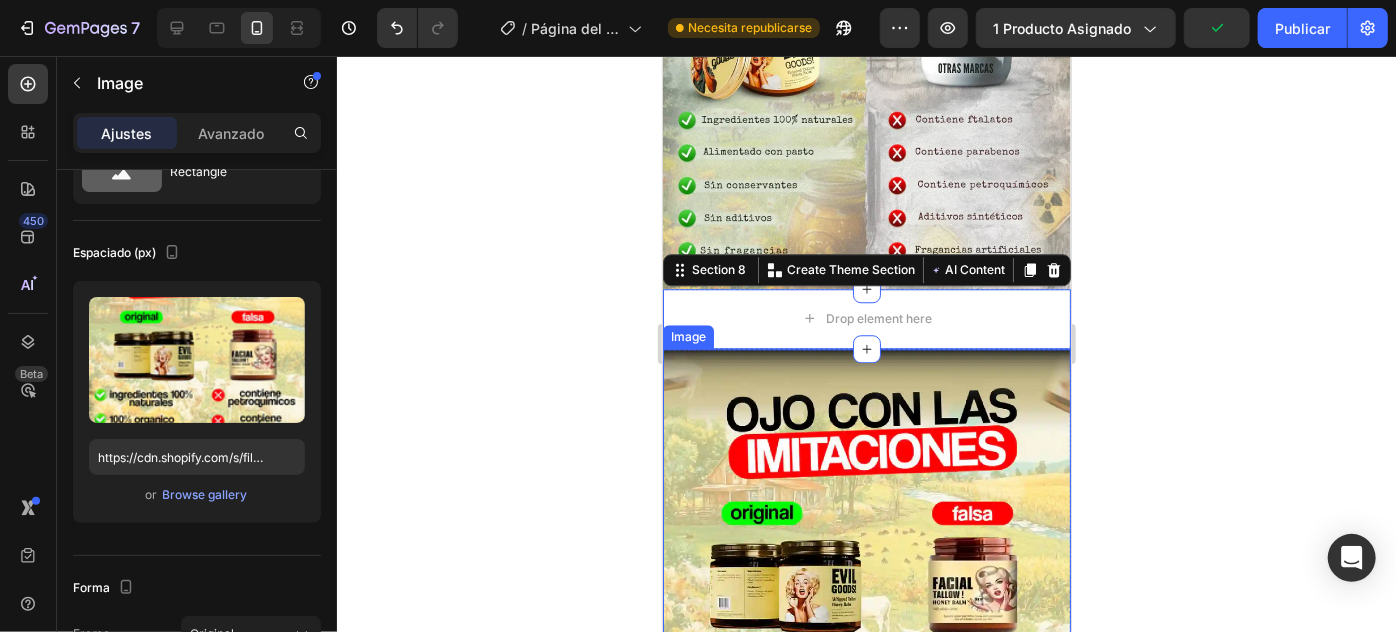 click at bounding box center (866, 593) 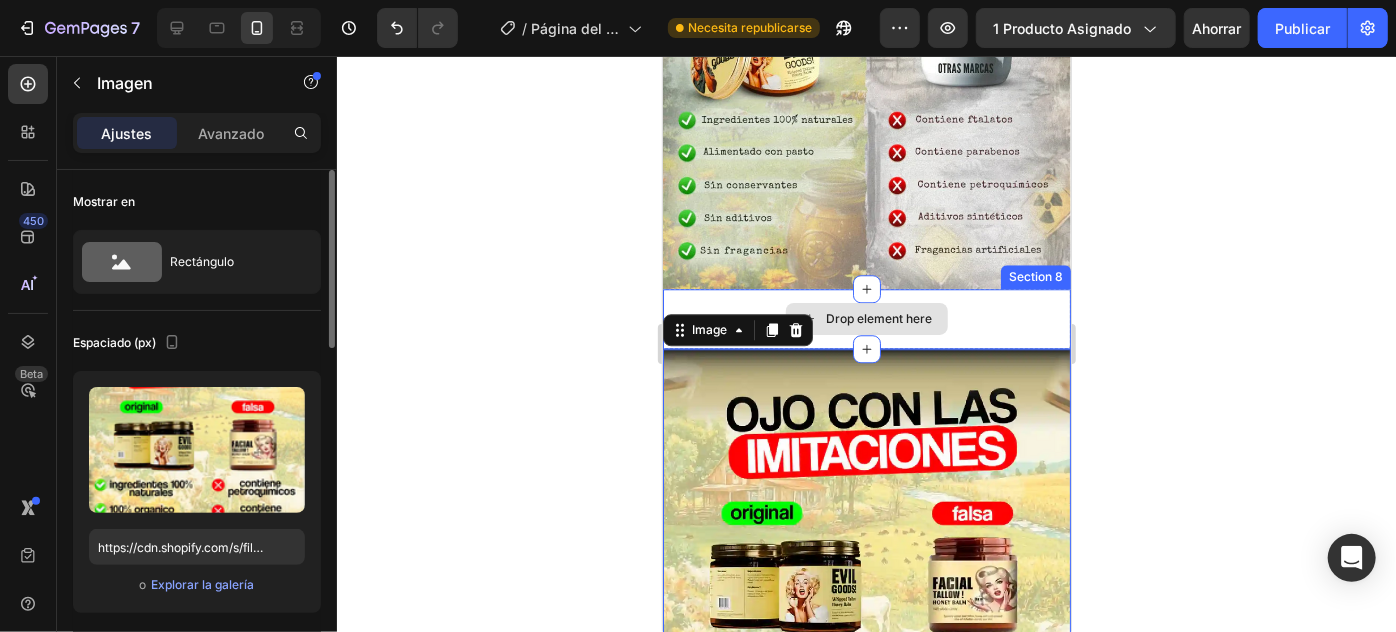 click on "Drop element here" at bounding box center [866, 318] 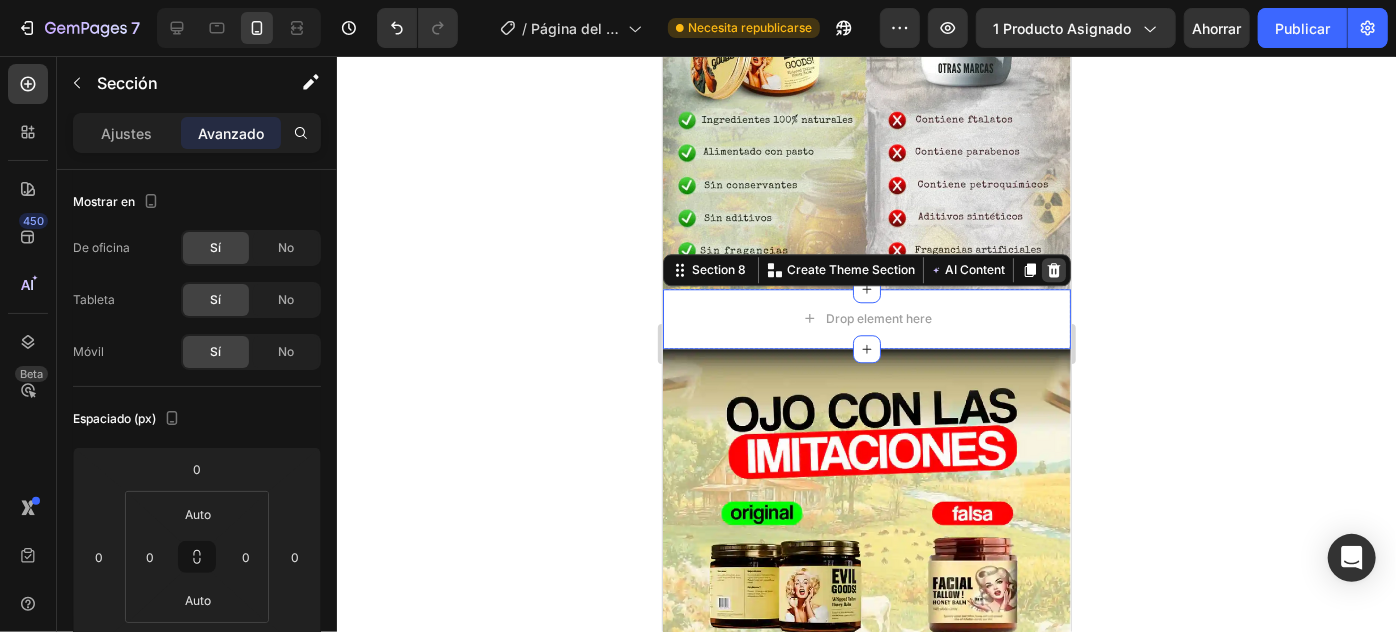 click 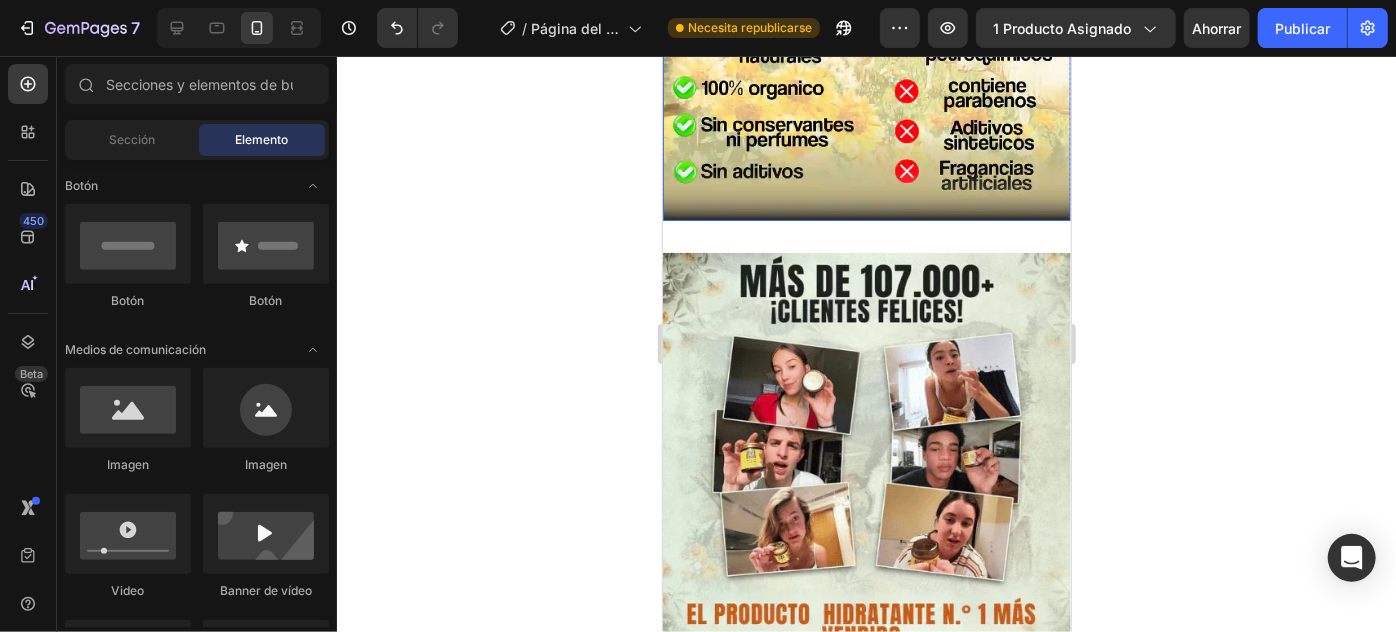 scroll, scrollTop: 3090, scrollLeft: 0, axis: vertical 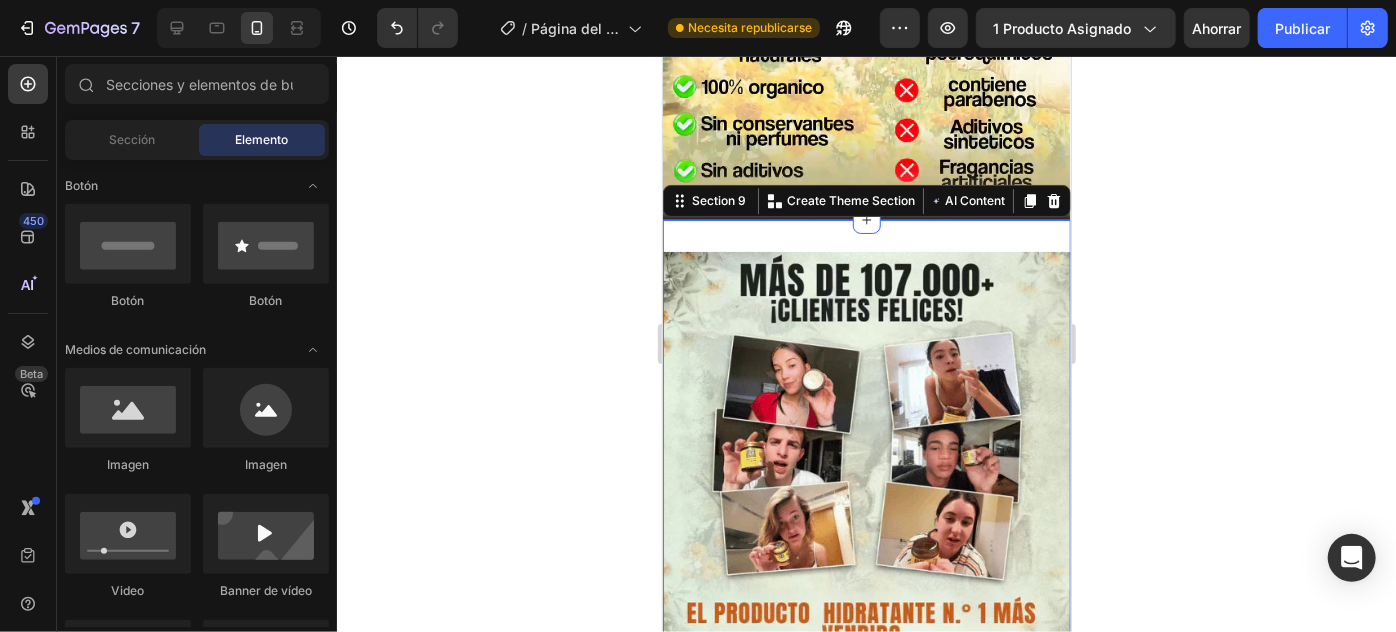 click on "Image Section 9   You can create reusable sections Create Theme Section AI Content Write with GemAI What would you like to describe here? Tone and Voice Persuasive Product SEBO DE RES - ¡Tu piel solo necesita esto! Show more Generate" at bounding box center [866, 455] 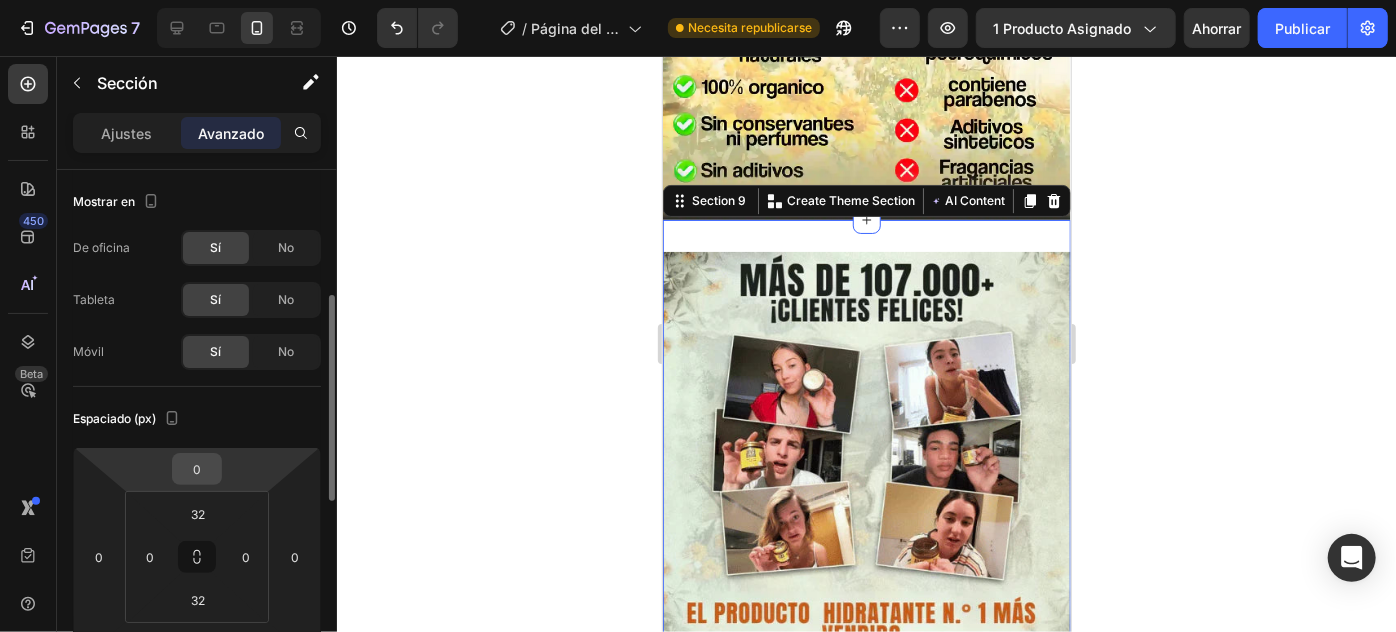 scroll, scrollTop: 181, scrollLeft: 0, axis: vertical 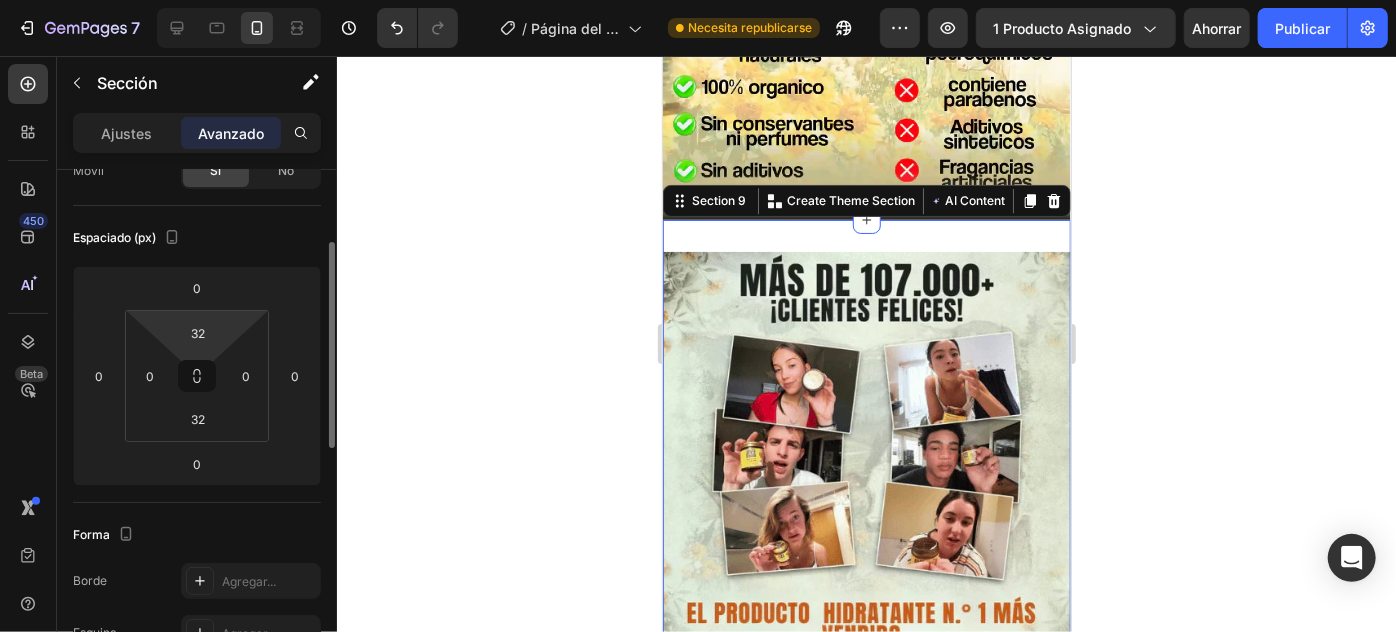 click on "7 Historial de versiones / Página del producto - 4 de agosto, 00:00:45 Necesita republicarse Avance 1 producto asignado Ahorrar Publicar 450 Beta Secciones(18) Elementos(84) Sección Elemento Sección de héroes Detalle del producto Marcas Insignias de confianza Garantizar Desglose del producto Cómo utilizar Testimonios Comparar Manojo Preguntas frecuentes Prueba social Historia de la marca Lista de productos Recopilación Lista de blogs Contacto Sticky Añadir al carrito Pie de página personalizado Explorar la biblioteca 450 Disposición
Fila
Fila
Fila
Fila Texto
Título
Bloque de texto Botón
Botón
Botón" at bounding box center (698, 0) 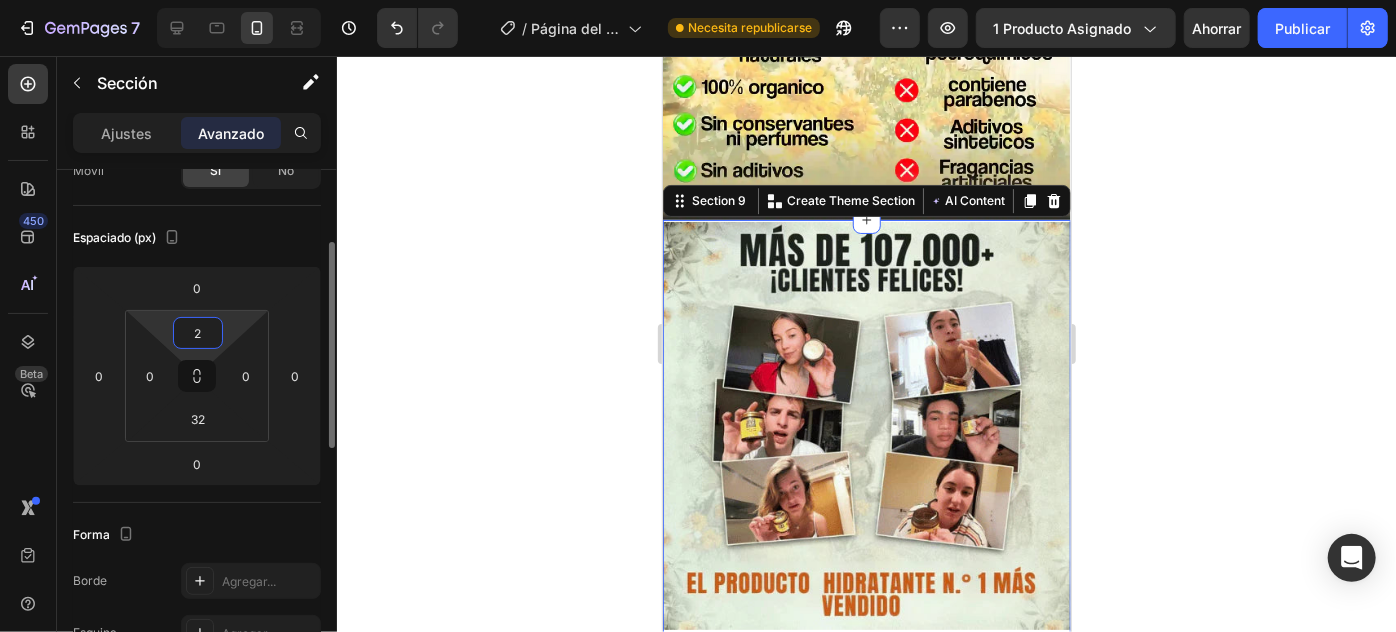 click on "2" at bounding box center [198, 333] 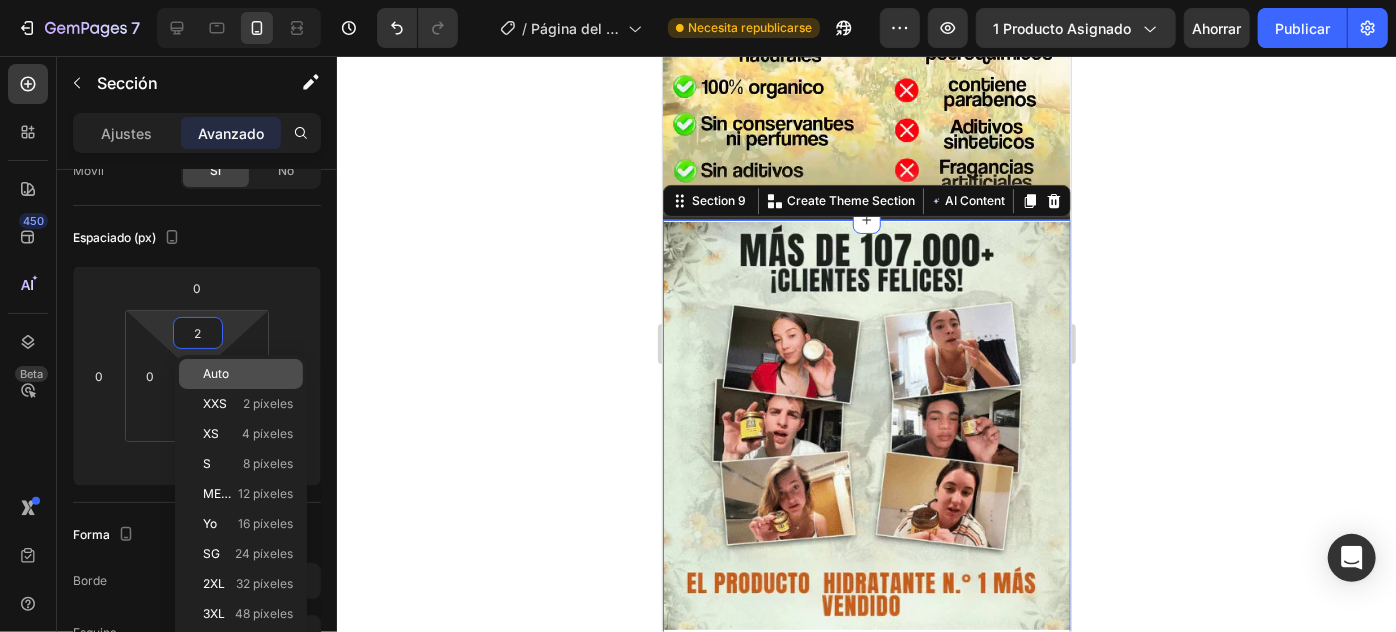 click on "Auto" at bounding box center [248, 374] 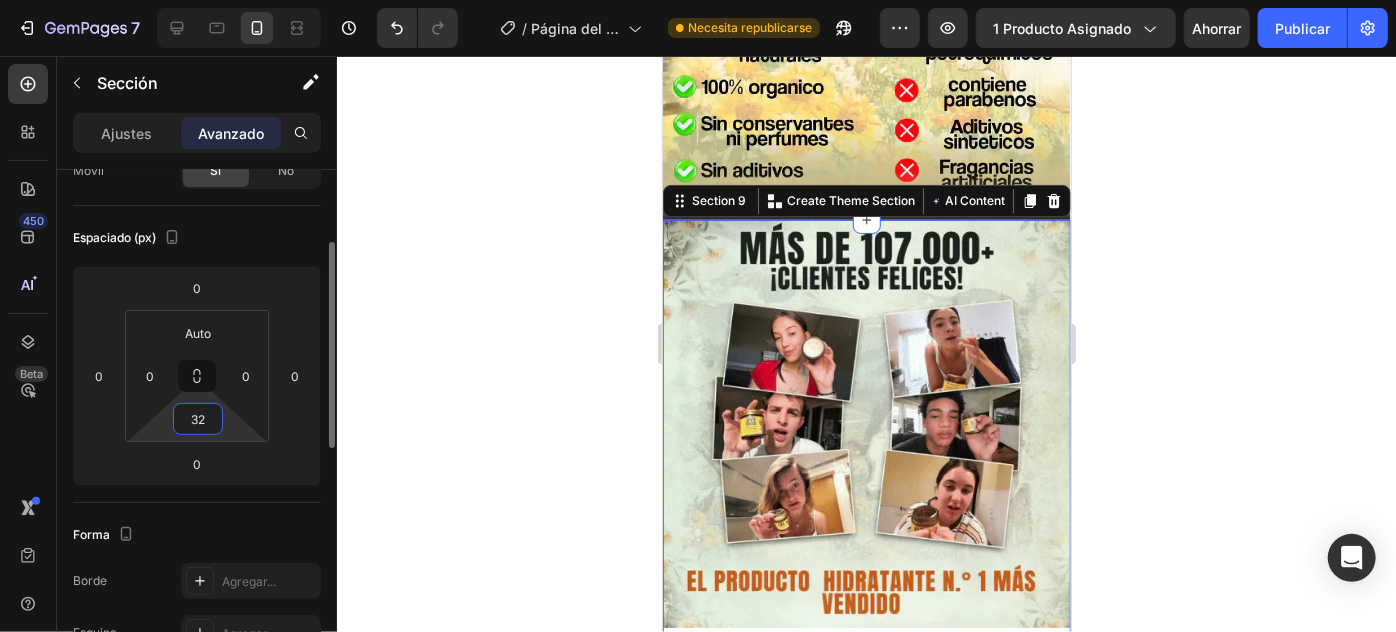 click on "32" at bounding box center (198, 419) 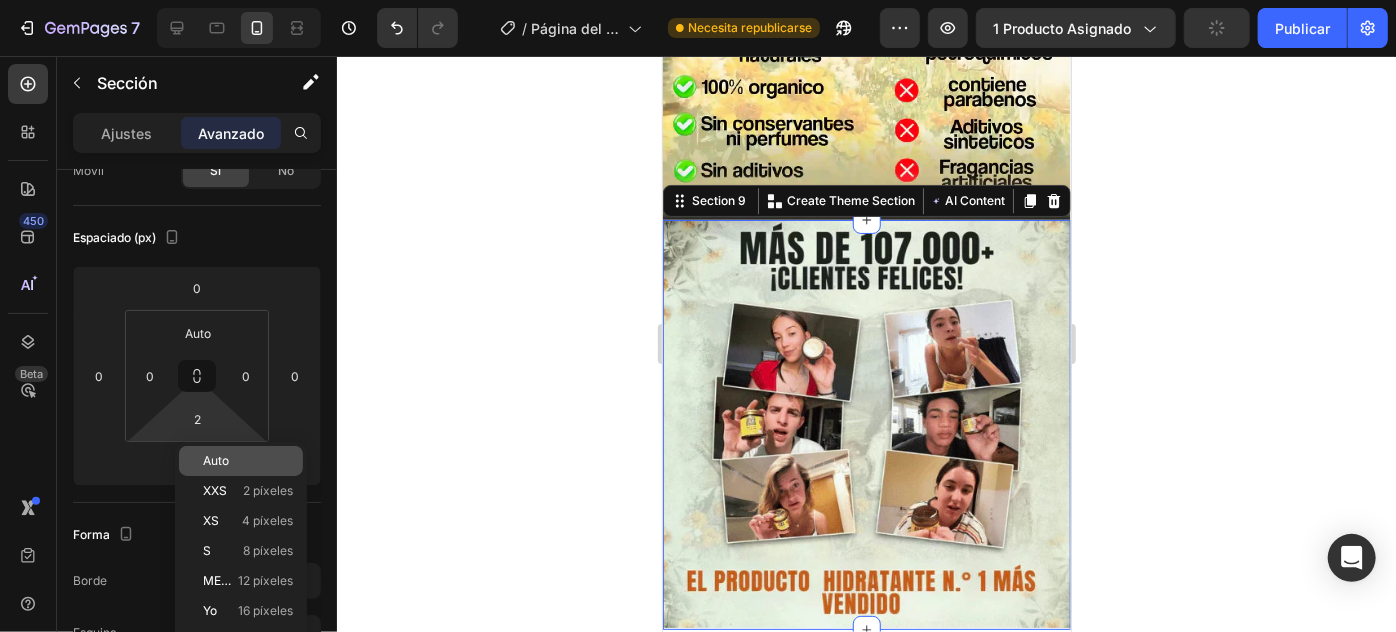 click on "Auto" at bounding box center (216, 460) 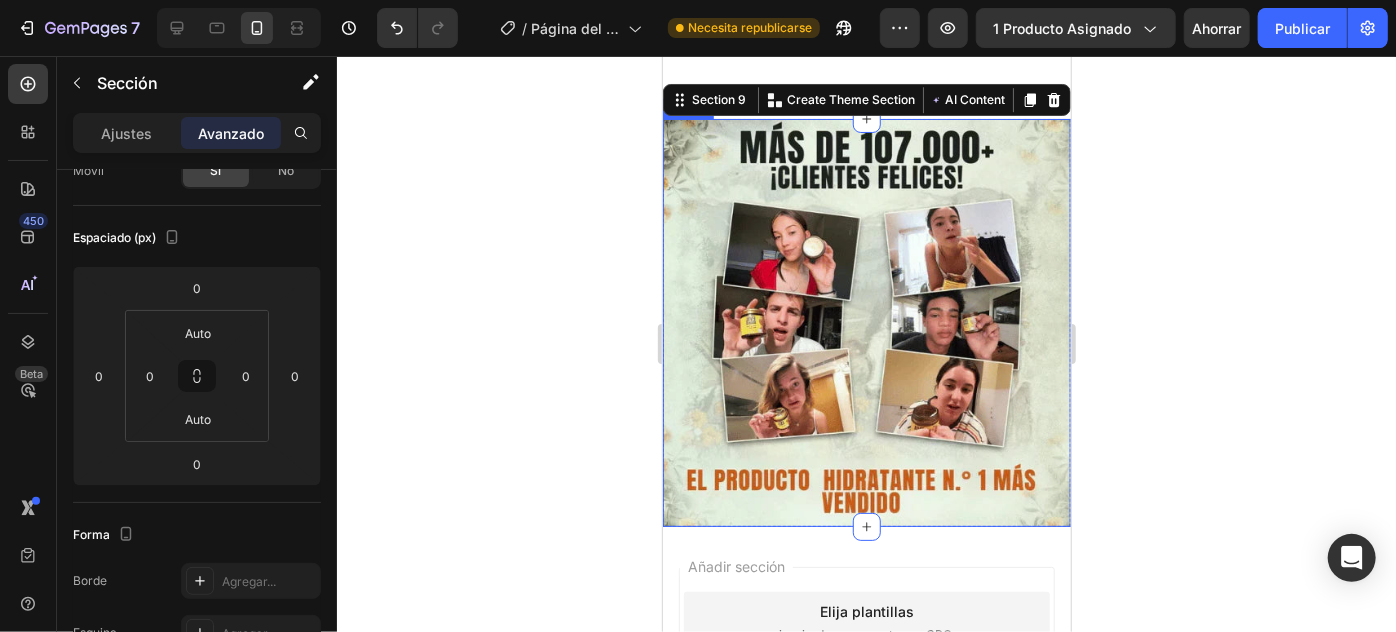 scroll, scrollTop: 3272, scrollLeft: 0, axis: vertical 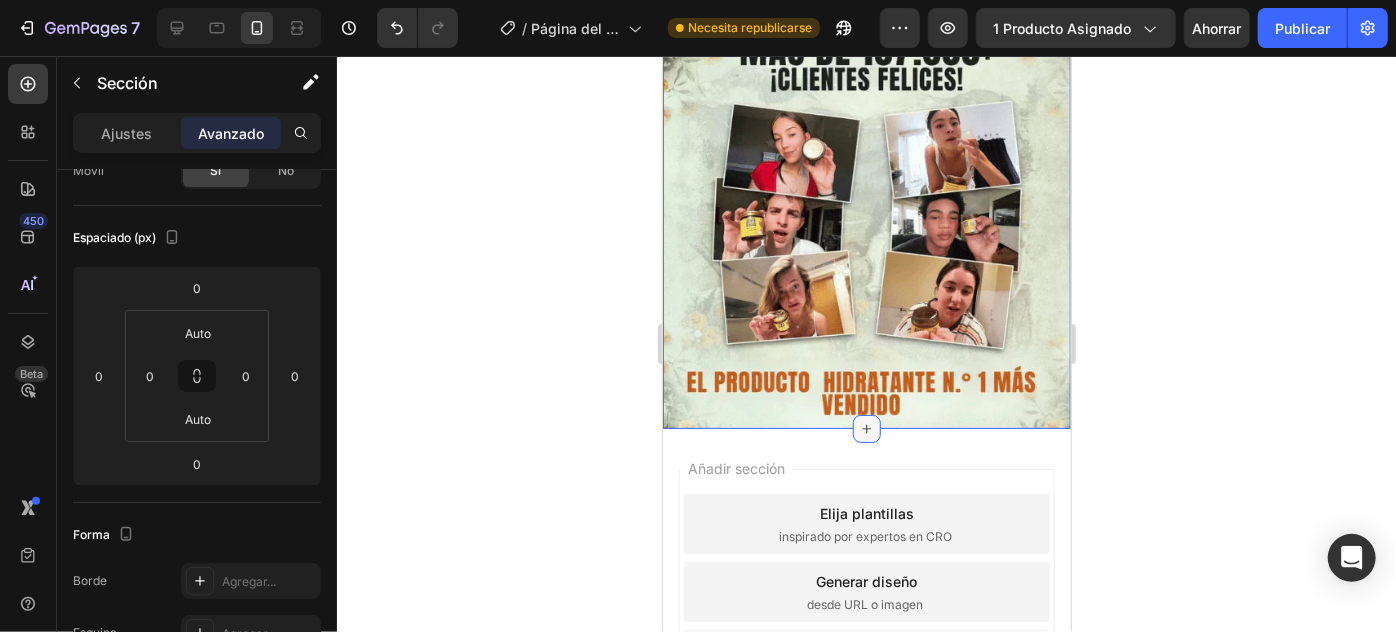 click at bounding box center [866, 428] 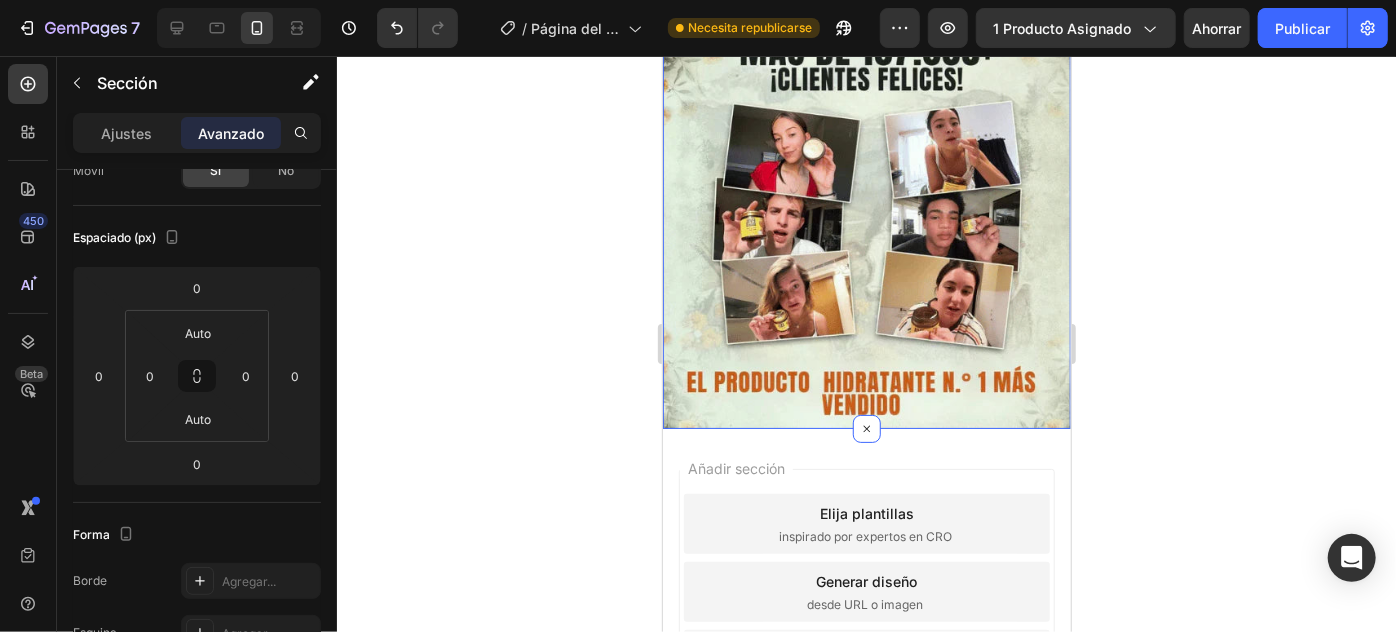 click 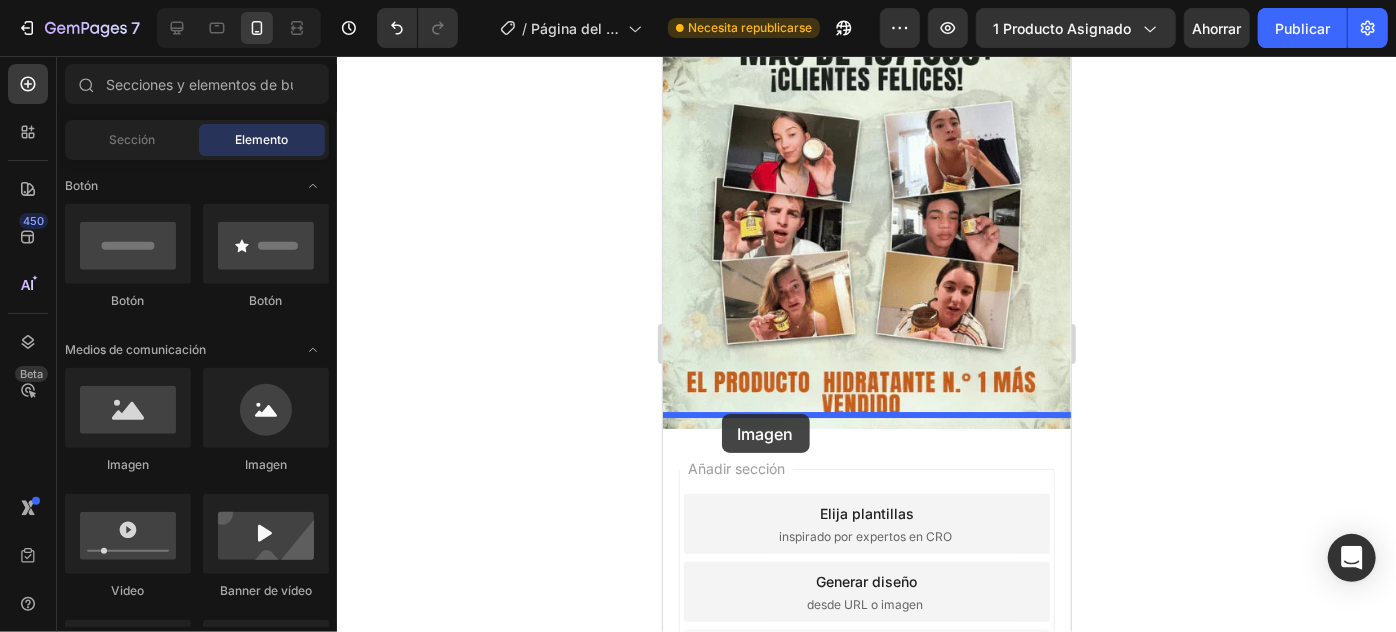 drag, startPoint x: 783, startPoint y: 493, endPoint x: 721, endPoint y: 413, distance: 101.21265 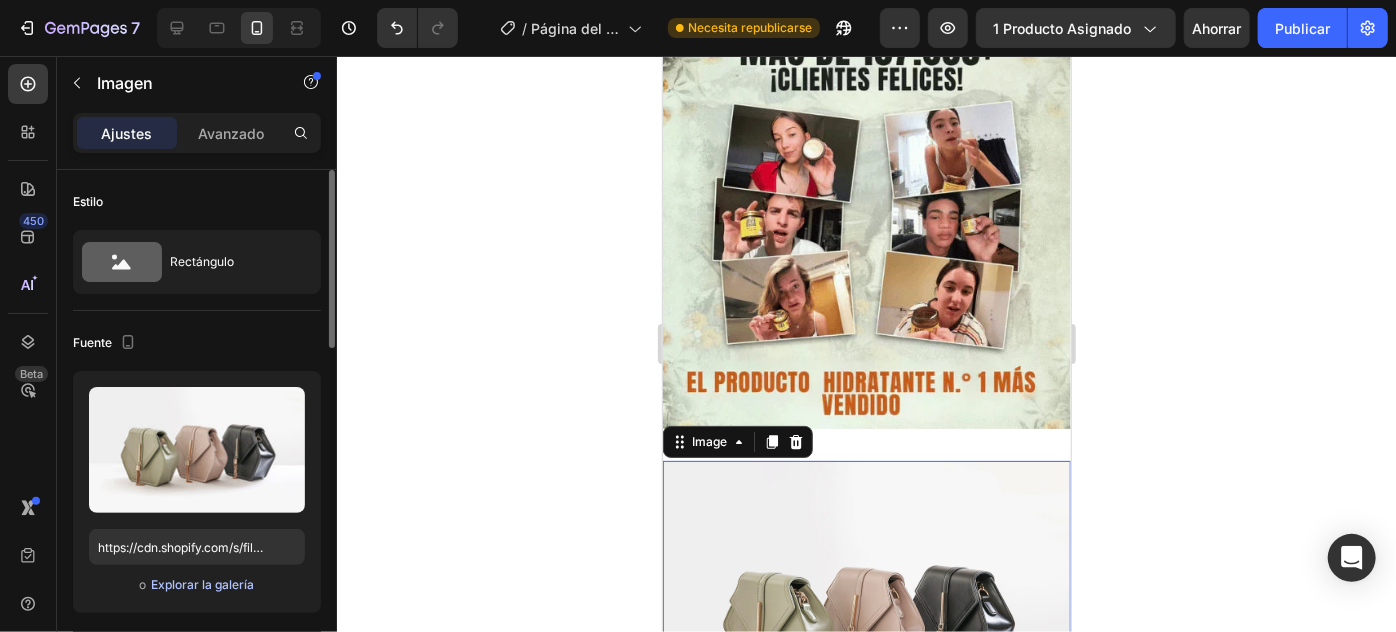 click on "Explorar la galería" at bounding box center [202, 584] 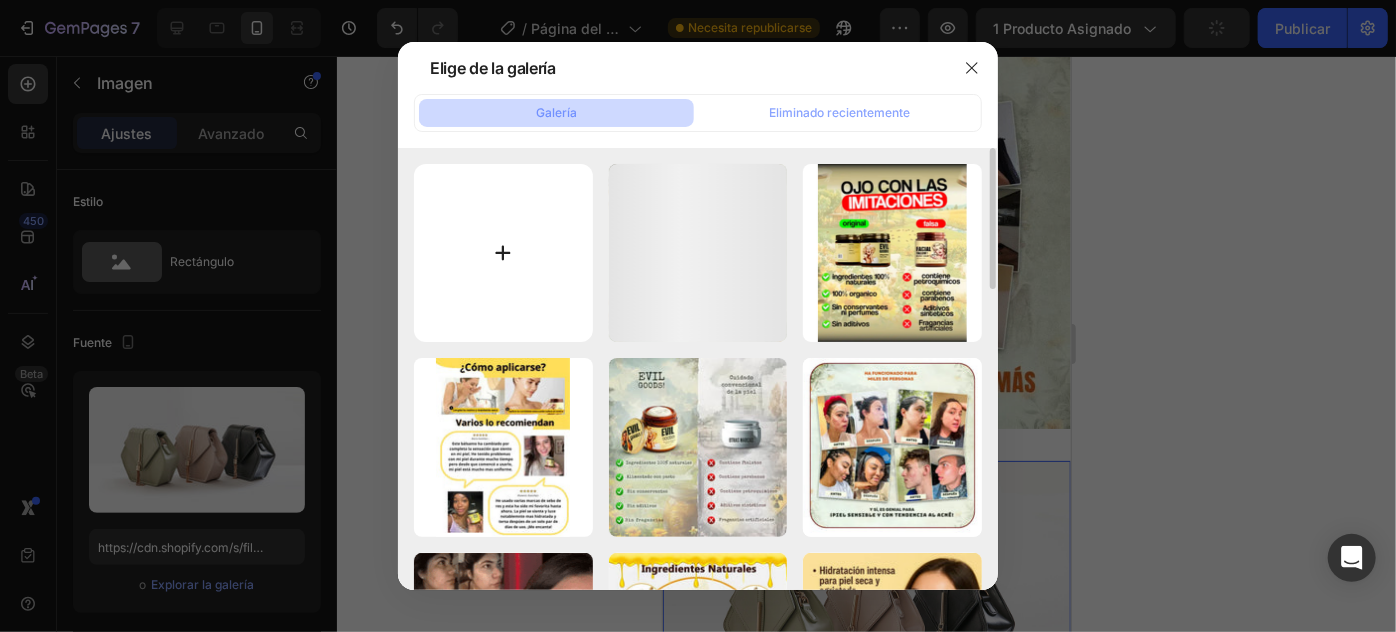 click at bounding box center (503, 253) 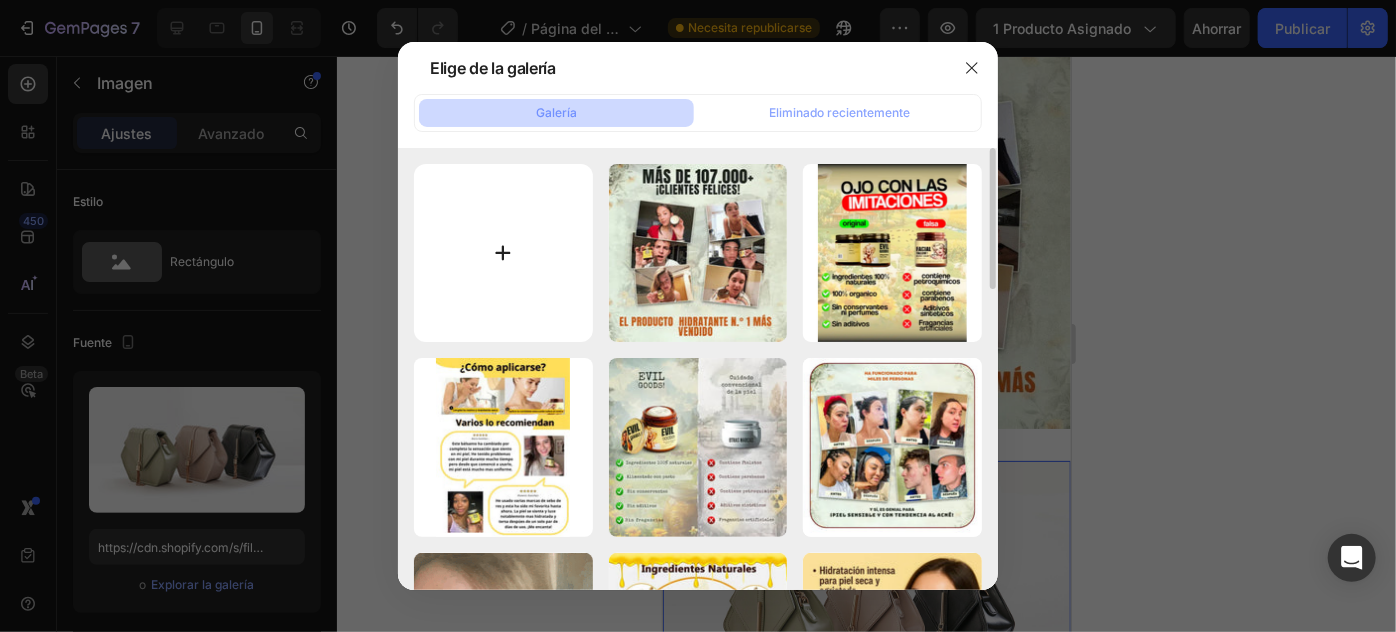 type on "C:\fakepath\TESTI3.webp" 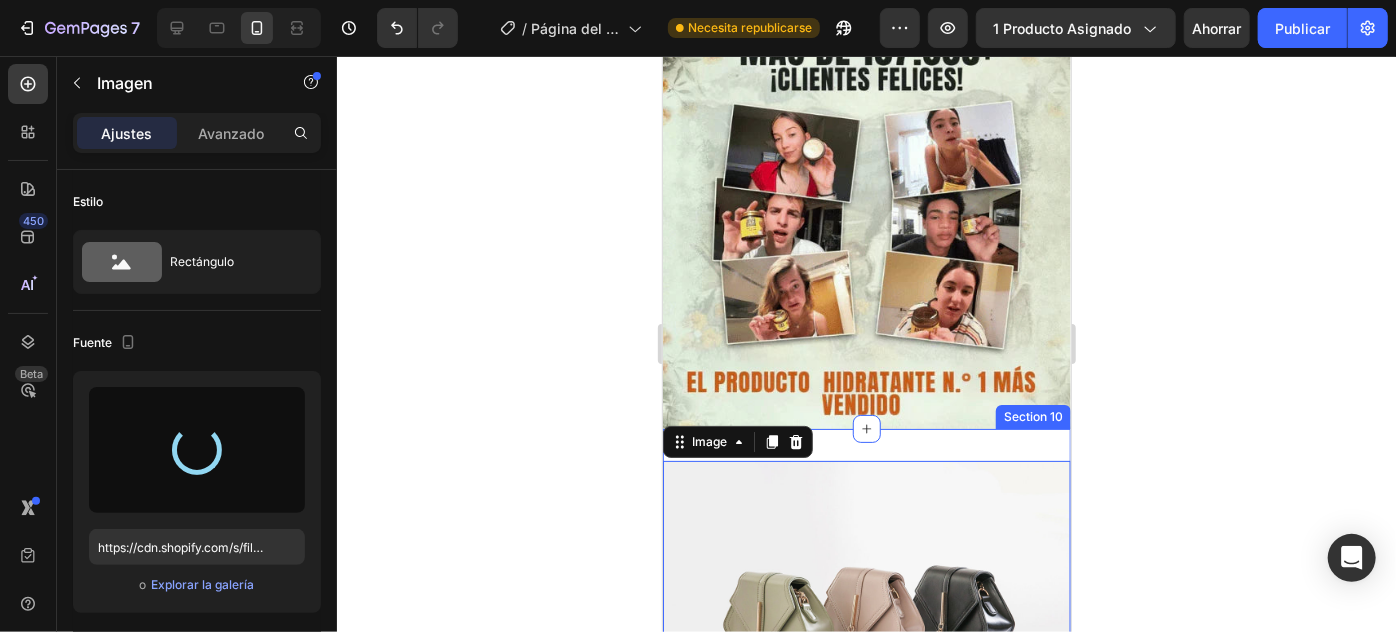 click on "Image   0 Section 10" at bounding box center (866, 613) 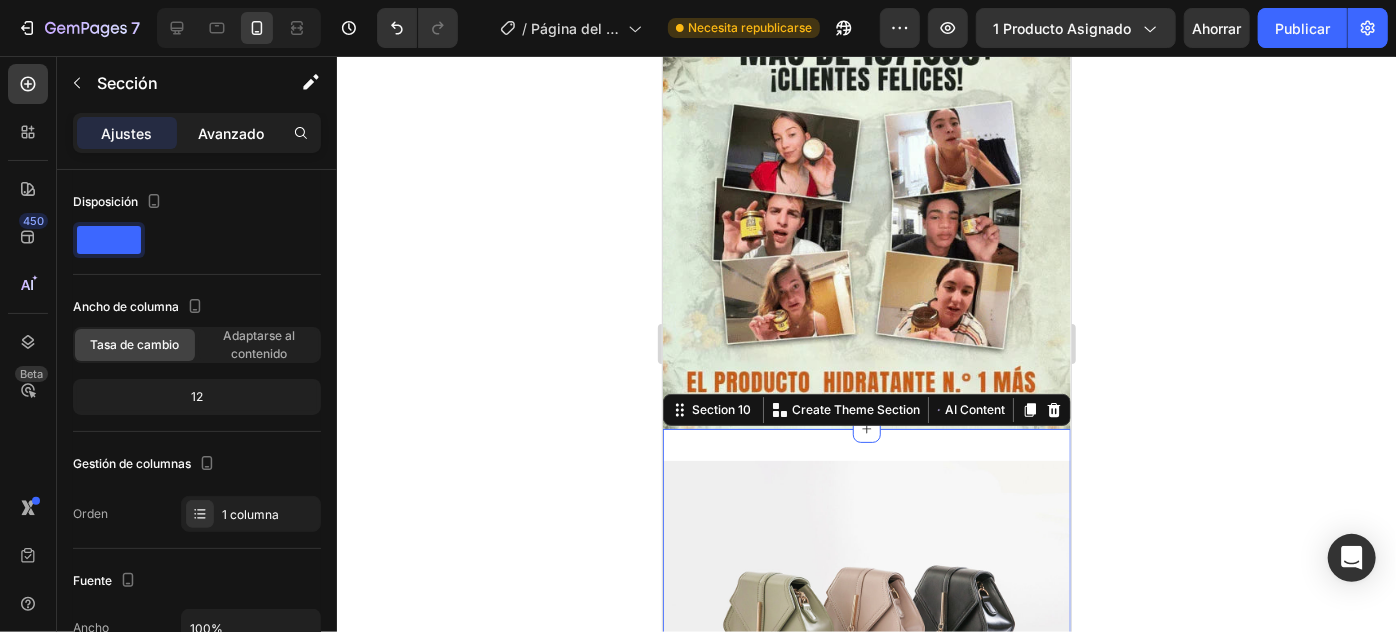 click on "Avanzado" at bounding box center [231, 133] 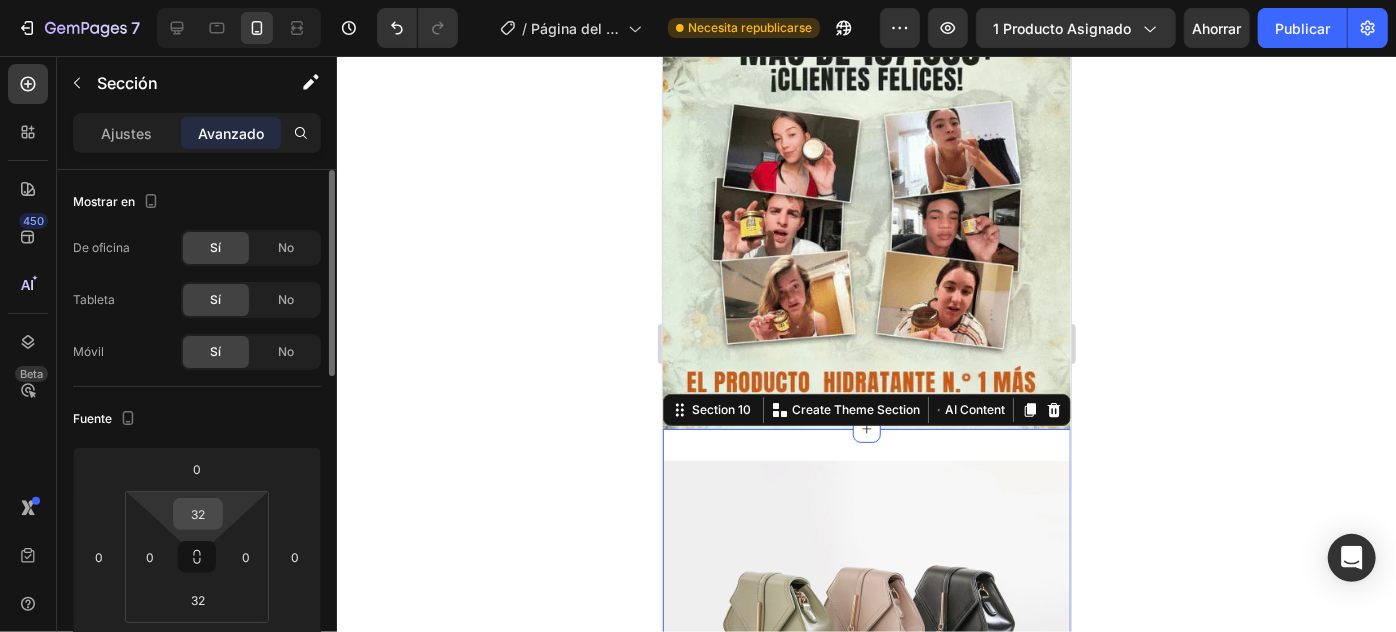 click on "32" at bounding box center [198, 514] 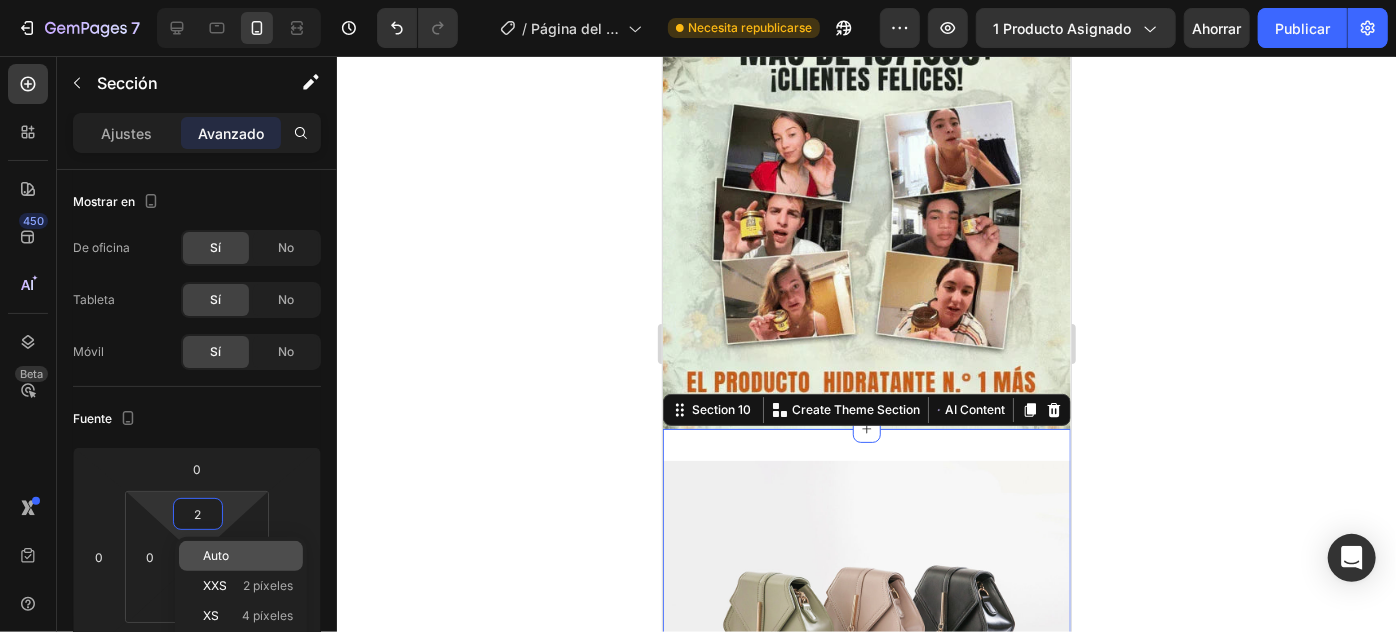 click on "Auto" 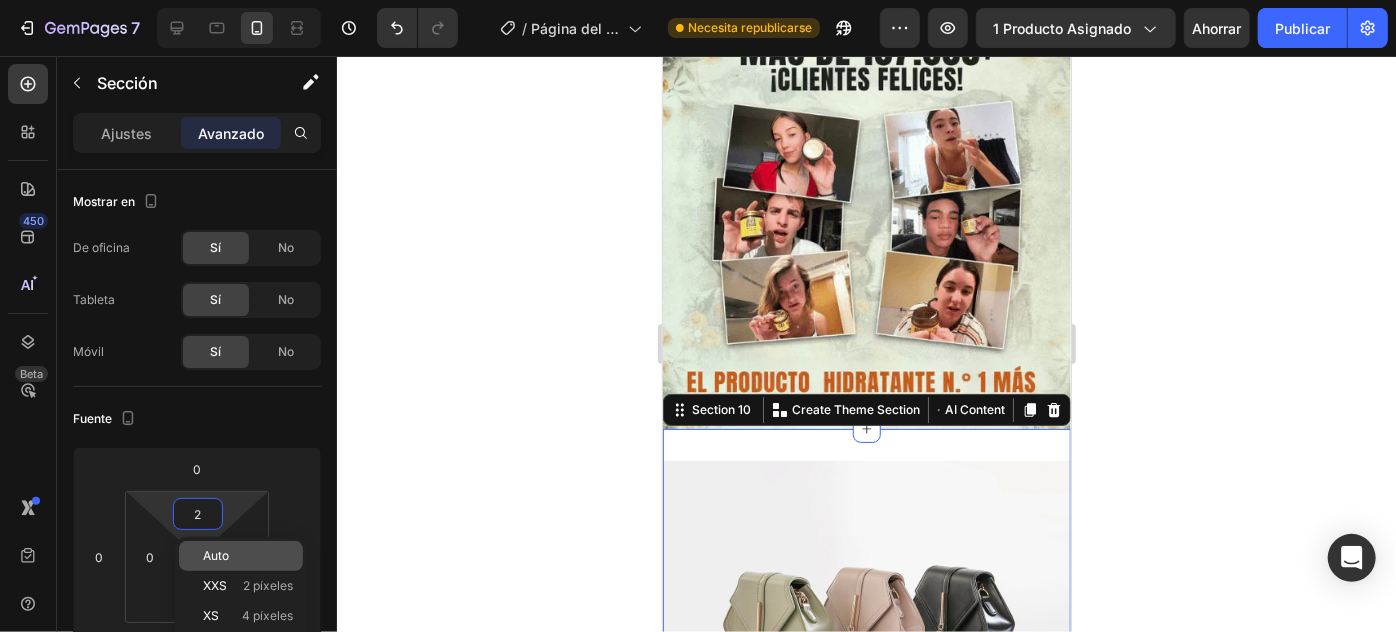 type on "Auto" 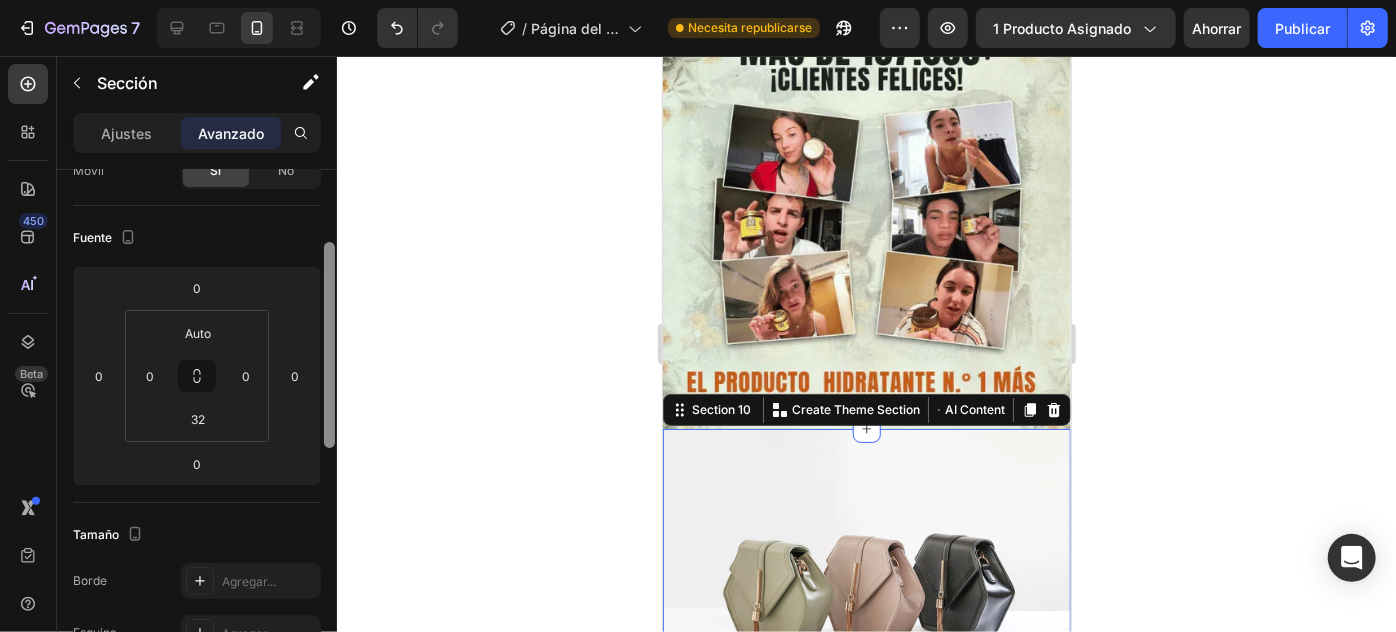 scroll, scrollTop: 272, scrollLeft: 0, axis: vertical 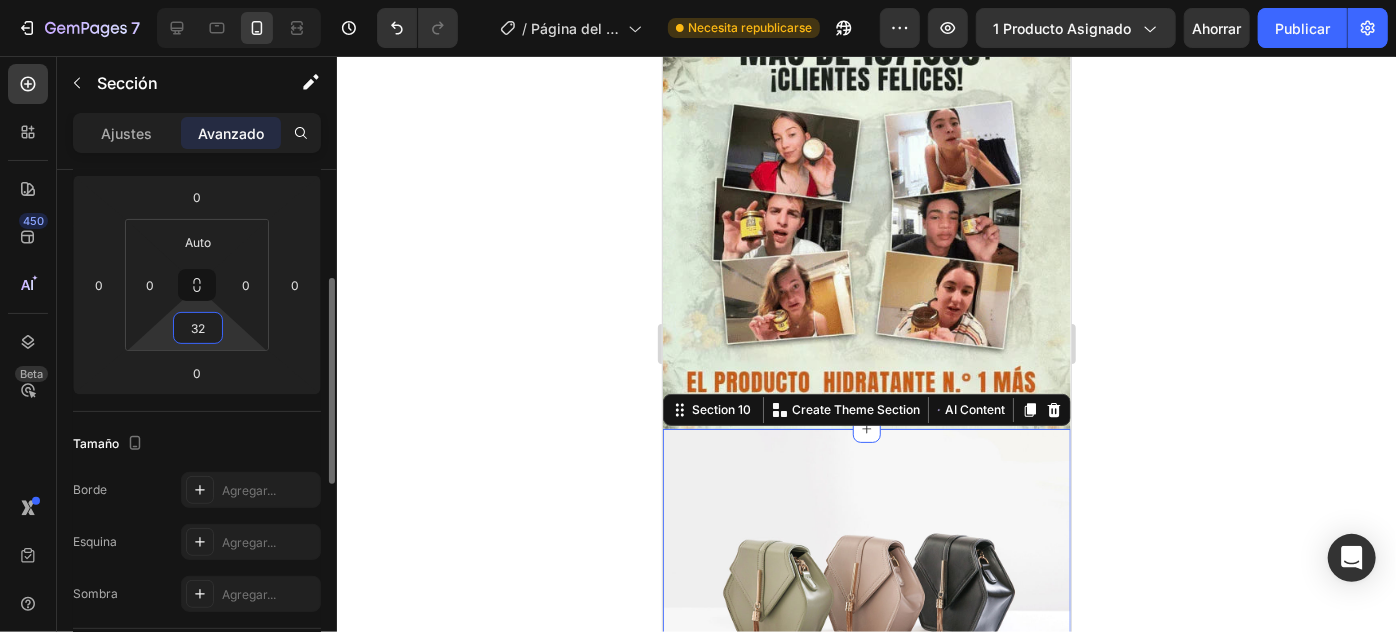 click on "32" at bounding box center (198, 328) 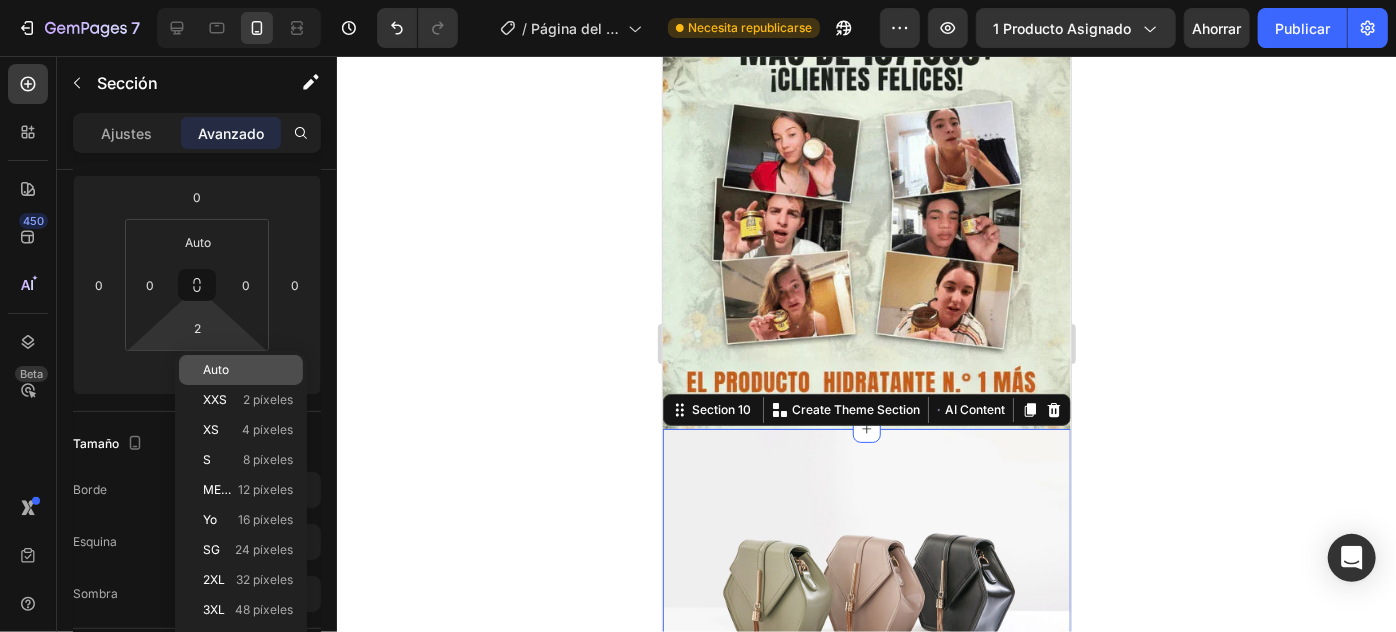 click on "Auto" at bounding box center [248, 370] 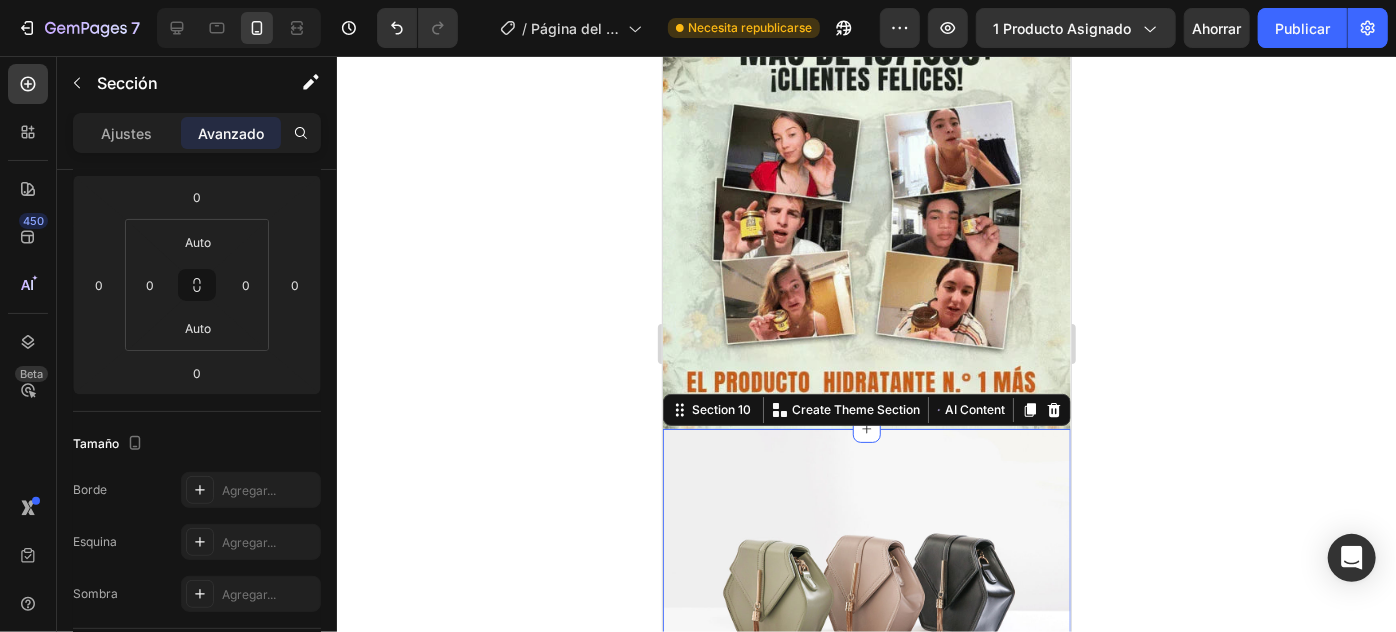 click 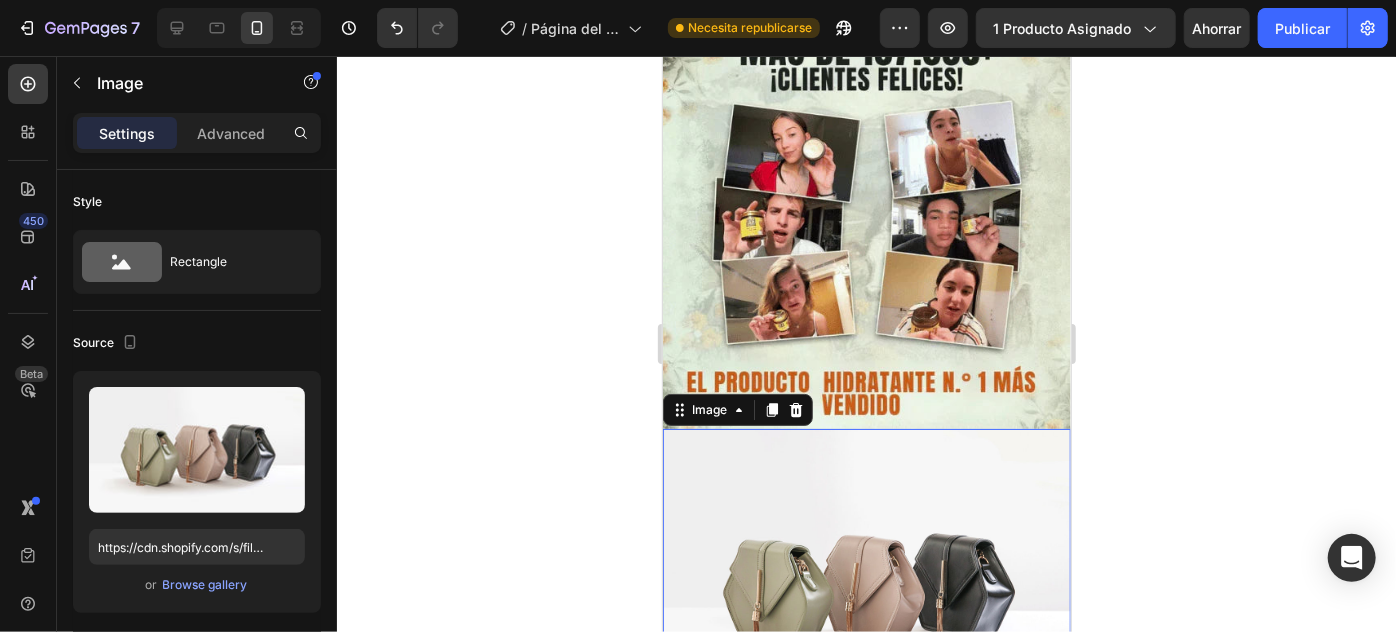 drag, startPoint x: 752, startPoint y: 561, endPoint x: 714, endPoint y: 543, distance: 42.047592 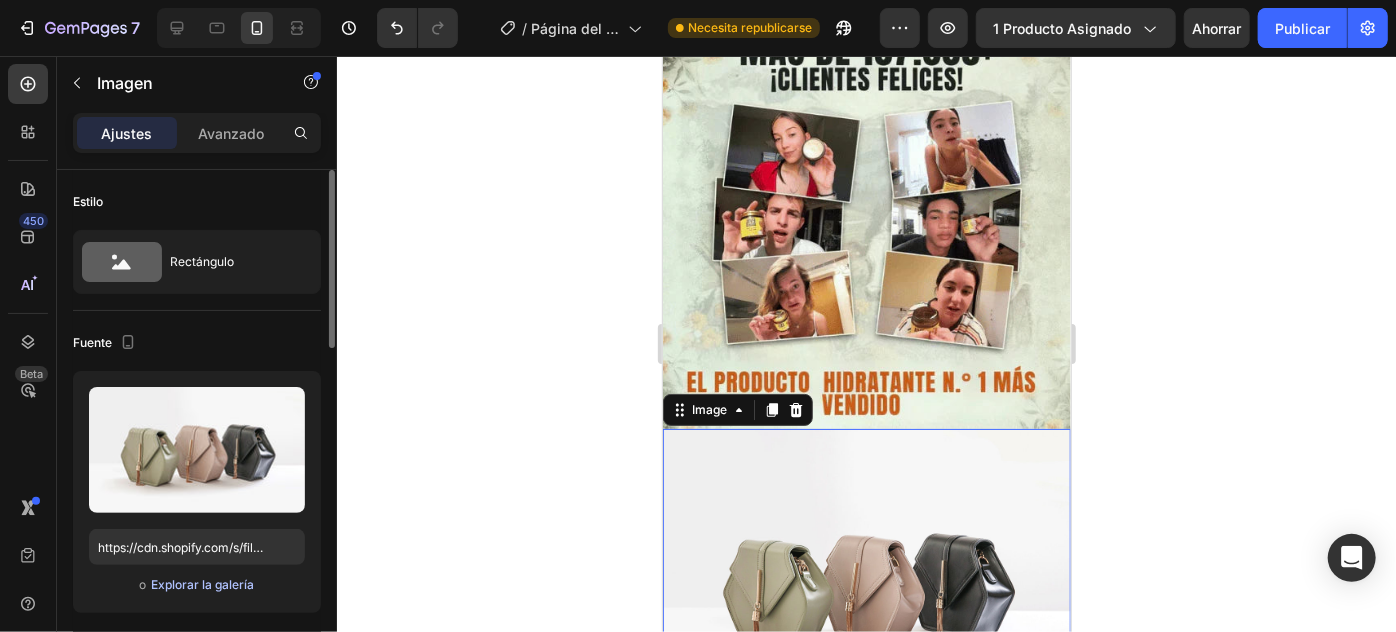 click on "Explorar la galería" at bounding box center [202, 584] 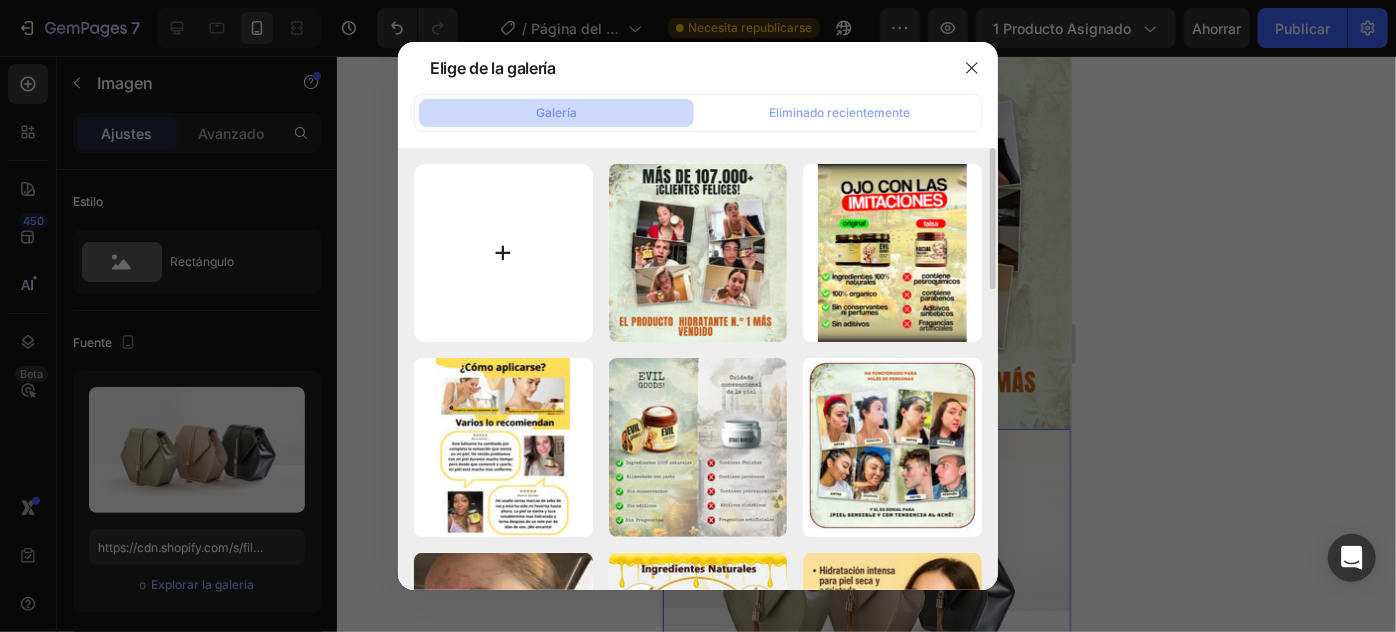 click at bounding box center [503, 253] 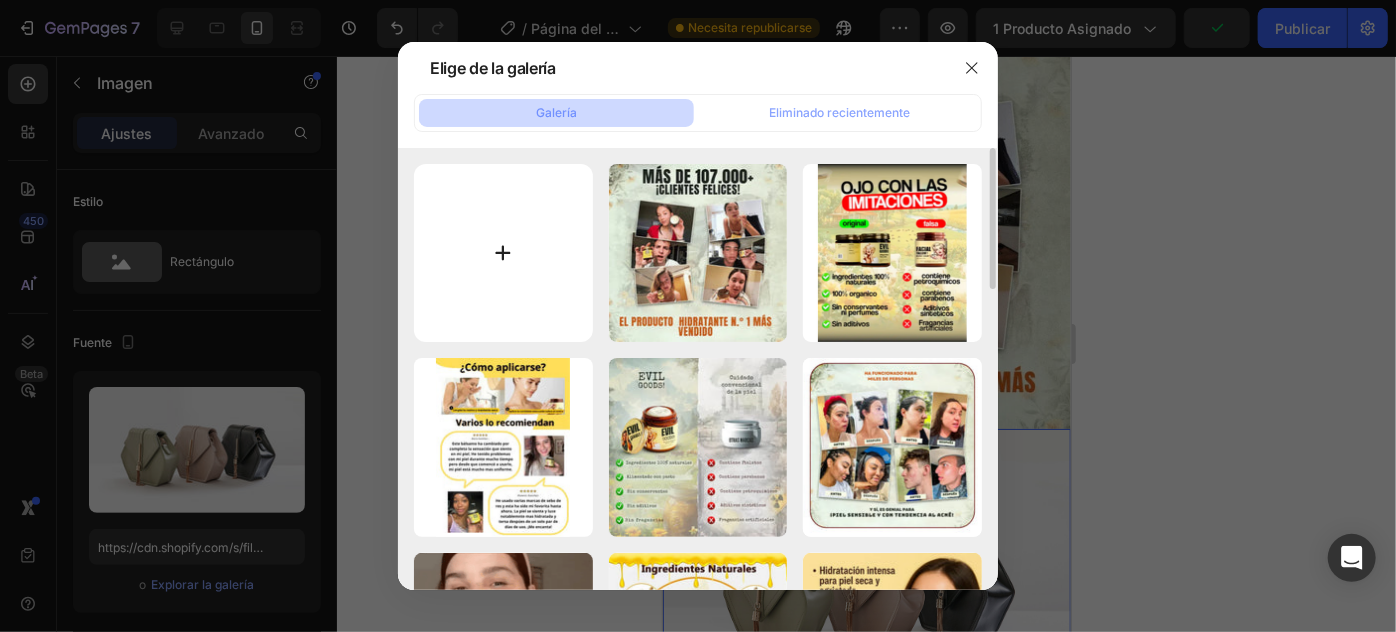 type on "C:\fakepath\TESTI3.webp" 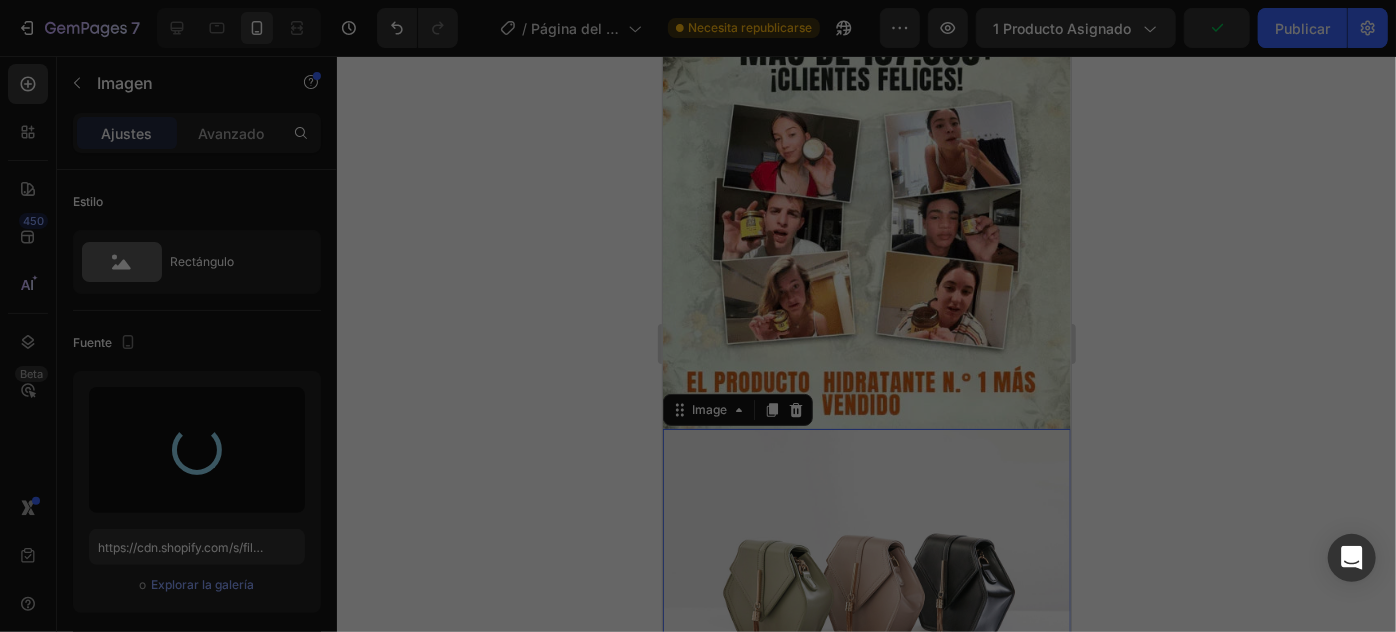 type on "https://cdn.shopify.com/s/files/1/0789/6098/4098/files/gempages_573577638115804050-df803d40-8df9-4112-91cc-34c97da44834.webp" 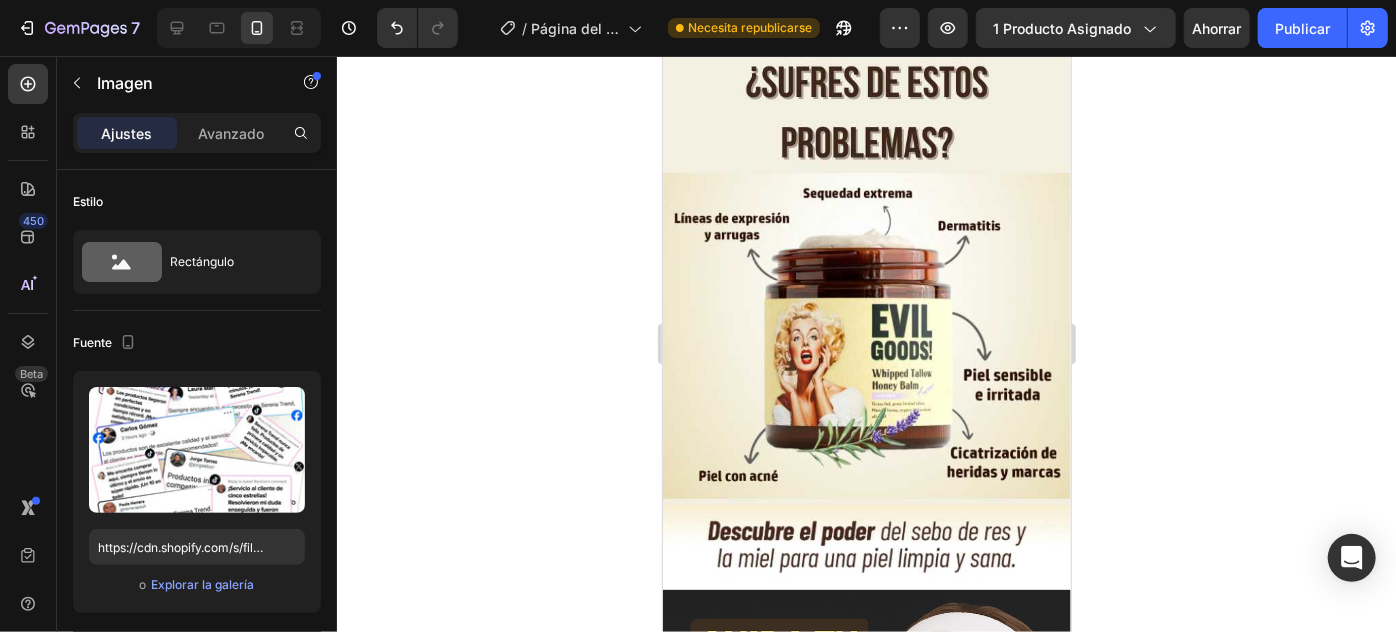 scroll, scrollTop: 0, scrollLeft: 0, axis: both 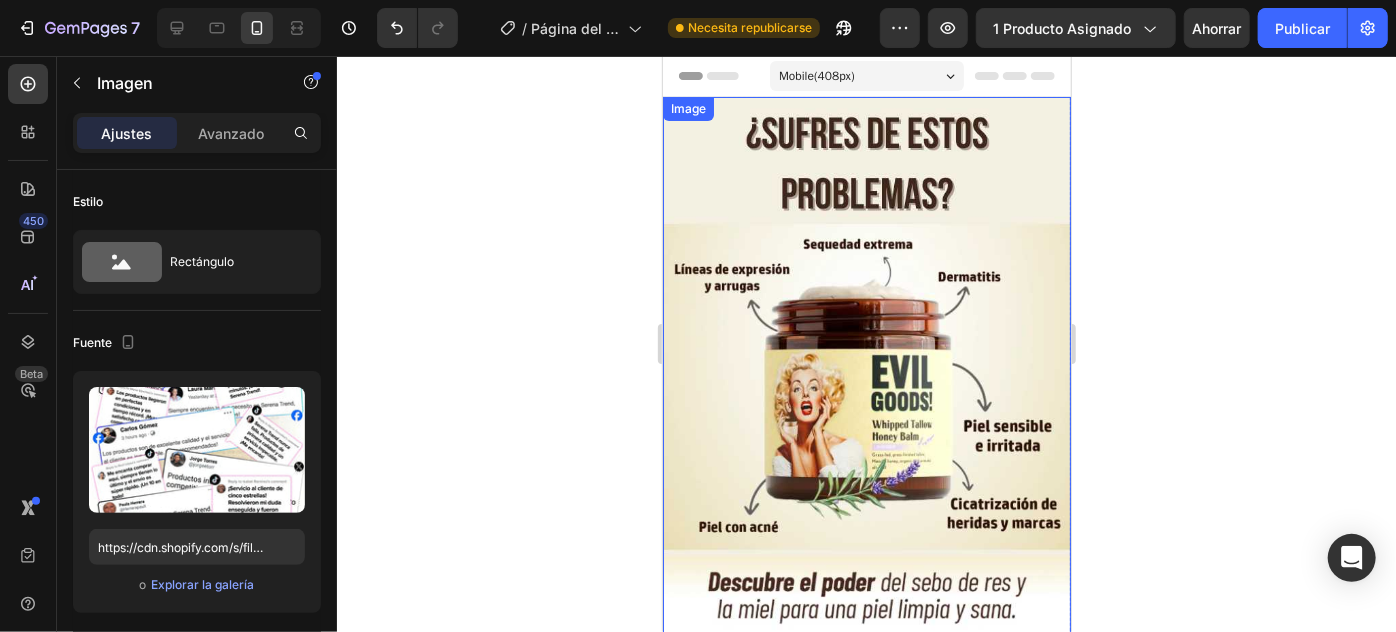 click at bounding box center (866, 368) 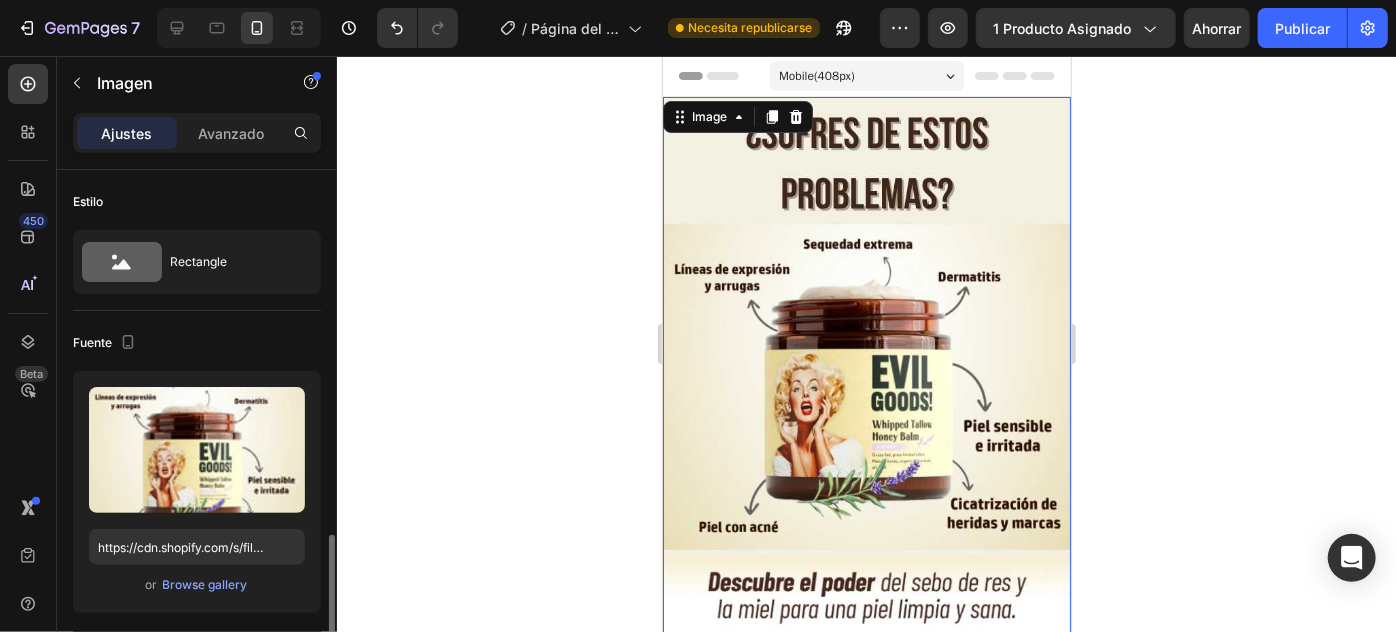 scroll, scrollTop: 272, scrollLeft: 0, axis: vertical 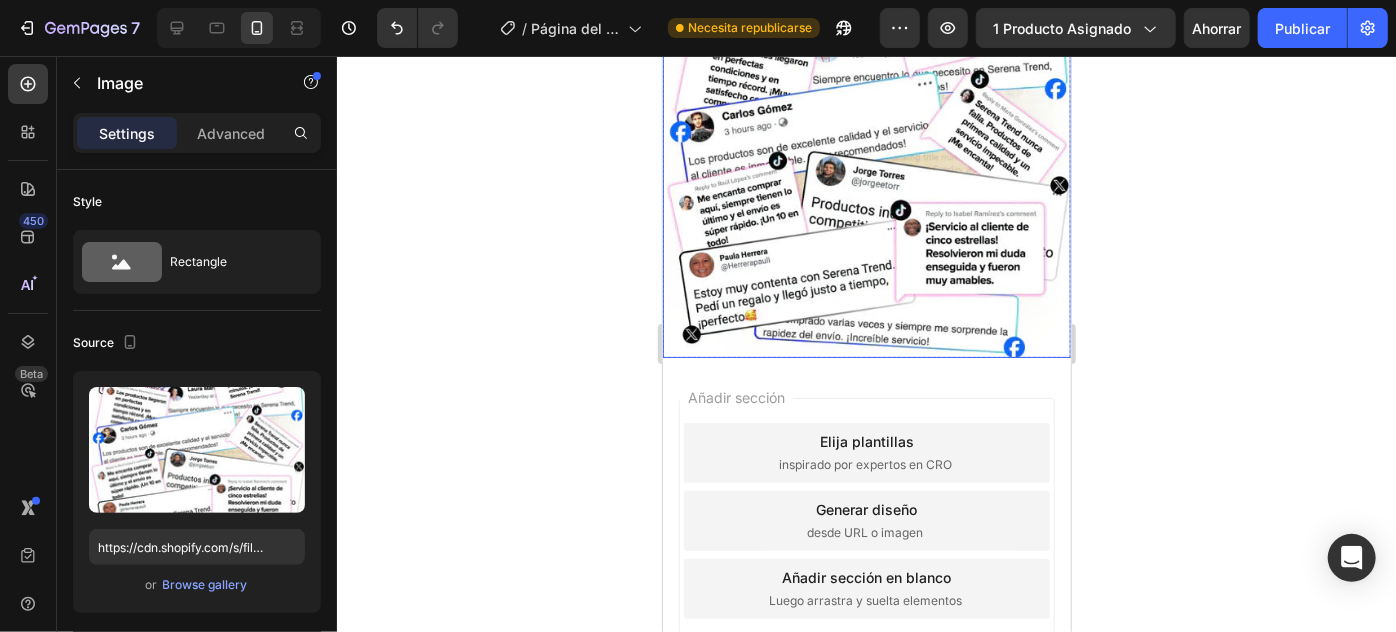 click at bounding box center [866, 153] 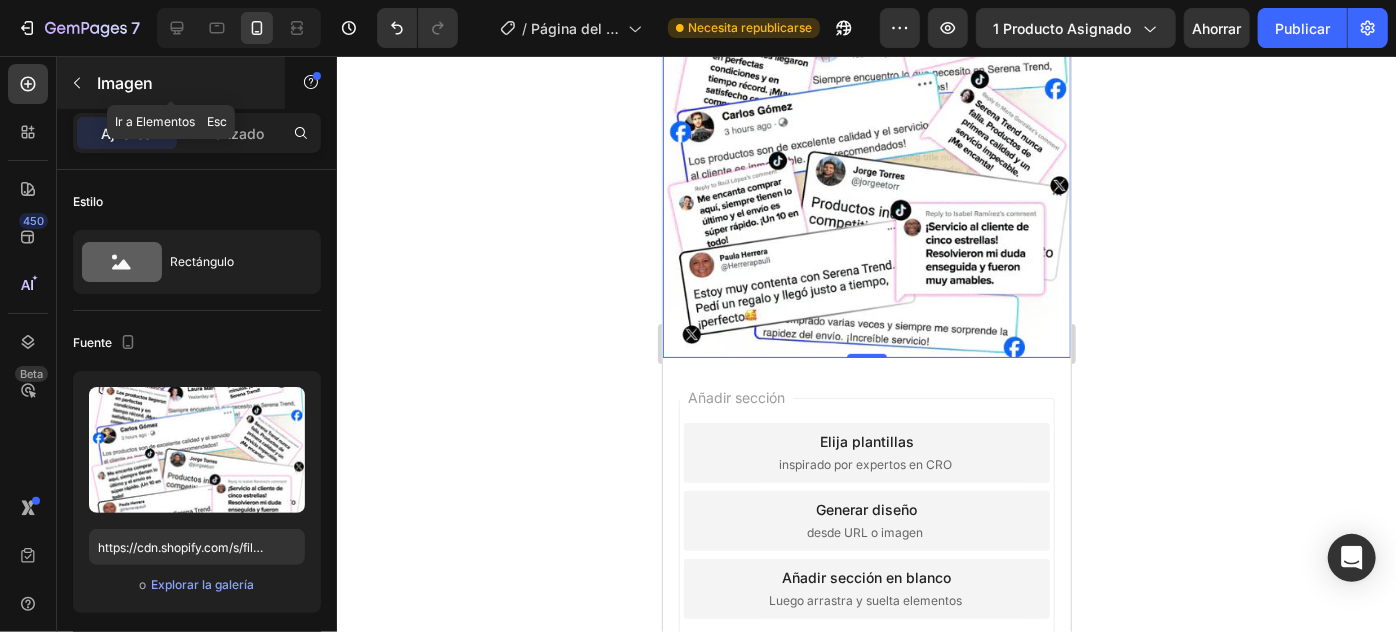 click on "Imagen" at bounding box center [171, 83] 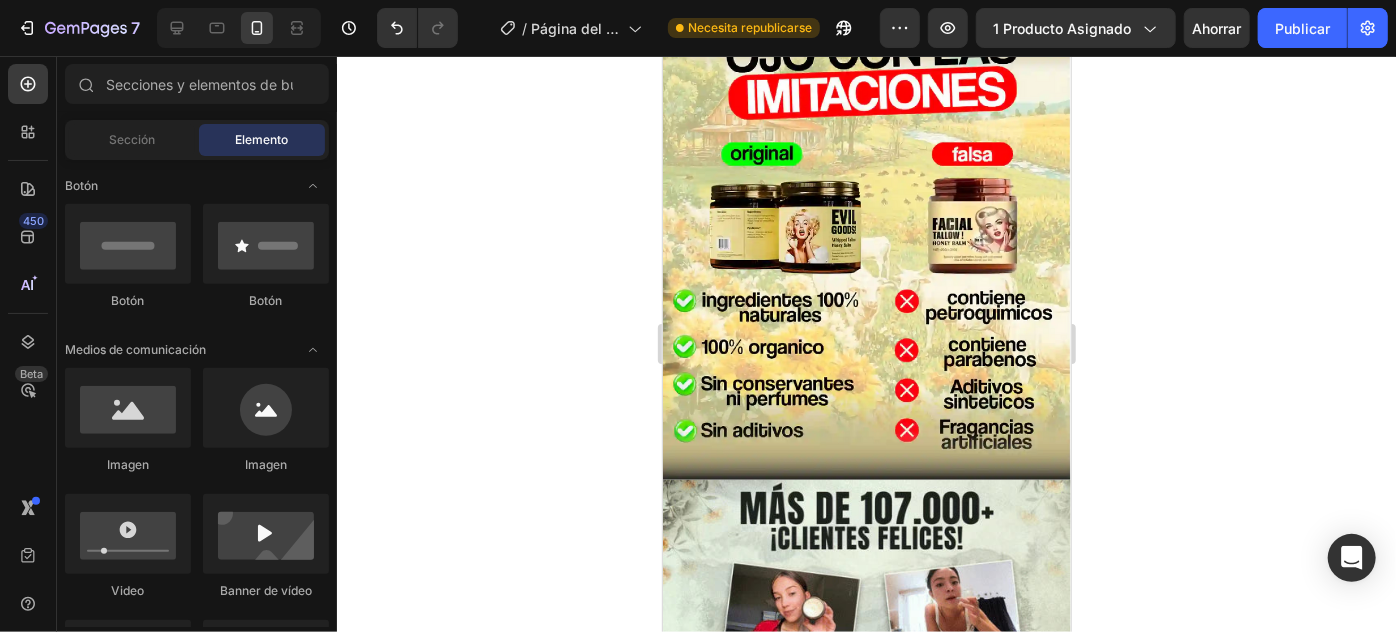 scroll, scrollTop: 3223, scrollLeft: 0, axis: vertical 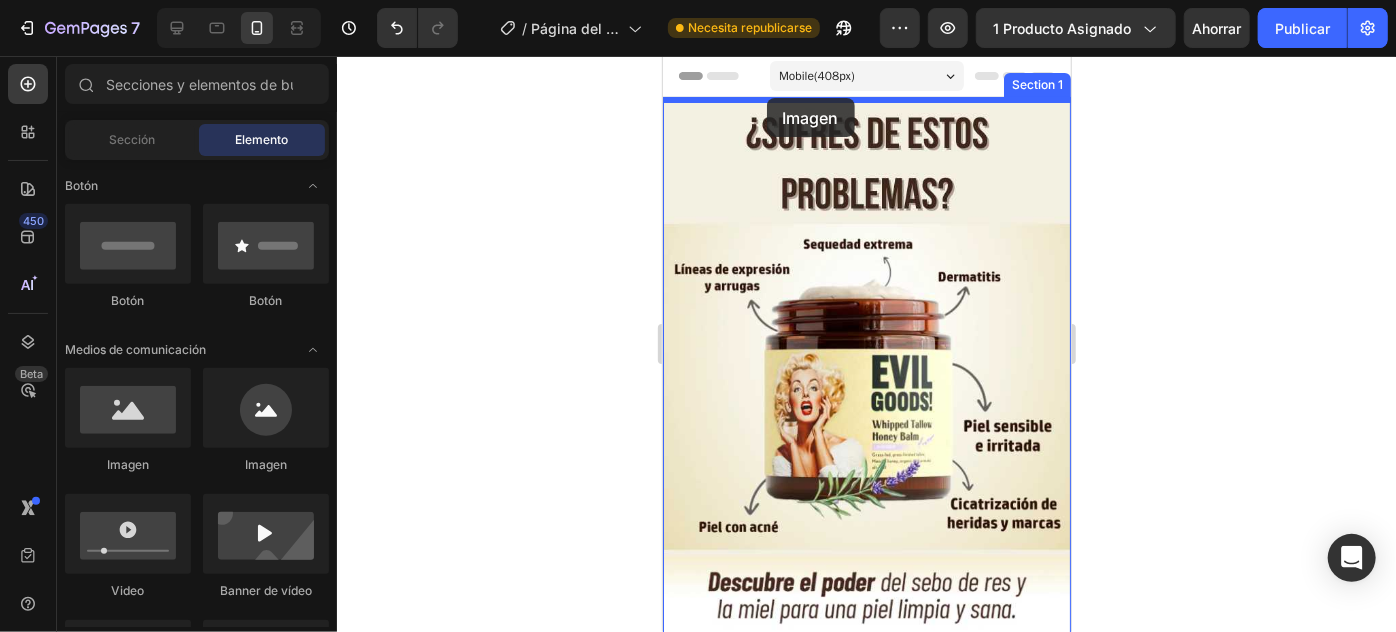 drag, startPoint x: 766, startPoint y: 503, endPoint x: 765, endPoint y: 97, distance: 406.00122 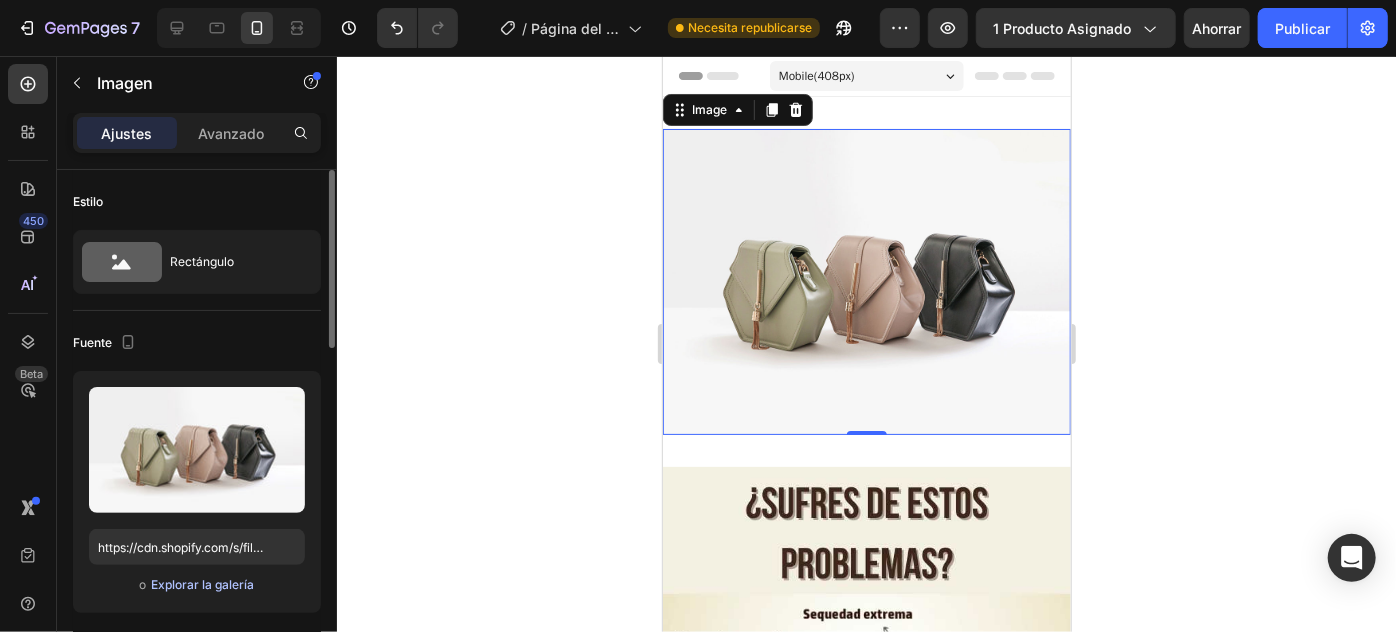 click on "Explorar la galería" at bounding box center (202, 584) 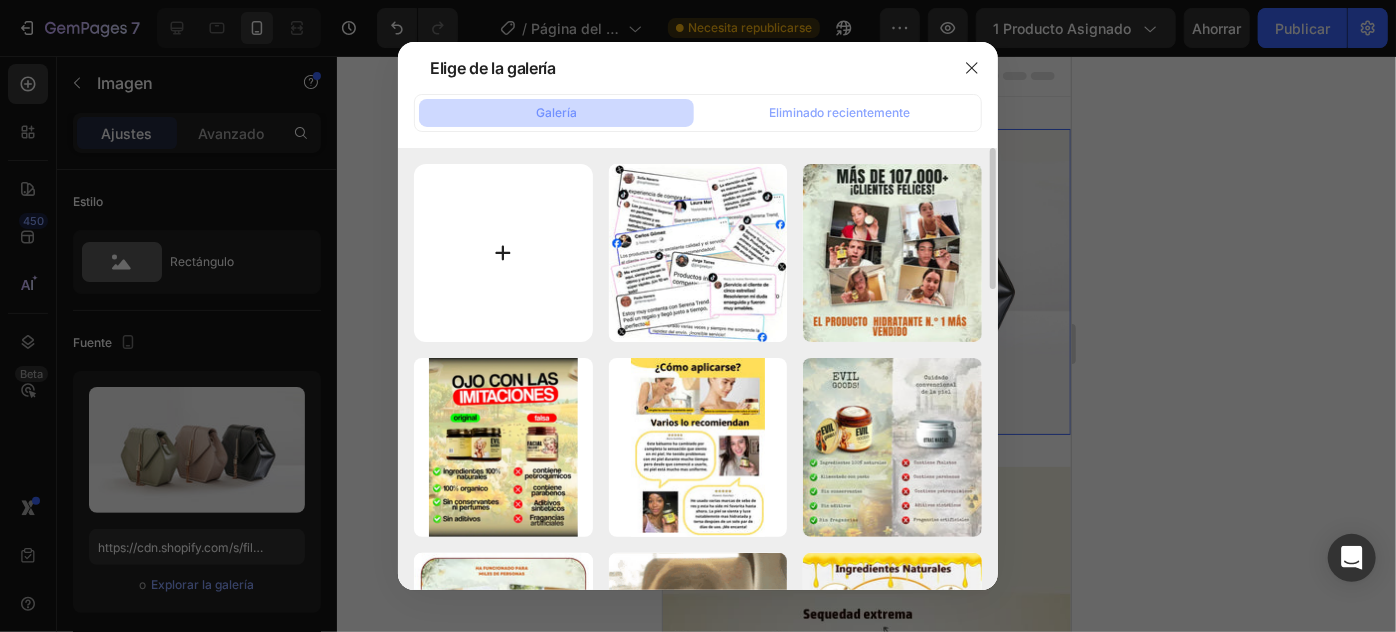 click at bounding box center [503, 253] 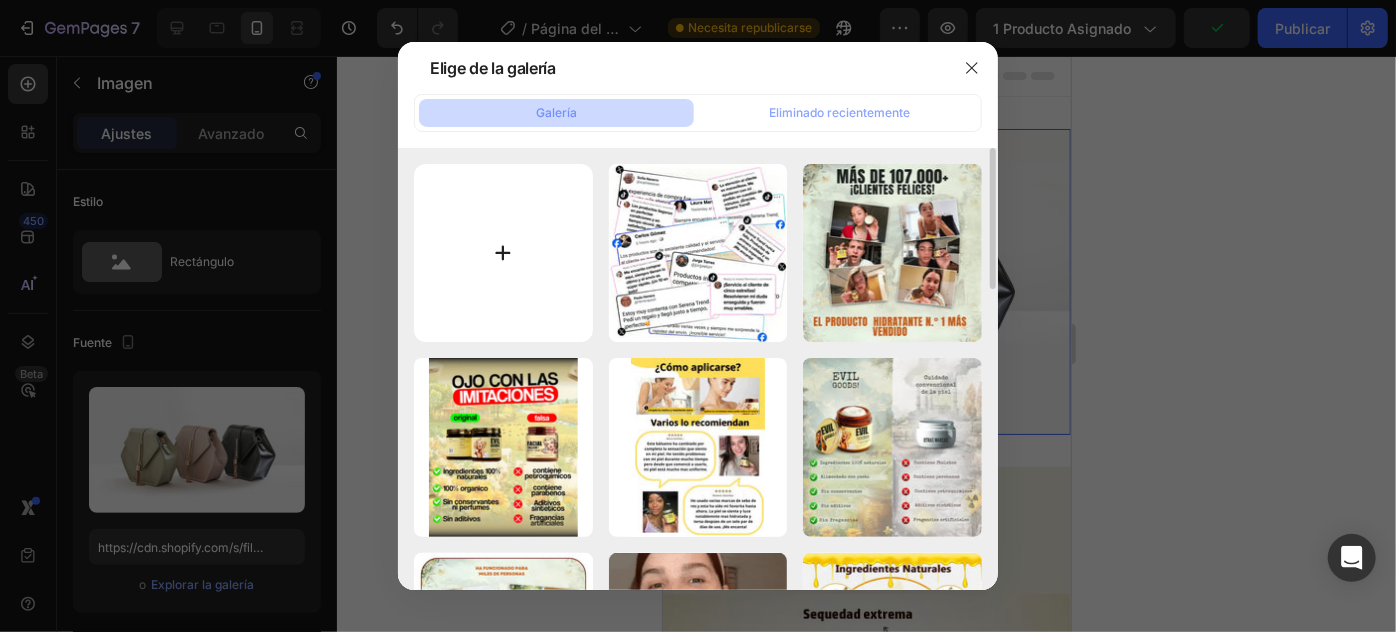 type on "C:\fakepath\foto-problema_1_1.webp" 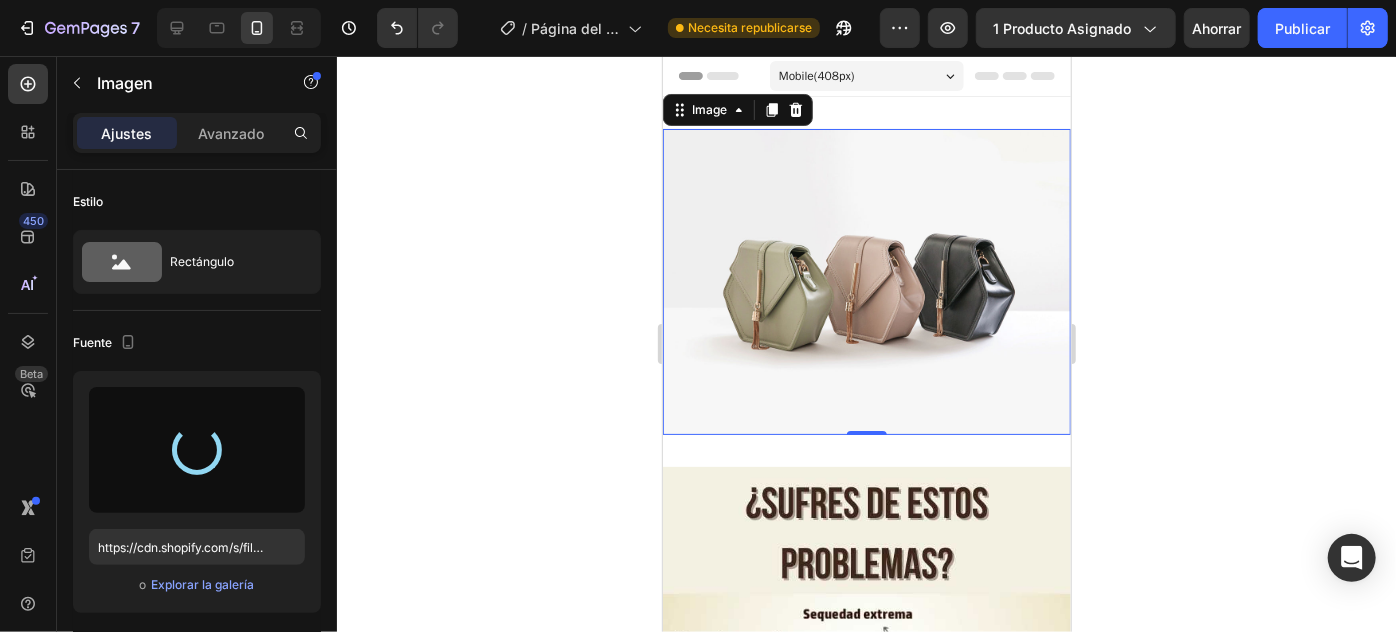 type on "https://cdn.shopify.com/s/files/1/0789/6098/4098/files/gempages_573577638115804050-5e18a8a3-da47-4990-9d18-947a522774a5.webp" 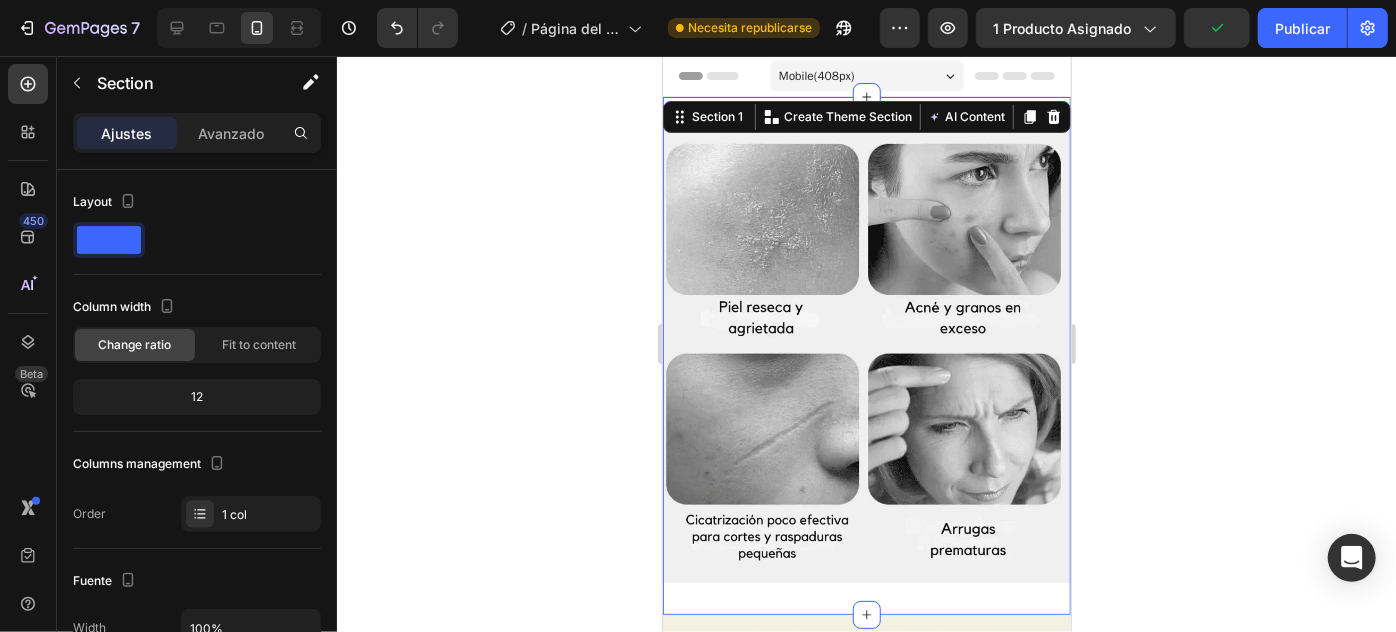 click on "Image Section 1   You can create reusable sections Create Theme Section AI Content Write with GemAI What would you like to describe here? Tone and Voice Persuasive Product SEBO DE RES - ¡Tu piel solo necesita esto! Show more Generate" at bounding box center [866, 355] 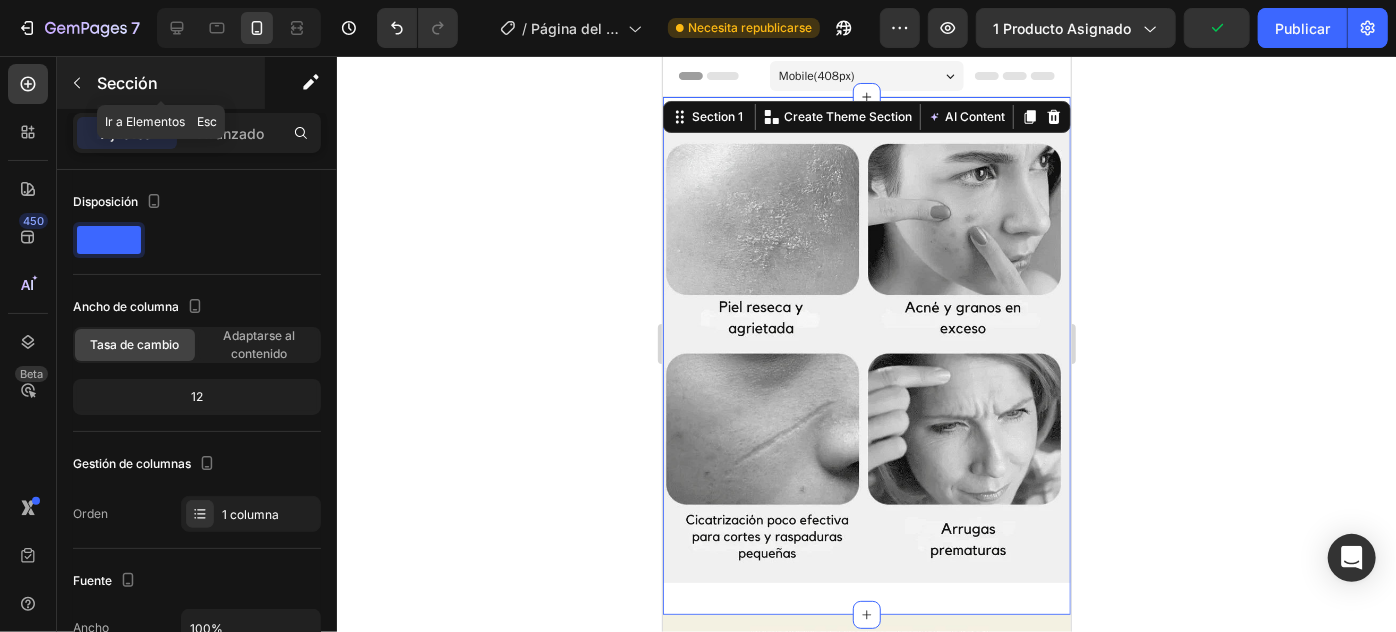 click on "Sección" at bounding box center [161, 83] 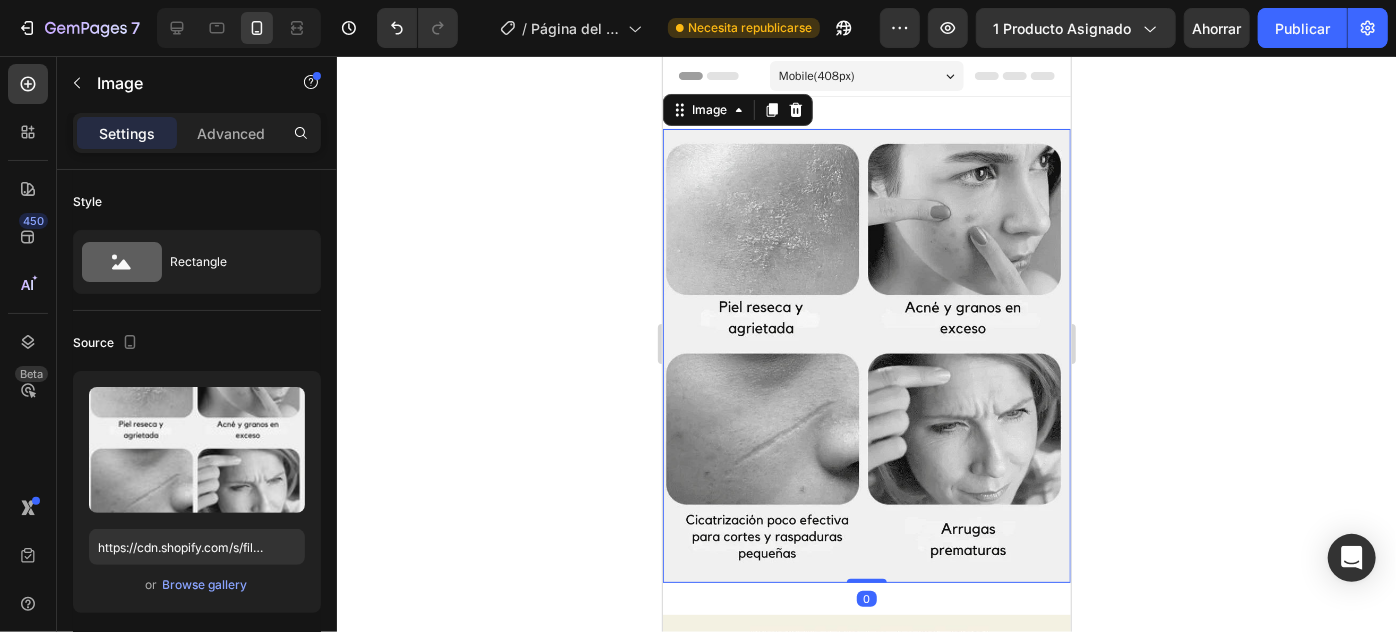 click at bounding box center (866, 355) 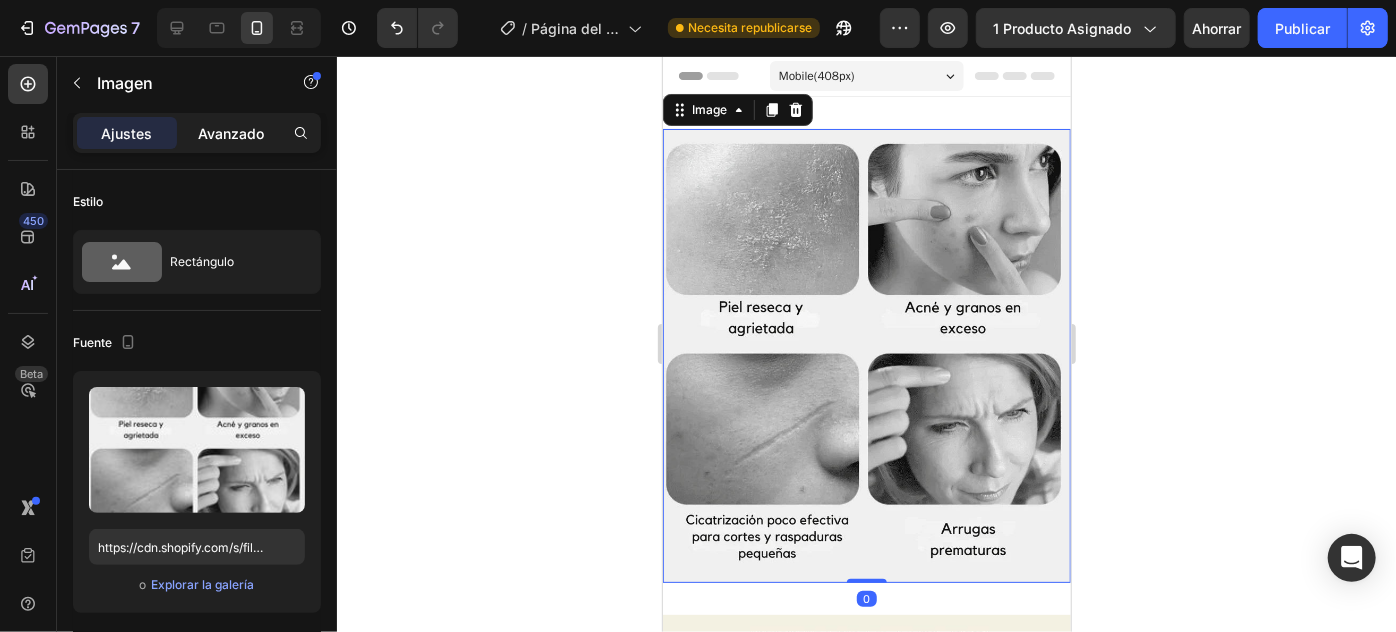 drag, startPoint x: 230, startPoint y: 130, endPoint x: 249, endPoint y: 120, distance: 21.470911 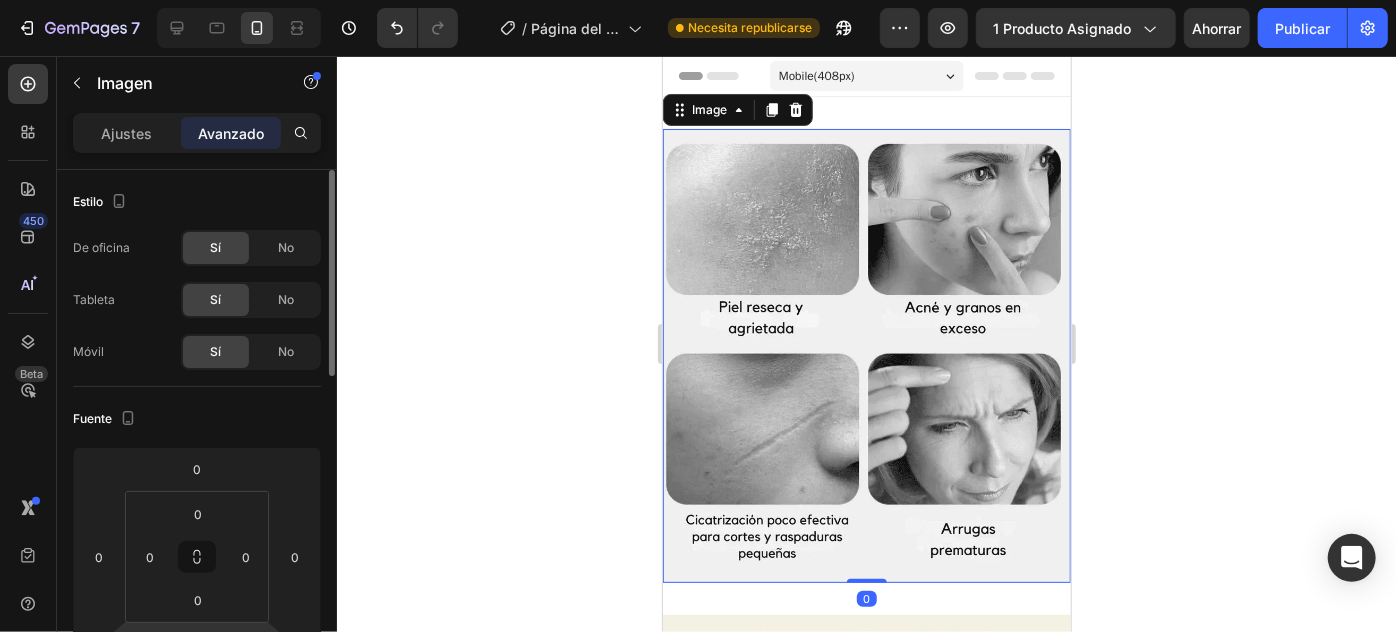 scroll, scrollTop: 181, scrollLeft: 0, axis: vertical 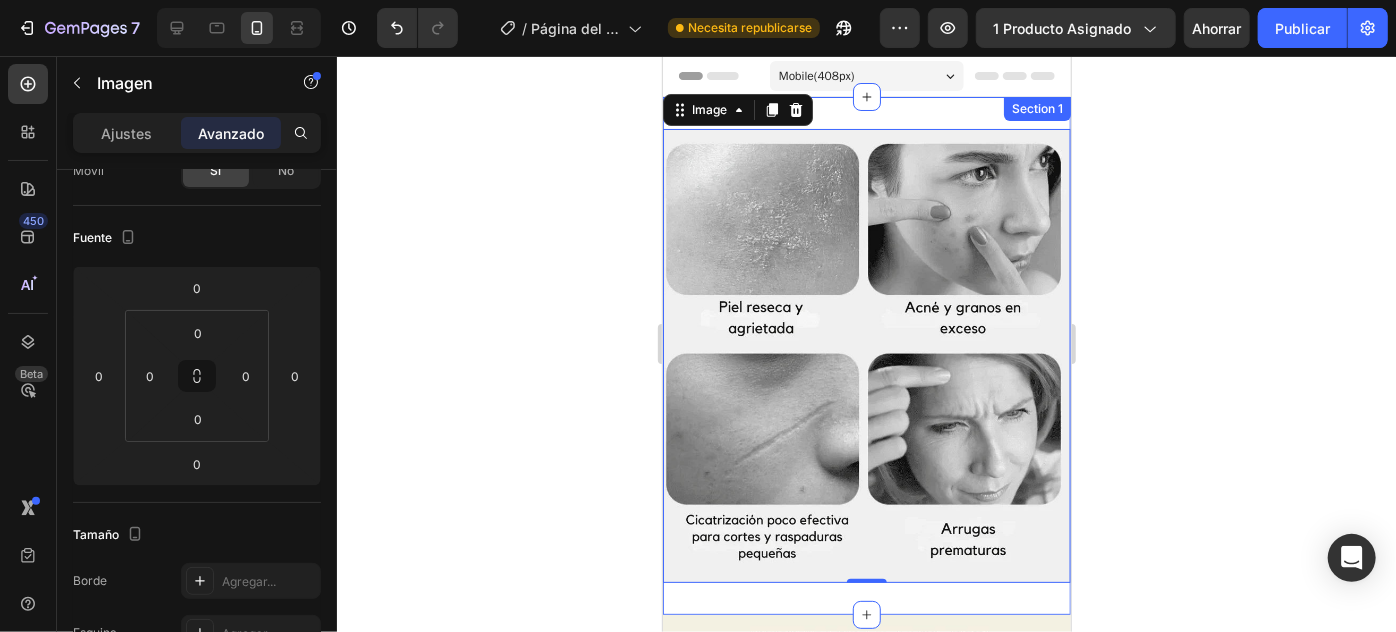 click on "Image   0 Section 1" at bounding box center (866, 355) 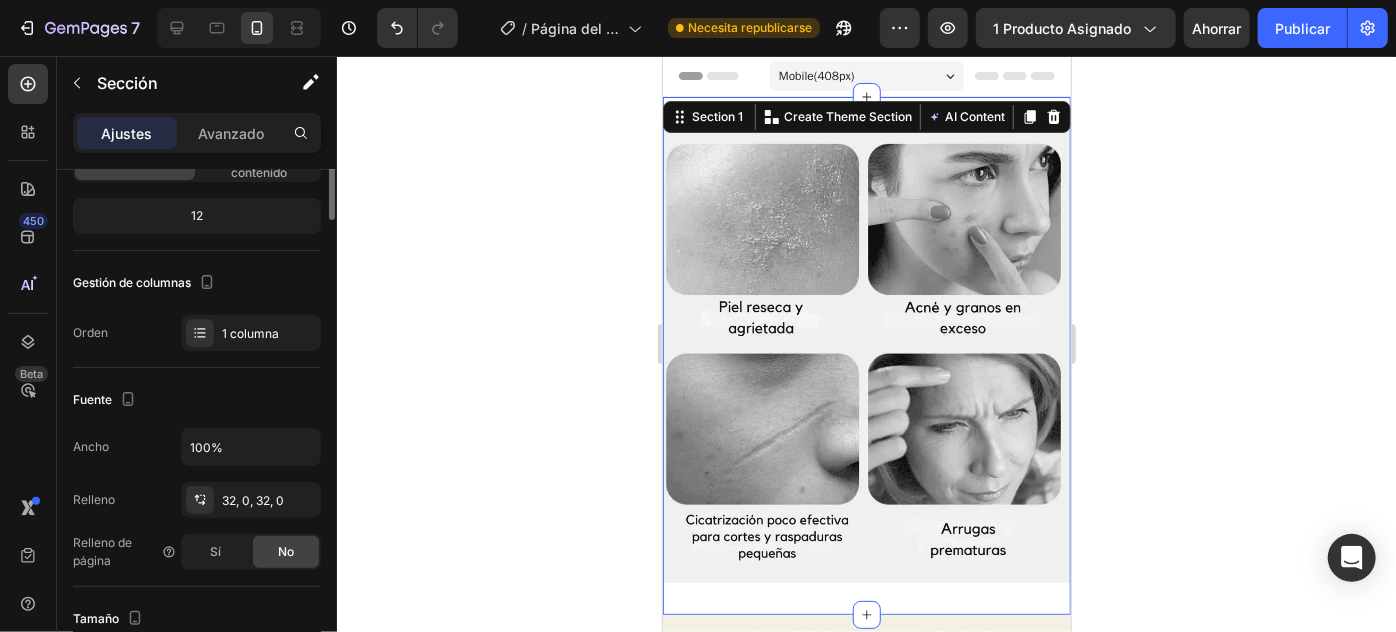 scroll, scrollTop: 0, scrollLeft: 0, axis: both 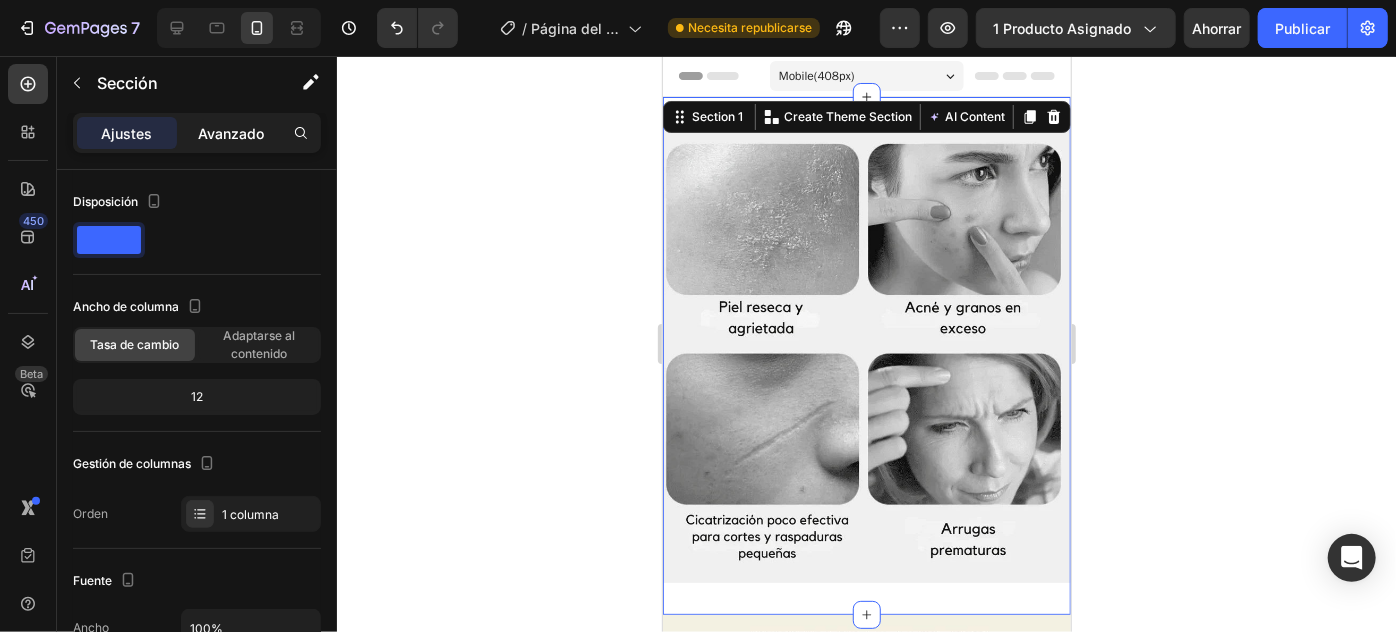click on "Avanzado" at bounding box center [231, 133] 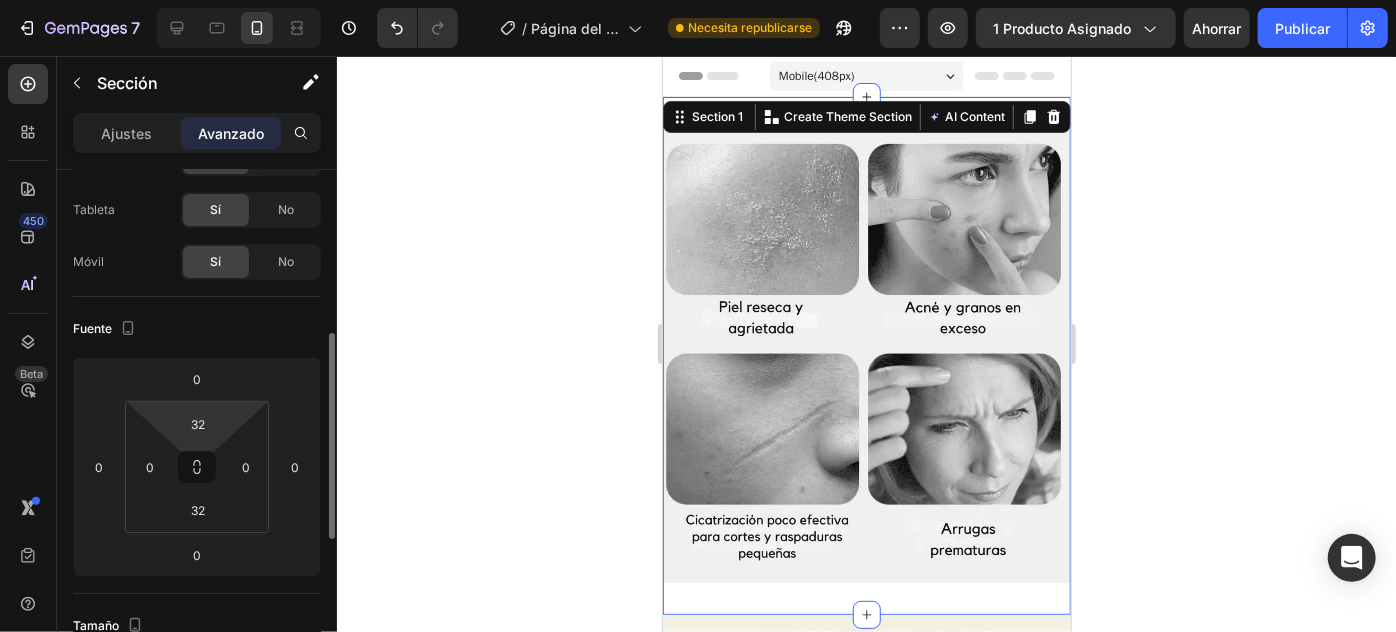 scroll, scrollTop: 181, scrollLeft: 0, axis: vertical 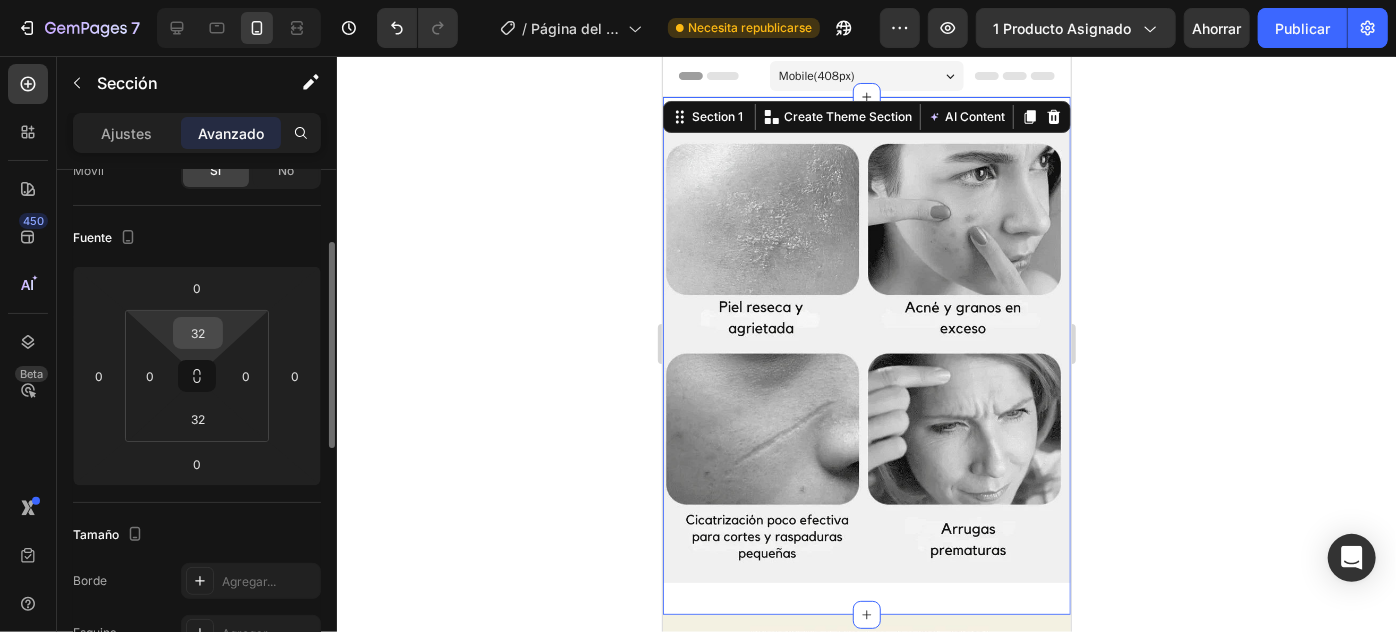 click on "32" at bounding box center [198, 333] 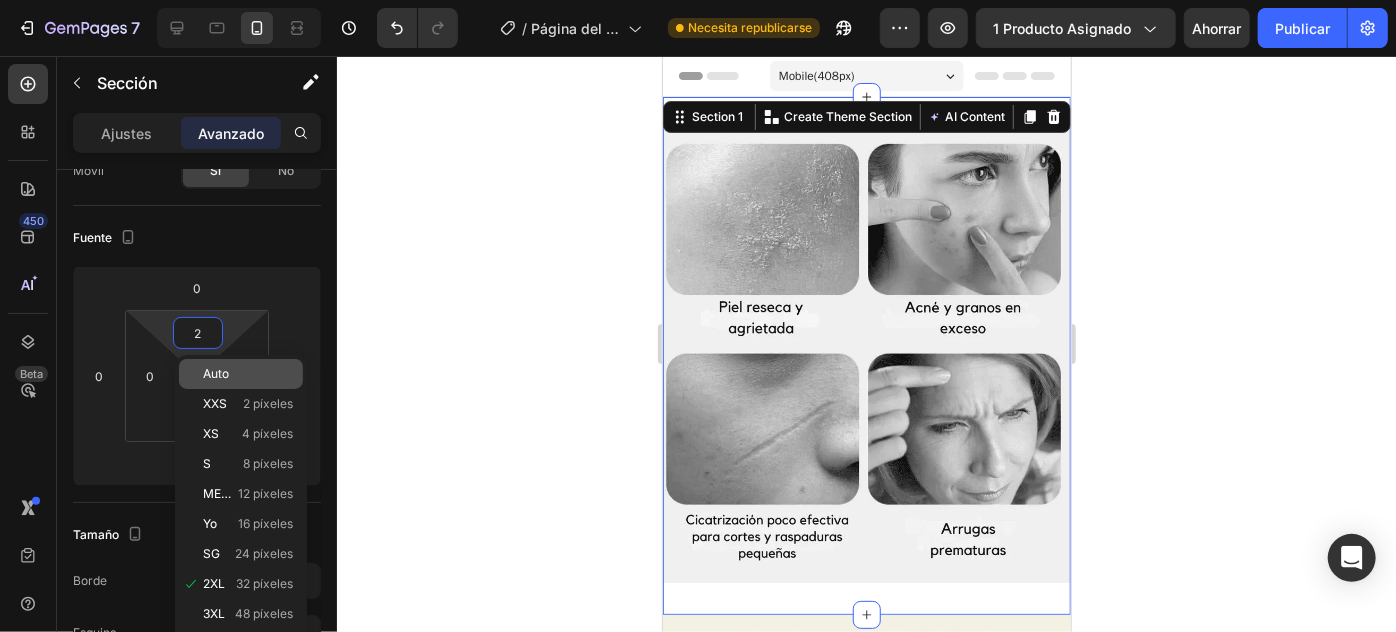 click on "Auto" at bounding box center (216, 373) 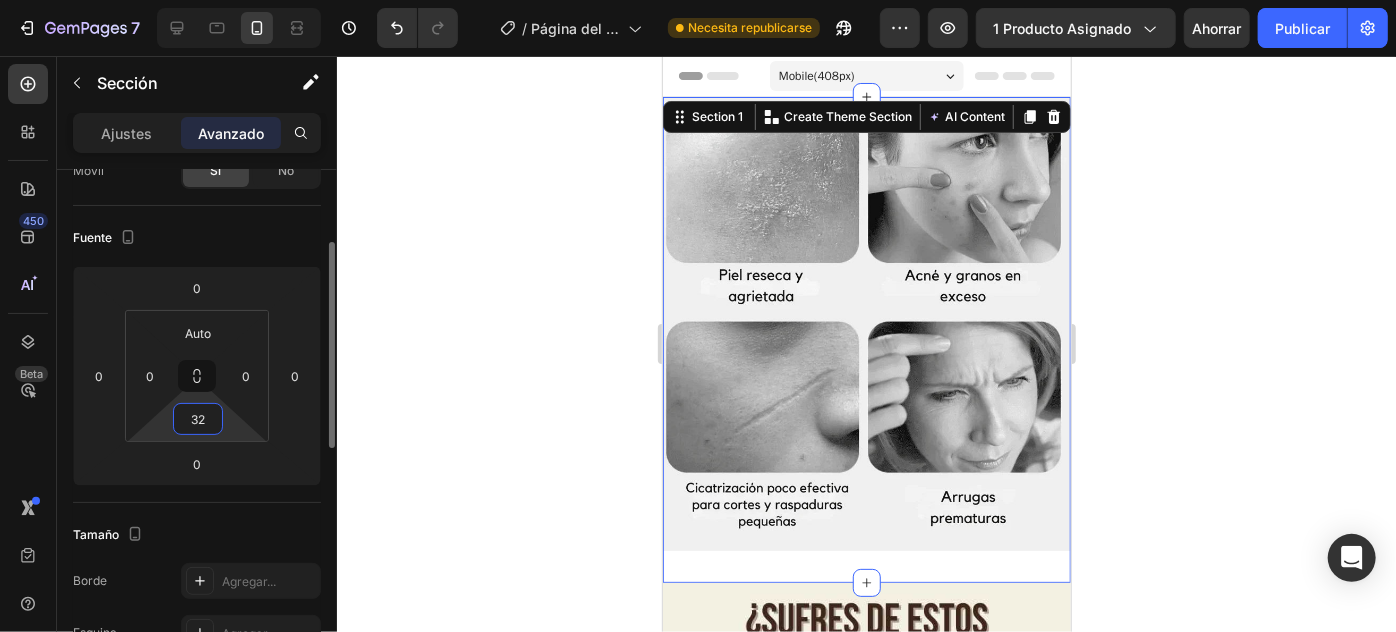 click on "32" at bounding box center (198, 419) 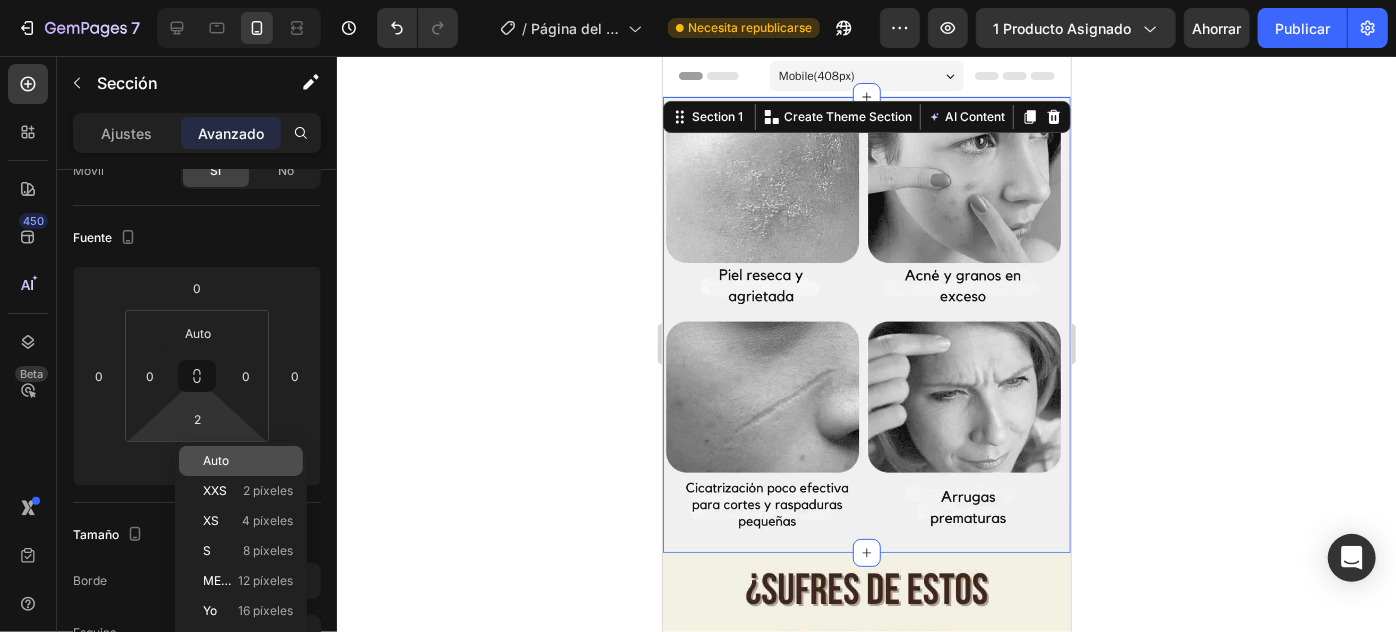 click on "Auto" 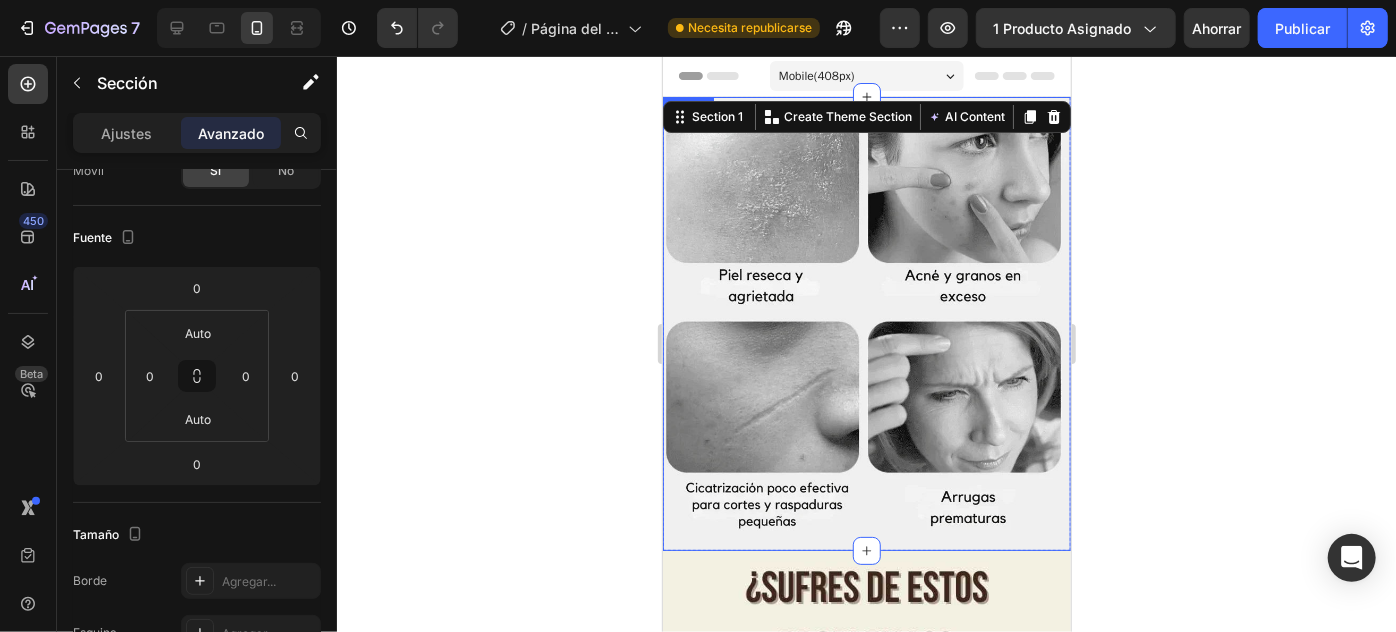 click 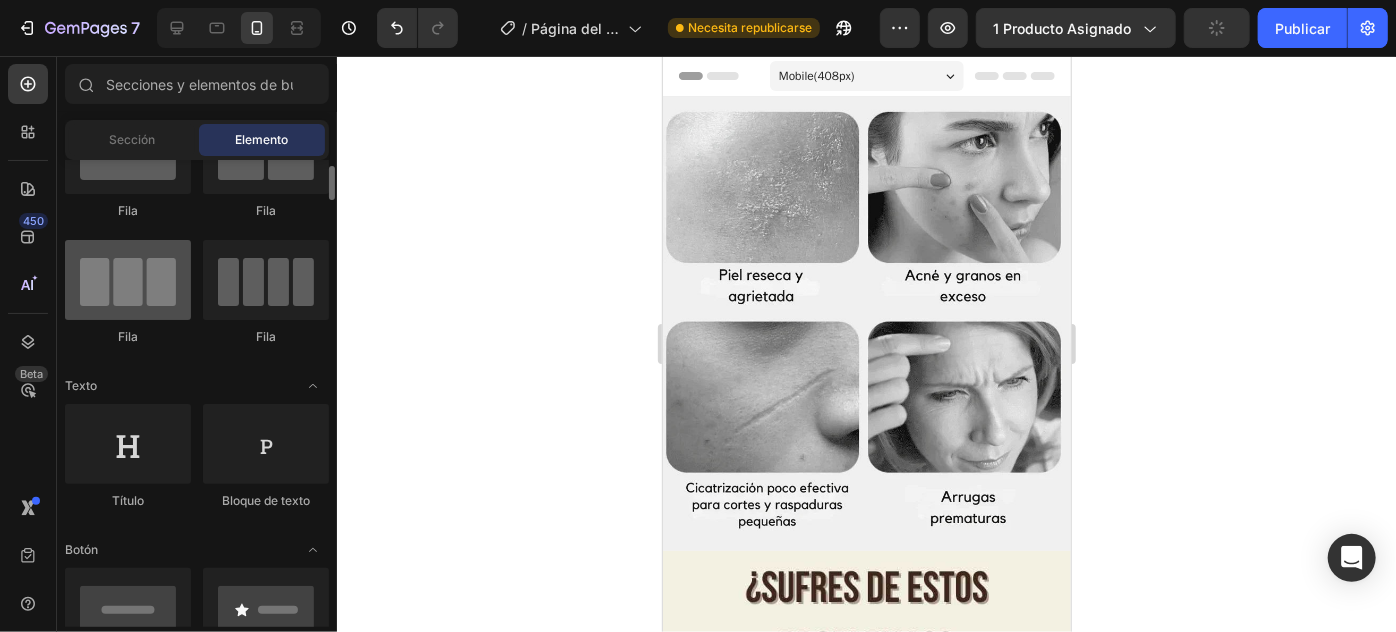 scroll, scrollTop: 0, scrollLeft: 0, axis: both 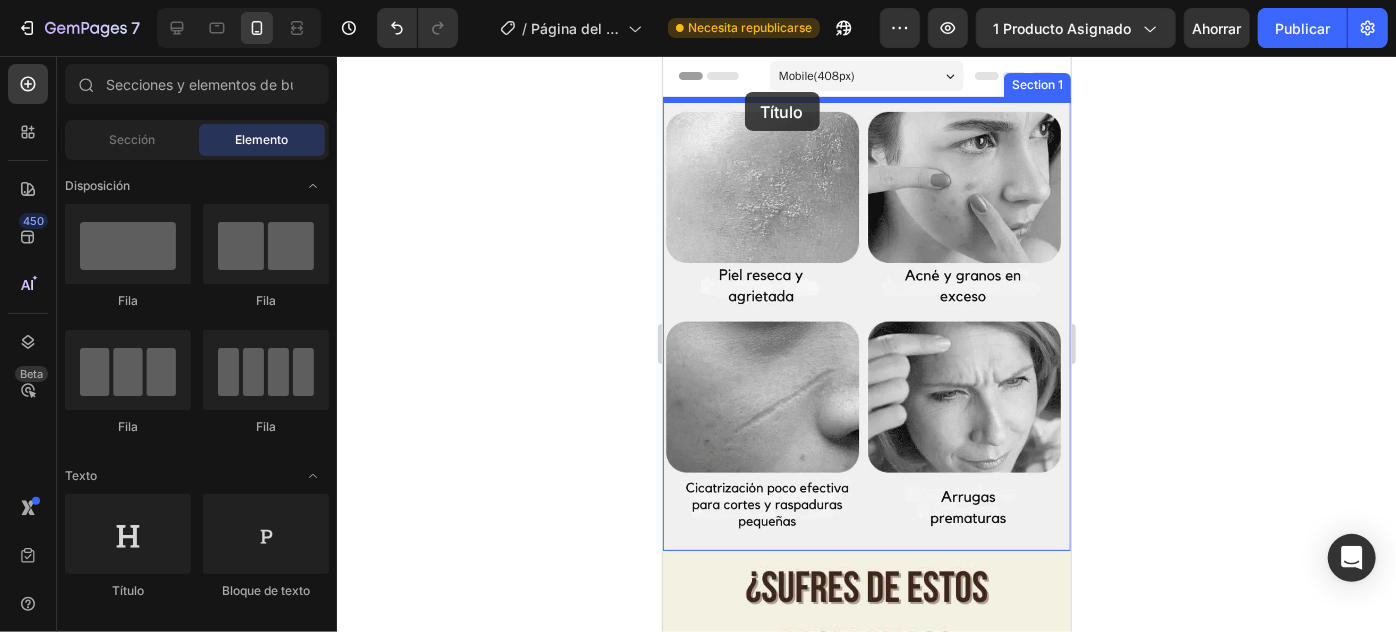 drag, startPoint x: 889, startPoint y: 523, endPoint x: 744, endPoint y: 91, distance: 455.6852 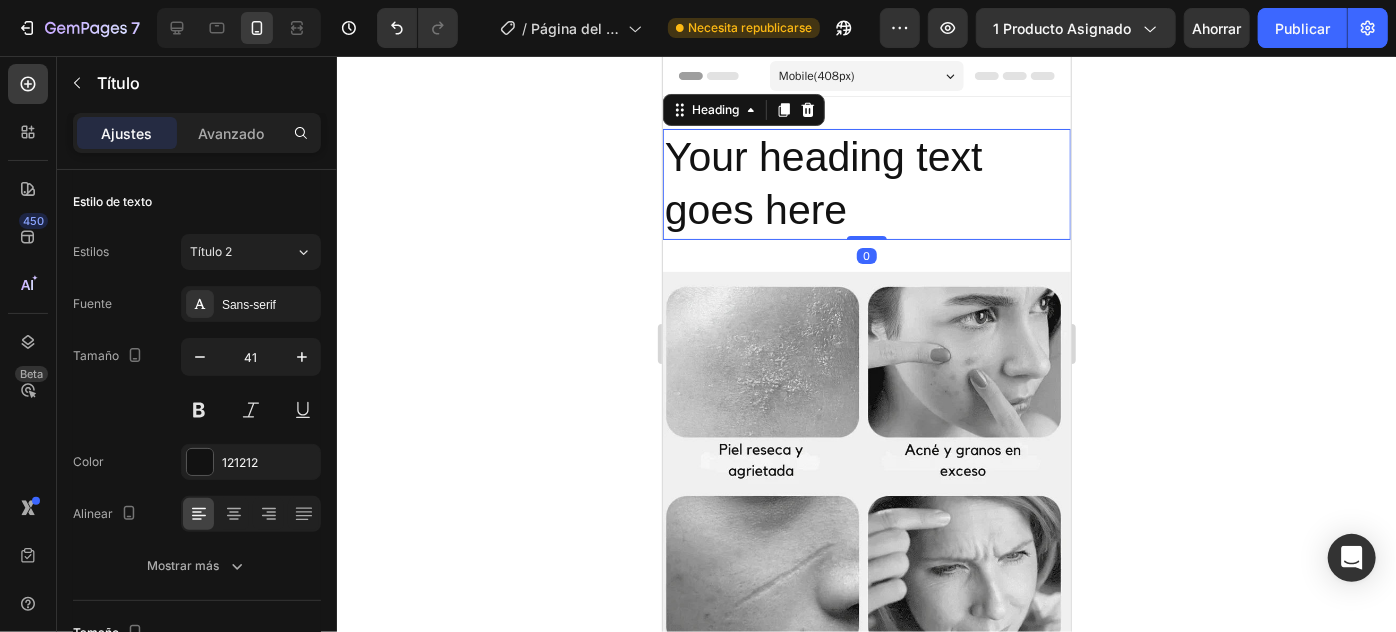 click on "Your heading text goes here" at bounding box center [866, 183] 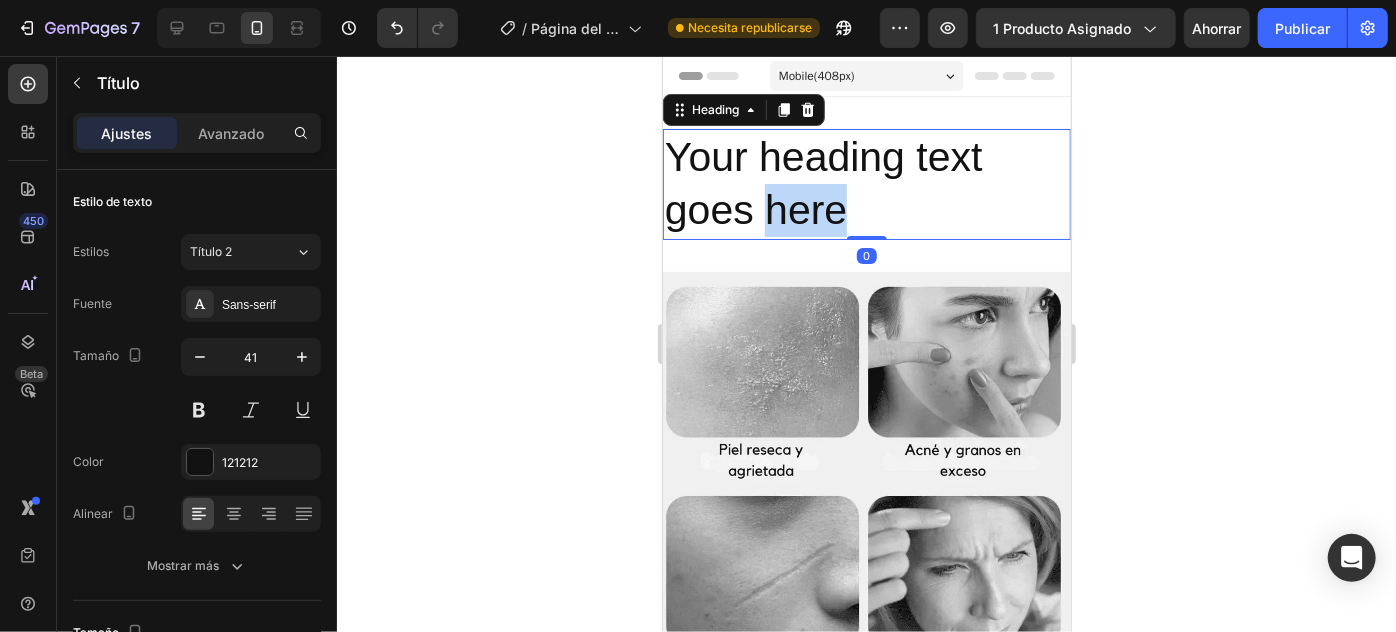 click on "Your heading text goes here" at bounding box center (866, 183) 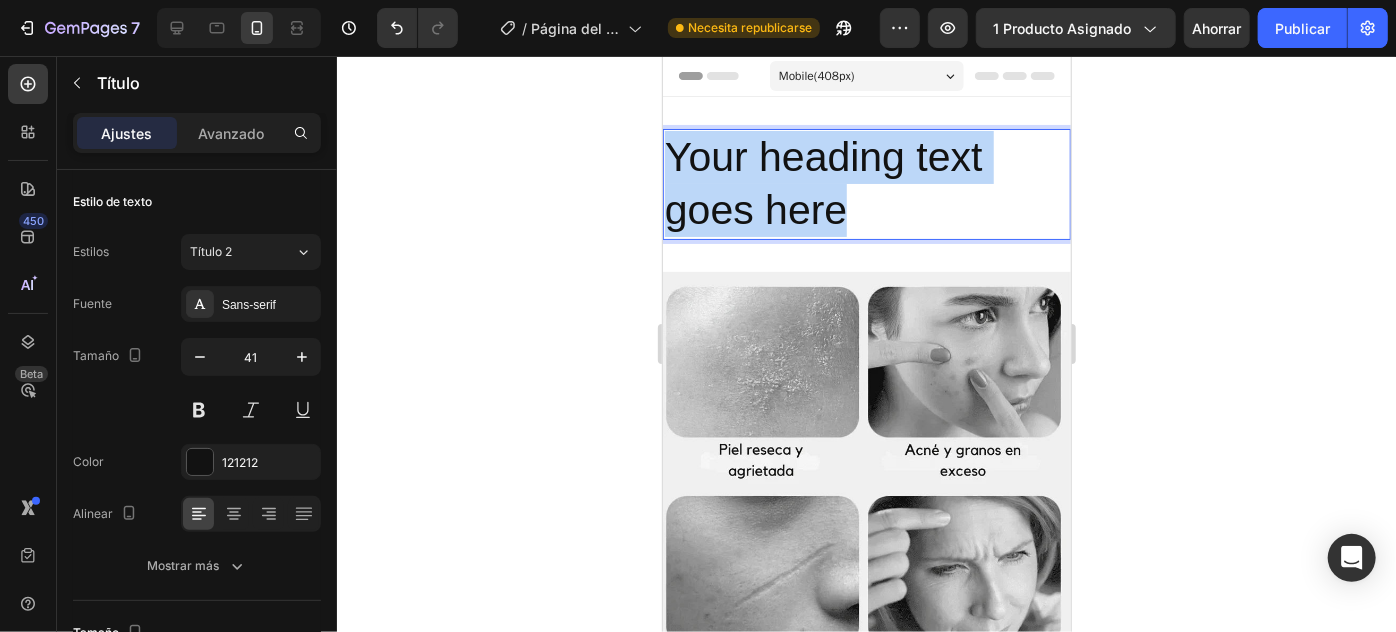 click on "Your heading text goes here" at bounding box center [866, 183] 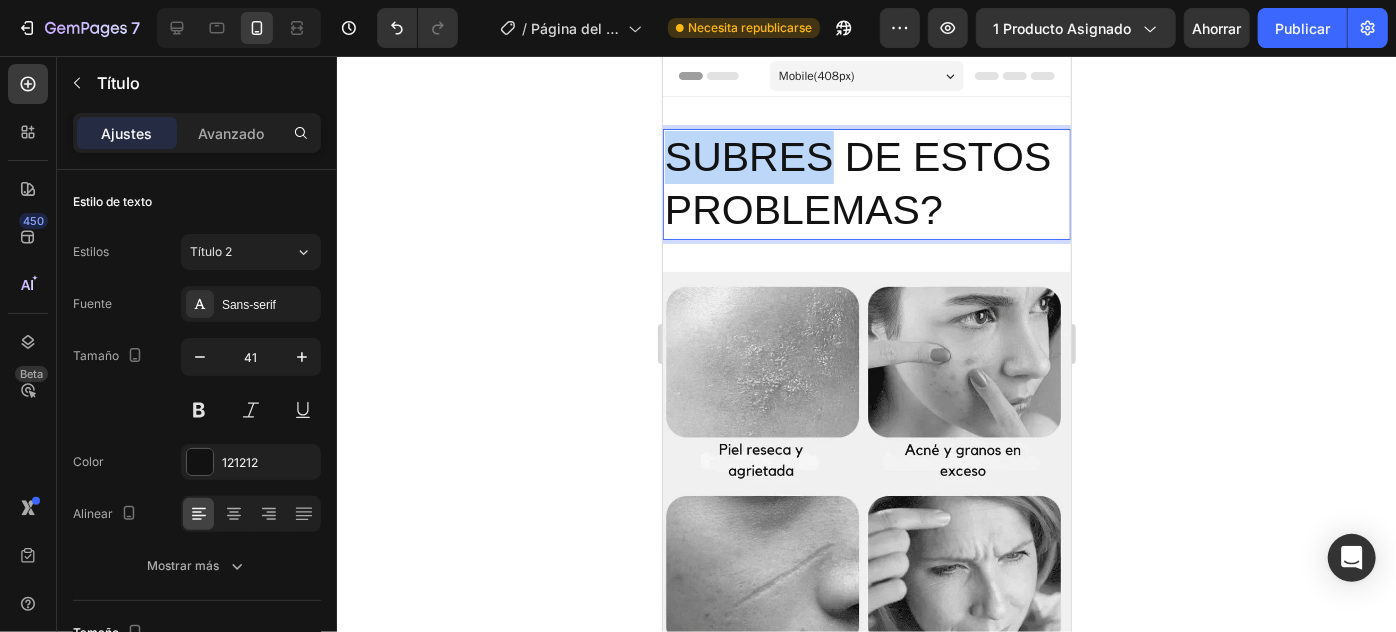 drag, startPoint x: 832, startPoint y: 147, endPoint x: 661, endPoint y: 131, distance: 171.7469 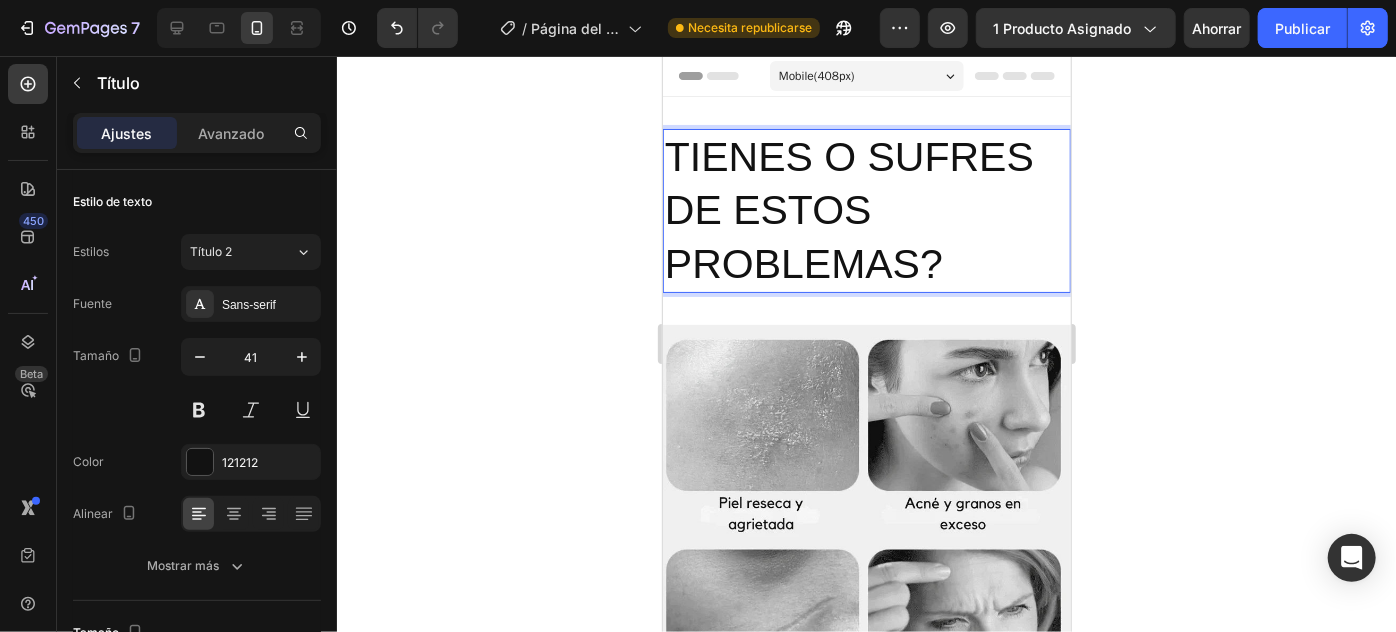 click on "TIENES O SUFRES DE ESTOS PROBLEMAS?" at bounding box center [866, 210] 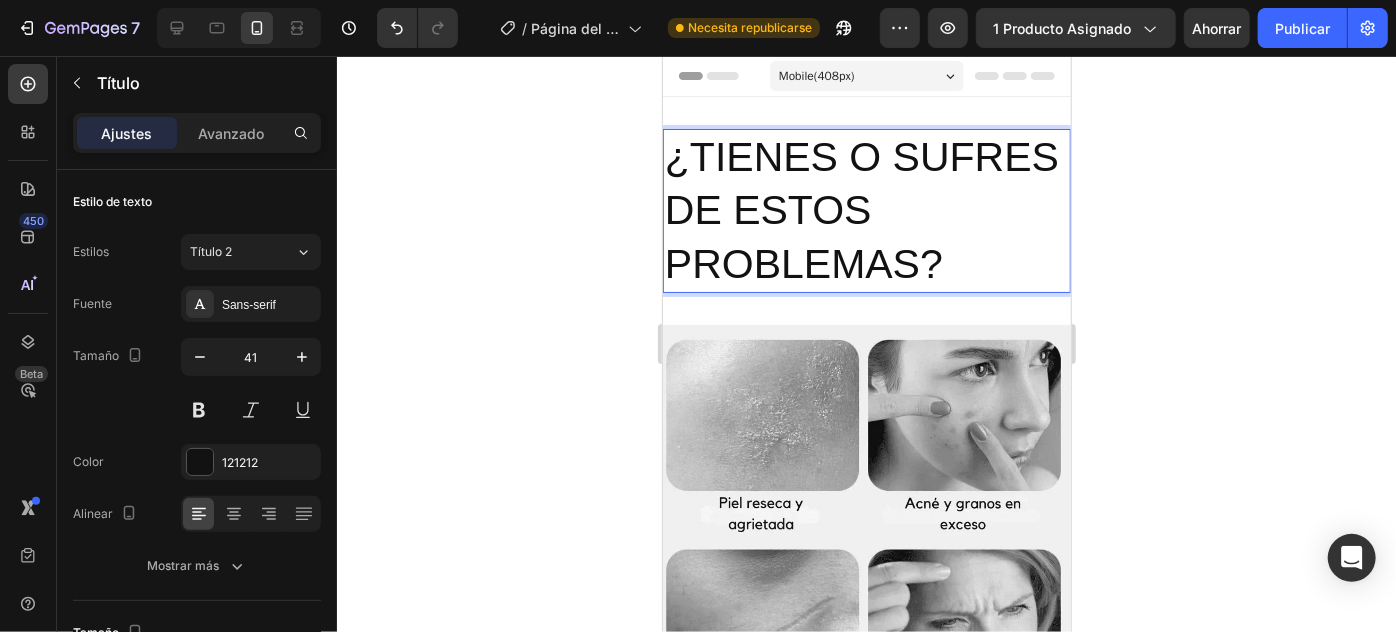click on "¿TIENES O SUFRES DE ESTOS PROBLEMAS?" at bounding box center (866, 210) 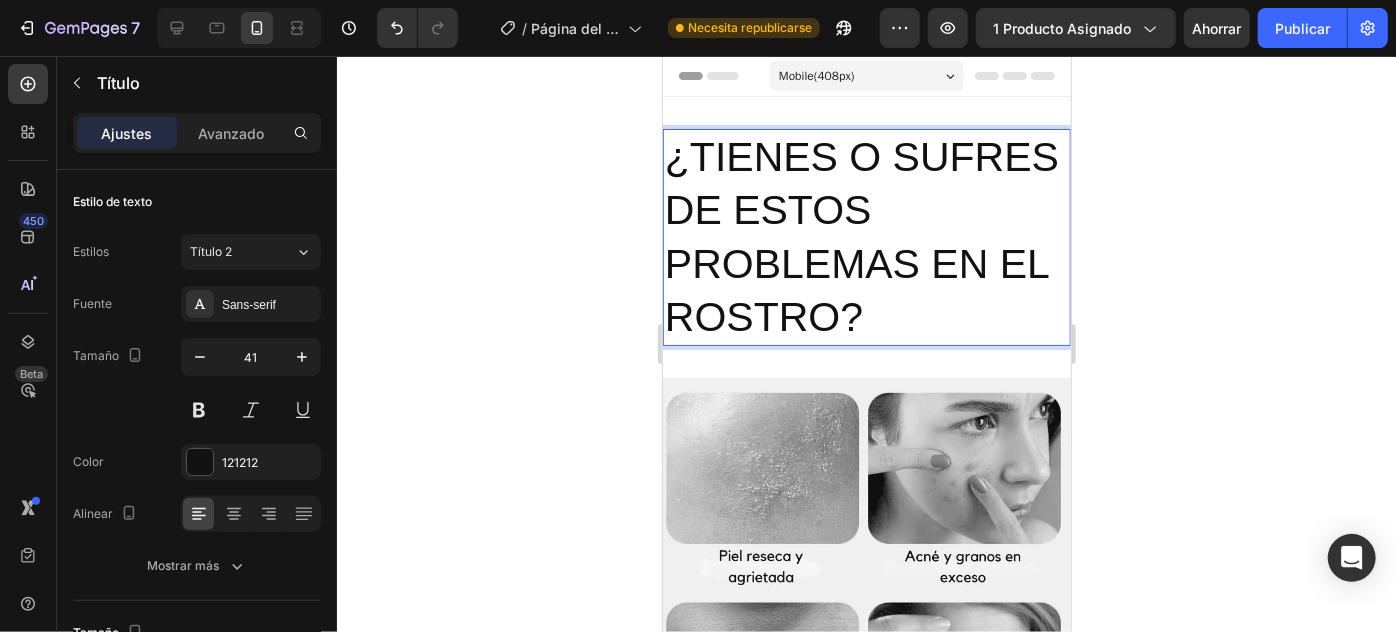 drag, startPoint x: 517, startPoint y: 194, endPoint x: 589, endPoint y: 193, distance: 72.00694 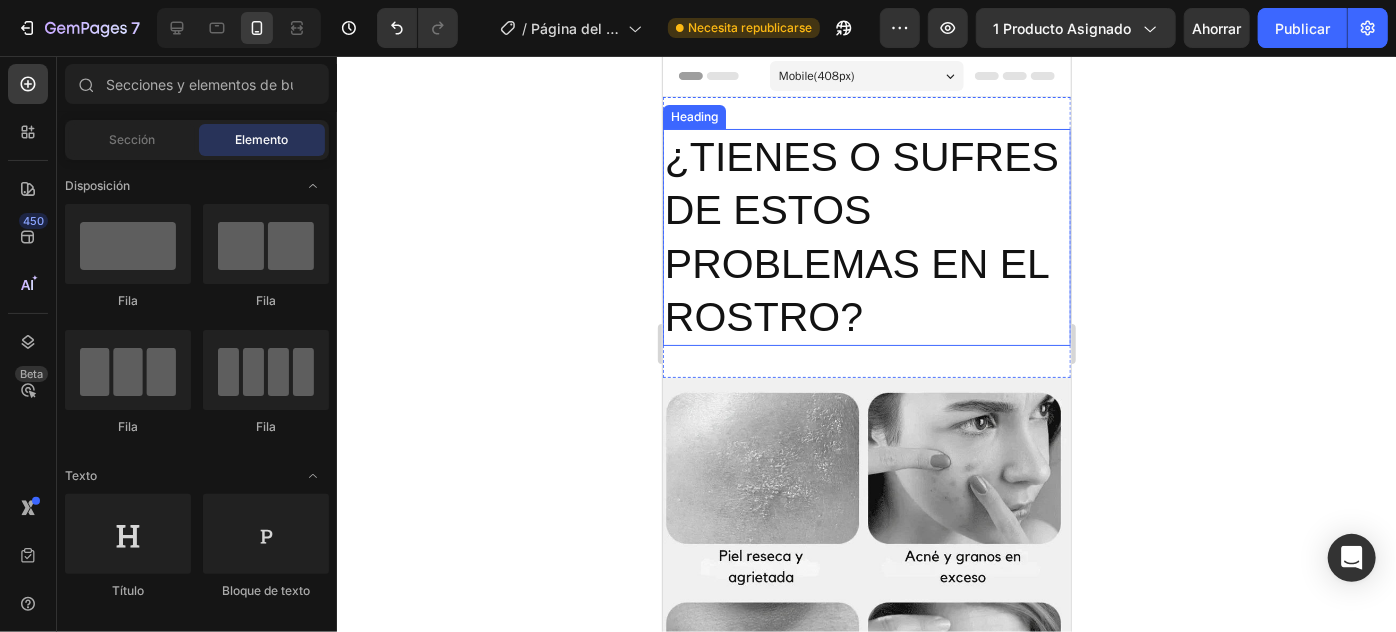 click on "¿TIENES O SUFRES DE ESTOS PROBLEMAS EN EL ROSTRO?" at bounding box center (866, 236) 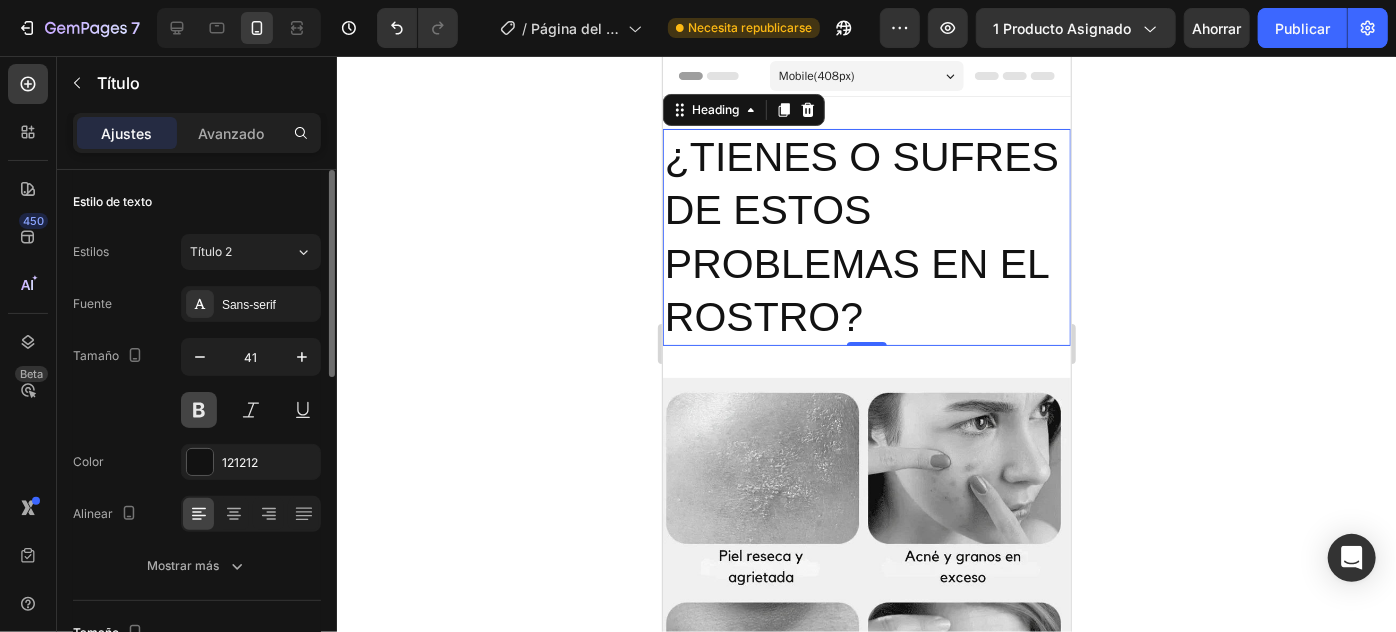 click at bounding box center [199, 410] 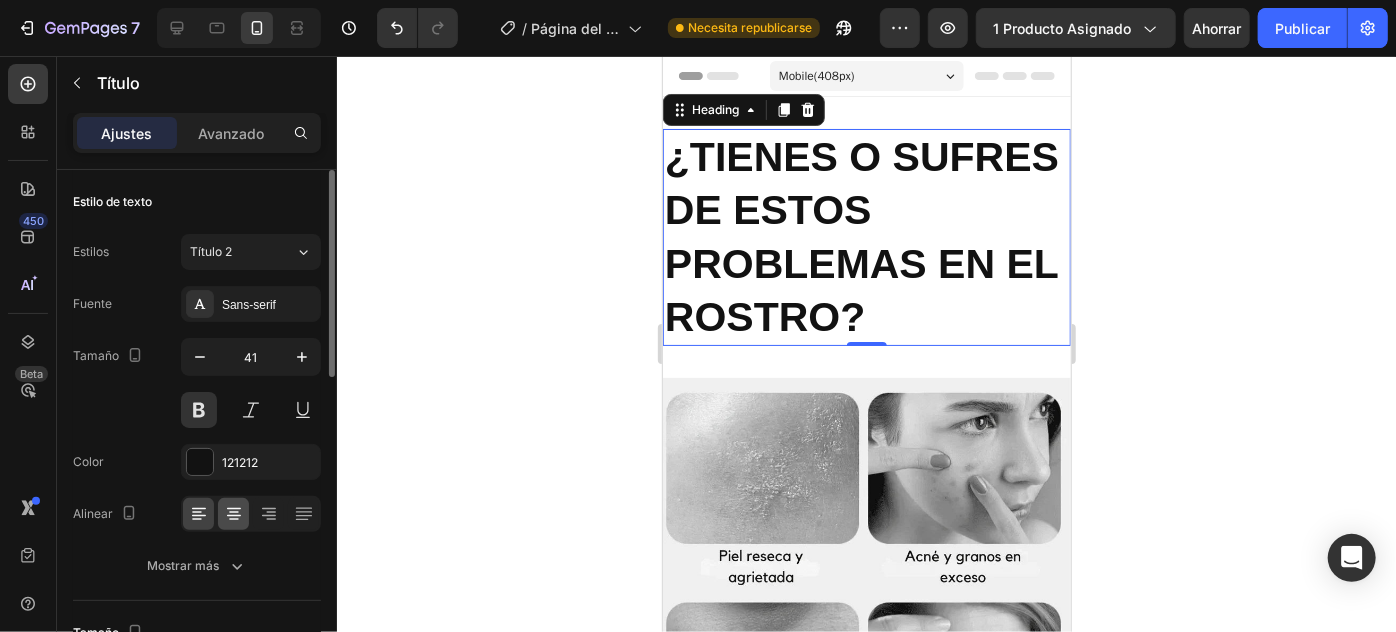 click 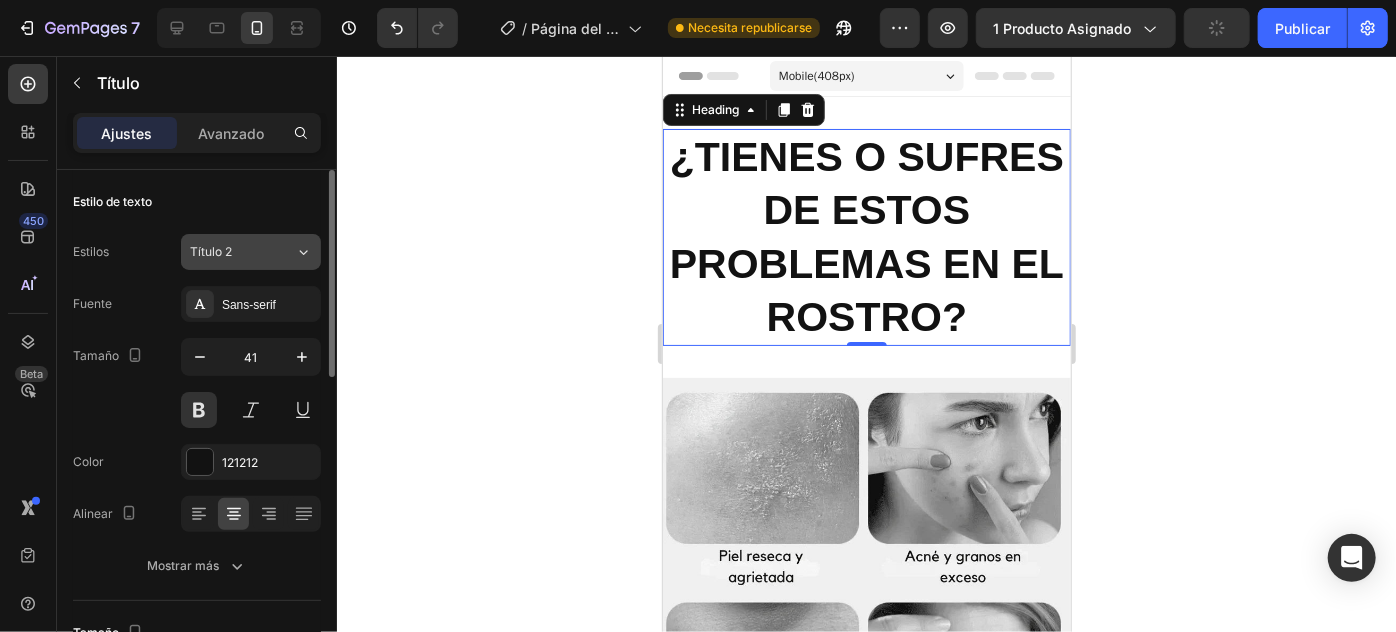 click on "Título 2" at bounding box center [230, 252] 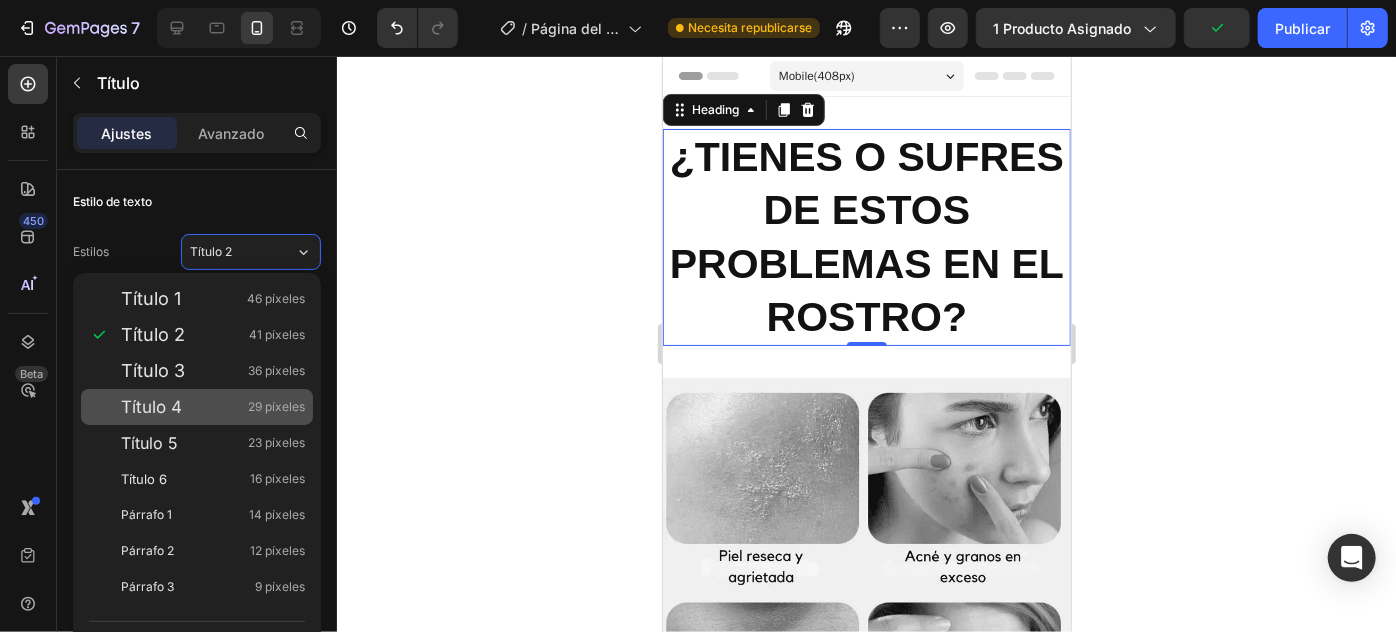 click on "Título 4 29 píxeles" at bounding box center (197, 407) 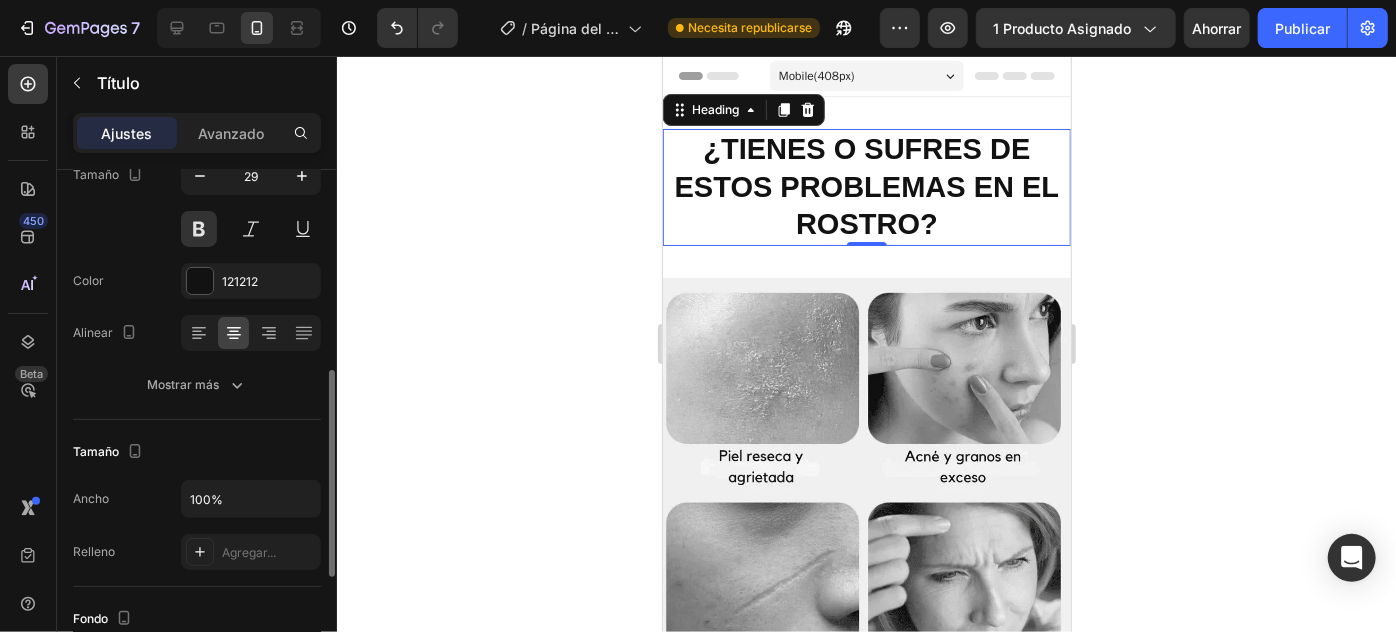 scroll, scrollTop: 272, scrollLeft: 0, axis: vertical 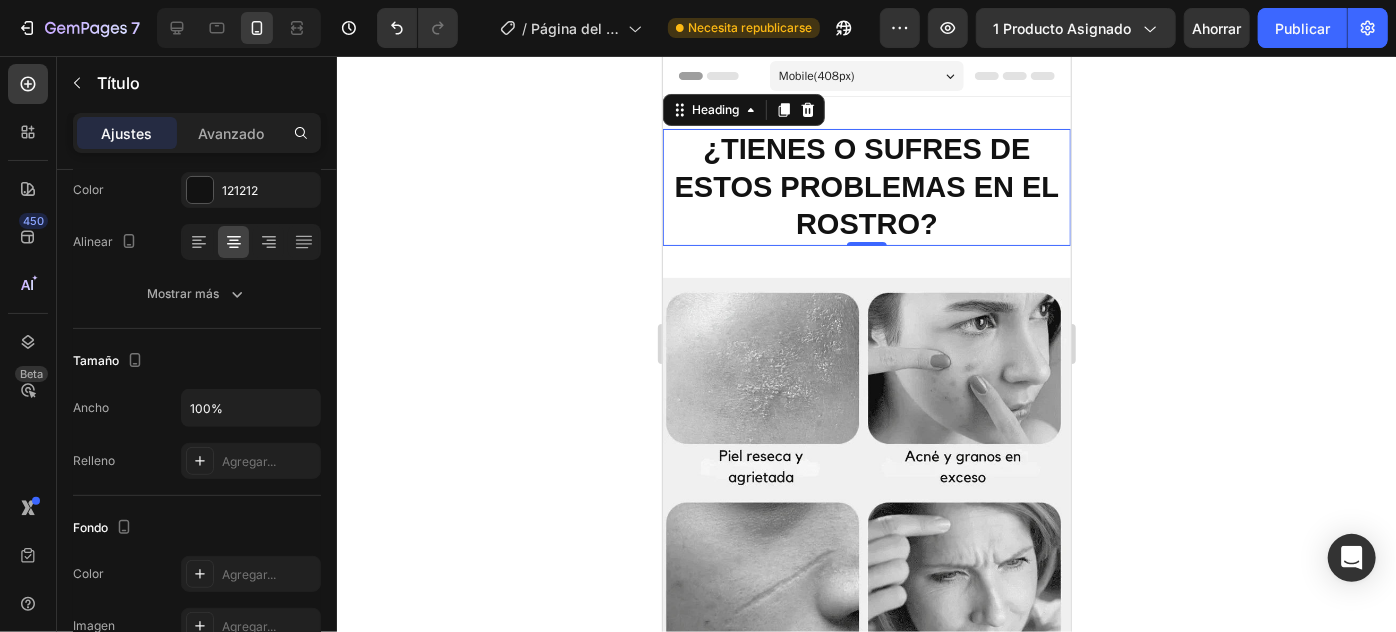 click 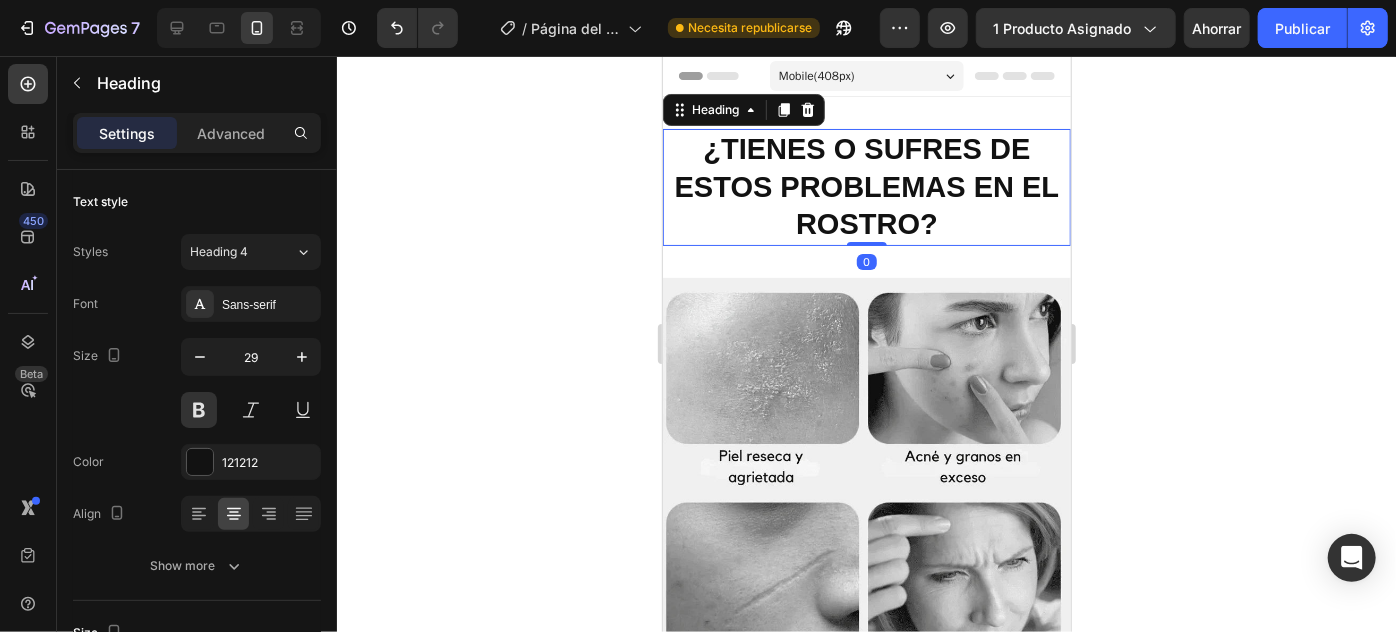 click on "¿TIENES O SUFRES DE ESTOS PROBLEMAS EN EL ROSTRO?" at bounding box center [866, 186] 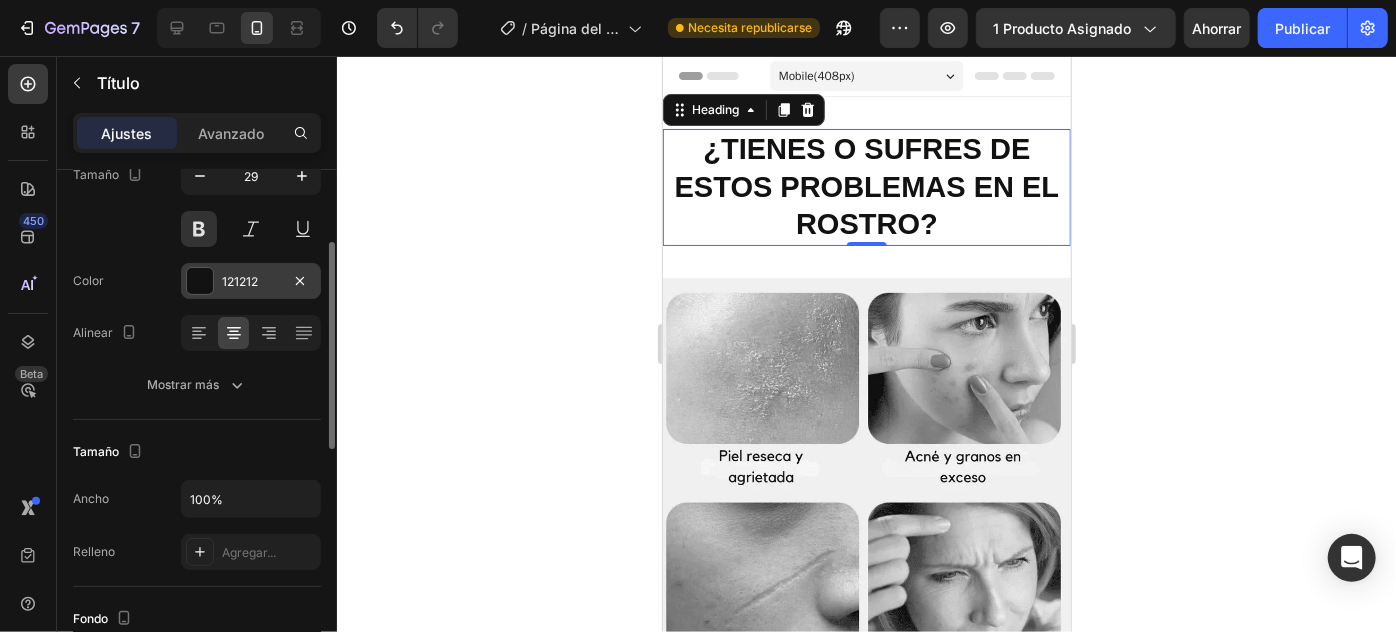scroll, scrollTop: 90, scrollLeft: 0, axis: vertical 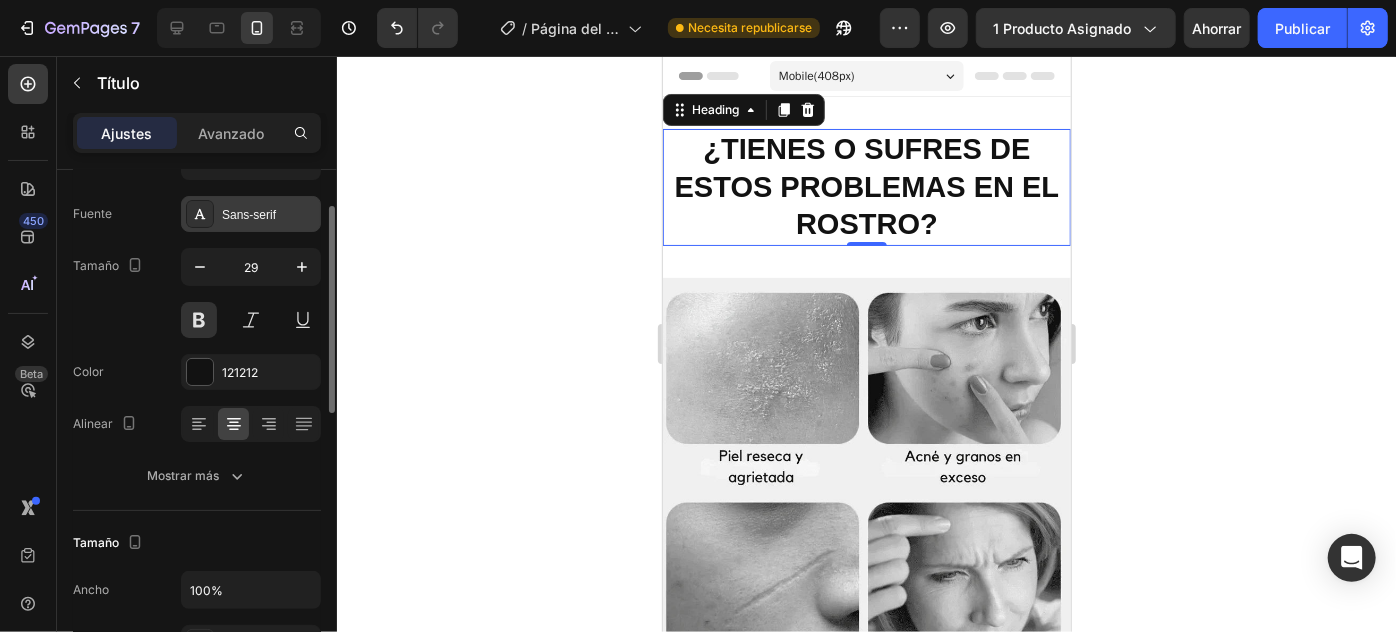 click on "Sans-serif" at bounding box center (249, 215) 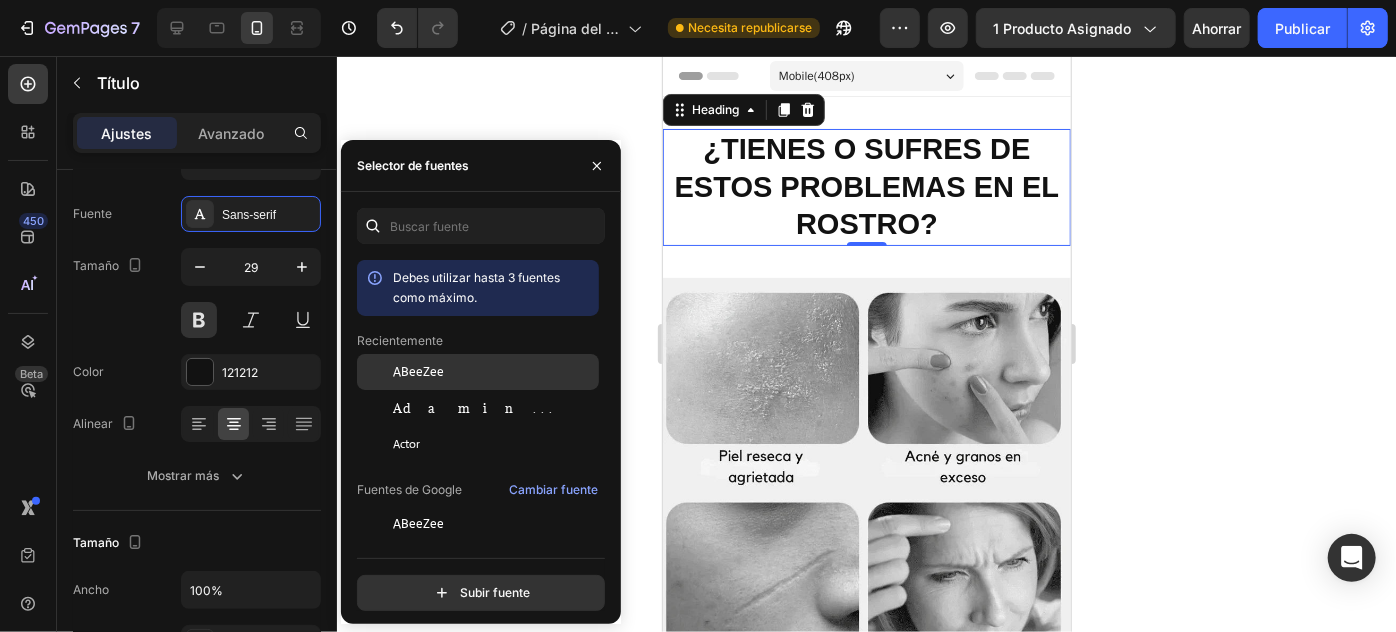 click on "ABeeZee" at bounding box center [418, 372] 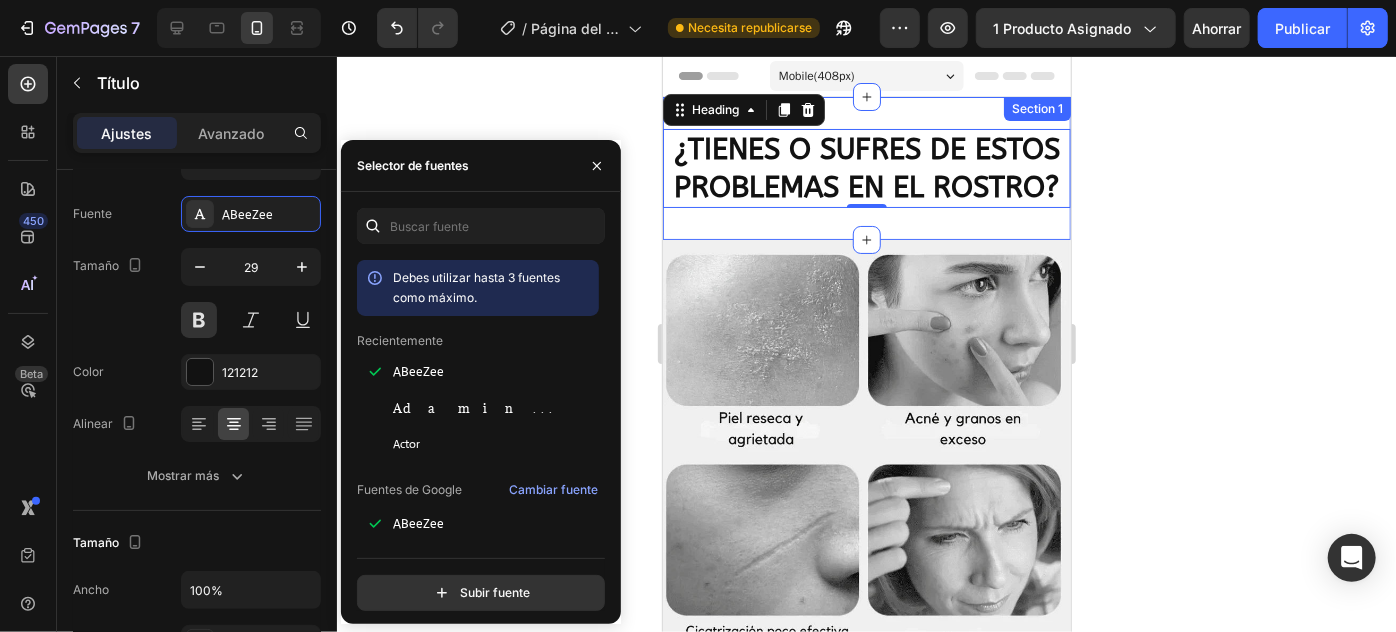 click 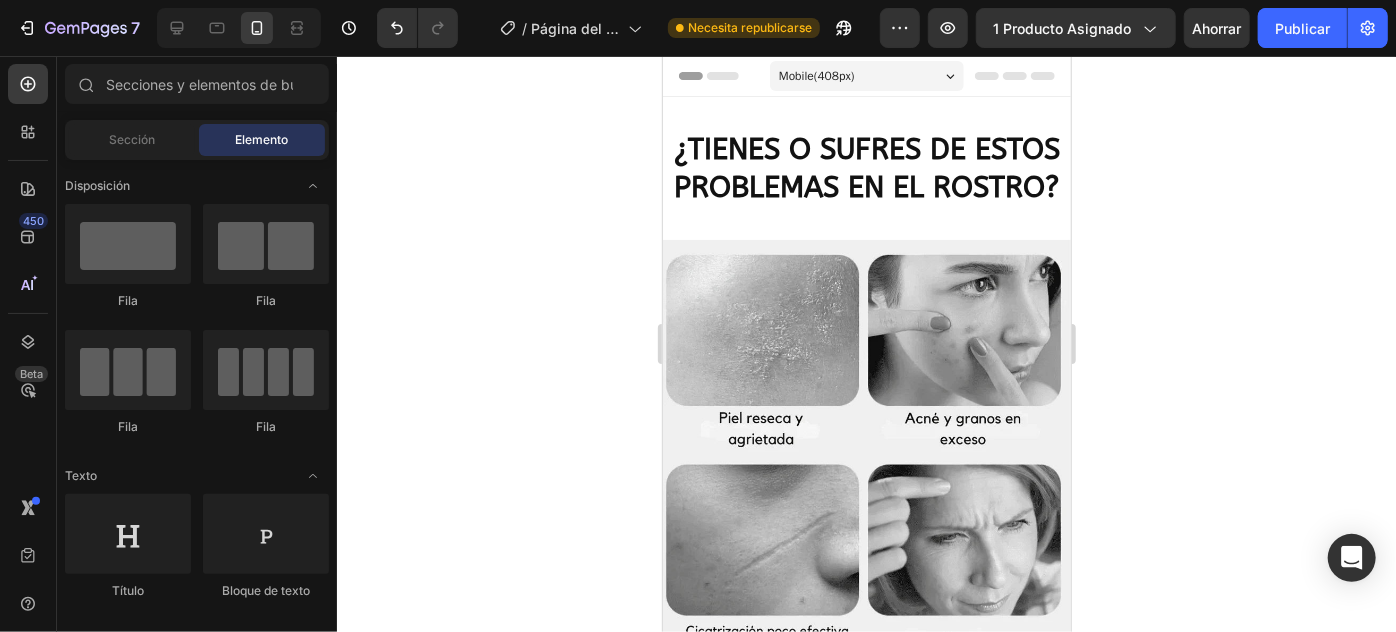 click 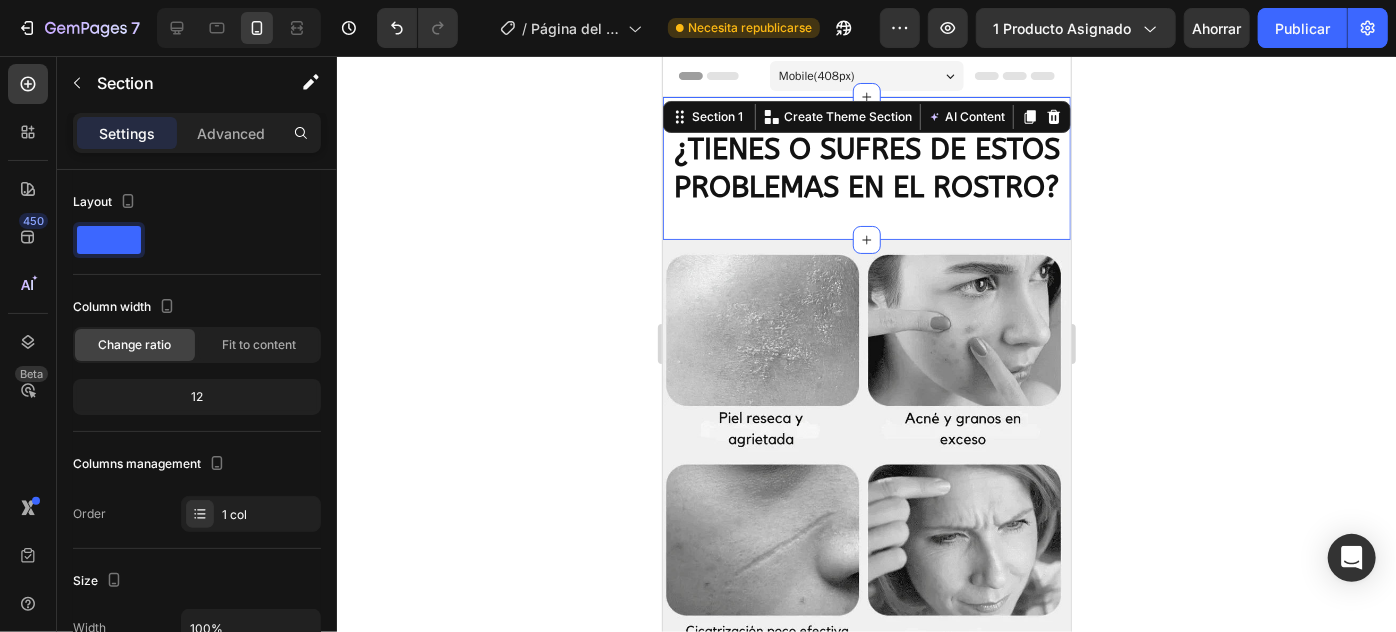 click on "¿TIENES O SUFRES DE ESTOS PROBLEMAS EN EL ROSTRO? Heading Section 1   You can create reusable sections Create Theme Section AI Content Write with GemAI What would you like to describe here? Tone and Voice Persuasive Product Show more Generate" at bounding box center (866, 167) 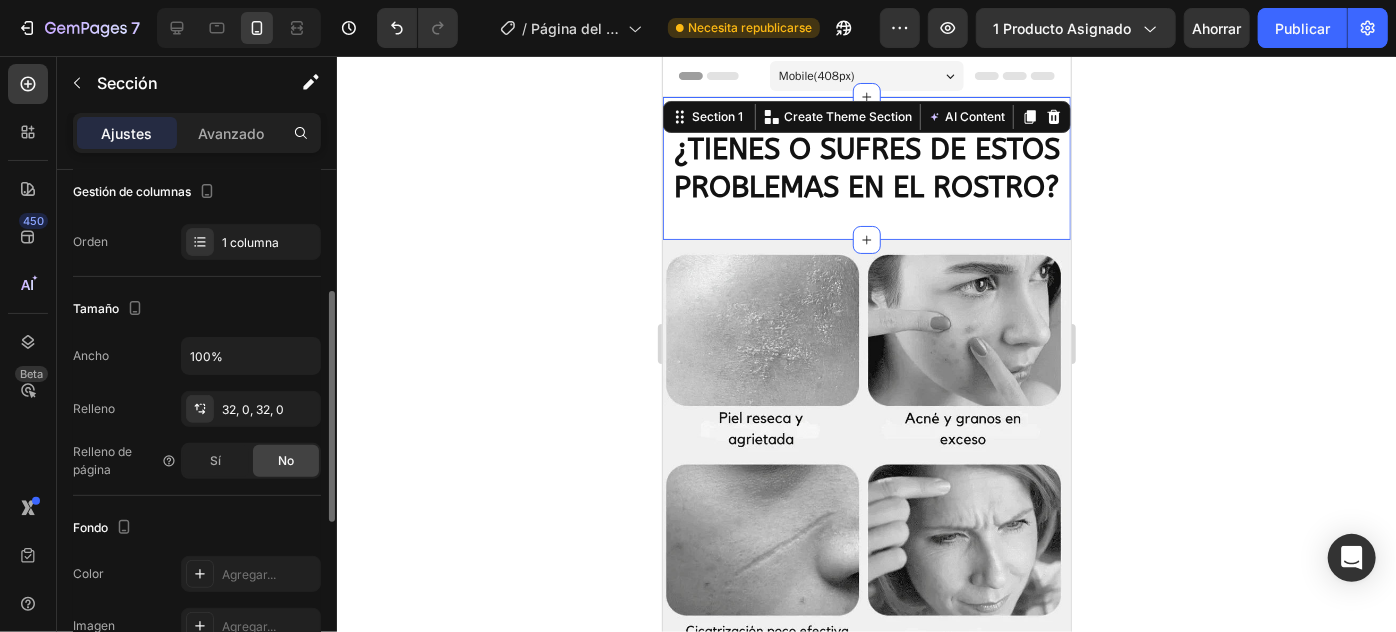 scroll, scrollTop: 363, scrollLeft: 0, axis: vertical 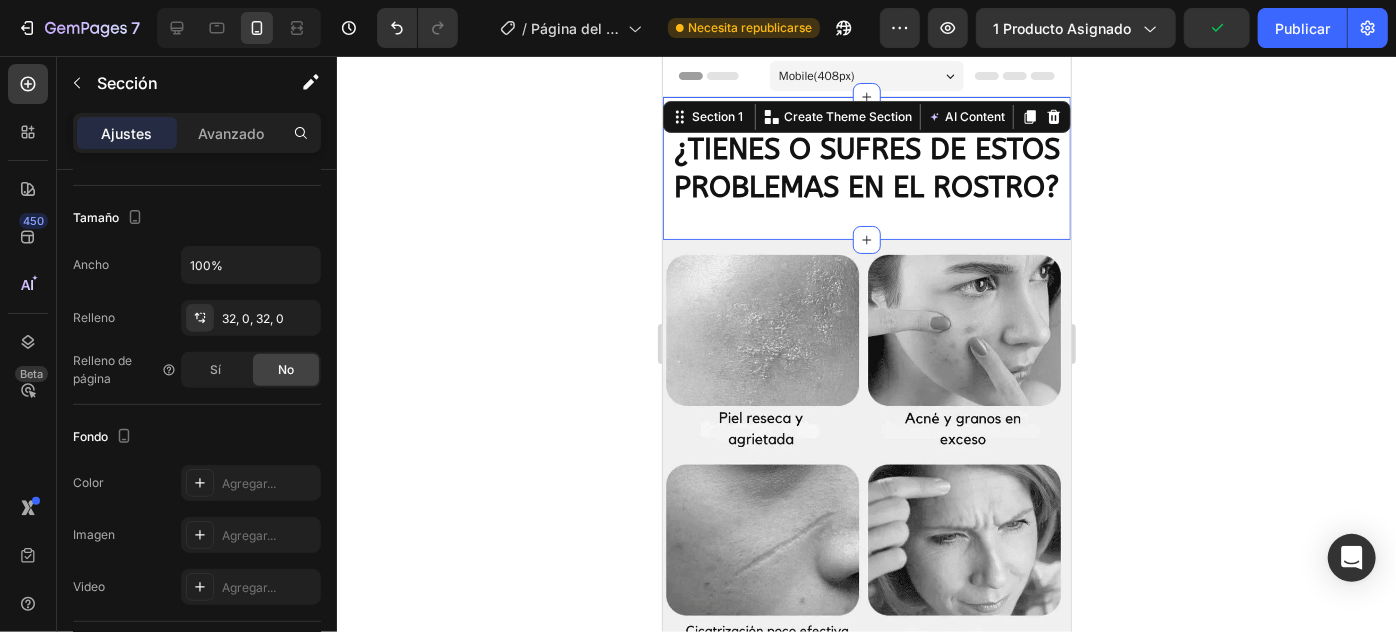 click 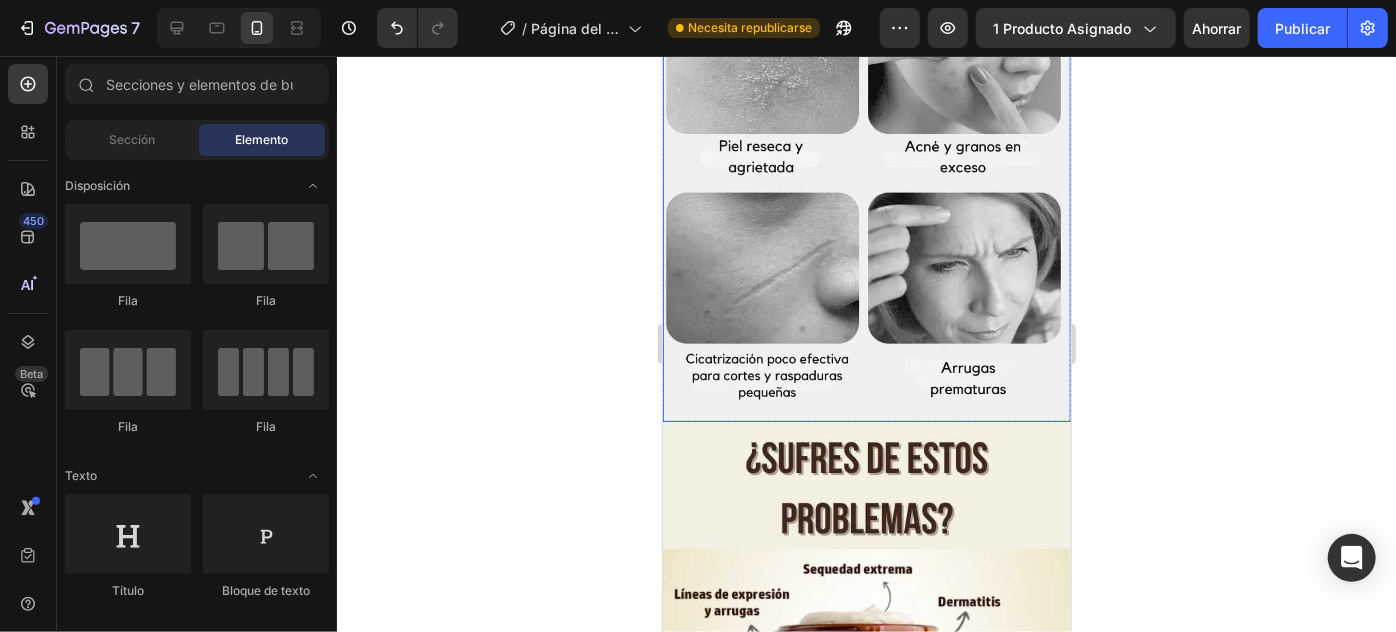 scroll, scrollTop: 363, scrollLeft: 0, axis: vertical 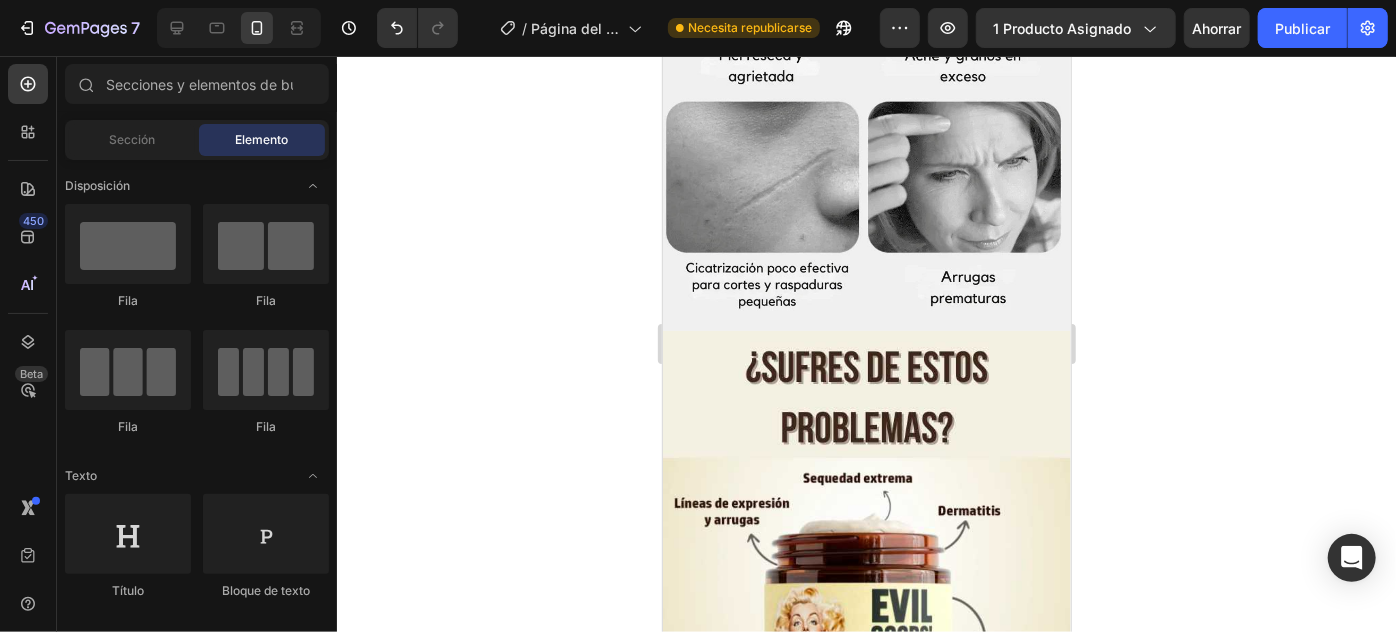 click 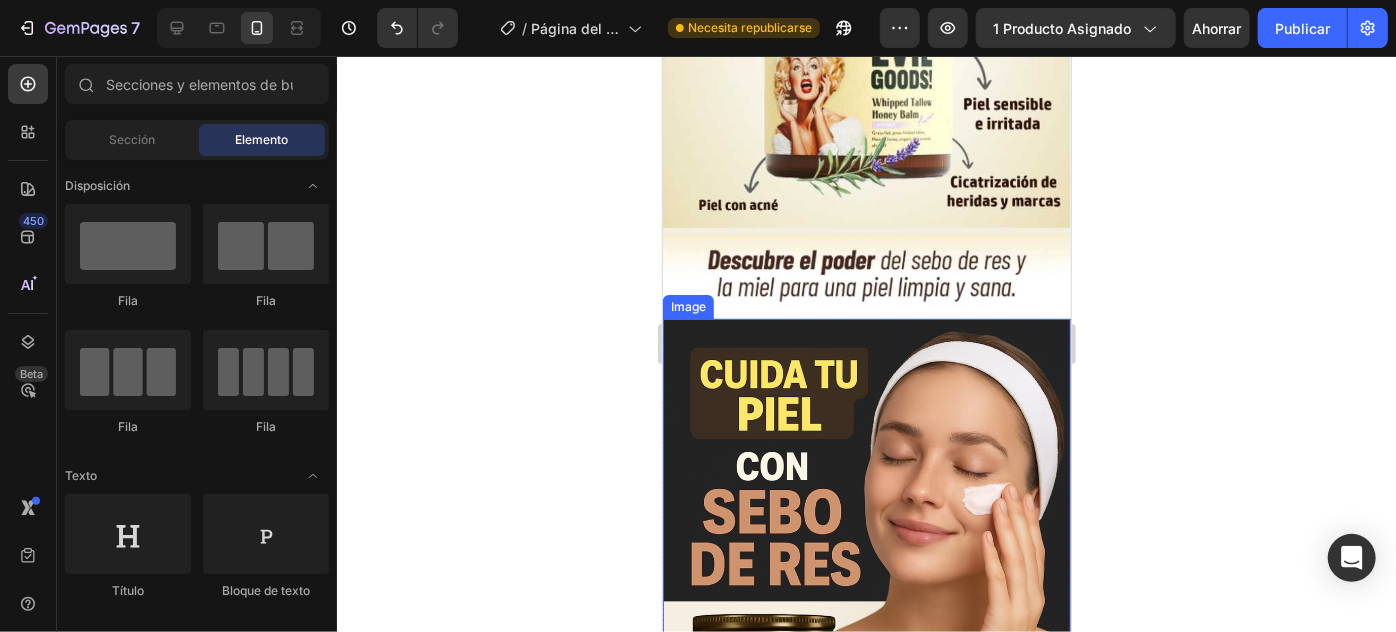 scroll, scrollTop: 1000, scrollLeft: 0, axis: vertical 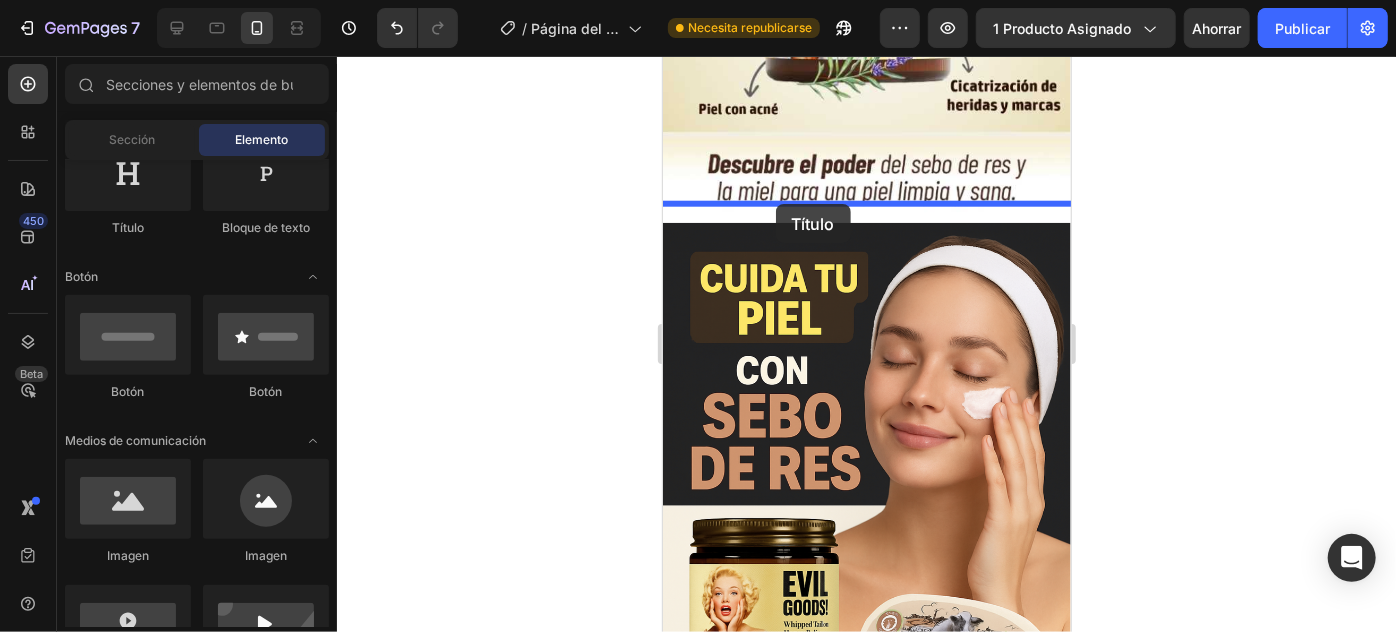 drag, startPoint x: 792, startPoint y: 237, endPoint x: 775, endPoint y: 203, distance: 38.013157 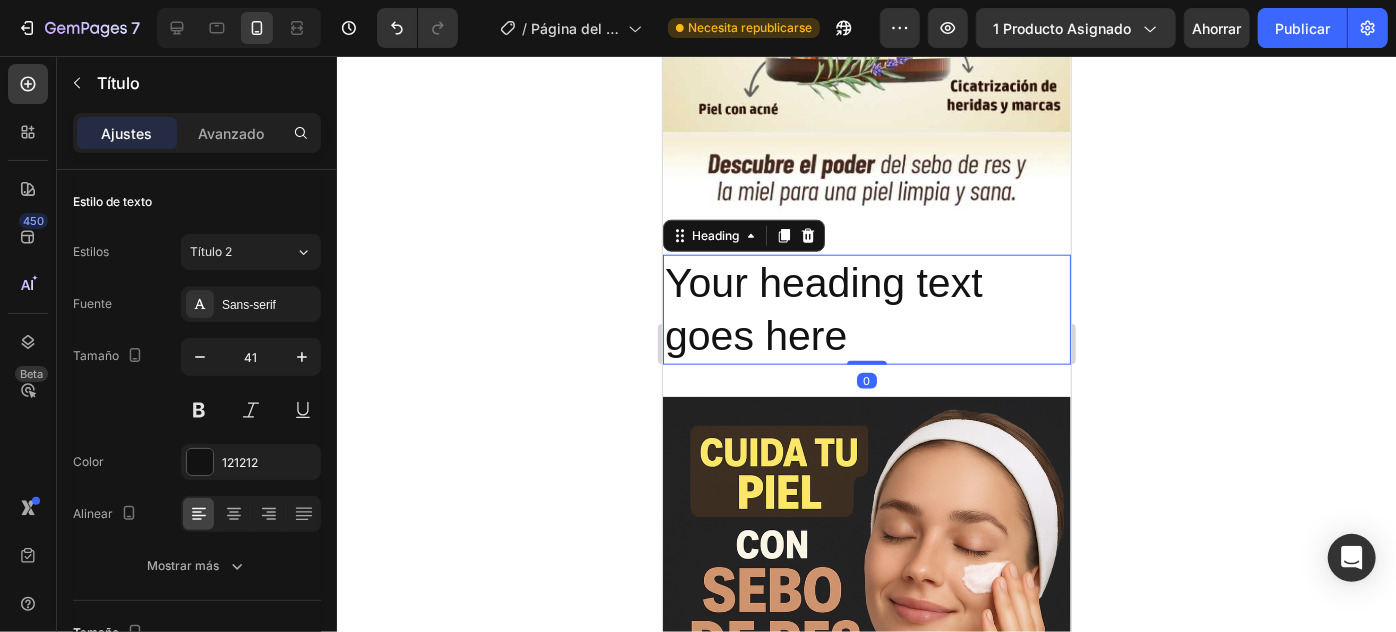click on "Your heading text goes here" at bounding box center [866, 309] 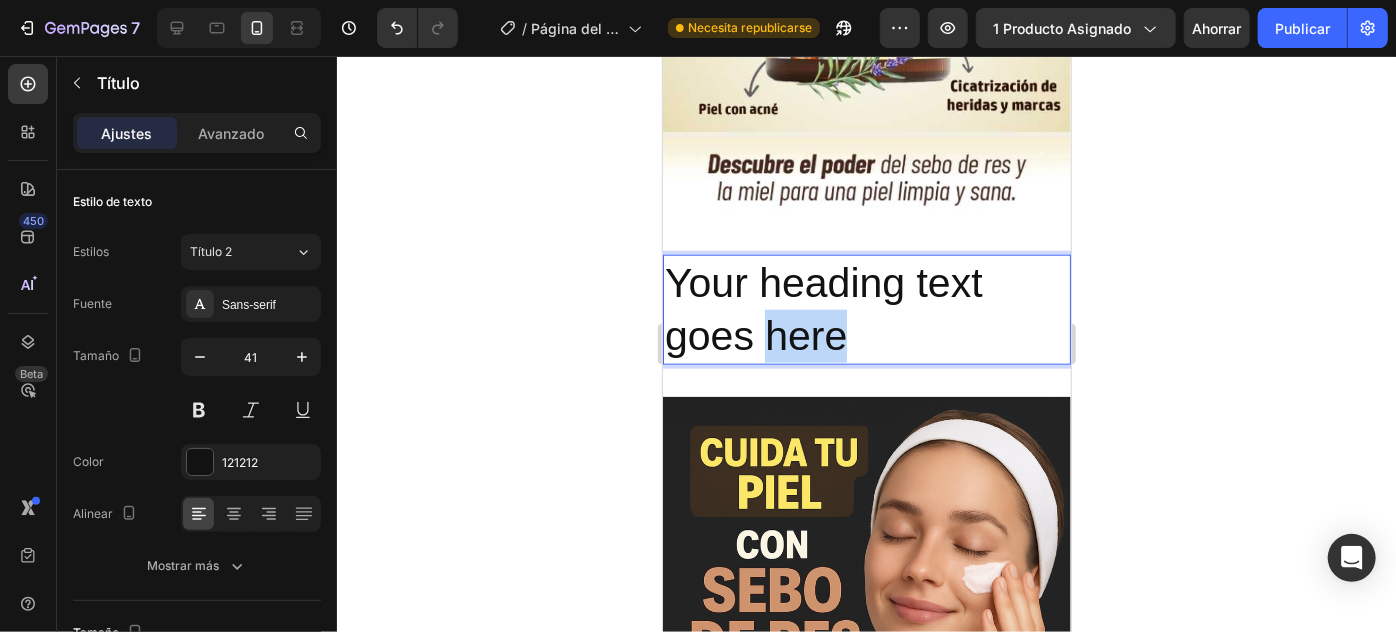 click on "Your heading text goes here" at bounding box center [866, 309] 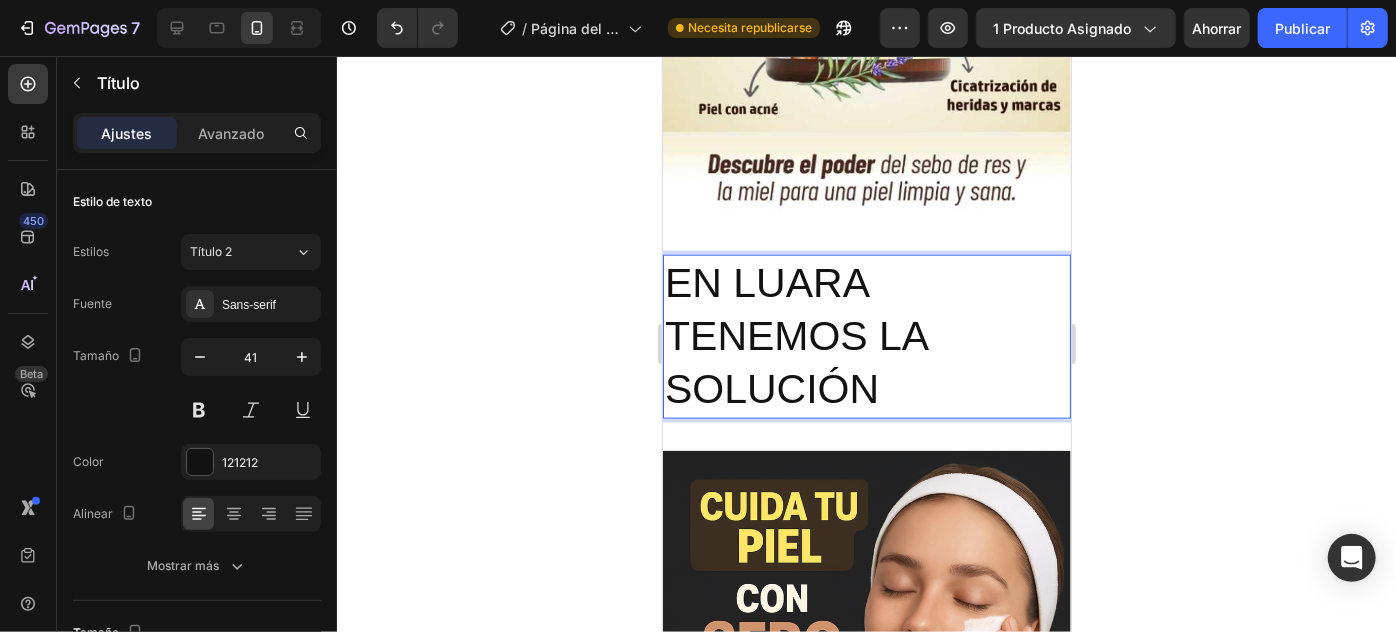 click 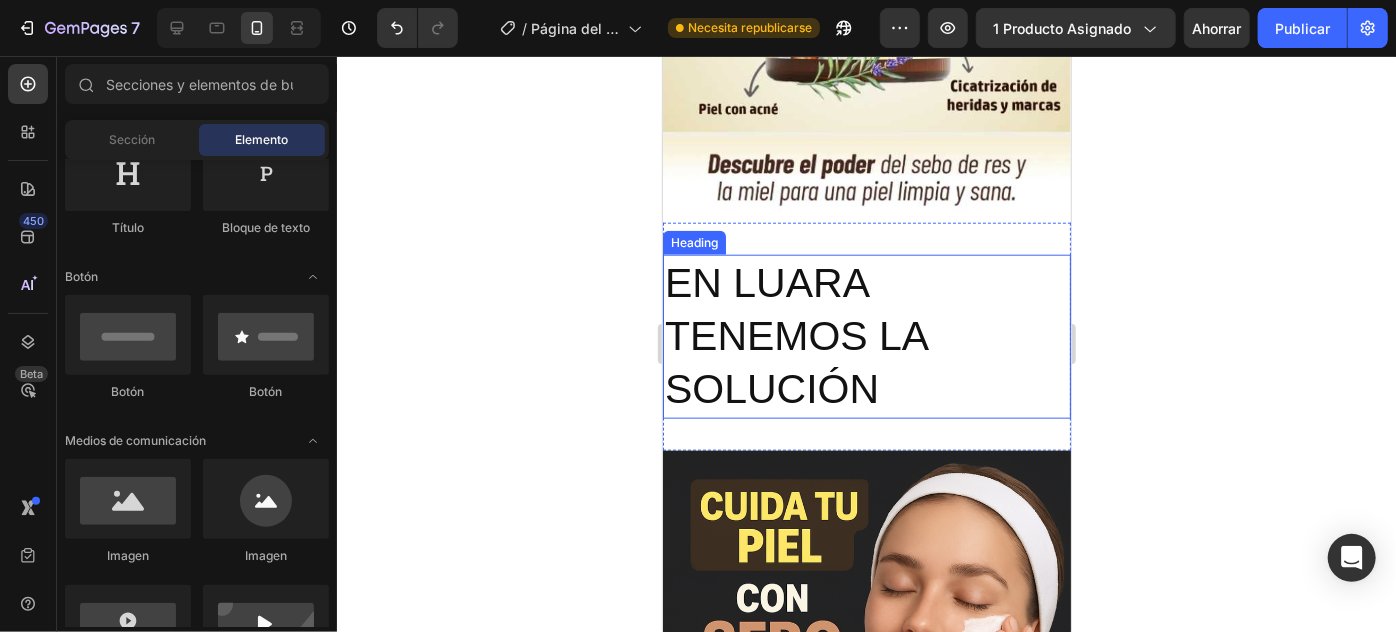 click on "EN LUARA TENEMOS LA SOLUCIÓN" at bounding box center (866, 336) 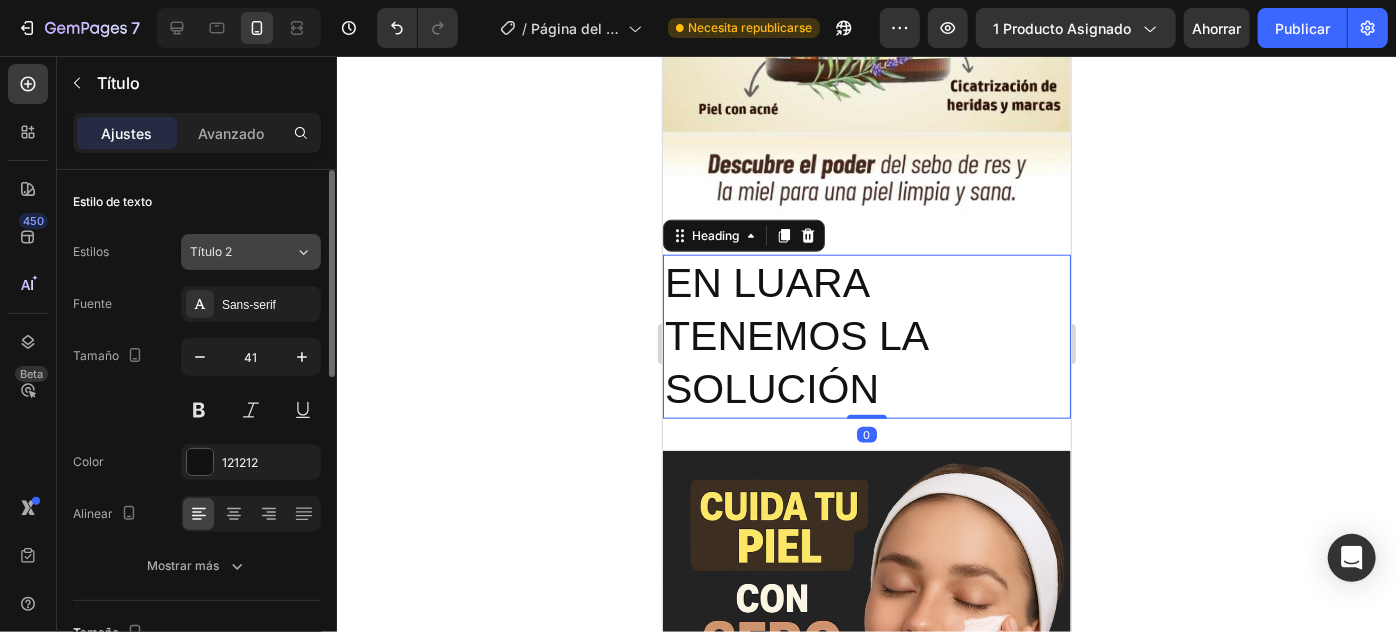 click on "Título 2" at bounding box center (230, 252) 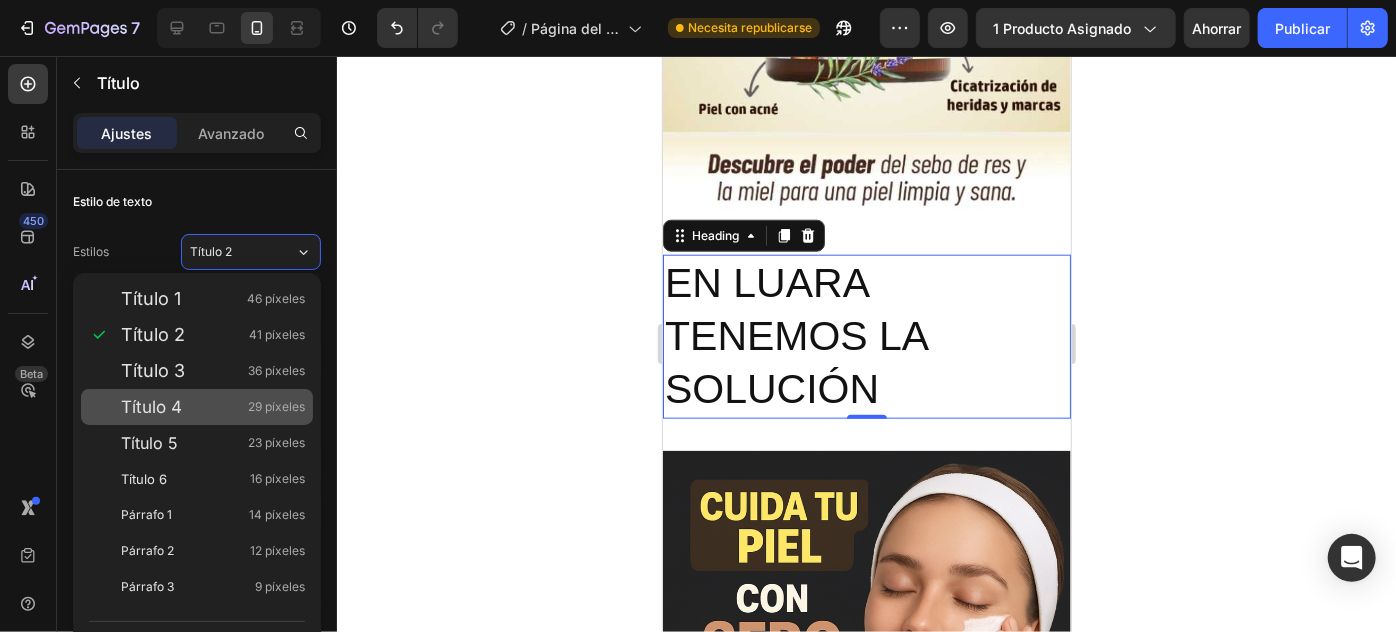 click on "Título 4 29 píxeles" at bounding box center (197, 407) 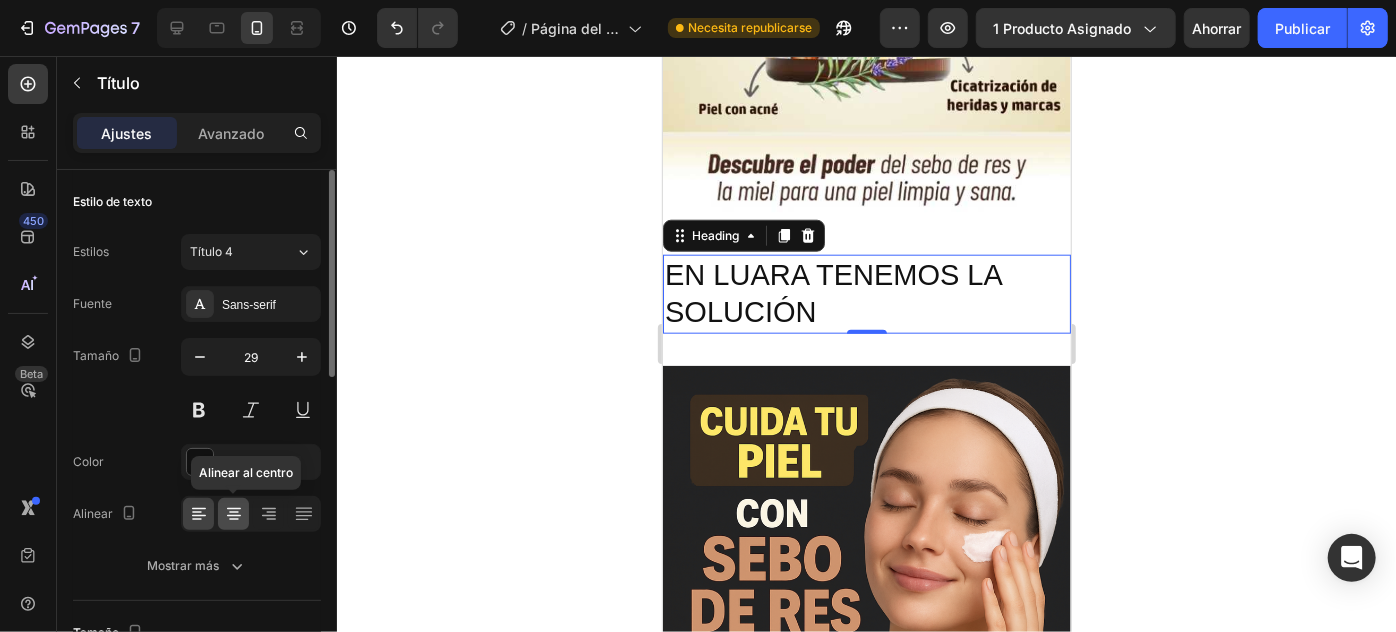 click 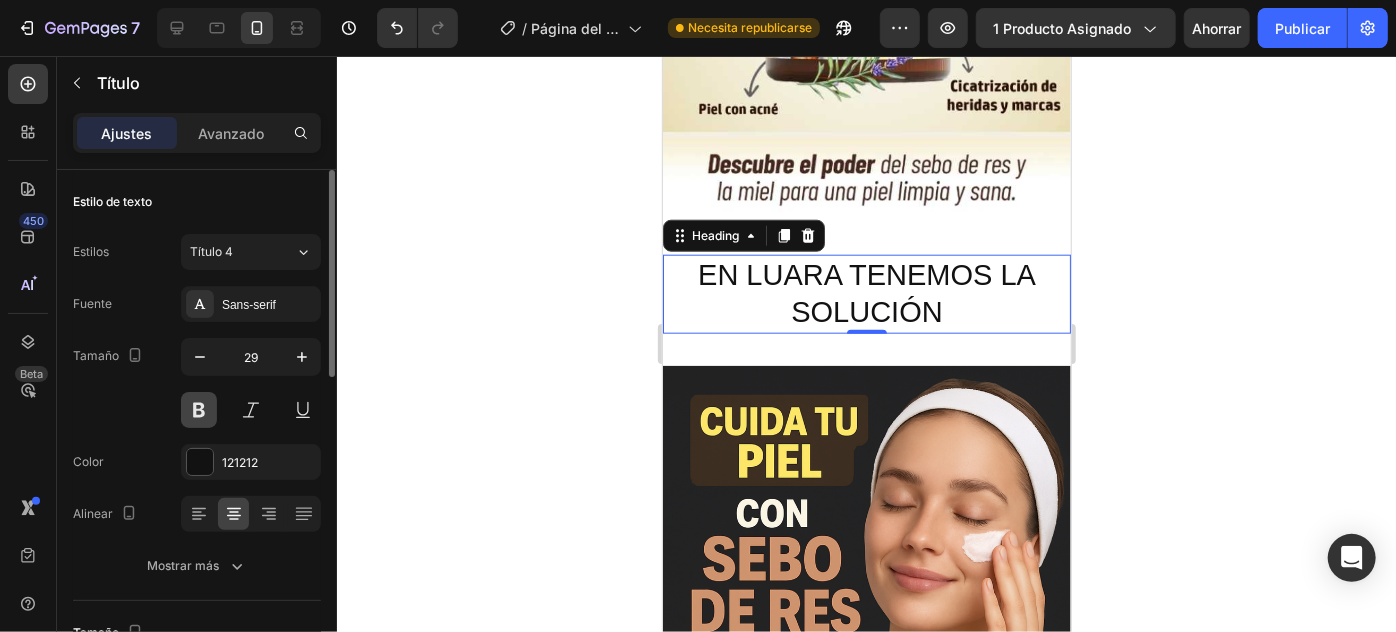 click at bounding box center (199, 410) 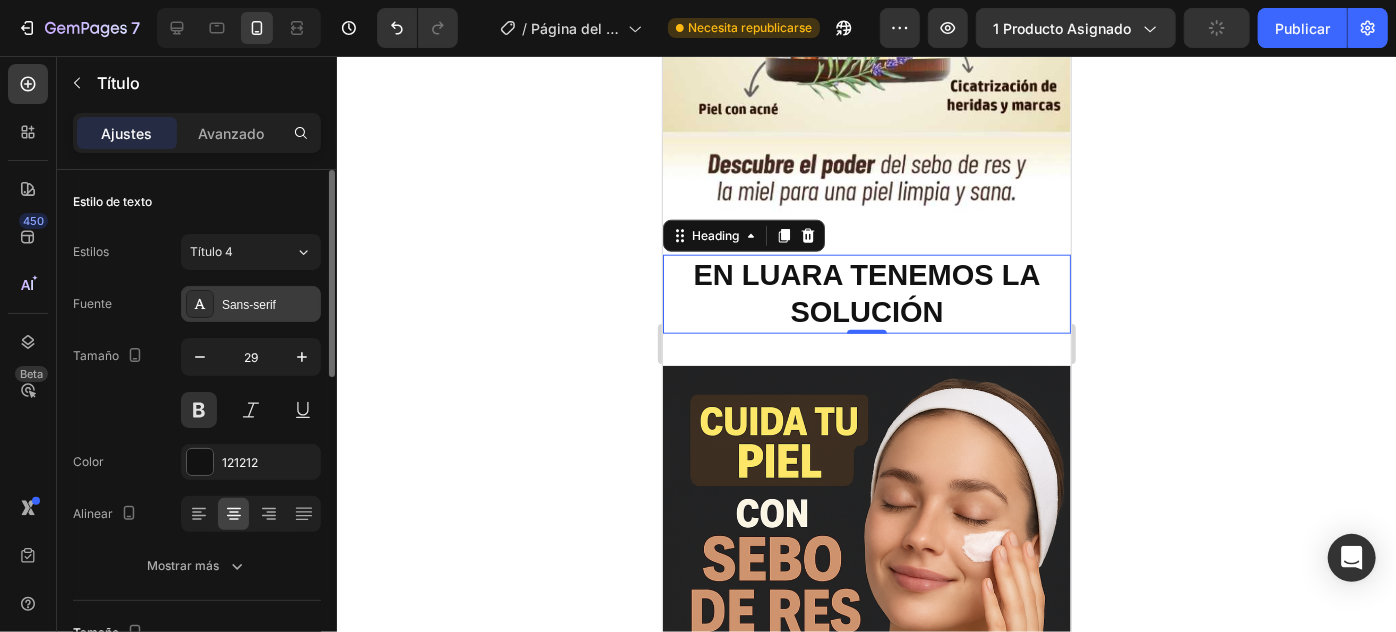click on "Sans-serif" at bounding box center (269, 305) 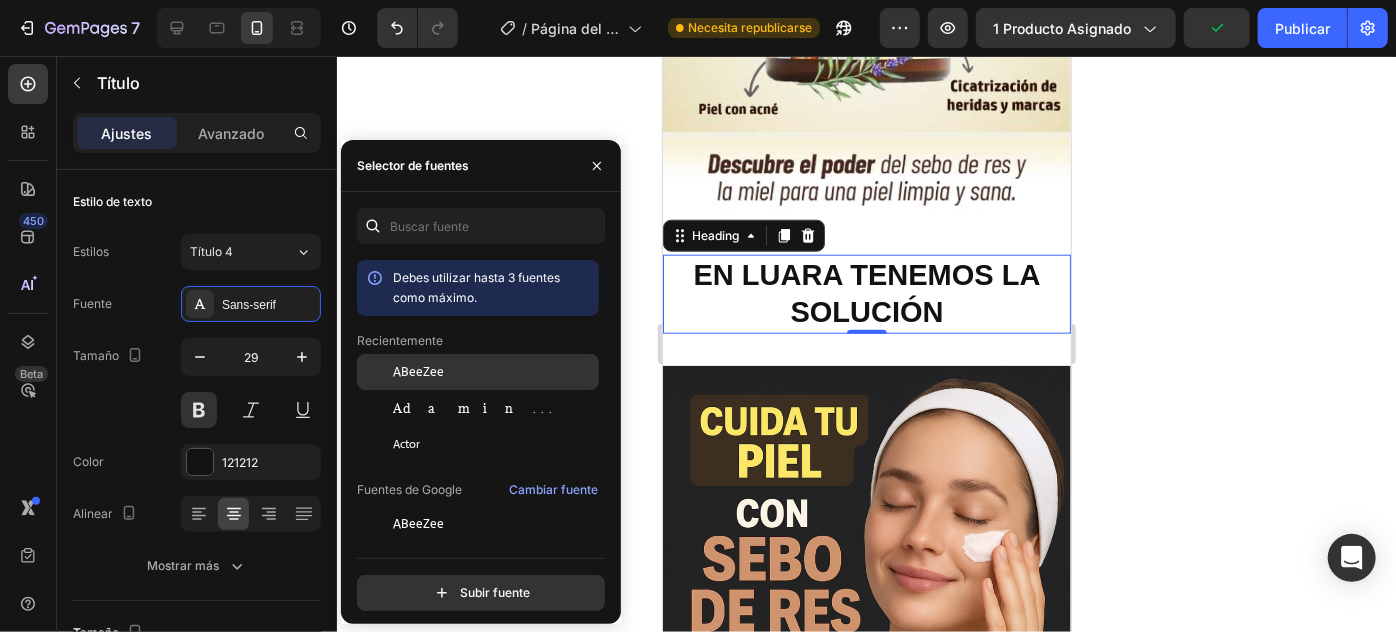 click on "ABeeZee" at bounding box center (418, 372) 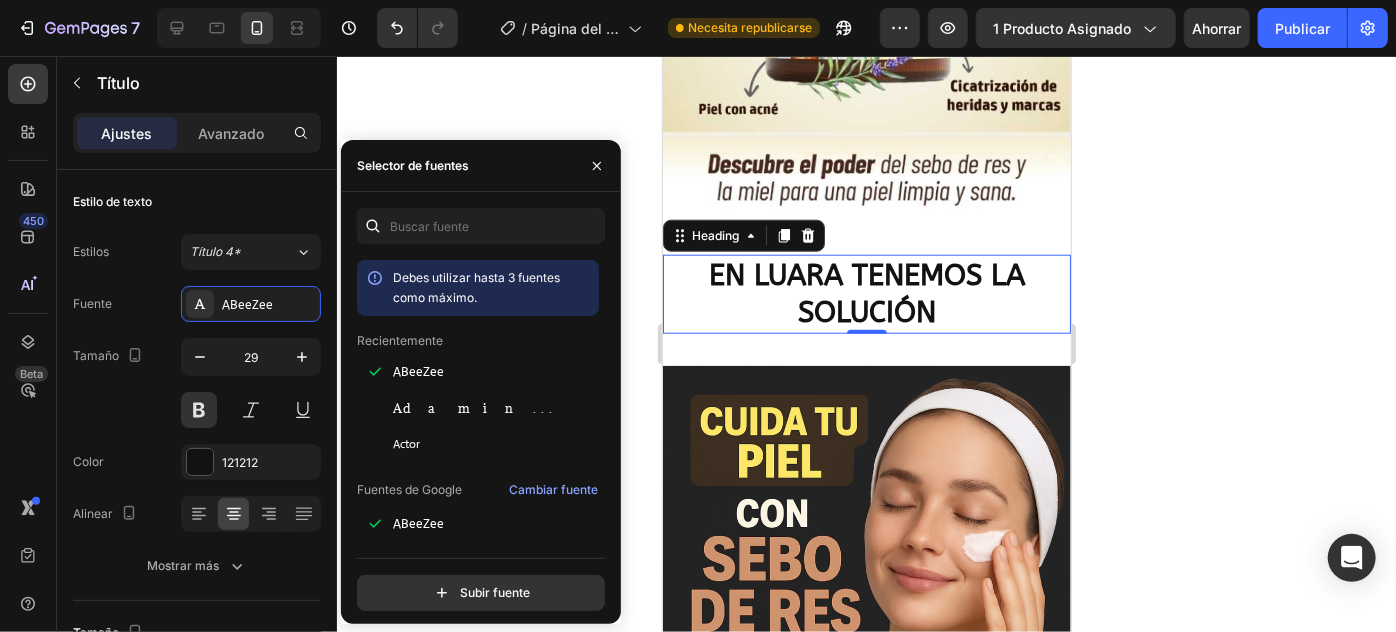 click 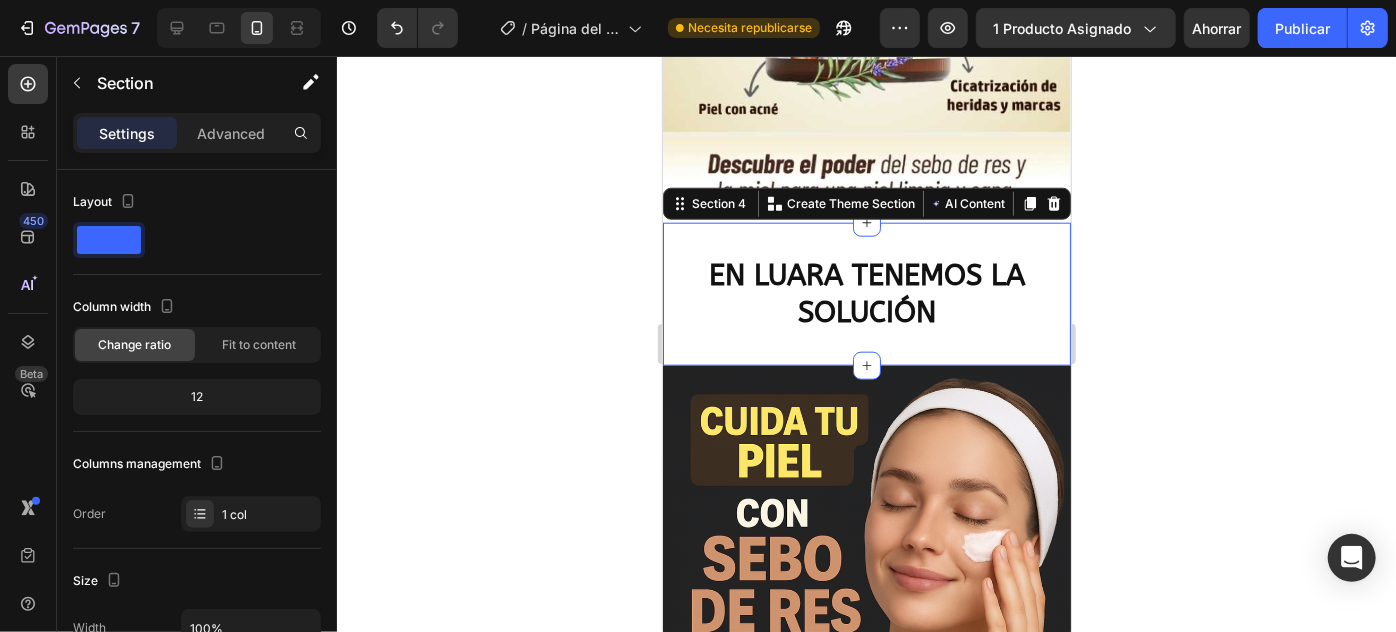 click on "EN LUARA TENEMOS LA SOLUCIÓN Heading Section 4   You can create reusable sections Create Theme Section AI Content Write with GemAI What would you like to describe here? Tone and Voice Persuasive Product SEBO DE RES - ¡Tu piel solo necesita esto! Show more Generate" at bounding box center (866, 293) 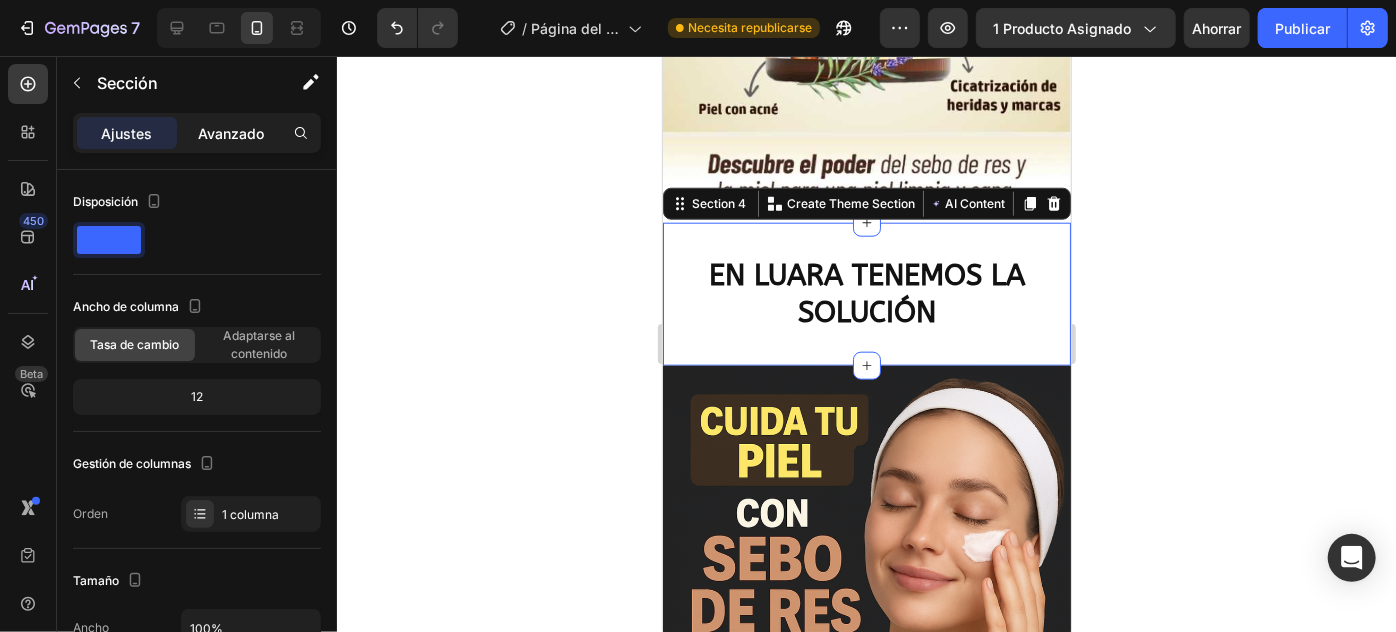 click on "Avanzado" at bounding box center (231, 133) 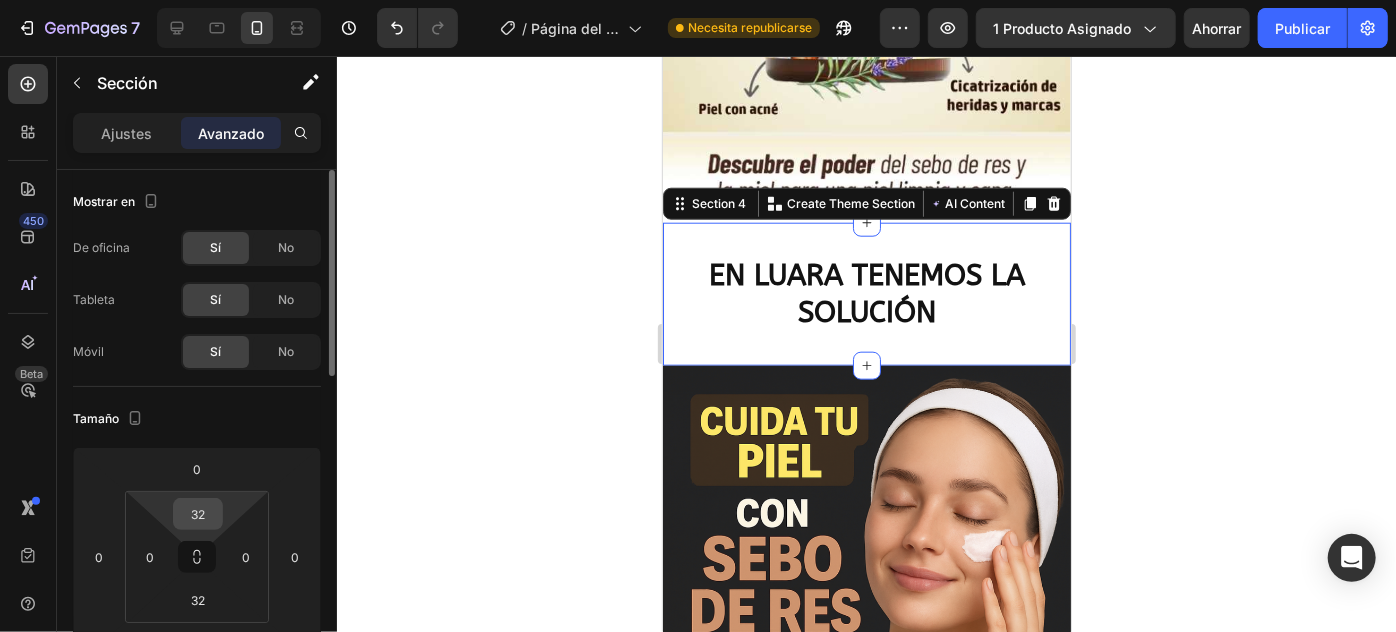 click on "32" at bounding box center [198, 514] 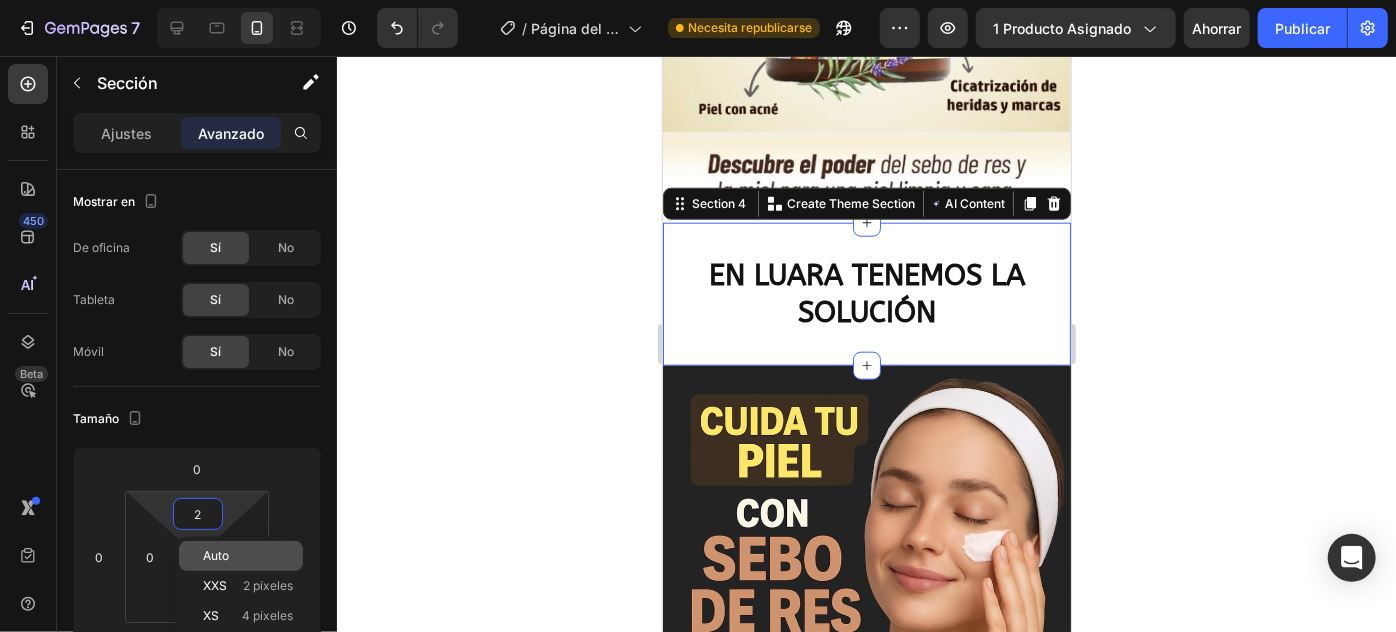 click on "Auto" at bounding box center [216, 555] 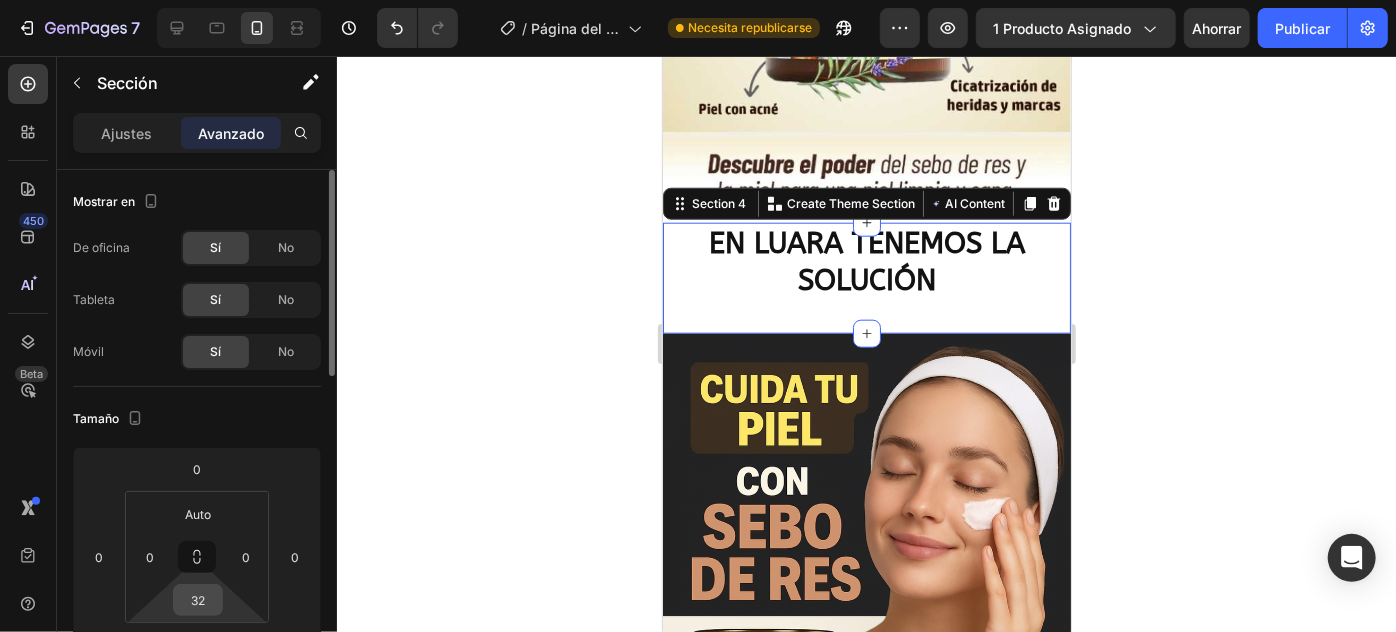 click on "32" at bounding box center [198, 600] 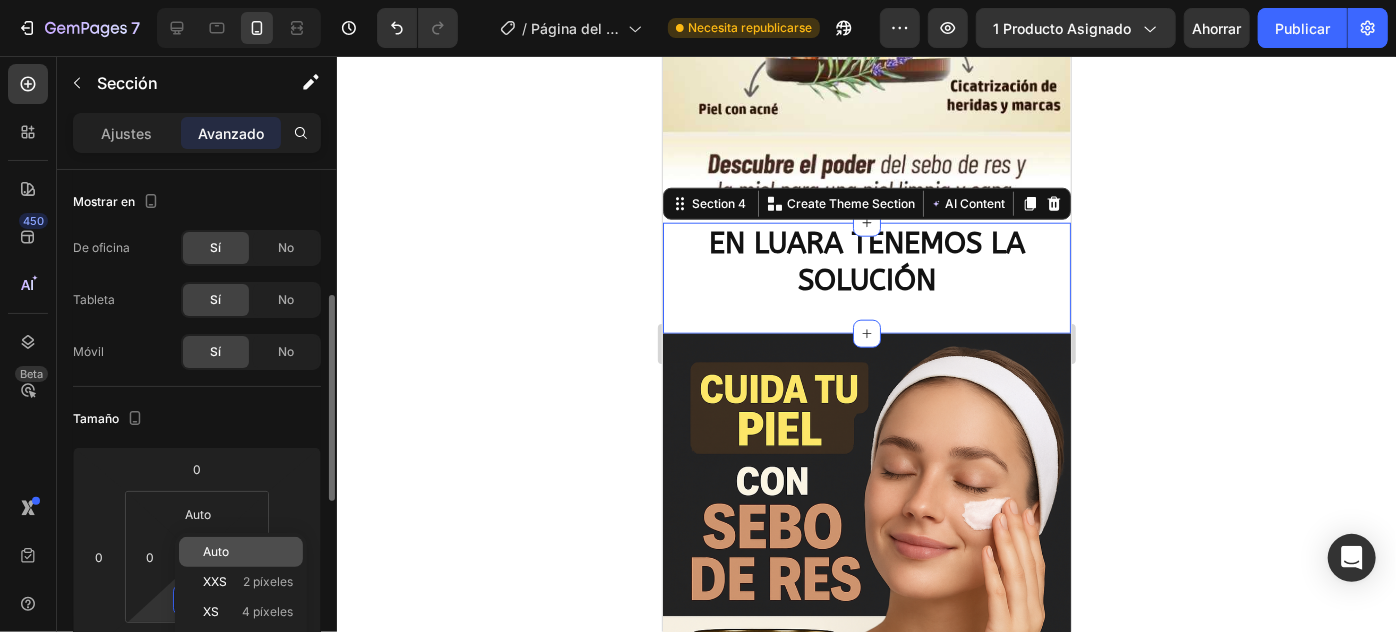 scroll, scrollTop: 90, scrollLeft: 0, axis: vertical 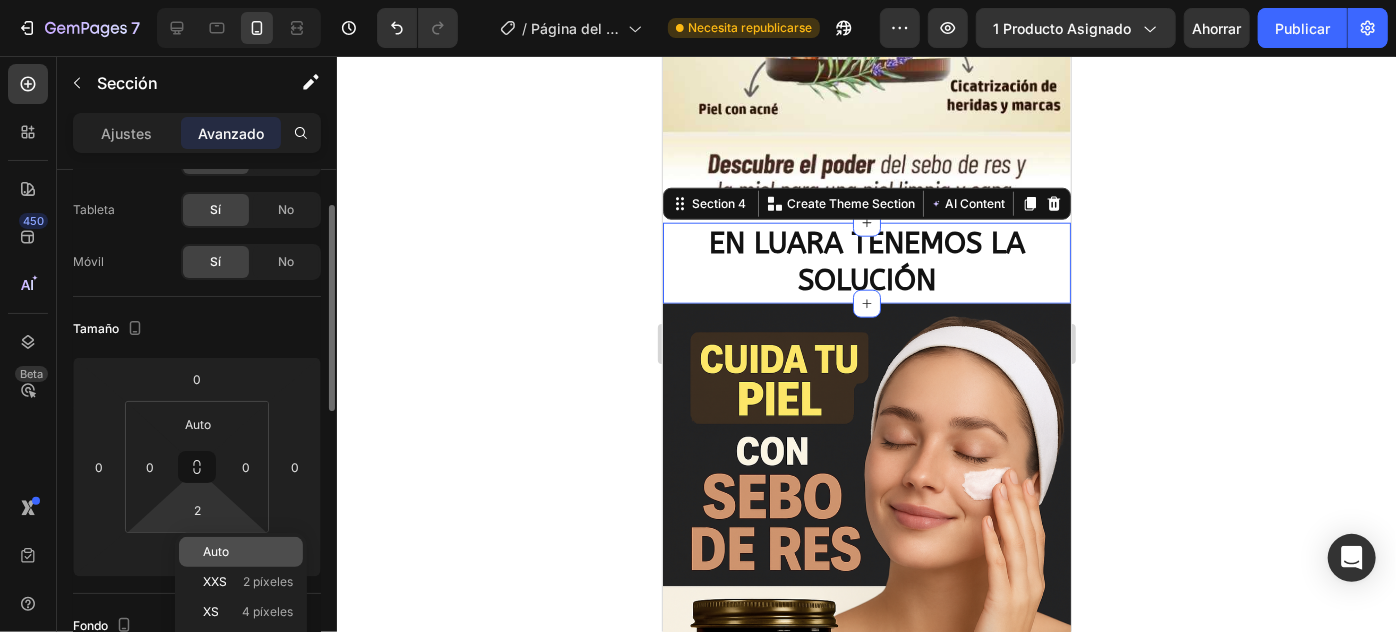 click on "Auto" at bounding box center (248, 552) 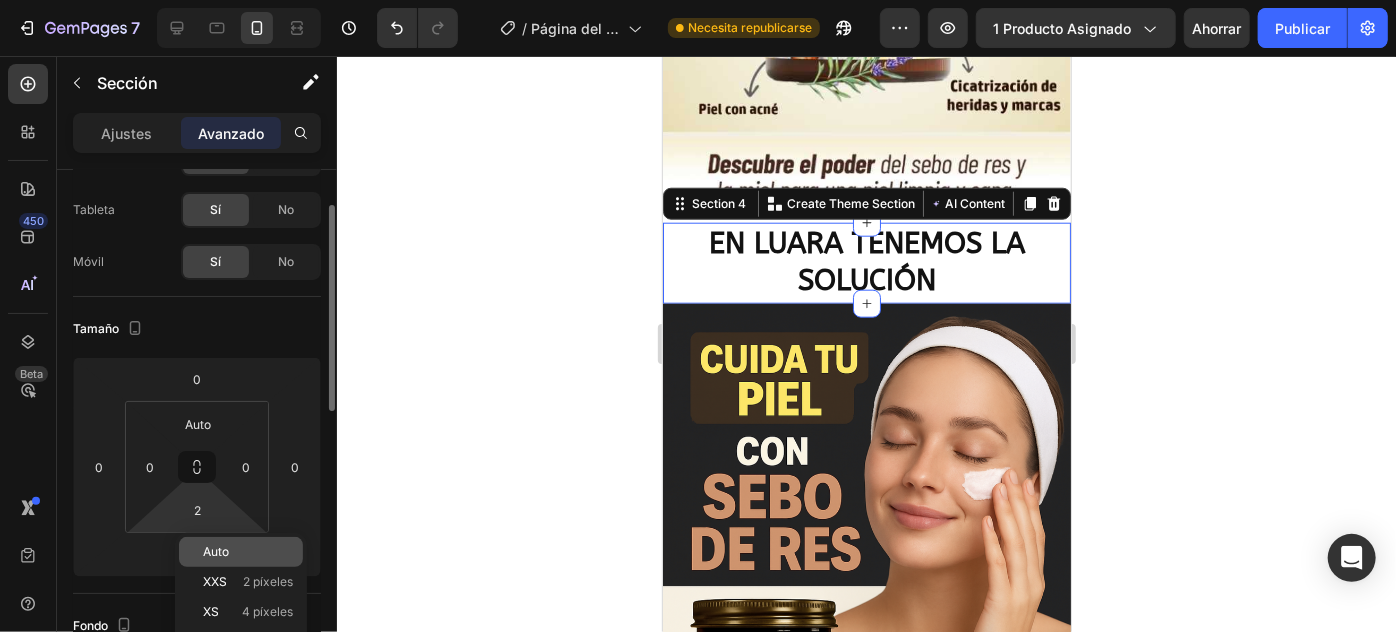 type on "Auto" 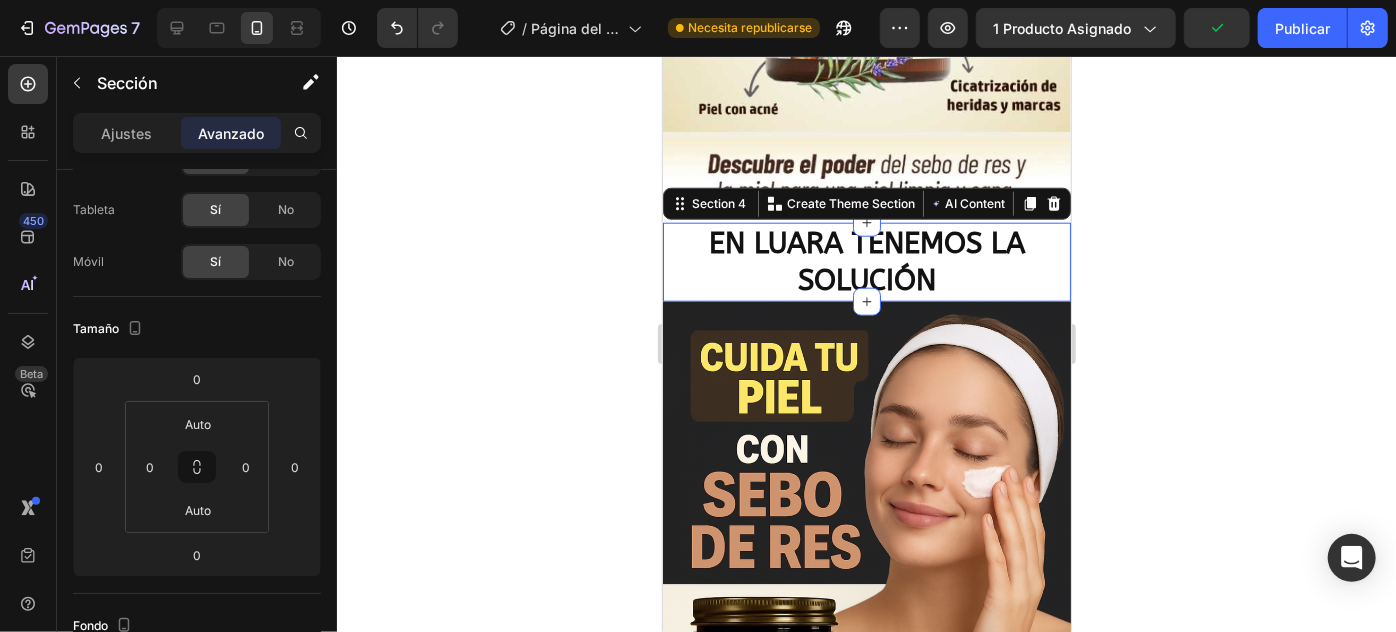 click 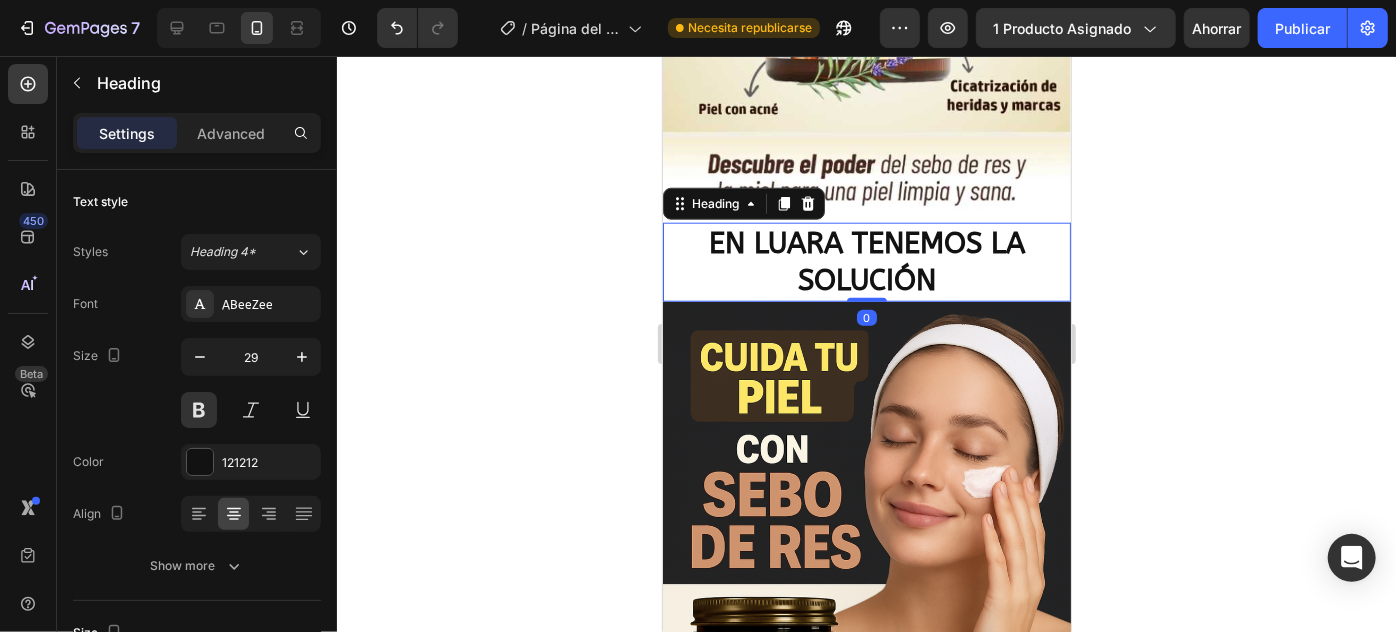 click on "EN LUARA TENEMOS LA SOLUCIÓN" at bounding box center (866, 261) 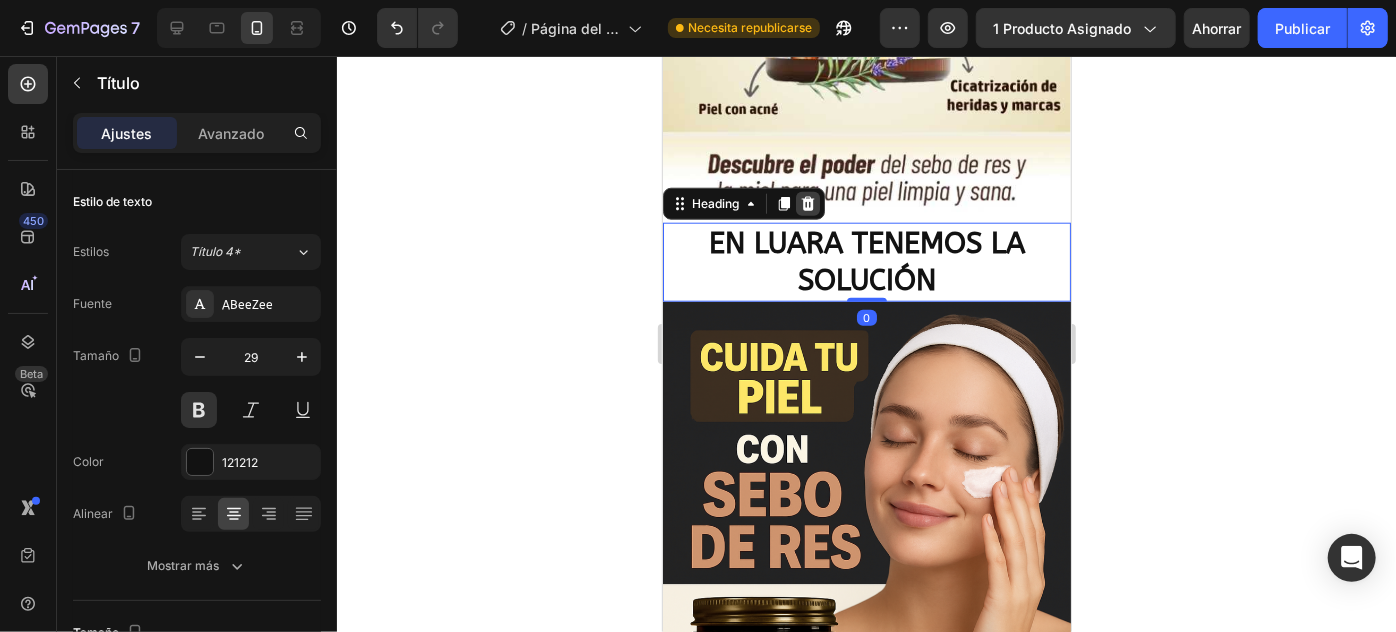 click 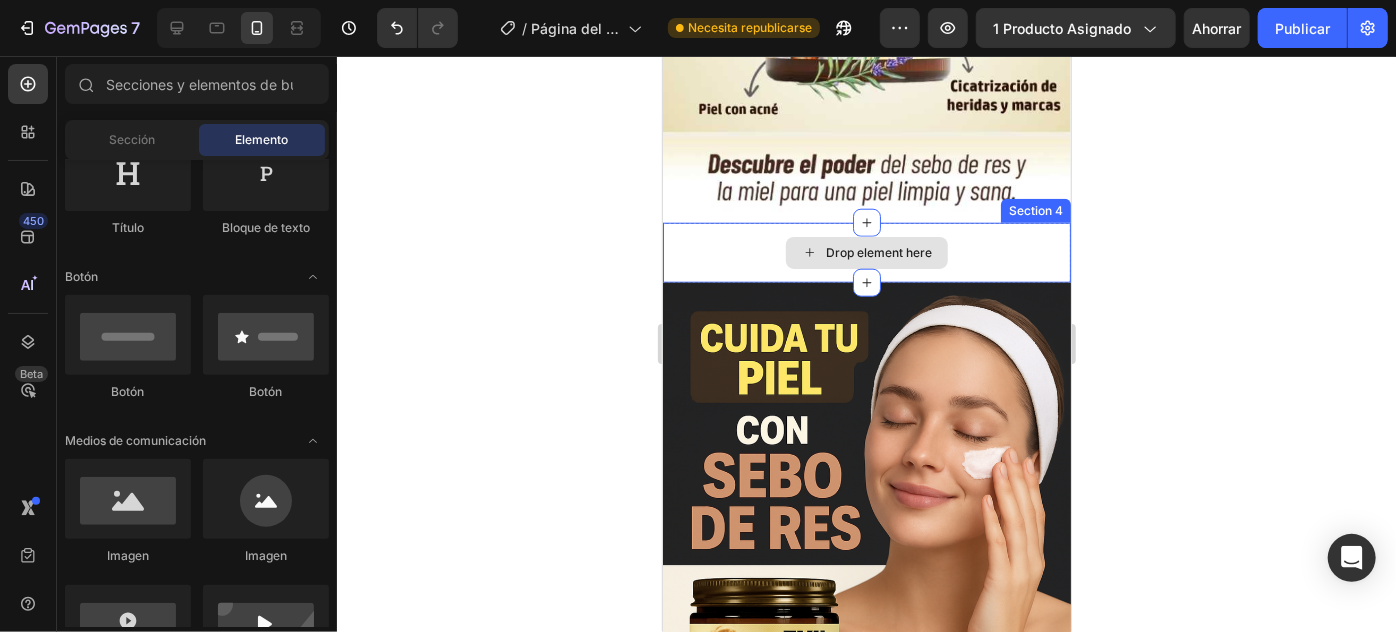 click on "Drop element here" at bounding box center (866, 252) 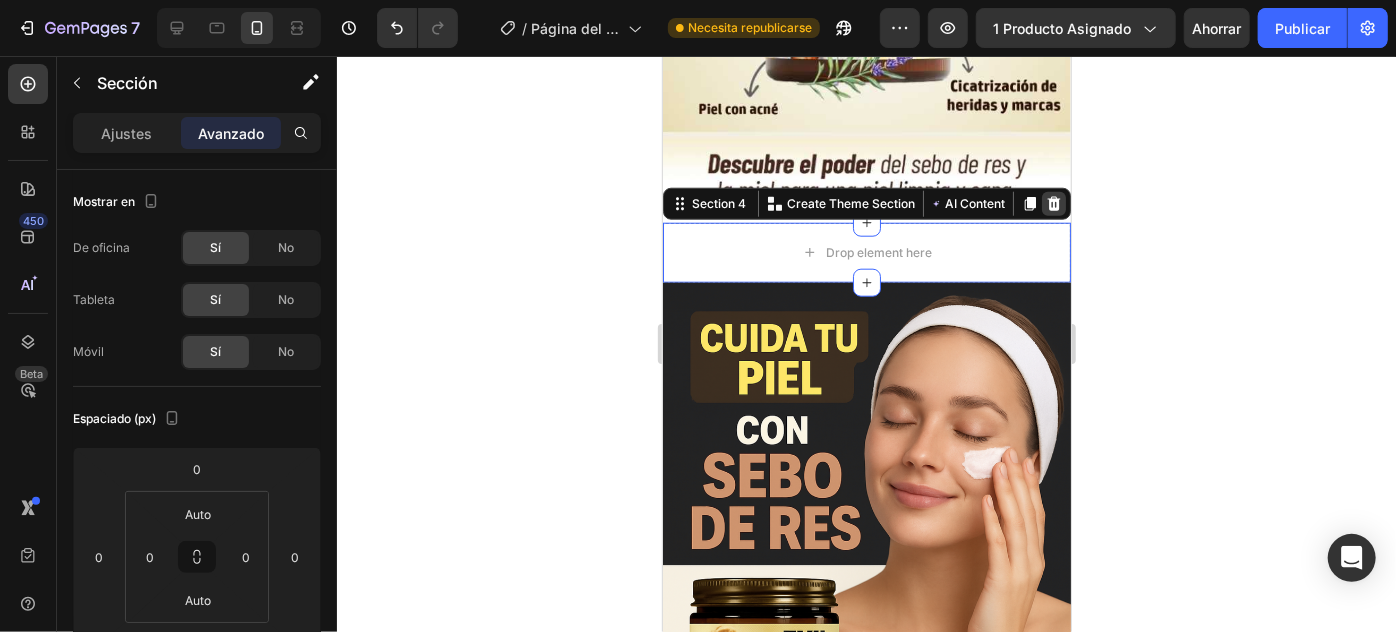 click 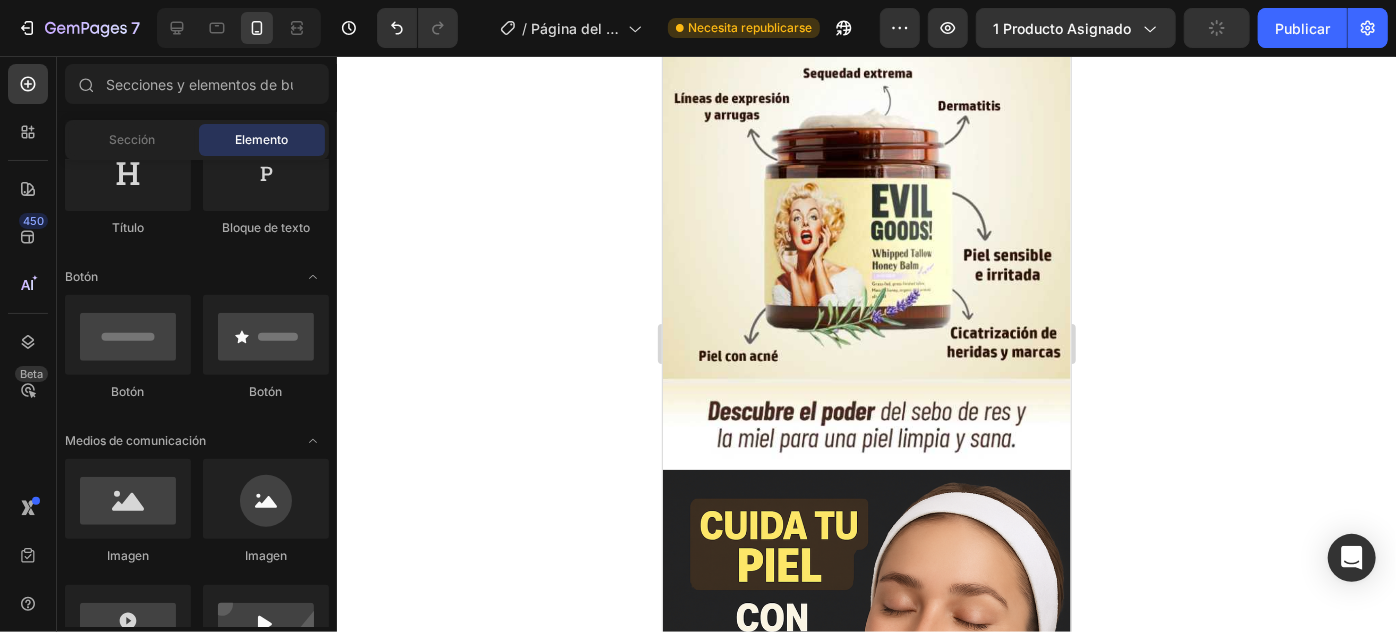 scroll, scrollTop: 0, scrollLeft: 0, axis: both 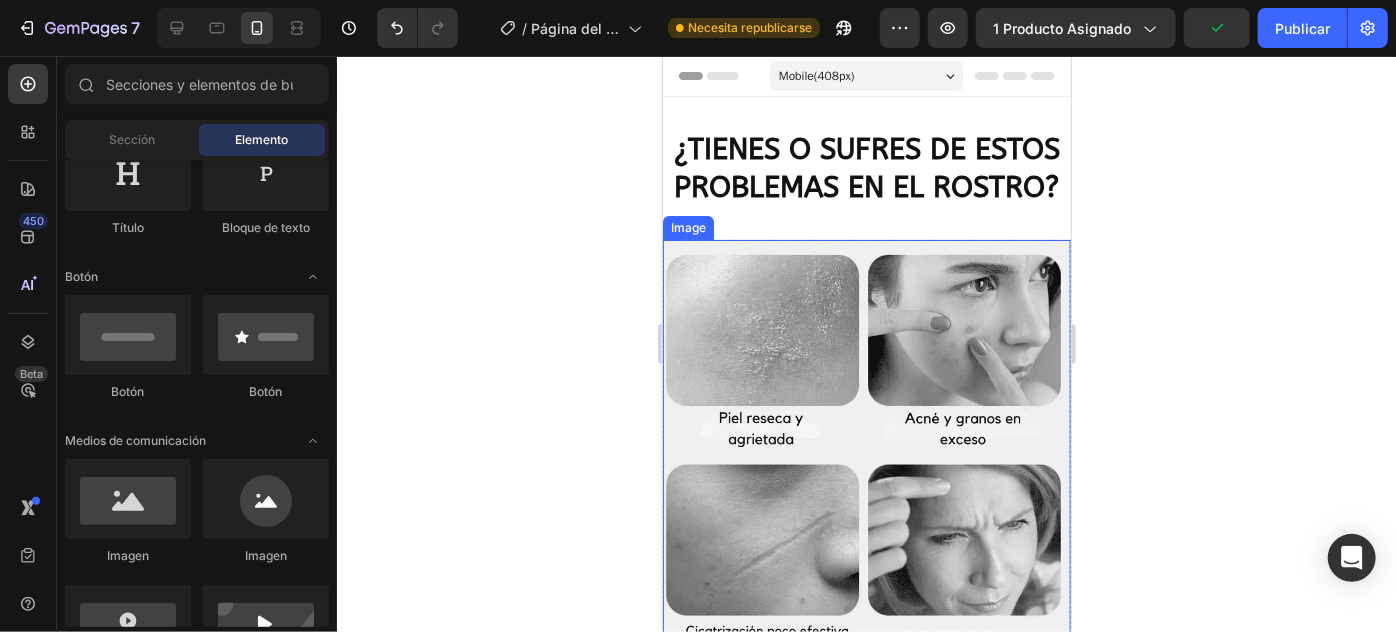 click 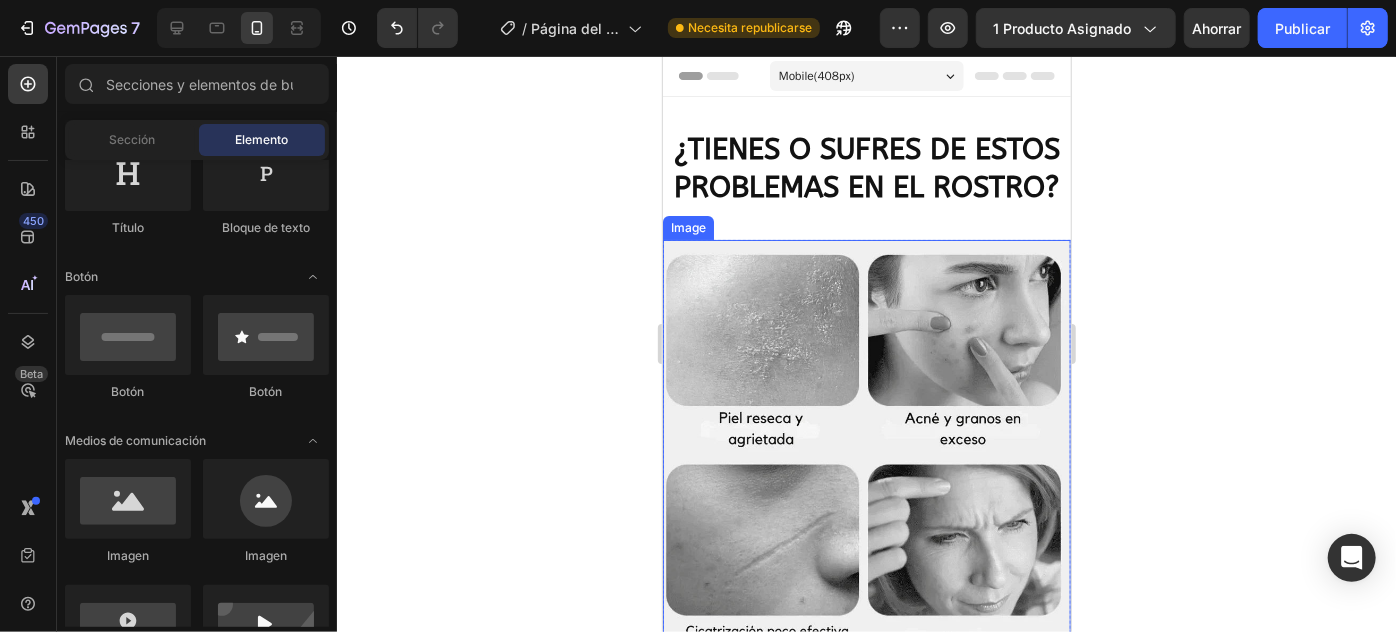 click 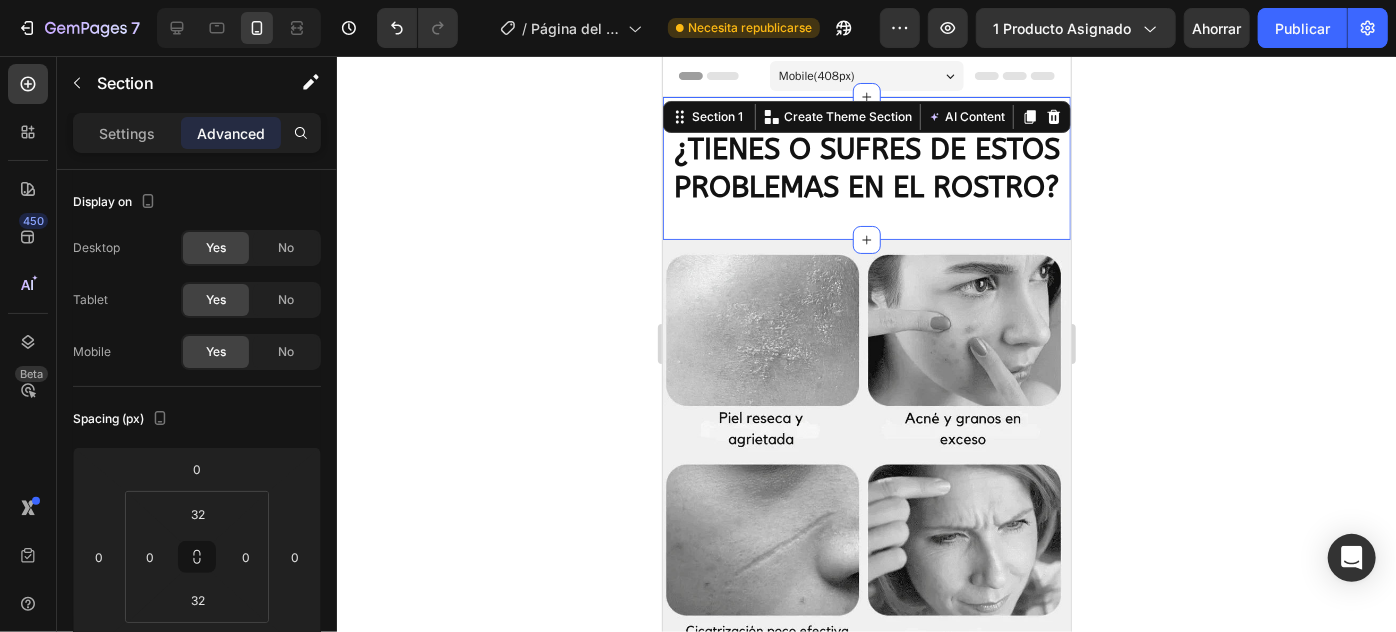 click on "¿TIENES O SUFRES DE ESTOS PROBLEMAS EN EL ROSTRO? Heading Section 1   You can create reusable sections Create Theme Section AI Content Write with GemAI What would you like to describe here? Tone and Voice Persuasive Product SEBO DE RES - ¡Tu piel solo necesita esto! Show more Generate" at bounding box center [866, 167] 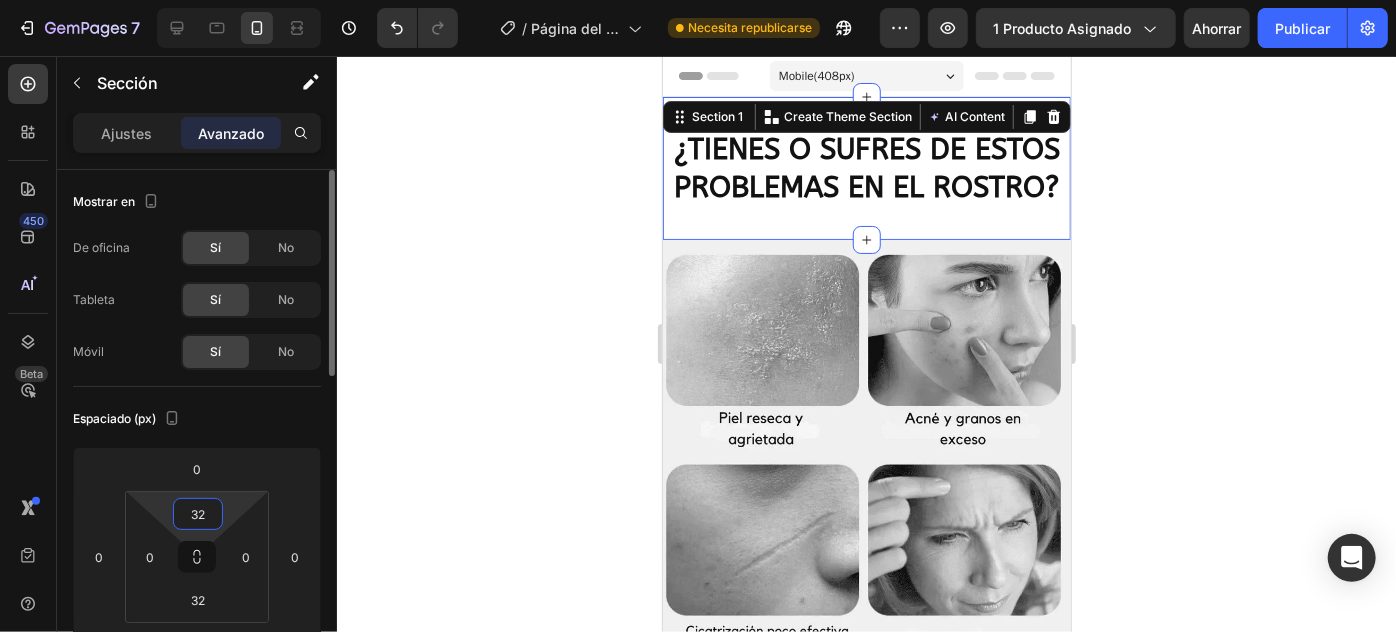 click on "32" at bounding box center (198, 514) 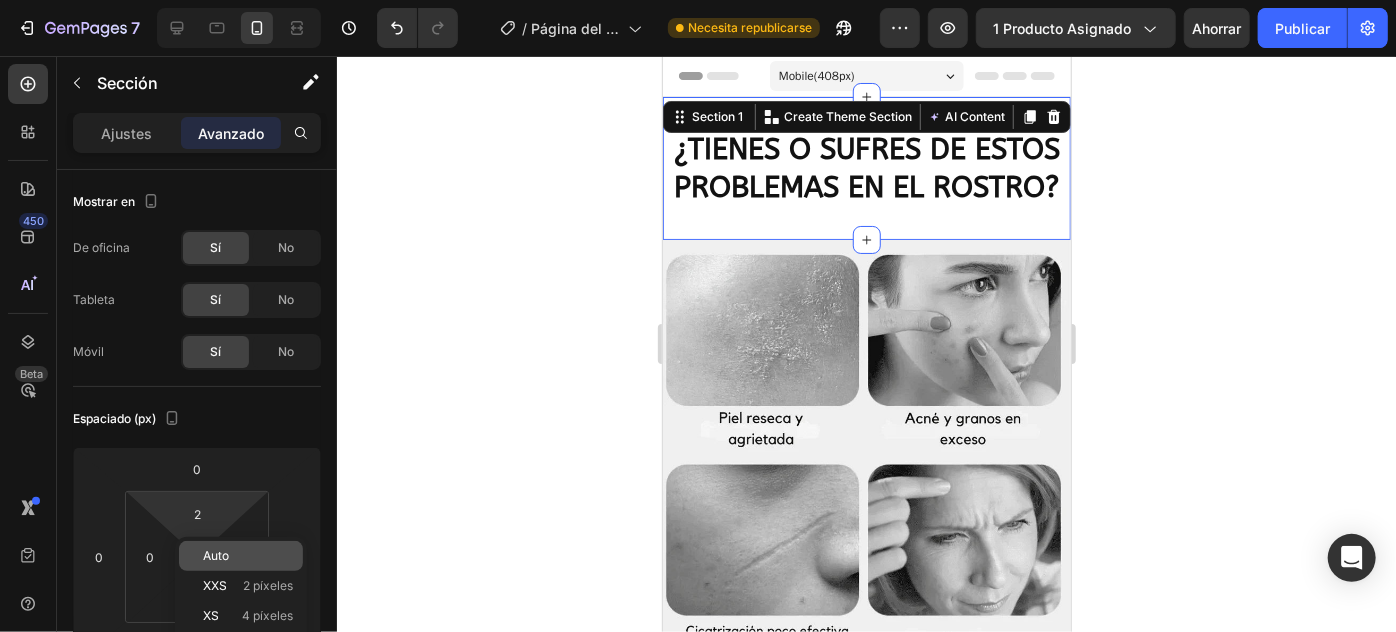 click on "Auto" at bounding box center (216, 555) 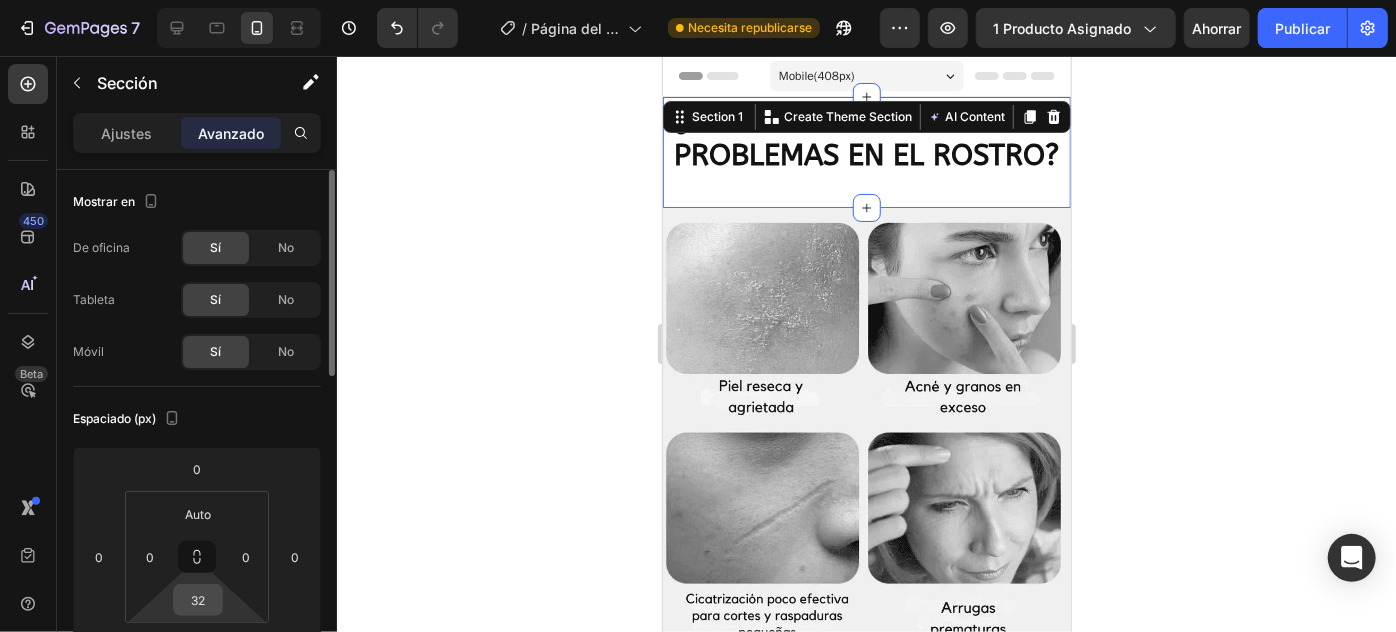 click on "32" at bounding box center [198, 600] 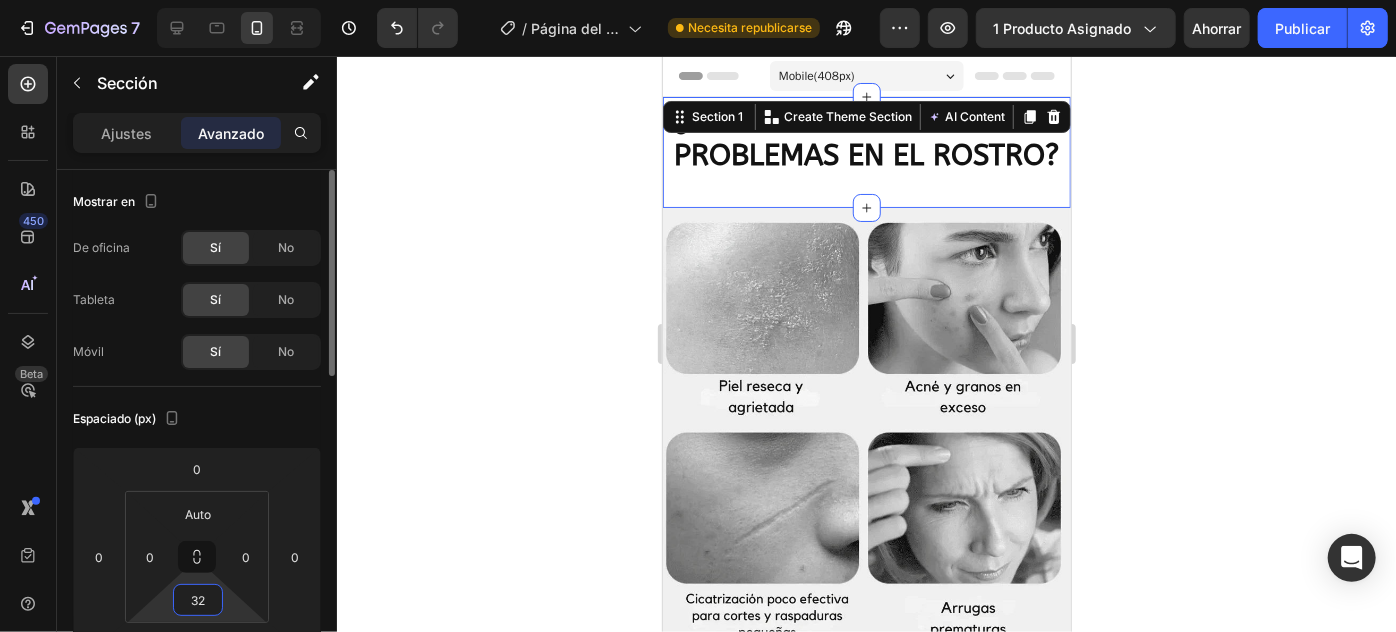 click on "32" at bounding box center [198, 600] 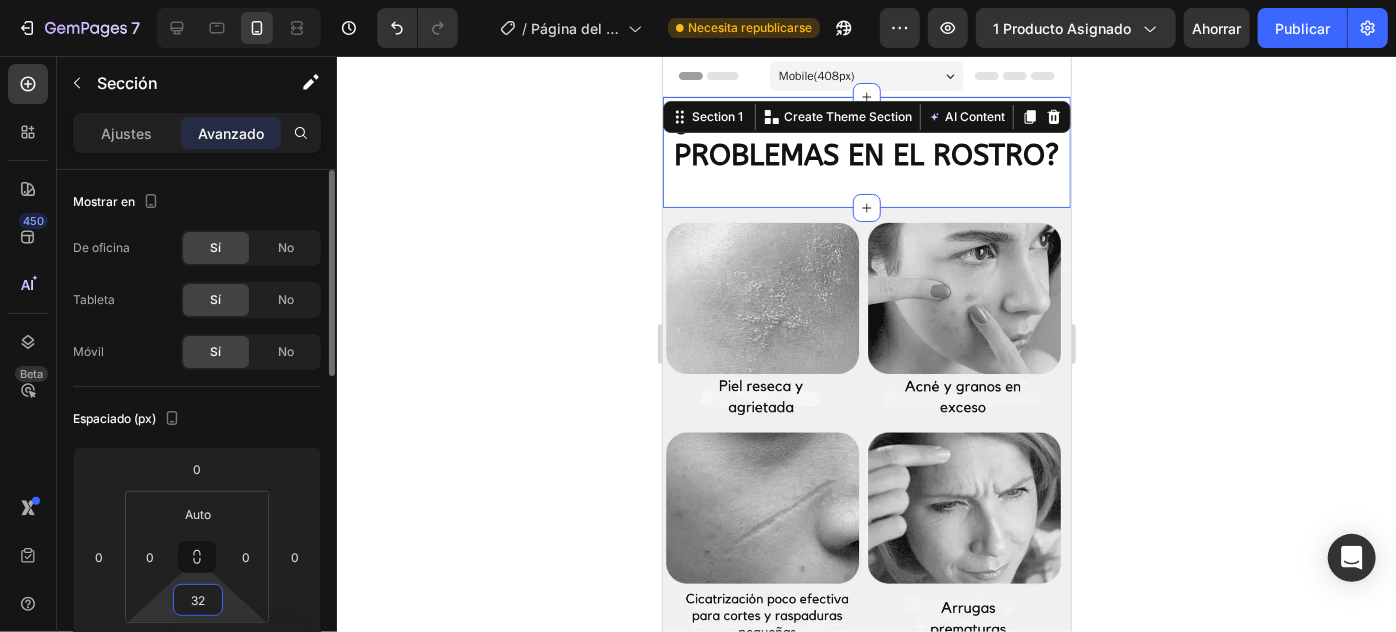 scroll, scrollTop: 181, scrollLeft: 0, axis: vertical 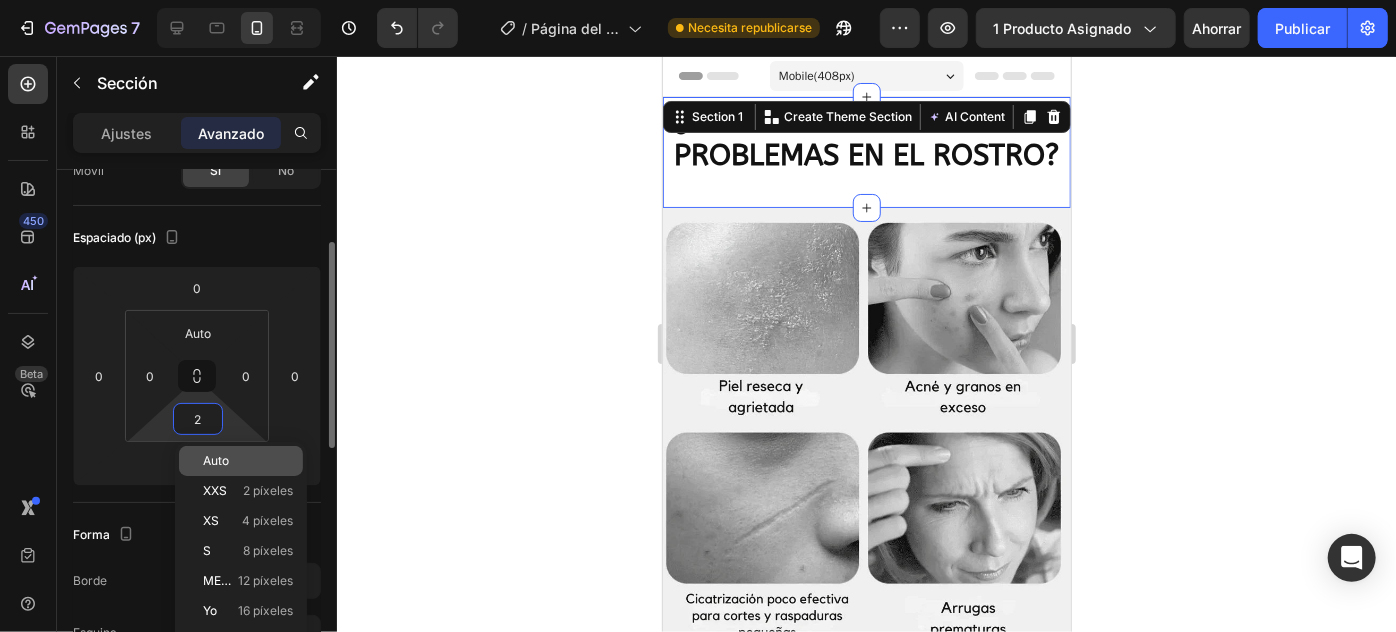 click on "Auto" at bounding box center (216, 460) 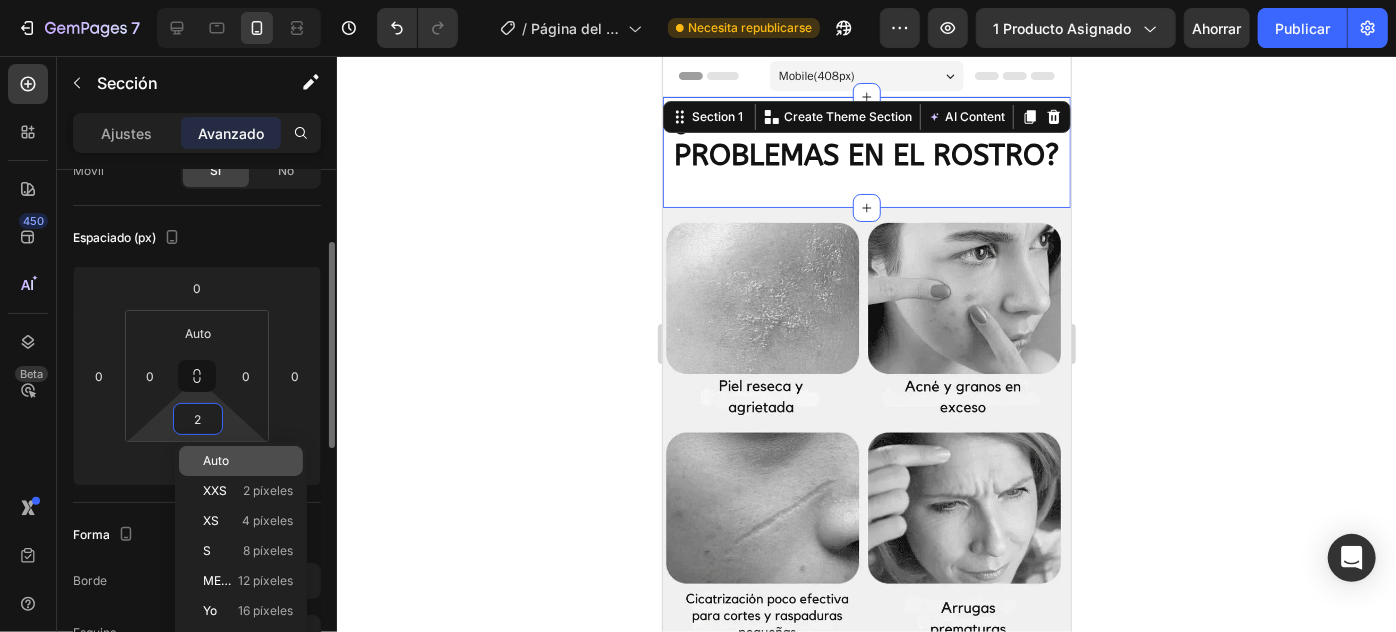 type on "Auto" 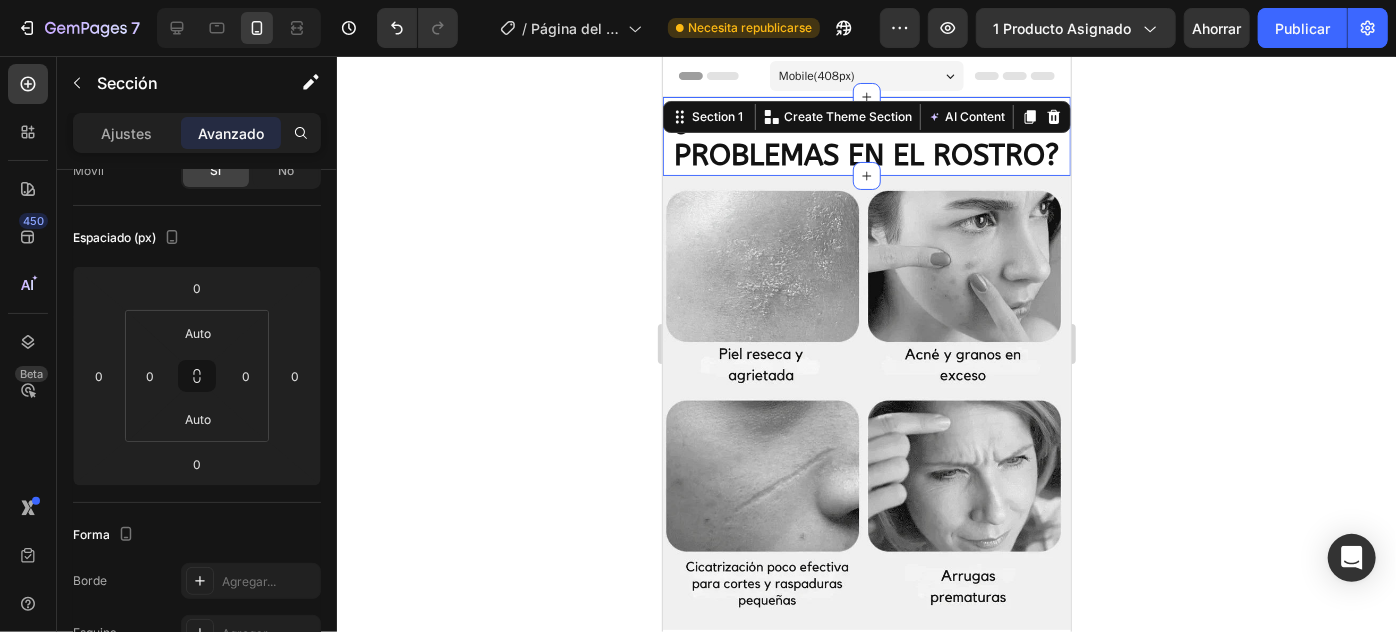 click 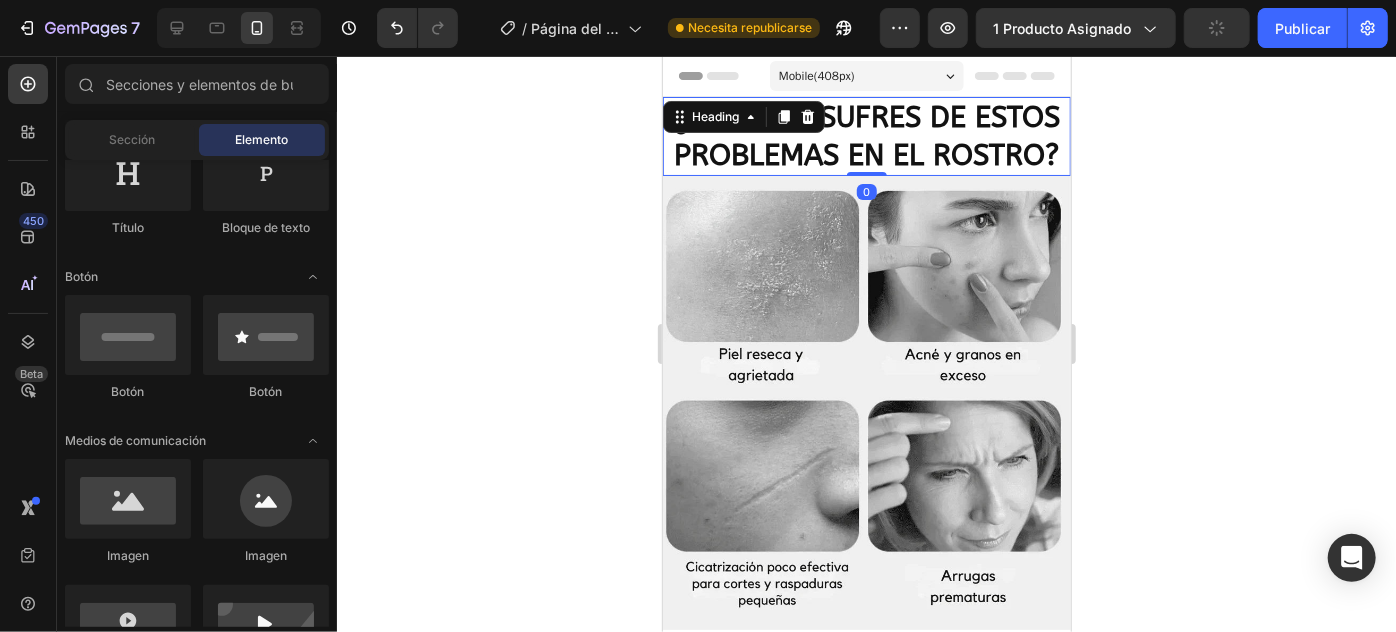 click on "¿TIENES O SUFRES DE ESTOS PROBLEMAS EN EL ROSTRO?" at bounding box center [866, 135] 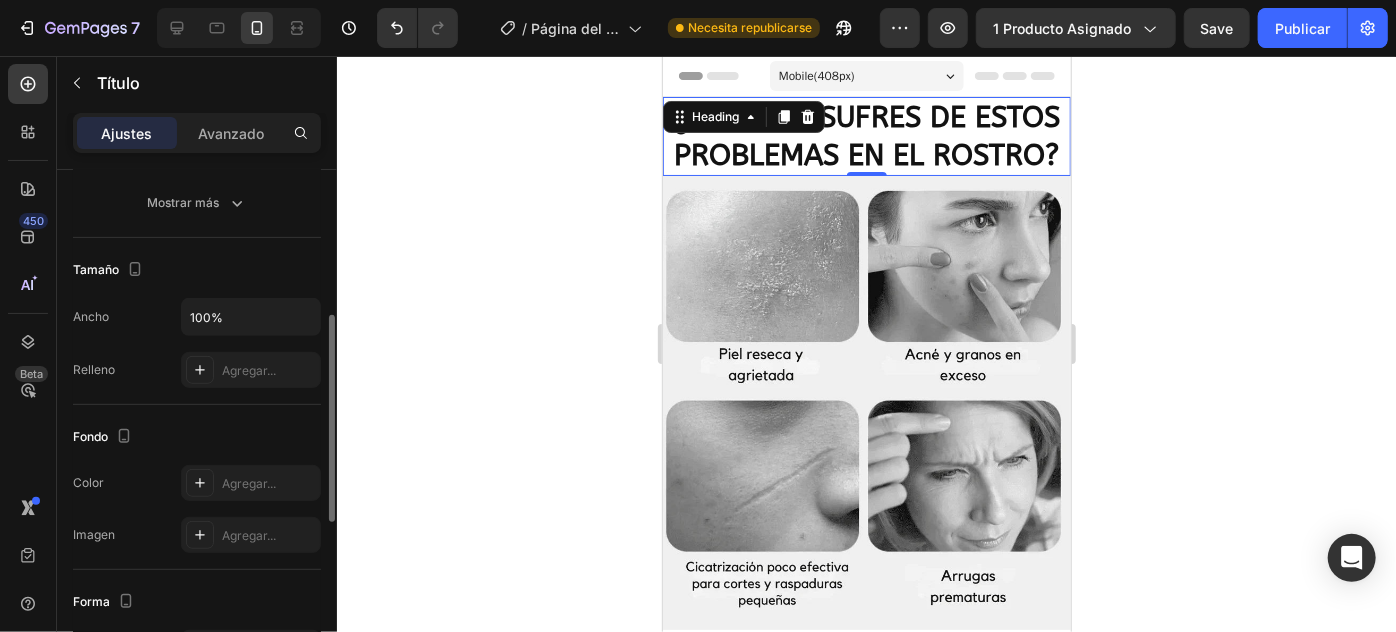 scroll, scrollTop: 454, scrollLeft: 0, axis: vertical 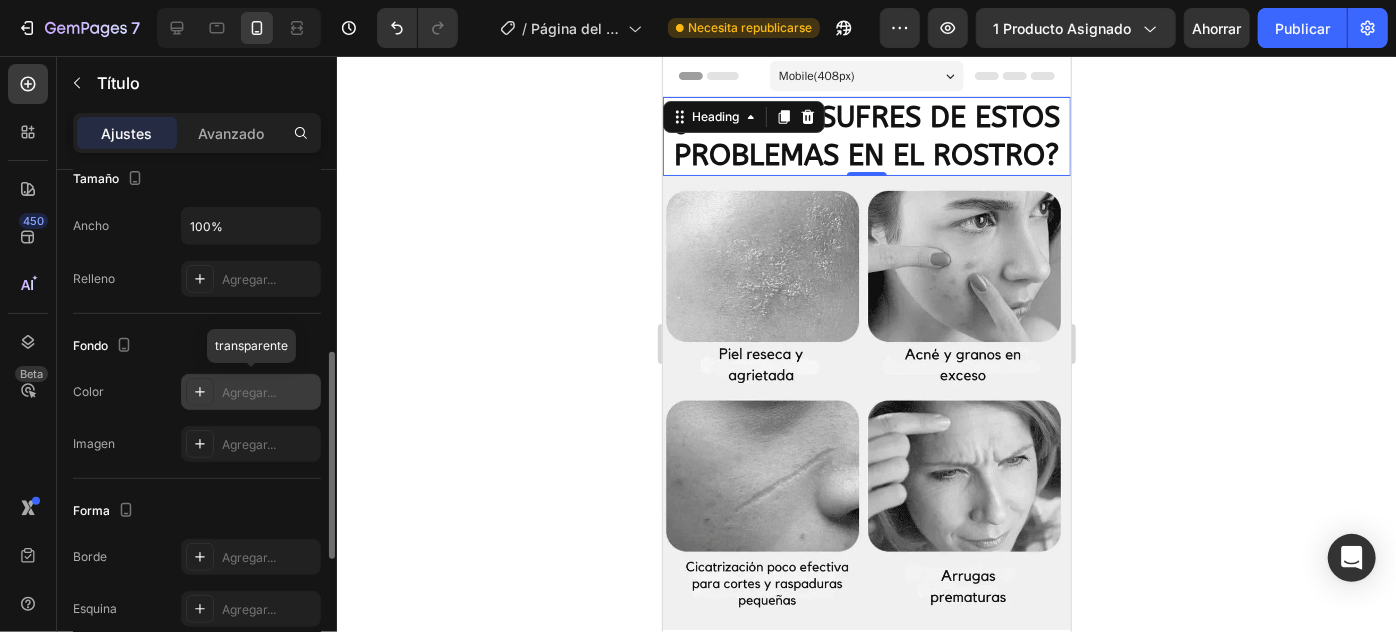 click on "Agregar..." at bounding box center [249, 392] 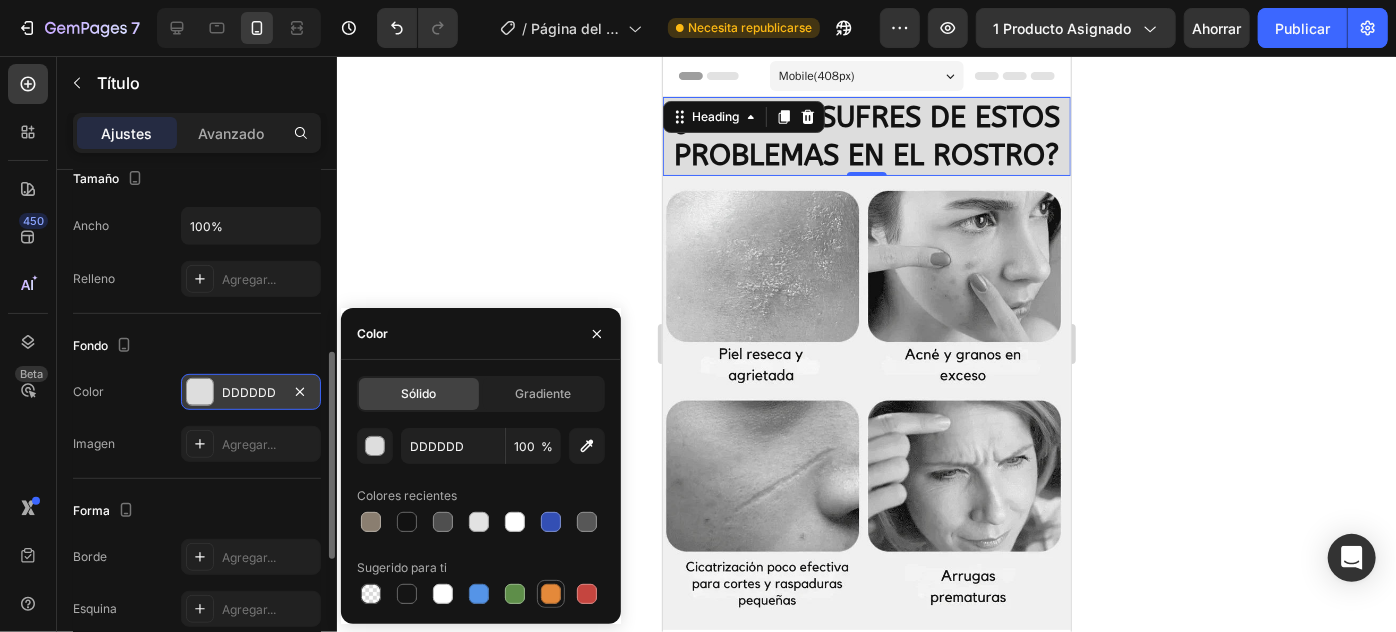 click at bounding box center [551, 594] 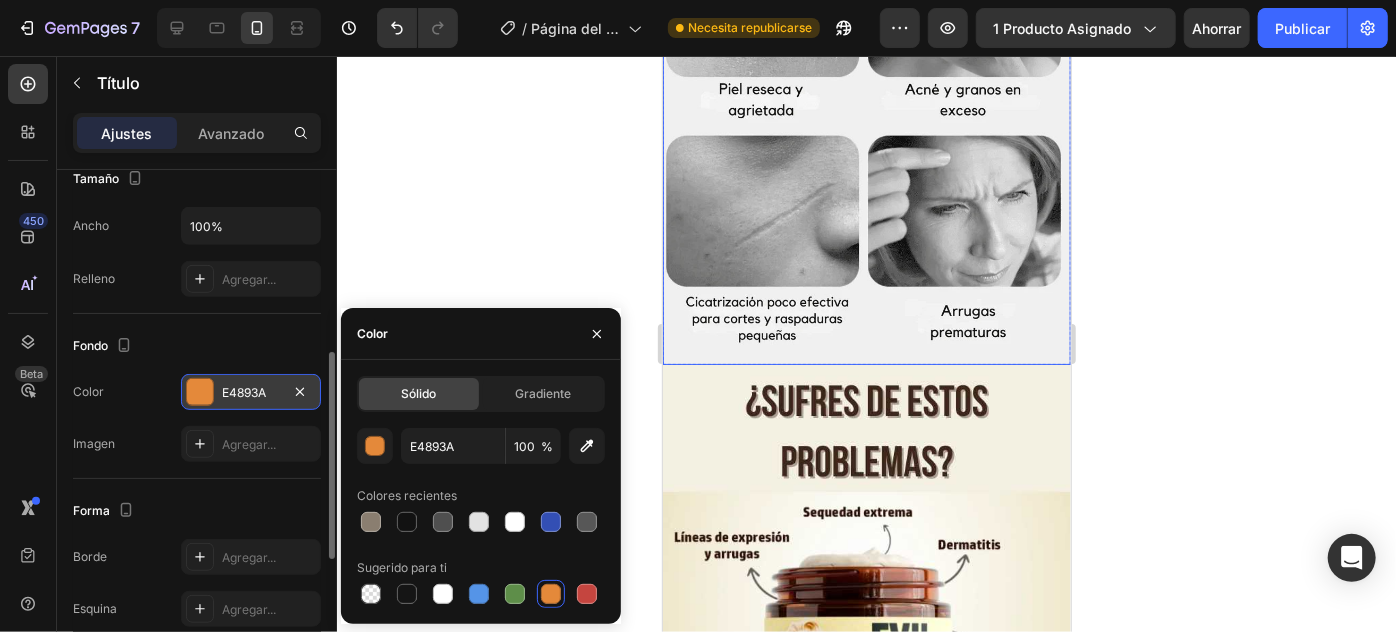 scroll, scrollTop: 272, scrollLeft: 0, axis: vertical 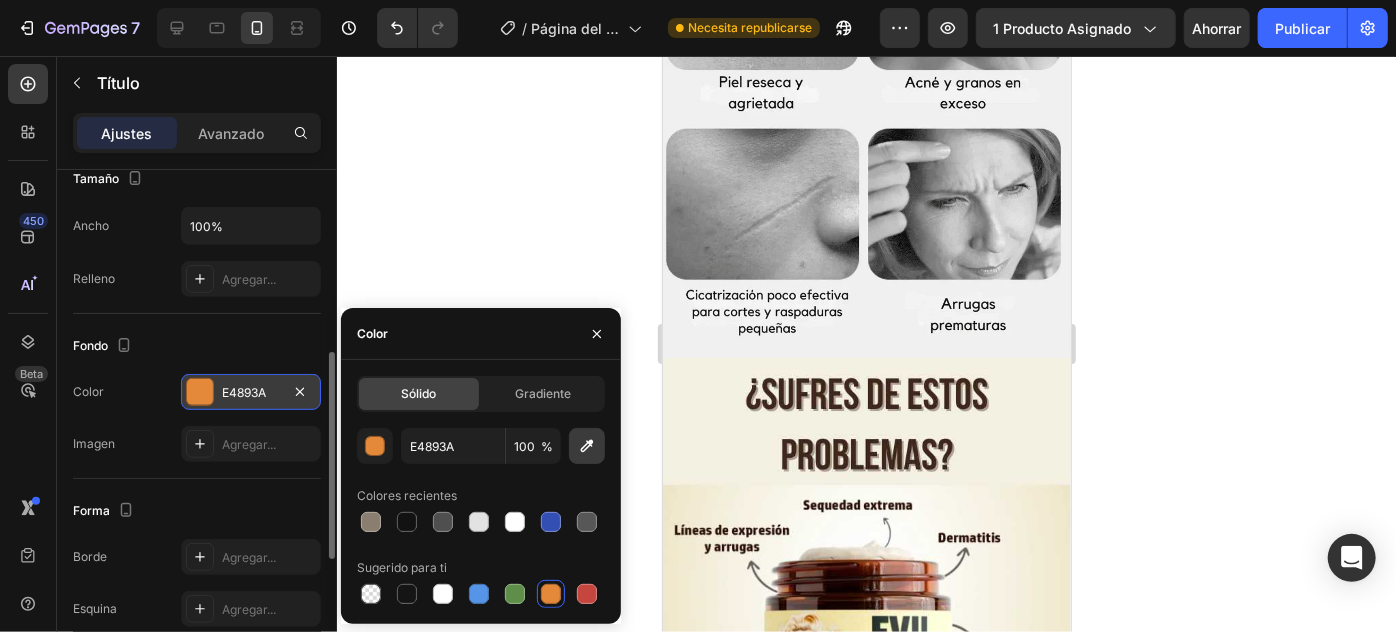 click at bounding box center (587, 446) 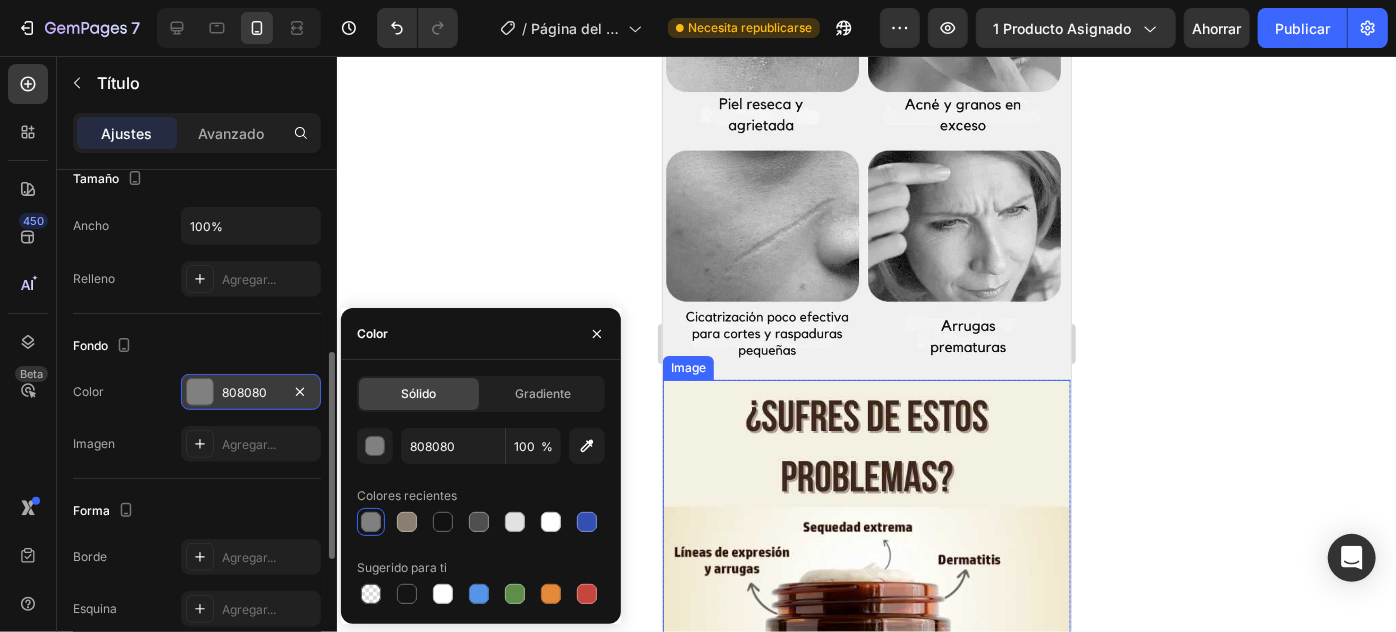 scroll, scrollTop: 0, scrollLeft: 0, axis: both 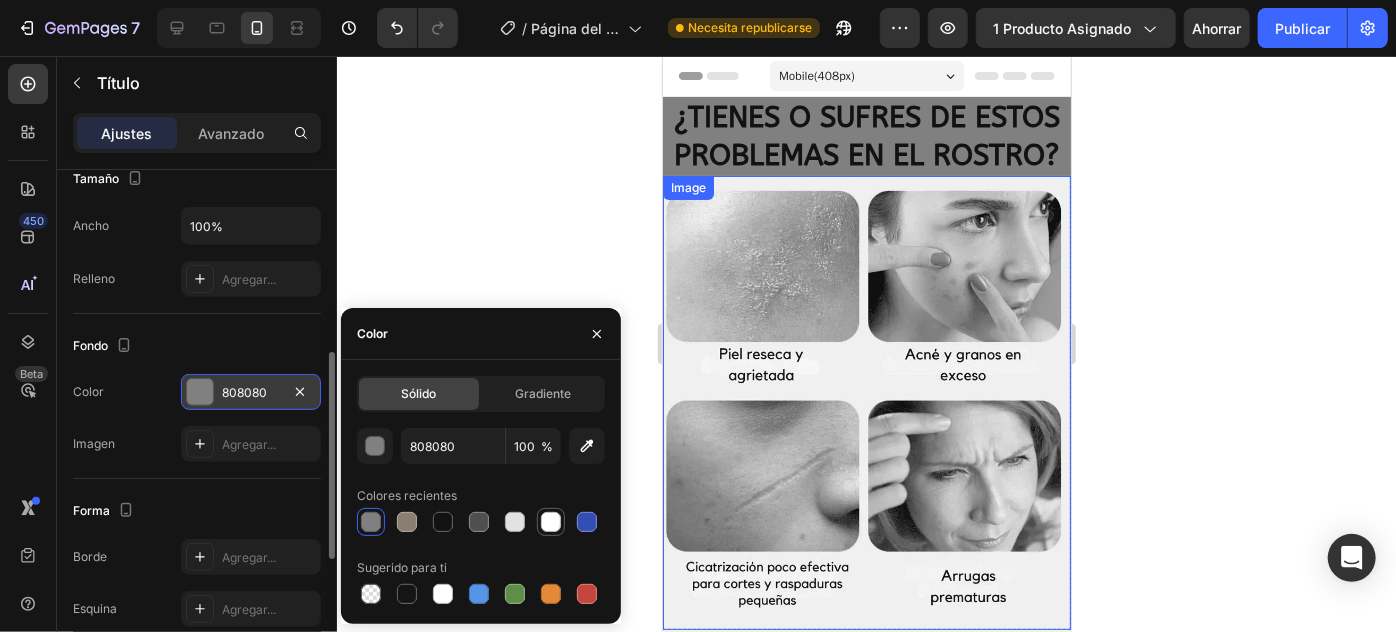 click at bounding box center [551, 522] 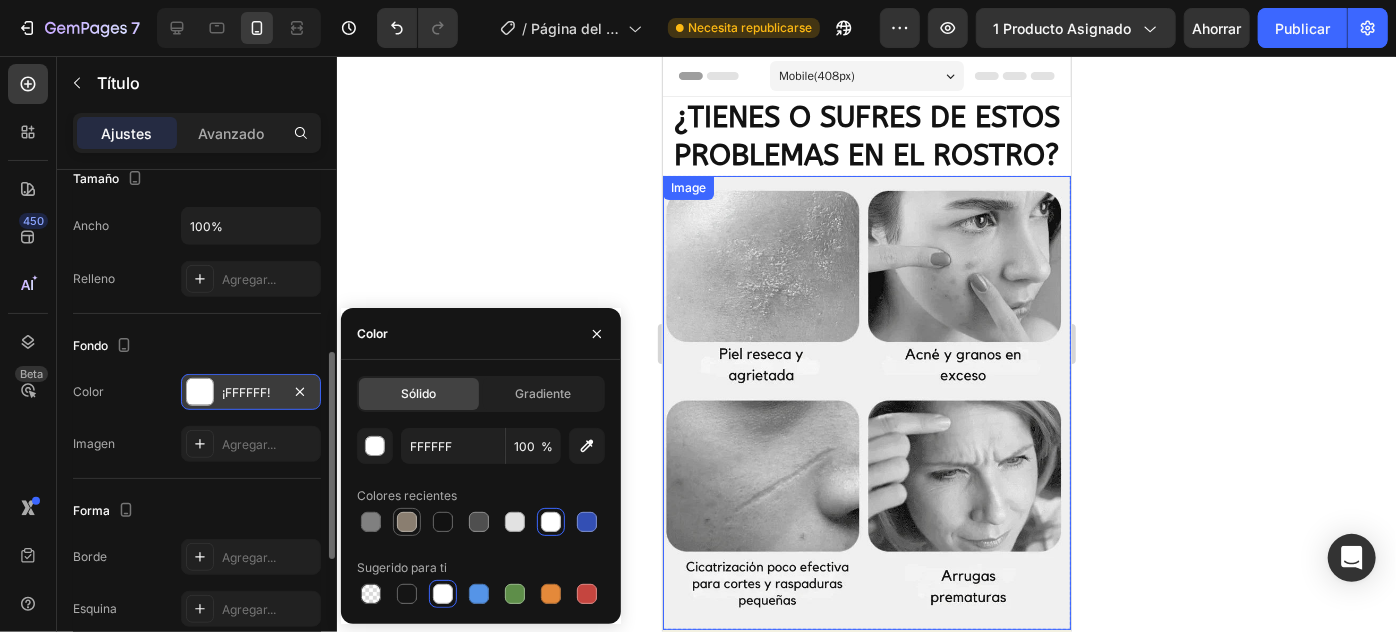 click at bounding box center (407, 522) 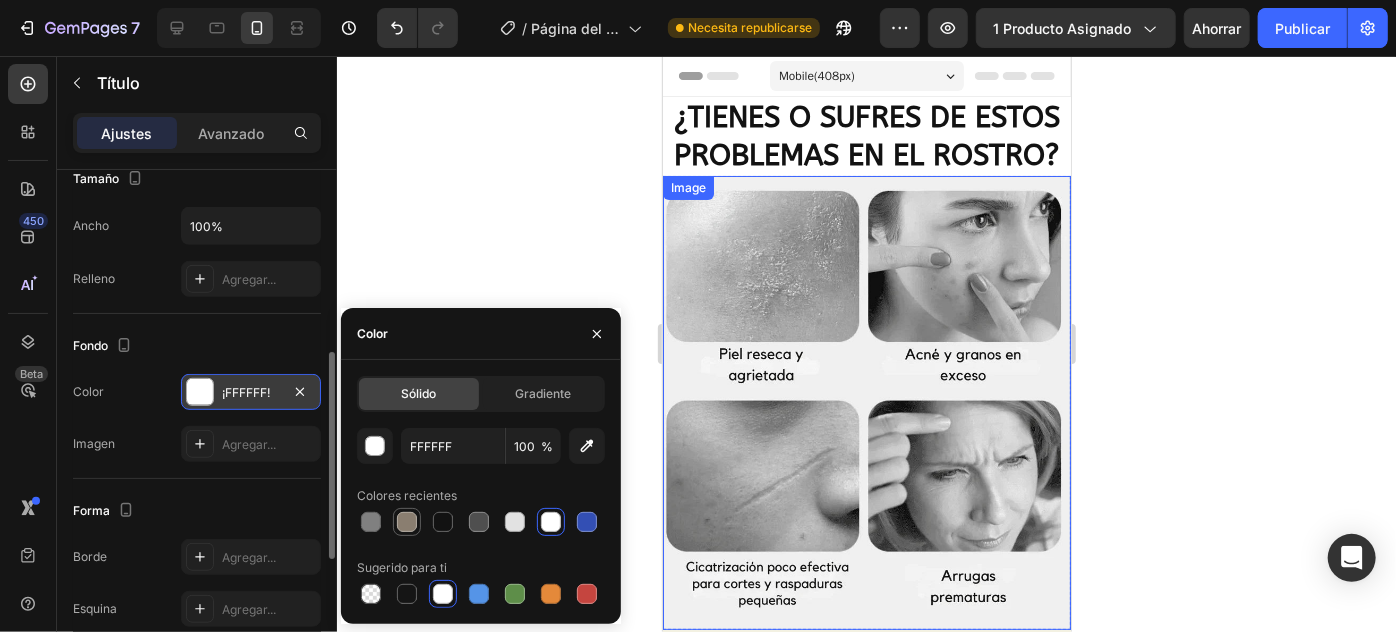 type on "8A7E70" 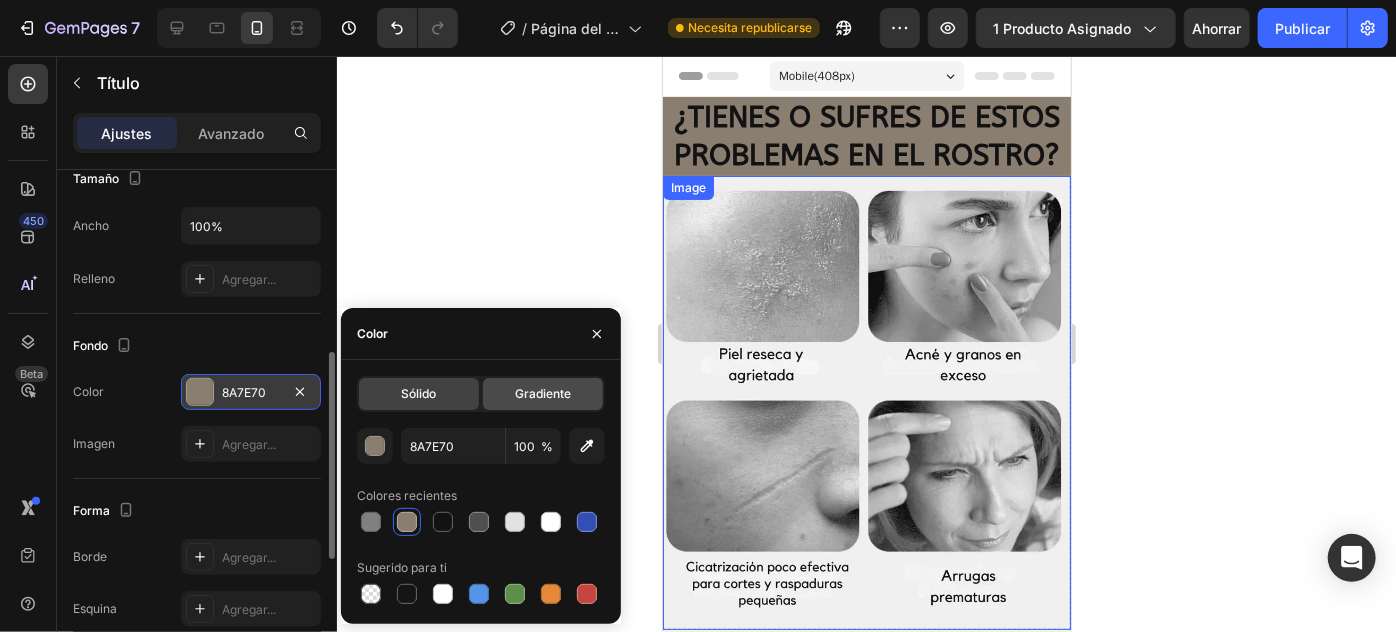 click on "Gradiente" at bounding box center (543, 393) 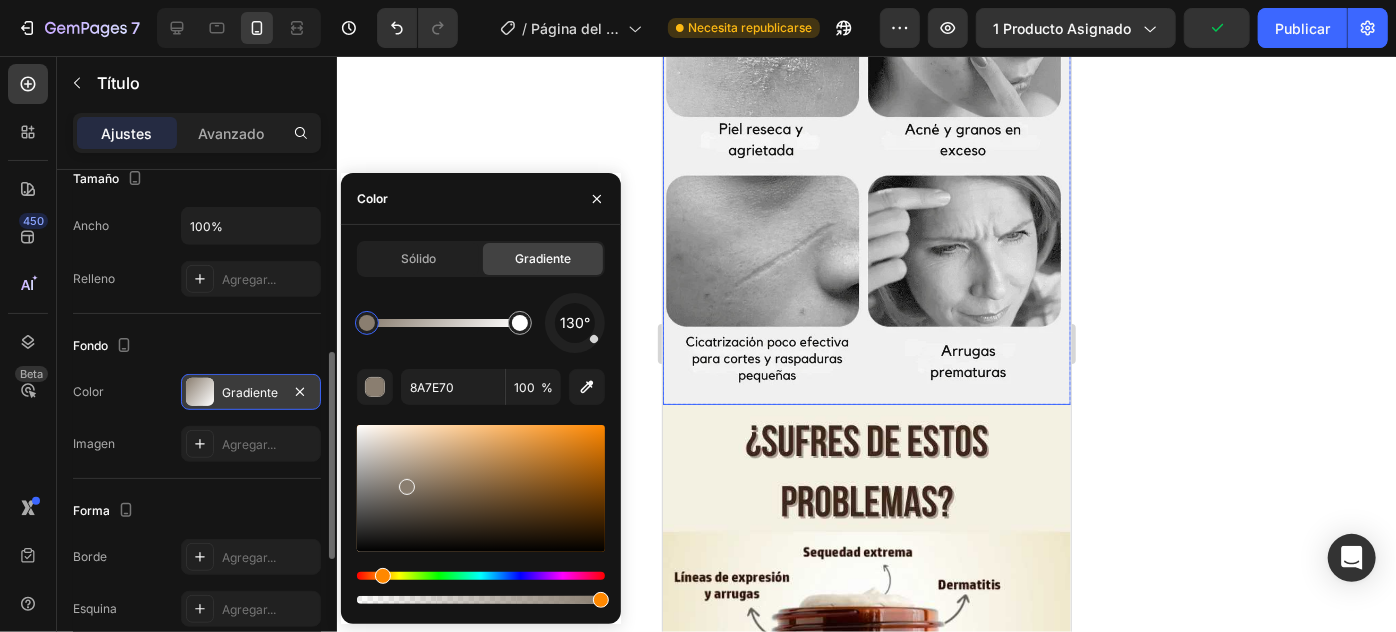 scroll, scrollTop: 272, scrollLeft: 0, axis: vertical 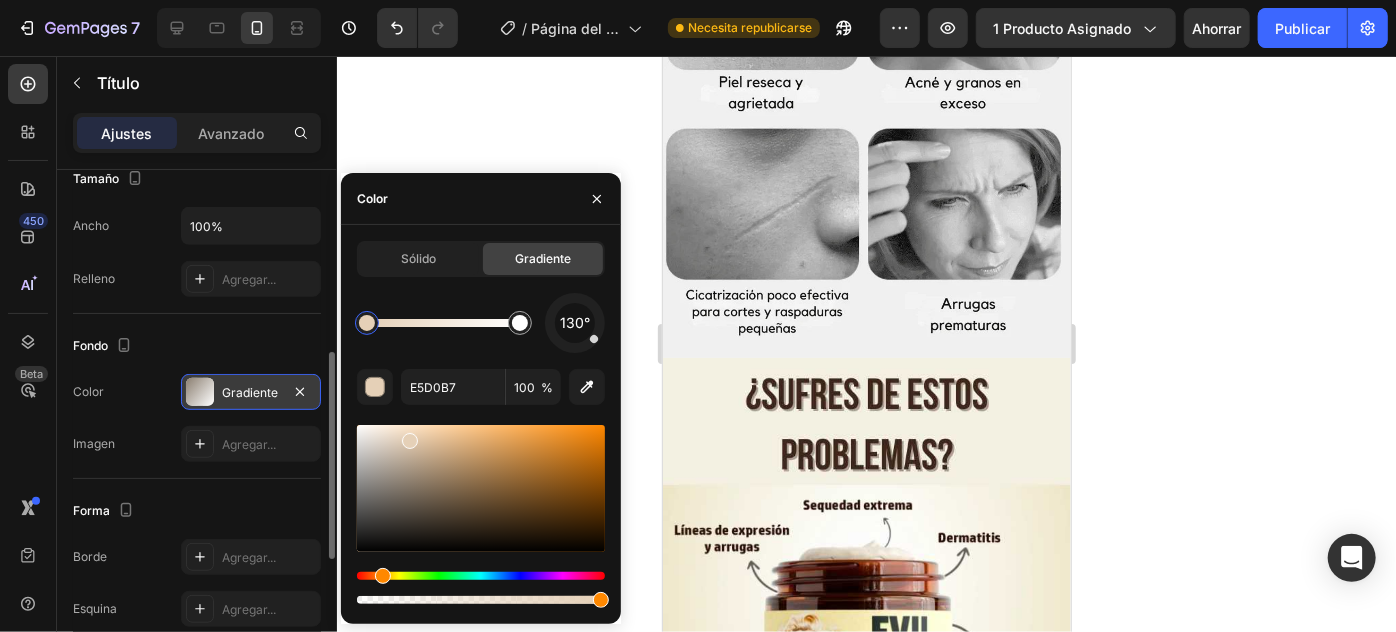 drag, startPoint x: 402, startPoint y: 487, endPoint x: 407, endPoint y: 437, distance: 50.24938 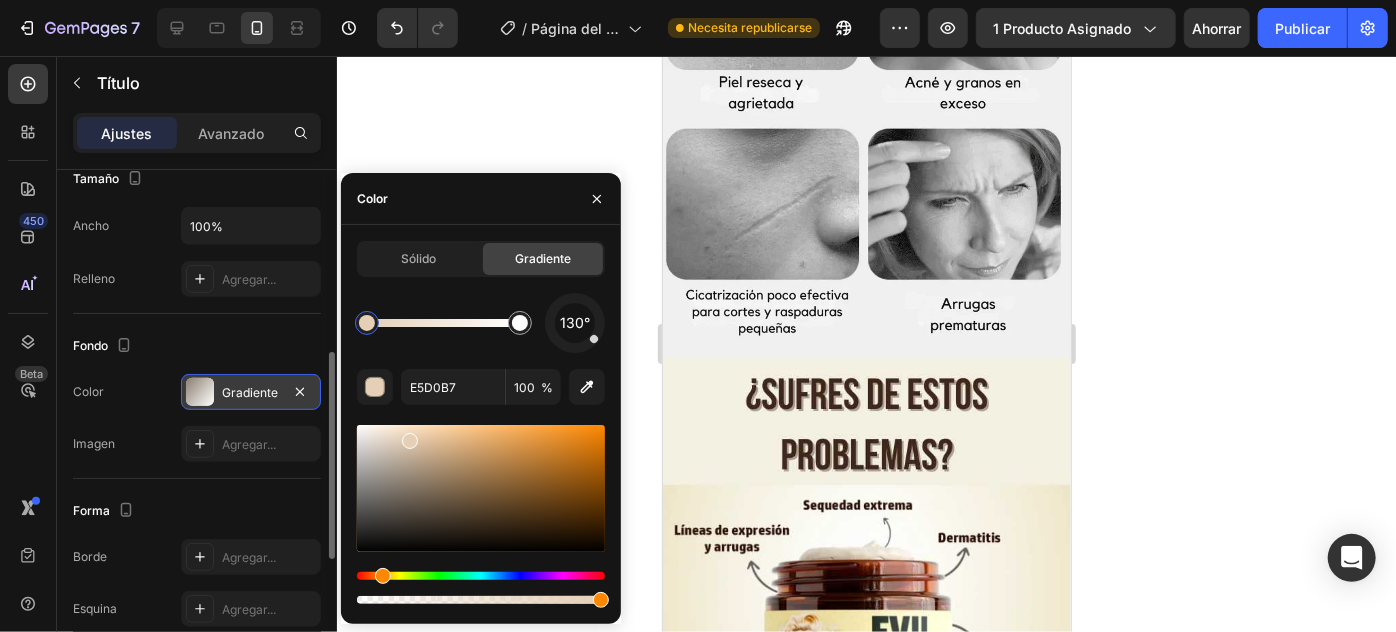 click at bounding box center (410, 441) 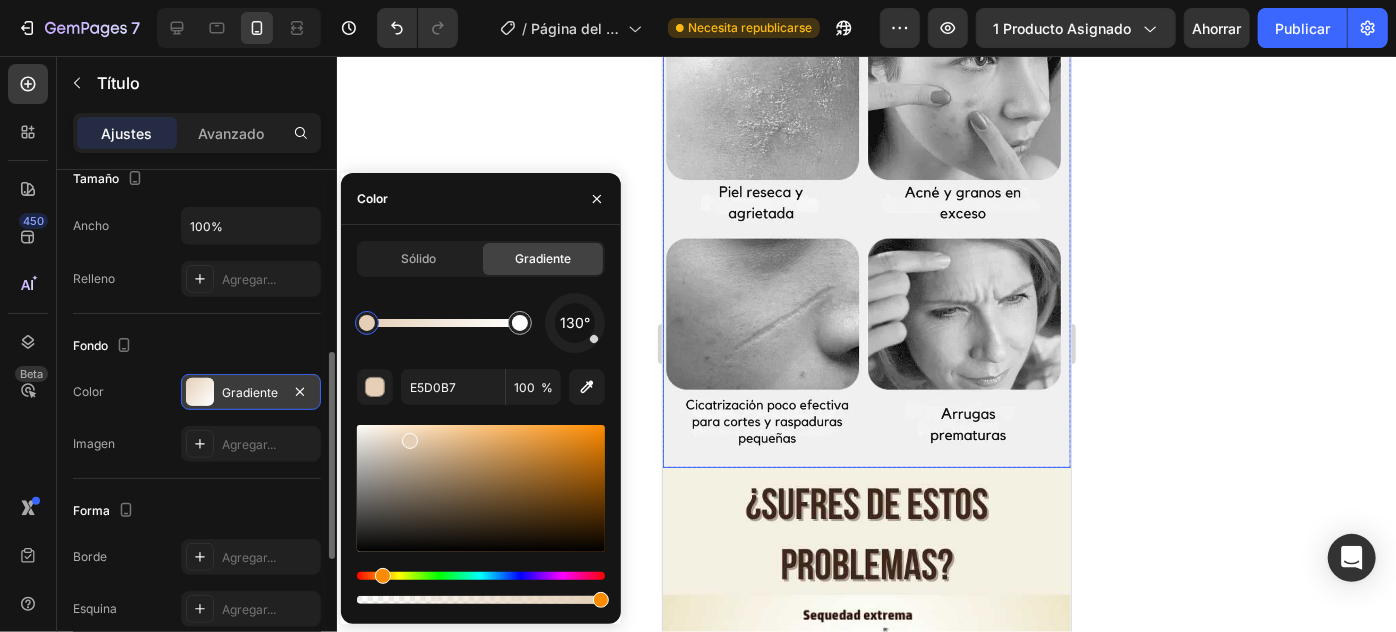 scroll, scrollTop: 90, scrollLeft: 0, axis: vertical 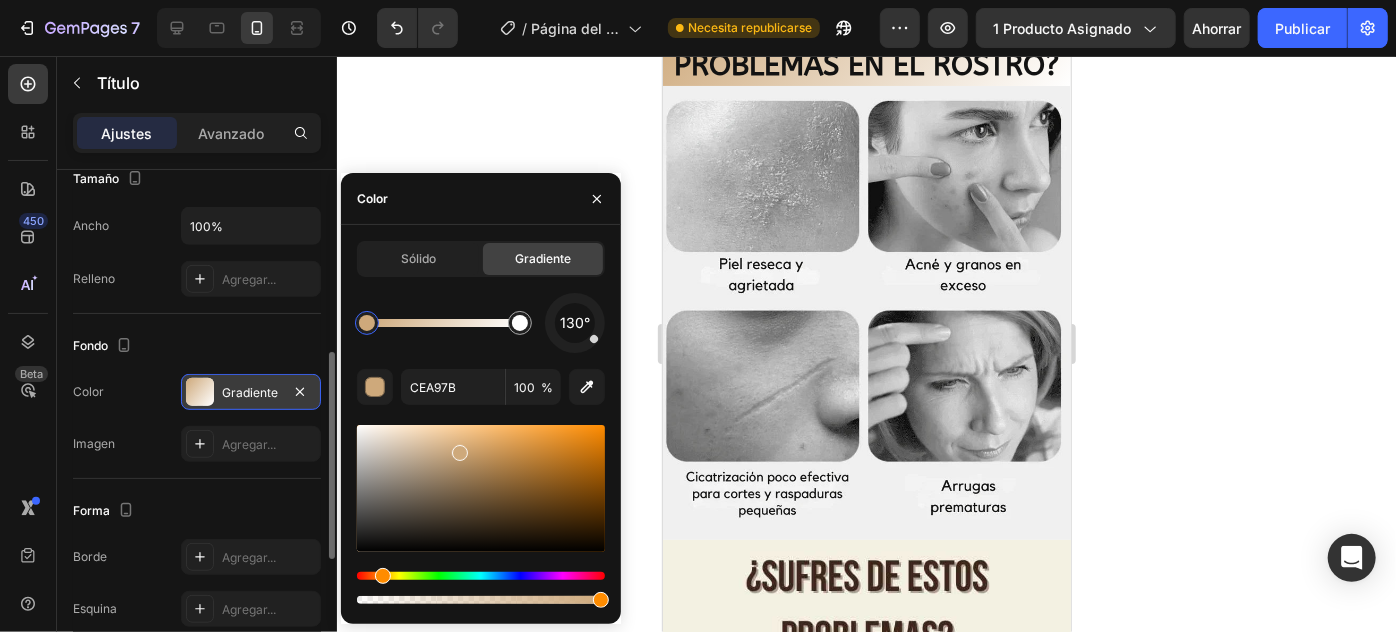 drag, startPoint x: 411, startPoint y: 445, endPoint x: 440, endPoint y: 432, distance: 31.780497 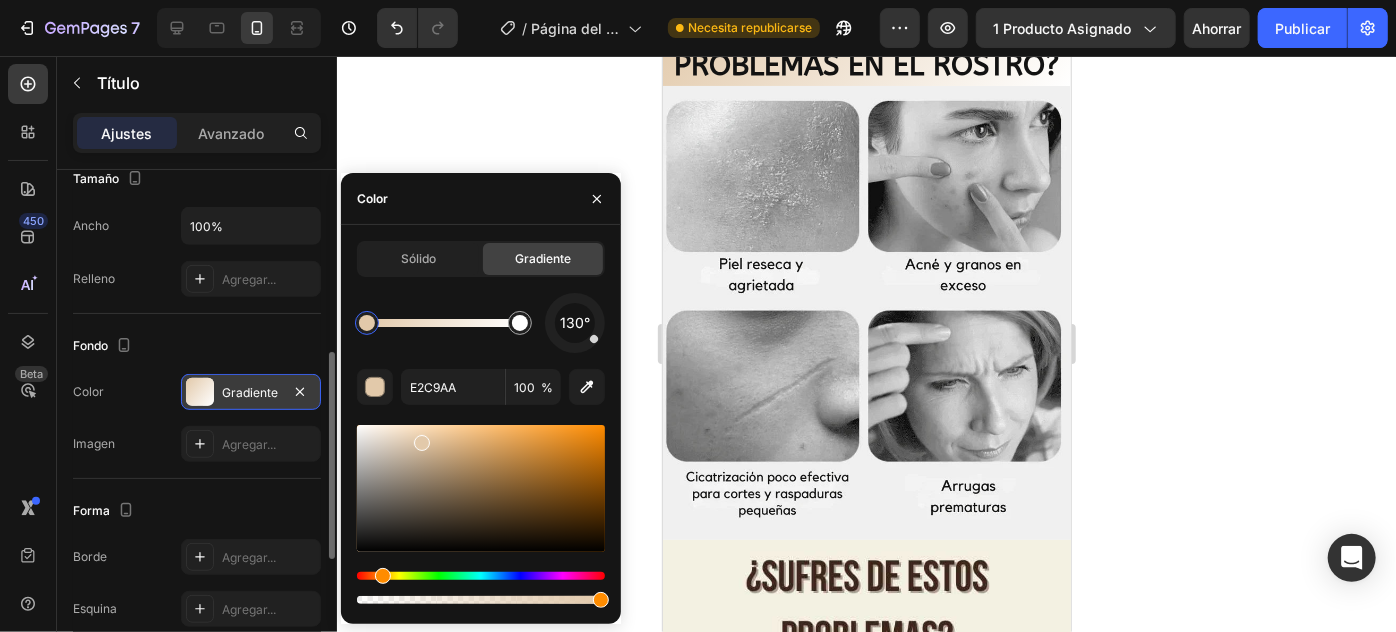 drag, startPoint x: 463, startPoint y: 450, endPoint x: 434, endPoint y: 487, distance: 47.010635 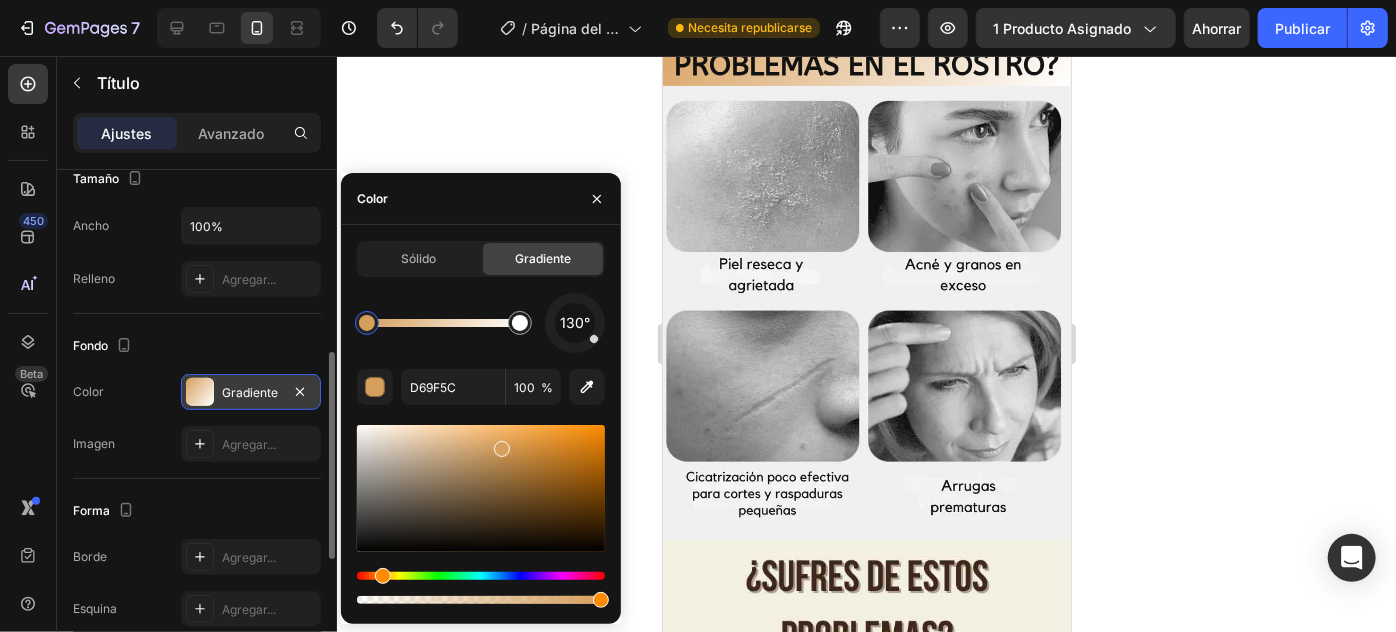 drag, startPoint x: 426, startPoint y: 460, endPoint x: 515, endPoint y: 435, distance: 92.44458 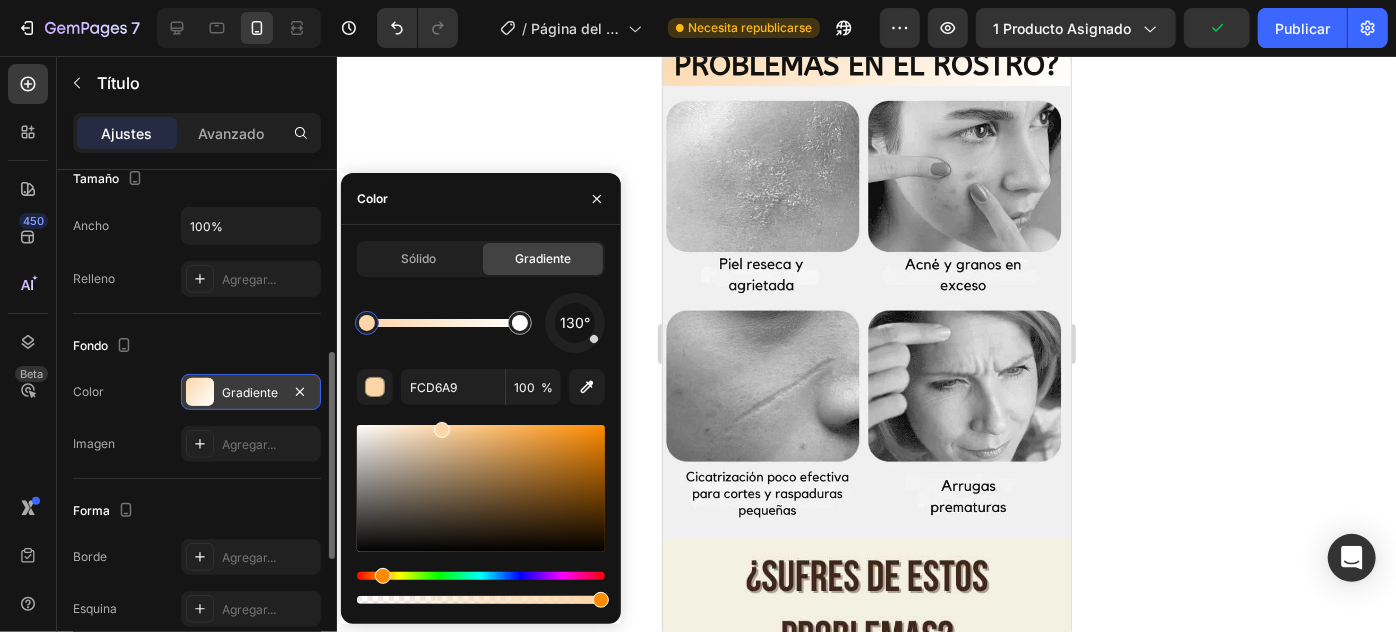 drag, startPoint x: 488, startPoint y: 434, endPoint x: 436, endPoint y: 443, distance: 52.773098 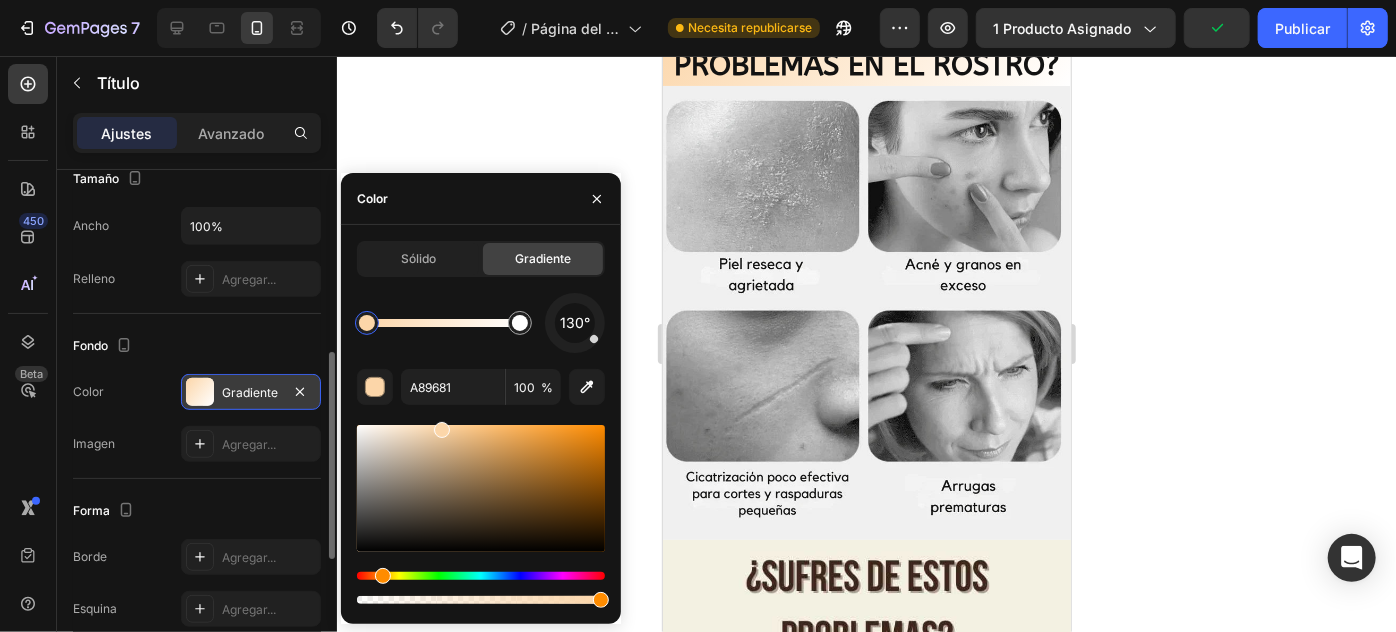 click at bounding box center (481, 488) 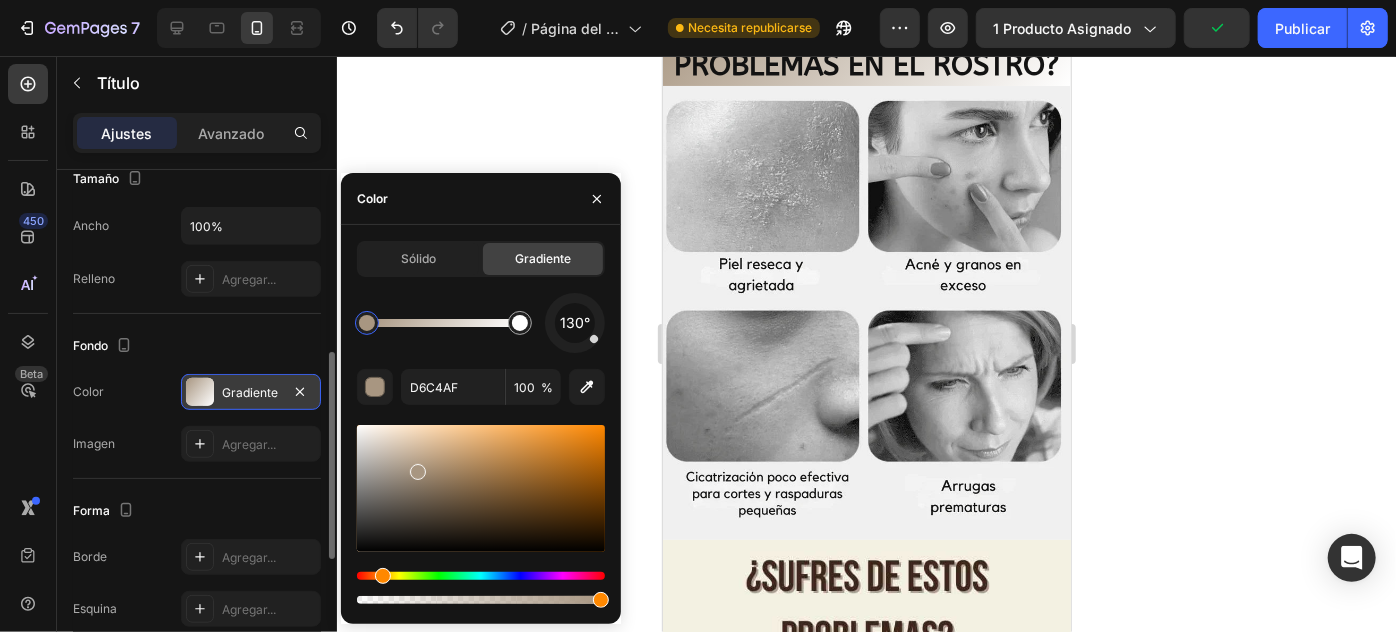click at bounding box center (481, 488) 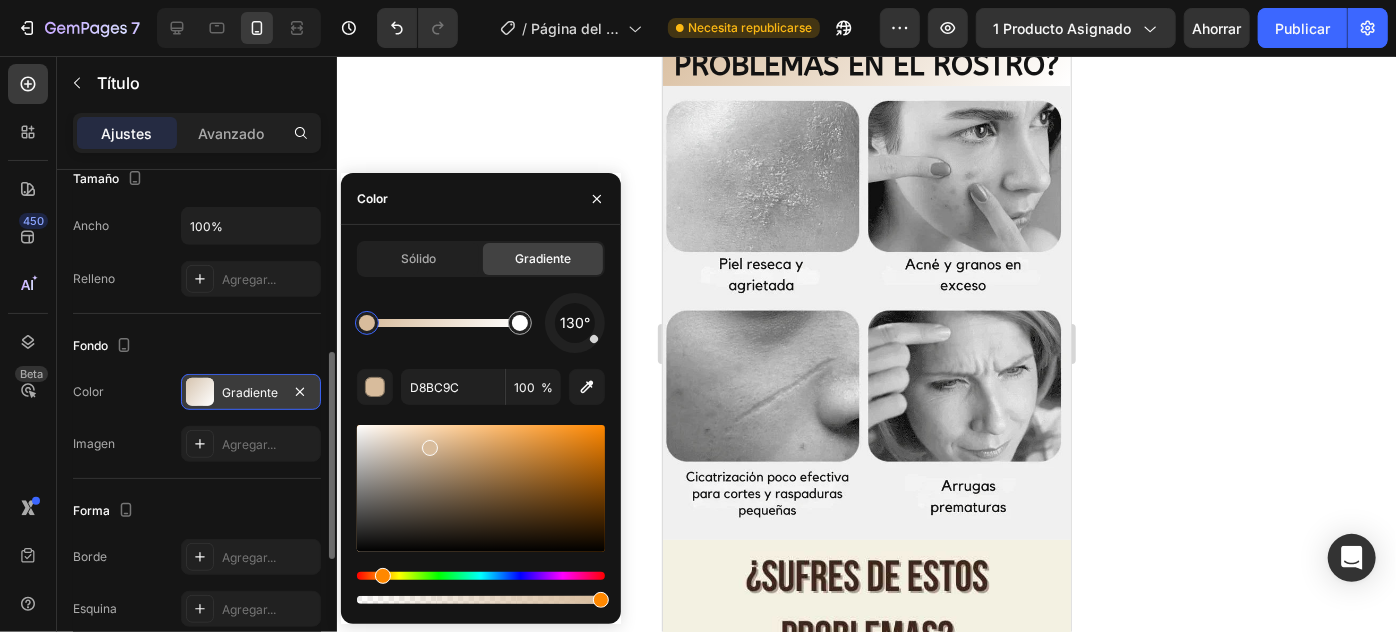 click at bounding box center (481, 488) 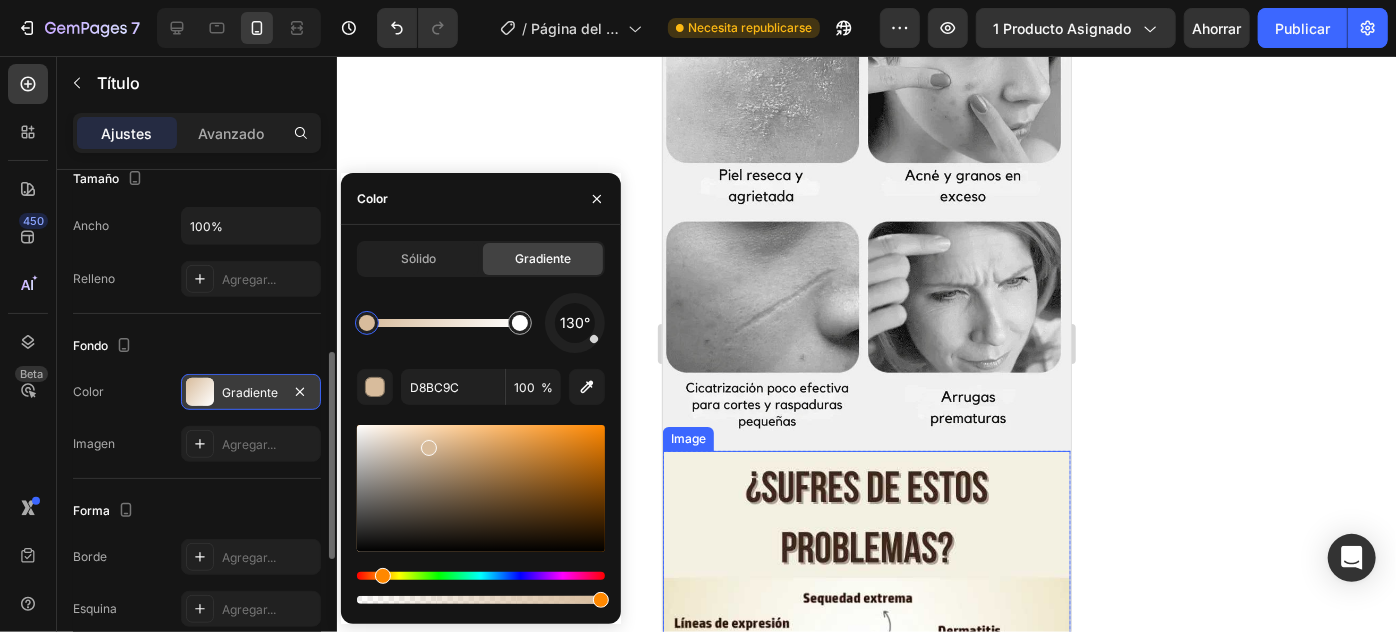 scroll, scrollTop: 0, scrollLeft: 0, axis: both 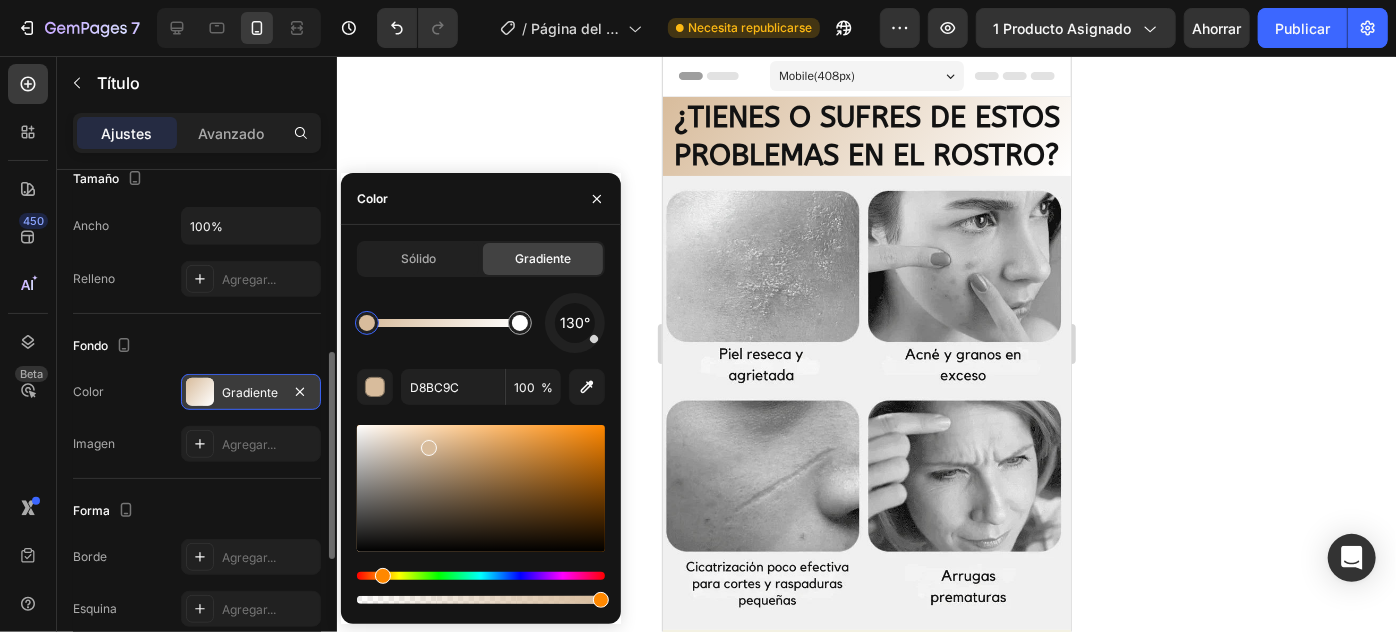 click on "Sólido Gradiente 130° D8BC9C 100 %" at bounding box center [481, 424] 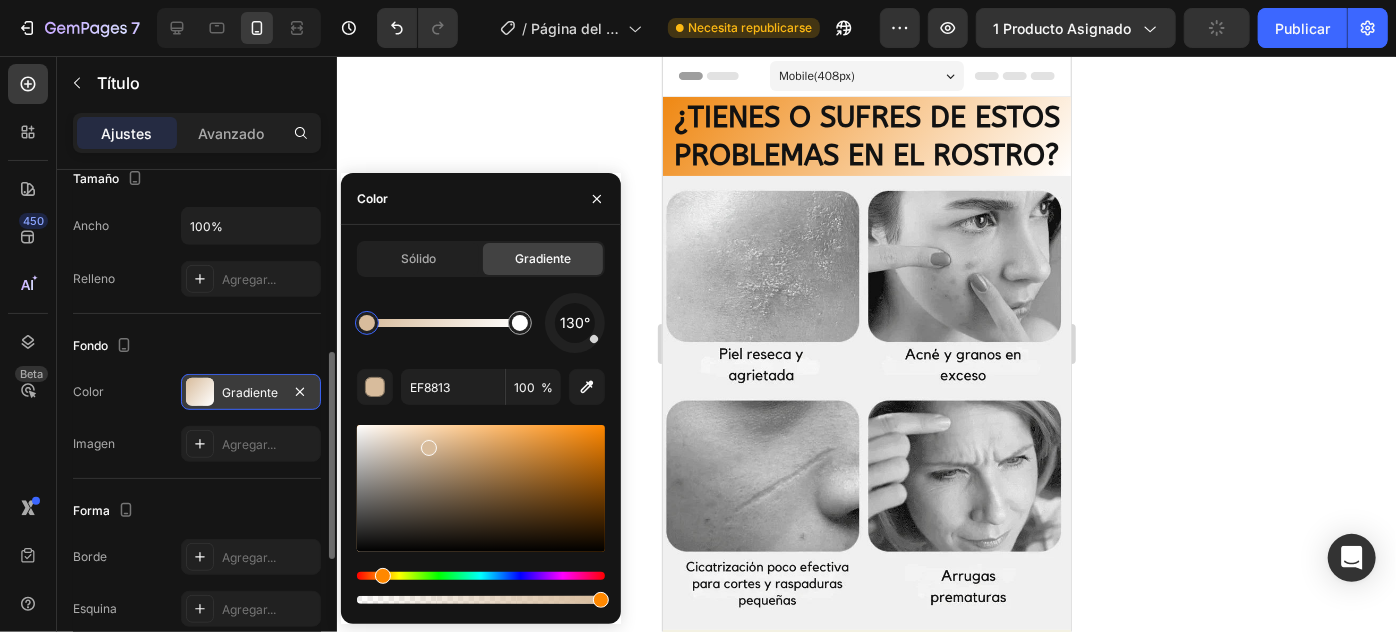 click at bounding box center [481, 488] 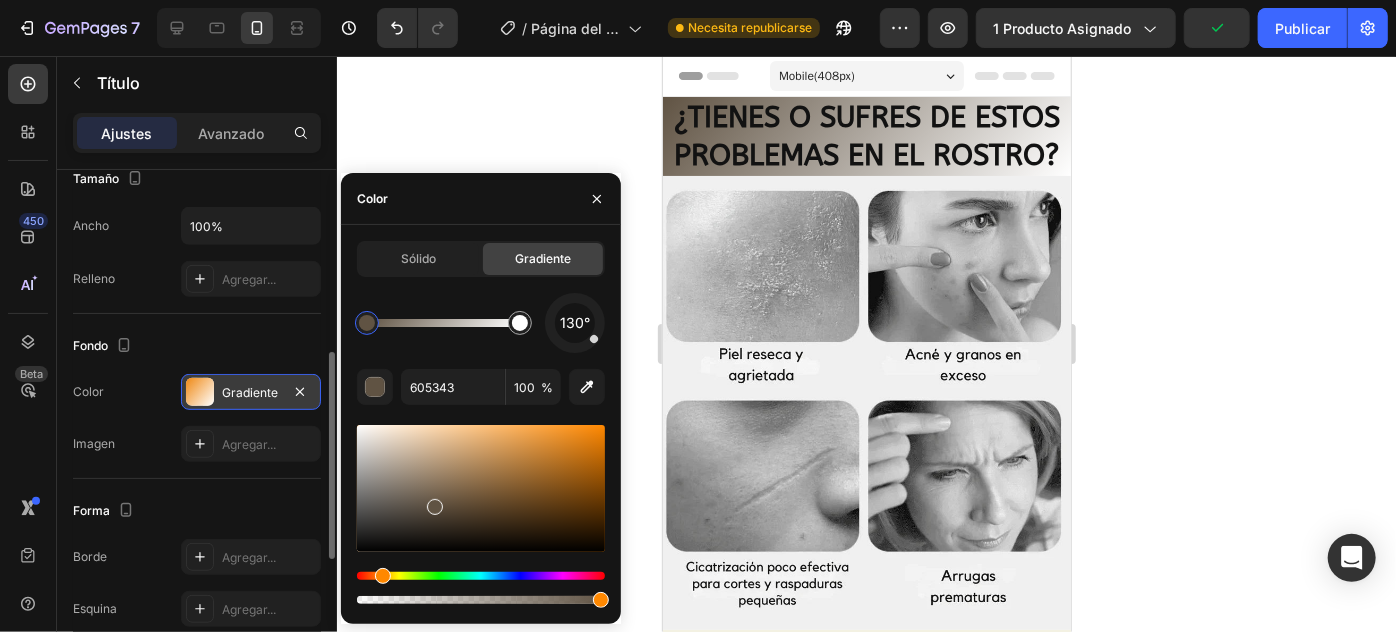 click at bounding box center [481, 488] 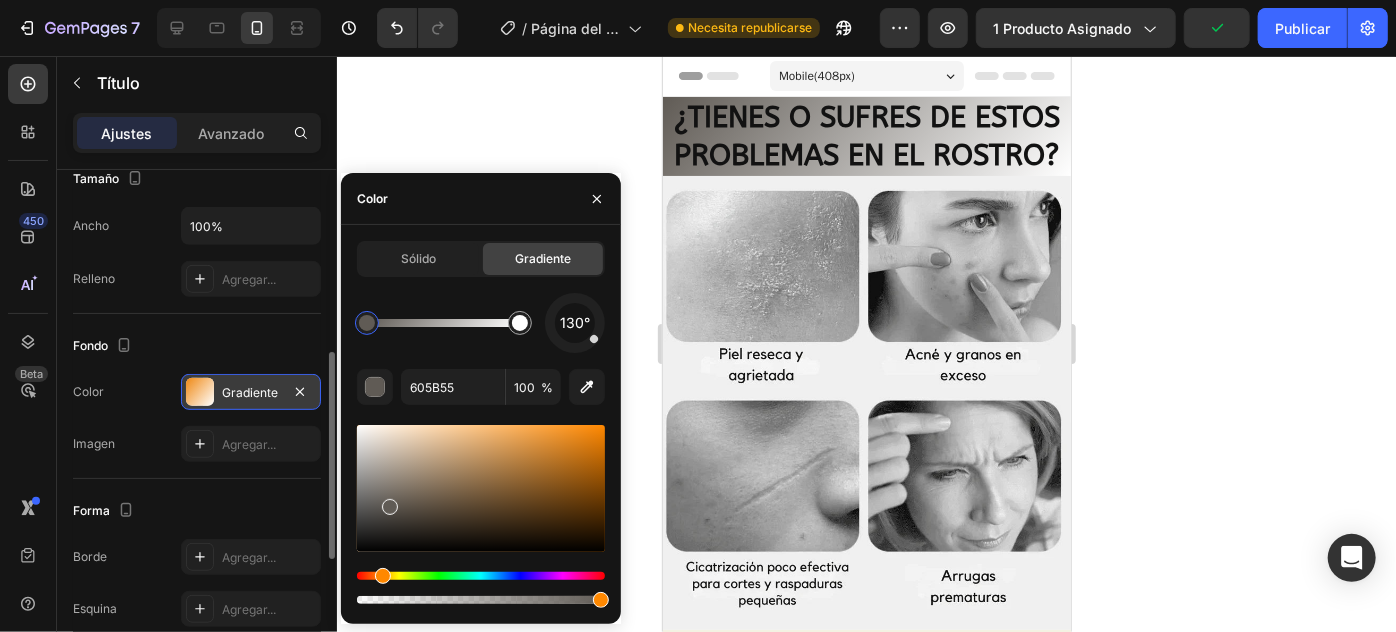 click at bounding box center (481, 488) 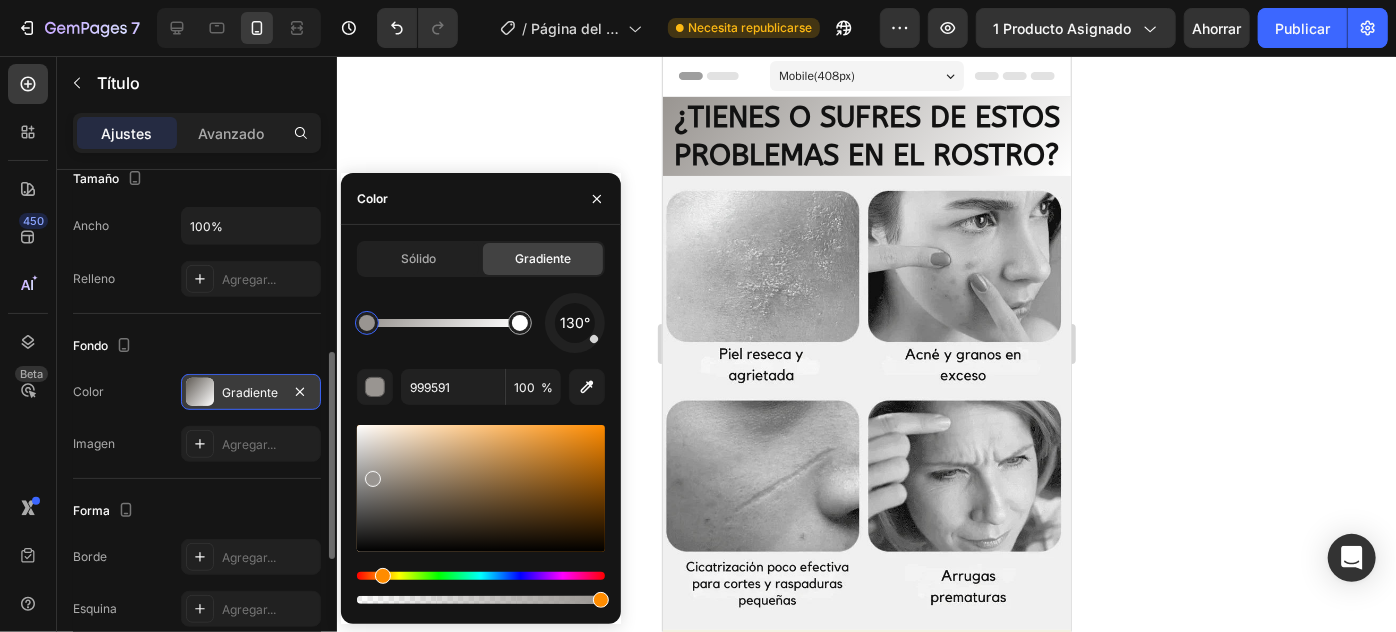 click at bounding box center [481, 488] 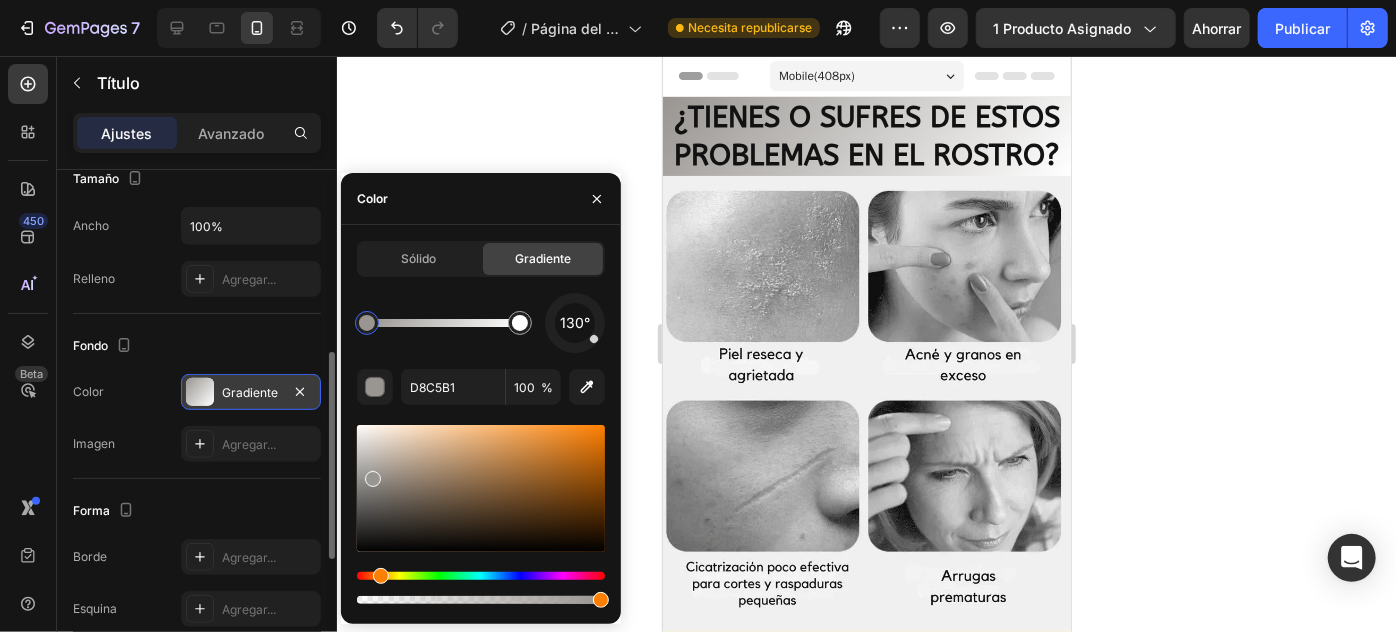 click at bounding box center (481, 488) 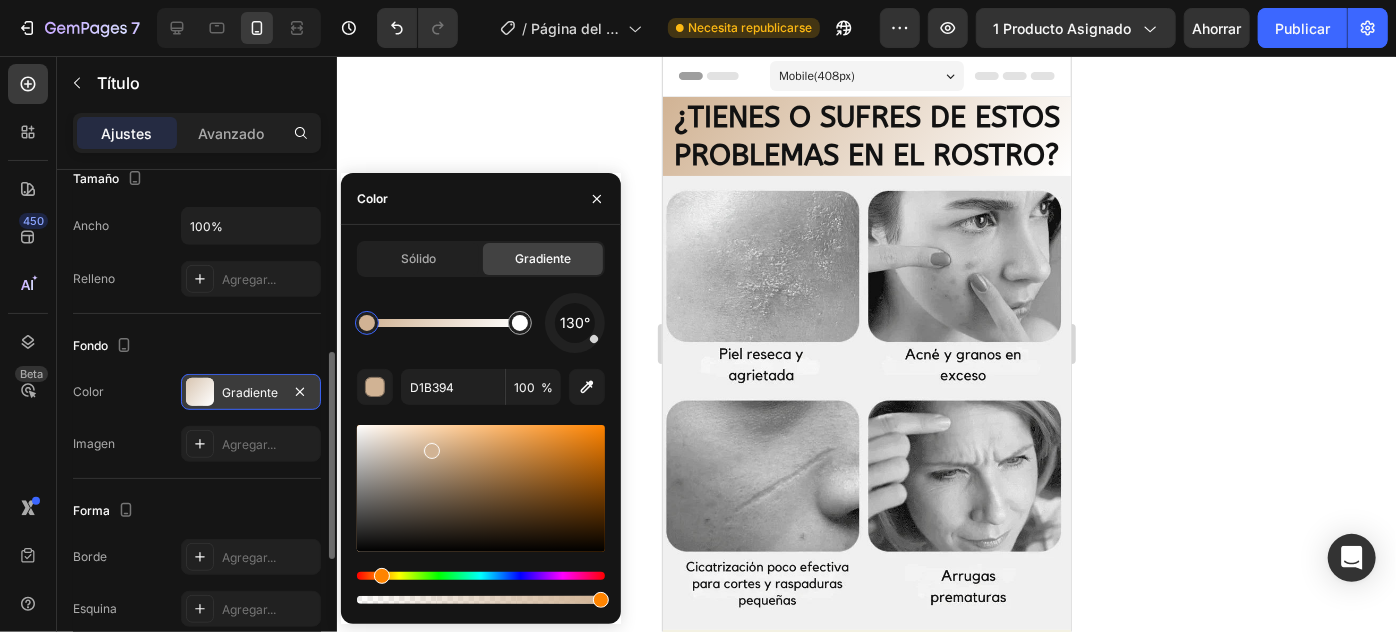 click at bounding box center (481, 488) 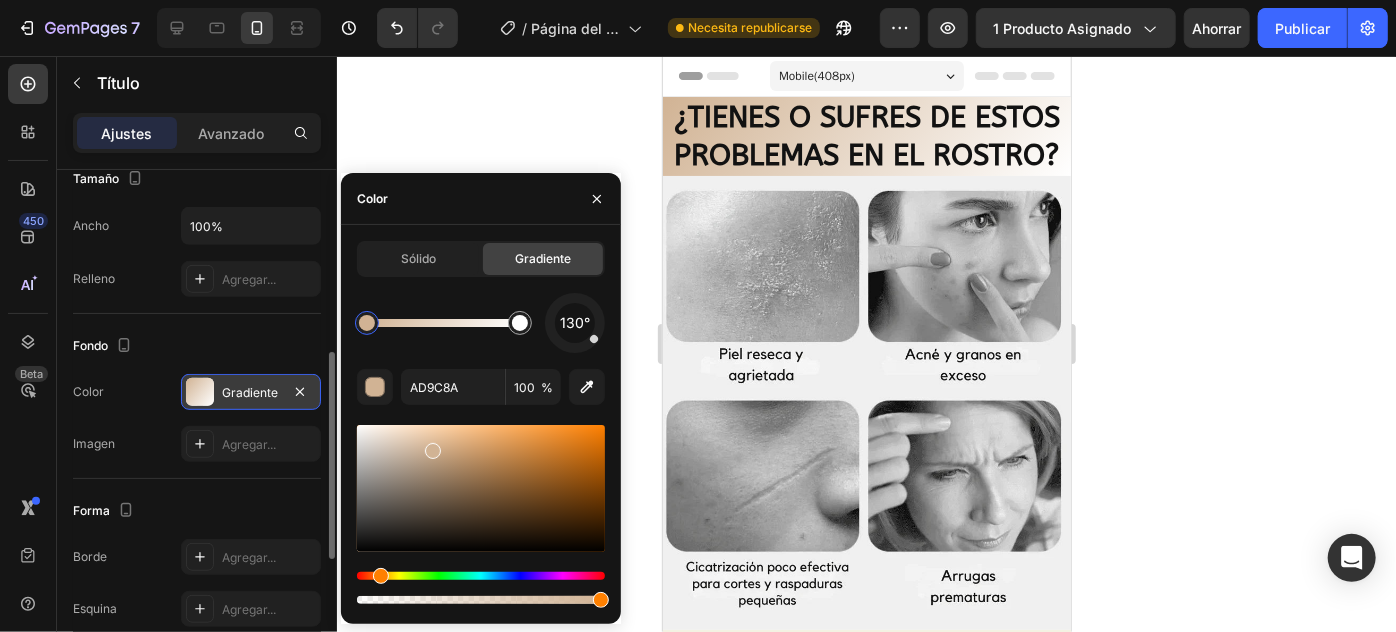 click at bounding box center (481, 488) 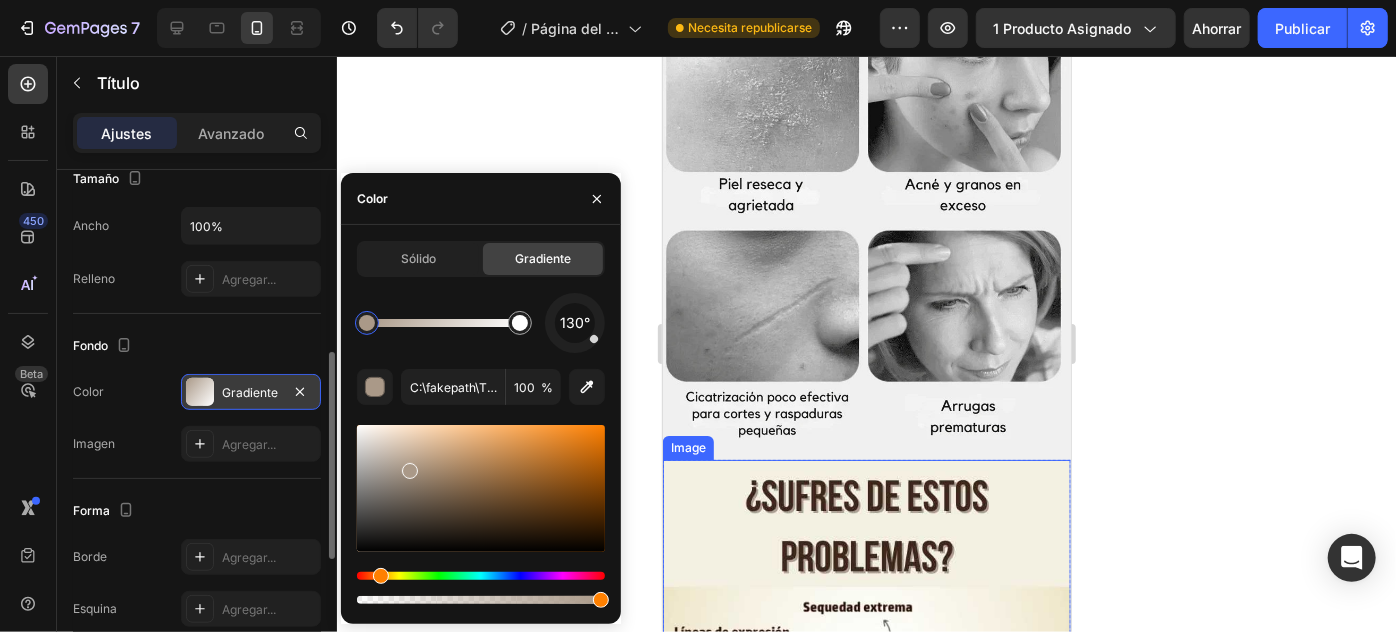 scroll, scrollTop: 181, scrollLeft: 0, axis: vertical 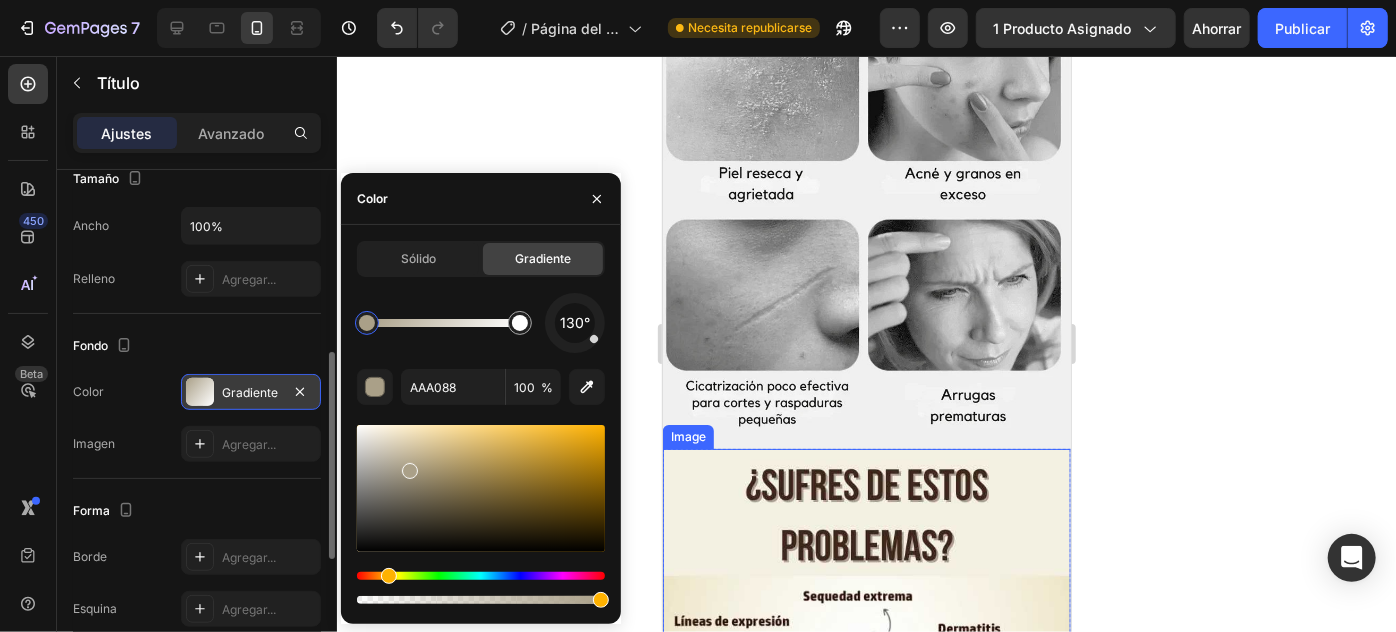 drag, startPoint x: 378, startPoint y: 576, endPoint x: 397, endPoint y: 576, distance: 19 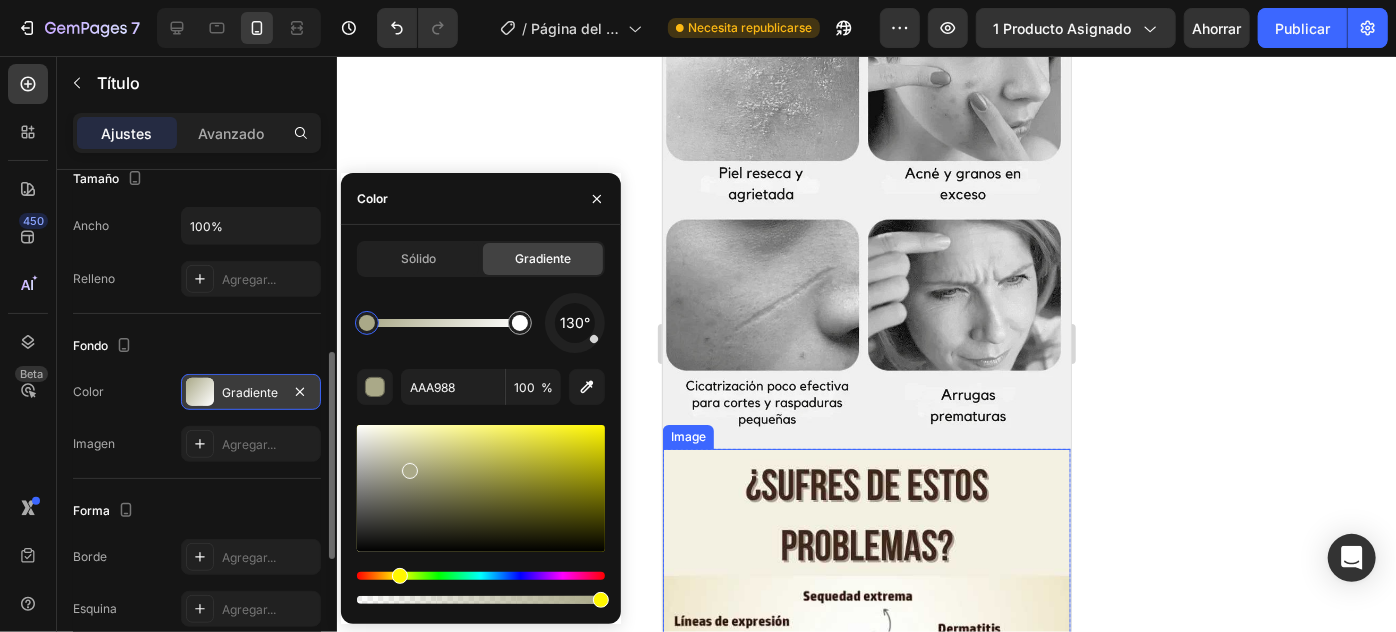 drag, startPoint x: 389, startPoint y: 572, endPoint x: 400, endPoint y: 556, distance: 19.416489 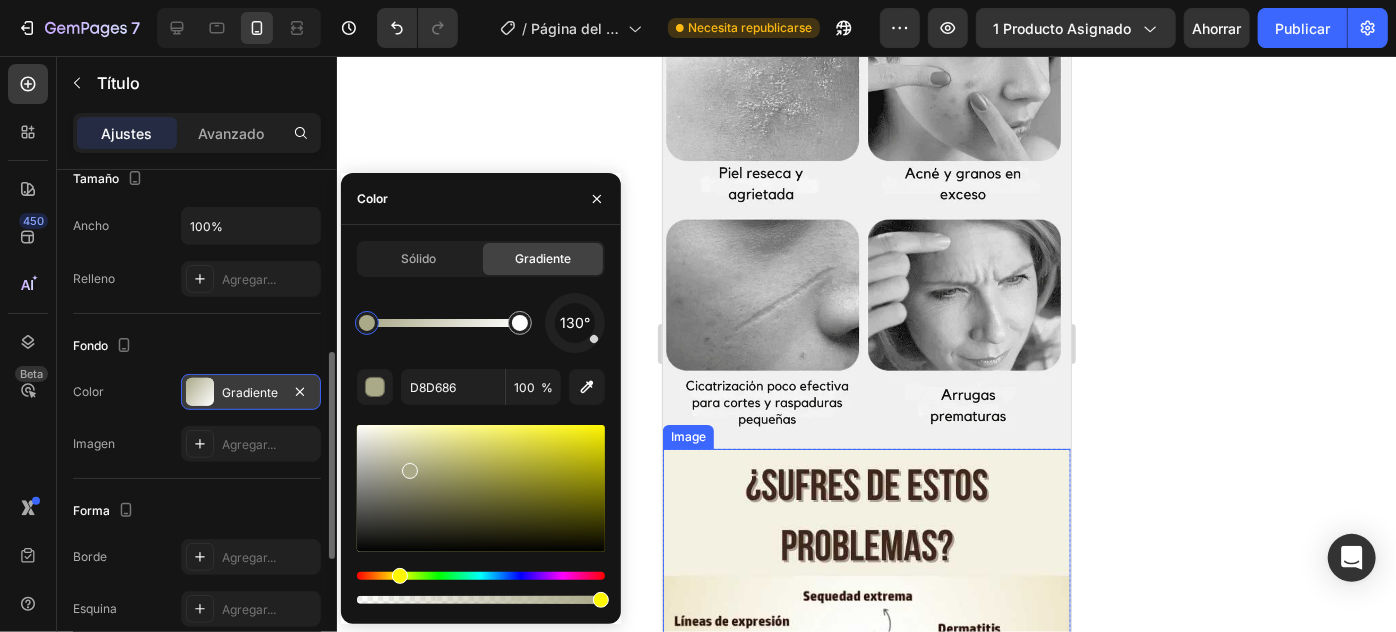 click at bounding box center [481, 488] 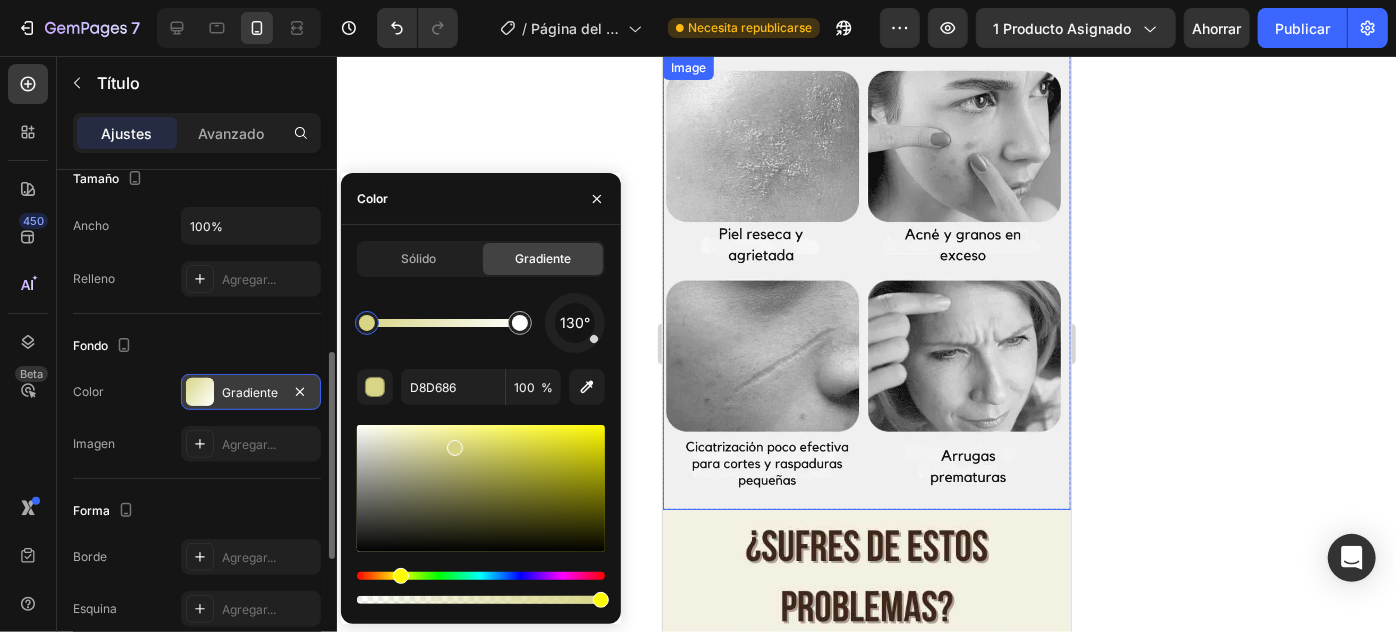 scroll, scrollTop: 90, scrollLeft: 0, axis: vertical 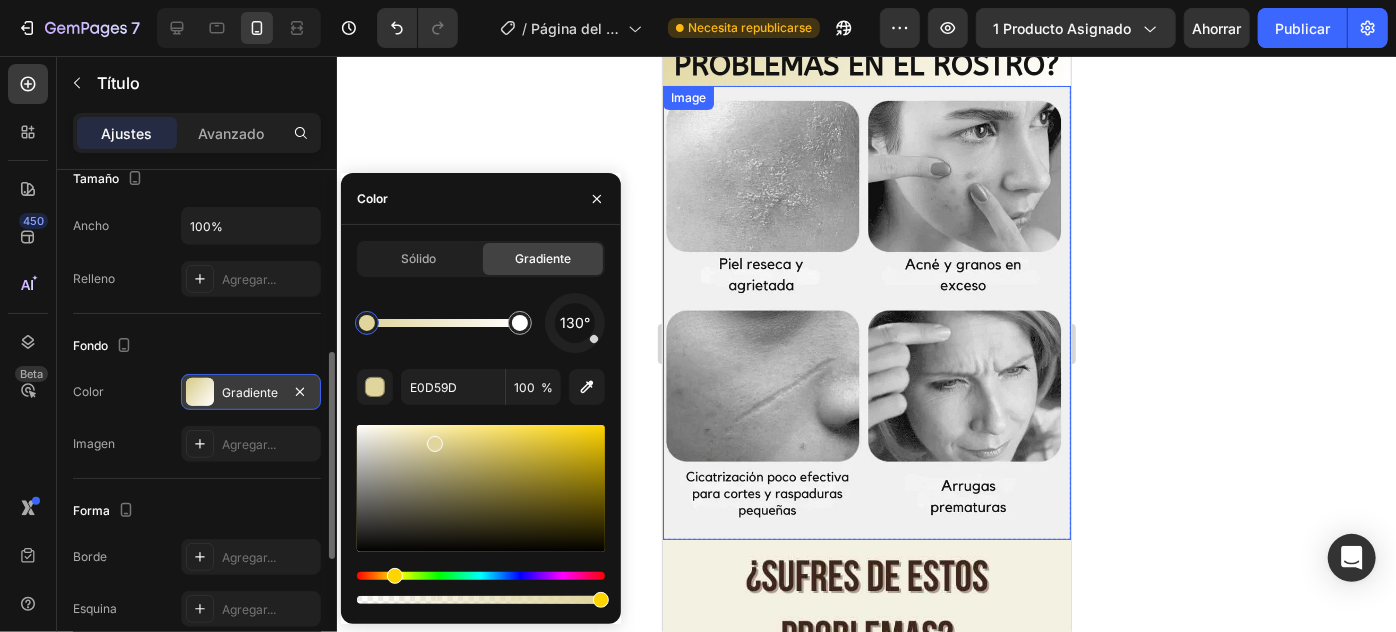 click at bounding box center [481, 488] 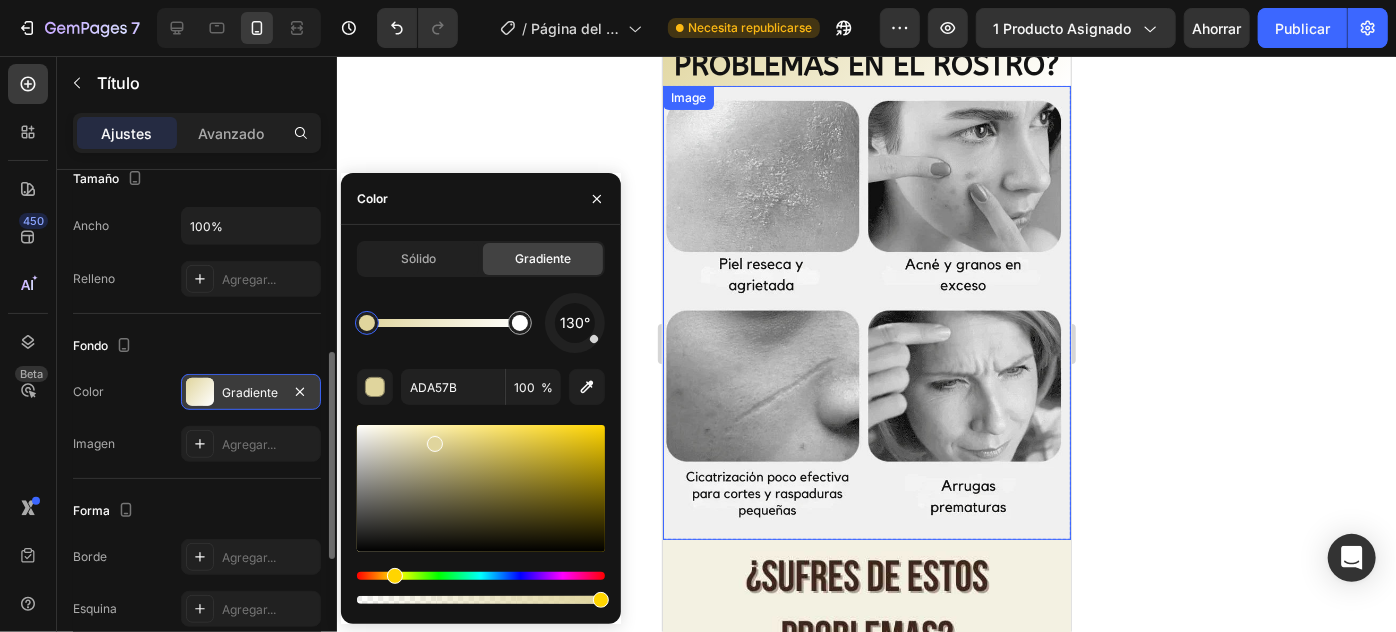 click at bounding box center [481, 488] 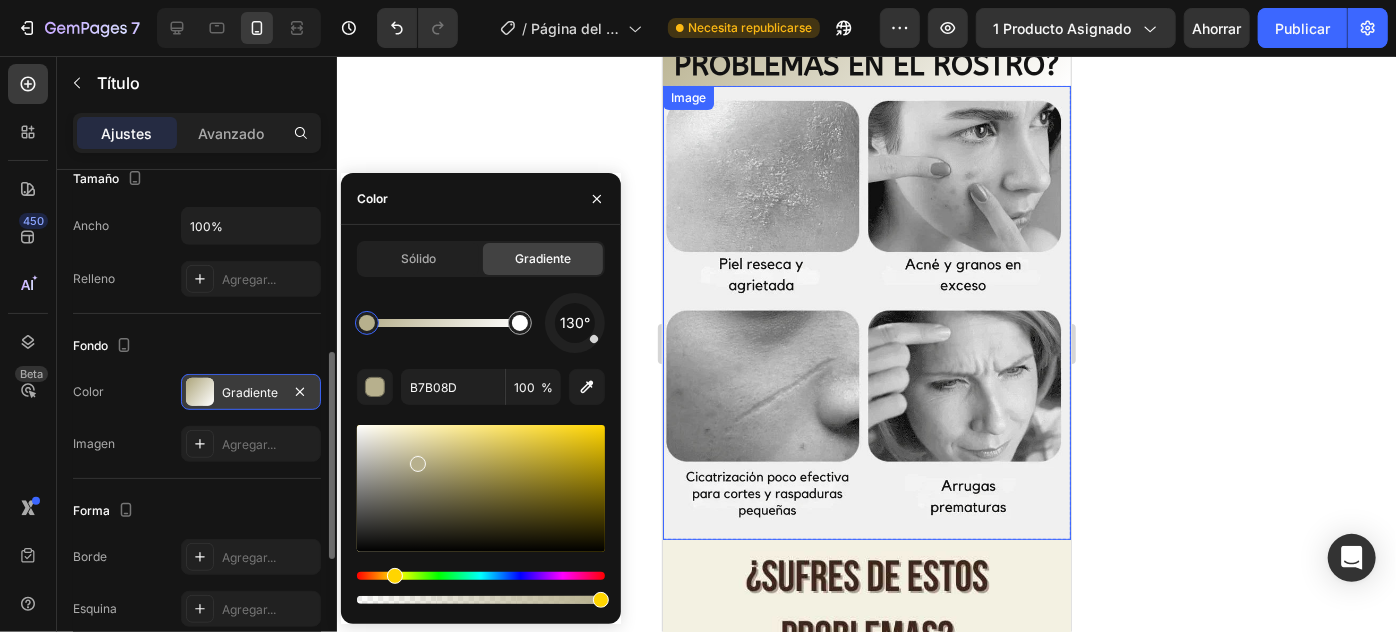 click at bounding box center [481, 488] 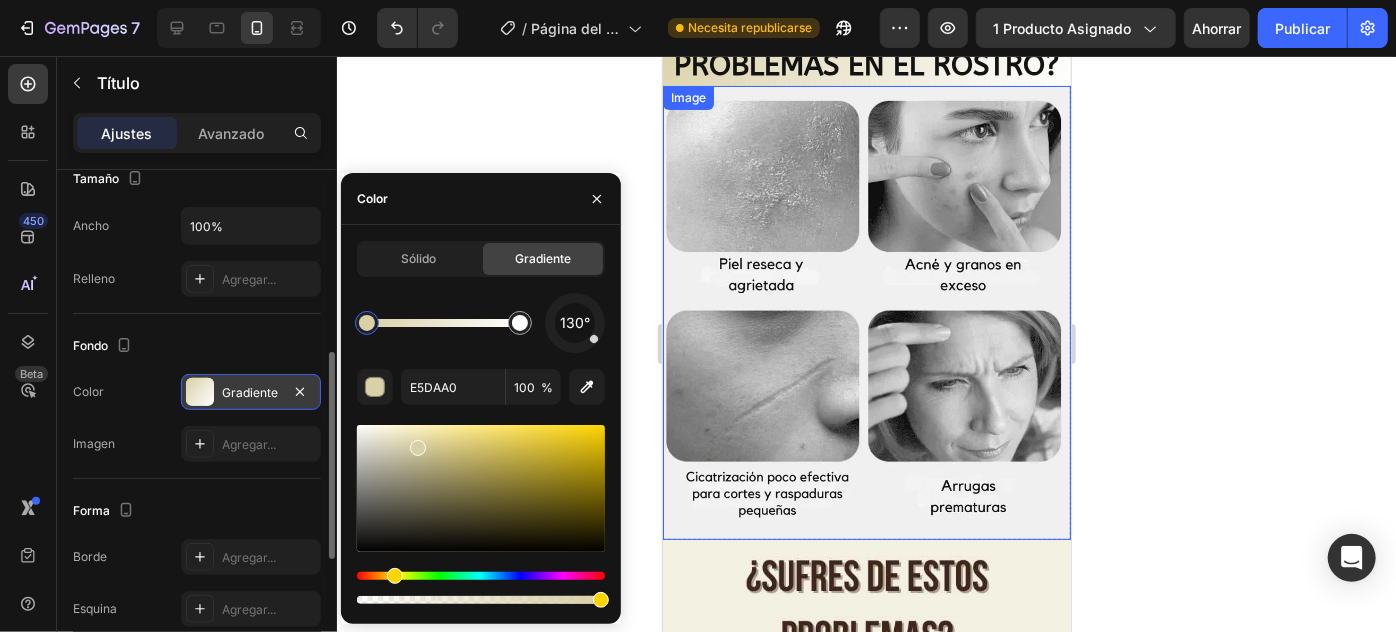 click at bounding box center (481, 488) 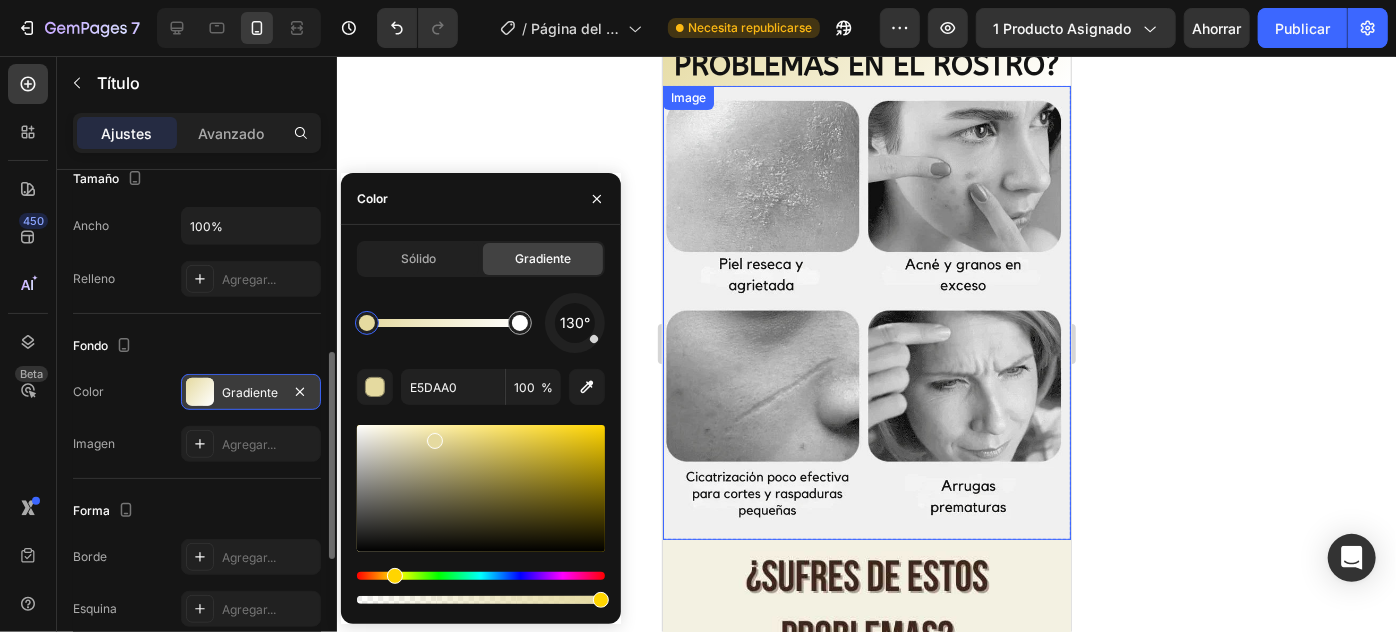 type on "F2E7B0" 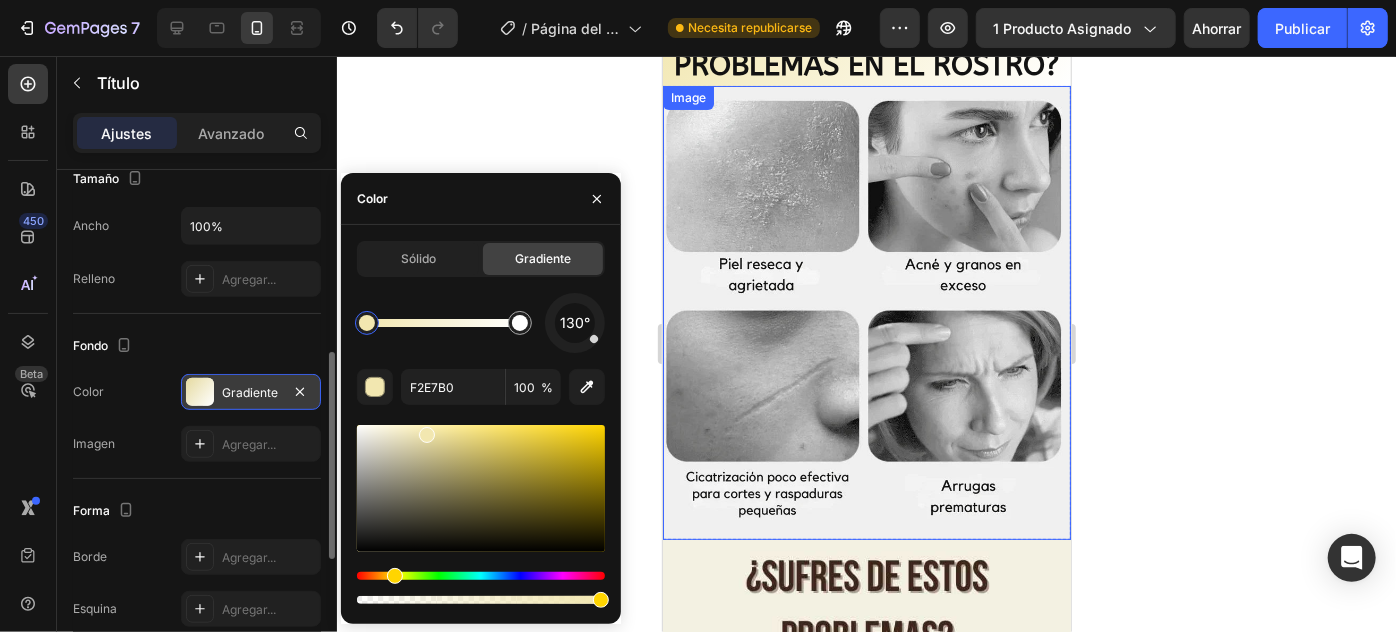 click at bounding box center (481, 488) 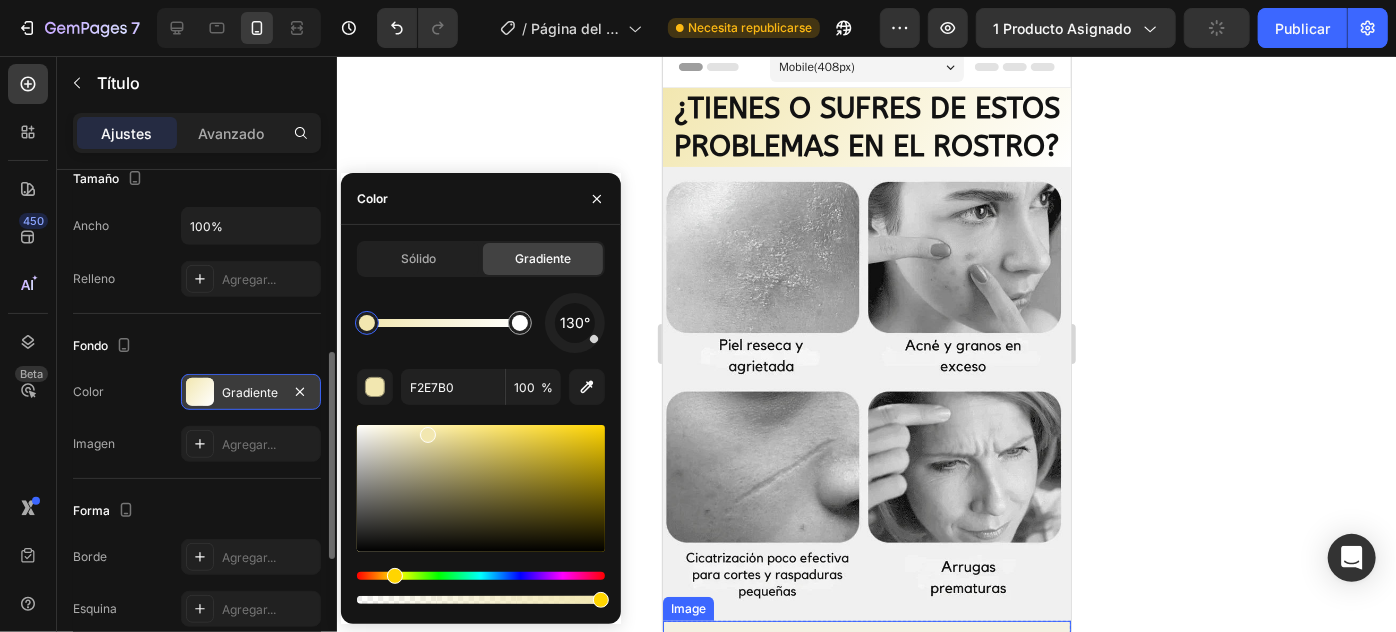 scroll, scrollTop: 0, scrollLeft: 0, axis: both 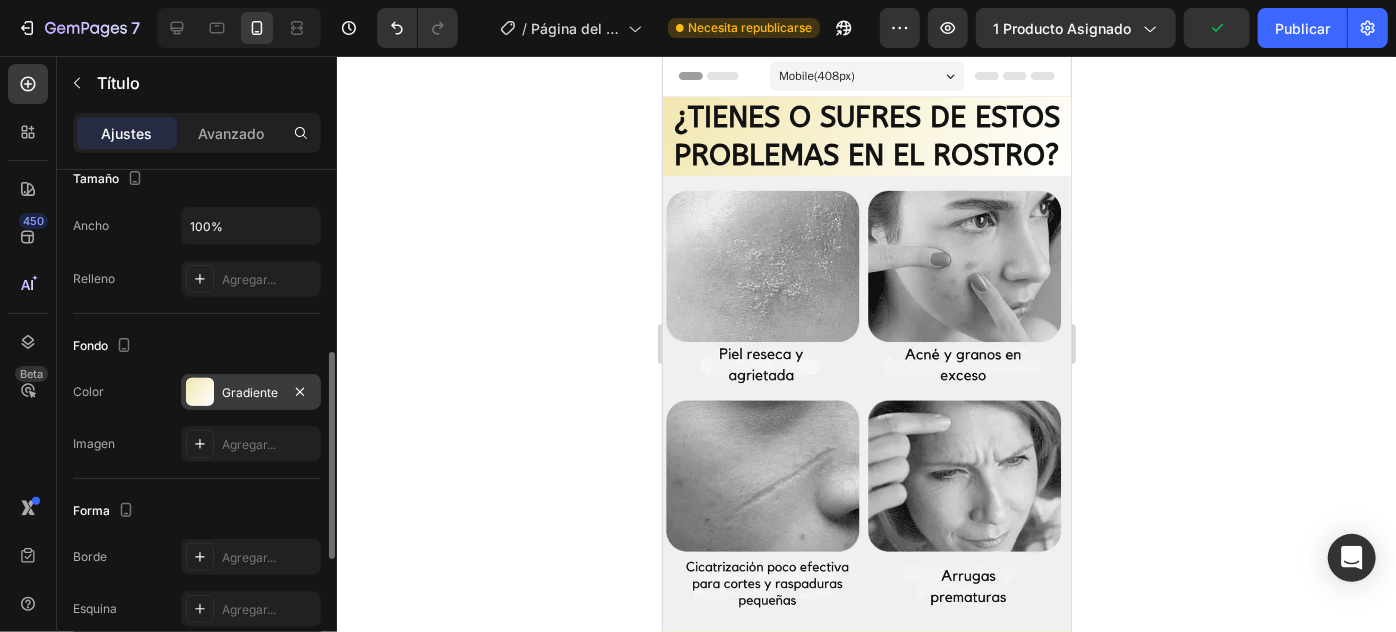click 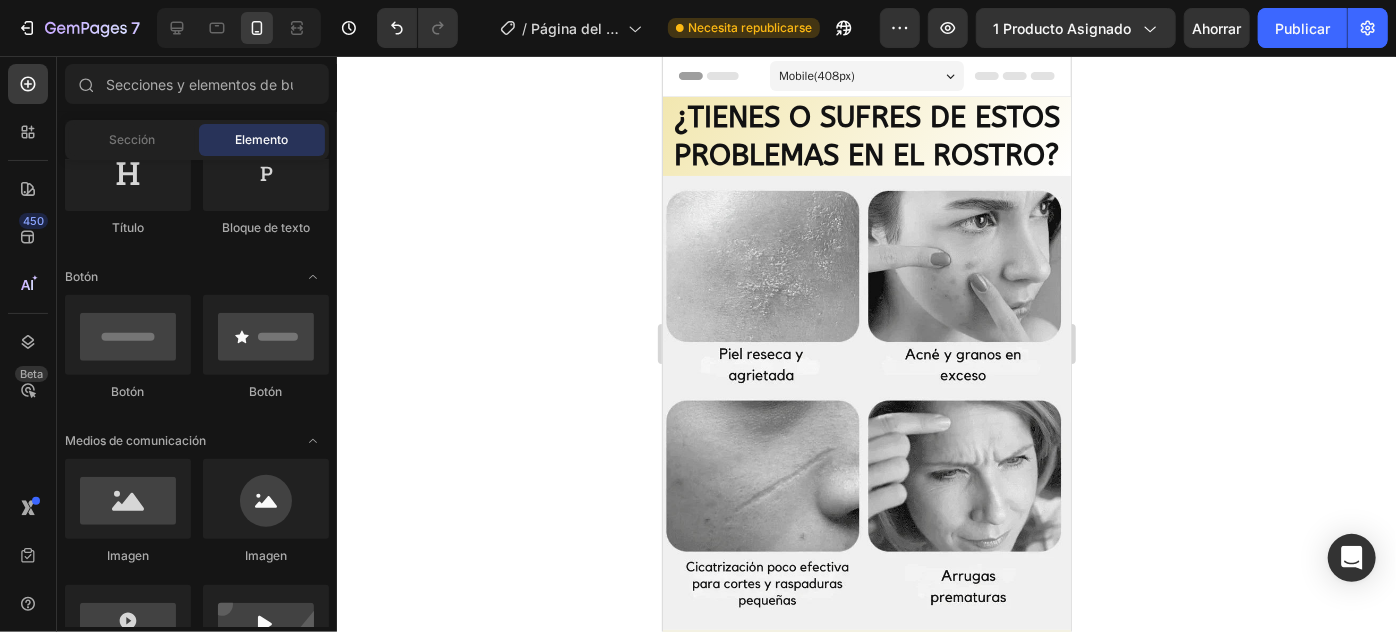 click 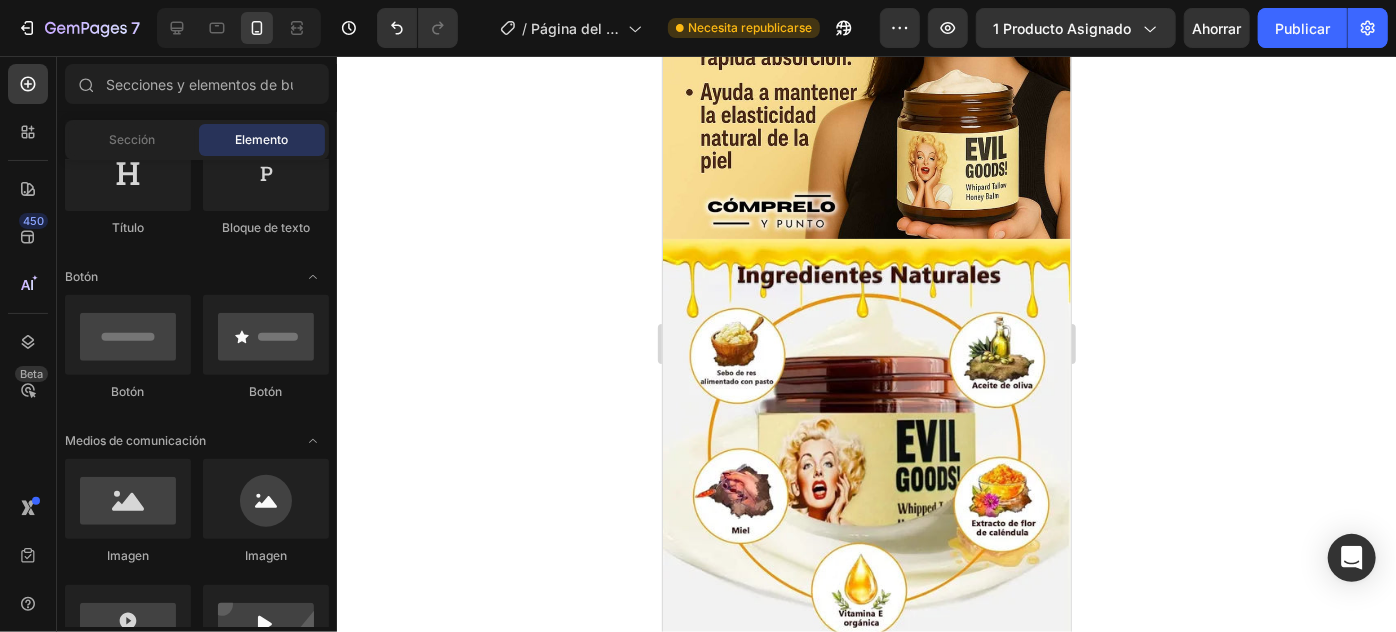 scroll, scrollTop: 1818, scrollLeft: 0, axis: vertical 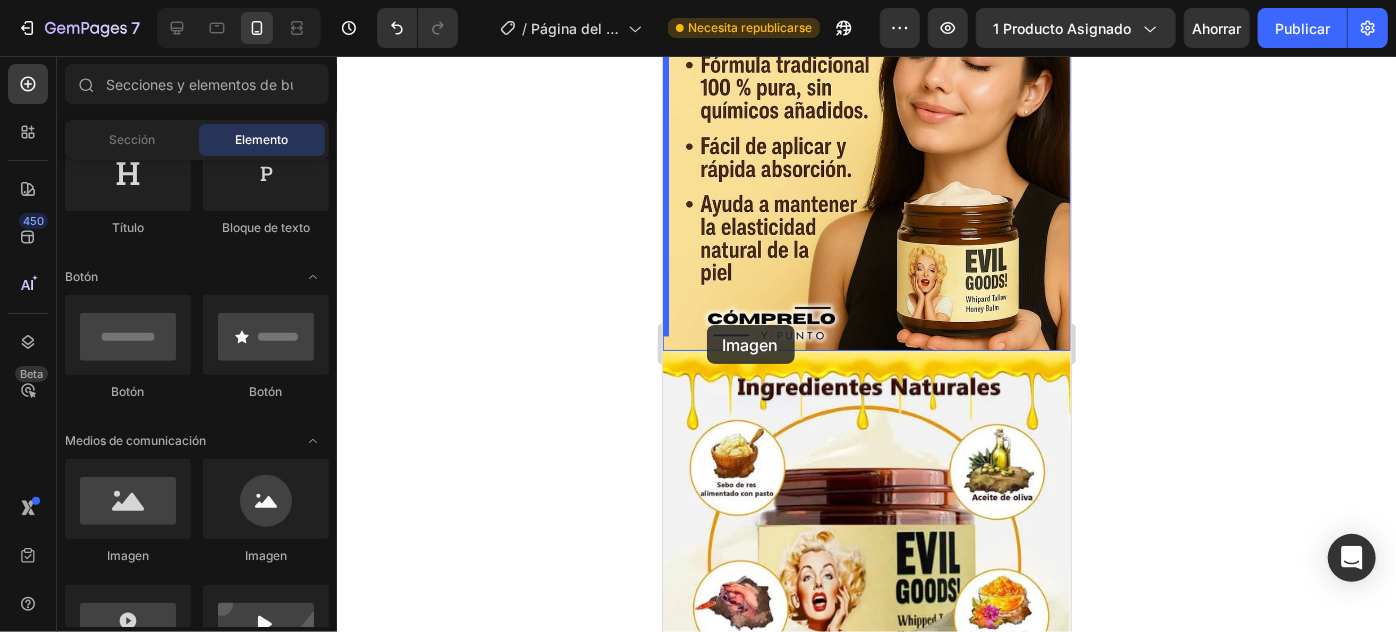 drag, startPoint x: 901, startPoint y: 517, endPoint x: 706, endPoint y: 324, distance: 274.36108 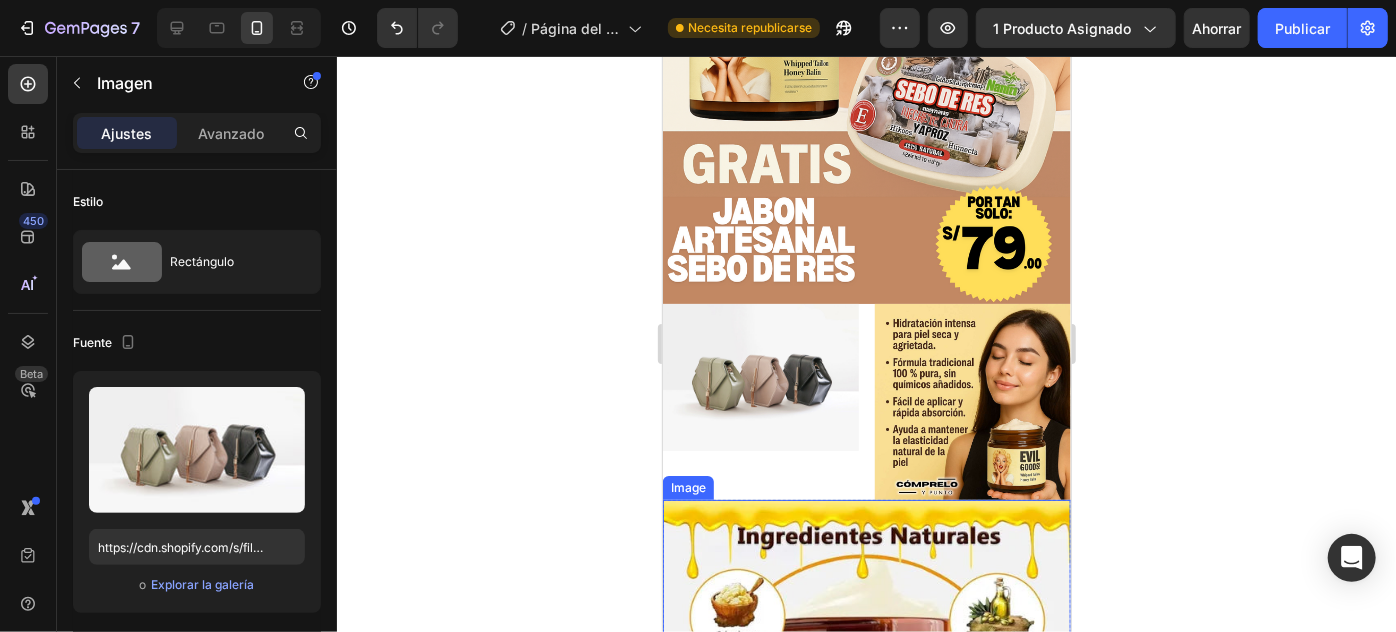 scroll, scrollTop: 909, scrollLeft: 0, axis: vertical 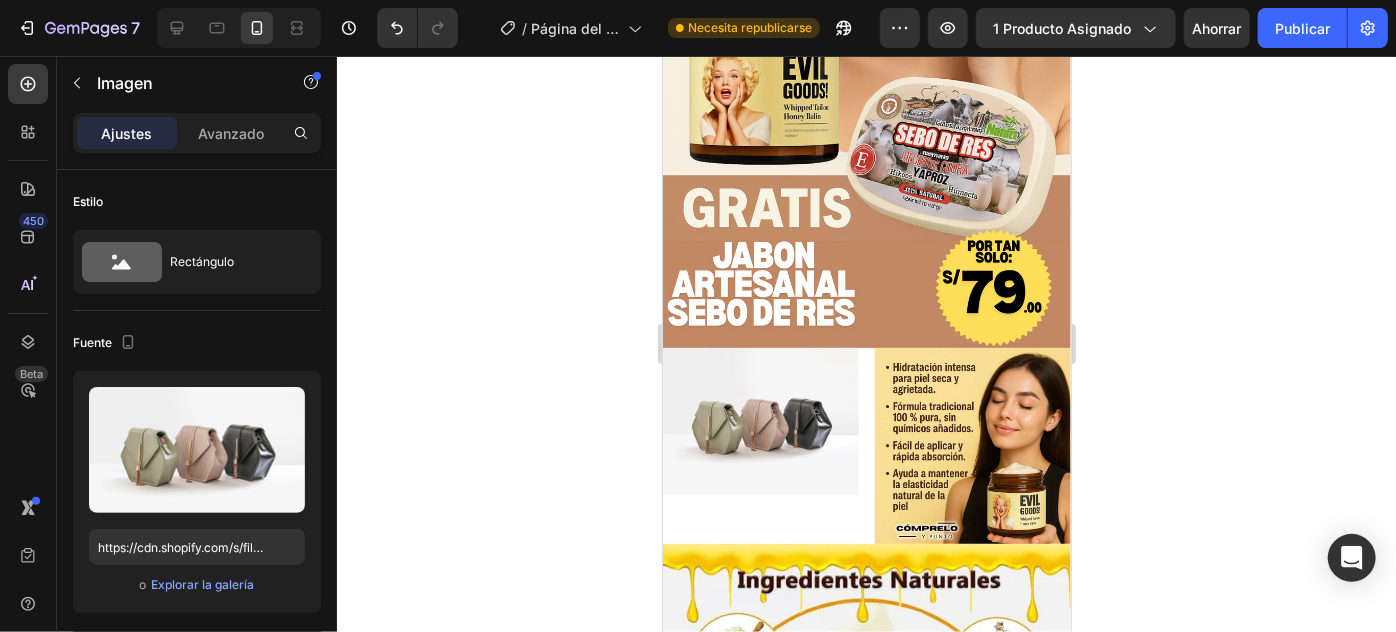click at bounding box center [760, 420] 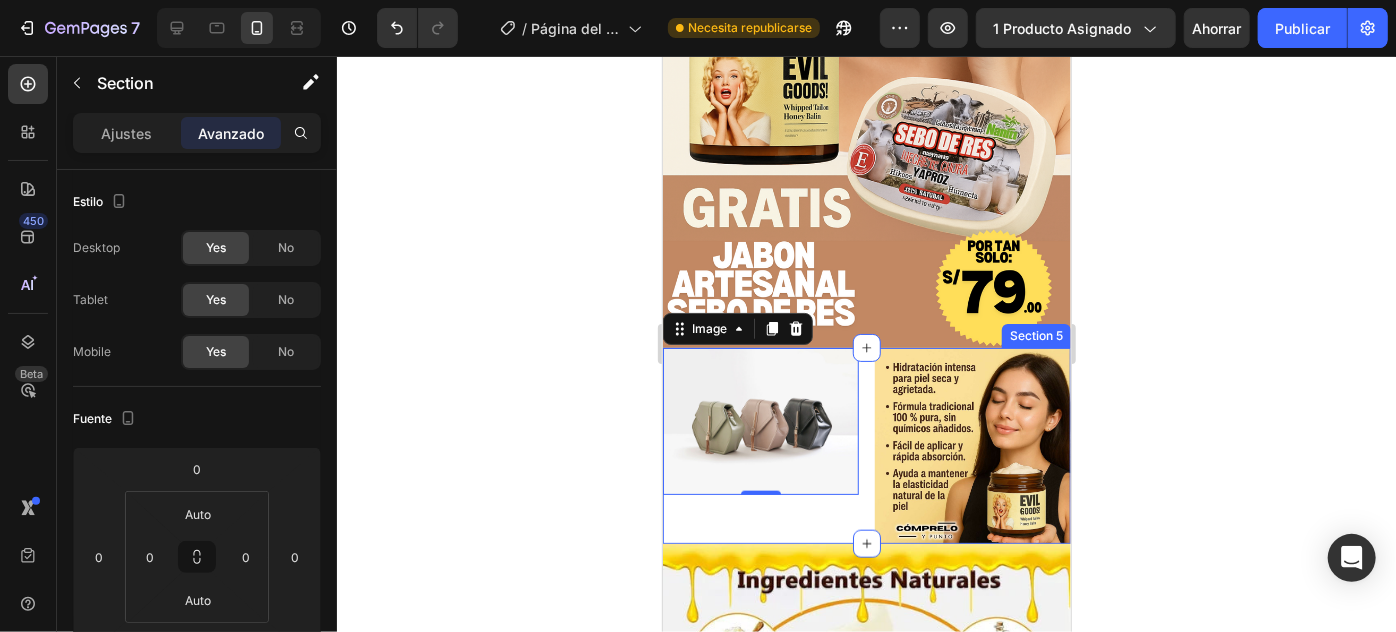 click on "Image   0" at bounding box center (760, 445) 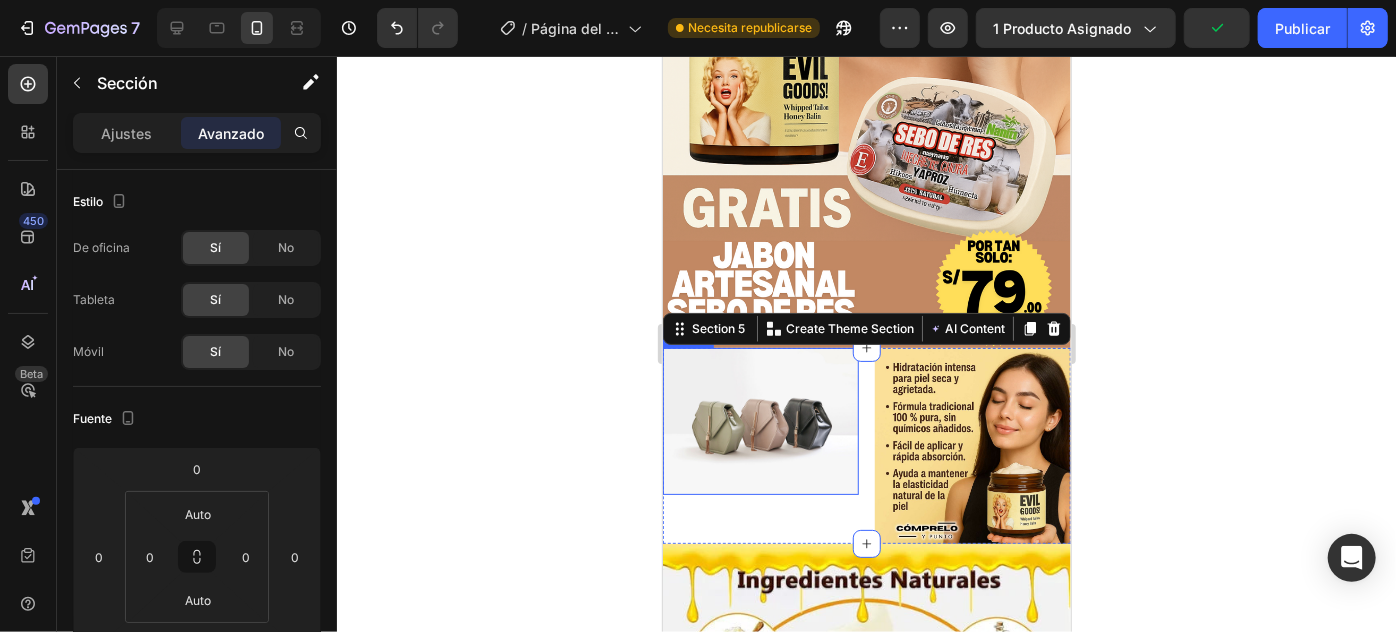 click at bounding box center [760, 420] 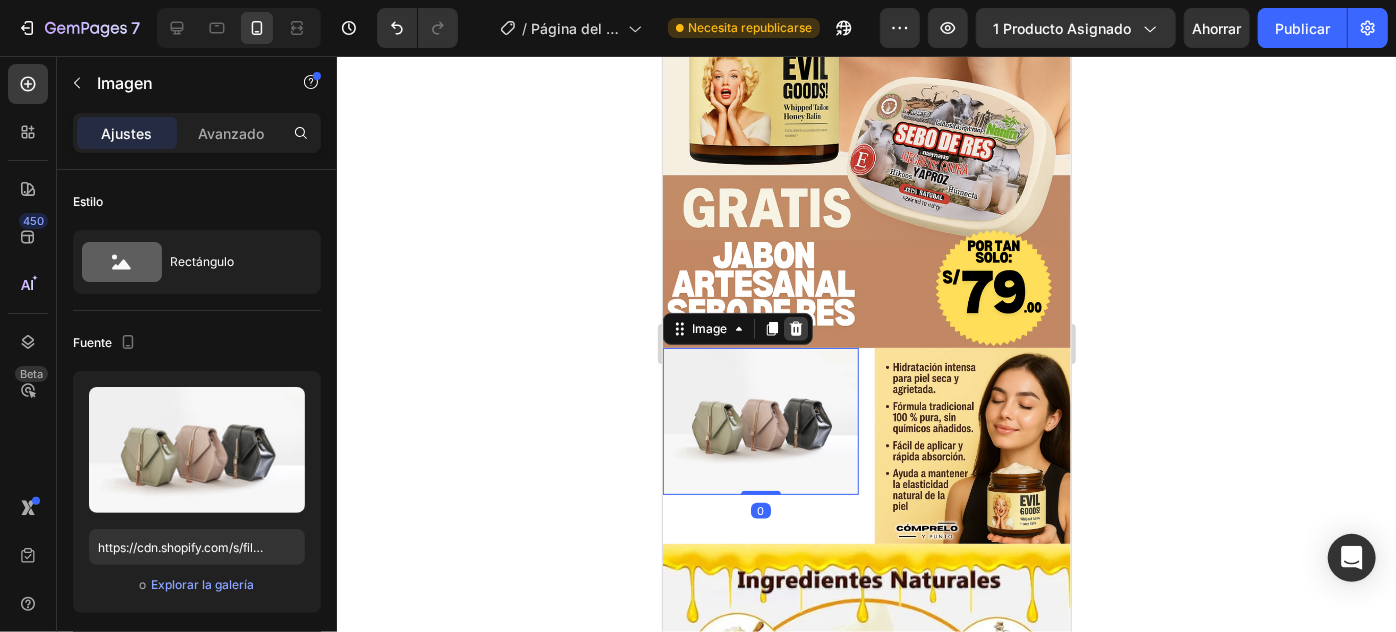 click 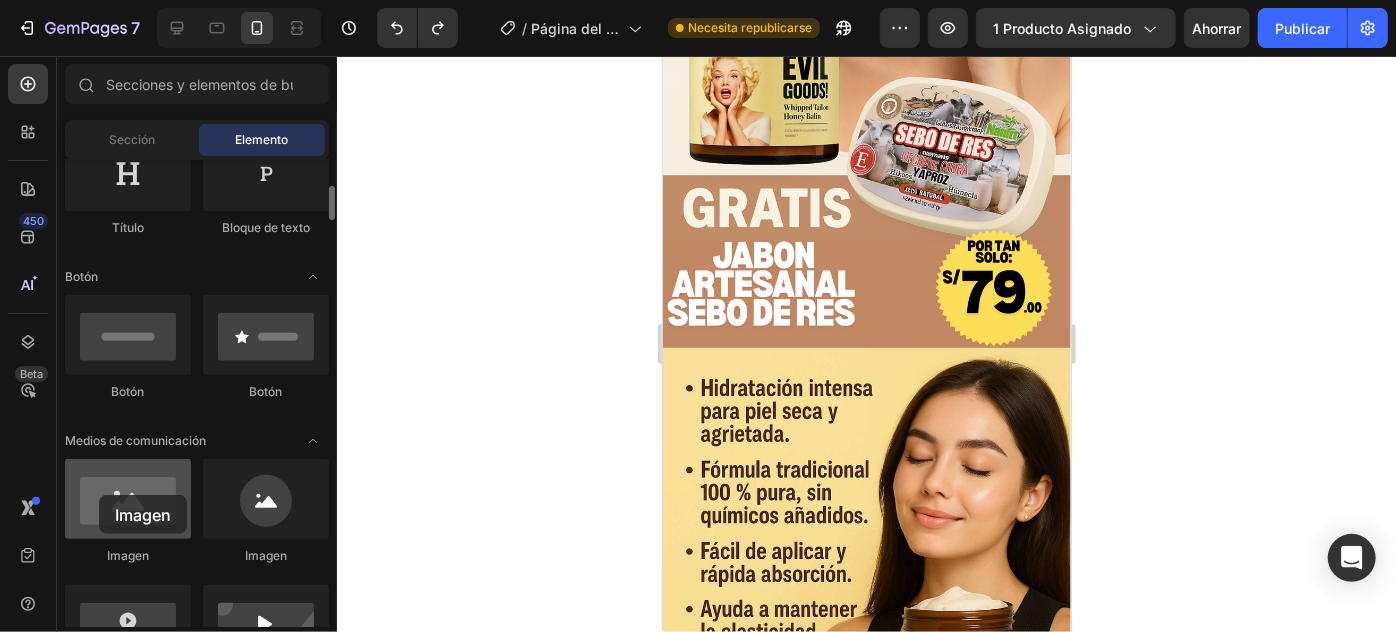 drag, startPoint x: 106, startPoint y: 508, endPoint x: 99, endPoint y: 494, distance: 15.652476 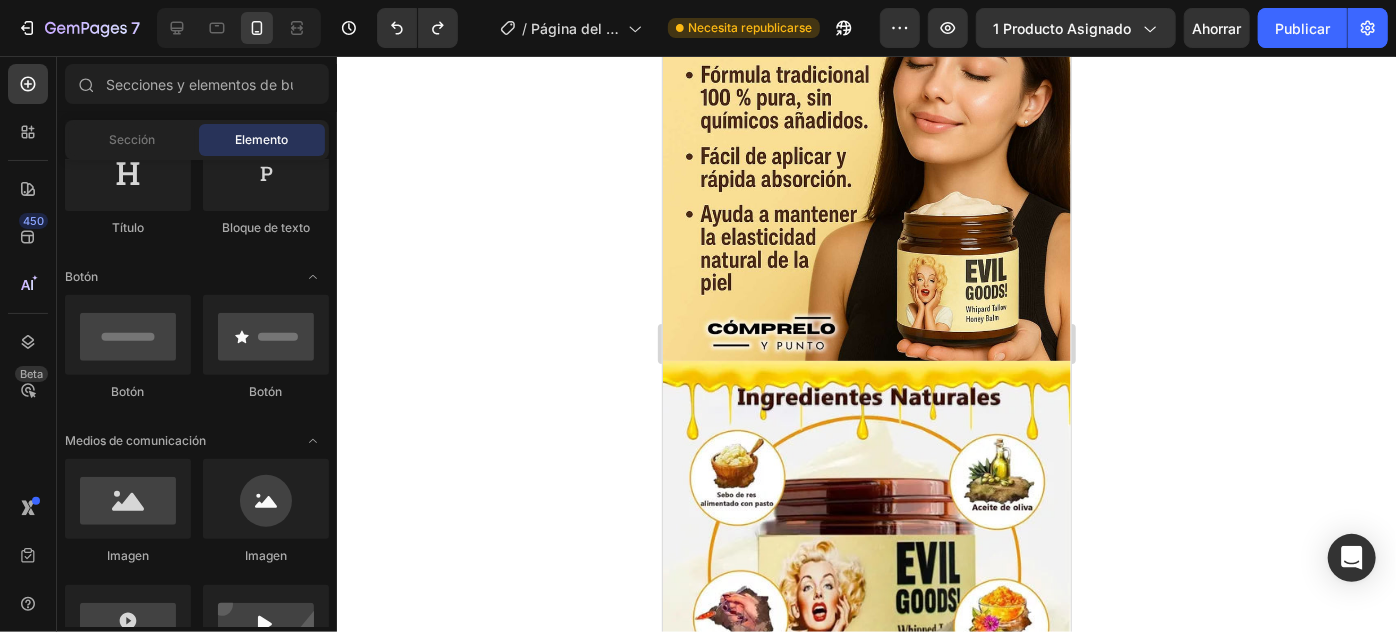 scroll, scrollTop: 1818, scrollLeft: 0, axis: vertical 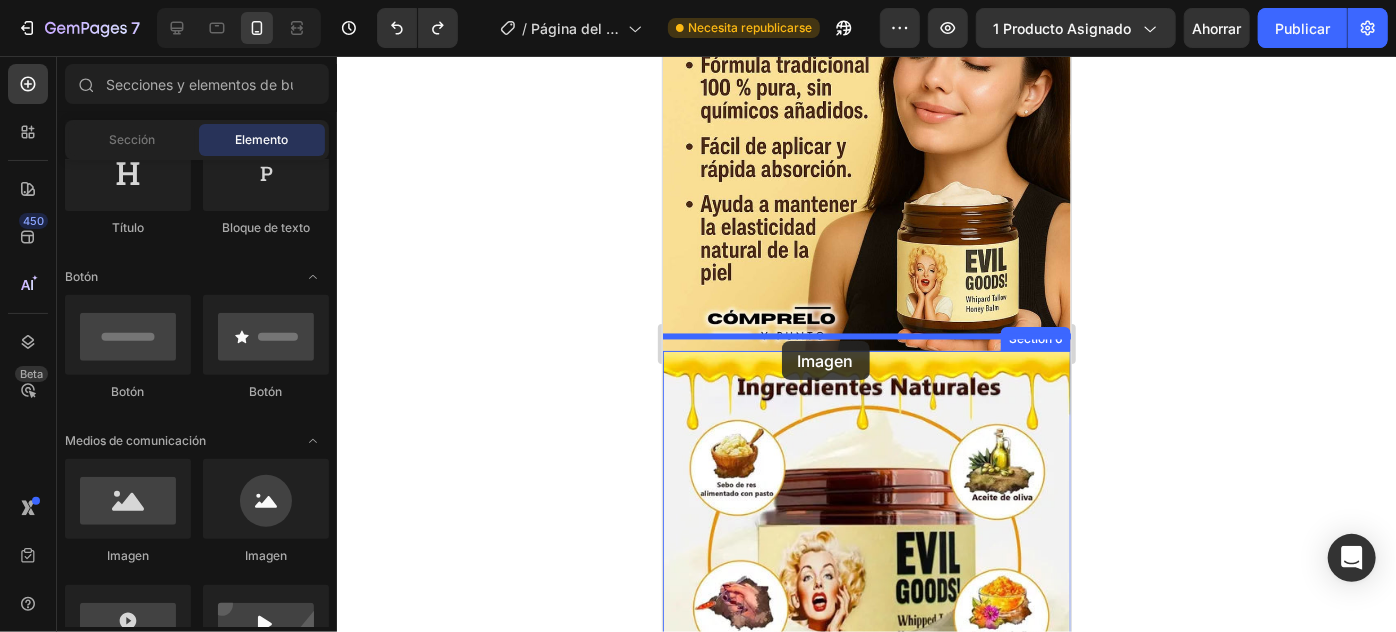 drag, startPoint x: 767, startPoint y: 564, endPoint x: 781, endPoint y: 340, distance: 224.43707 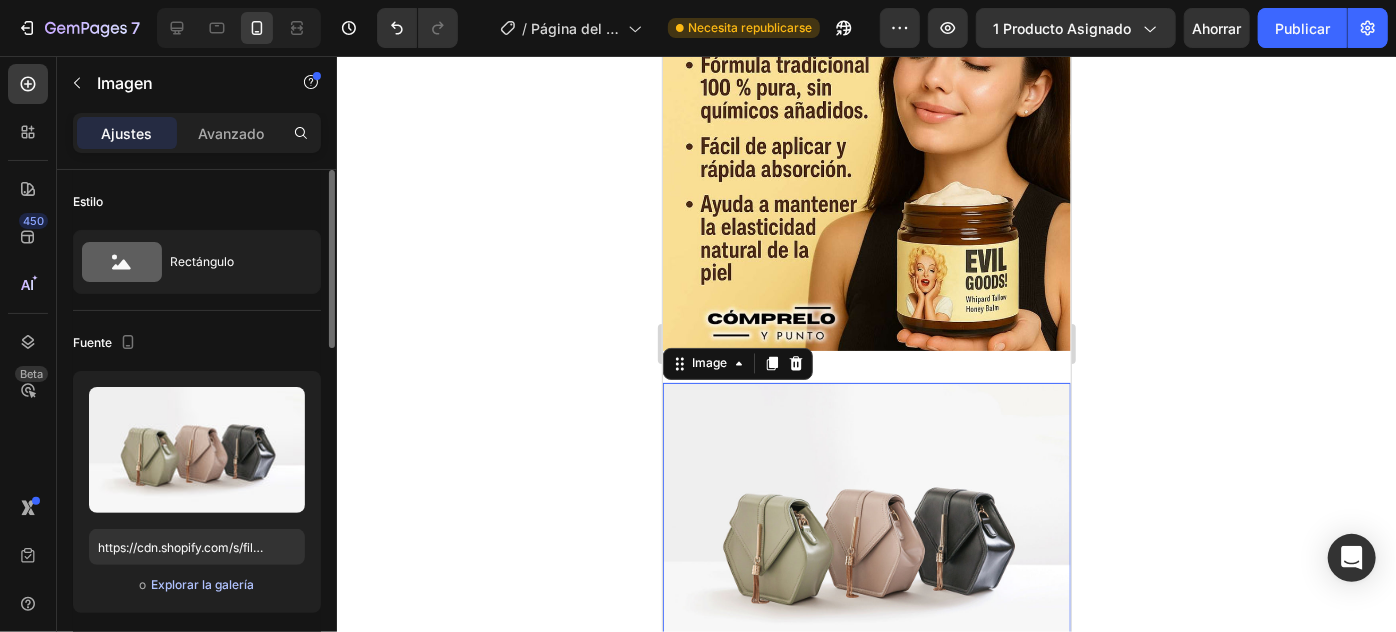 click on "Explorar la galería" 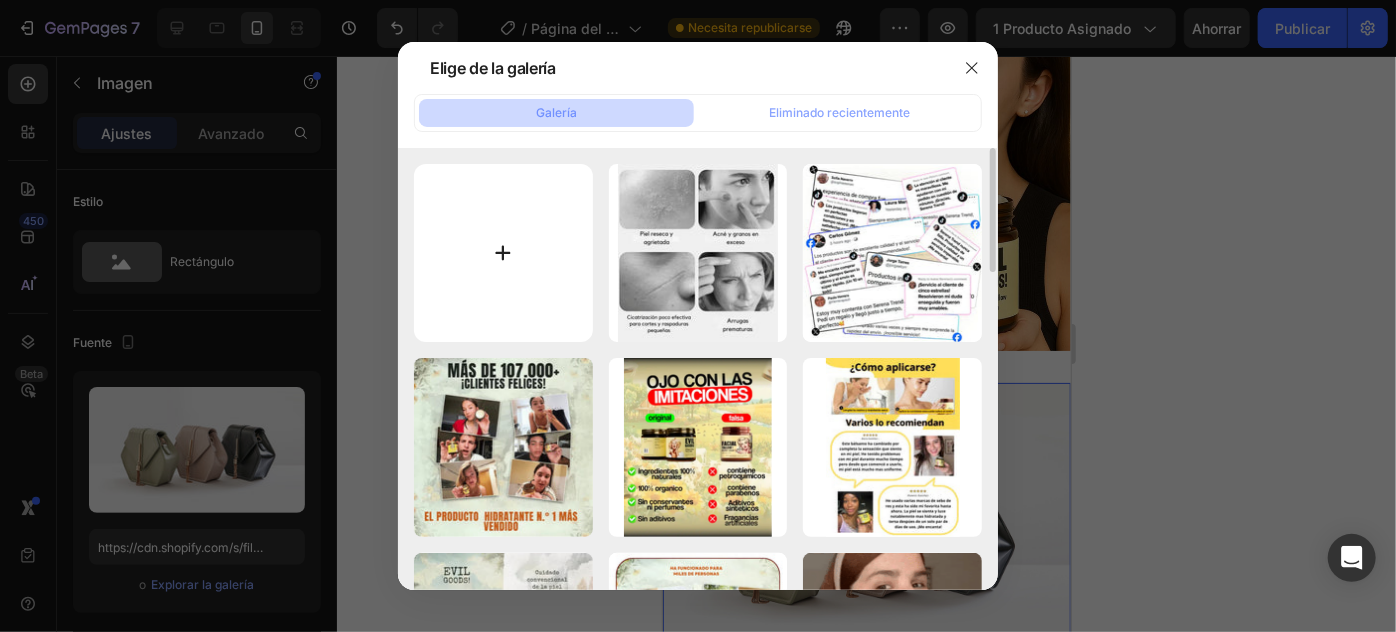 click at bounding box center (503, 253) 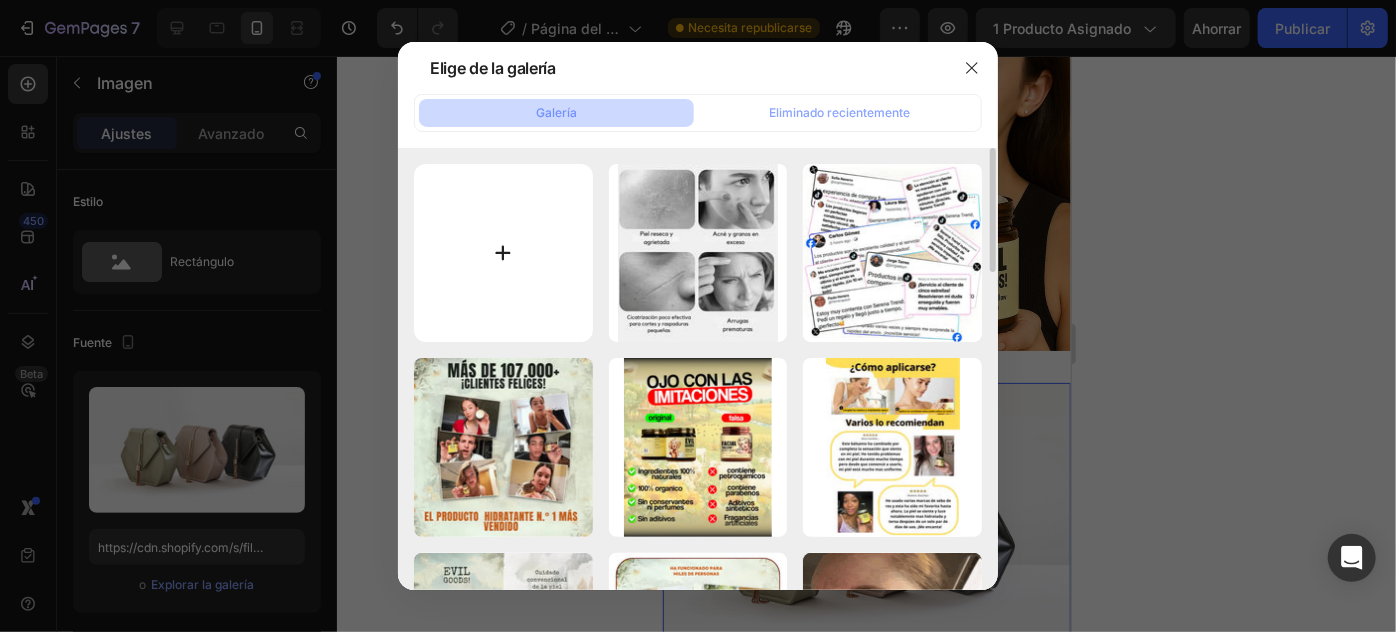 type on "C:\fakepath\TESTIMONIO1.webp" 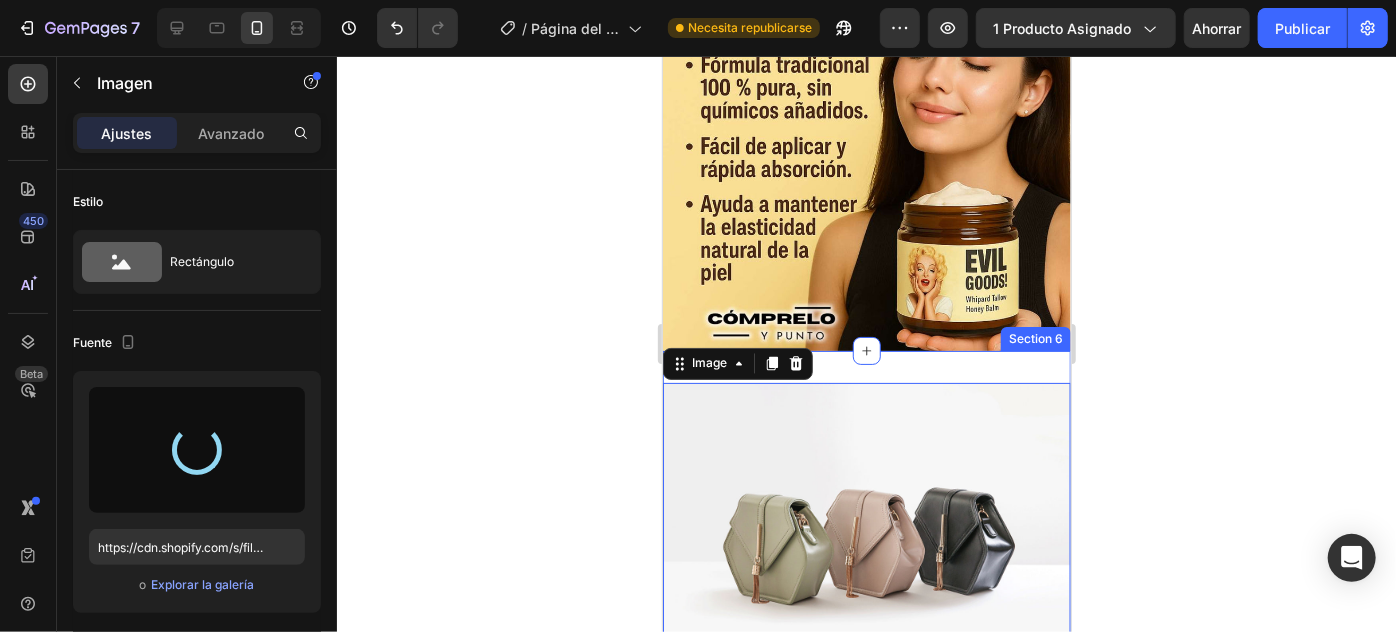 type on "https://cdn.shopify.com/s/files/1/0789/6098/4098/files/gempages_573577638115804050-657bcdcc-5c58-4521-b9ba-f1f72f9cf772.webp" 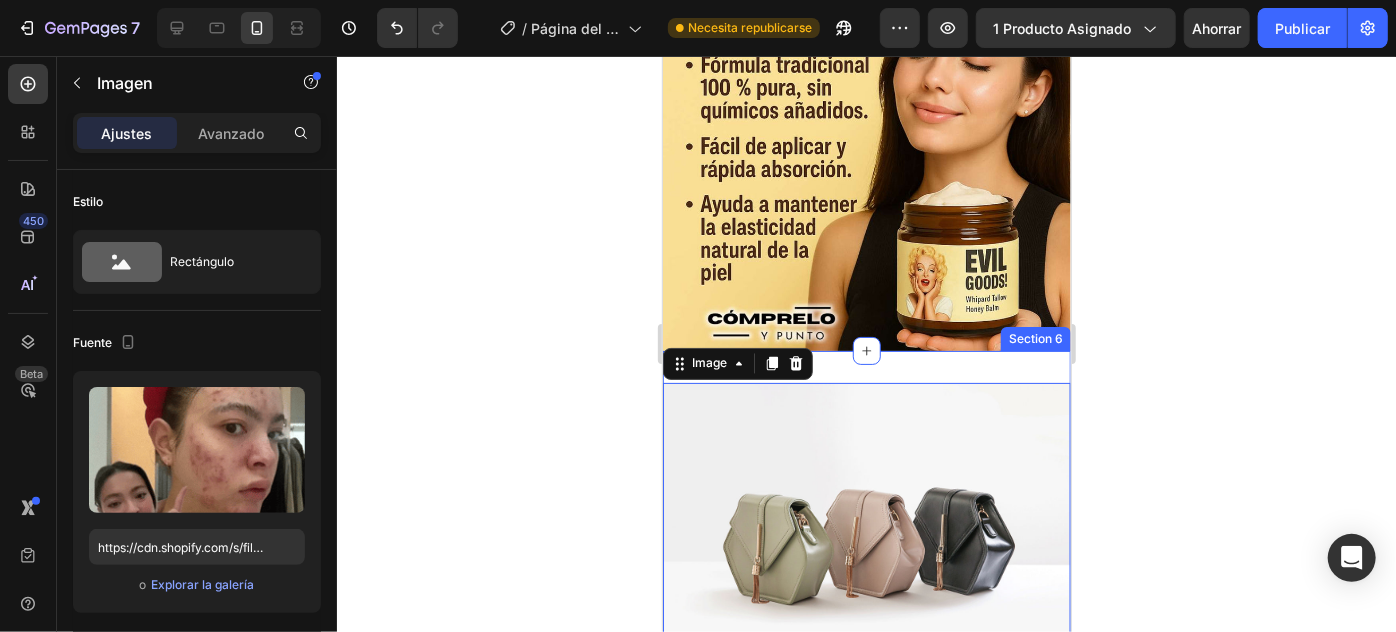 click on "Image   0 Section 6" at bounding box center (866, 535) 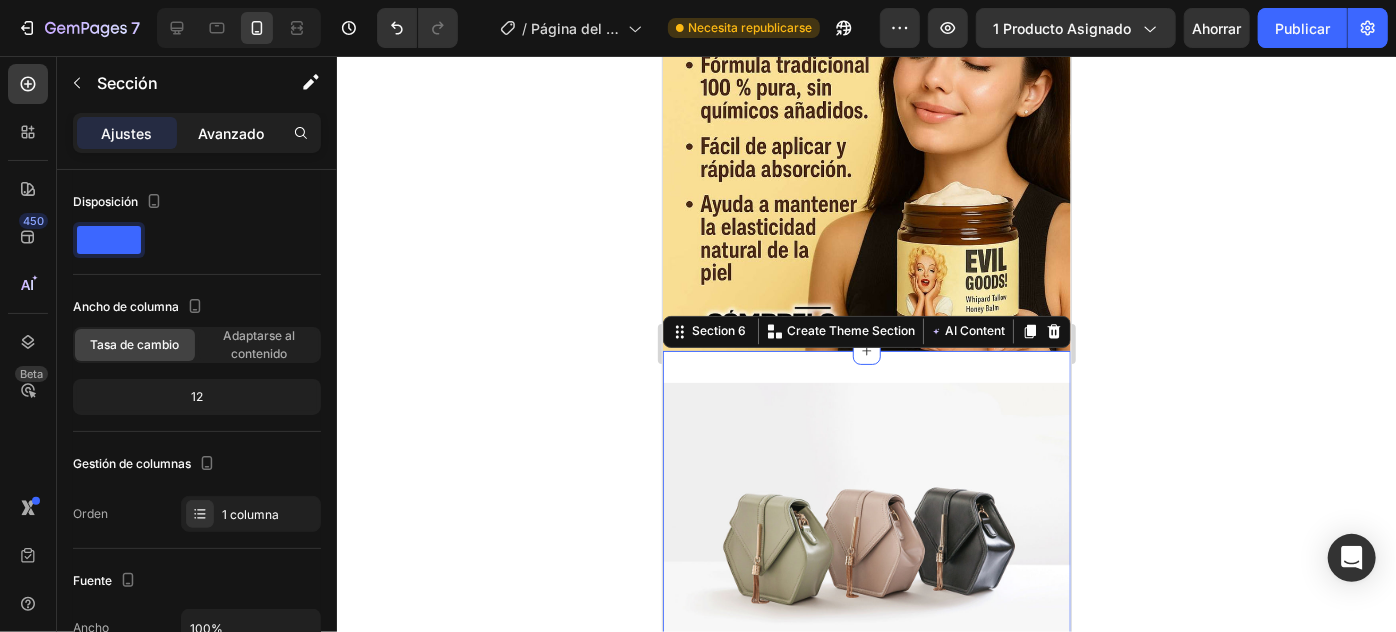 click on "Avanzado" at bounding box center [231, 133] 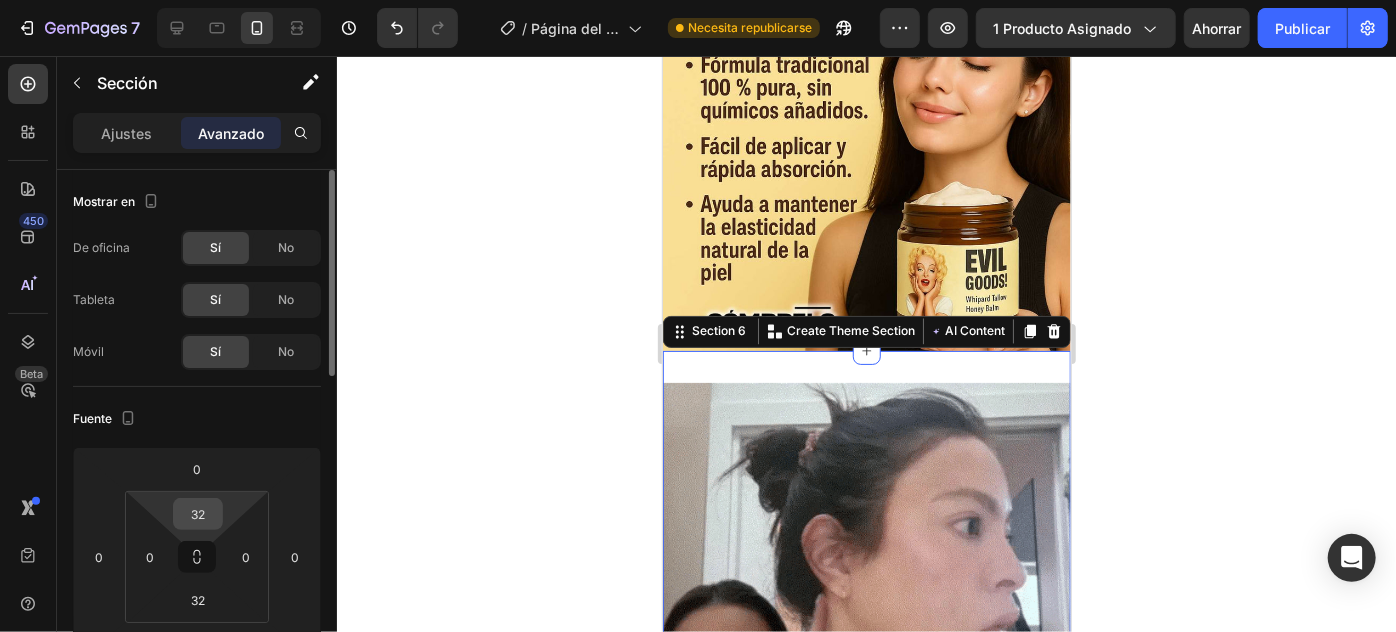 click on "32" at bounding box center [198, 514] 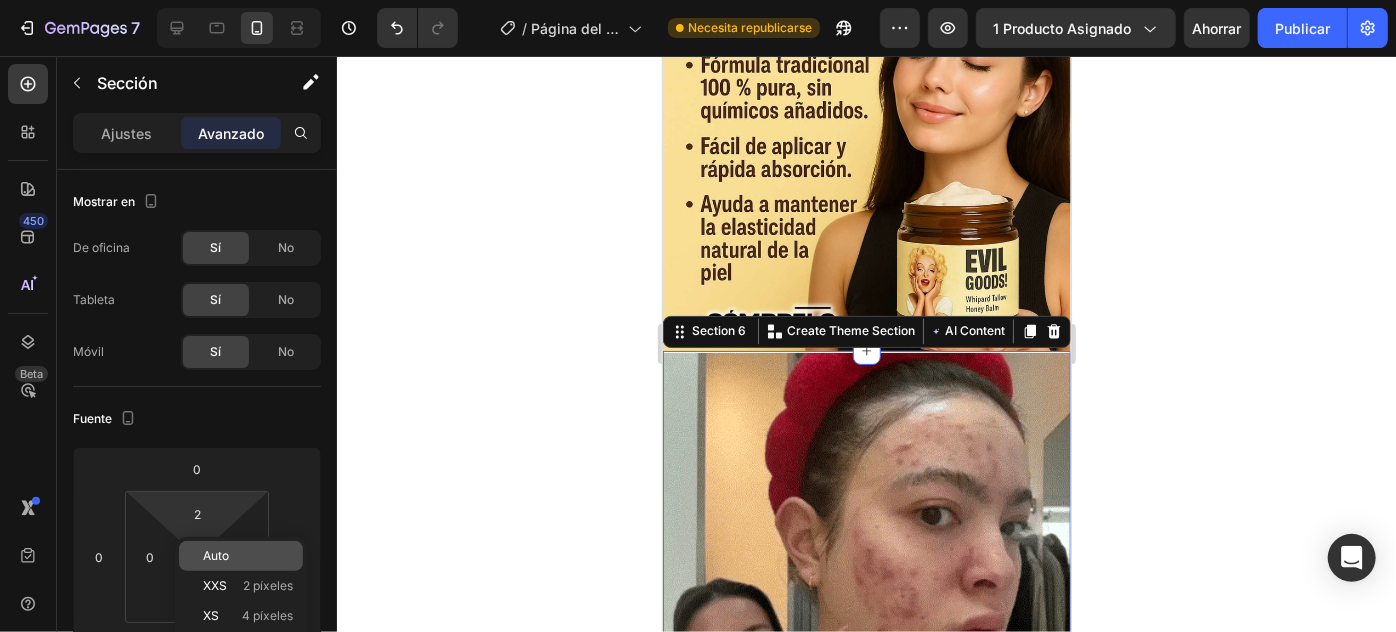 click on "Auto" at bounding box center (216, 555) 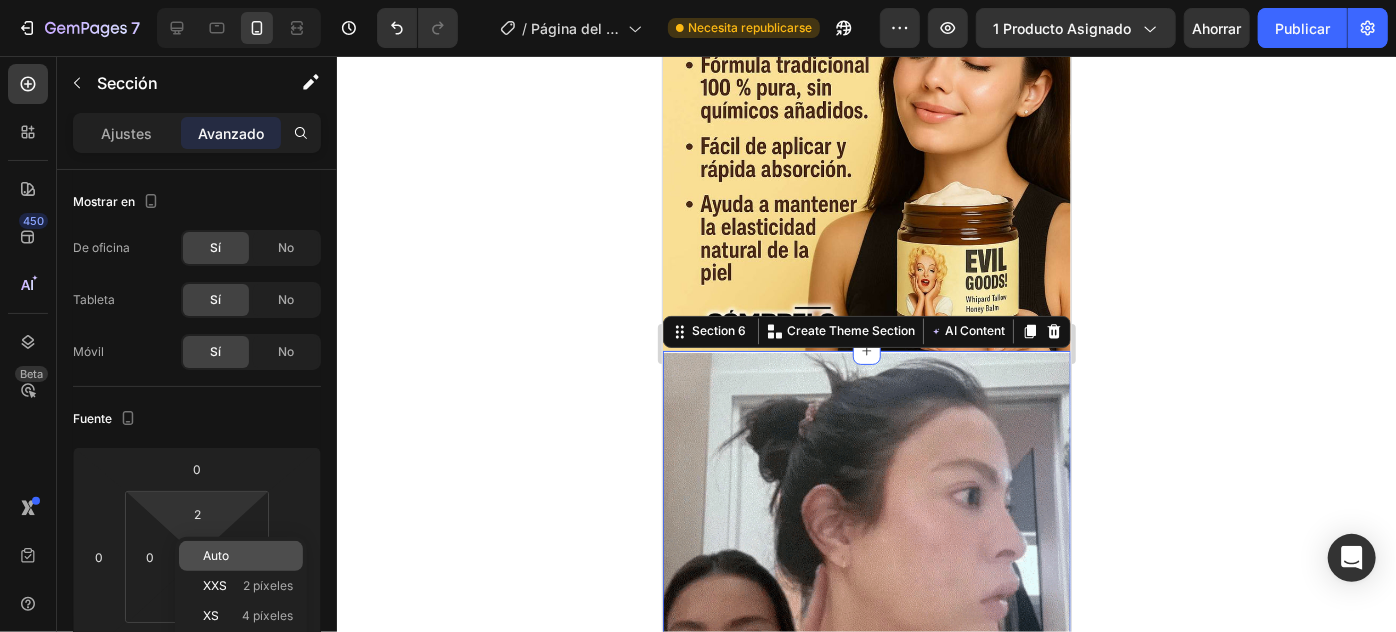 type on "Auto" 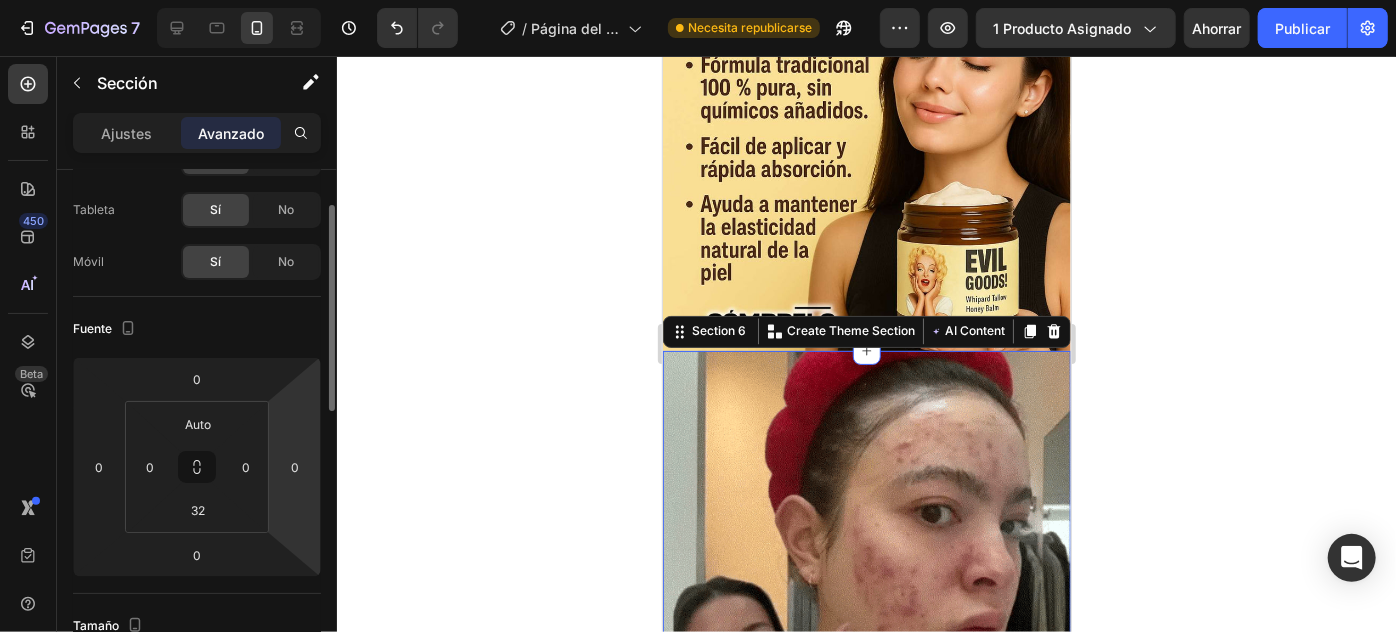 scroll, scrollTop: 181, scrollLeft: 0, axis: vertical 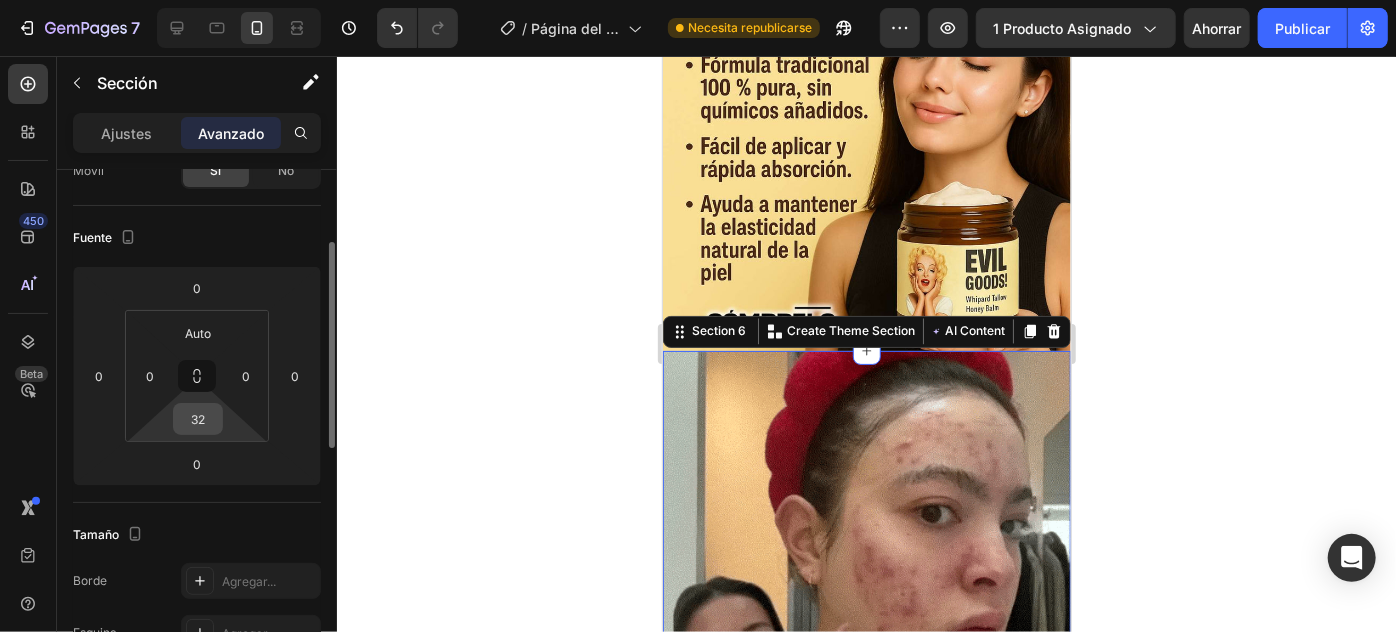 click on "32" at bounding box center (198, 419) 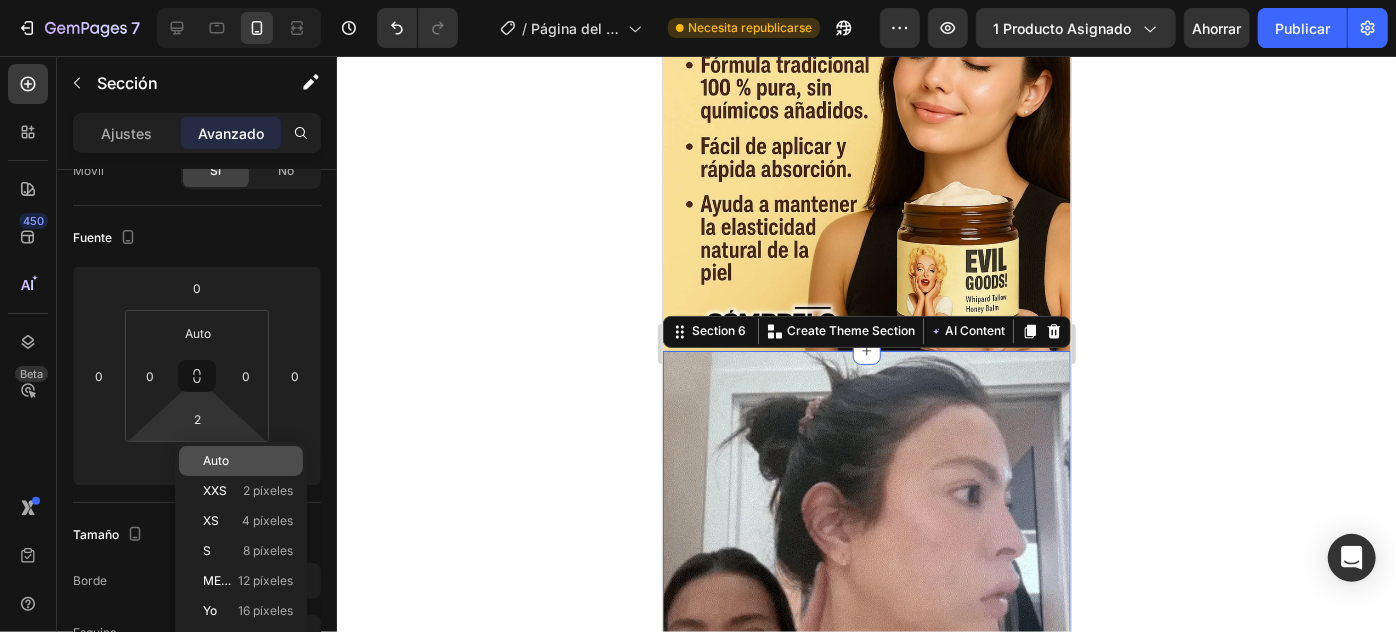 click on "Auto" at bounding box center [248, 461] 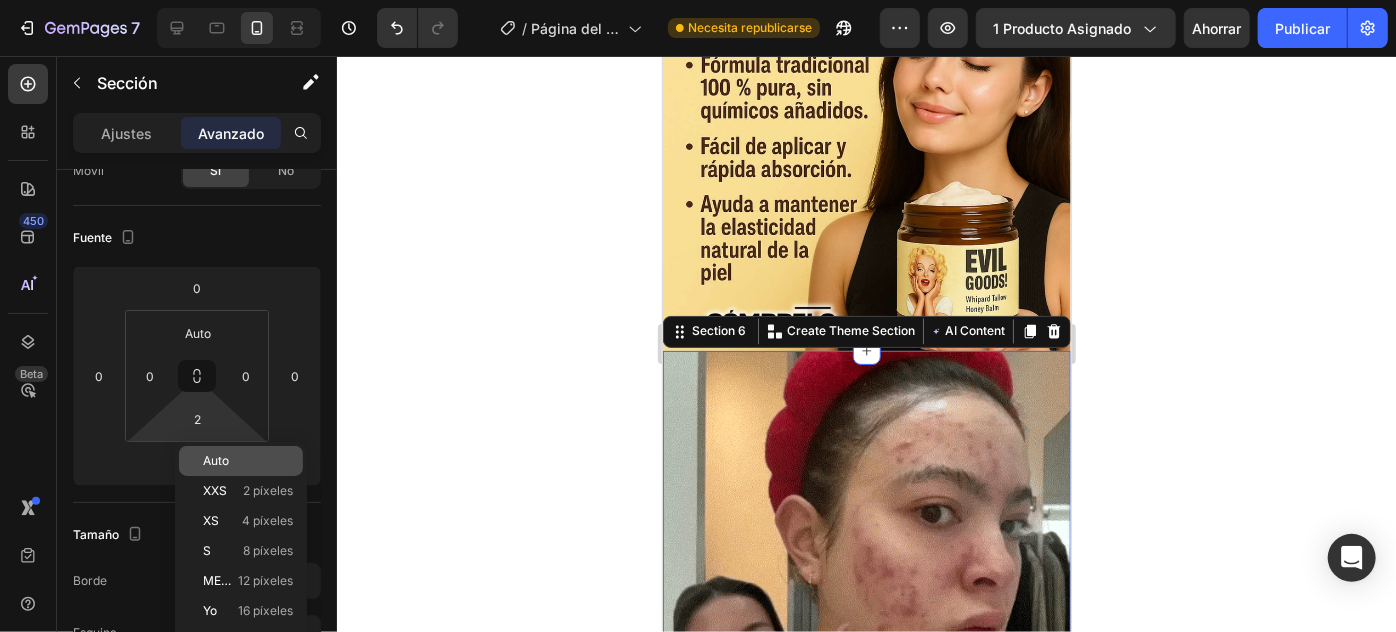 type on "Auto" 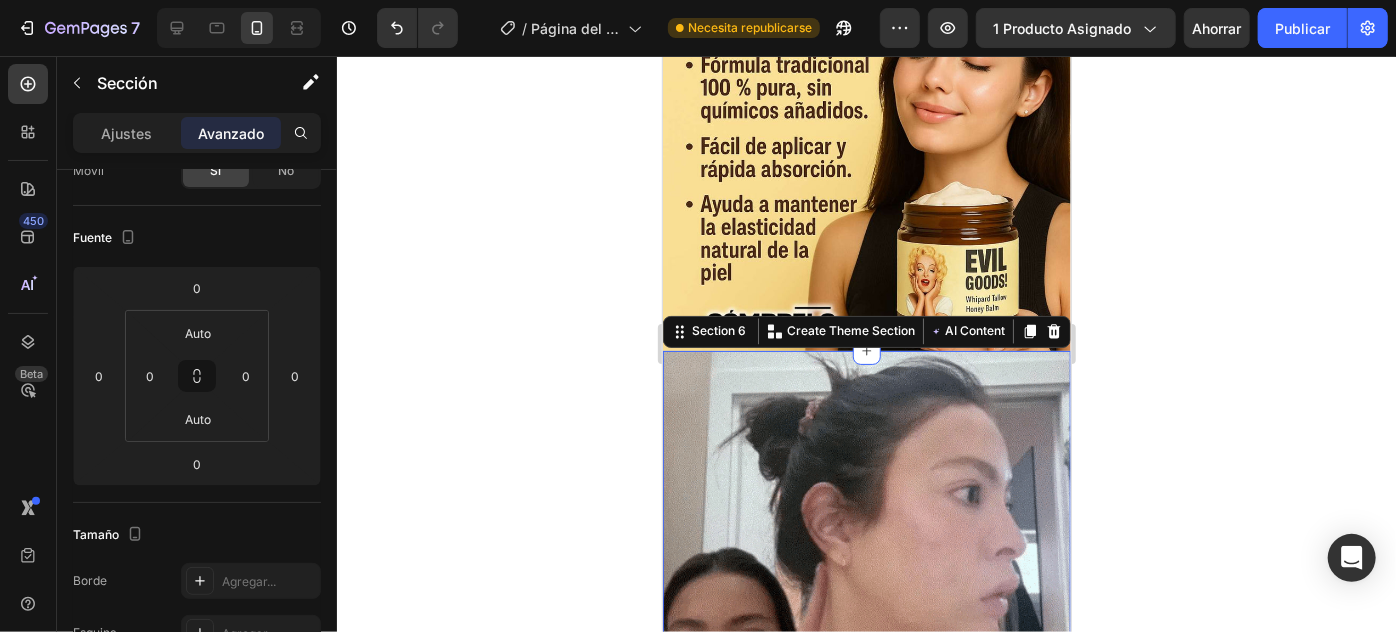 click 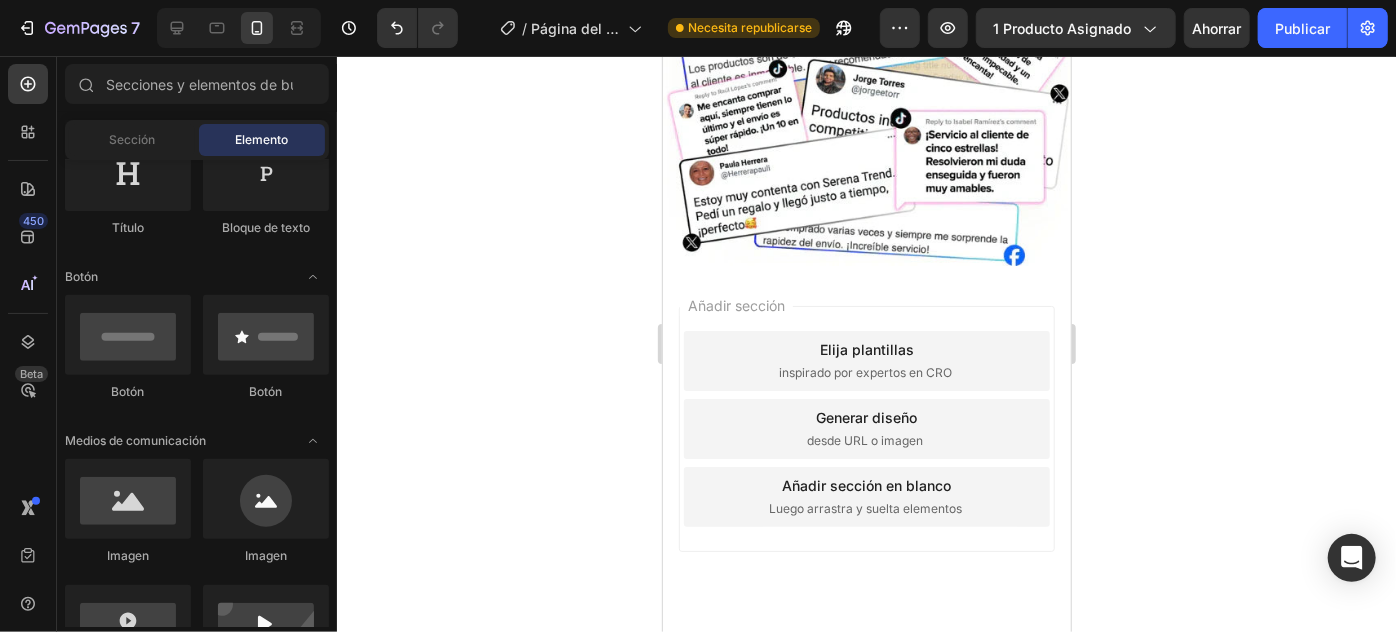 scroll, scrollTop: 5178, scrollLeft: 0, axis: vertical 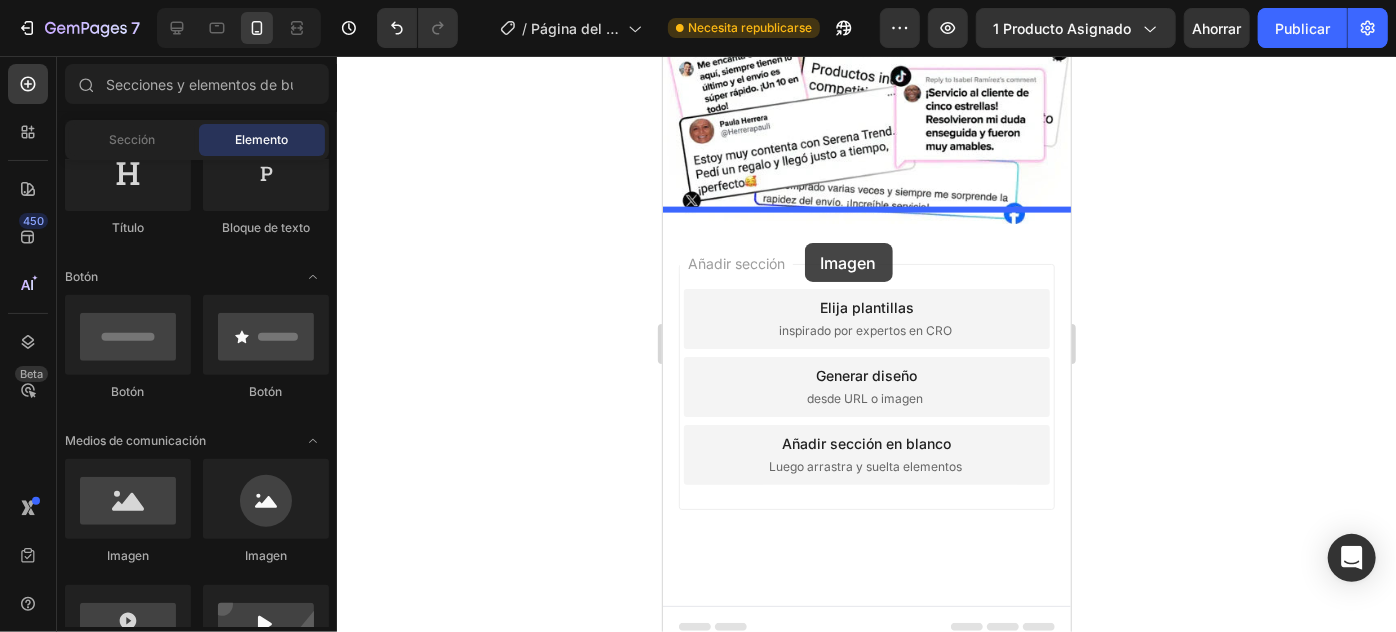 drag, startPoint x: 791, startPoint y: 534, endPoint x: 804, endPoint y: 242, distance: 292.28925 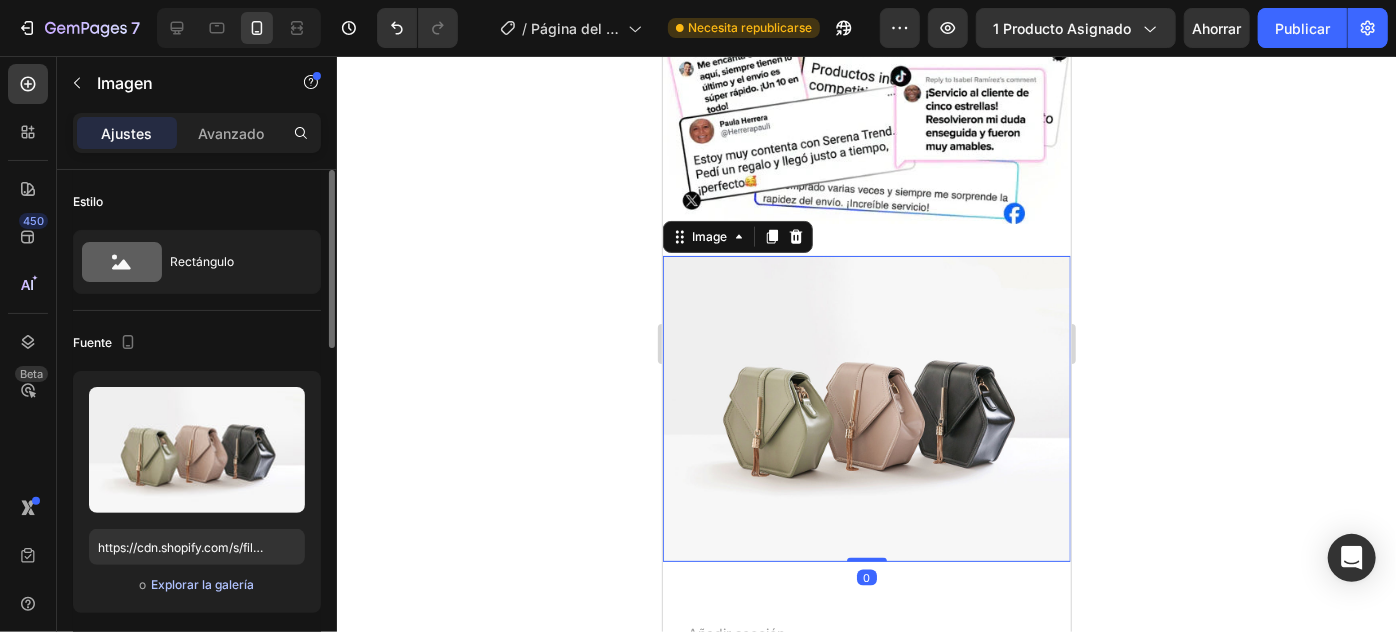 click on "Explorar la galería" at bounding box center [202, 584] 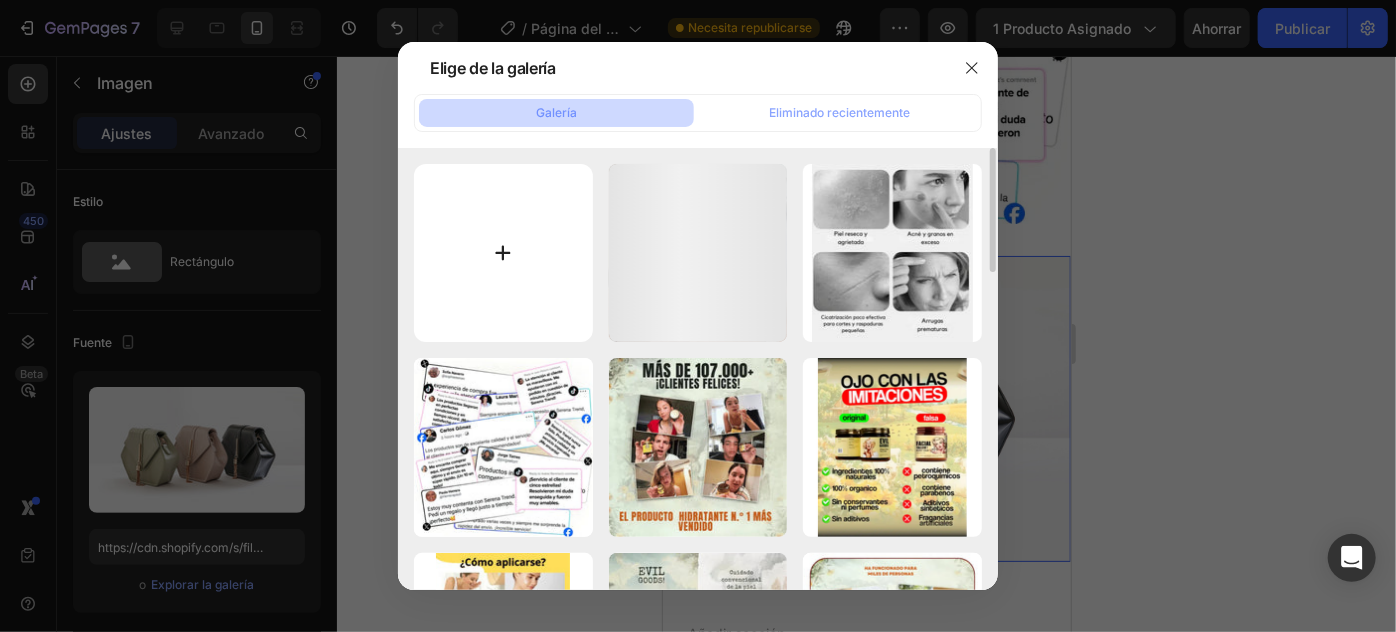 click at bounding box center [503, 253] 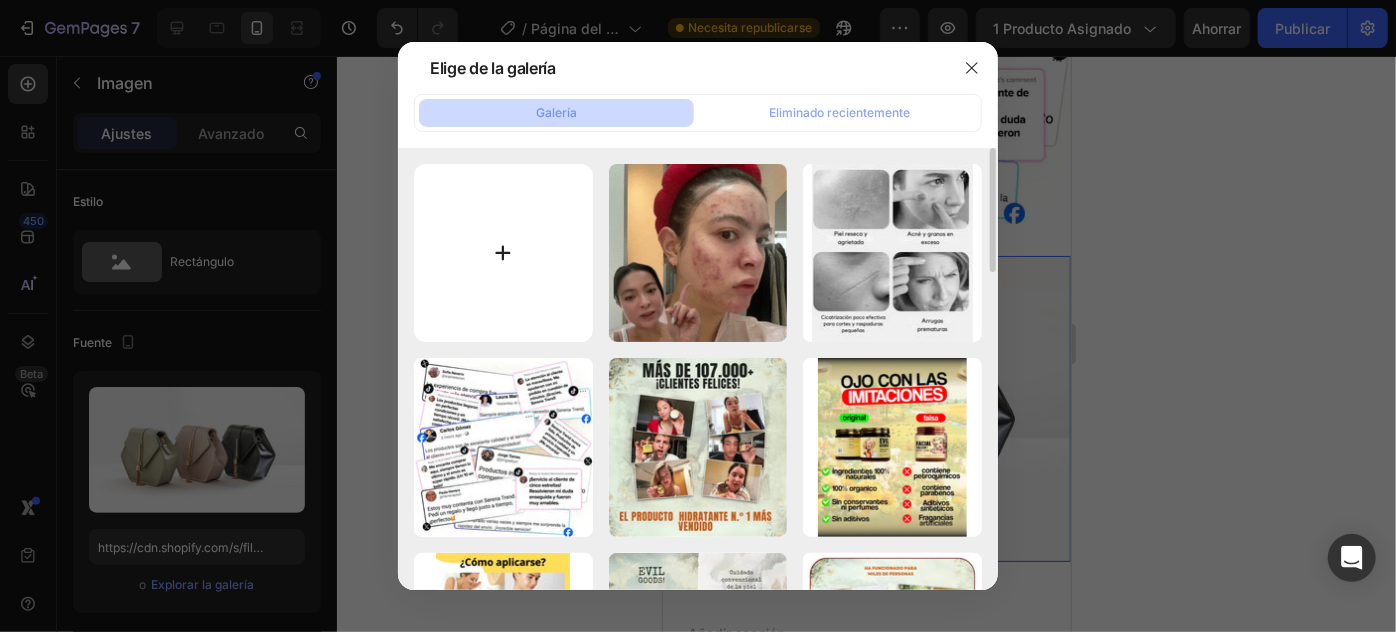 type on "C:\fakepath\gempages_535620833180123971-7f5dda8d-111d-4d22-8825-50c41f7ef536.webp" 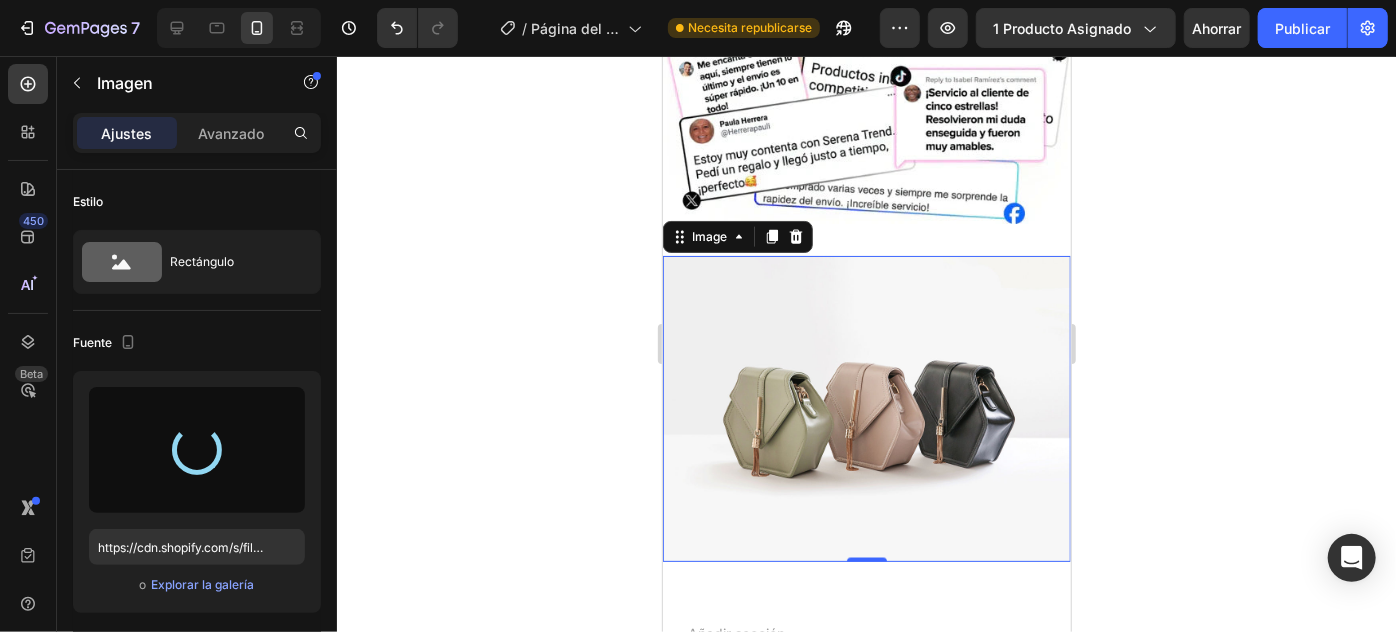 type on "https://cdn.shopify.com/s/files/1/0789/6098/4098/files/gempages_573577638115804050-3d16eb92-6f84-45fb-9c30-4eb31009ad3e.webp" 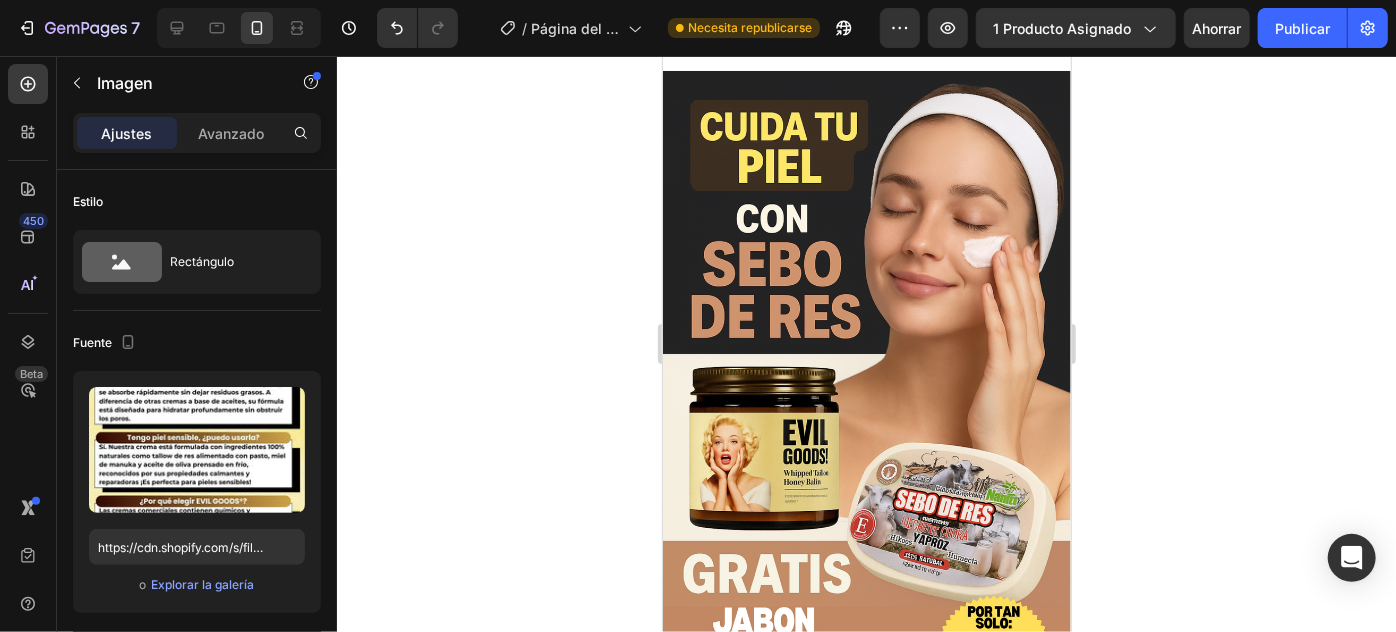 scroll, scrollTop: 1181, scrollLeft: 0, axis: vertical 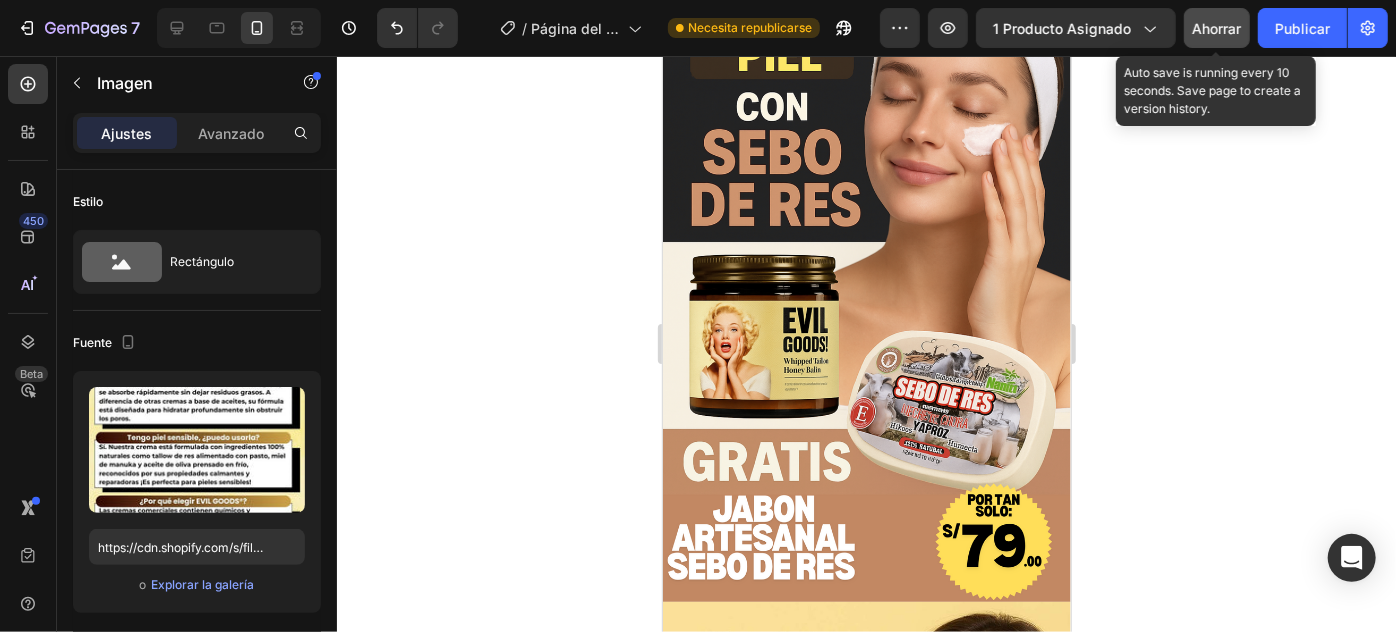 click on "Ahorrar" at bounding box center (1217, 28) 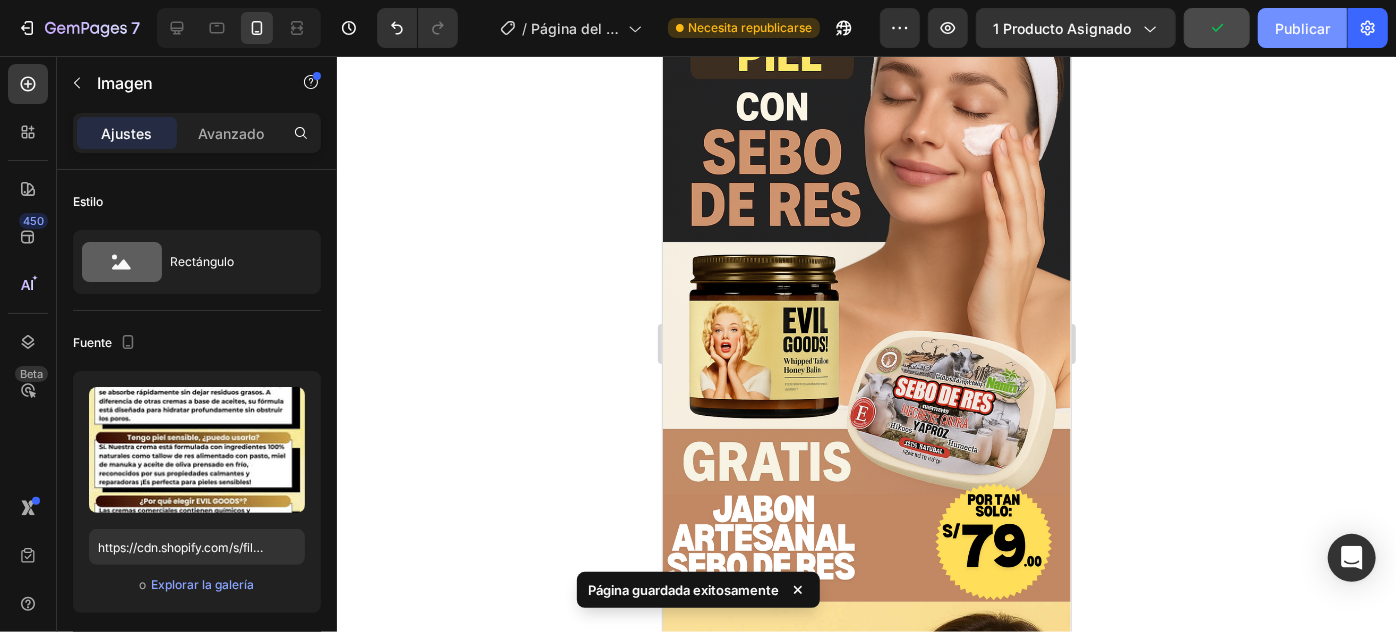 click on "Publicar" at bounding box center (1302, 28) 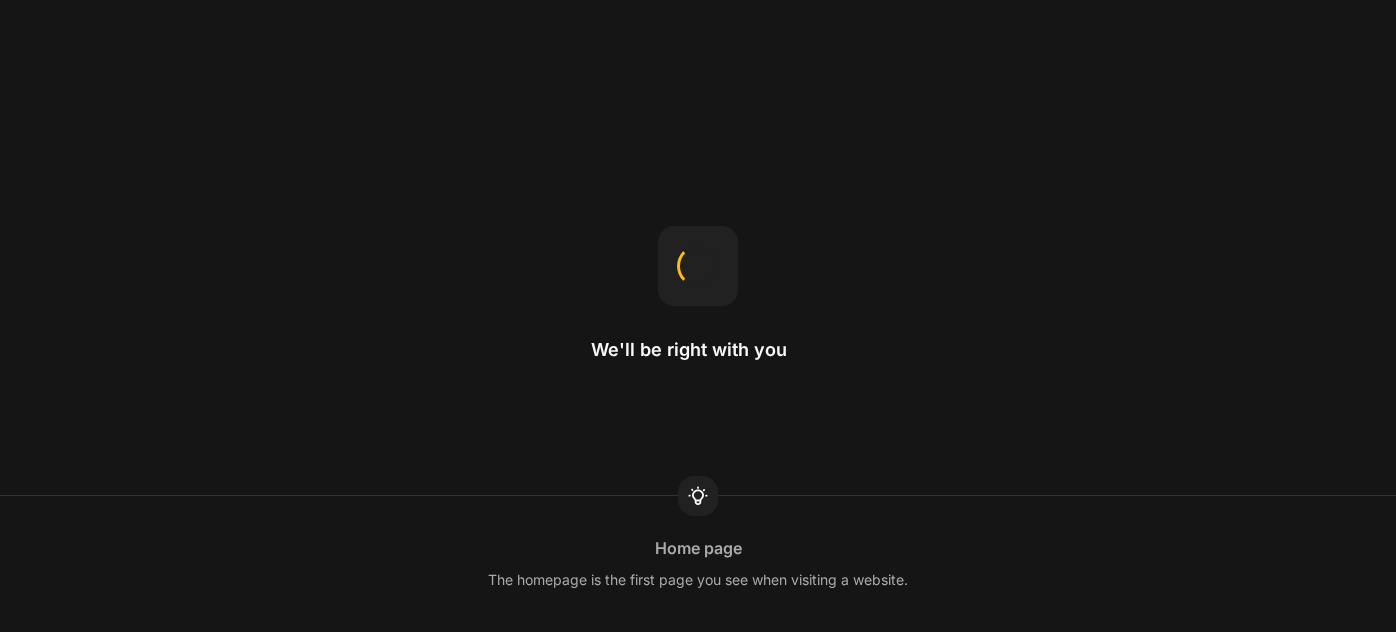 scroll, scrollTop: 0, scrollLeft: 0, axis: both 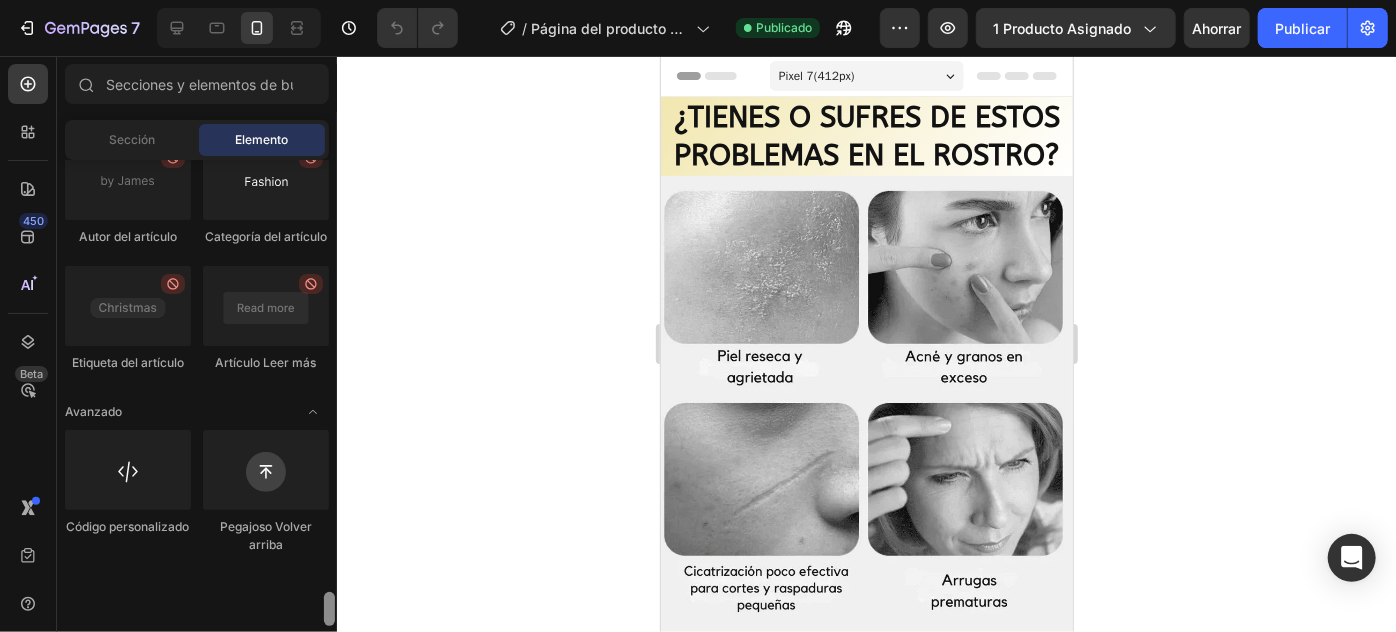 drag, startPoint x: 329, startPoint y: 275, endPoint x: 276, endPoint y: 545, distance: 275.15268 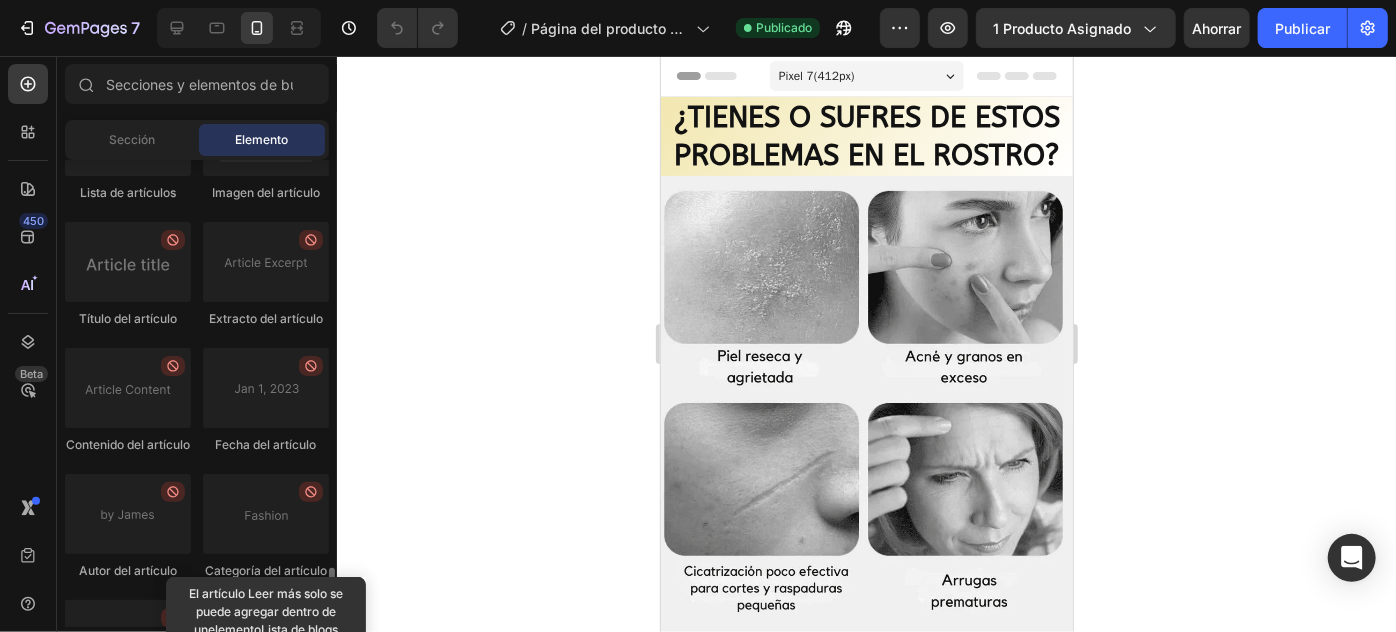 scroll, scrollTop: 5898, scrollLeft: 0, axis: vertical 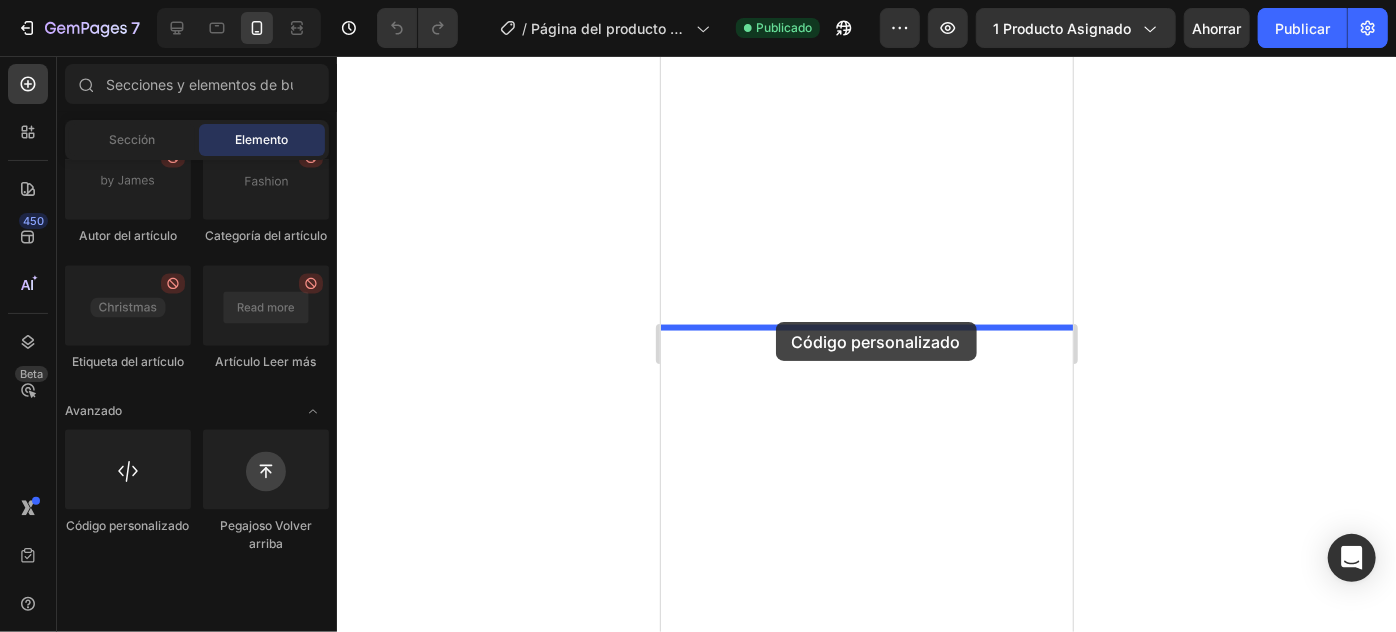 drag, startPoint x: 972, startPoint y: 569, endPoint x: 775, endPoint y: 321, distance: 316.7223 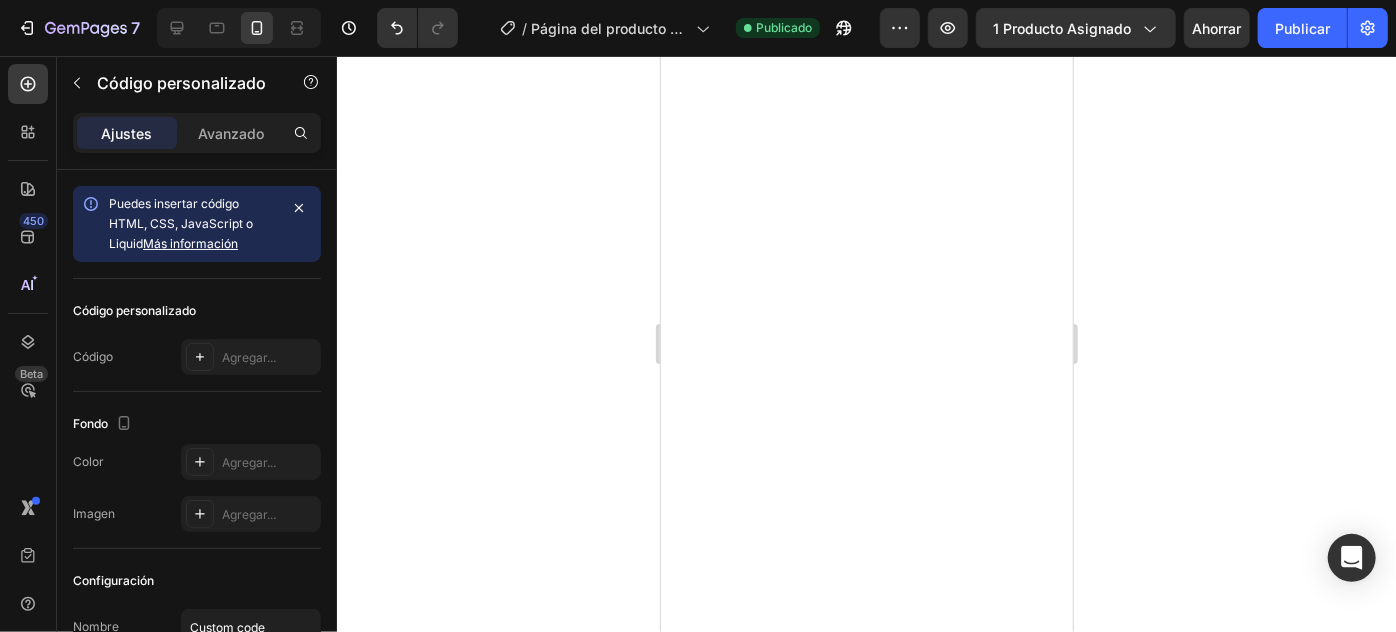 click on "Custom code" at bounding box center (866, -240) 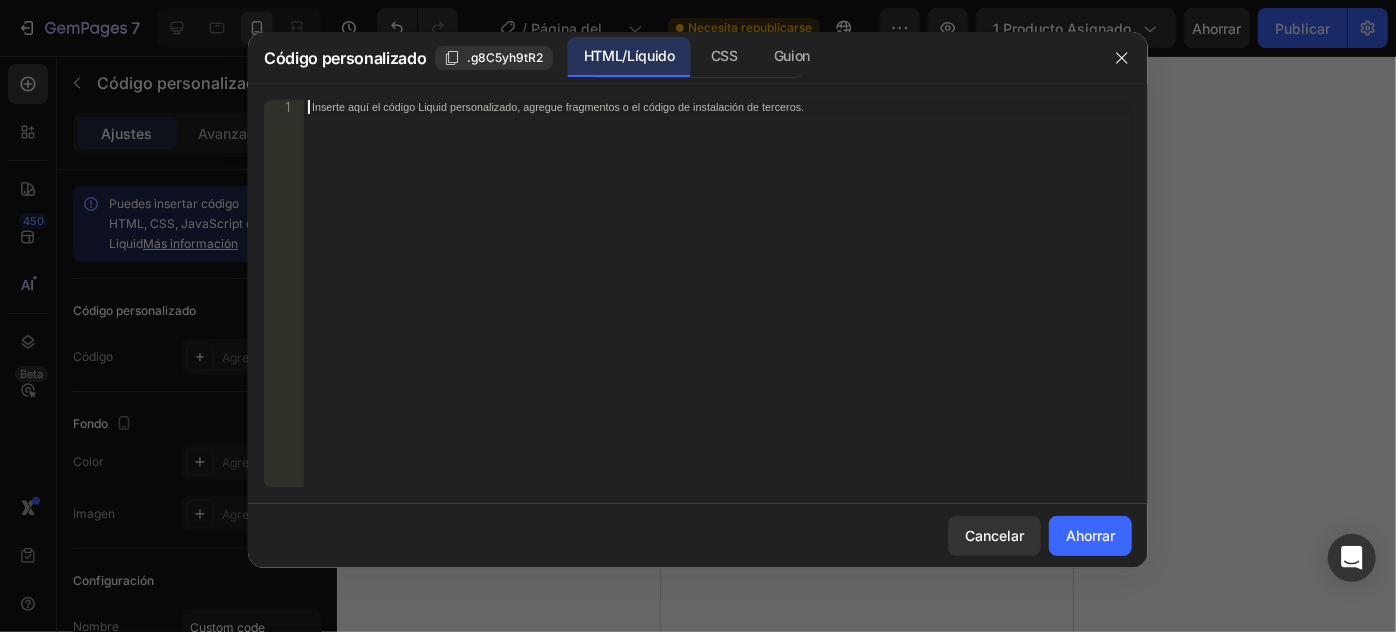 click on "Inserte aquí el código Liquid personalizado, agregue fragmentos o el código de instalación de terceros." at bounding box center [718, 308] 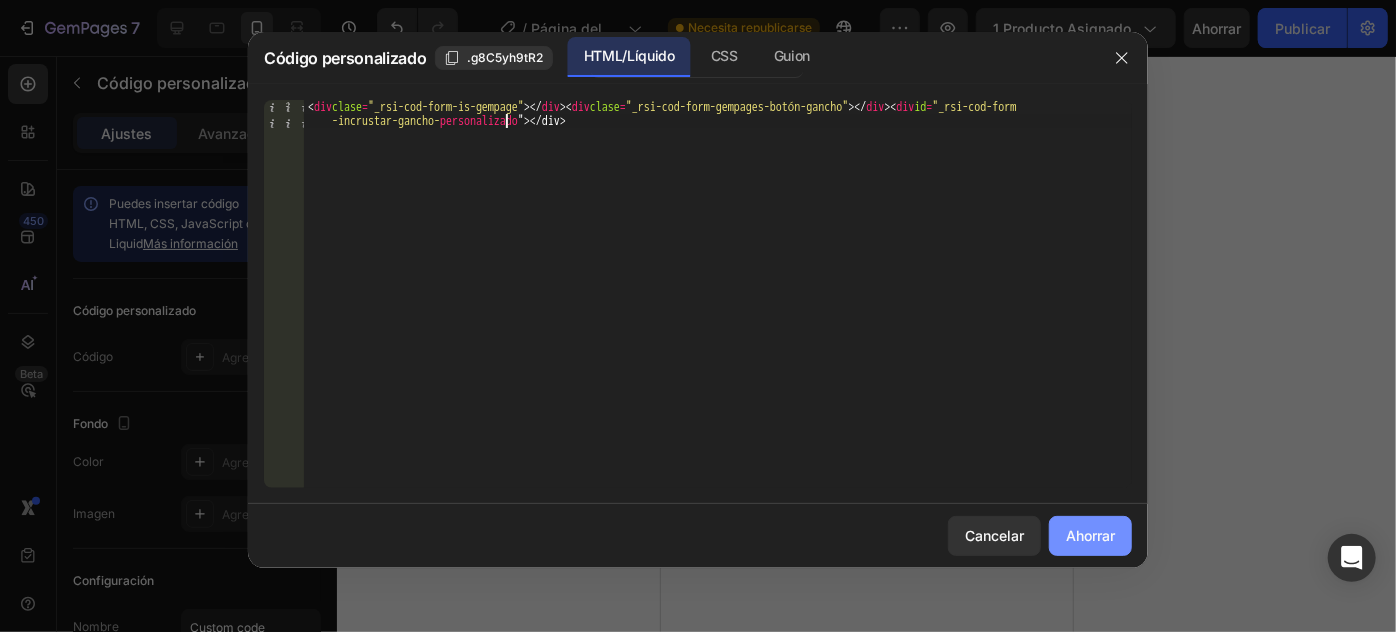 click on "Ahorrar" at bounding box center (1090, 535) 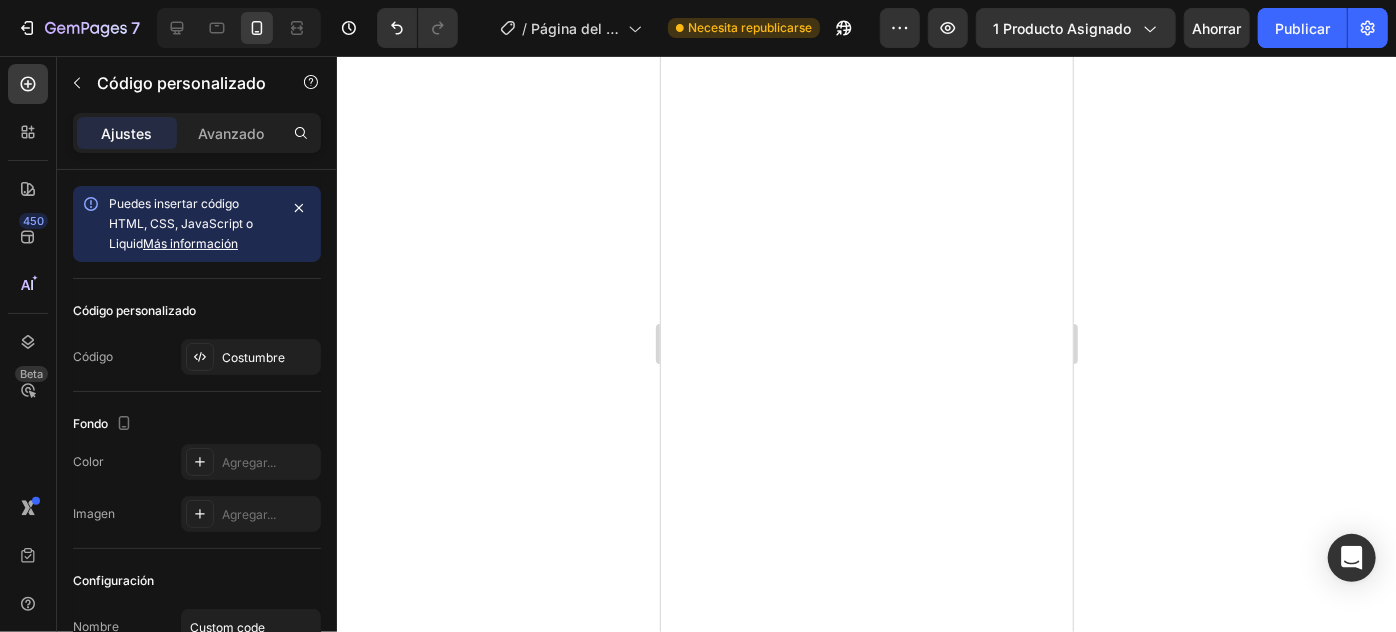 click on "Custom code
Publish the page to see the content.
Custom Code Section 5   You can create reusable sections Create Theme Section AI Content Write with GemAI What would you like to describe here? Tone and Voice Persuasive Product Getting products... Show more Generate" at bounding box center [866, -228] 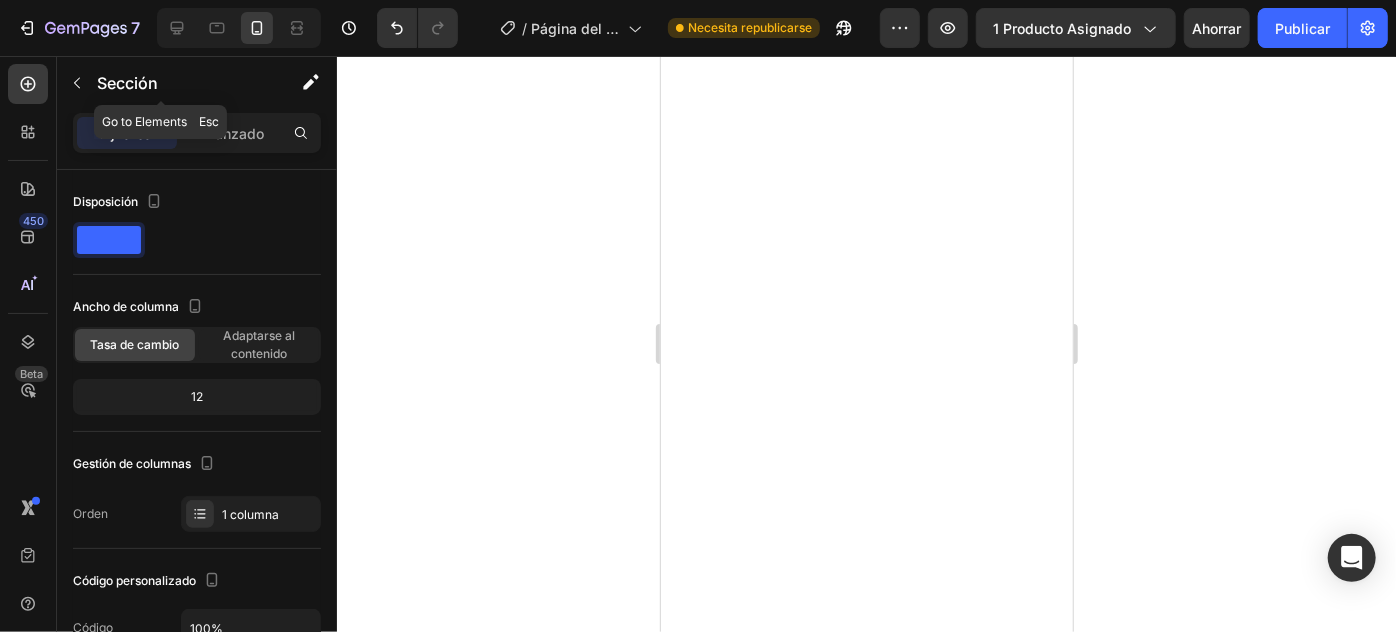 click on "Sección" 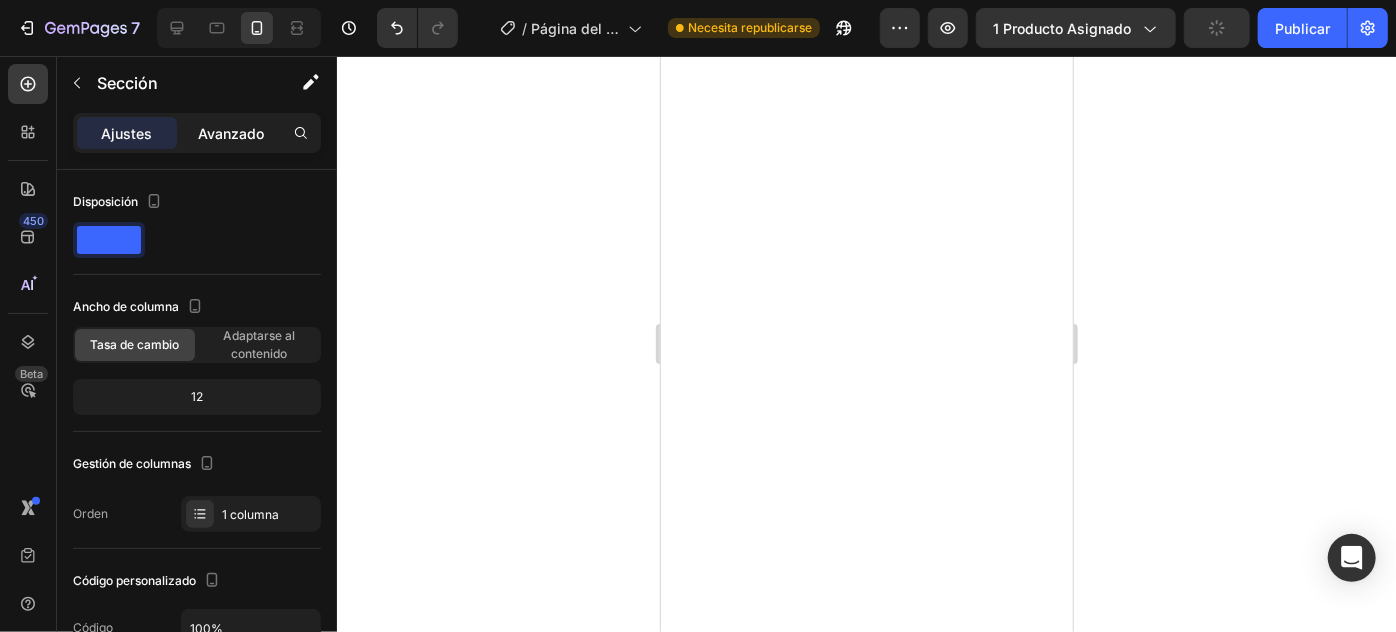 click on "Avanzado" at bounding box center (231, 133) 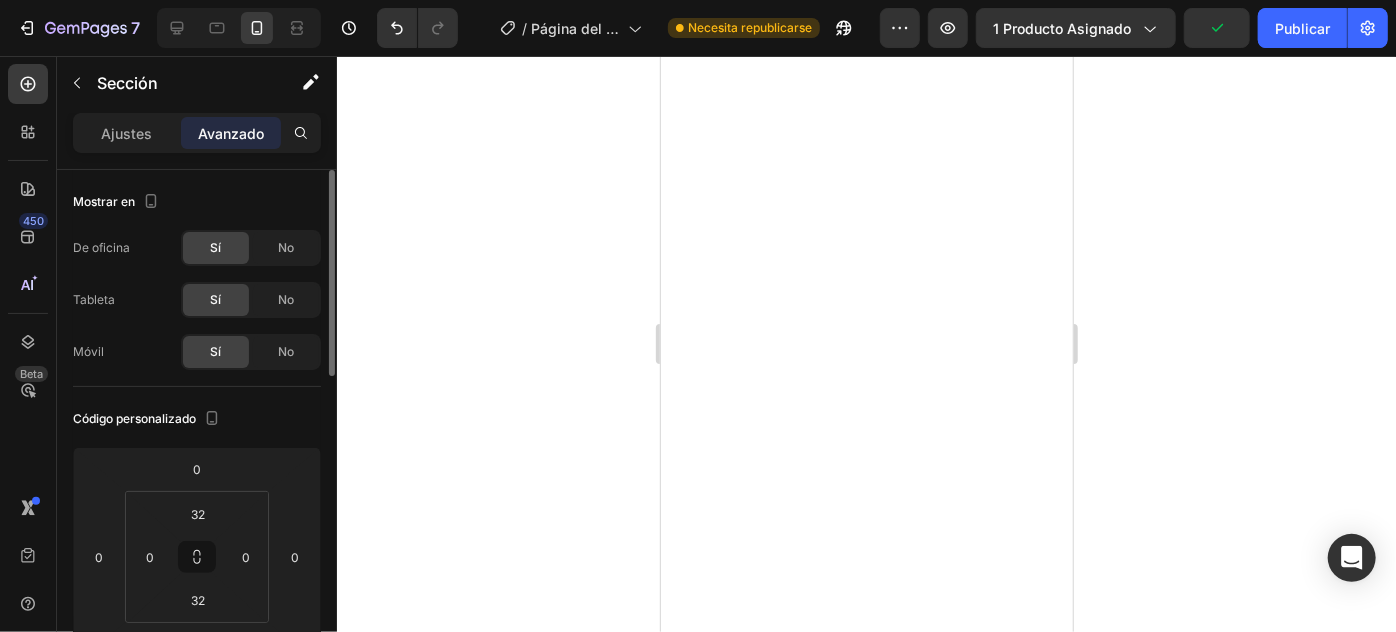 scroll, scrollTop: 90, scrollLeft: 0, axis: vertical 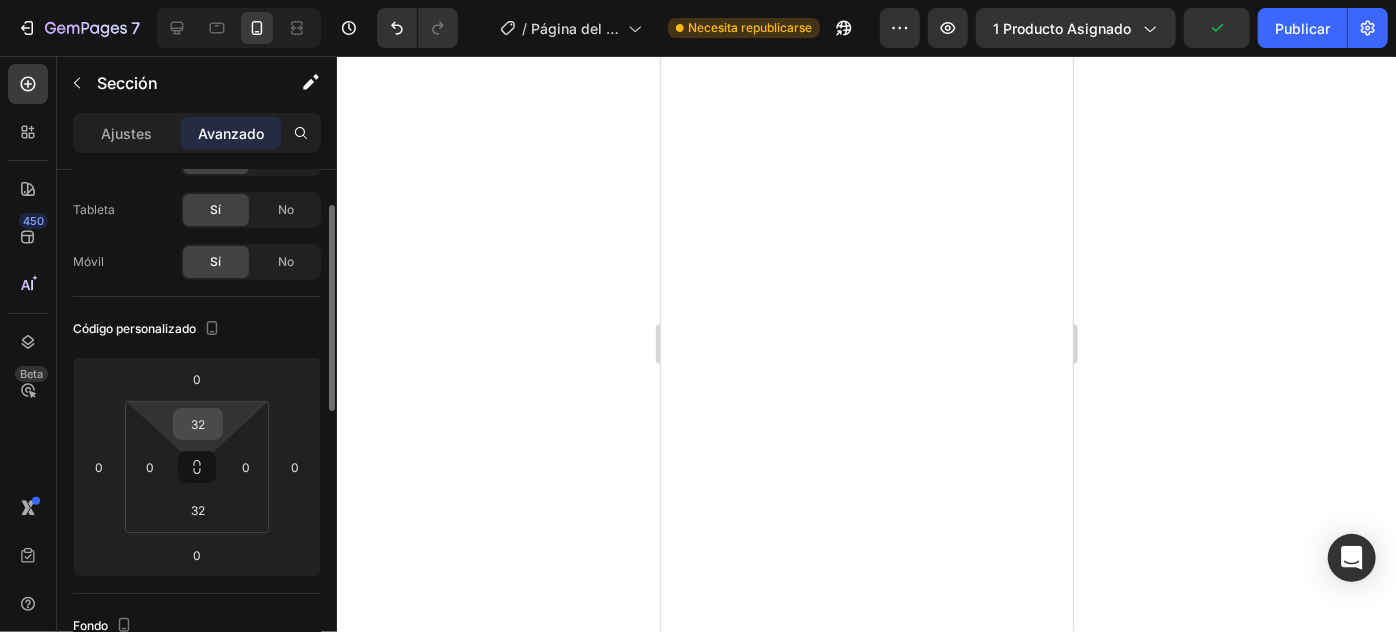 click on "32" at bounding box center (198, 424) 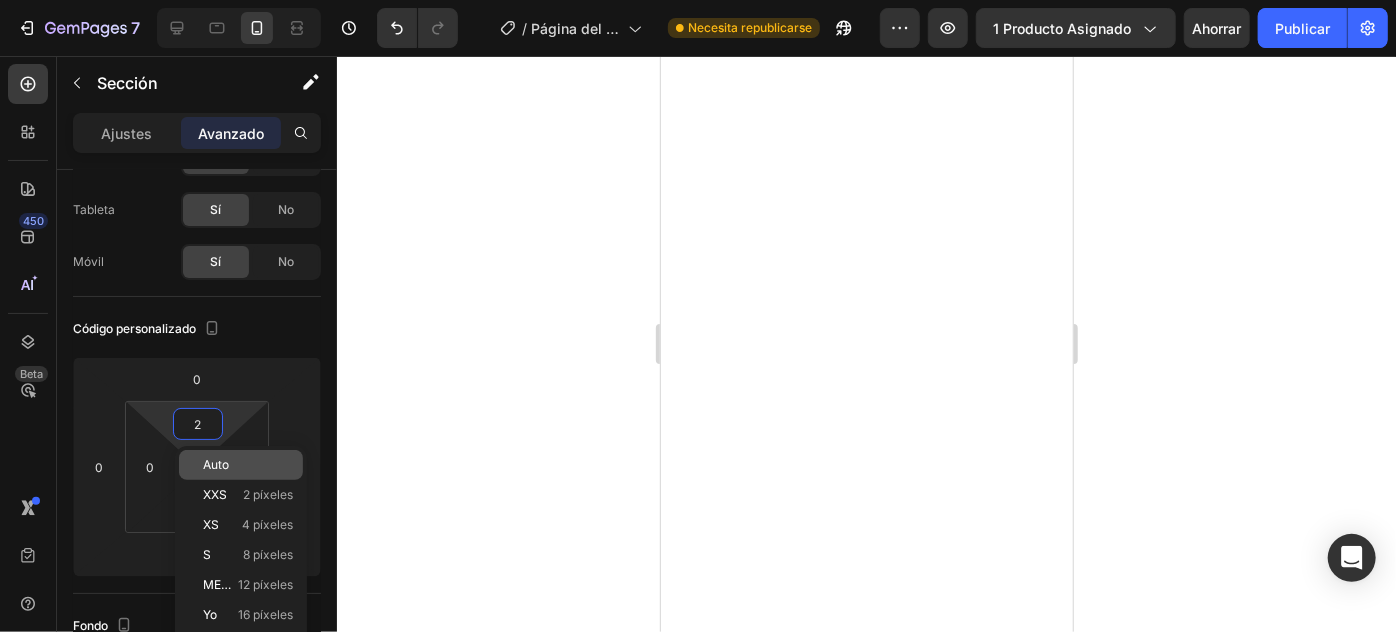 click on "Auto" at bounding box center (216, 464) 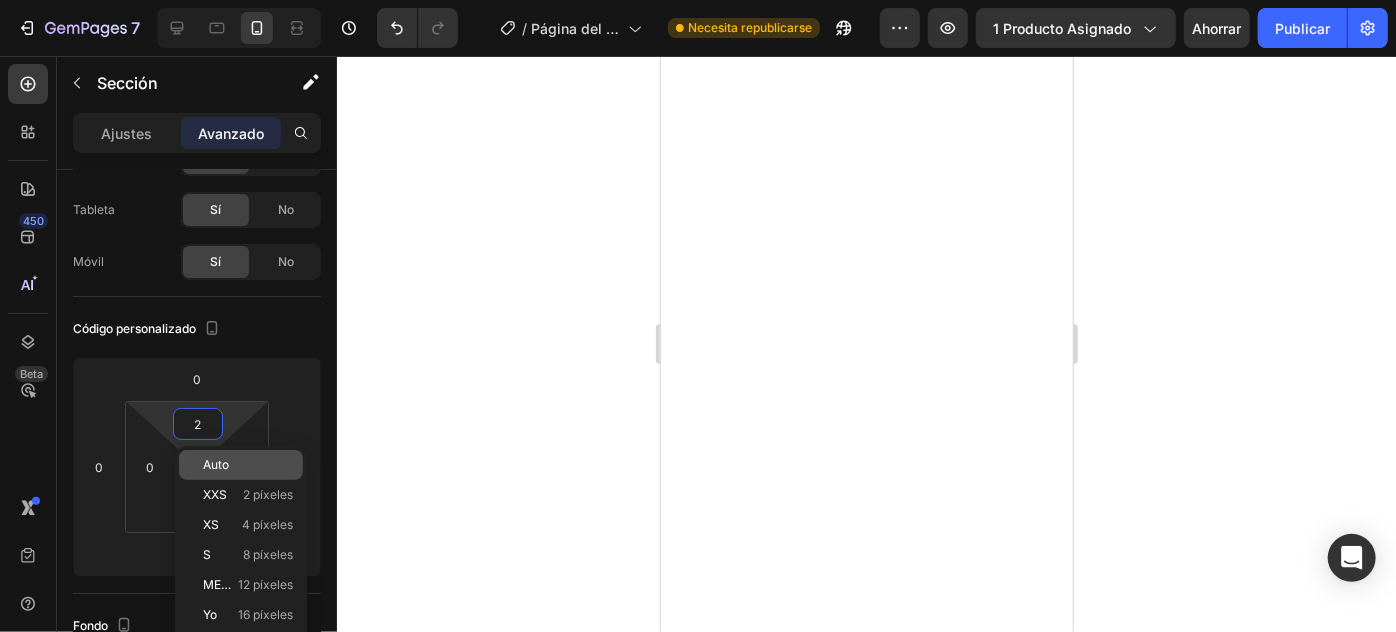 type on "Auto" 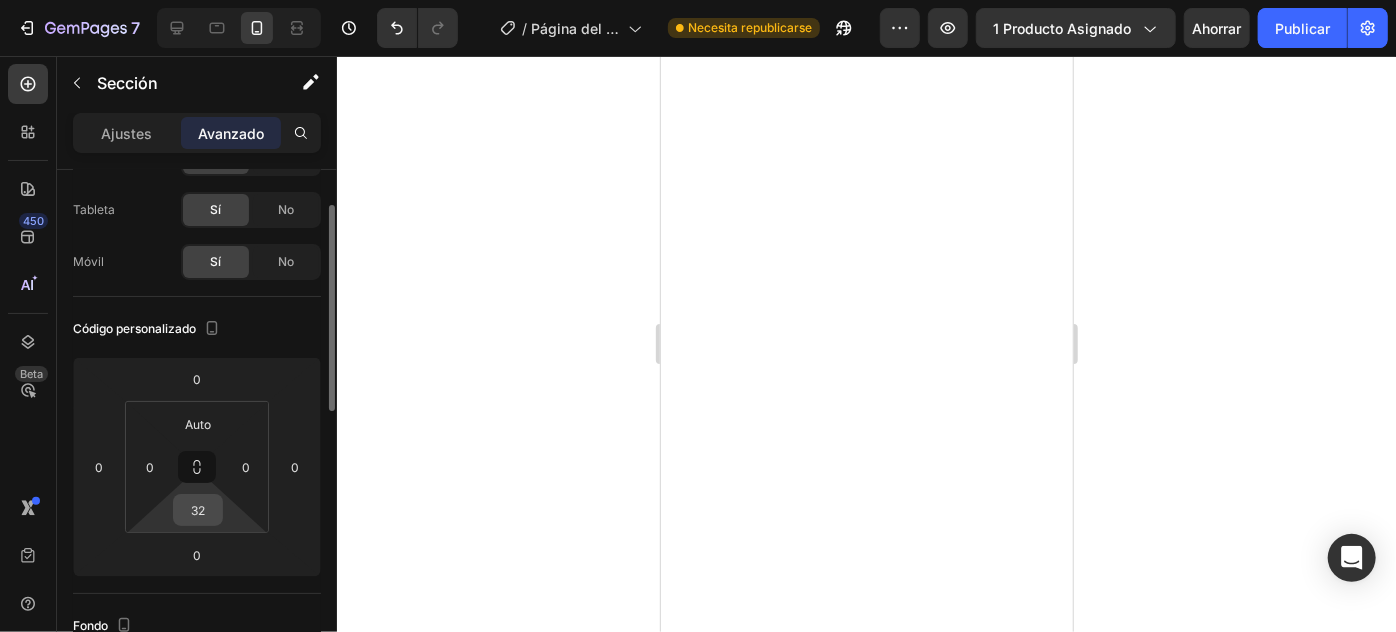 click on "32" at bounding box center (198, 510) 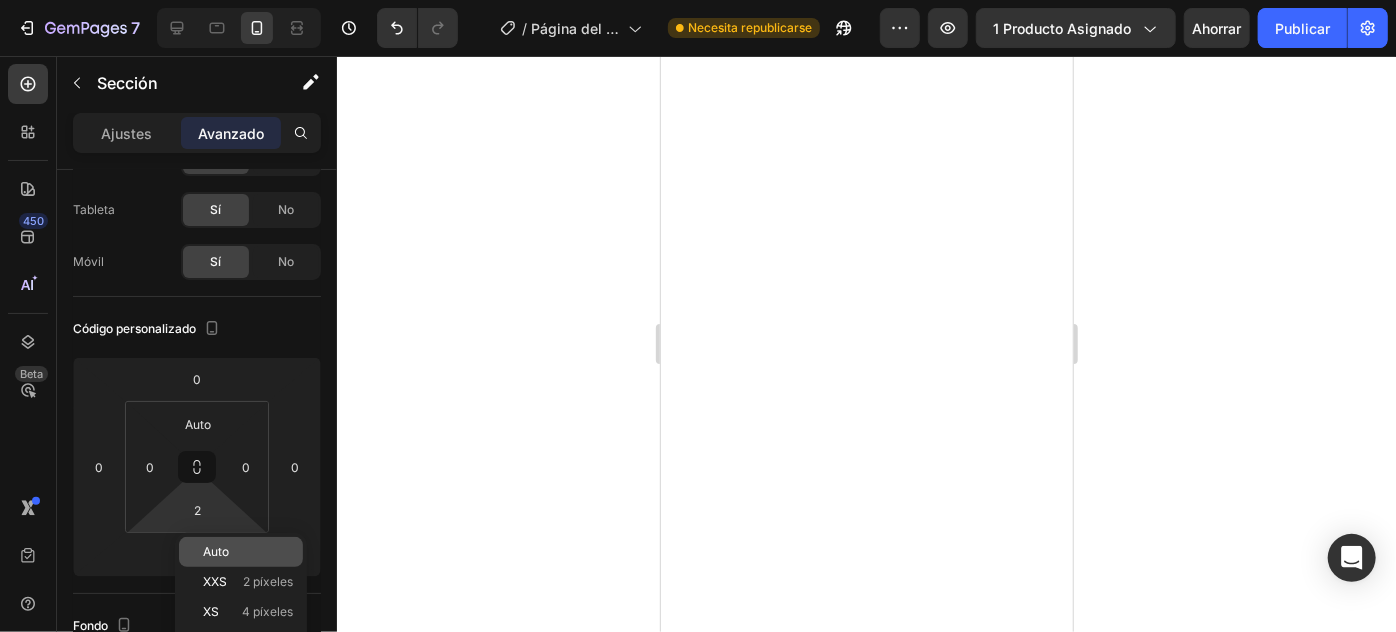 click on "Auto" at bounding box center (216, 551) 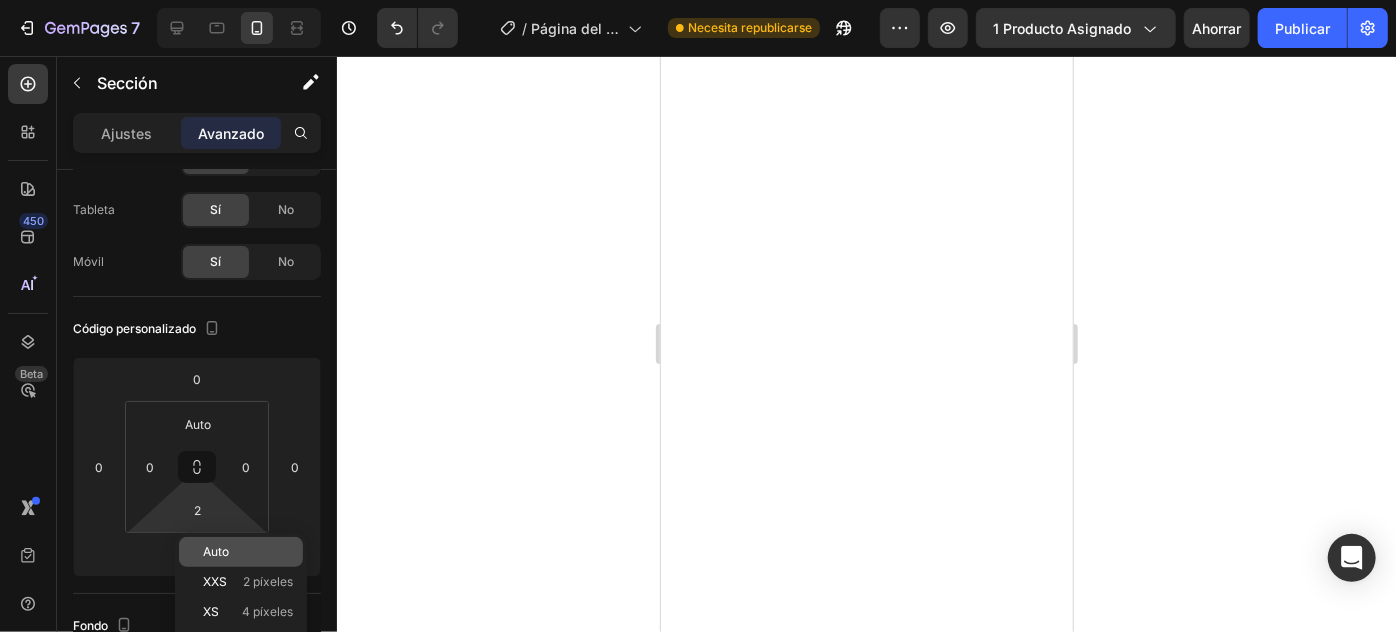 type on "Auto" 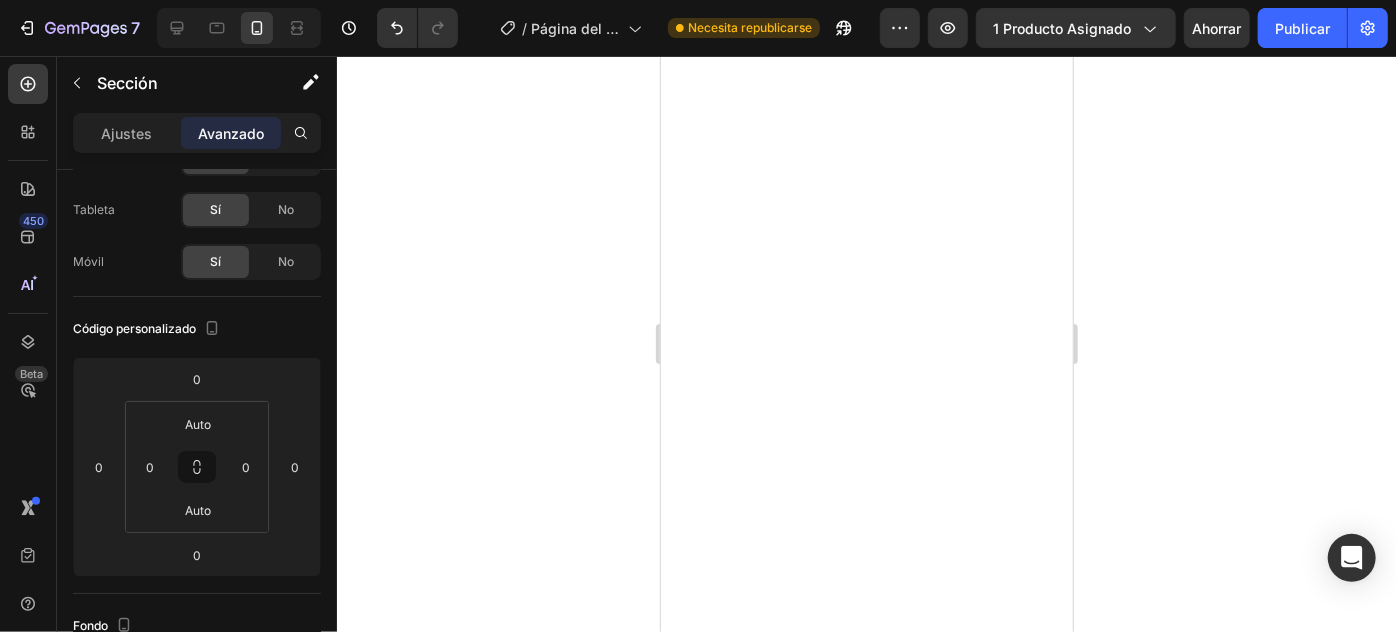 click 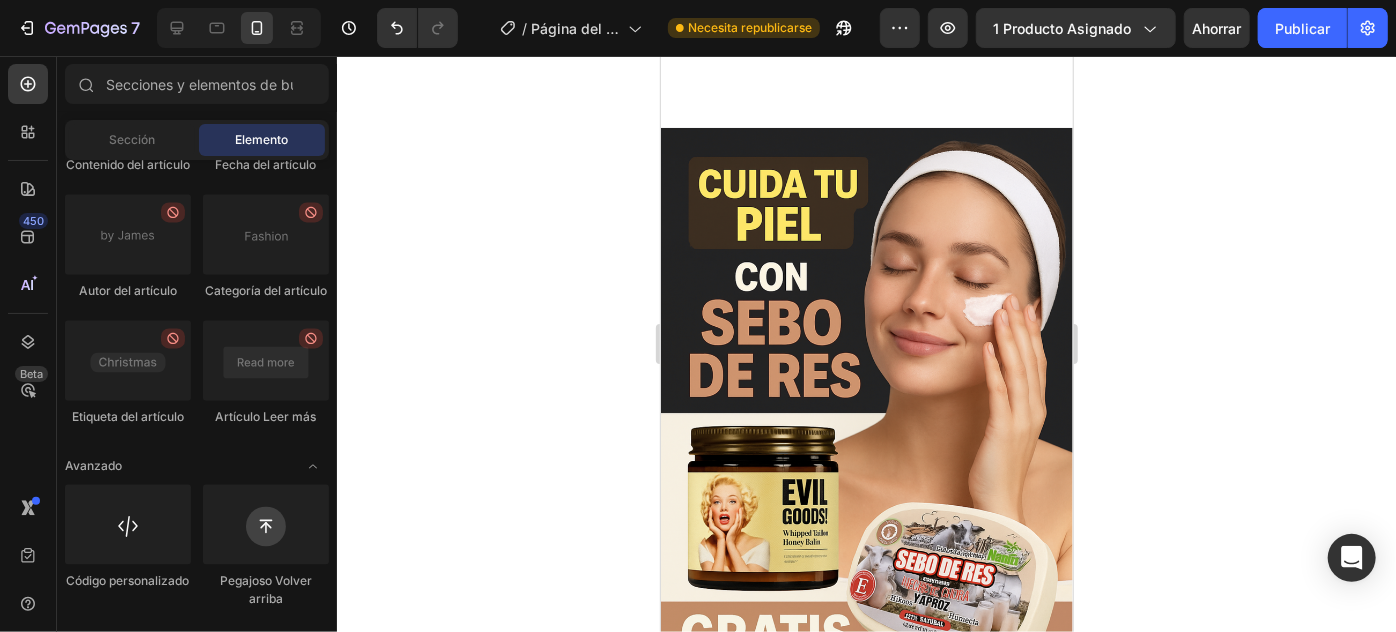 scroll, scrollTop: 541, scrollLeft: 0, axis: vertical 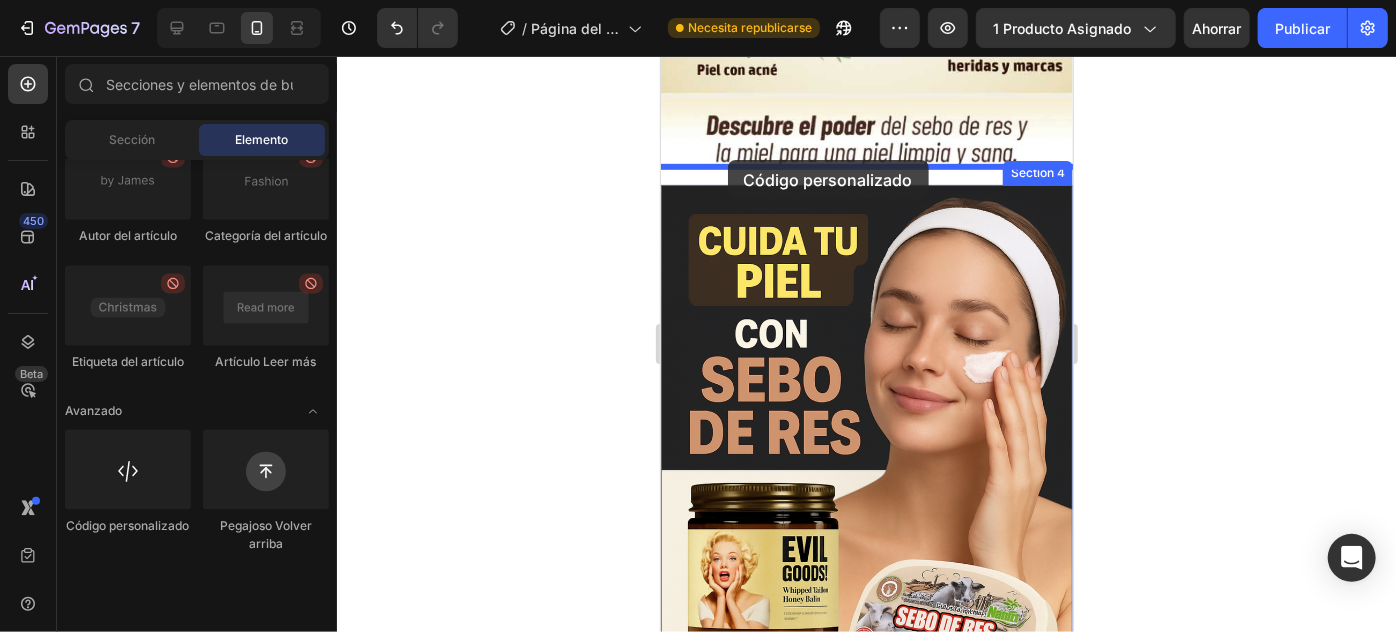 drag, startPoint x: 839, startPoint y: 589, endPoint x: 727, endPoint y: 159, distance: 444.3467 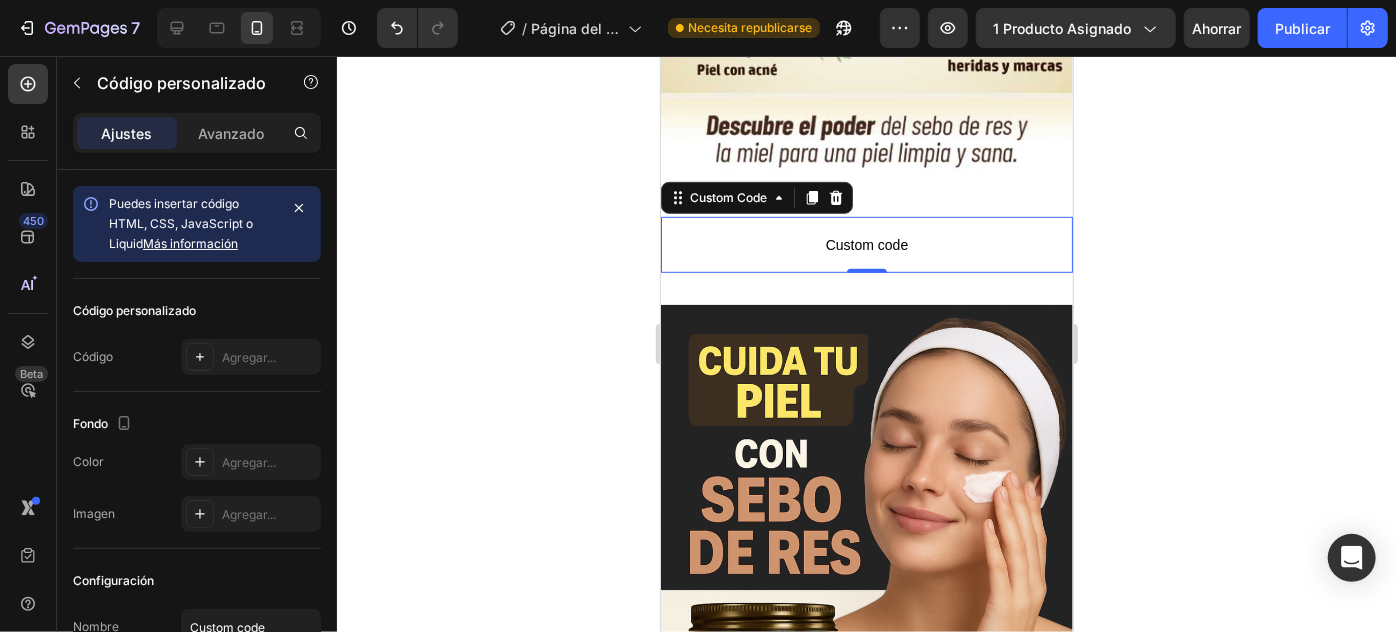 click on "Custom code" at bounding box center (866, 244) 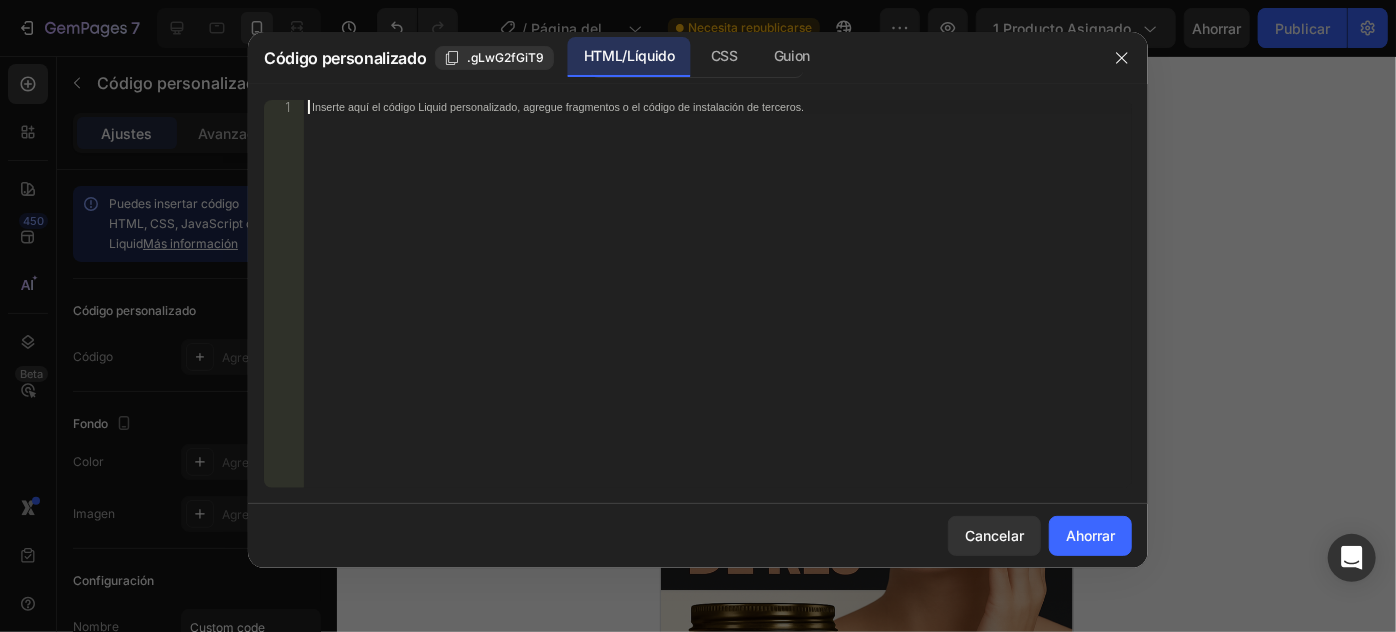 click on "Inserte aquí el código Liquid personalizado, agregue fragmentos o el código de instalación de terceros." at bounding box center [718, 308] 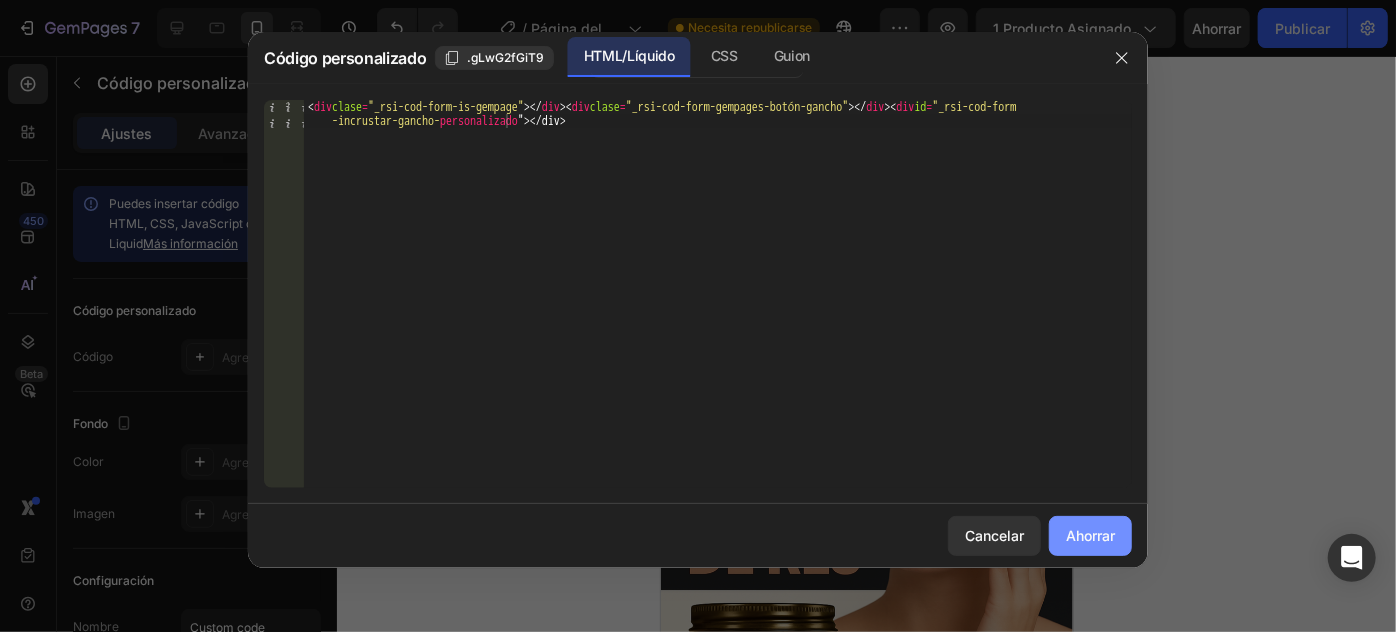 click on "Ahorrar" at bounding box center (1090, 535) 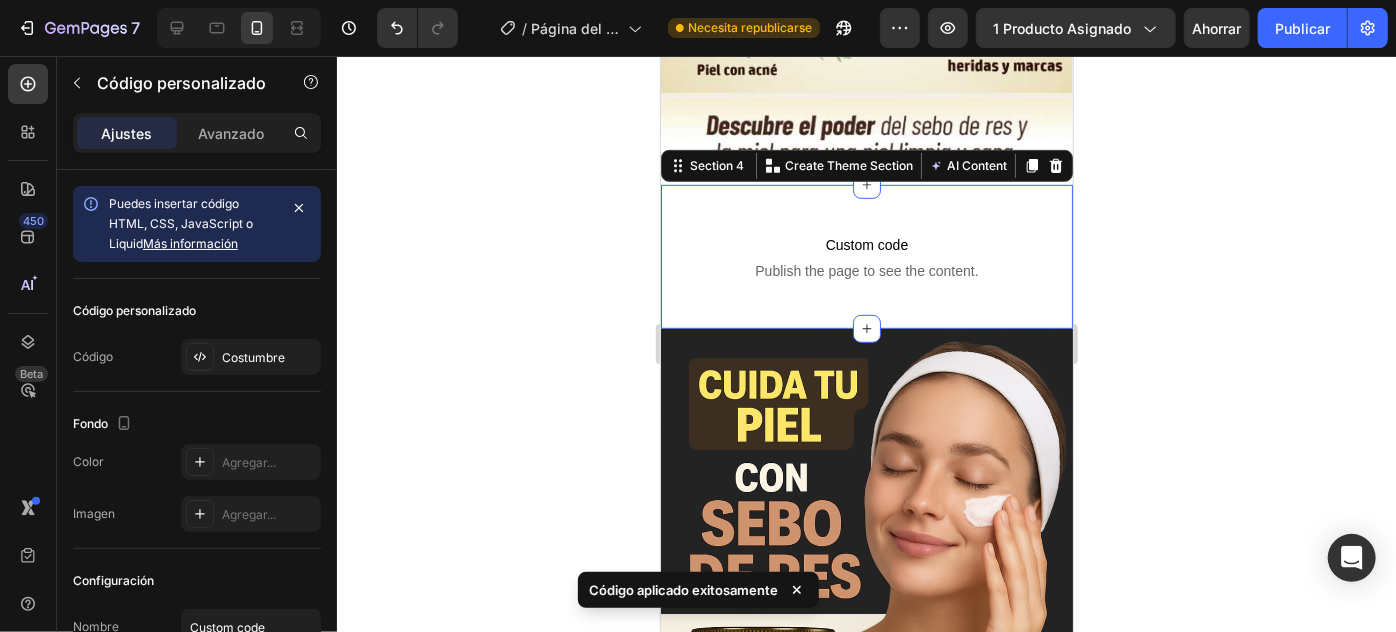 click on "Custom code
Publish the page to see the content.
Custom Code Section 4   You can create reusable sections Create Theme Section AI Content Write with GemAI What would you like to describe here? Tone and Voice Persuasive Product SEBO DE RES - ¡Tu piel solo necesita esto! Show more Generate" at bounding box center [866, 256] 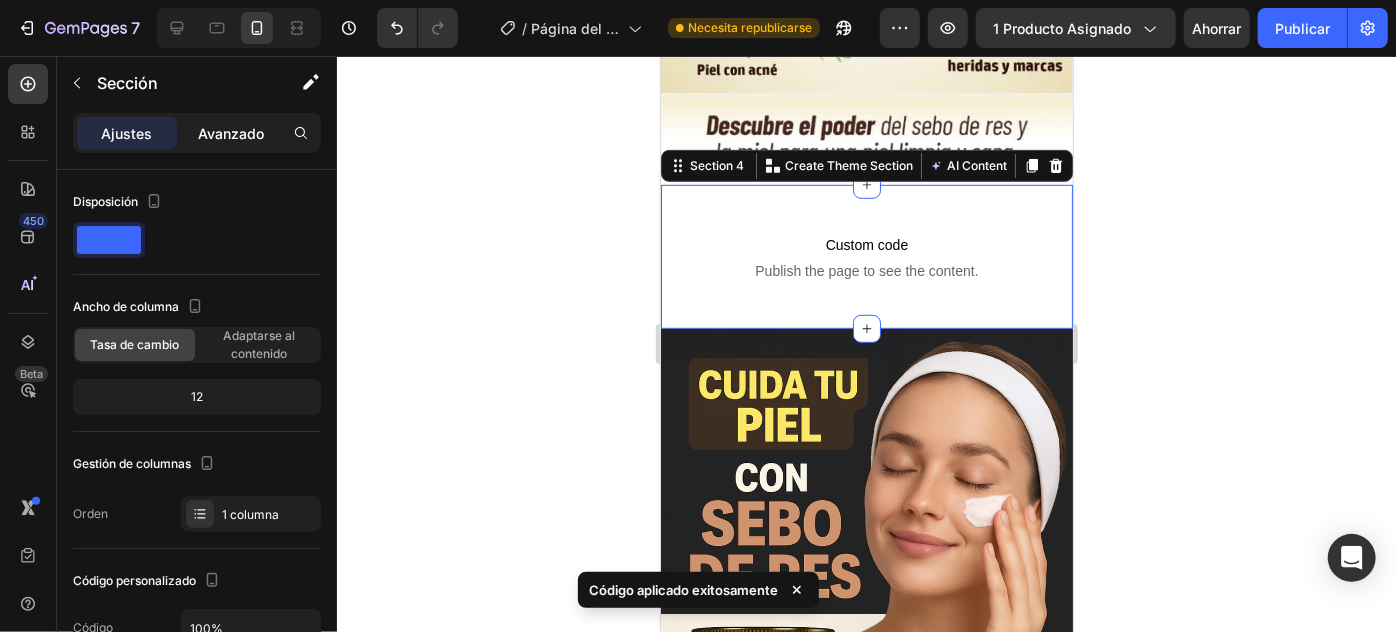 click on "Avanzado" at bounding box center (231, 133) 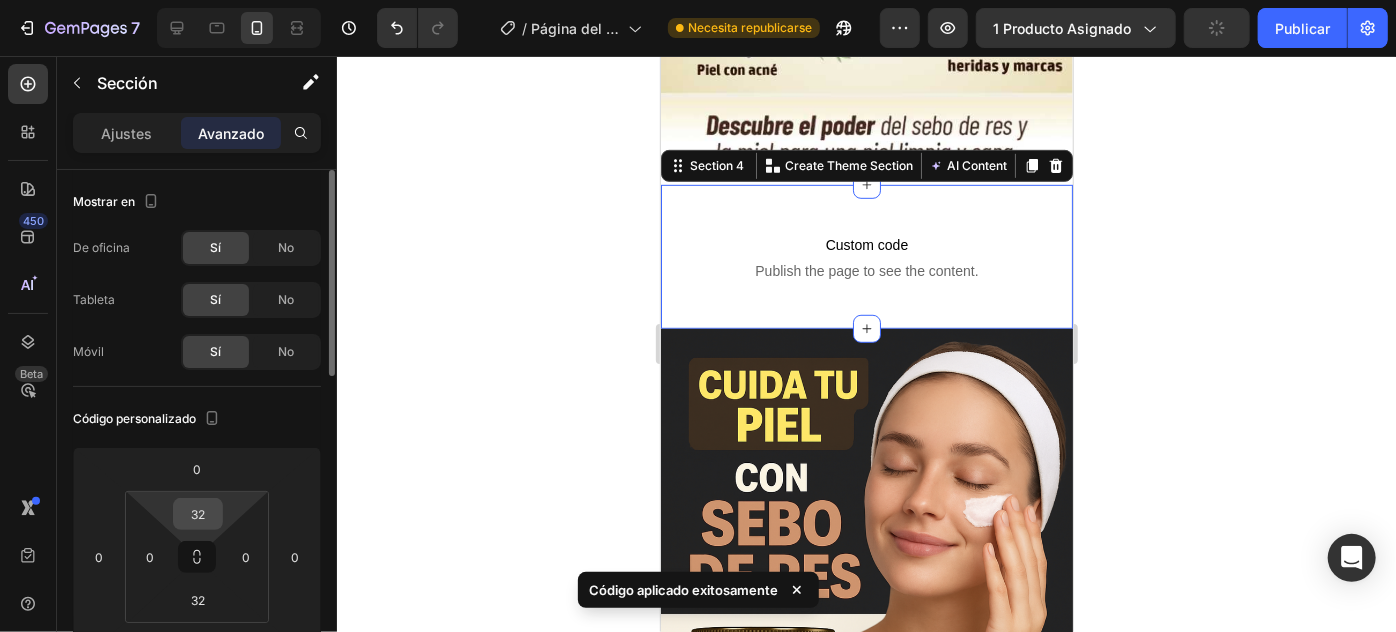 click on "32" at bounding box center (198, 514) 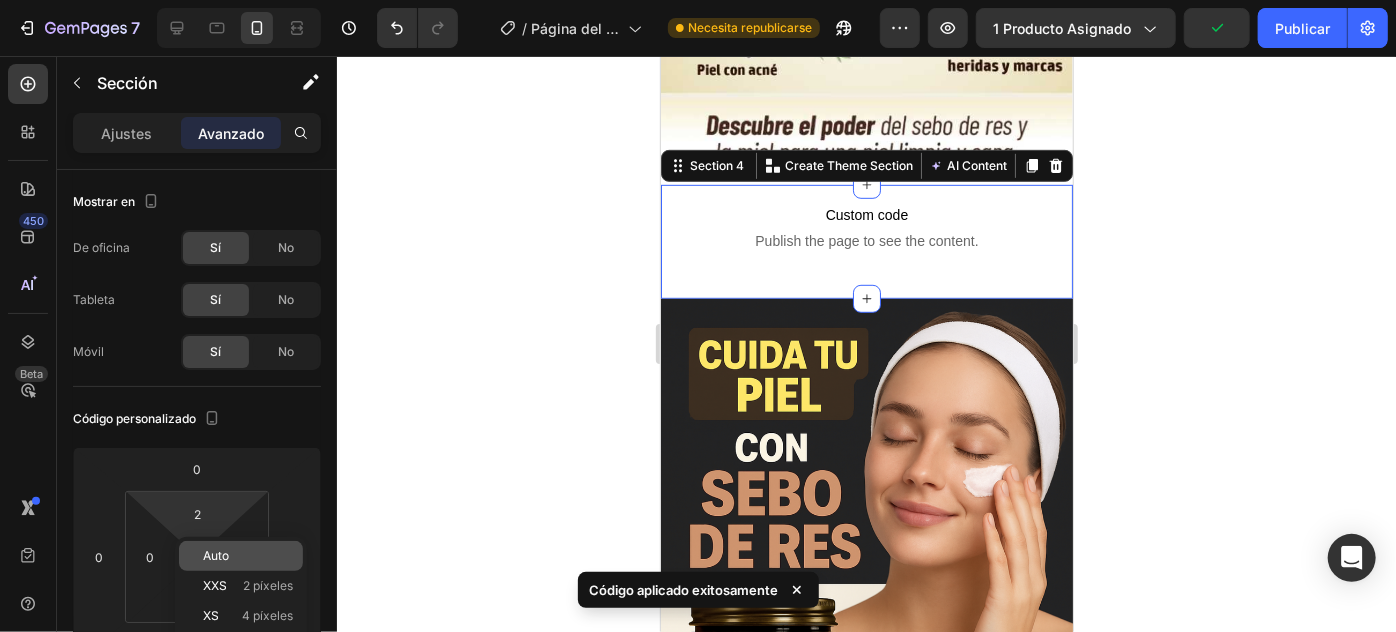 click on "Auto" at bounding box center [216, 555] 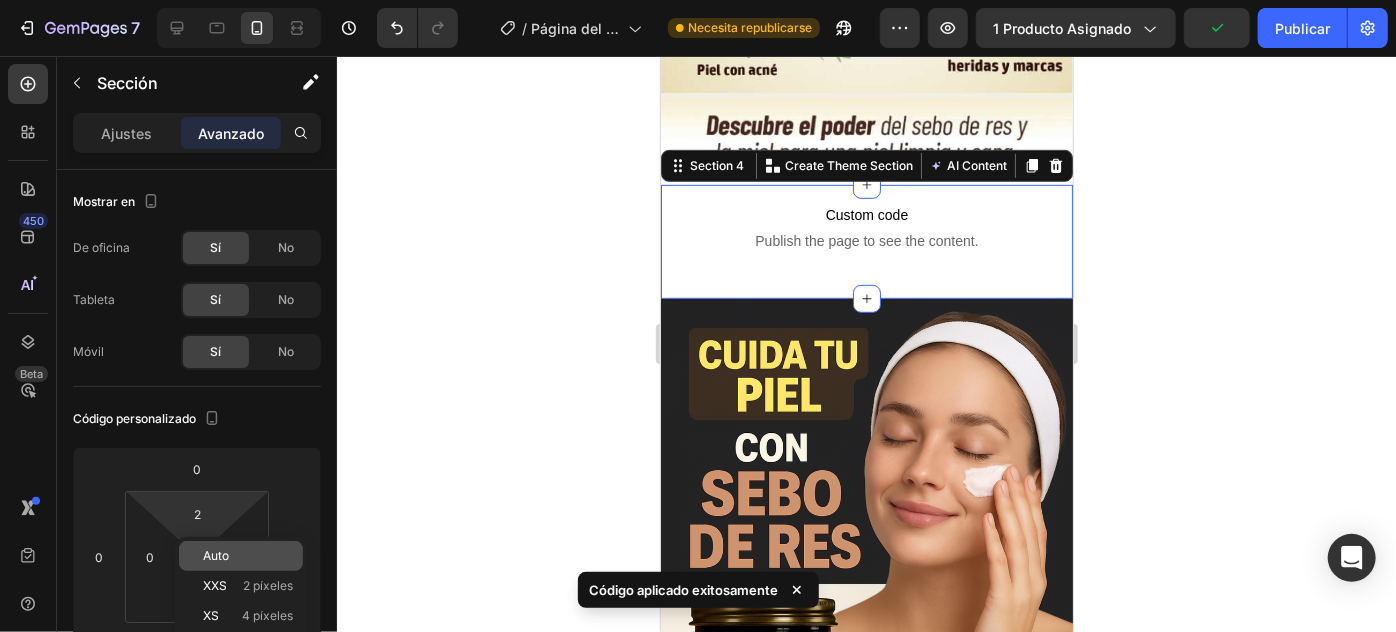 type on "Auto" 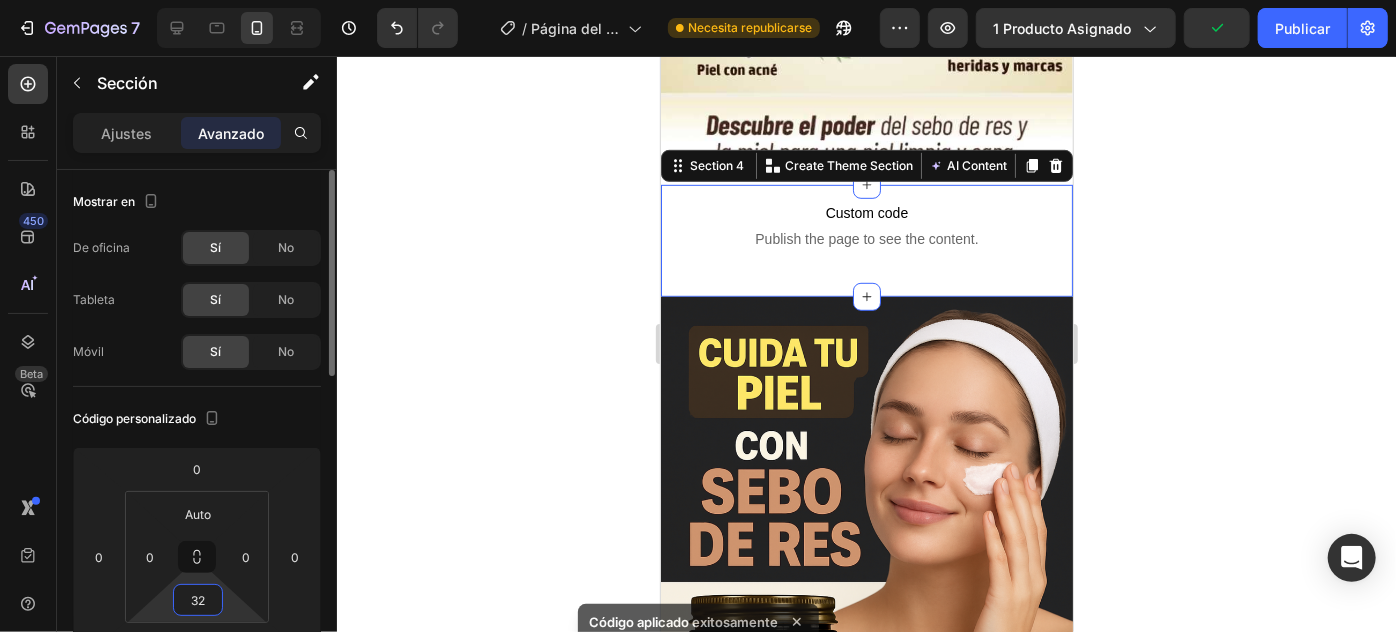 click on "32" at bounding box center (198, 600) 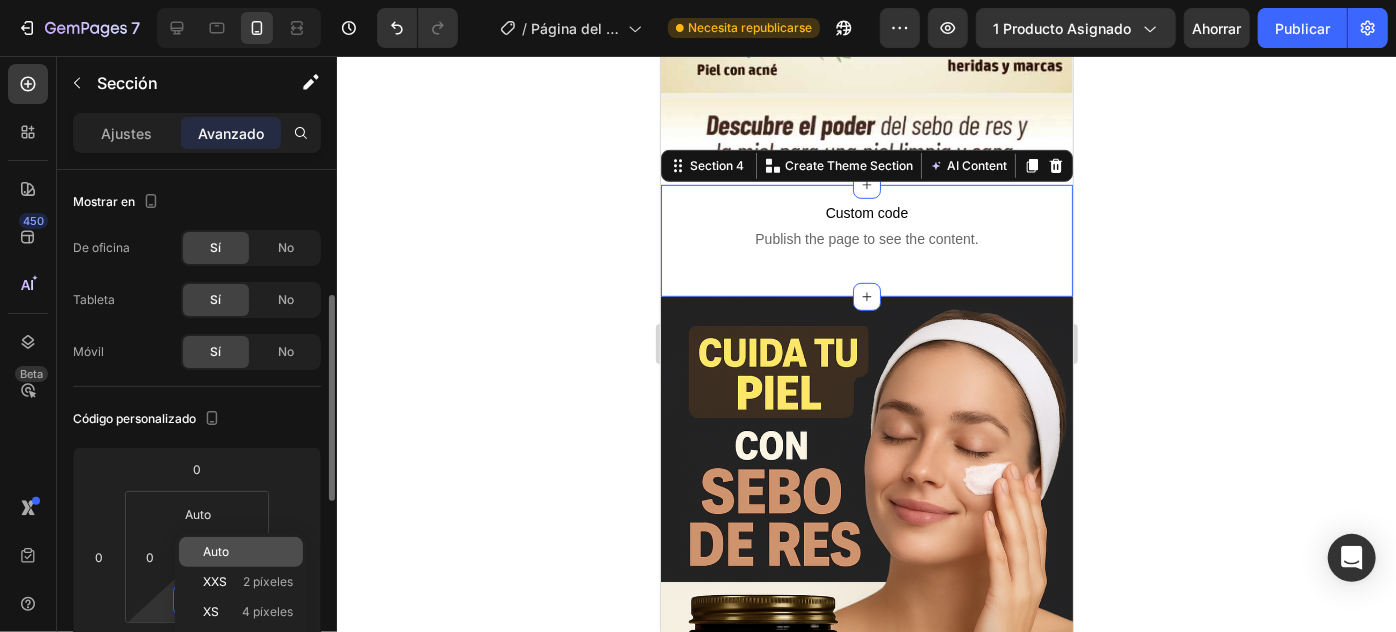 scroll, scrollTop: 90, scrollLeft: 0, axis: vertical 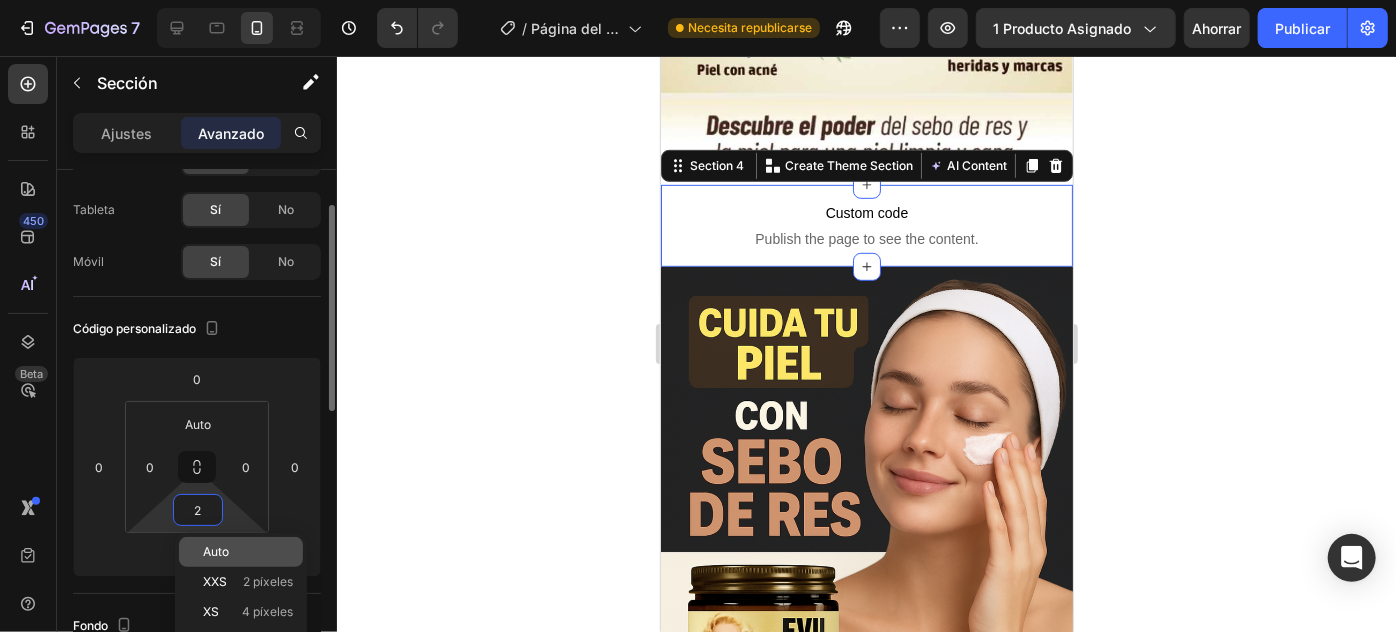 click on "Auto" at bounding box center [248, 552] 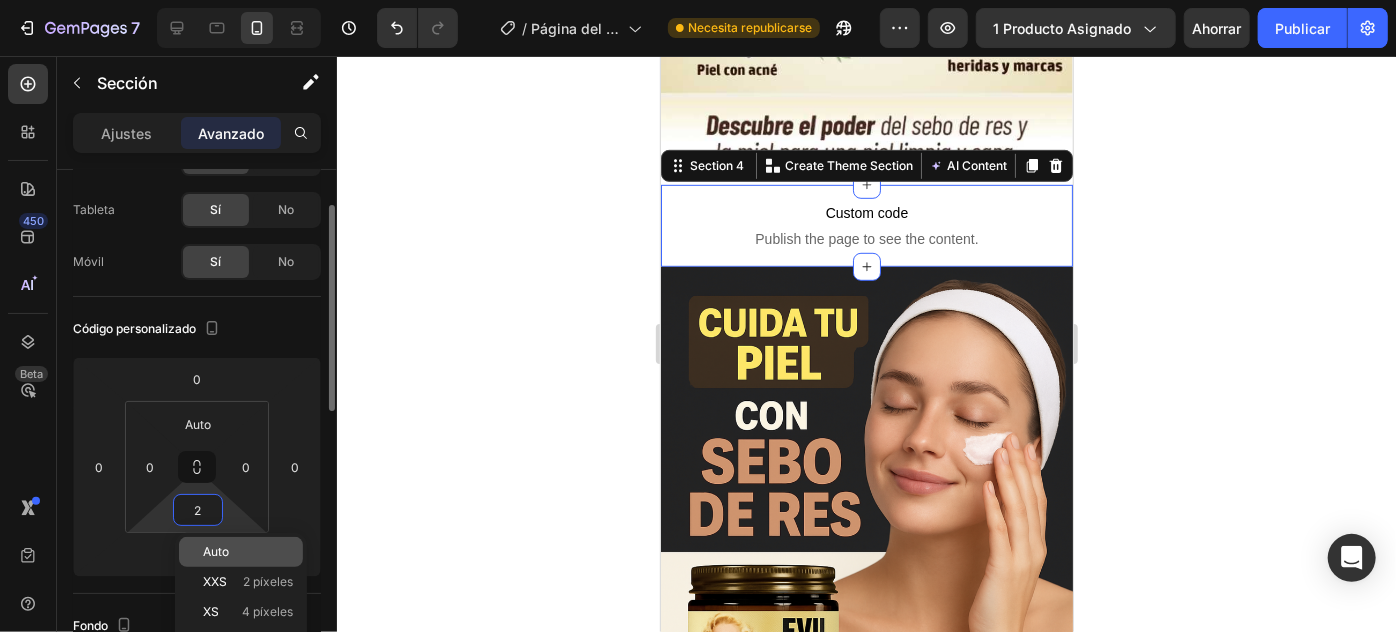 type on "Auto" 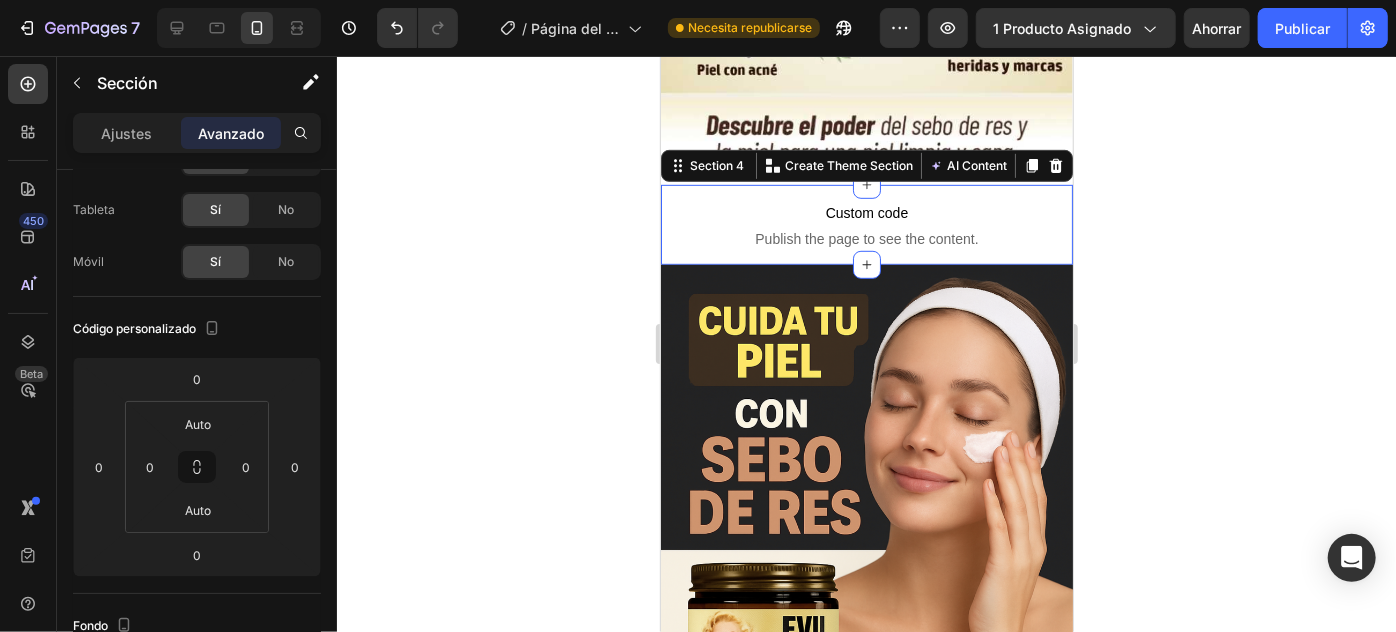 click 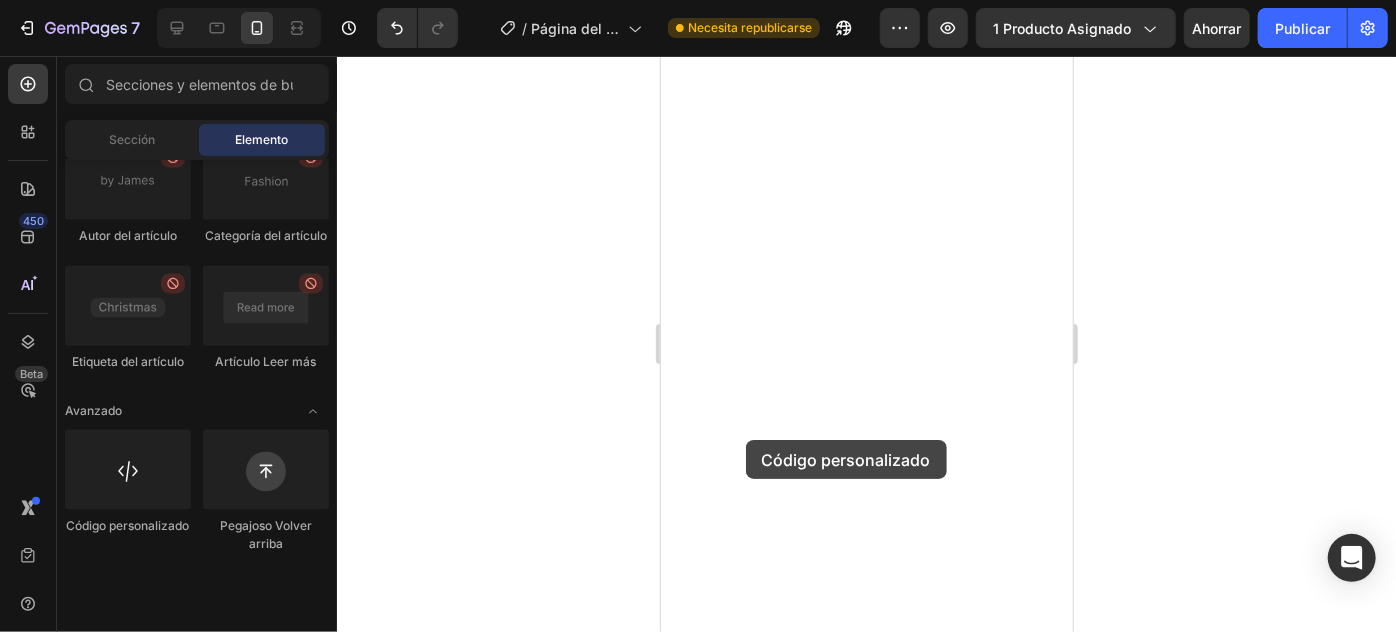 scroll, scrollTop: 2714, scrollLeft: 0, axis: vertical 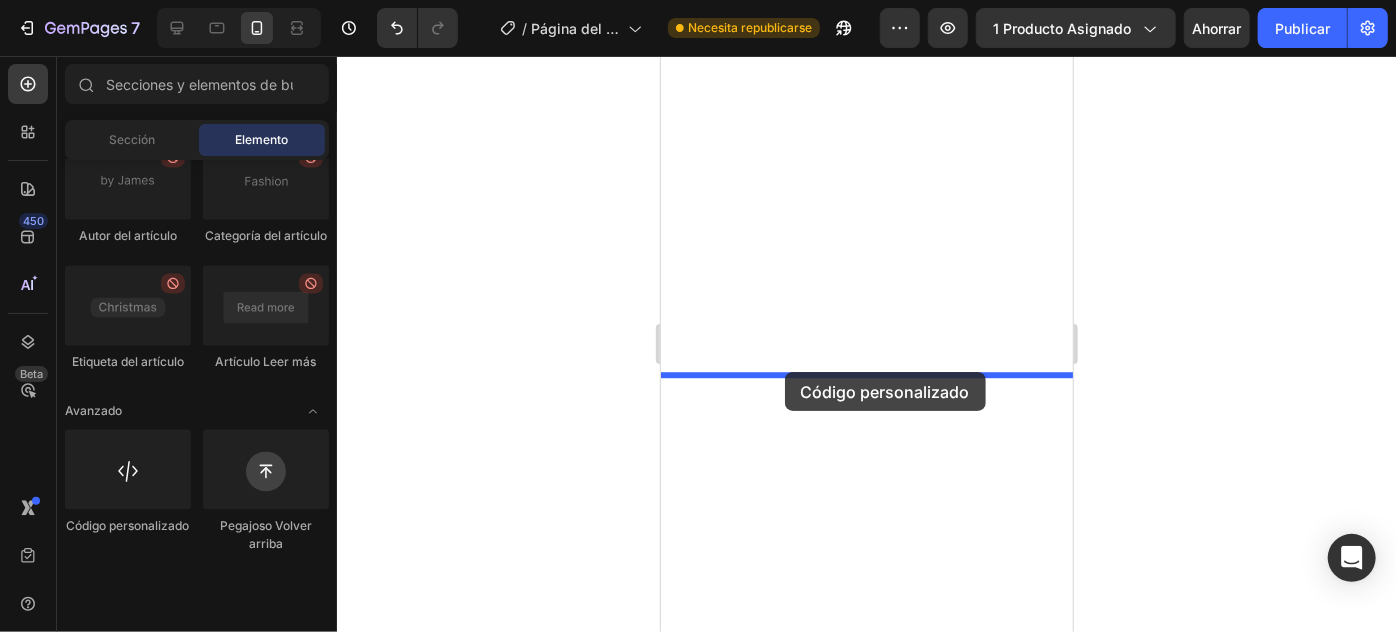 drag, startPoint x: 790, startPoint y: 589, endPoint x: 784, endPoint y: 371, distance: 218.08255 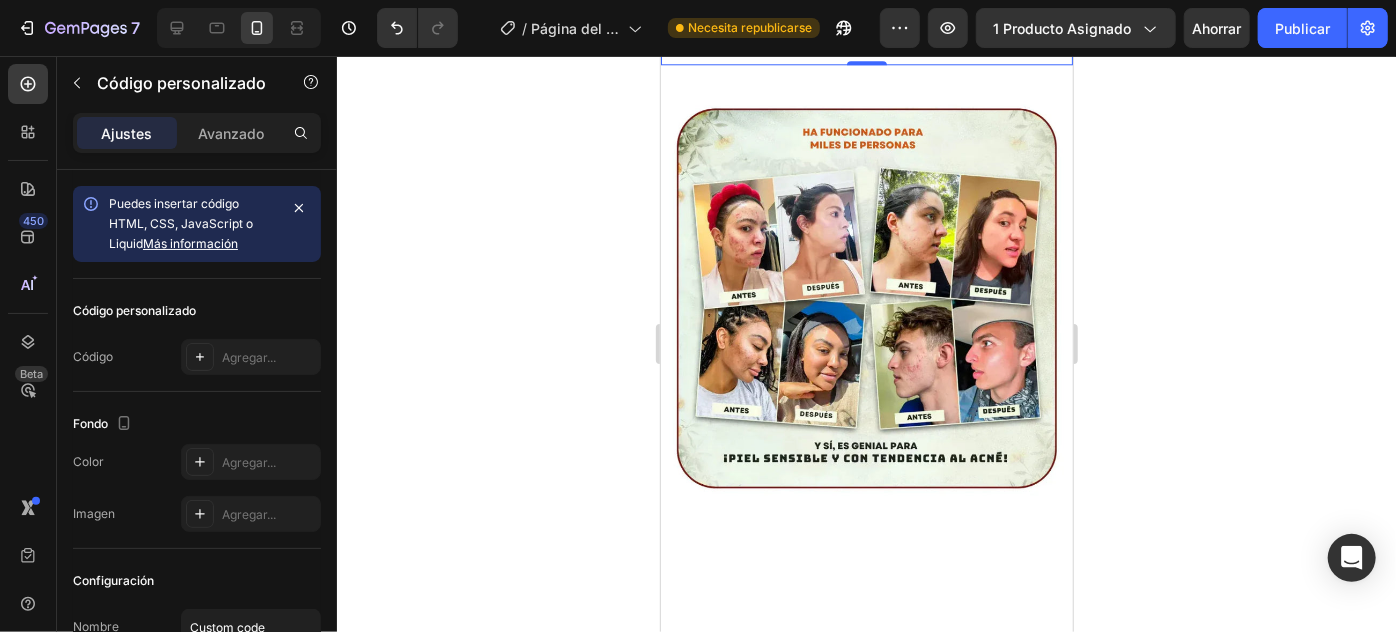 click on "Custom code" at bounding box center (866, 36) 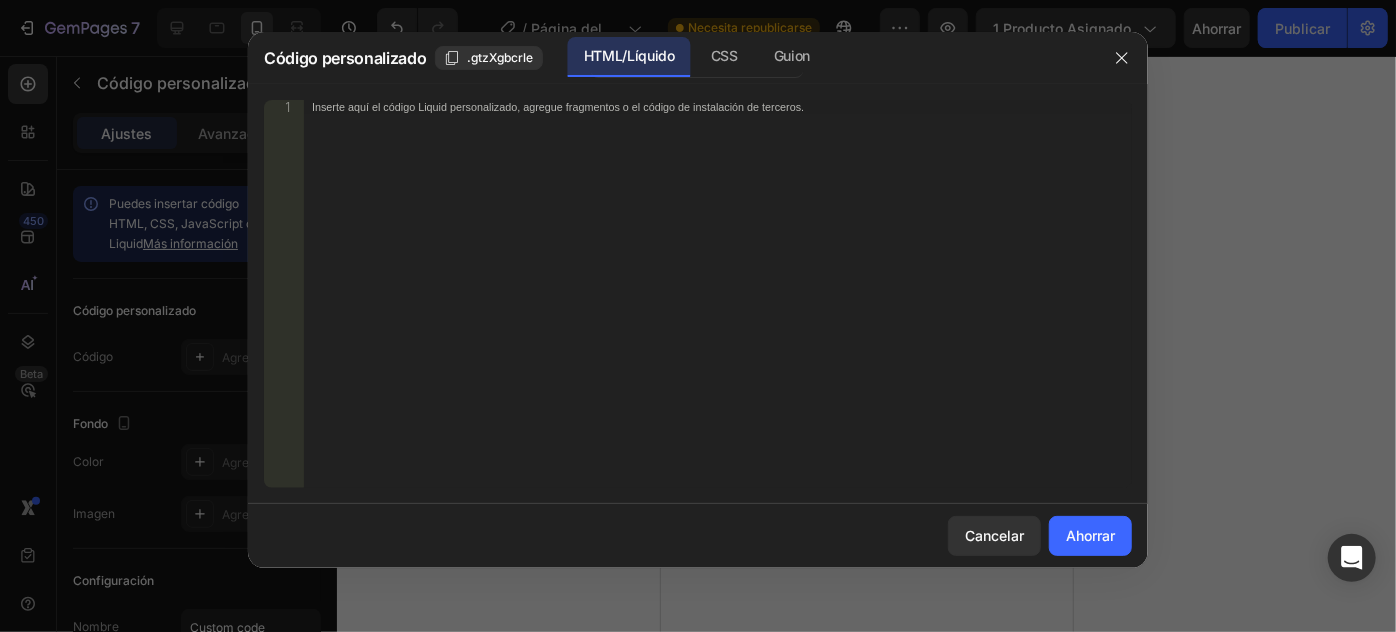 click on "Inserte aquí el código Liquid personalizado, agregue fragmentos o el código de instalación de terceros." at bounding box center (718, 308) 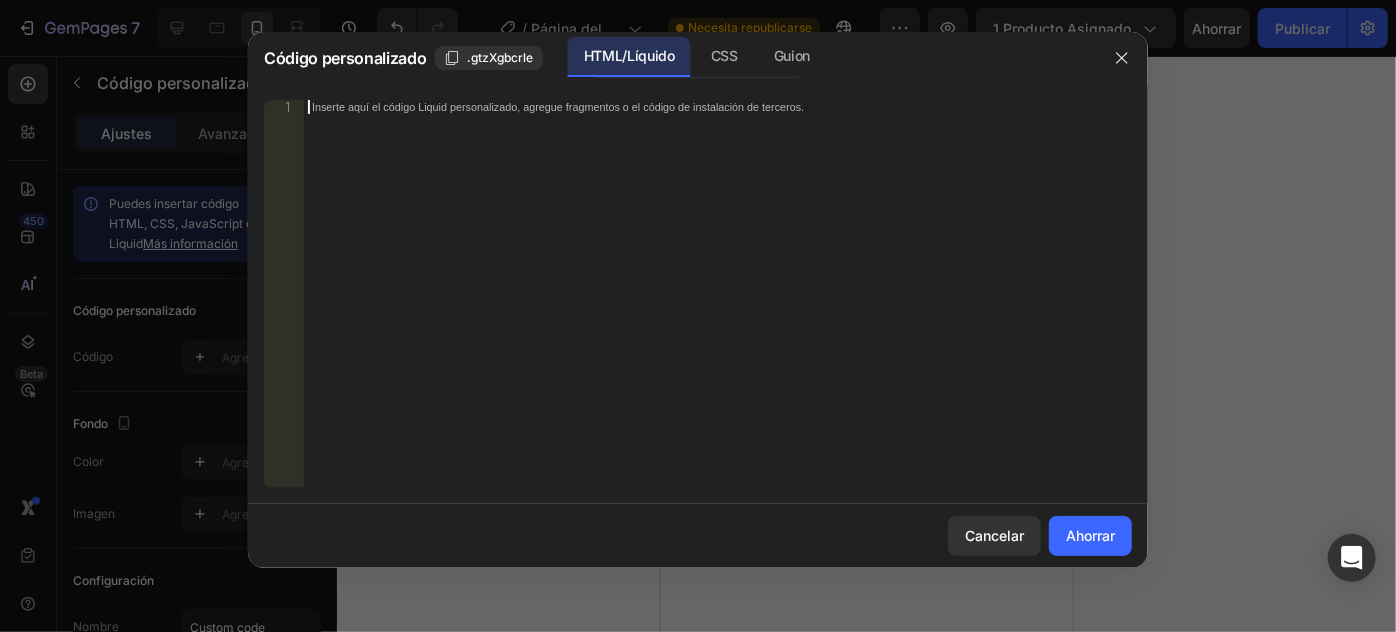 paste on "<div class="_rsi-cod-form-is-gempage"></div><div class="_rsi-cod-form-gempages-button-hook"></div><div id="_rsi-cod-form-embed-custom-hook"></div>" 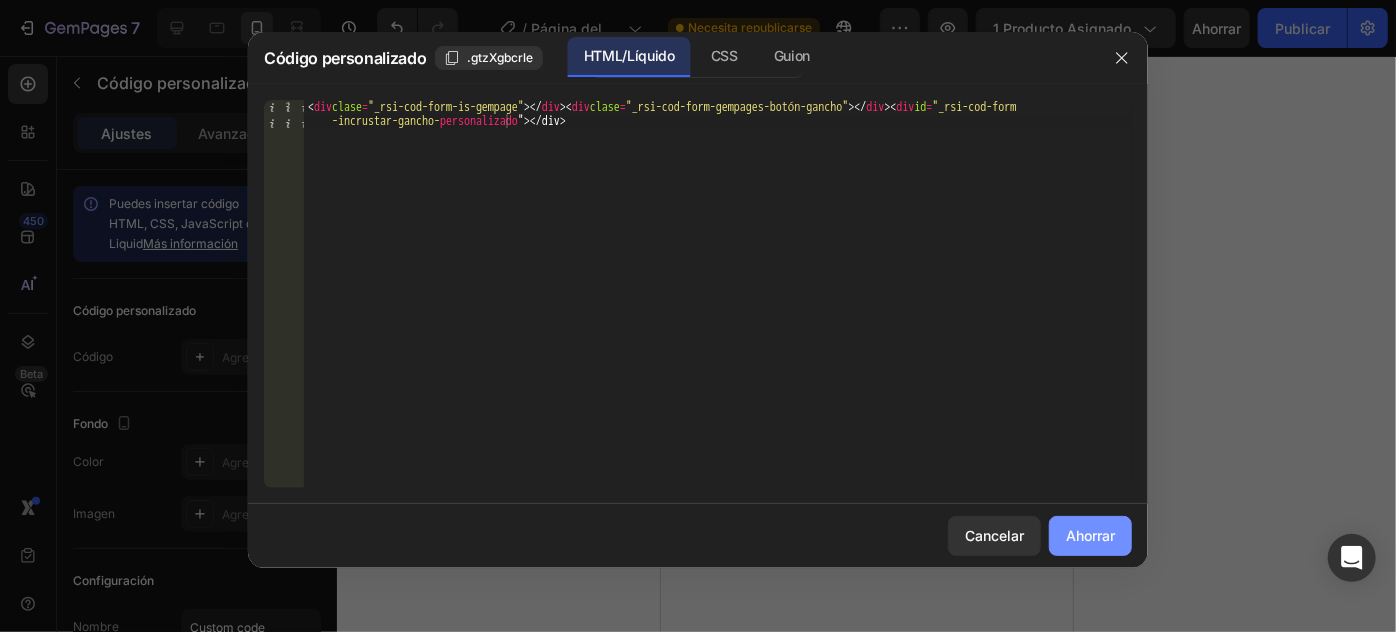 click on "Ahorrar" at bounding box center (1090, 535) 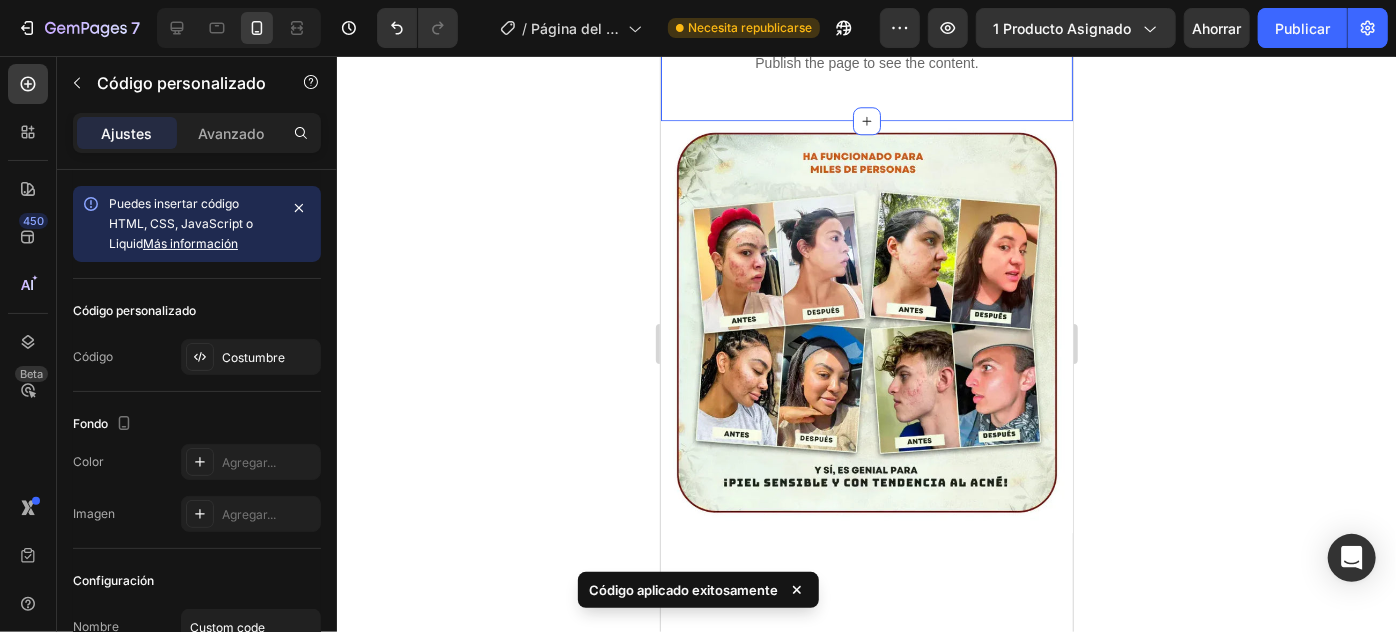 click on "Custom code
Publish the page to see the content.
Custom Code Section 11   You can create reusable sections Create Theme Section AI Content Write with GemAI What would you like to describe here? Tone and Voice Persuasive Product SEBO DE RES - ¡Tu piel solo necesita esto! Show more Generate" at bounding box center (866, 48) 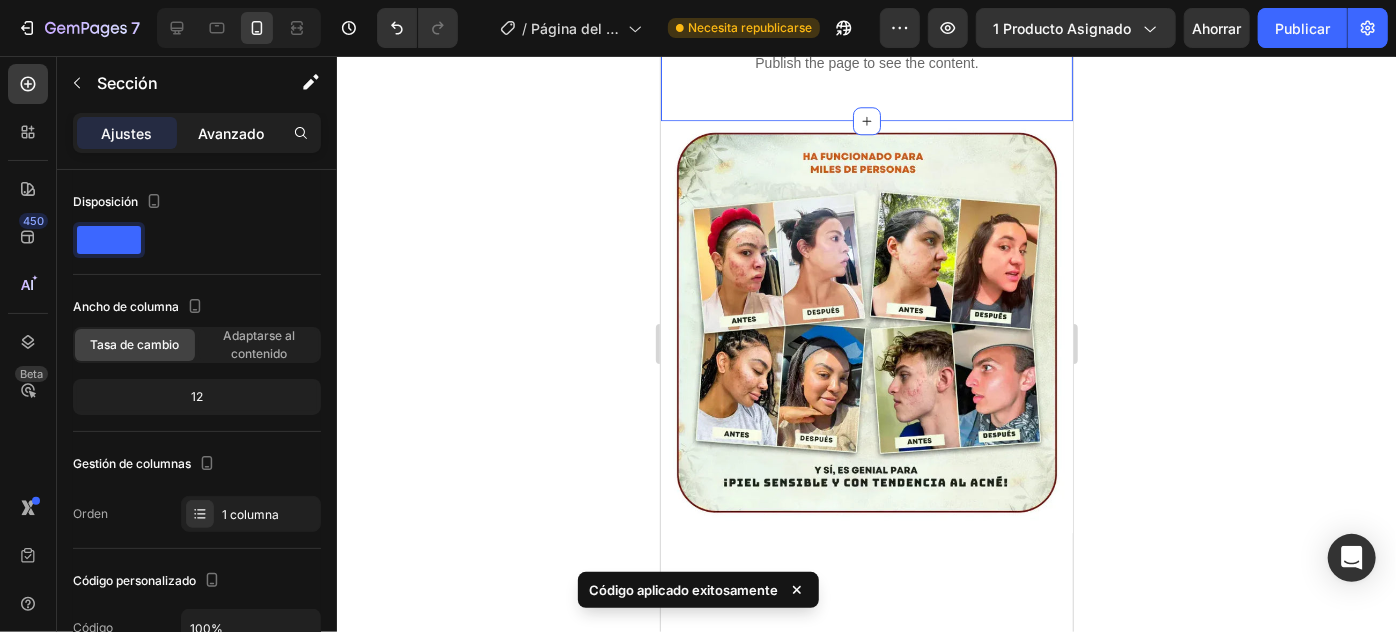 click on "Avanzado" at bounding box center (231, 133) 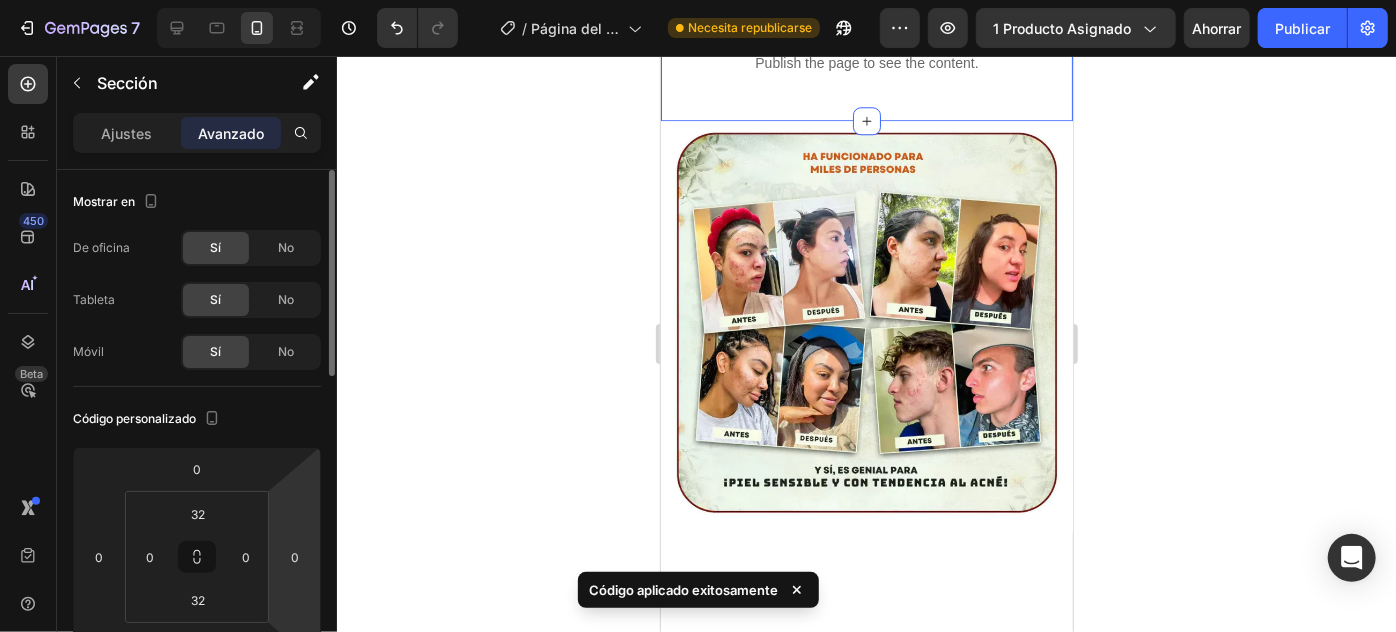 scroll, scrollTop: 181, scrollLeft: 0, axis: vertical 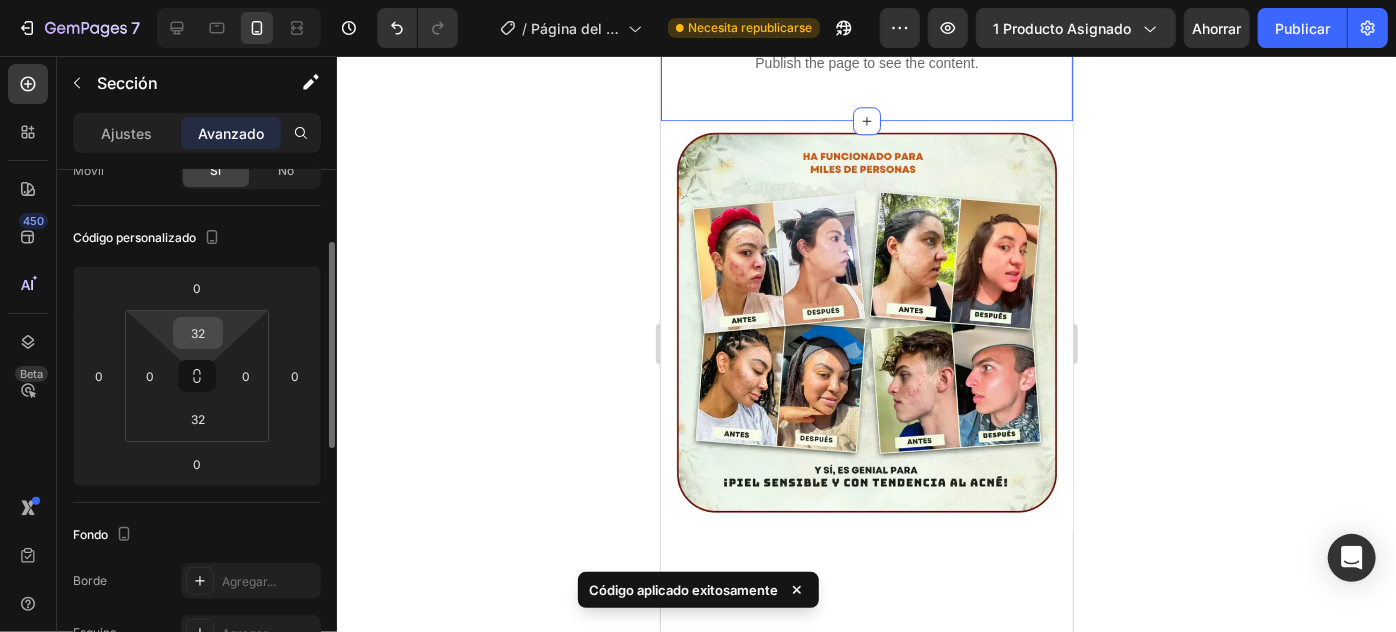 click on "32" at bounding box center (198, 333) 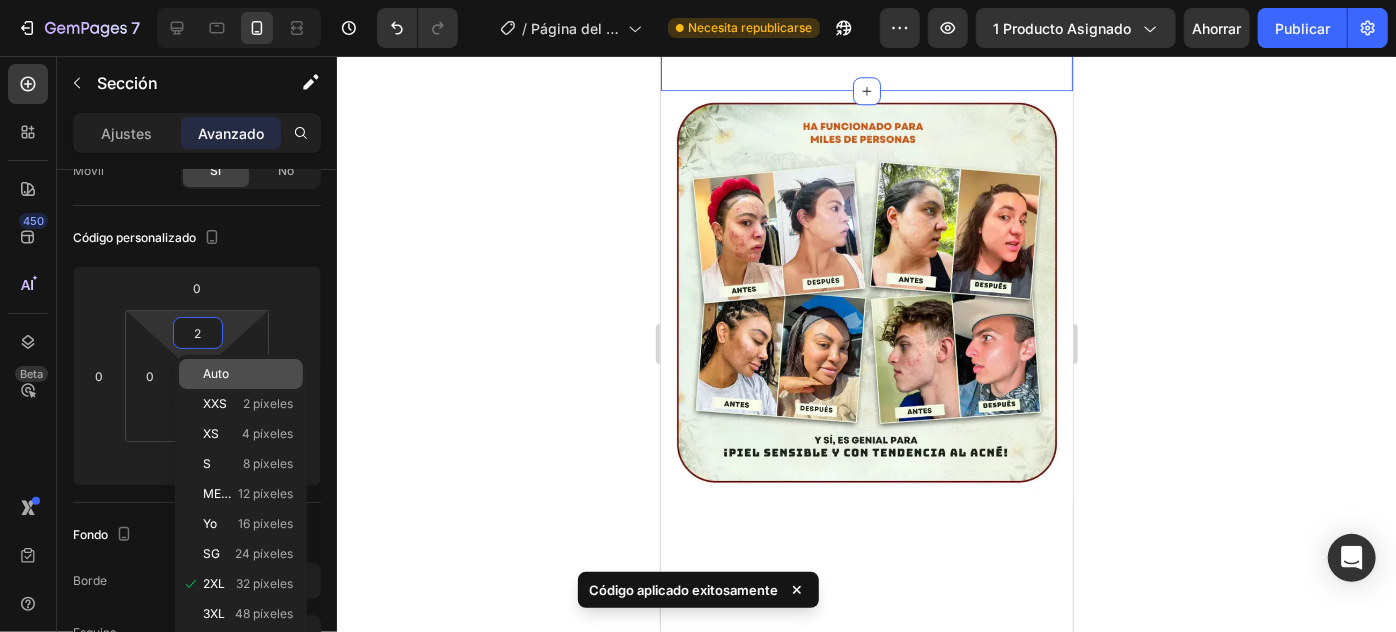 click on "Auto" at bounding box center (248, 374) 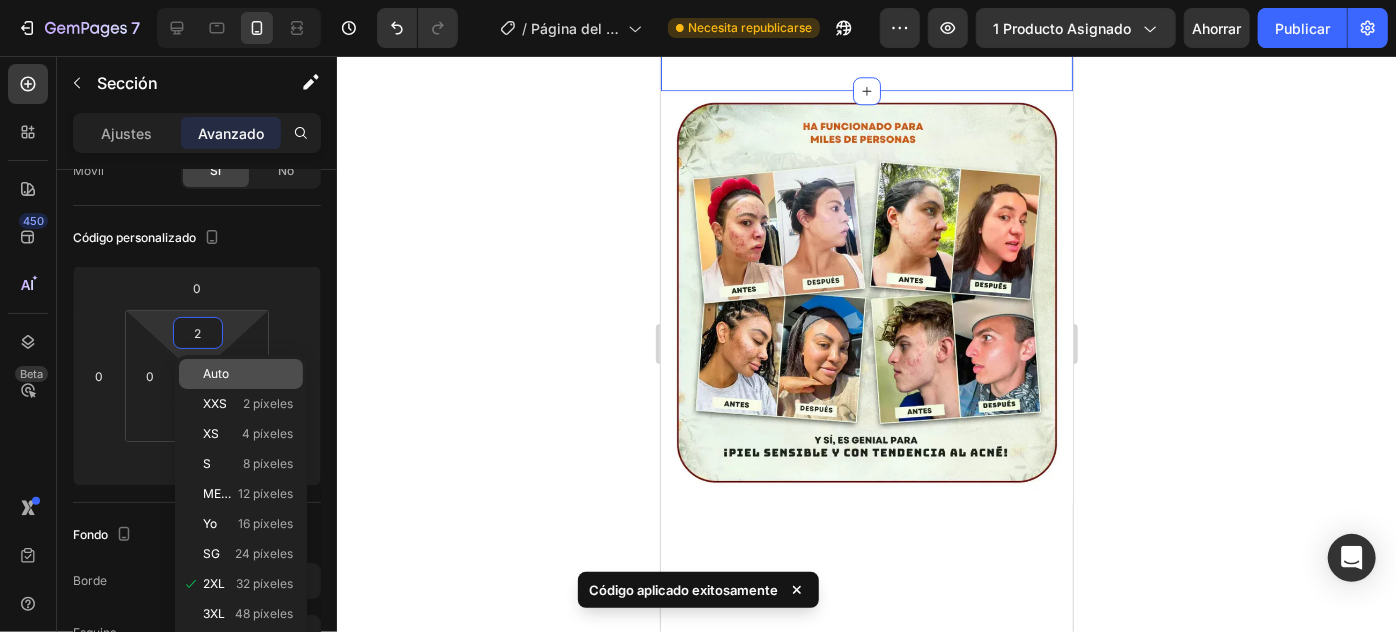 type on "Auto" 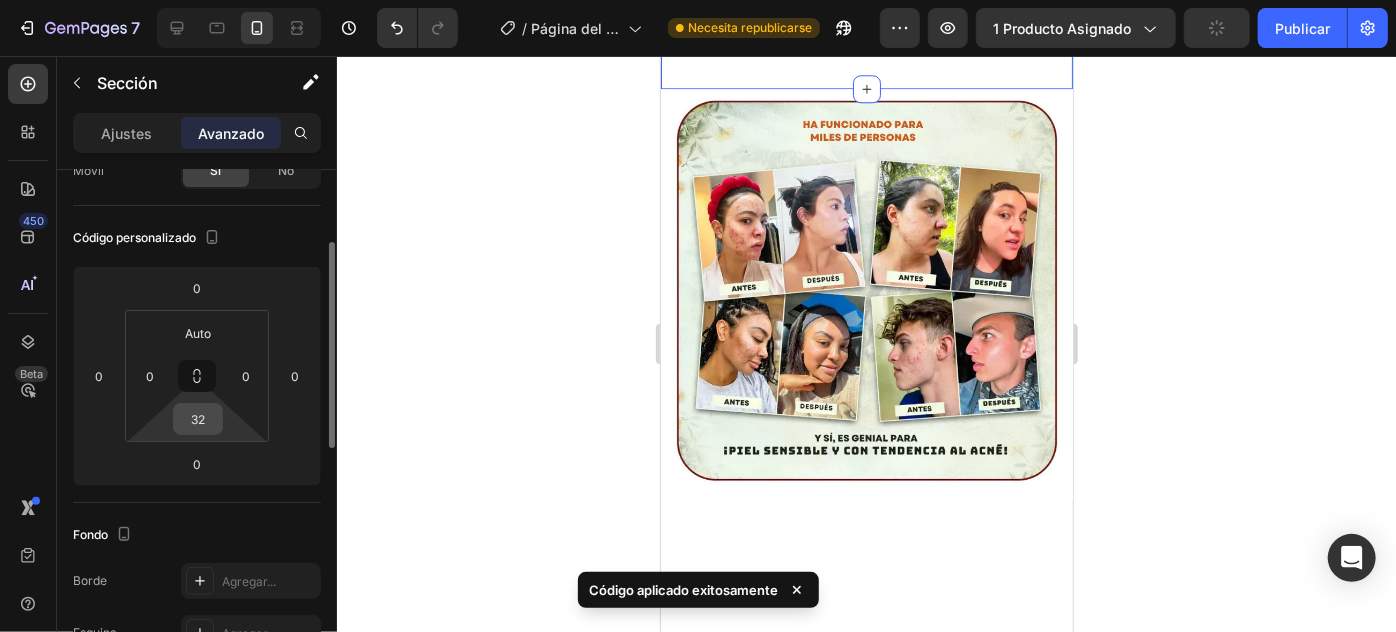 click on "32" at bounding box center [198, 419] 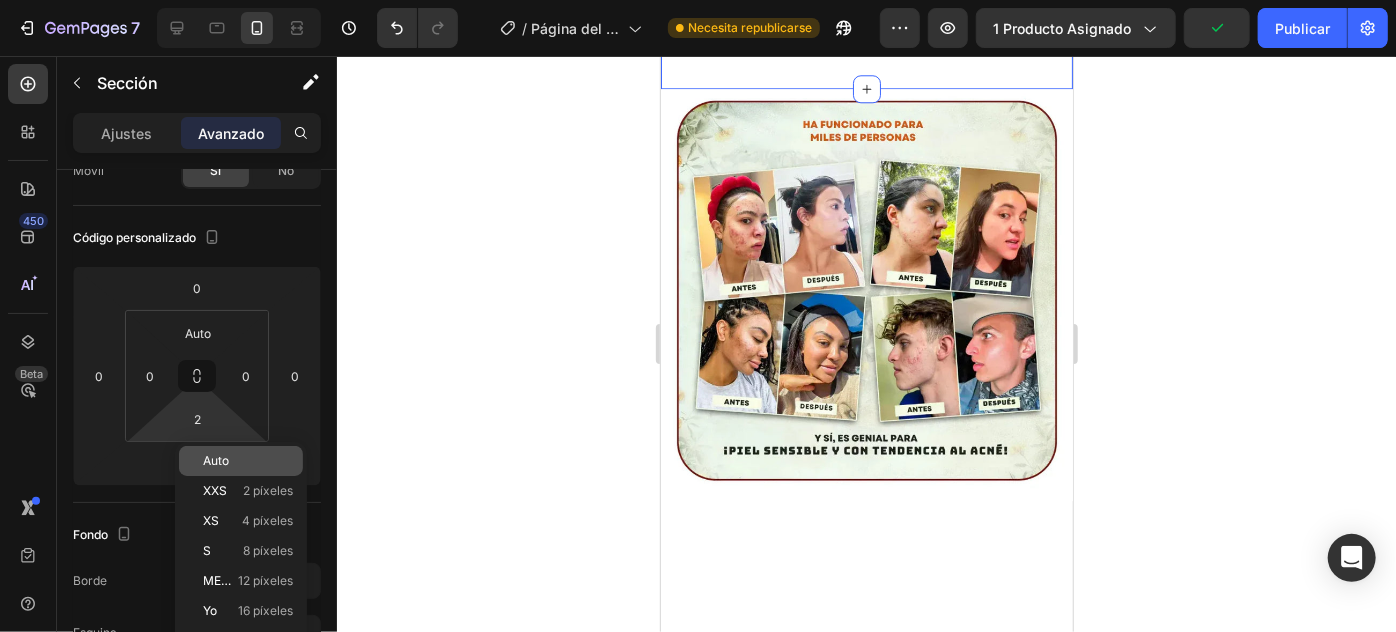 click on "Auto" at bounding box center [216, 460] 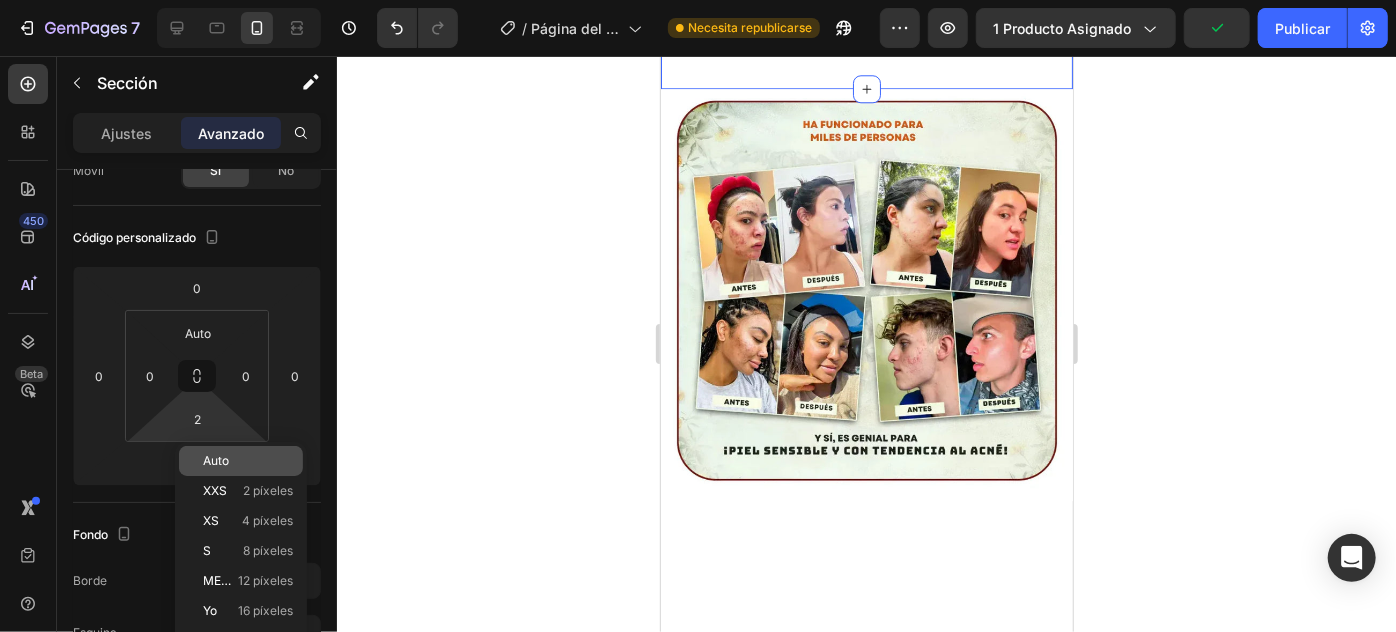 type on "Auto" 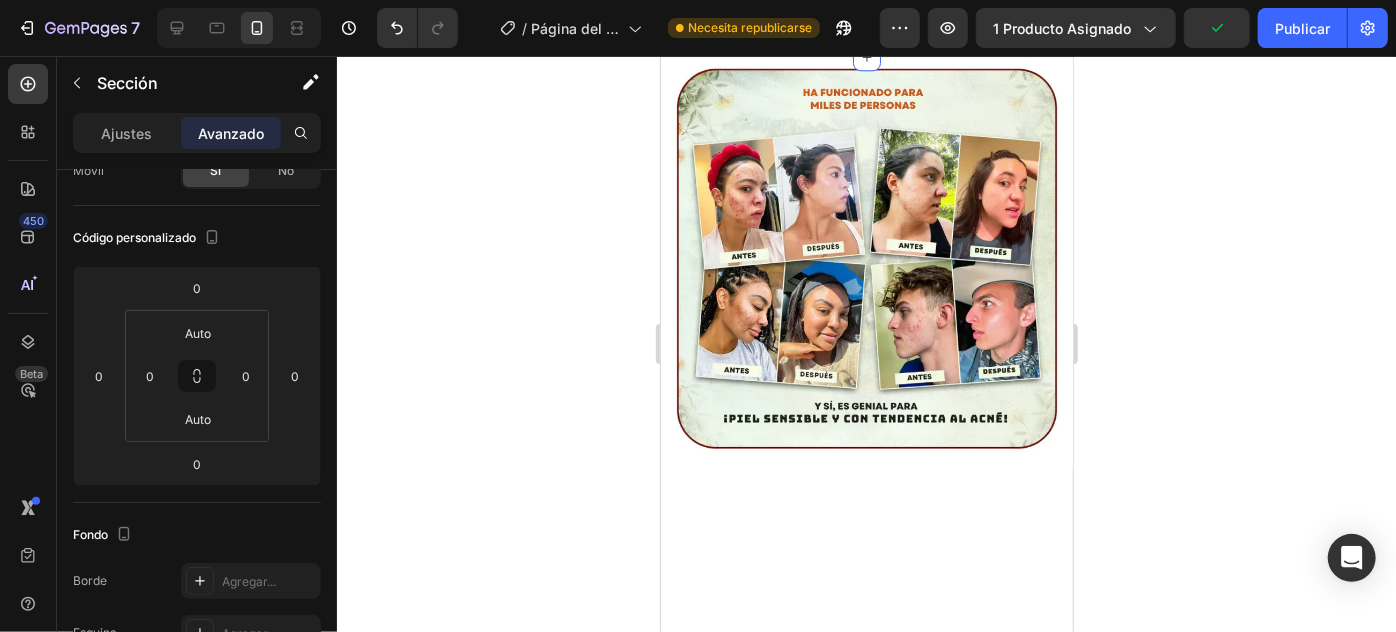drag, startPoint x: 485, startPoint y: 437, endPoint x: 541, endPoint y: 454, distance: 58.5235 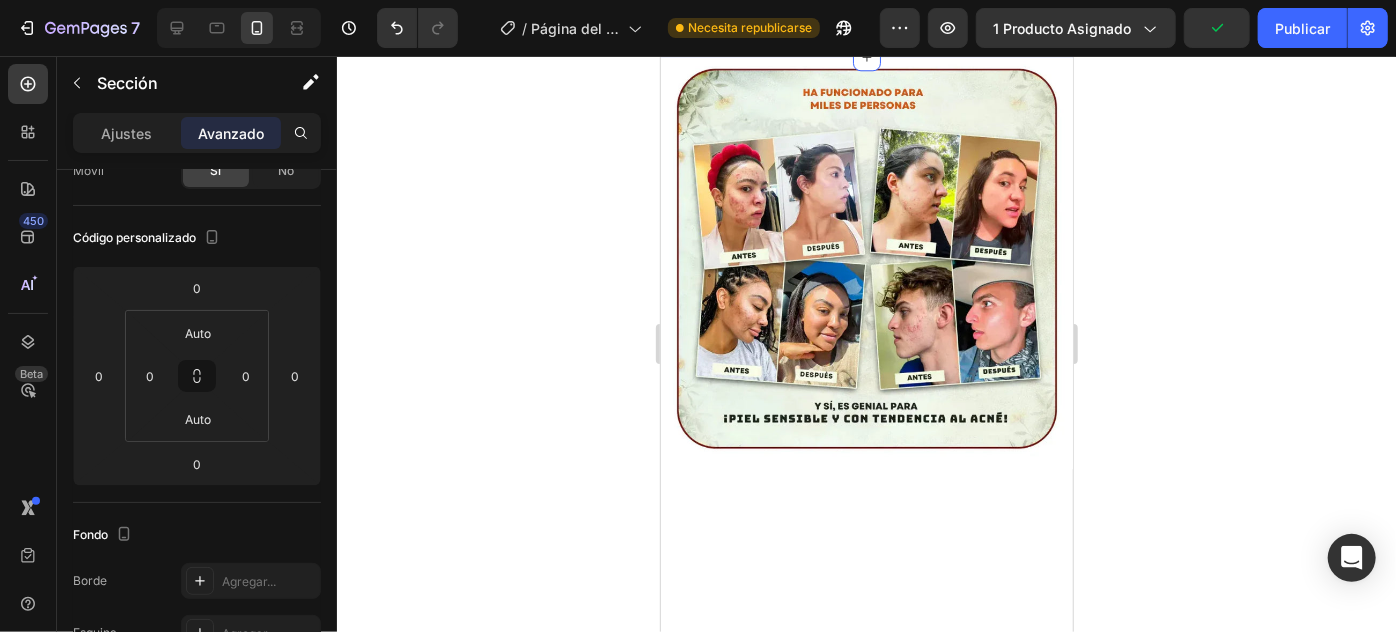 click 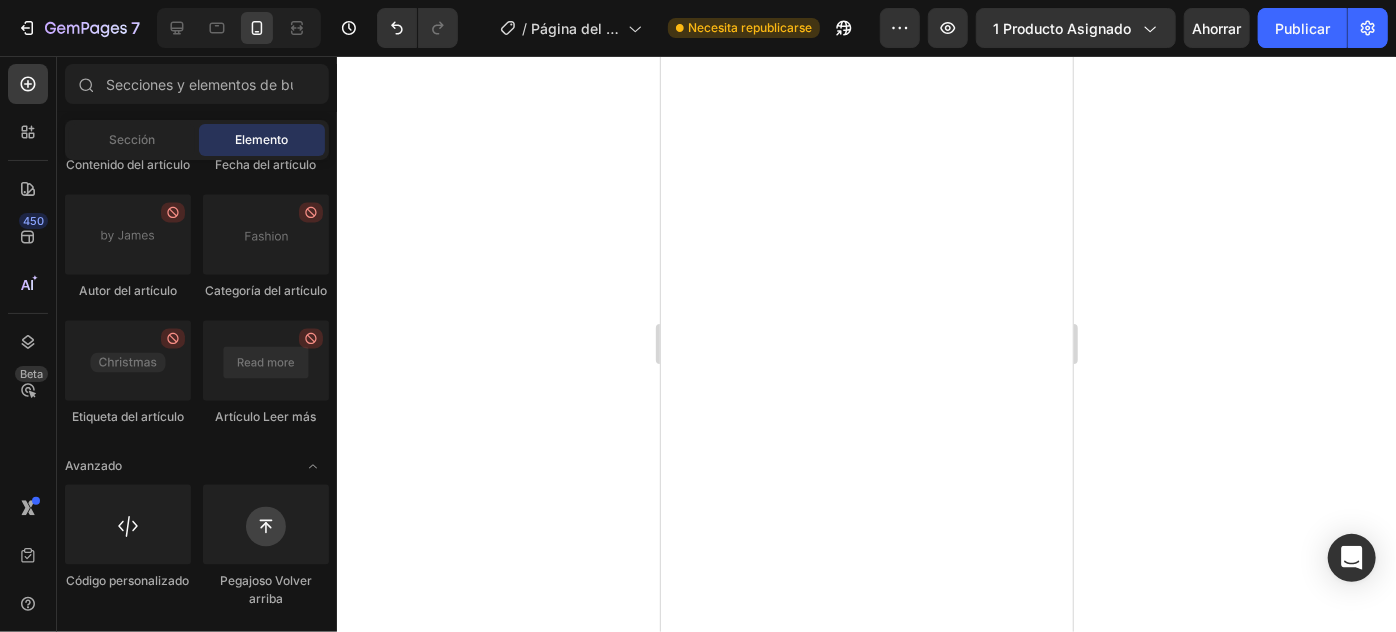 scroll, scrollTop: 3441, scrollLeft: 0, axis: vertical 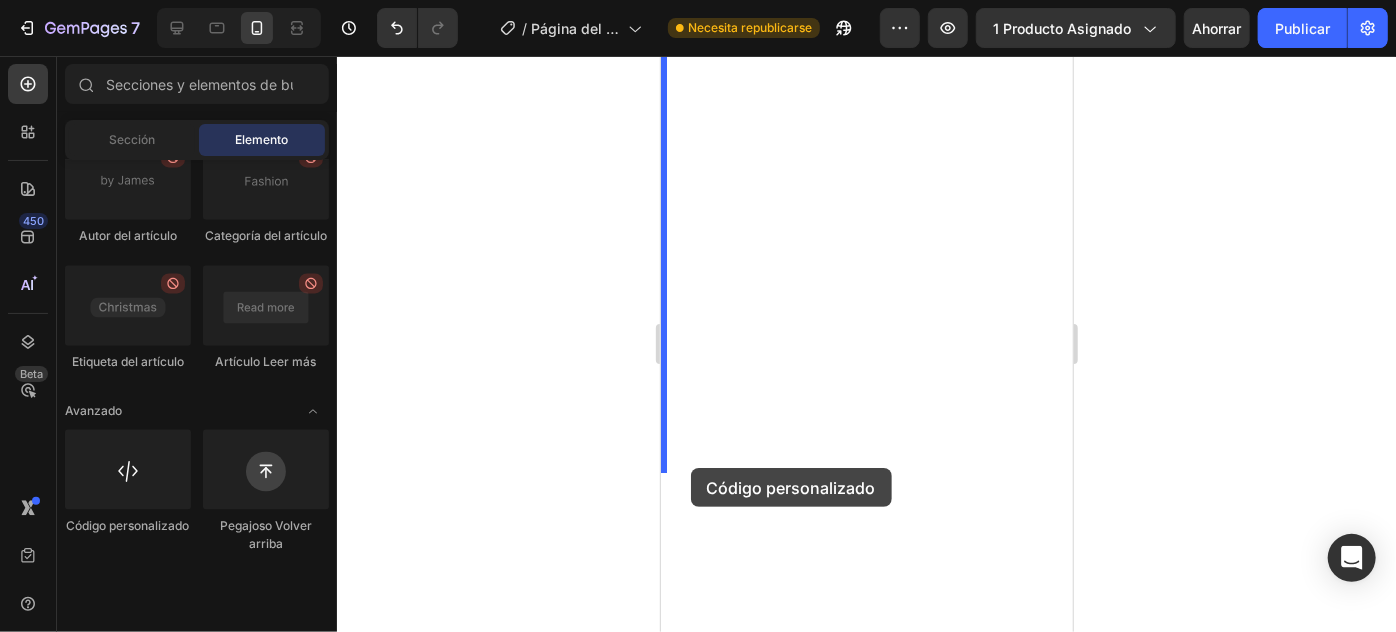 drag, startPoint x: 797, startPoint y: 593, endPoint x: 690, endPoint y: 467, distance: 165.30275 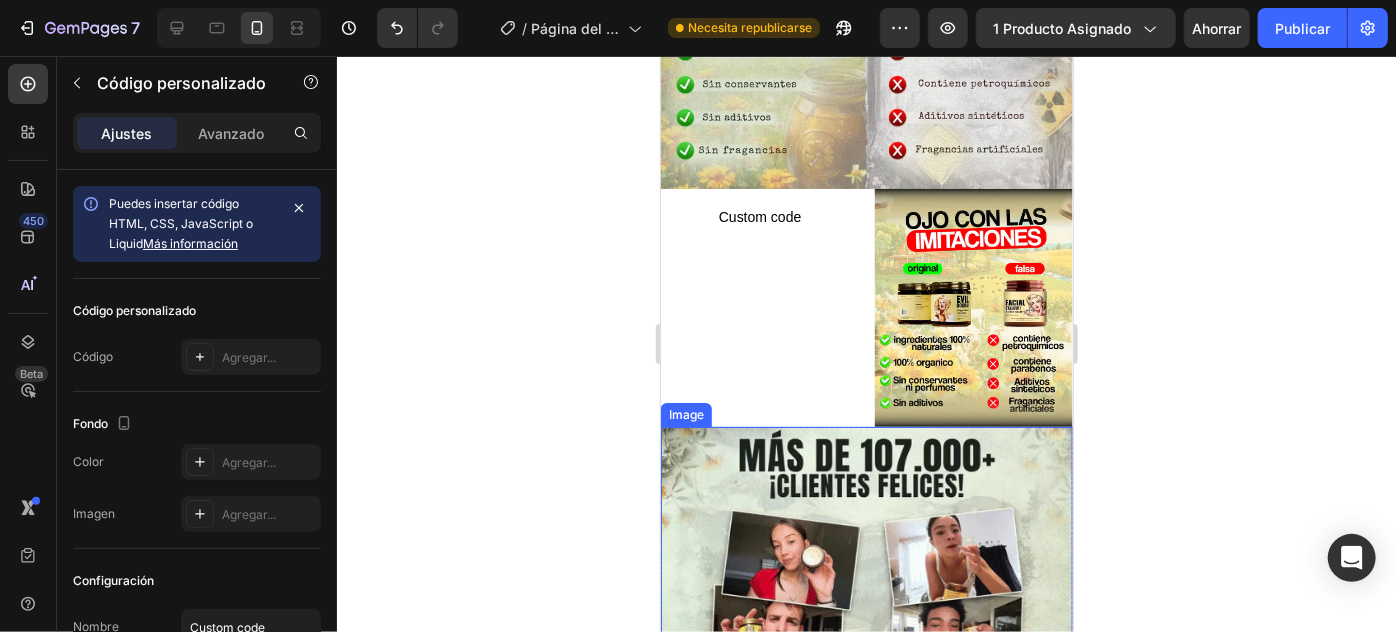 scroll, scrollTop: 3168, scrollLeft: 0, axis: vertical 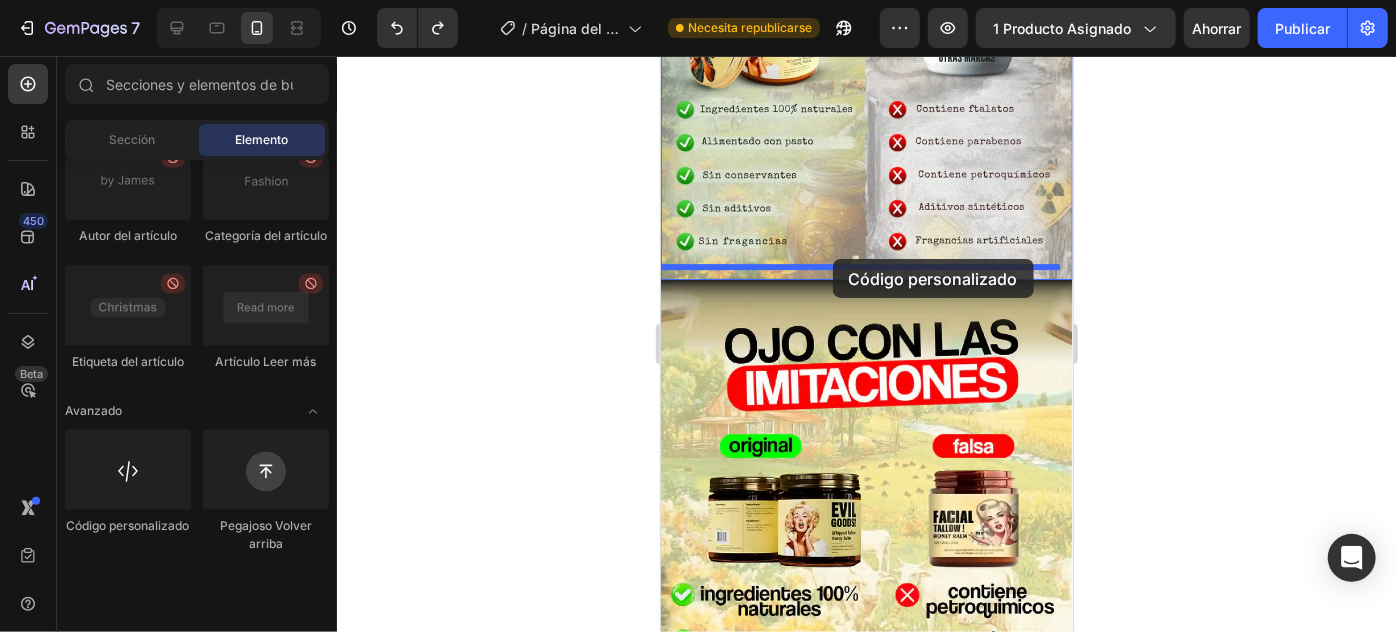 drag, startPoint x: 860, startPoint y: 587, endPoint x: 831, endPoint y: 258, distance: 330.27563 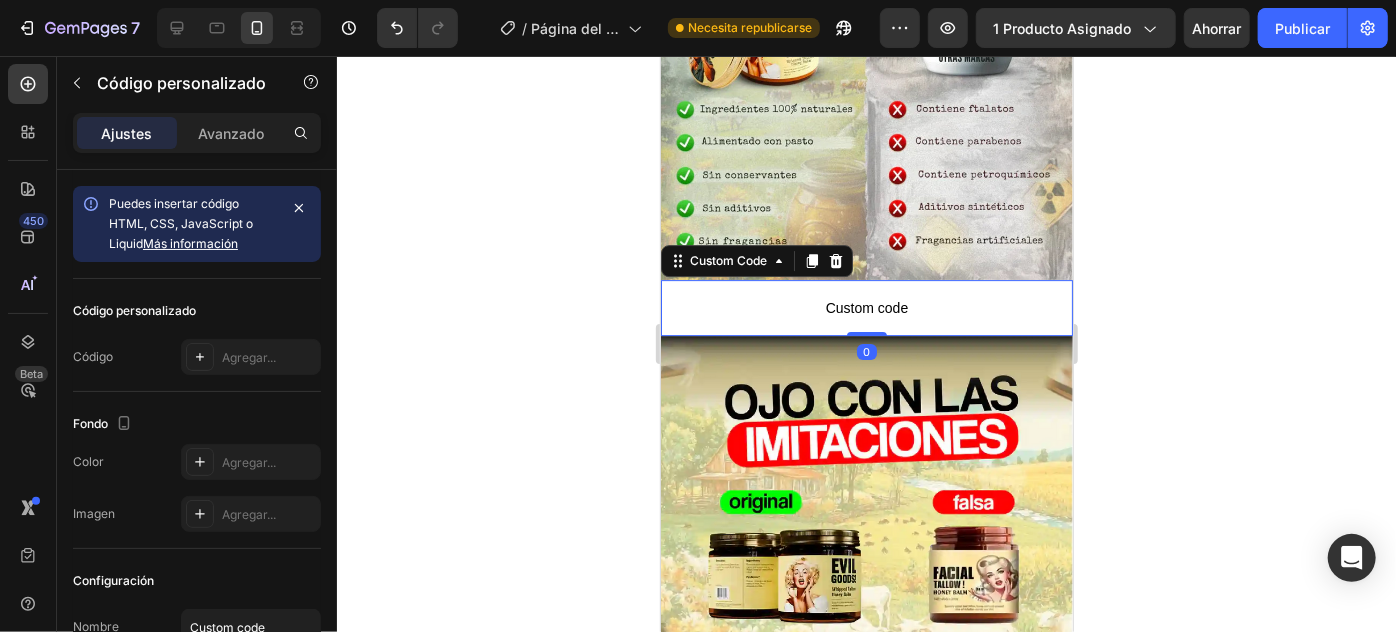 click on "Custom code" at bounding box center (866, 307) 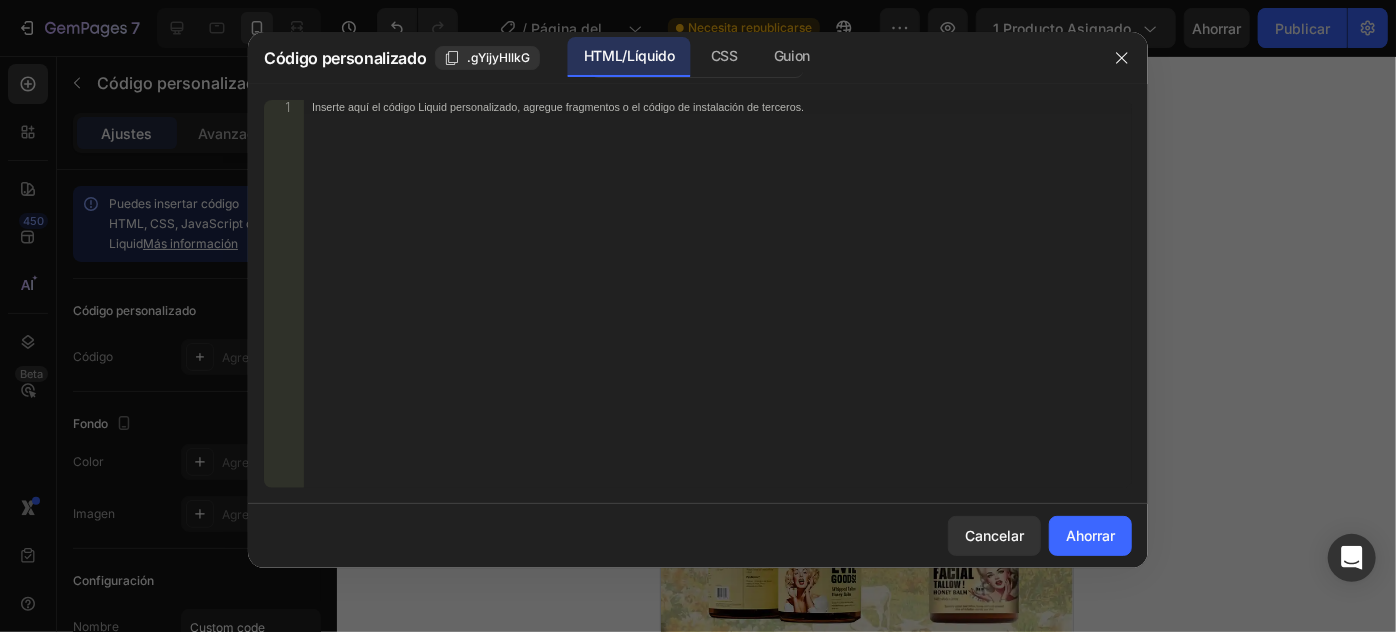 click on "Inserte aquí el código Liquid personalizado, agregue fragmentos o el código de instalación de terceros." at bounding box center [718, 308] 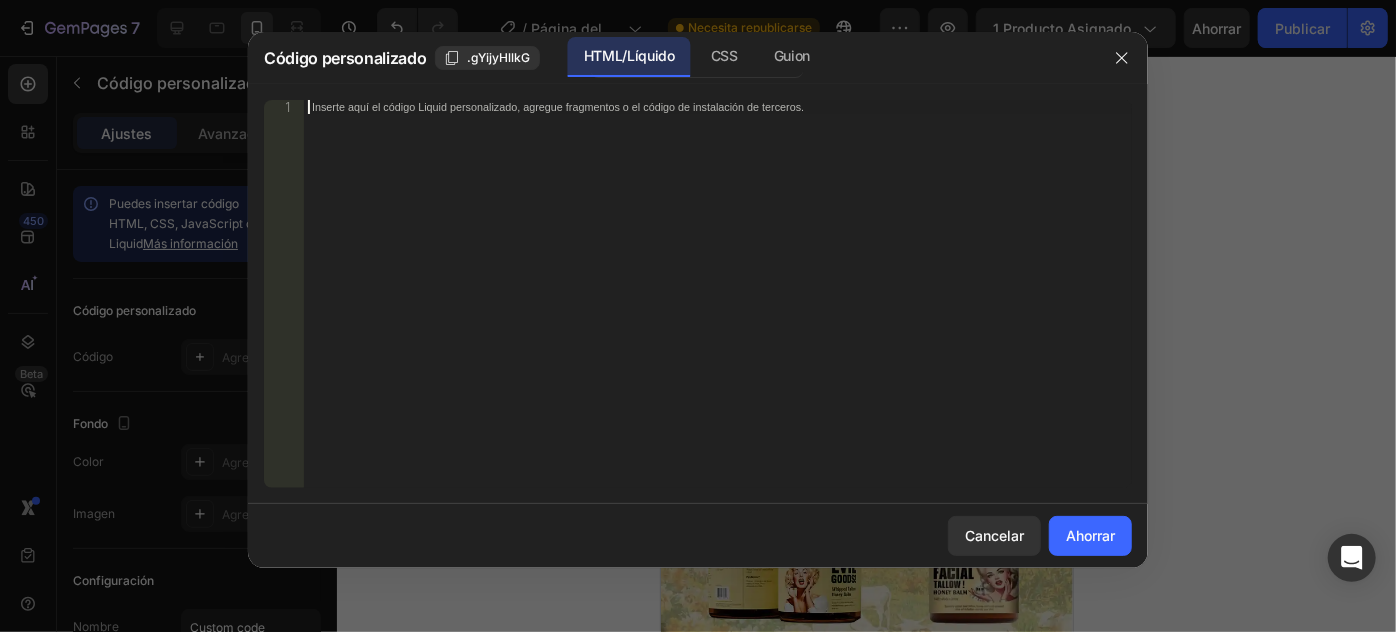 paste on "<div class="_rsi-cod-form-is-gempage"></div><div class="_rsi-cod-form-gempages-button-hook"></div><div id="_rsi-cod-form-embed-custom-hook"></div>" 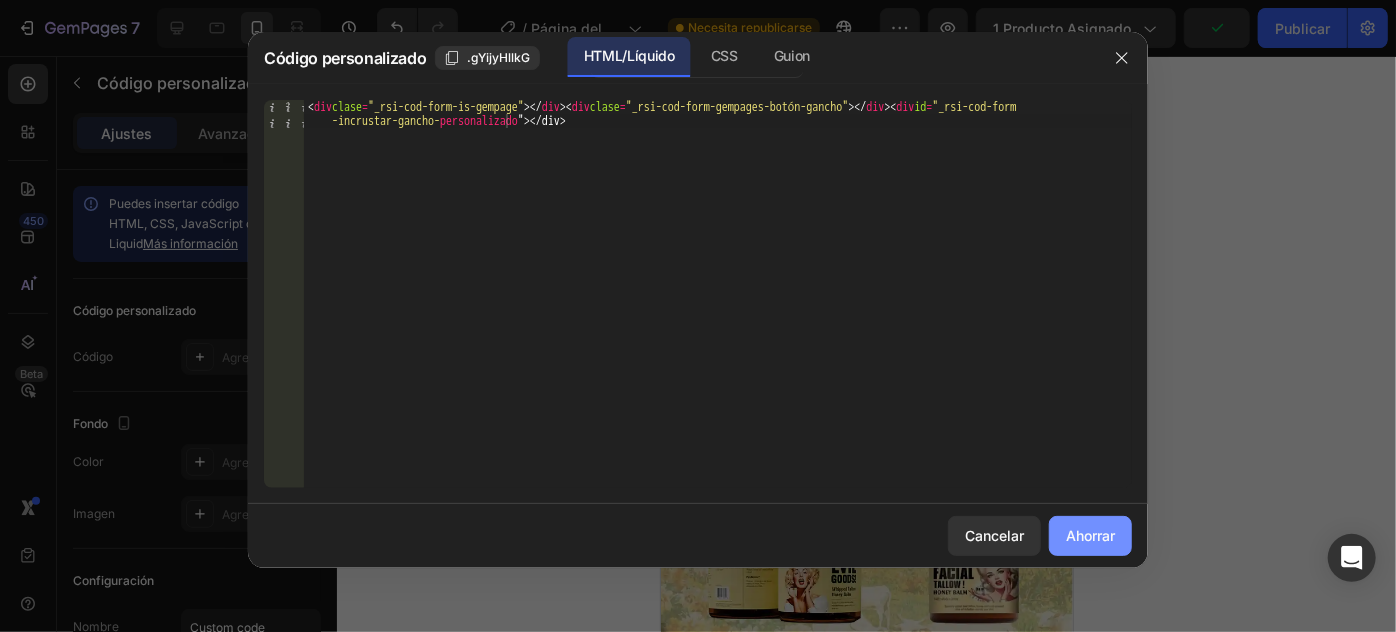 click on "Ahorrar" at bounding box center [1090, 535] 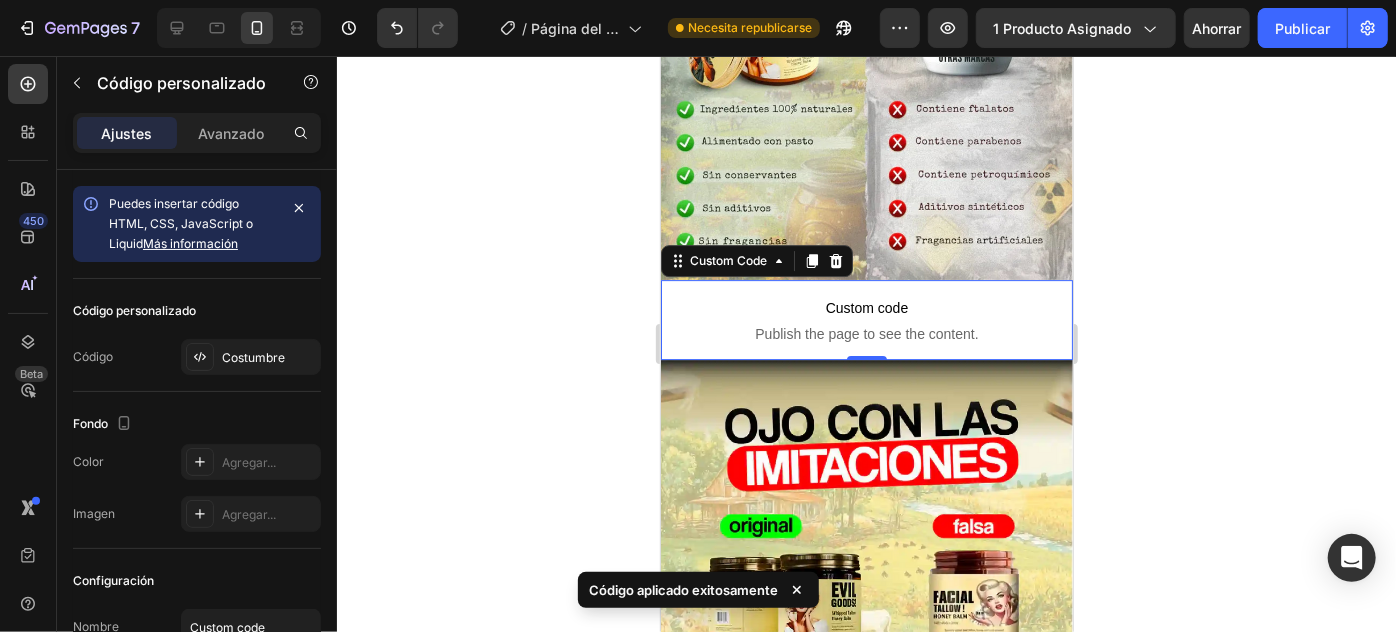 click on "Custom code" at bounding box center (866, 307) 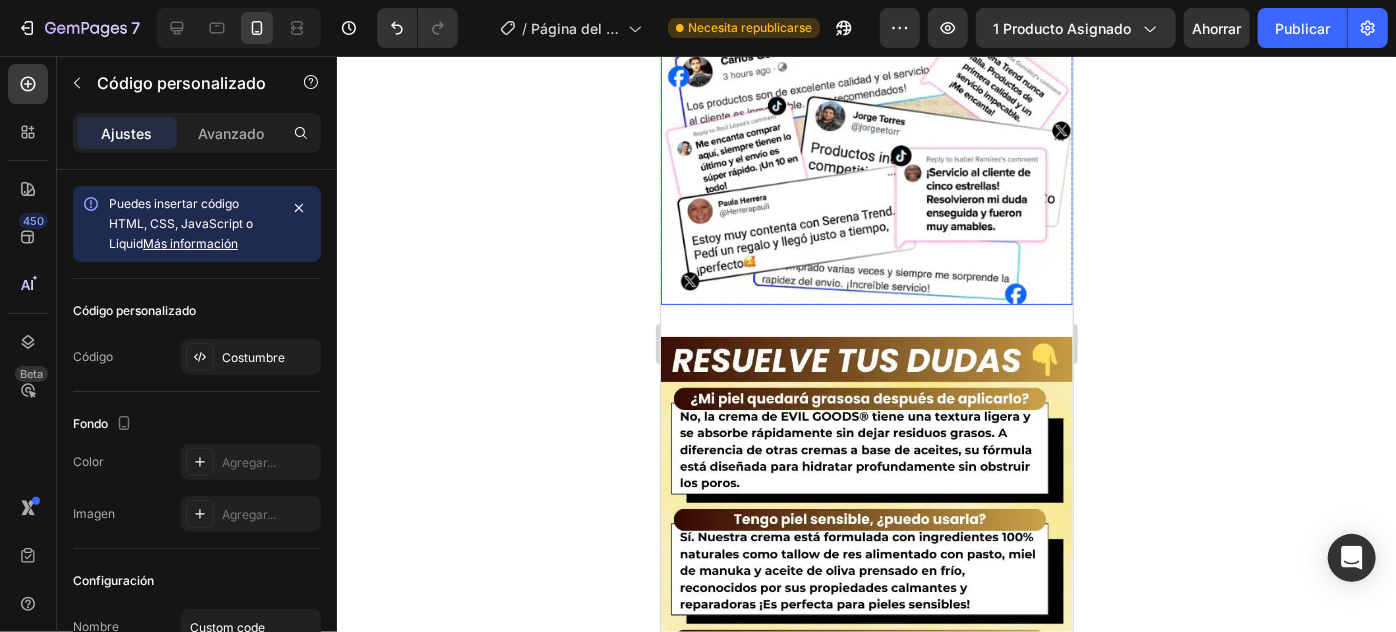 scroll, scrollTop: 4532, scrollLeft: 0, axis: vertical 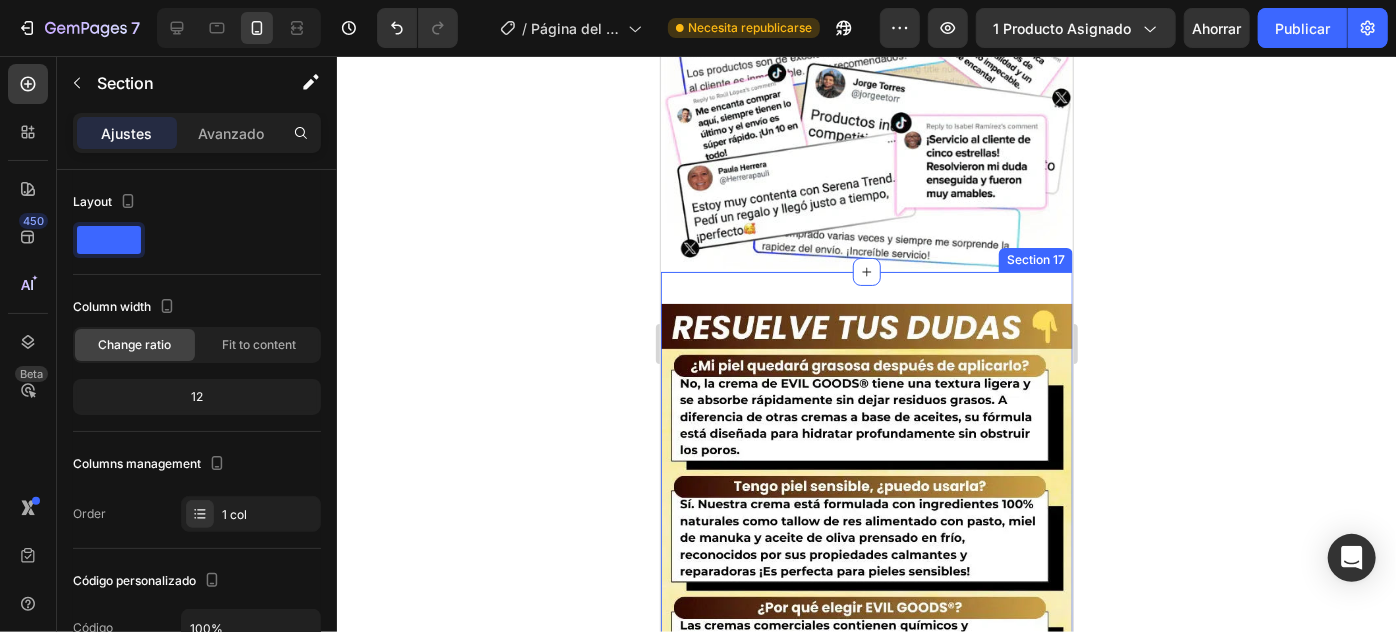 click on "Image Section 17" at bounding box center (866, 509) 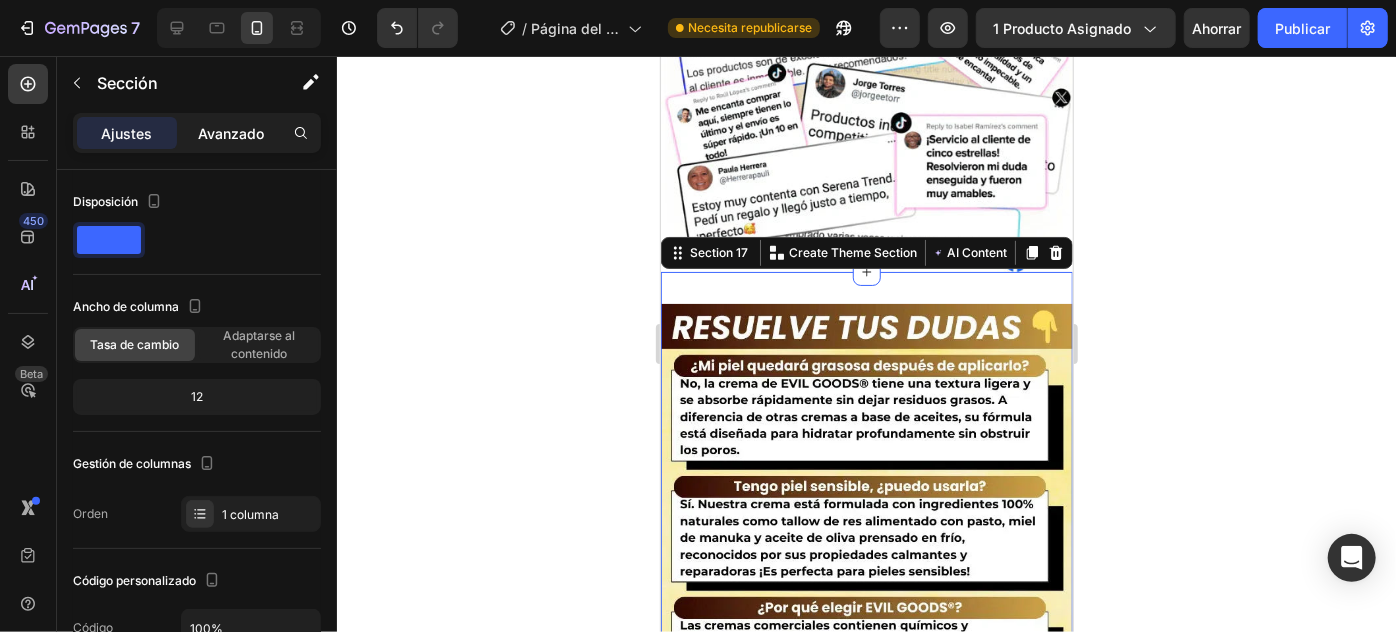 click on "Avanzado" at bounding box center (231, 133) 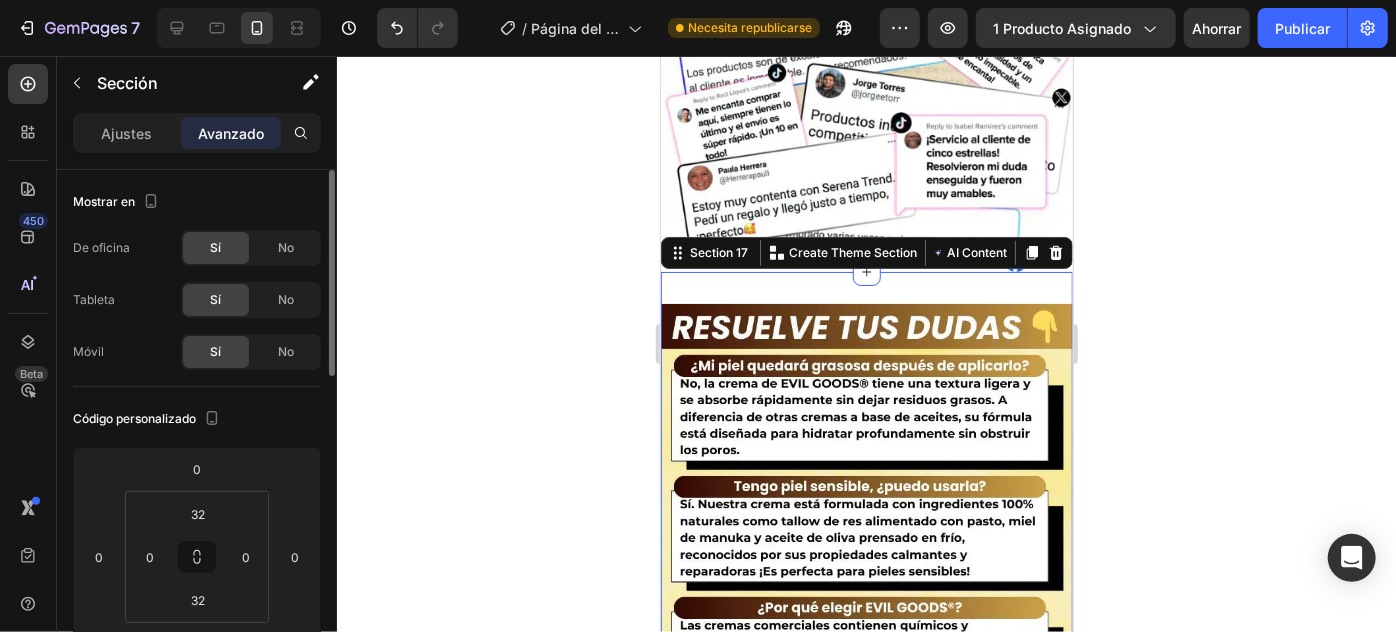 scroll, scrollTop: 181, scrollLeft: 0, axis: vertical 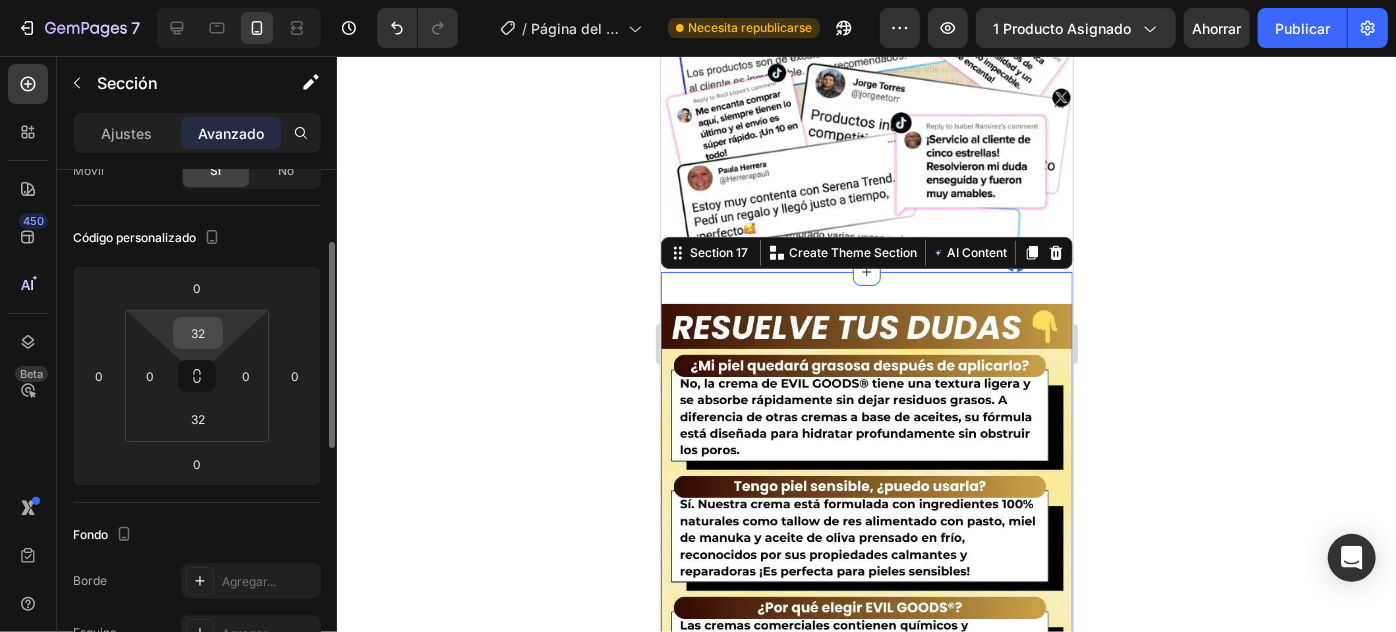 click on "32" at bounding box center (198, 333) 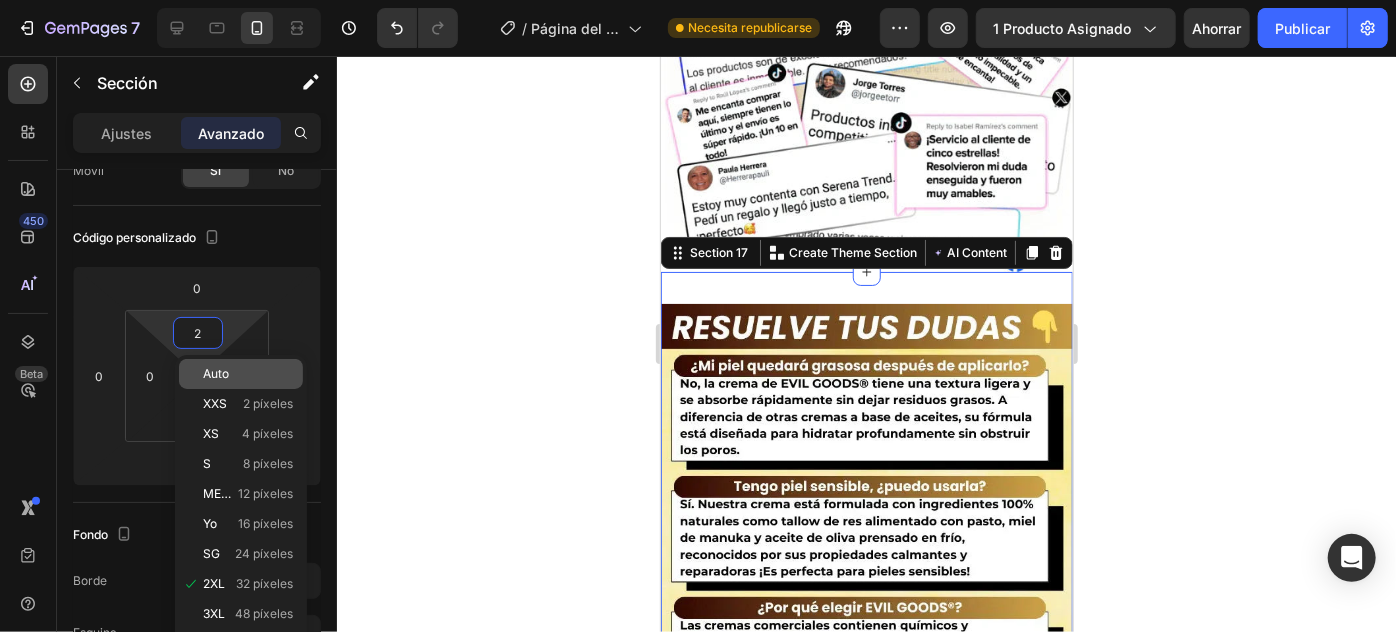 click on "Auto" at bounding box center [216, 373] 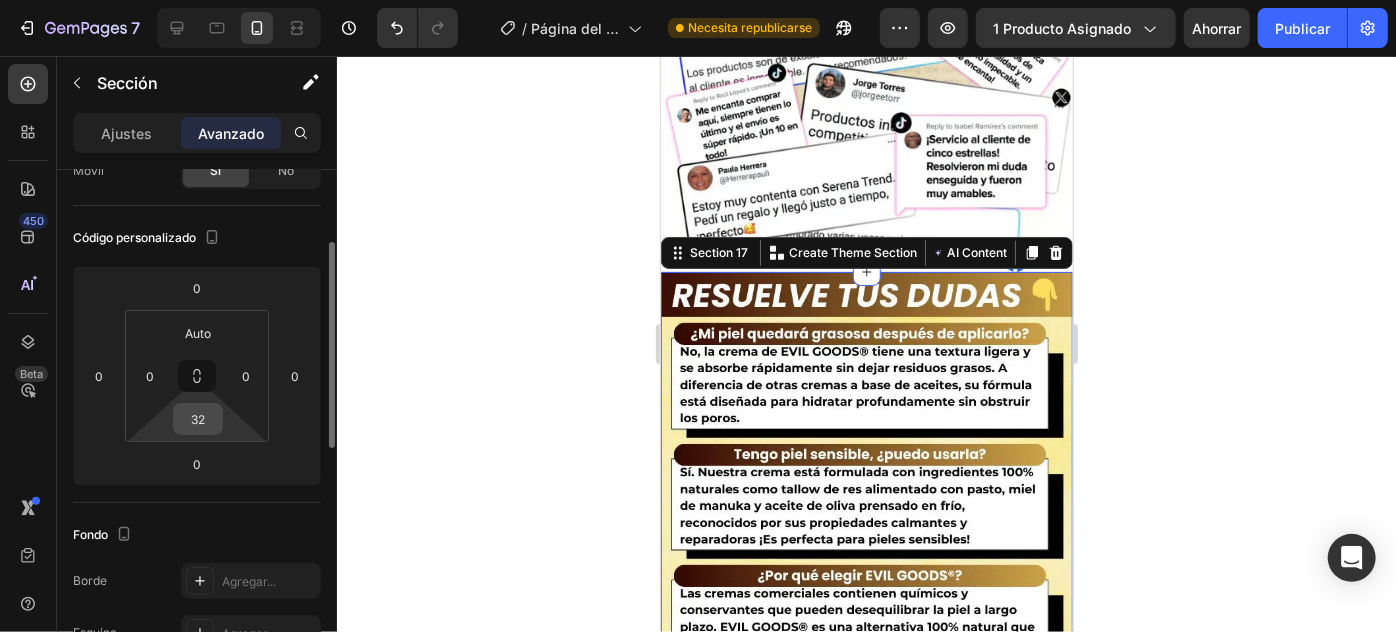 click on "32" at bounding box center (198, 419) 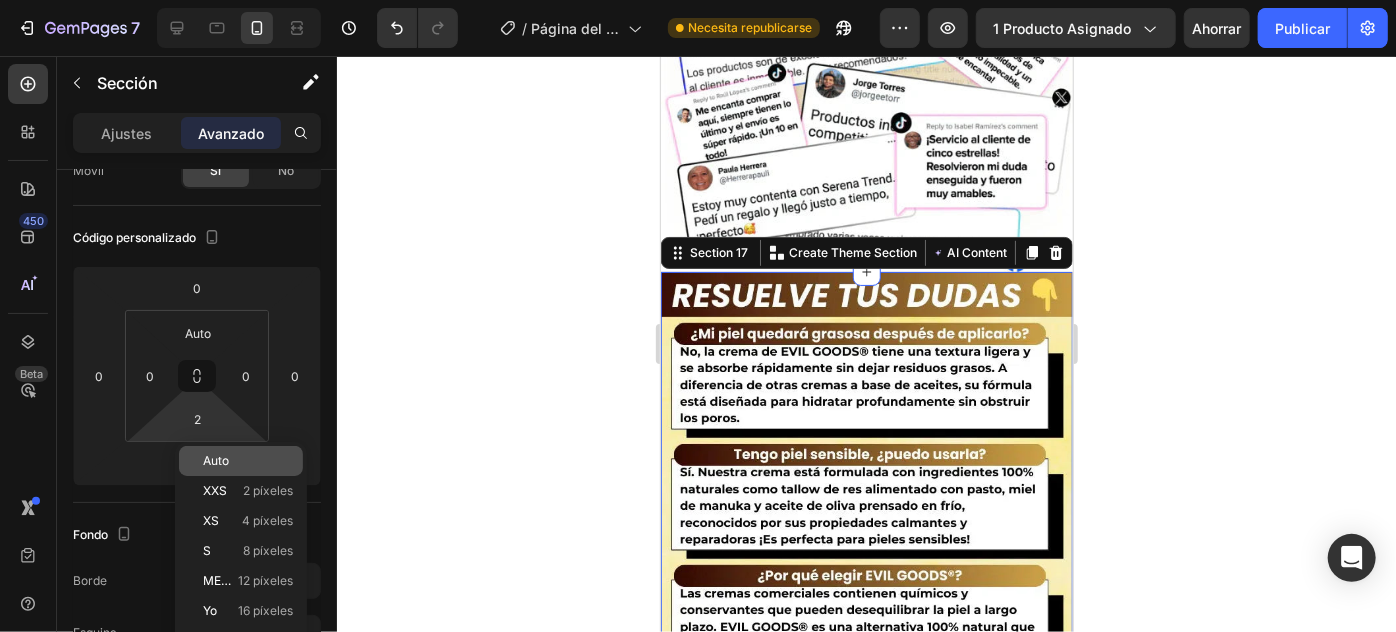 click on "Auto" at bounding box center [216, 460] 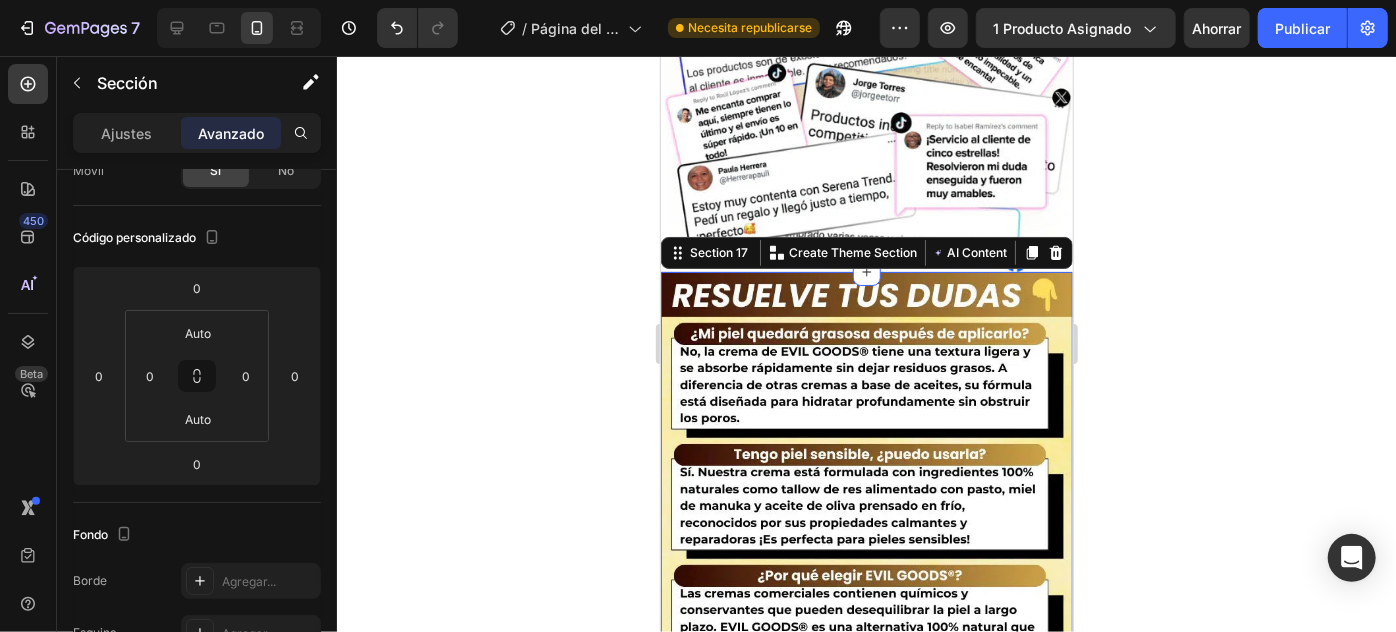 drag, startPoint x: 561, startPoint y: 343, endPoint x: 576, endPoint y: 338, distance: 15.811388 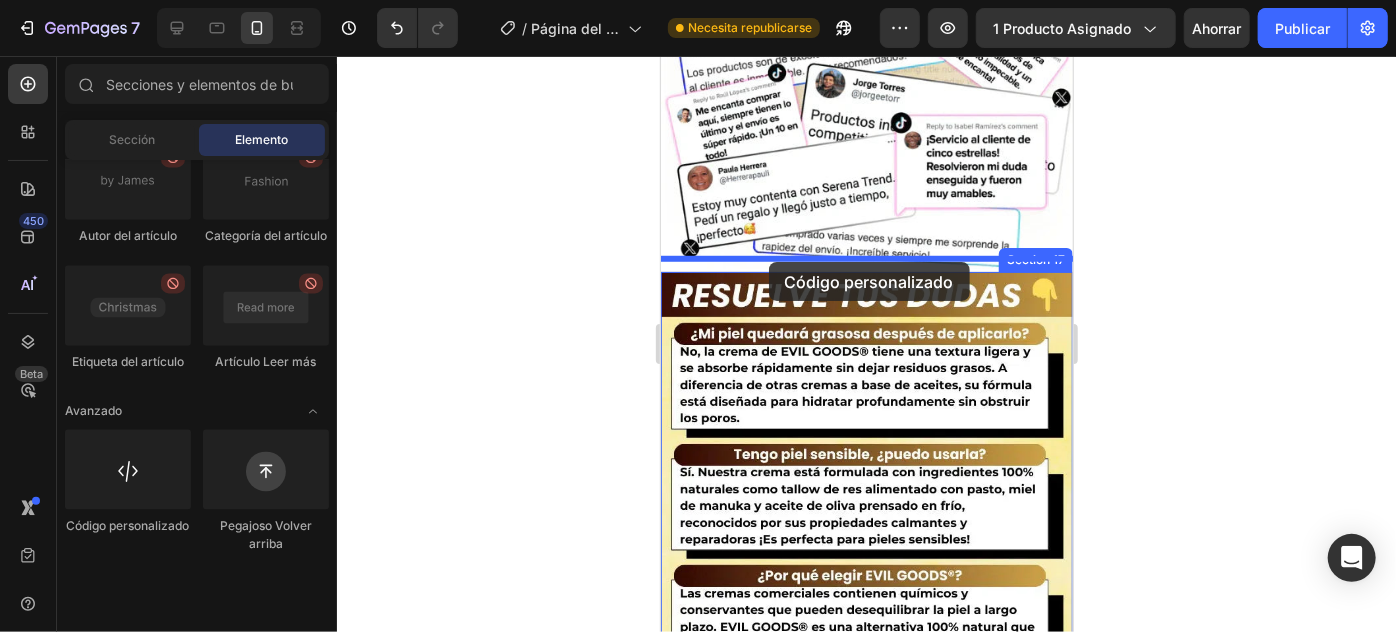 drag, startPoint x: 746, startPoint y: 590, endPoint x: 768, endPoint y: 261, distance: 329.73474 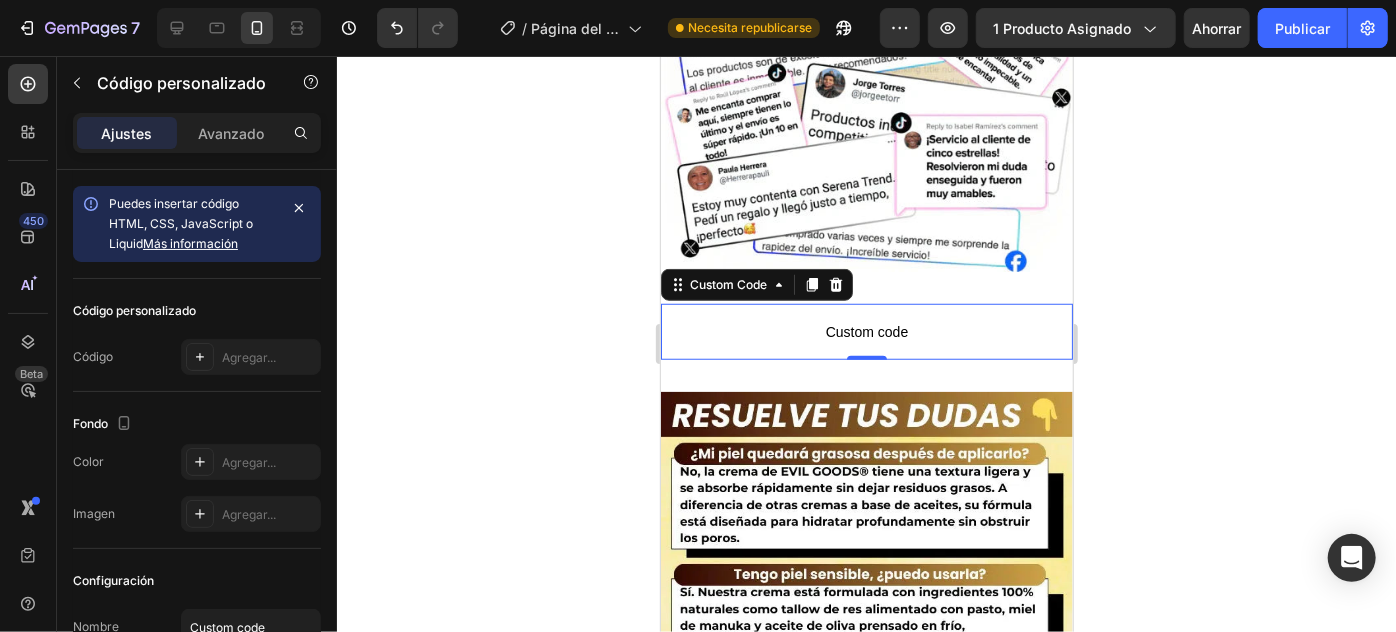 click on "Custom code" at bounding box center (866, 331) 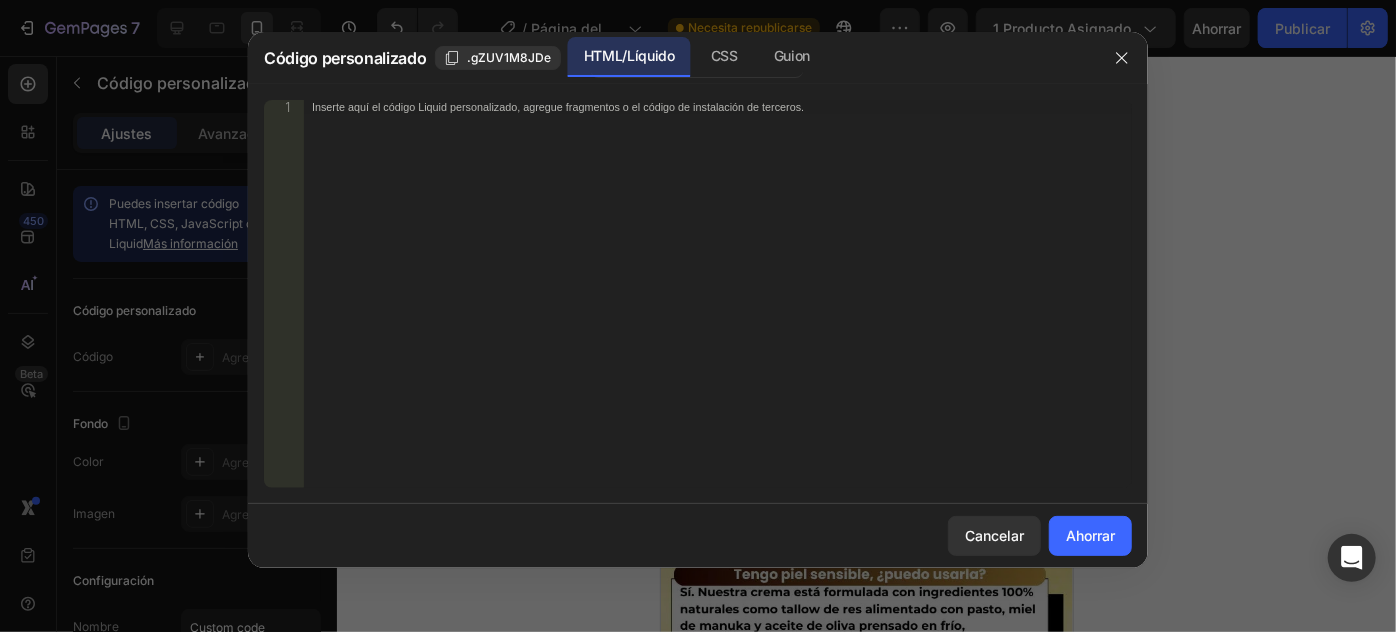 drag, startPoint x: 408, startPoint y: 79, endPoint x: 424, endPoint y: 117, distance: 41.231056 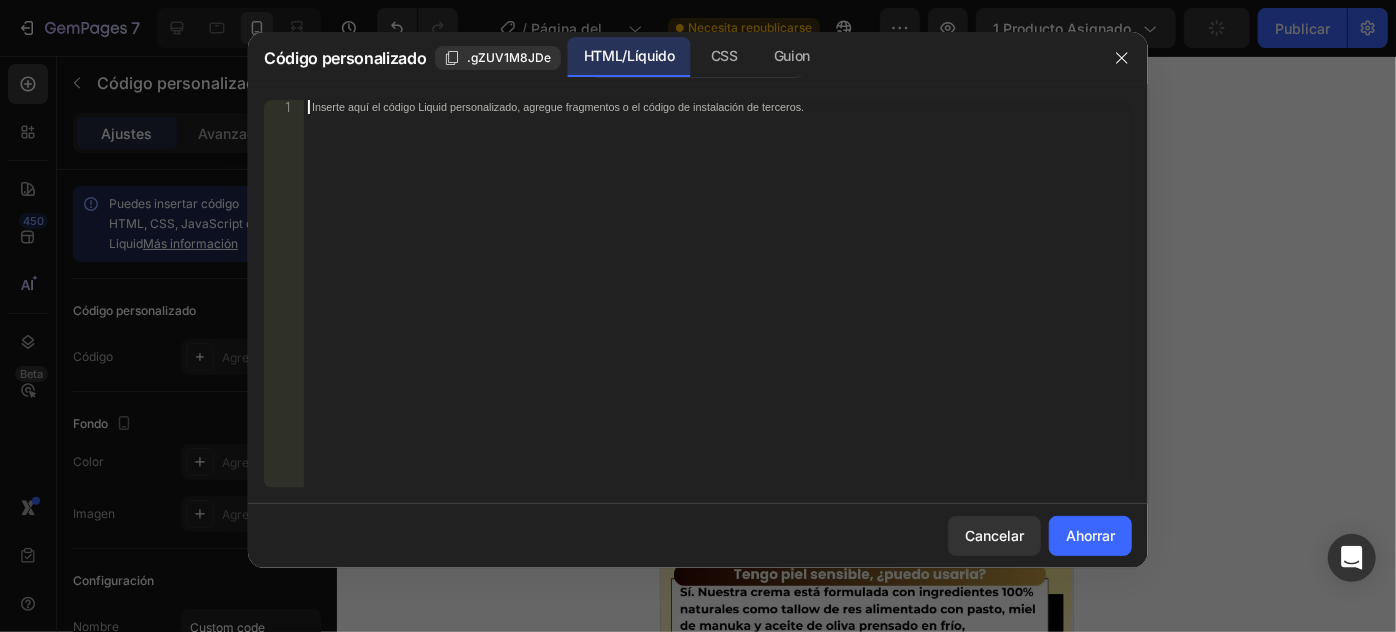 click on "Inserte aquí el código Liquid personalizado, agregue fragmentos o el código de instalación de terceros." at bounding box center [718, 308] 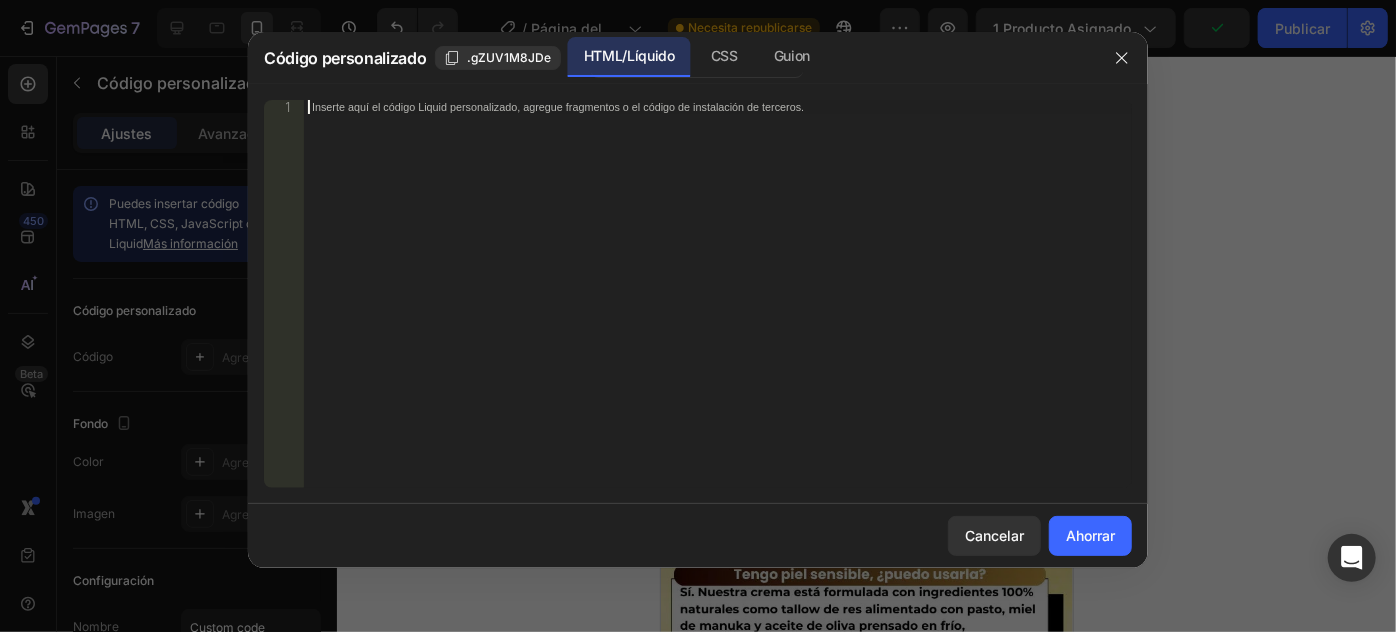 paste on "<div class="_rsi-cod-form-is-gempage"></div><div class="_rsi-cod-form-gempages-button-hook"></div><div id="_rsi-cod-form-embed-custom-hook"></div>" 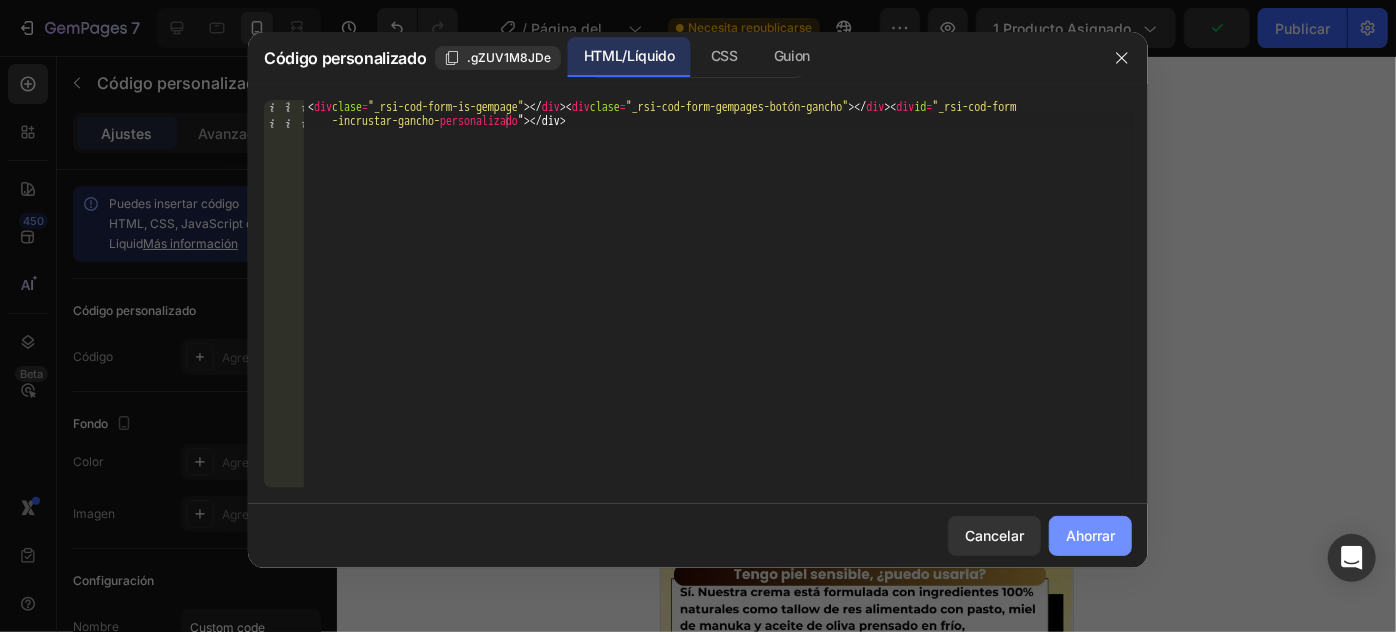 click on "Ahorrar" at bounding box center [1090, 535] 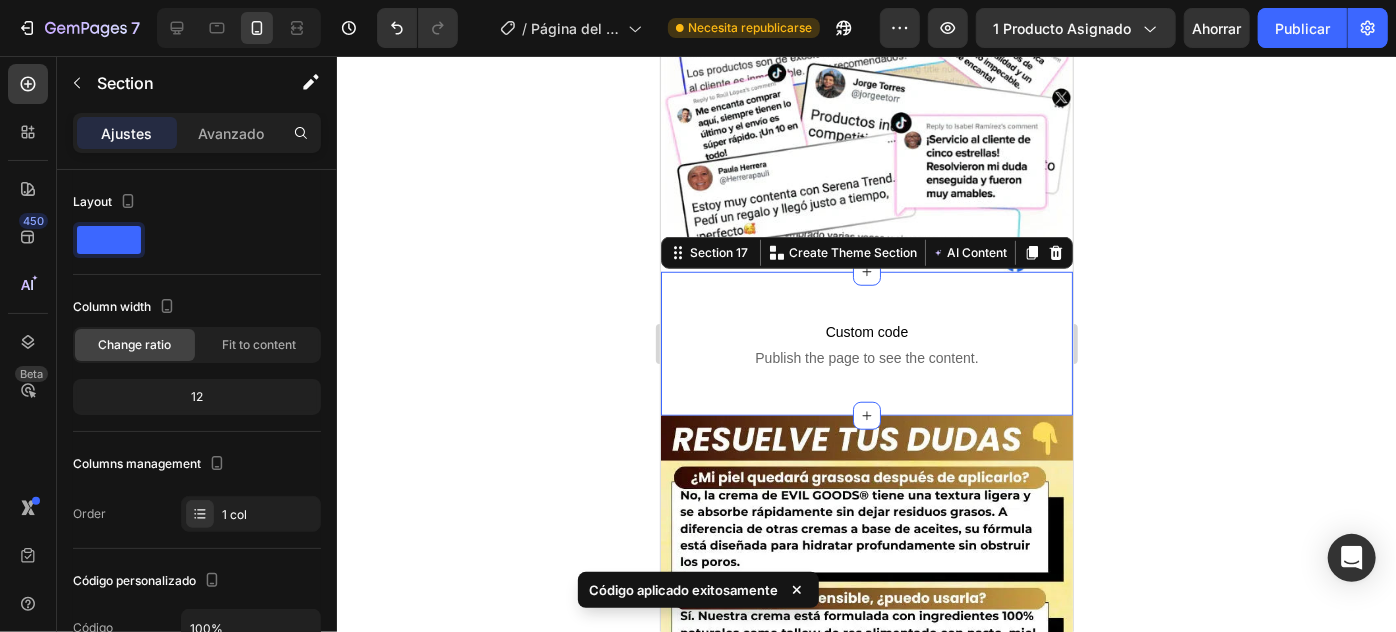 click on "Custom code
Publish the page to see the content.
Custom Code Section 17   You can create reusable sections Create Theme Section AI Content Write with GemAI What would you like to describe here? Tone and Voice Persuasive Product SEBO DE RES - ¡Tu piel solo necesita esto! Show more Generate" at bounding box center [866, 343] 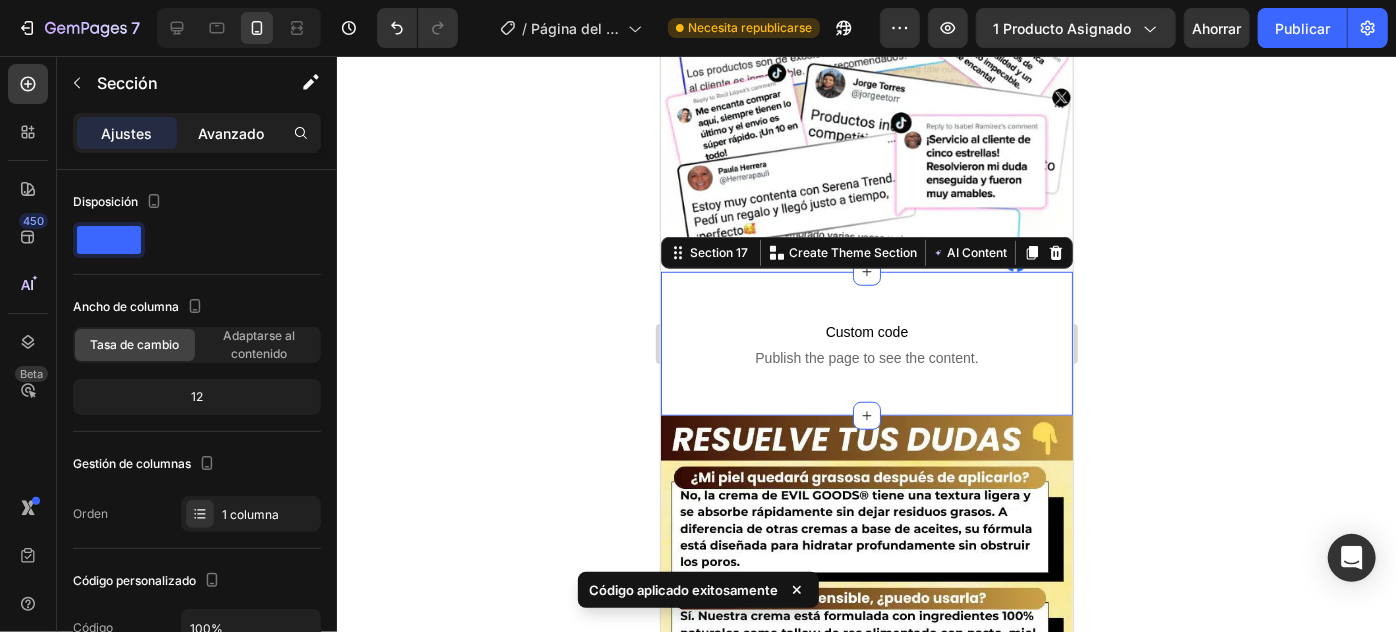 click on "Avanzado" at bounding box center [231, 133] 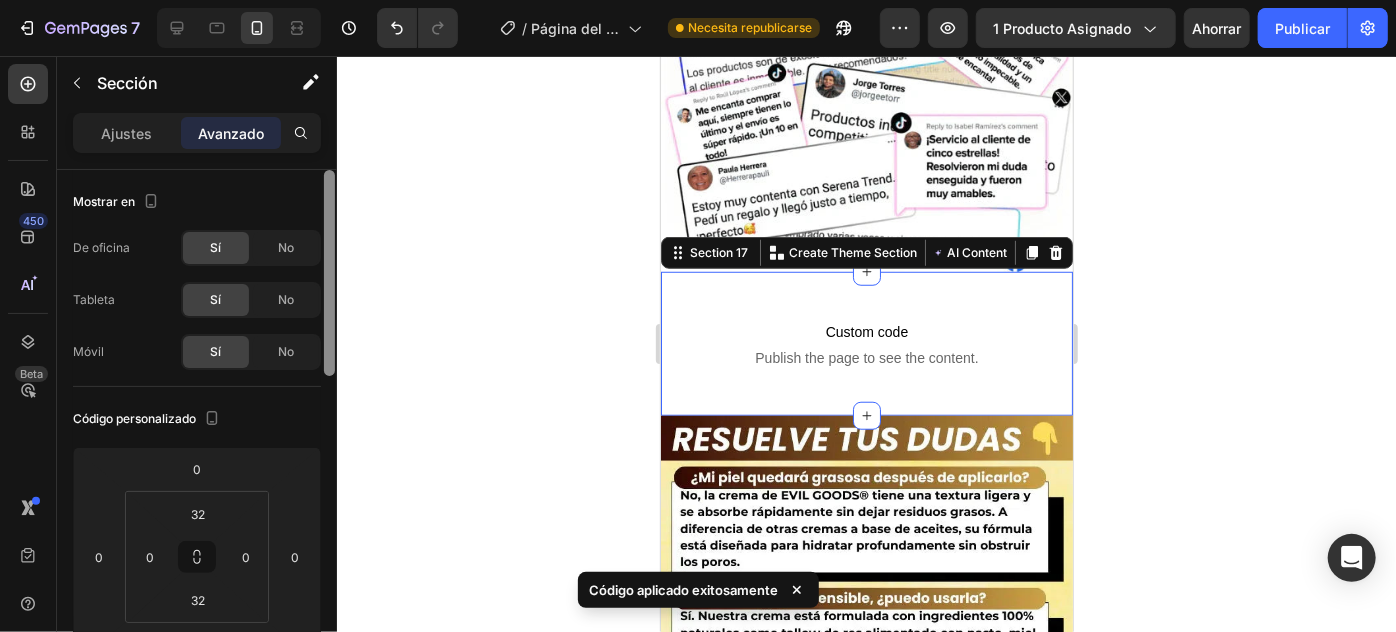 scroll, scrollTop: 181, scrollLeft: 0, axis: vertical 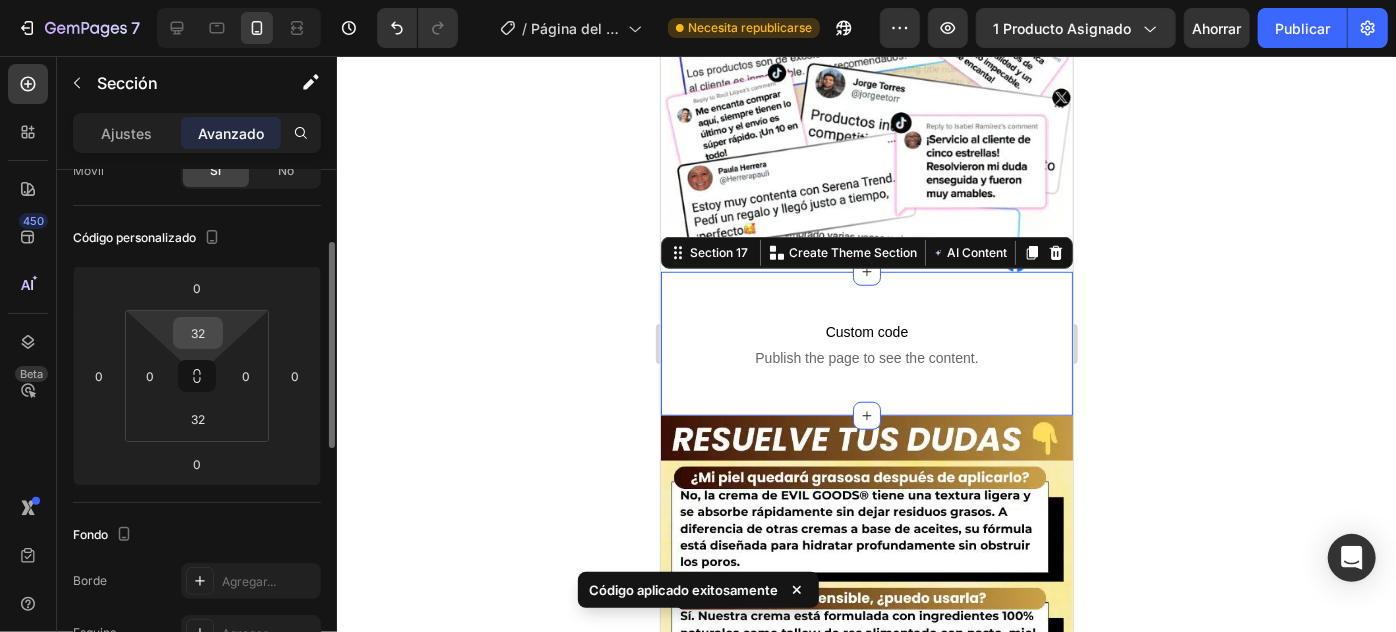 click on "32" at bounding box center [198, 333] 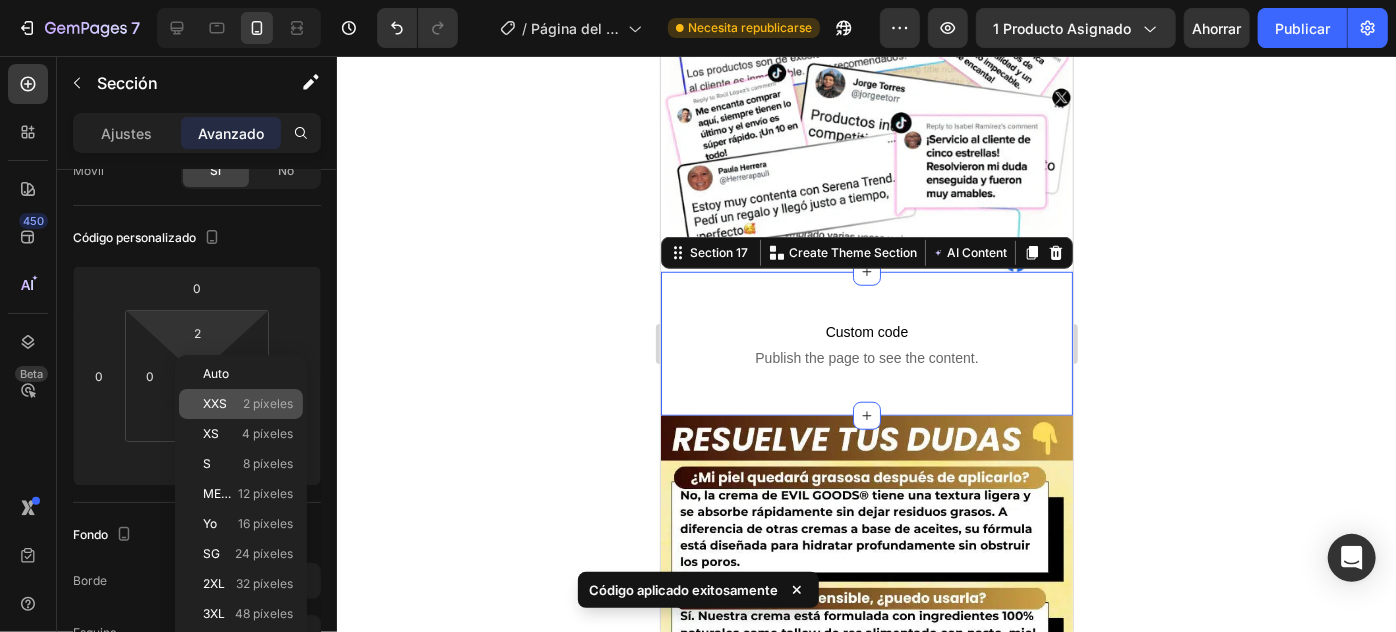 click on "XXS 2 píxeles" 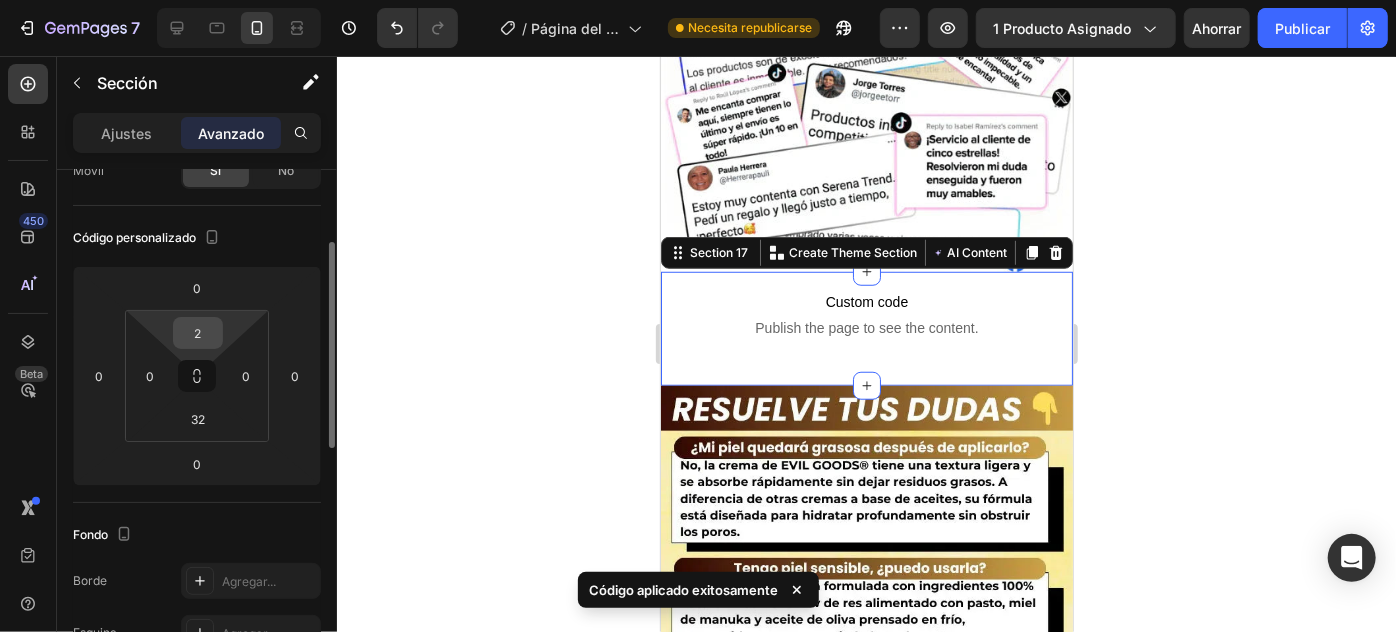click on "2" at bounding box center [198, 333] 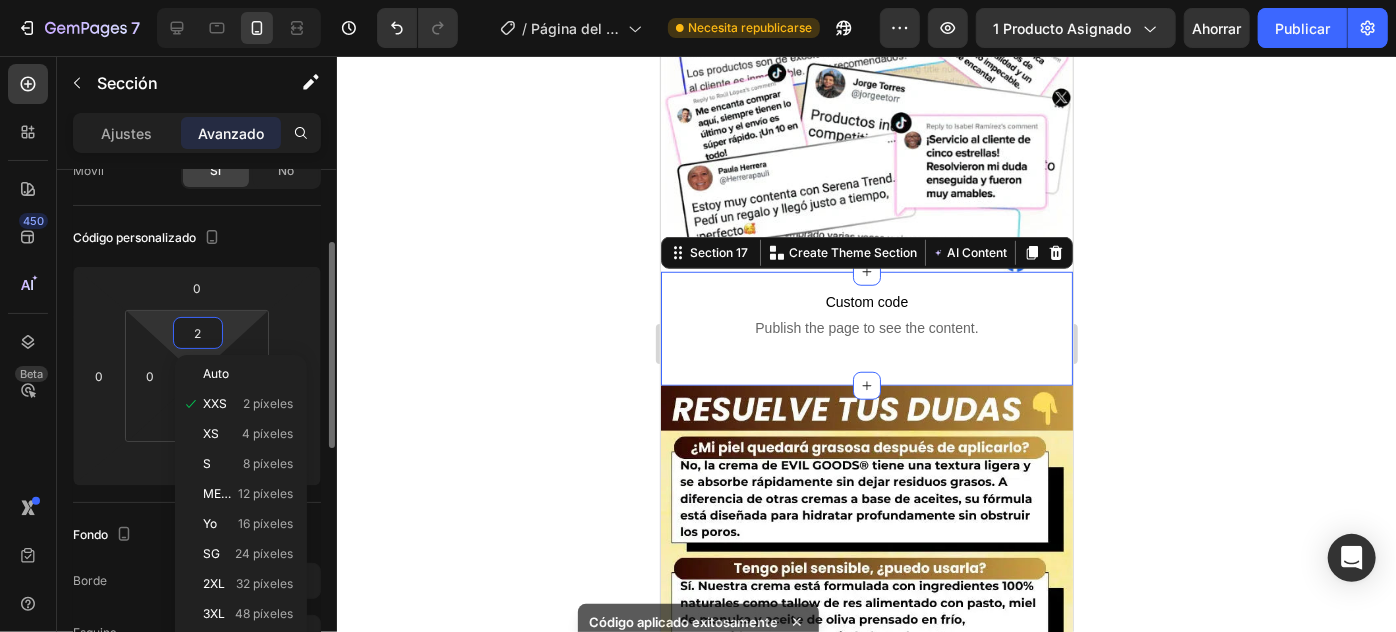 click on "2" at bounding box center [198, 333] 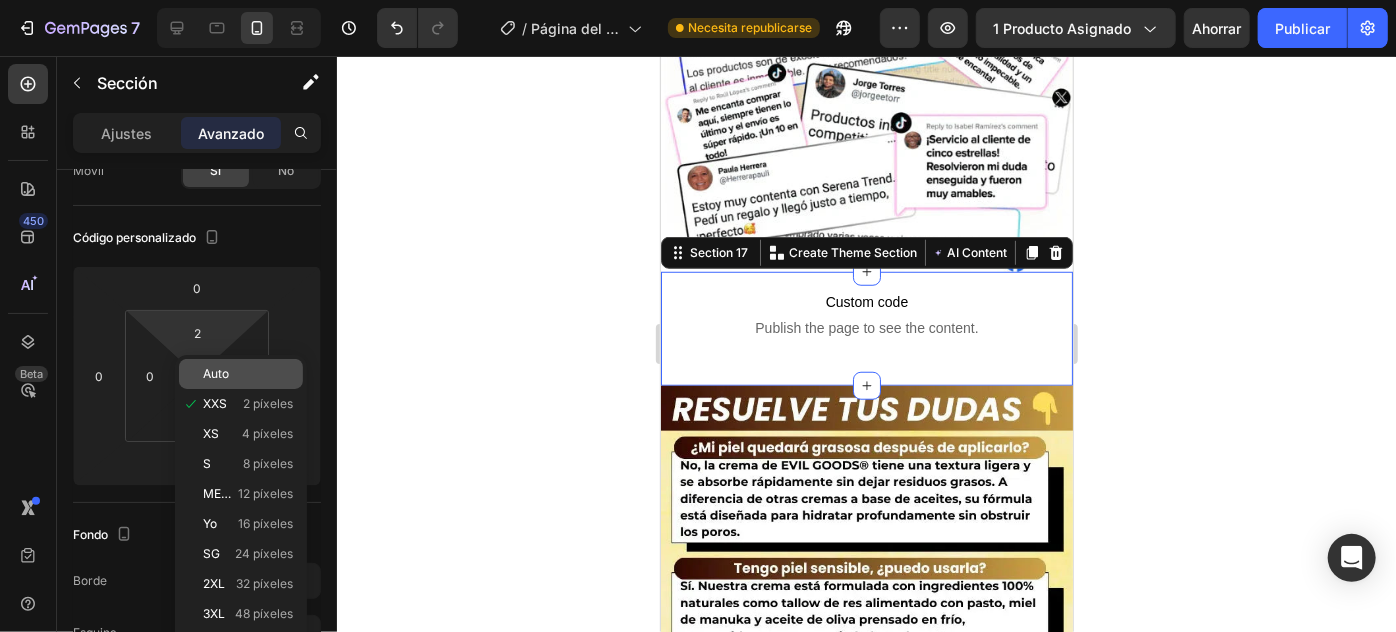 click on "Auto" at bounding box center (216, 373) 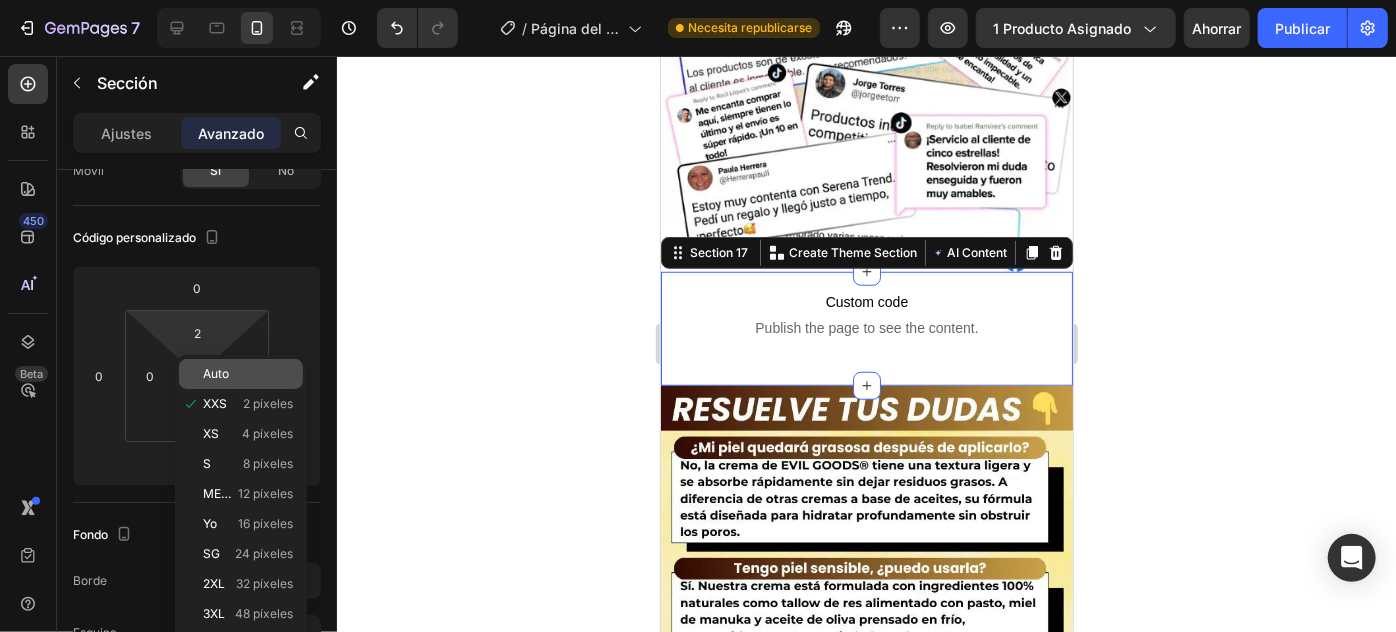 type on "Auto" 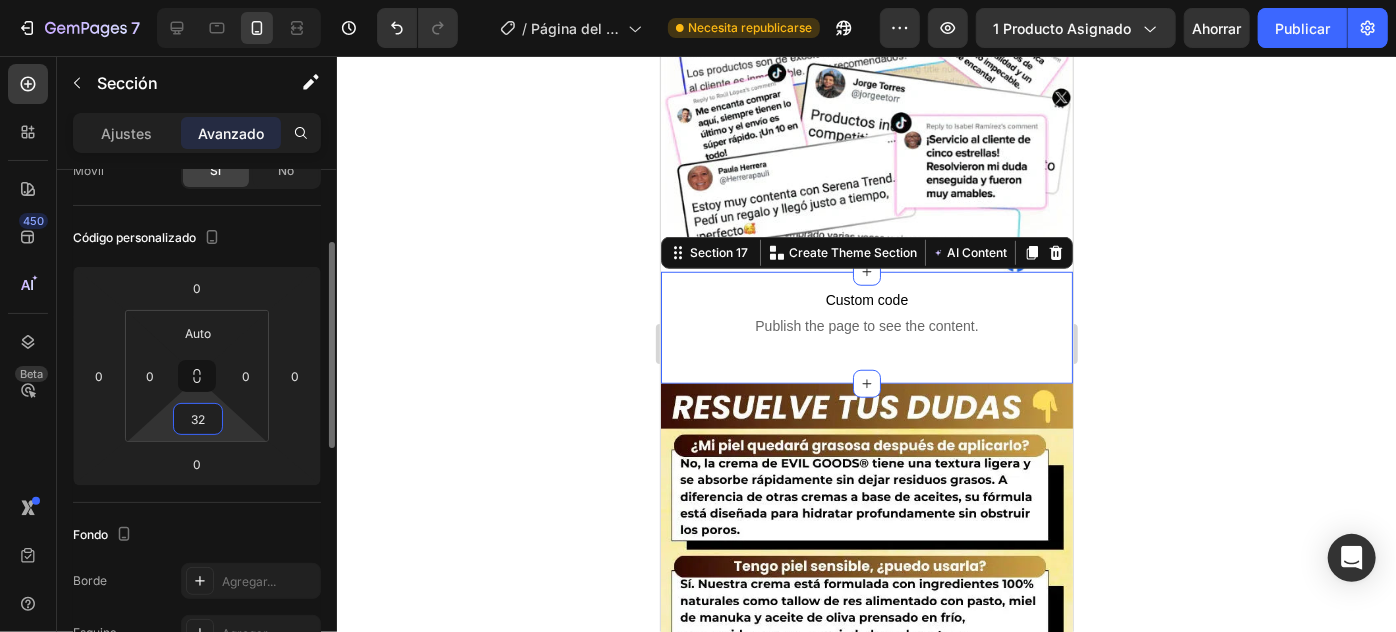 click on "32" at bounding box center [198, 419] 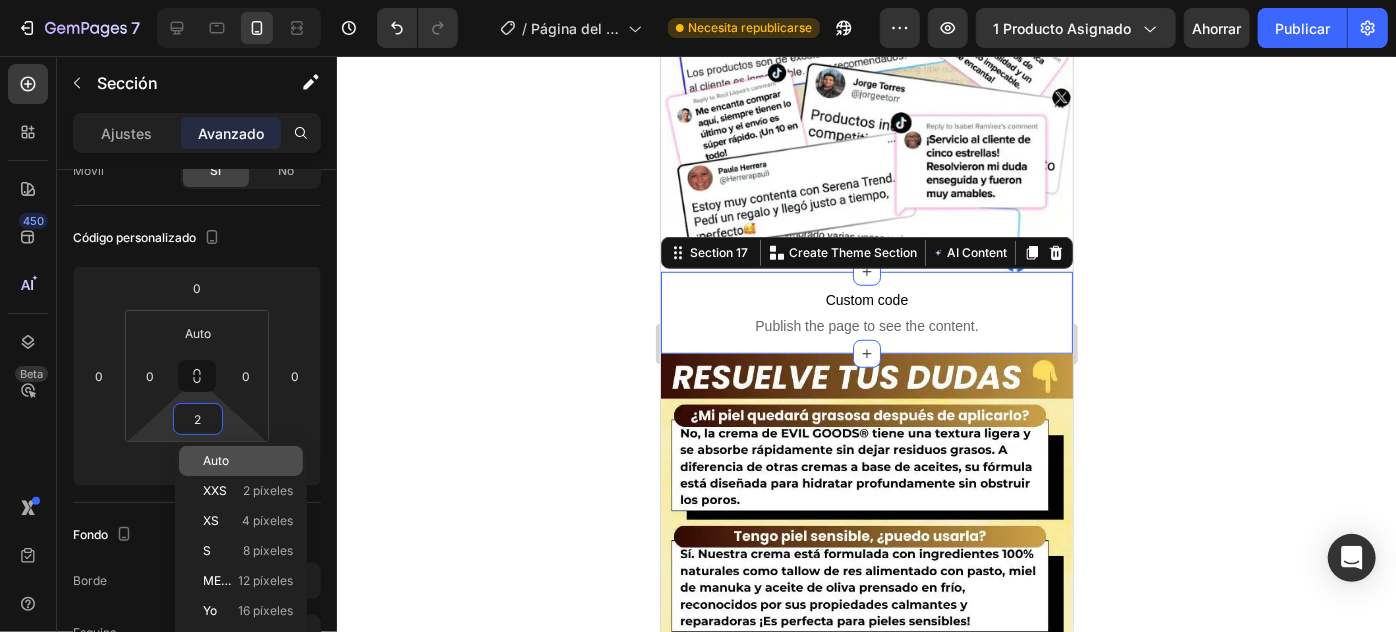 click on "Auto" at bounding box center [216, 460] 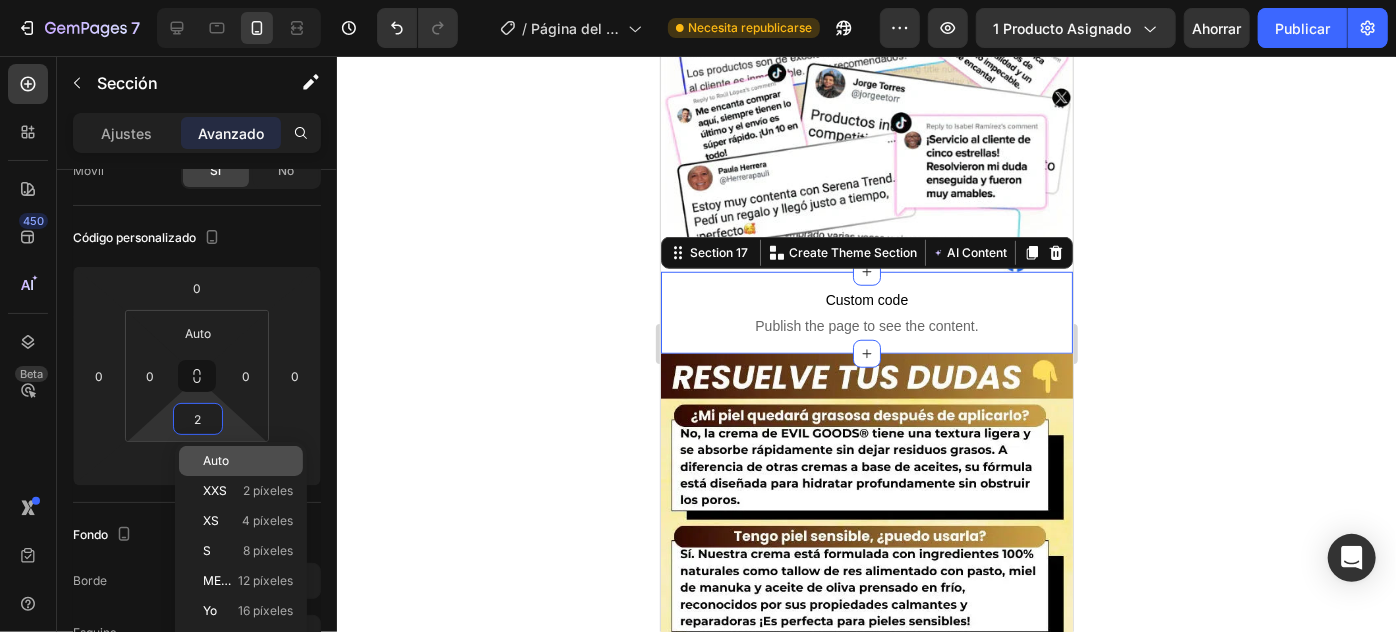 type on "Auto" 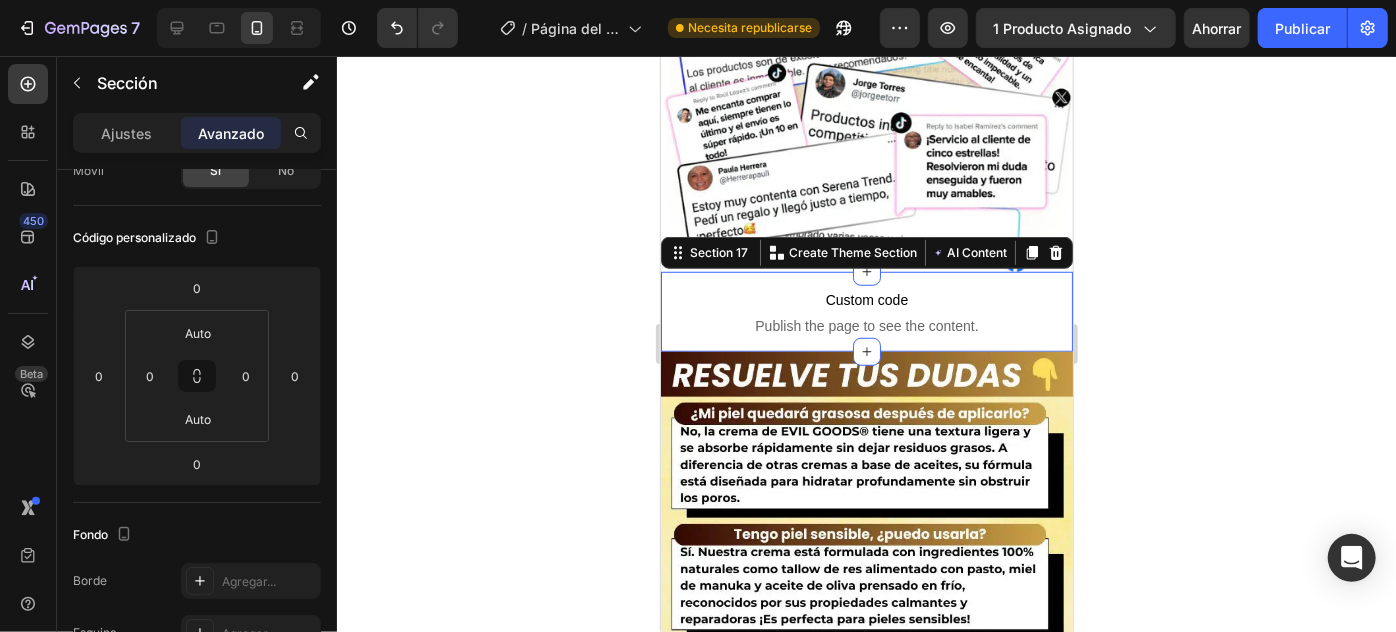click 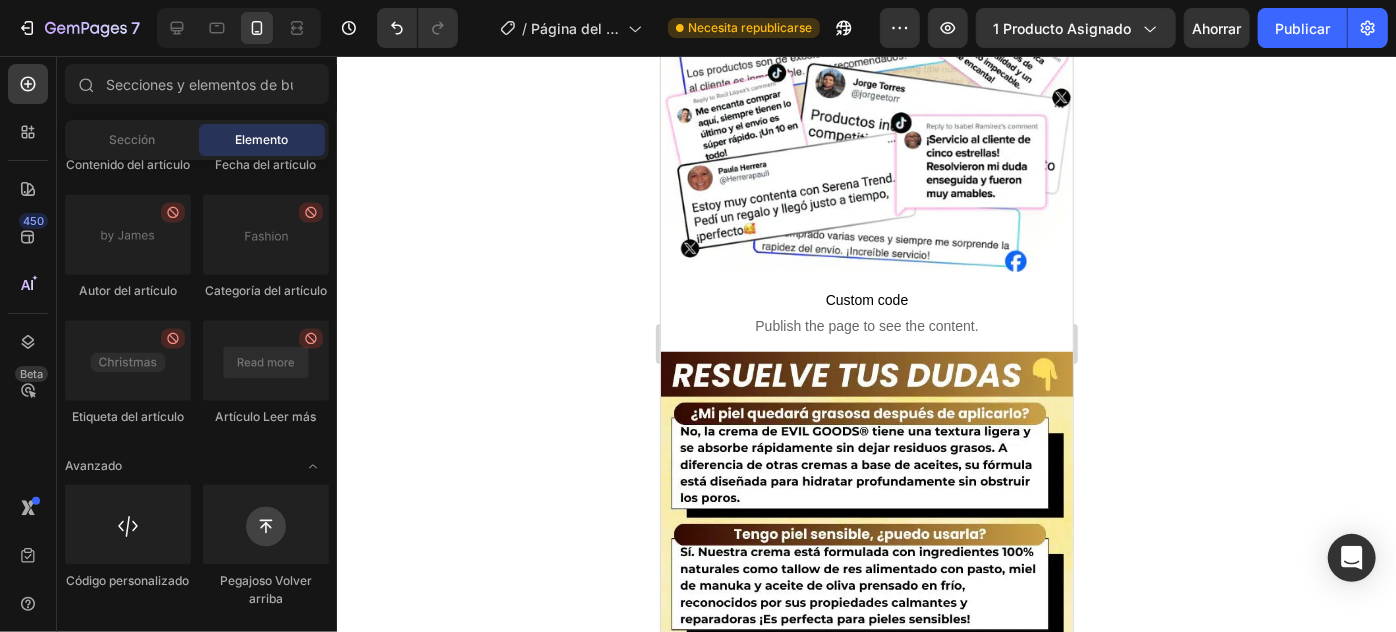 click 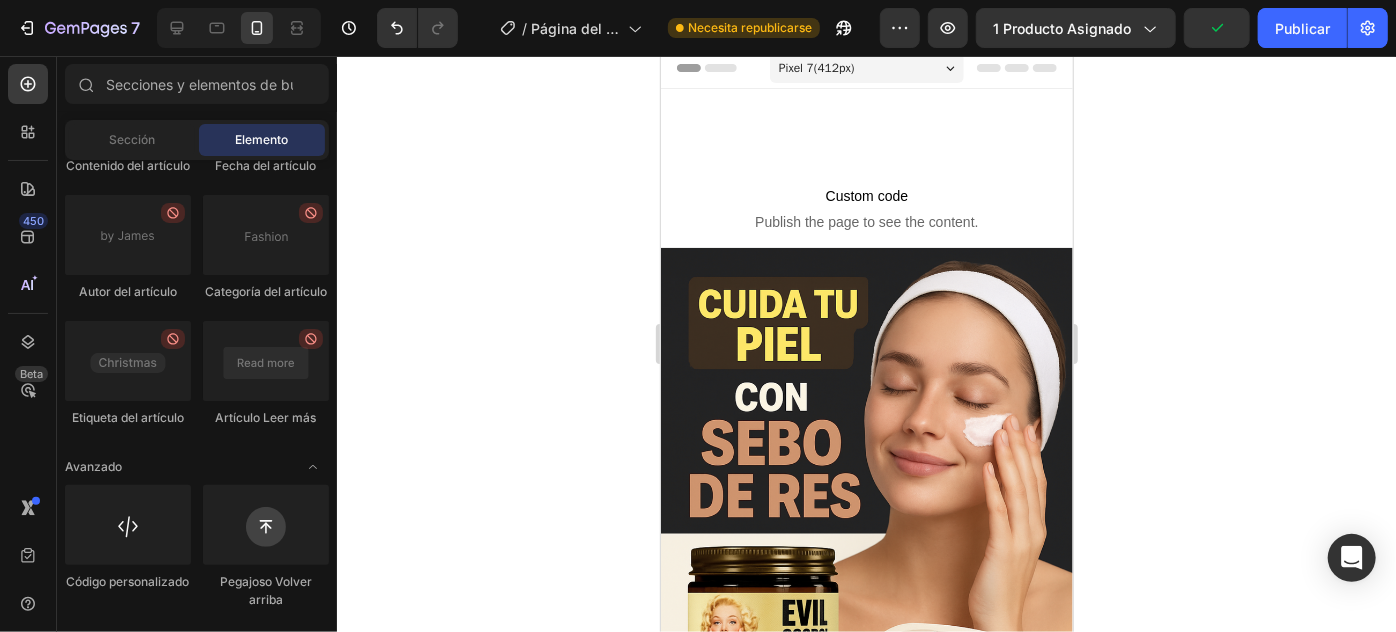 scroll, scrollTop: 0, scrollLeft: 0, axis: both 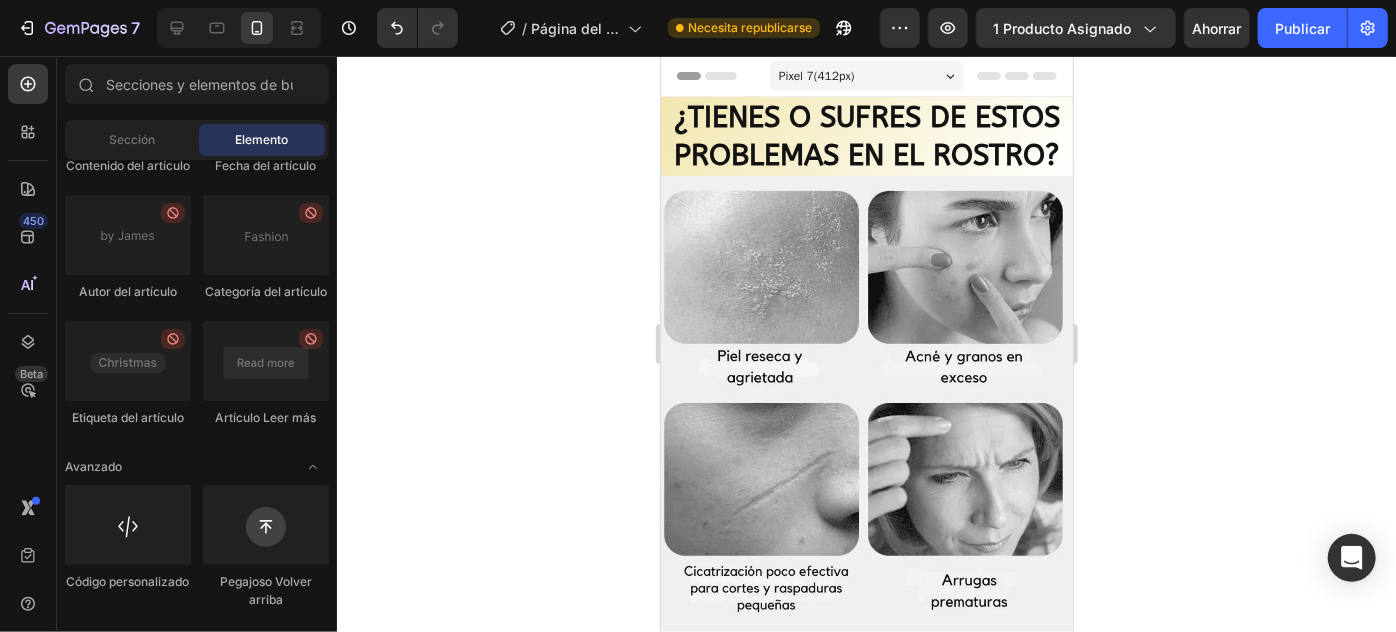 click on "Pixel 7  ( 412 px)" at bounding box center [866, 75] 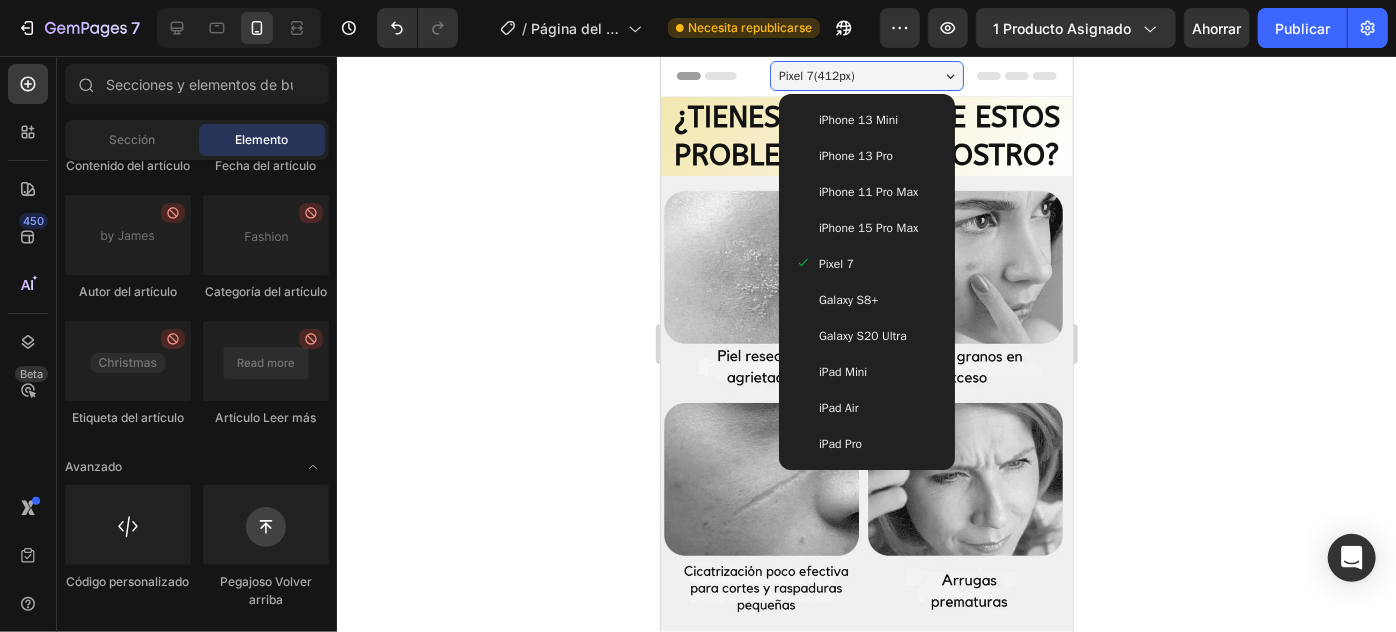 click 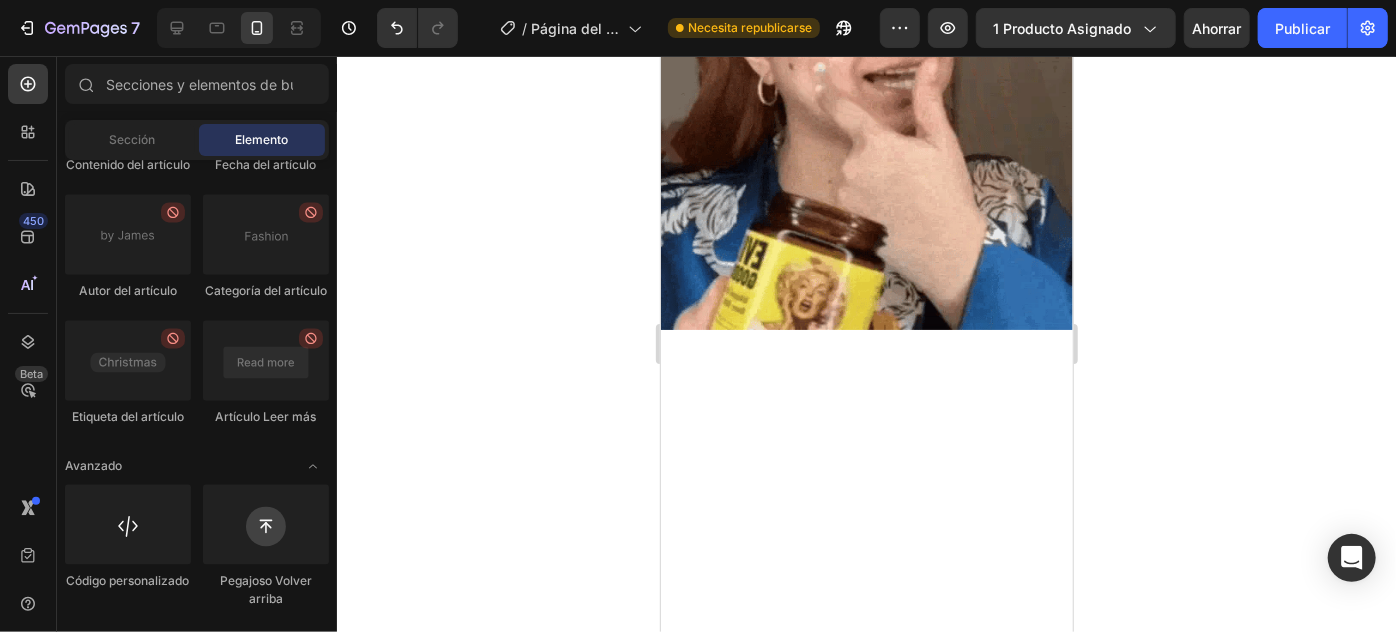 scroll, scrollTop: 2909, scrollLeft: 0, axis: vertical 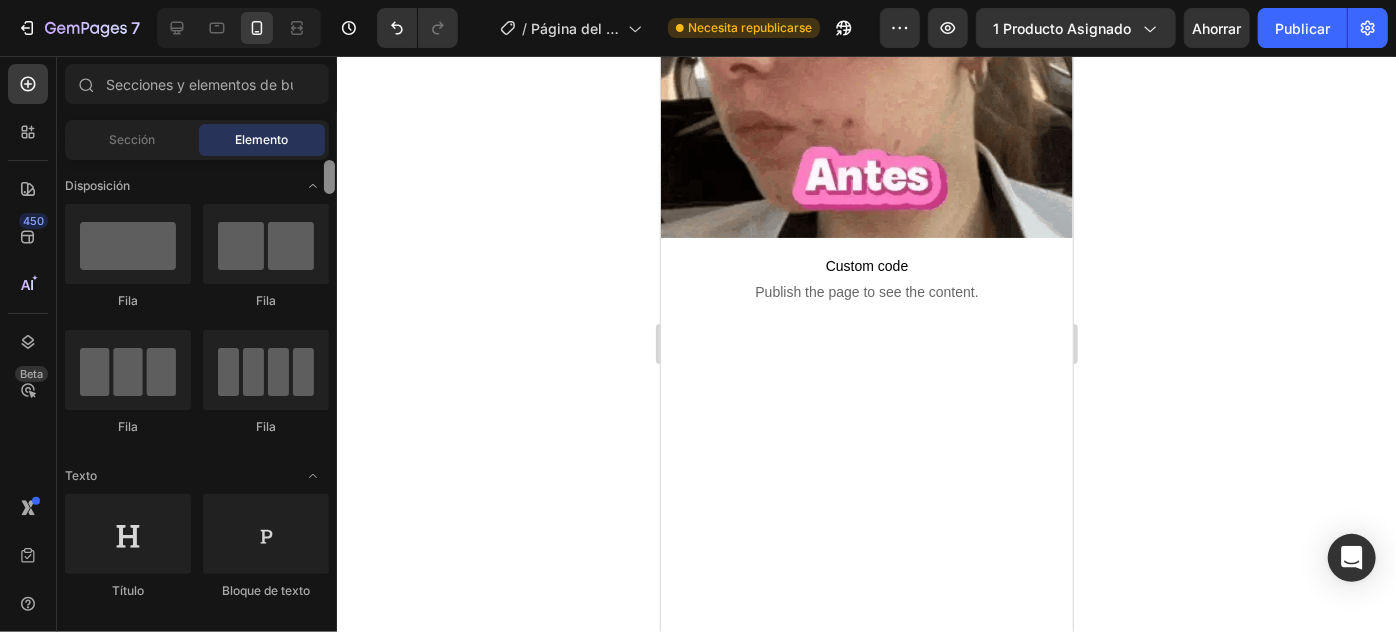 drag, startPoint x: 330, startPoint y: 436, endPoint x: 346, endPoint y: 155, distance: 281.45514 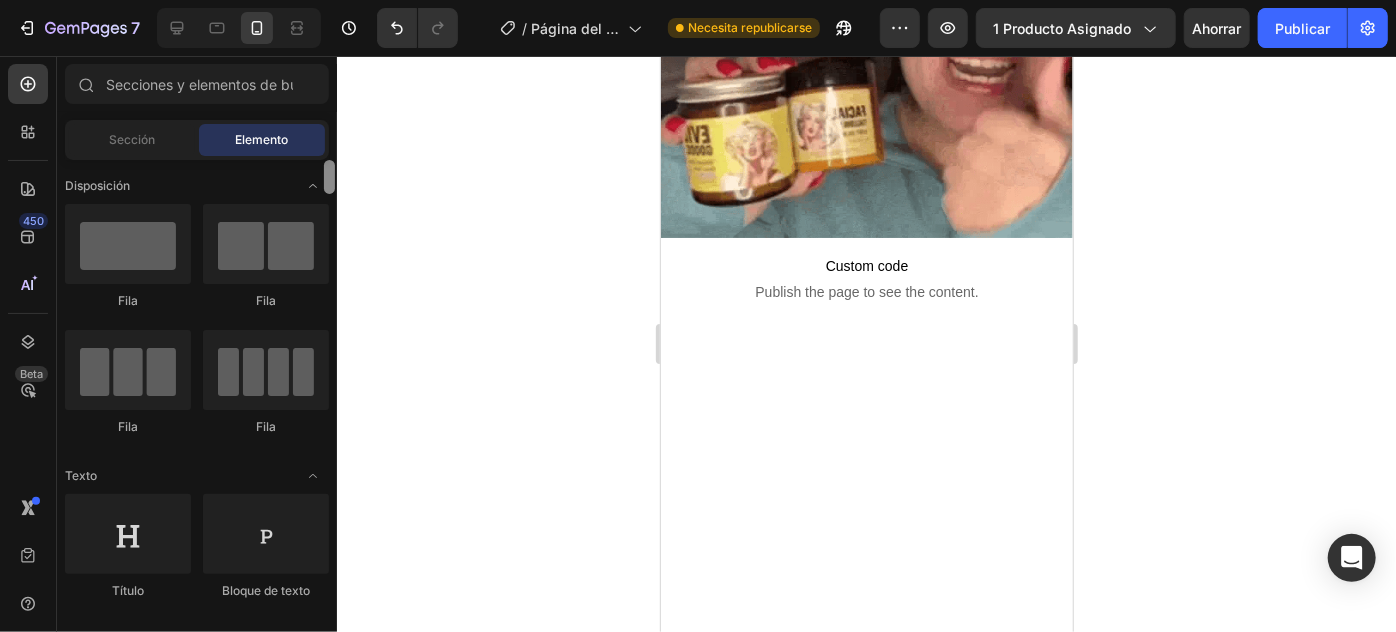 click on "7 Version history / Página del producto - [DATE], [TIME] Necesita republicarse Avance 1 producto asignado Ahorrar Publicar 450 Beta Sections(18) Elementos(84) Sección Elemento Hero Section Product Detail Brands Trusted Badges Guarantee Product Breakdown How to use Testimonials Compare Bundle FAQs Social Proof Brand Story Product List Collection Blog List Contact Sticky Add to Cart Custom Footer Explorar la biblioteca 450 Disposición
Fila
Fila
Fila
Fila Texto
Título
Bloque de texto Botón
Botón
Botón Medios de comunicación
Imagen
Video" 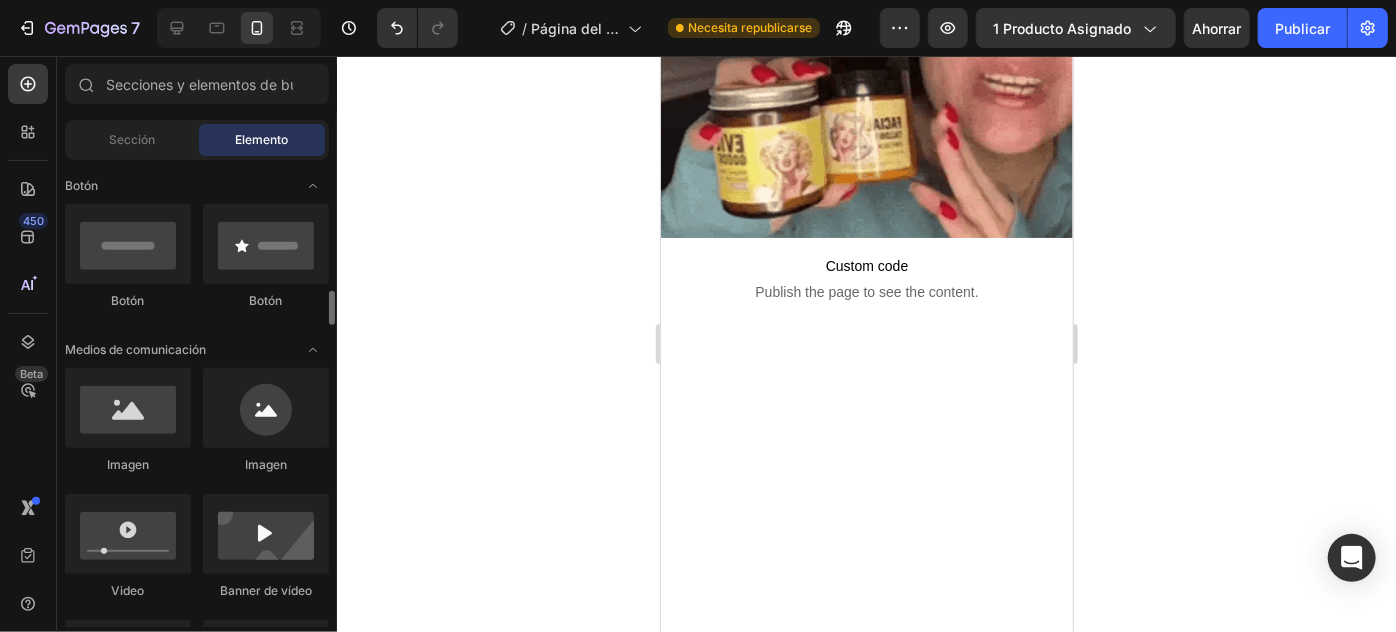 scroll, scrollTop: 545, scrollLeft: 0, axis: vertical 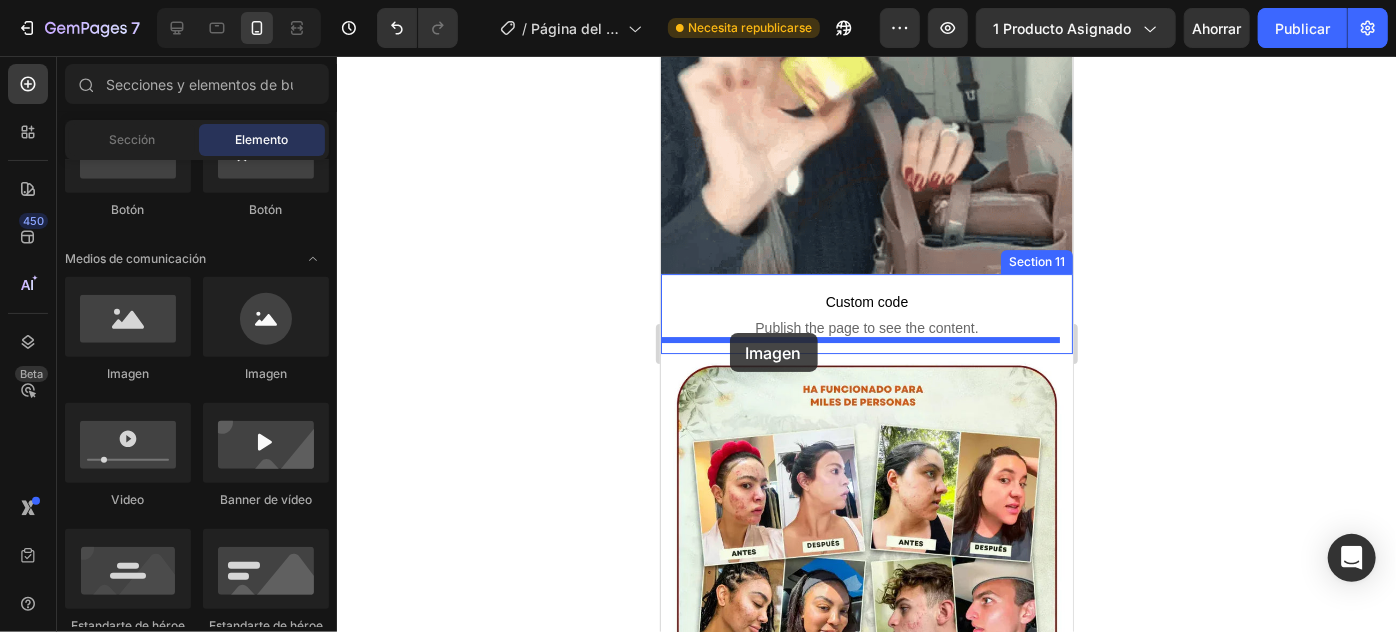 drag, startPoint x: 799, startPoint y: 395, endPoint x: 729, endPoint y: 332, distance: 94.17537 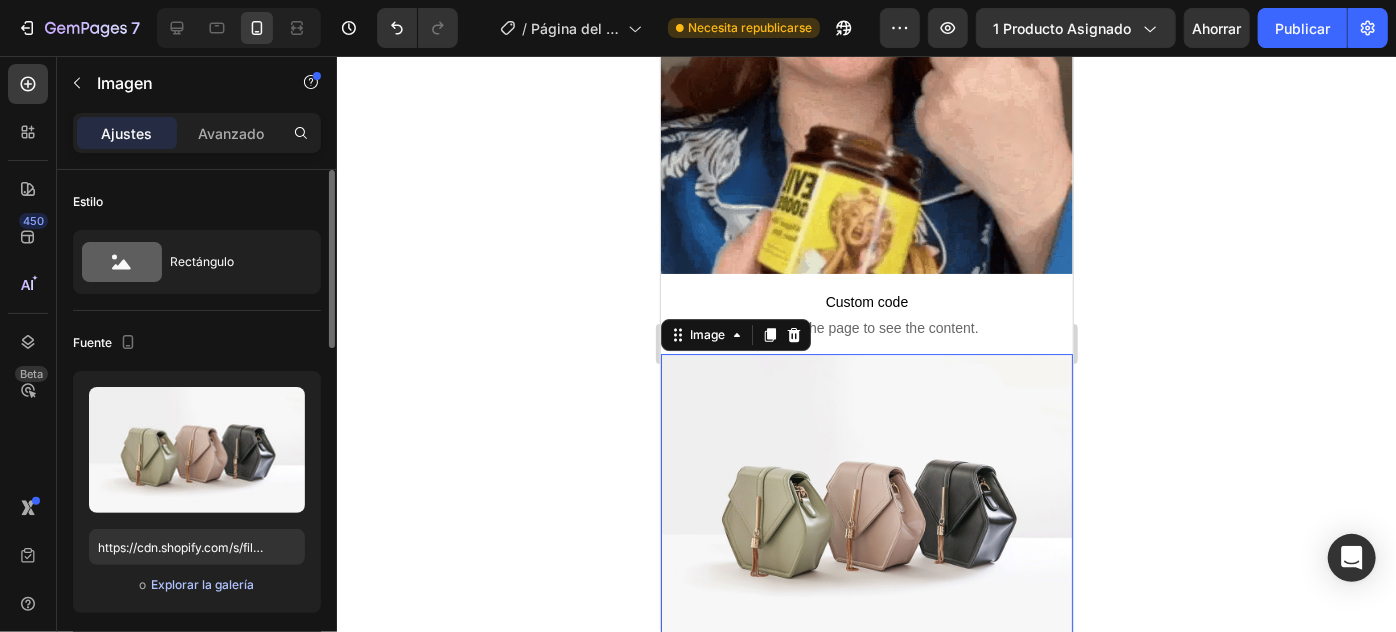 click on "Explorar la galería" at bounding box center (202, 584) 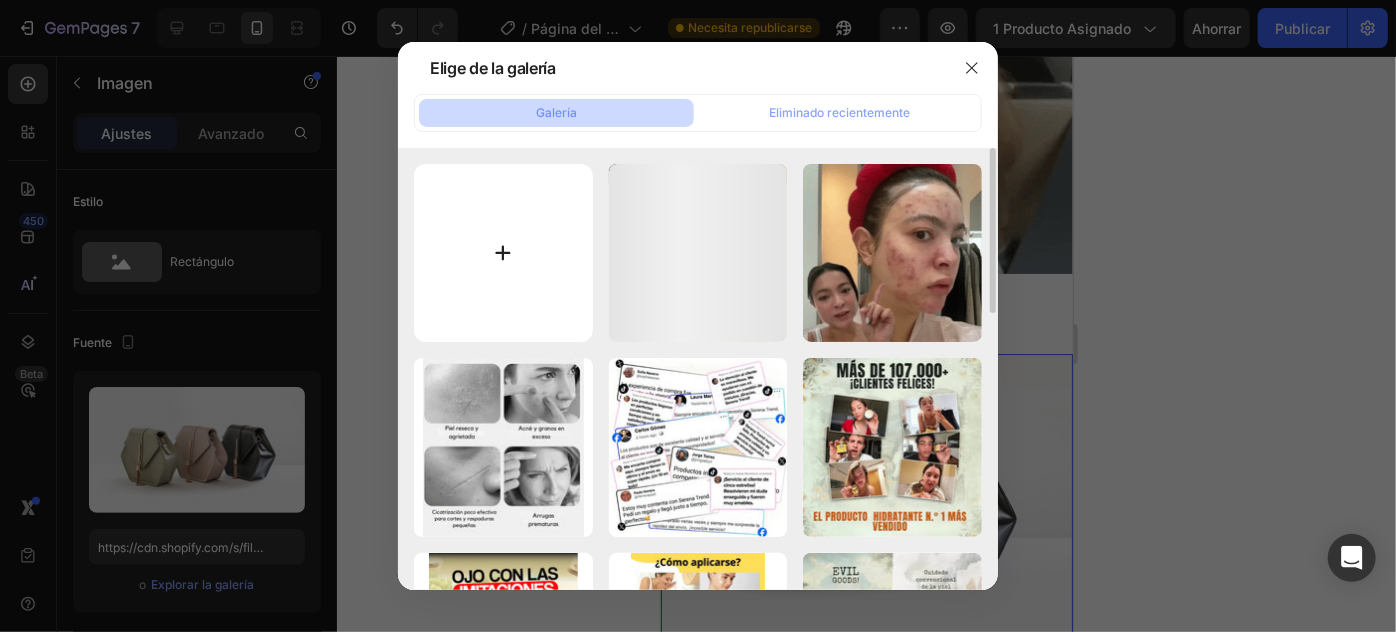click at bounding box center [503, 253] 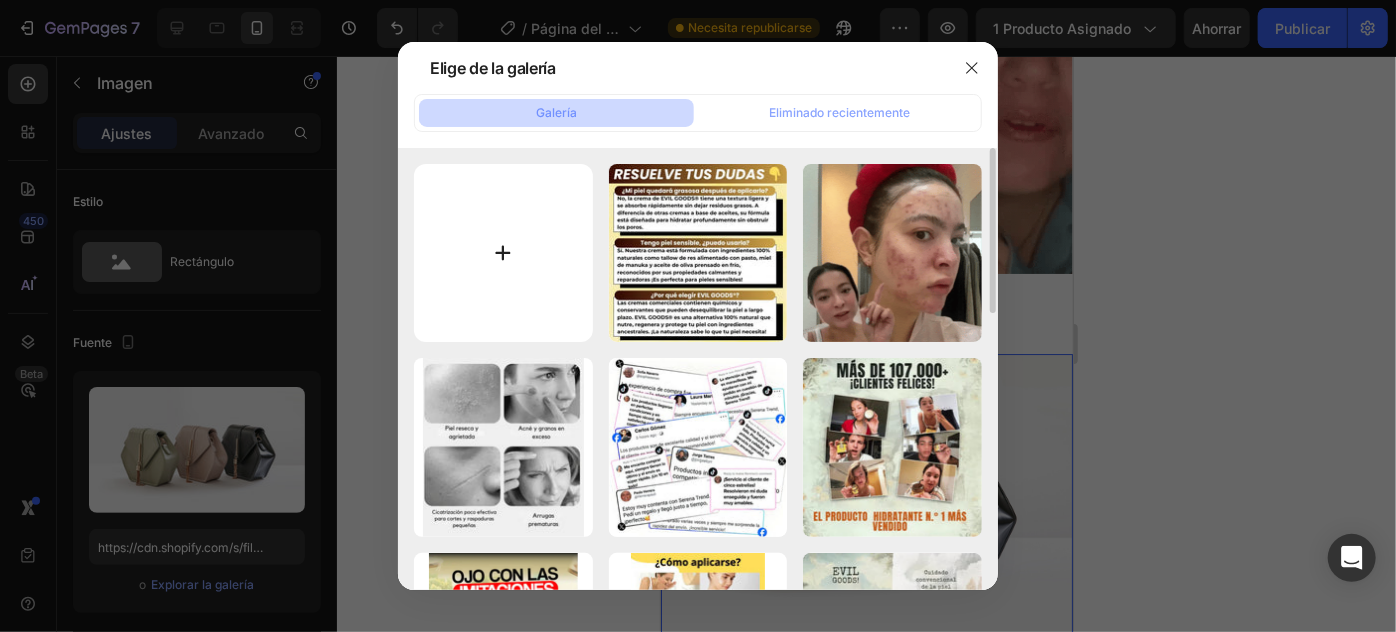 click at bounding box center [503, 253] 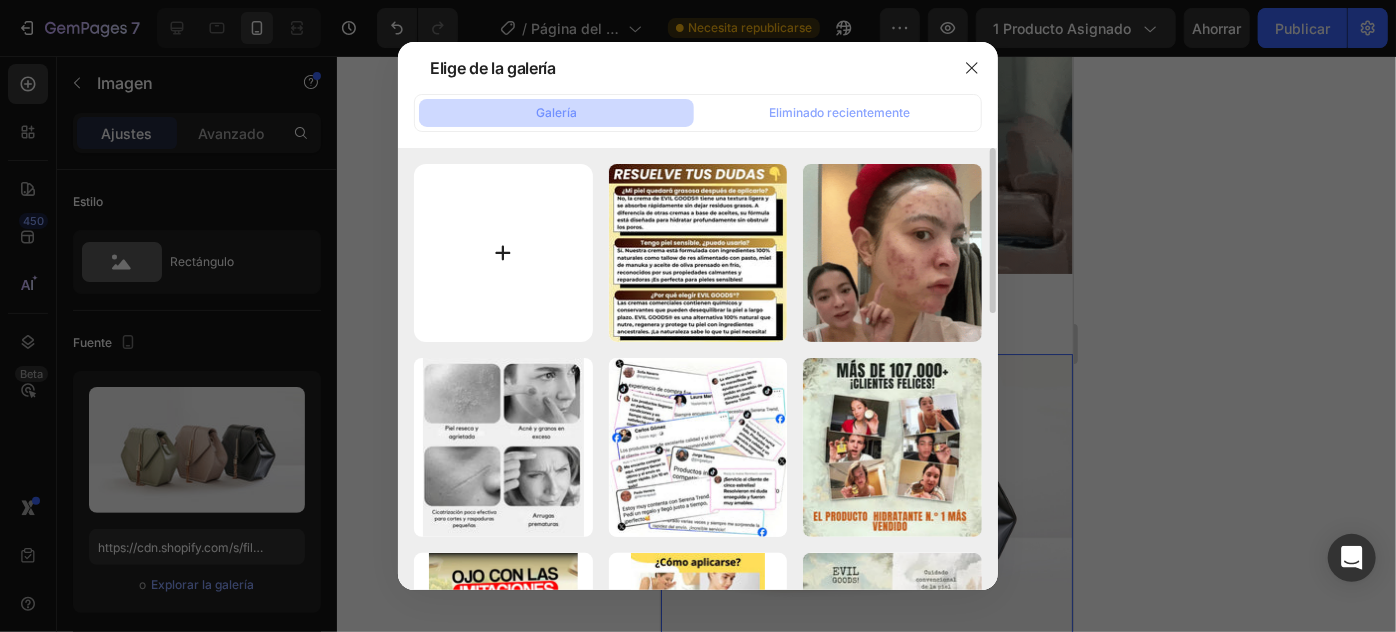 type on "C:\fakepath\gempages_521221359460680897-37f4d3fa-c71a-4f22-b149-6e71bfe98807.webp" 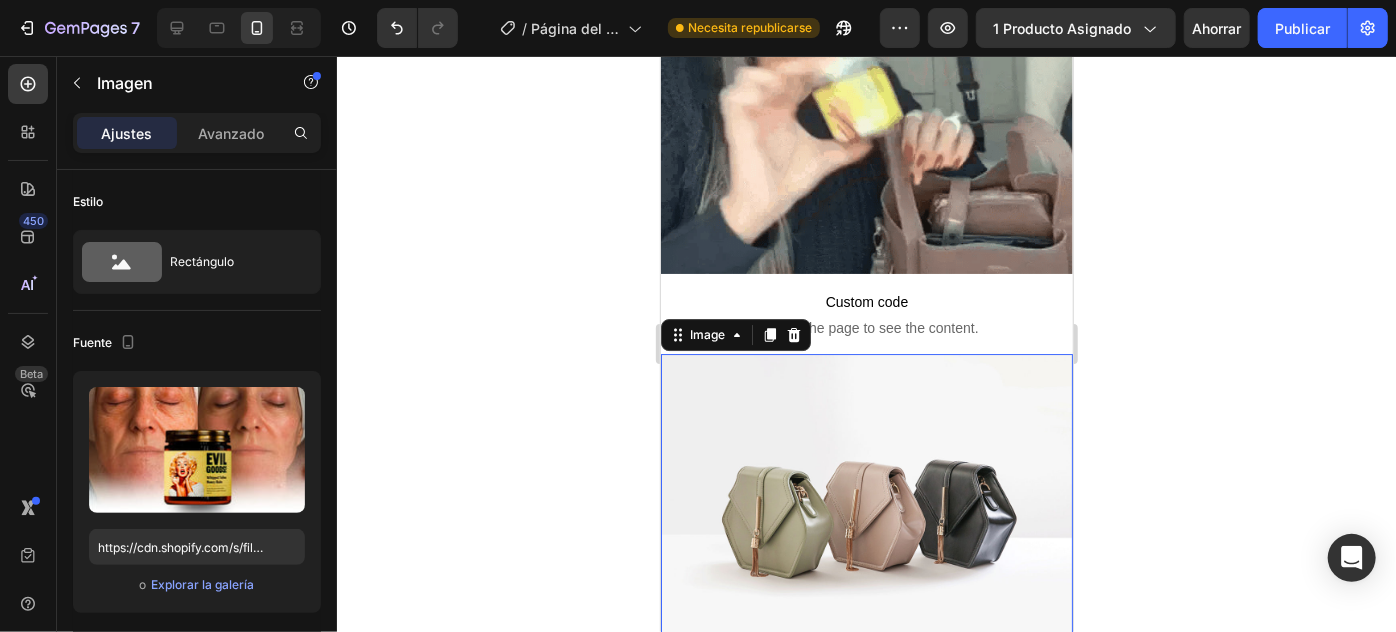 type on "https://cdn.shopify.com/s/files/1/0789/6098/4098/files/gempages_573577638115804050-7efa29d6-2bf0-40e0-a2f6-d62b8d9af3cb.webp" 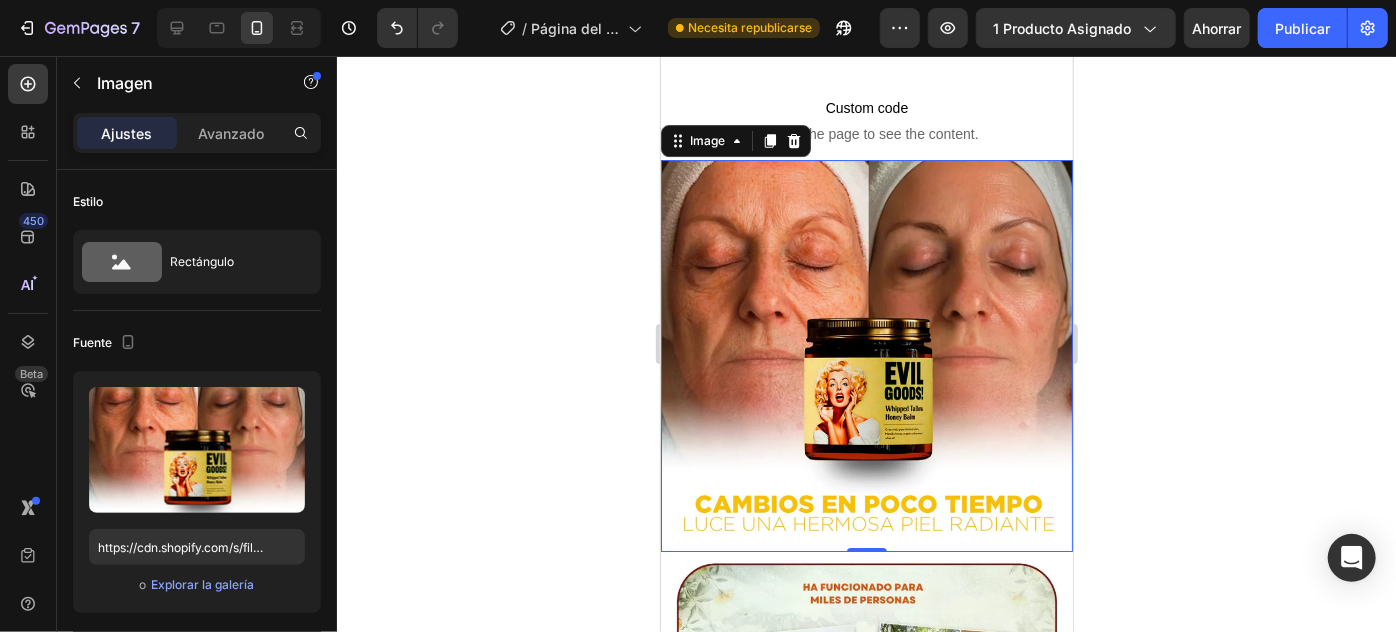 scroll, scrollTop: 3545, scrollLeft: 0, axis: vertical 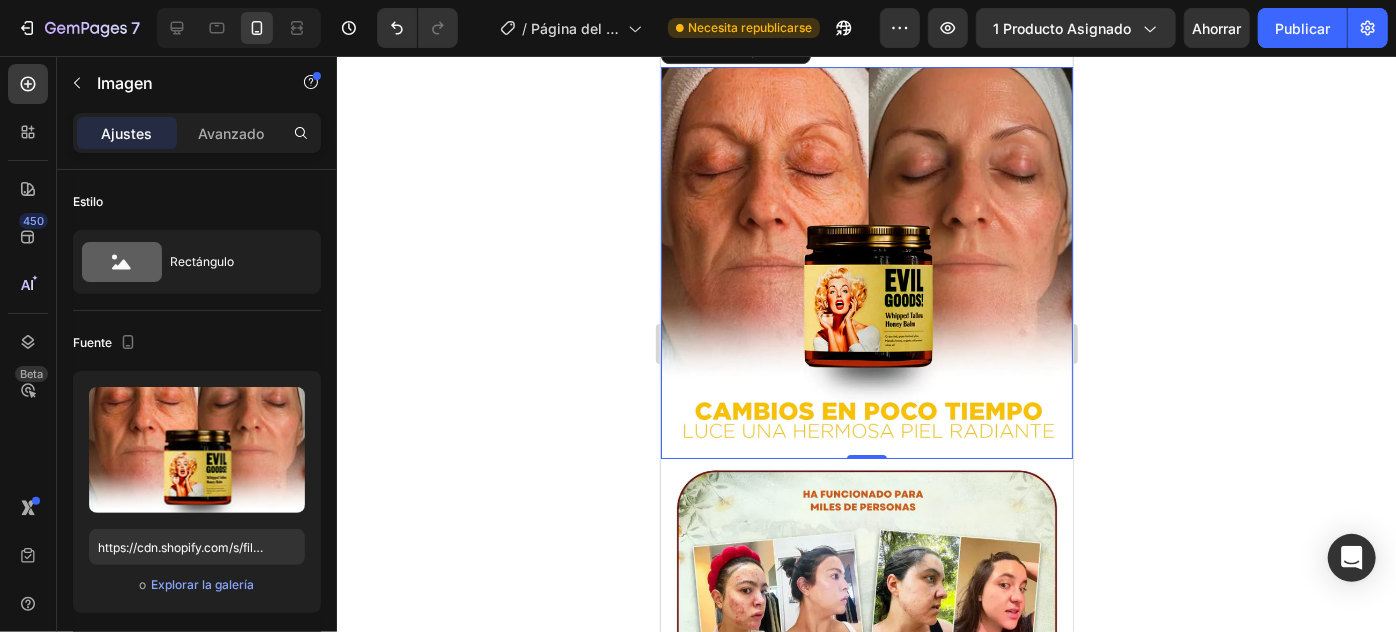click at bounding box center (866, 262) 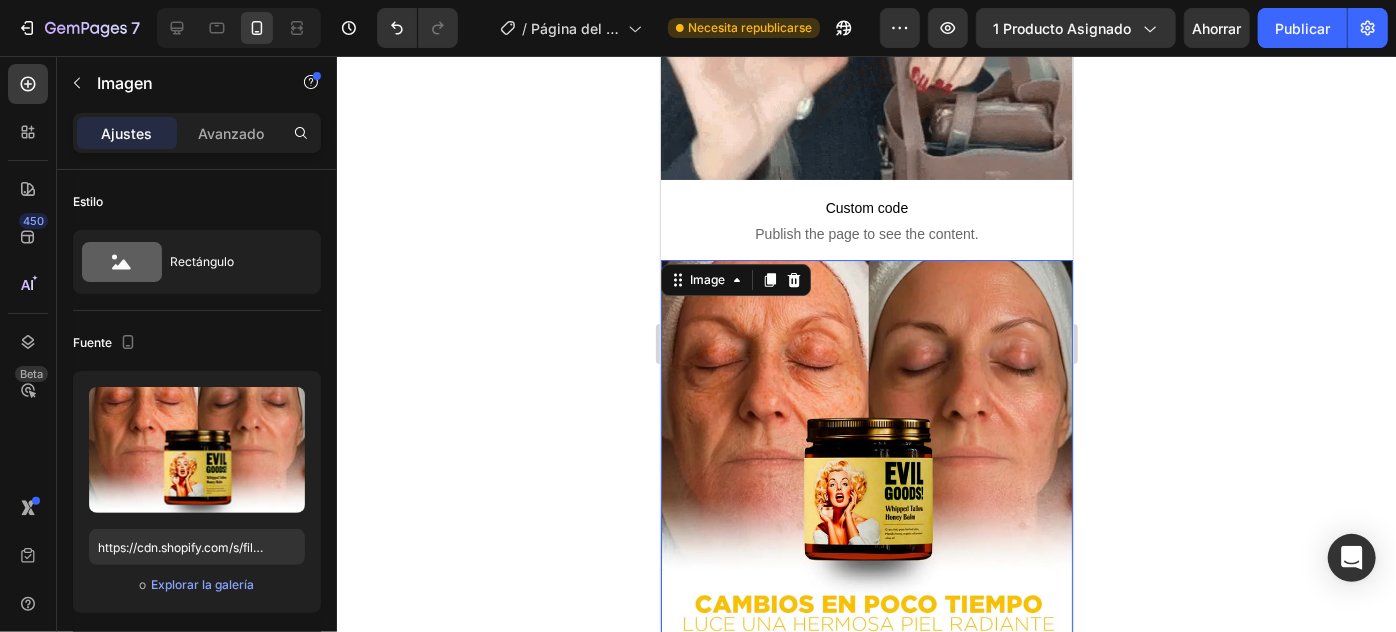 scroll, scrollTop: 3363, scrollLeft: 0, axis: vertical 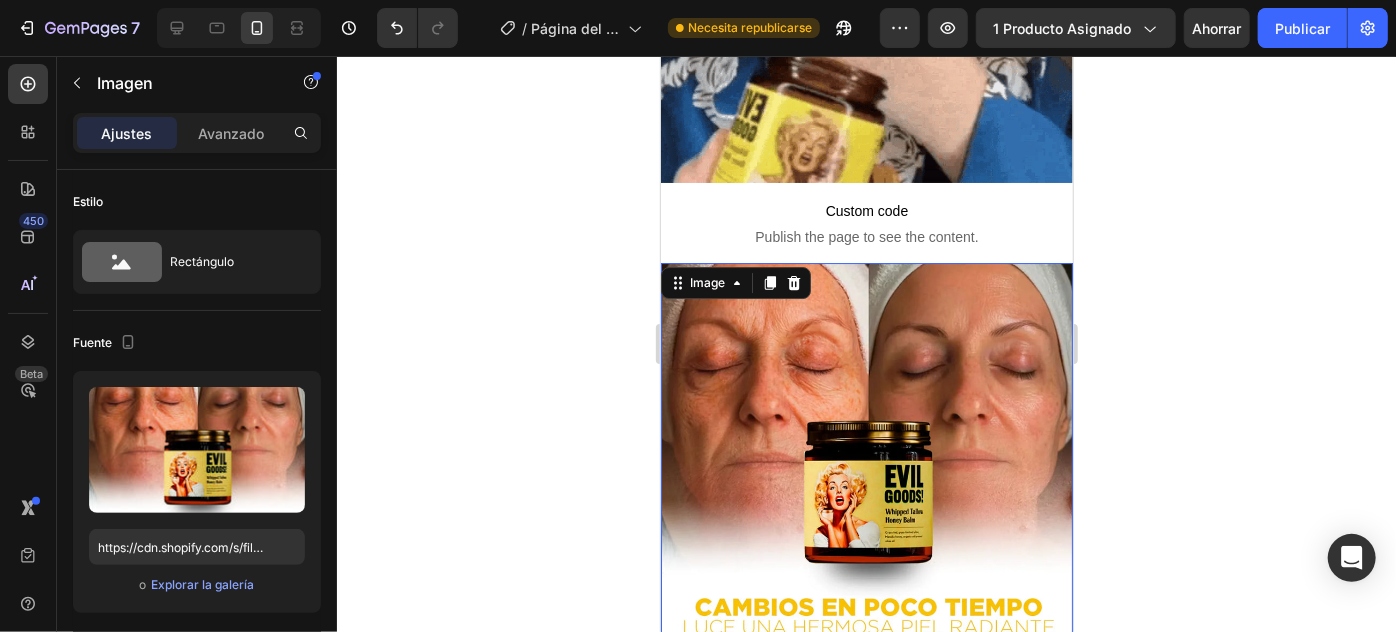 click at bounding box center (866, 458) 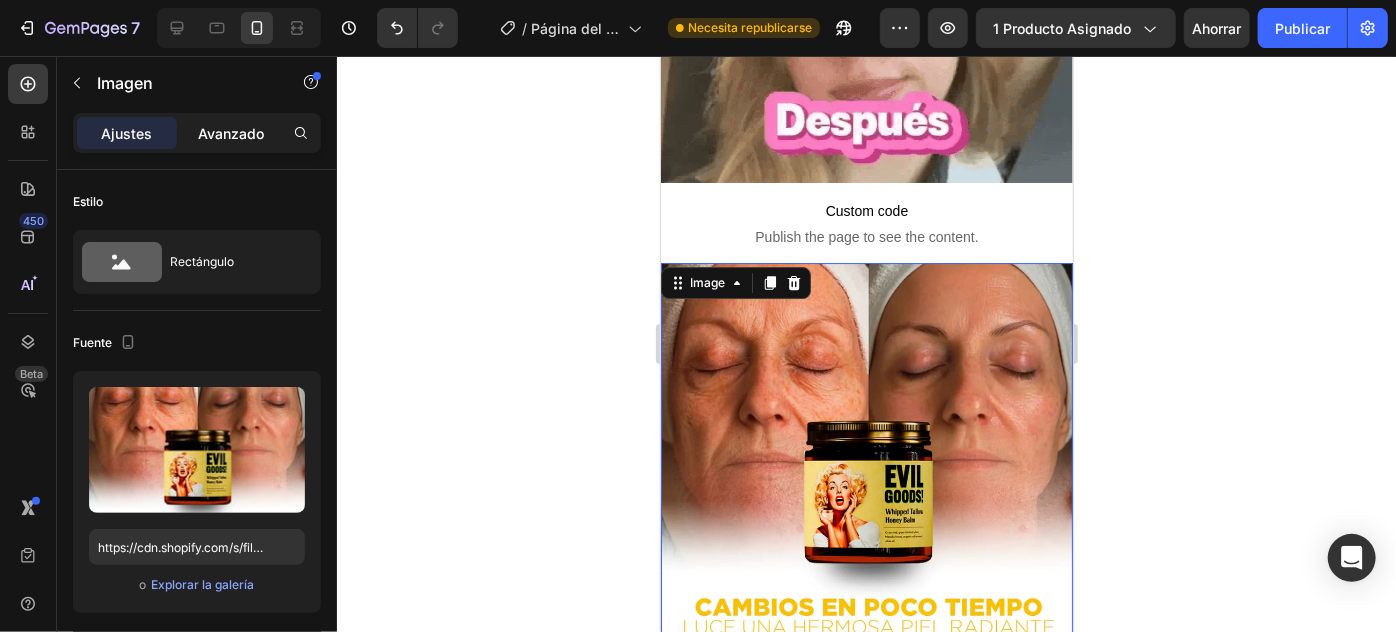 click on "Avanzado" at bounding box center (231, 133) 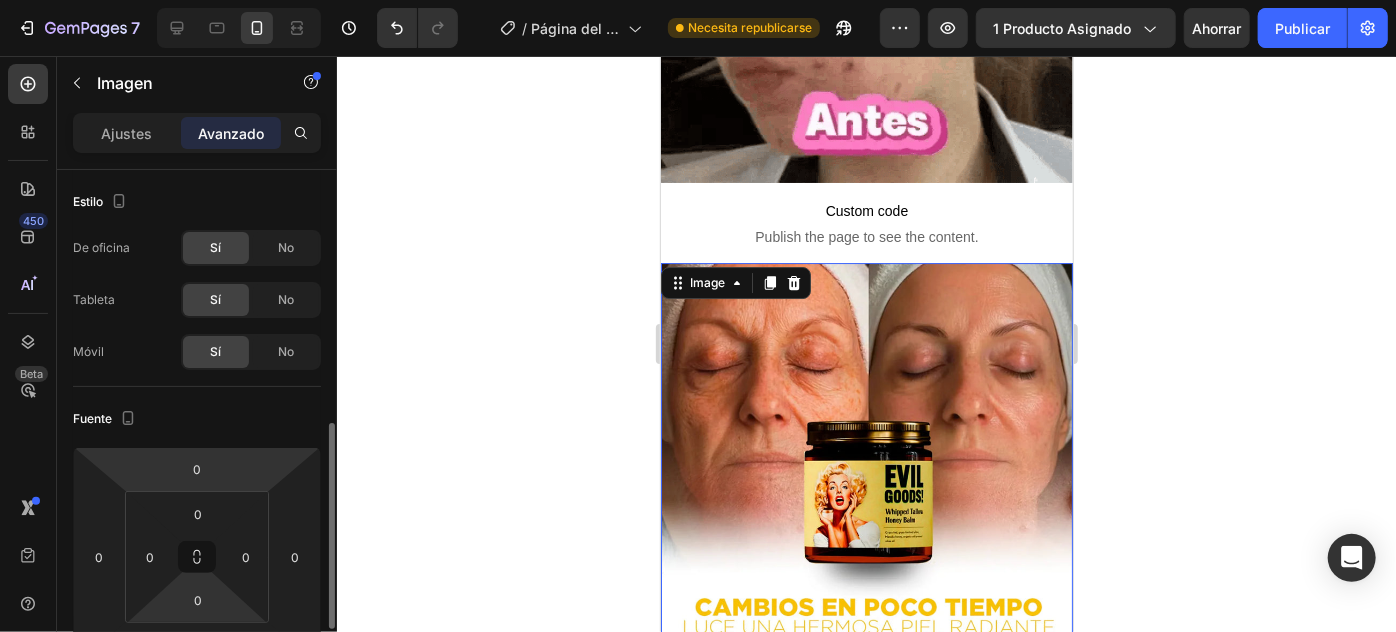 scroll, scrollTop: 181, scrollLeft: 0, axis: vertical 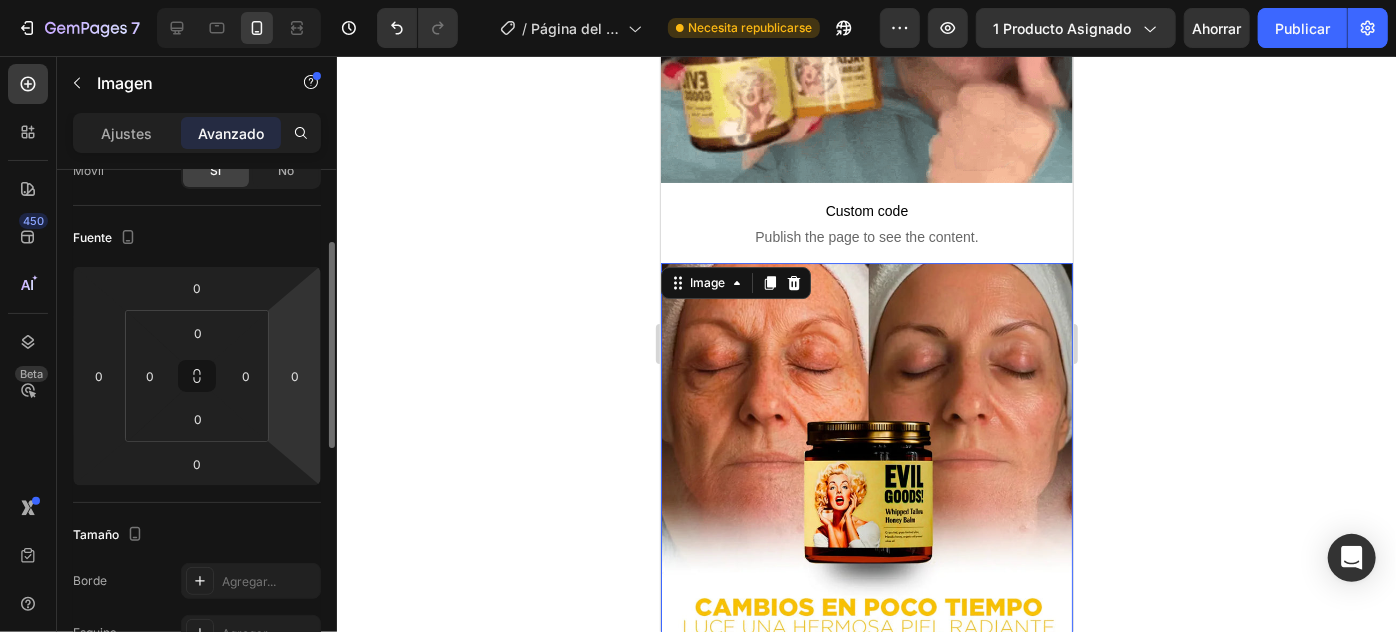 drag, startPoint x: 516, startPoint y: 377, endPoint x: 506, endPoint y: 370, distance: 12.206555 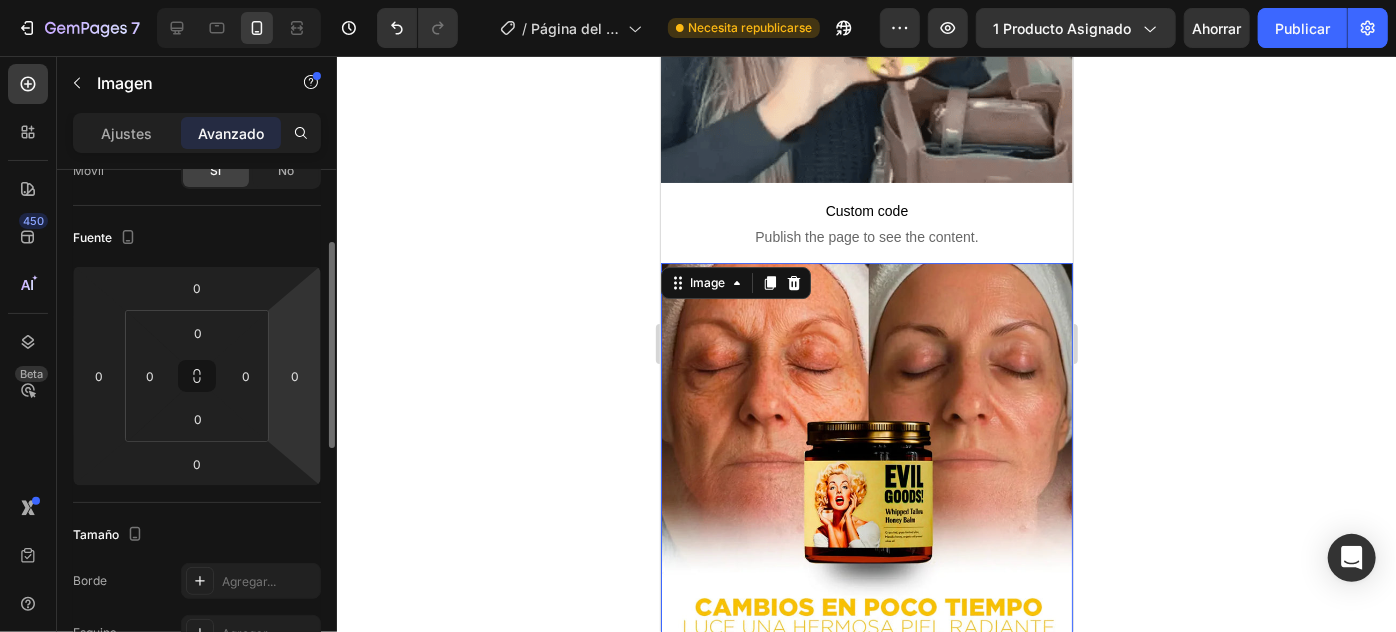 click 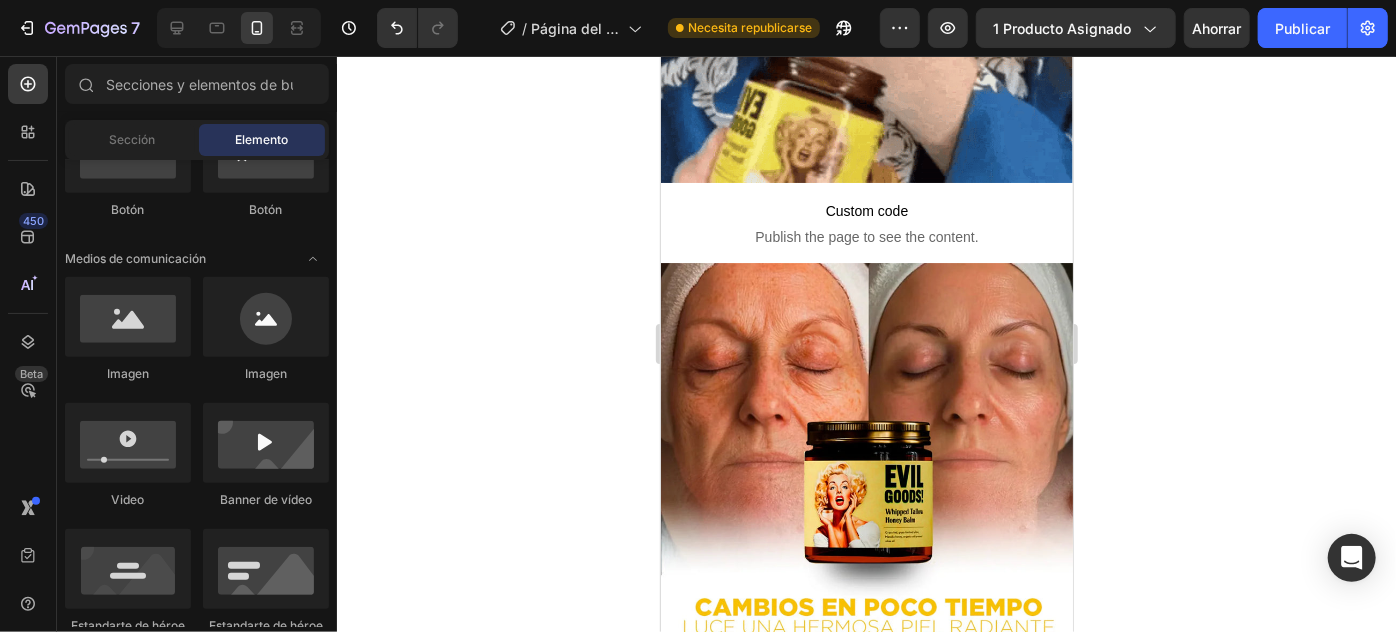 click 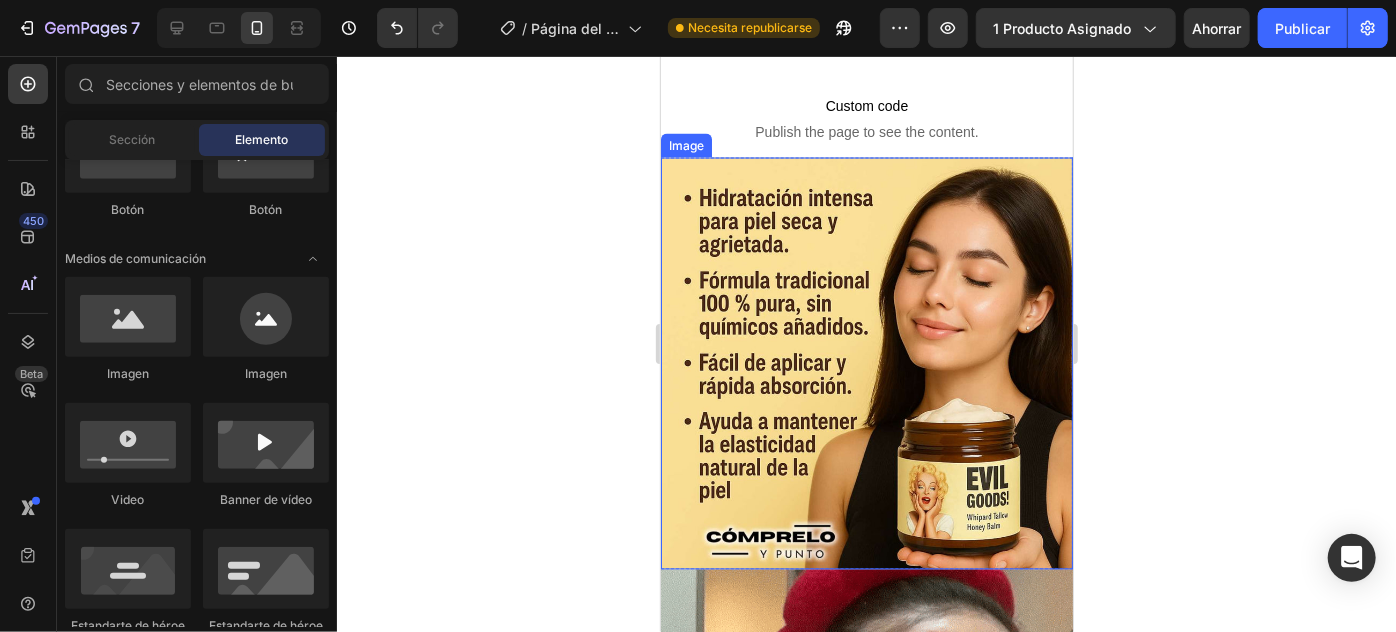 scroll, scrollTop: 1762, scrollLeft: 0, axis: vertical 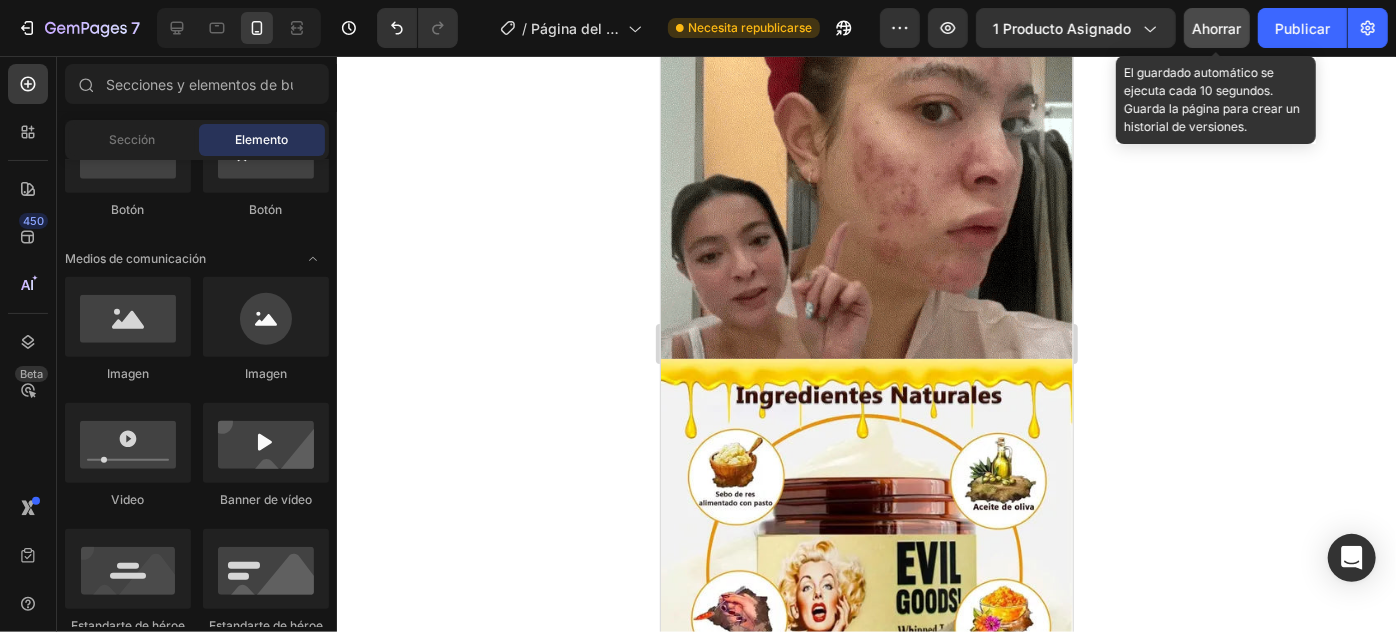 click on "Ahorrar" at bounding box center (1217, 28) 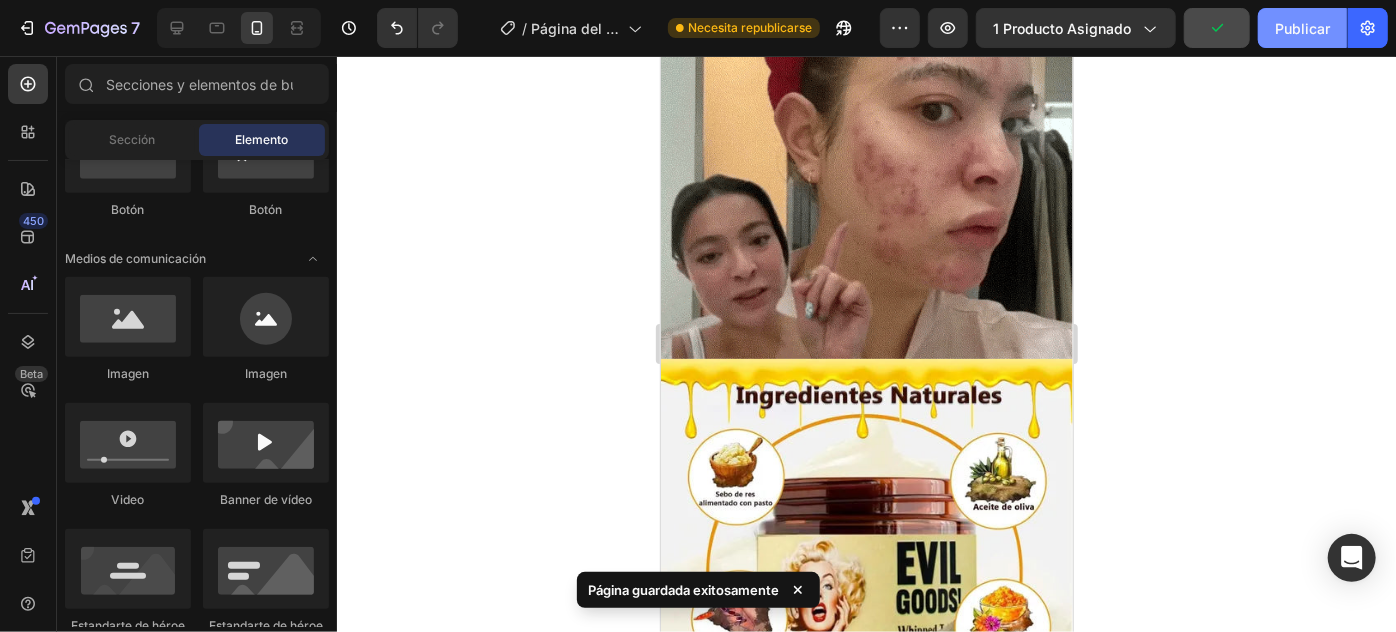 click on "Publicar" at bounding box center [1302, 28] 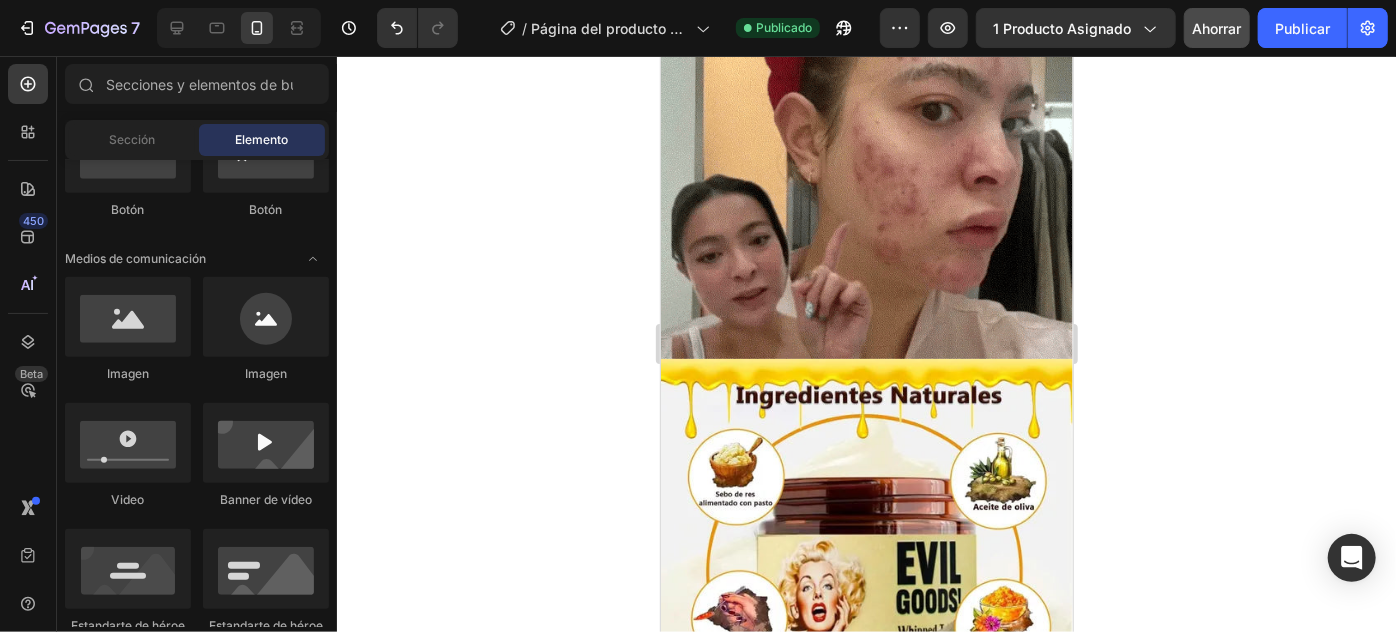 scroll, scrollTop: 454, scrollLeft: 0, axis: vertical 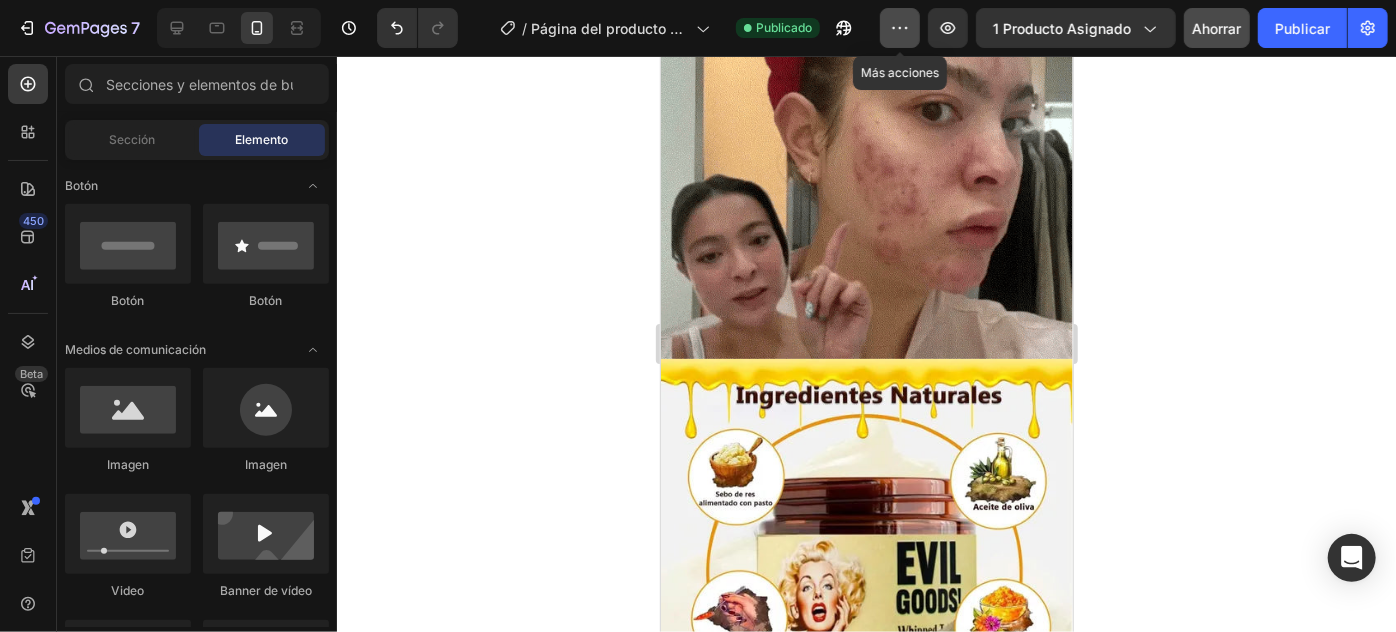 click 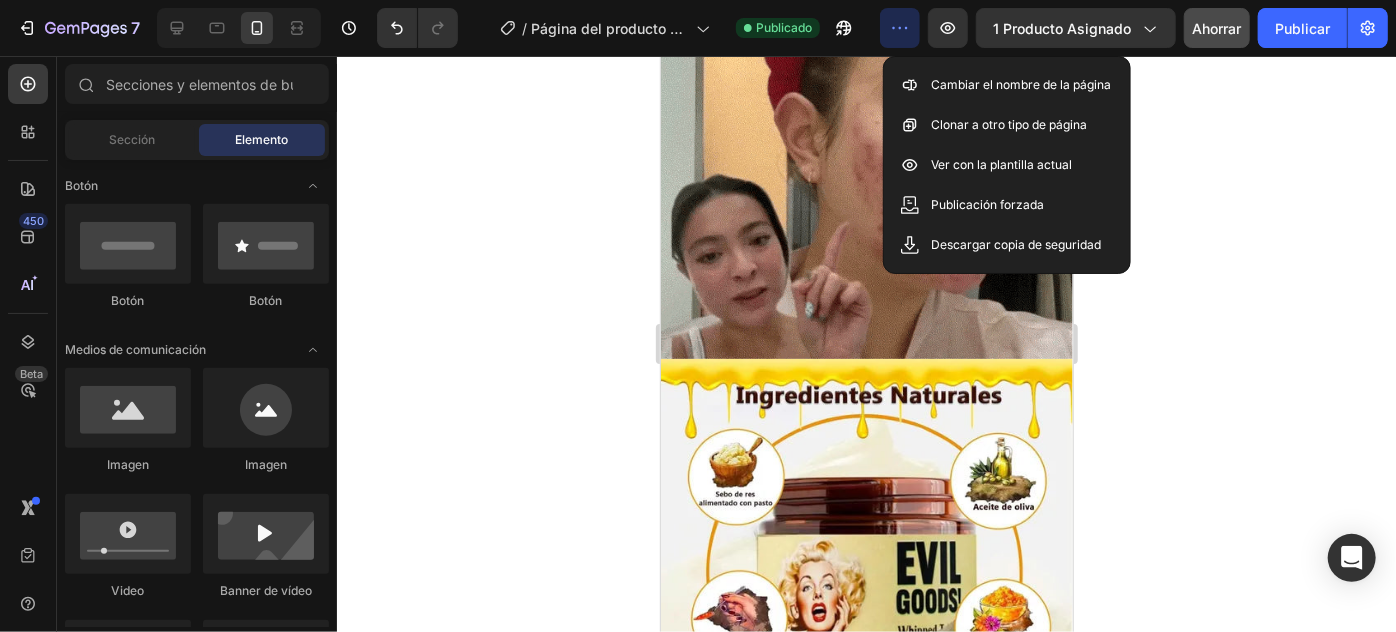 click 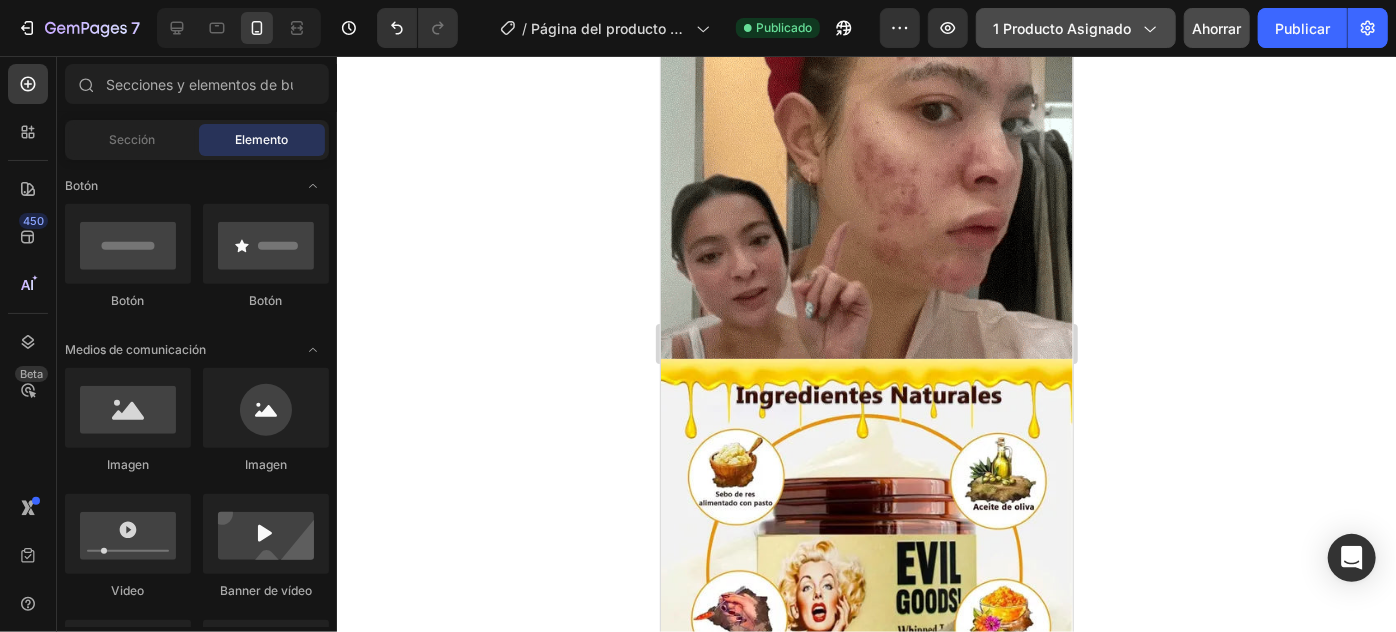 click on "1 producto asignado" at bounding box center (1076, 28) 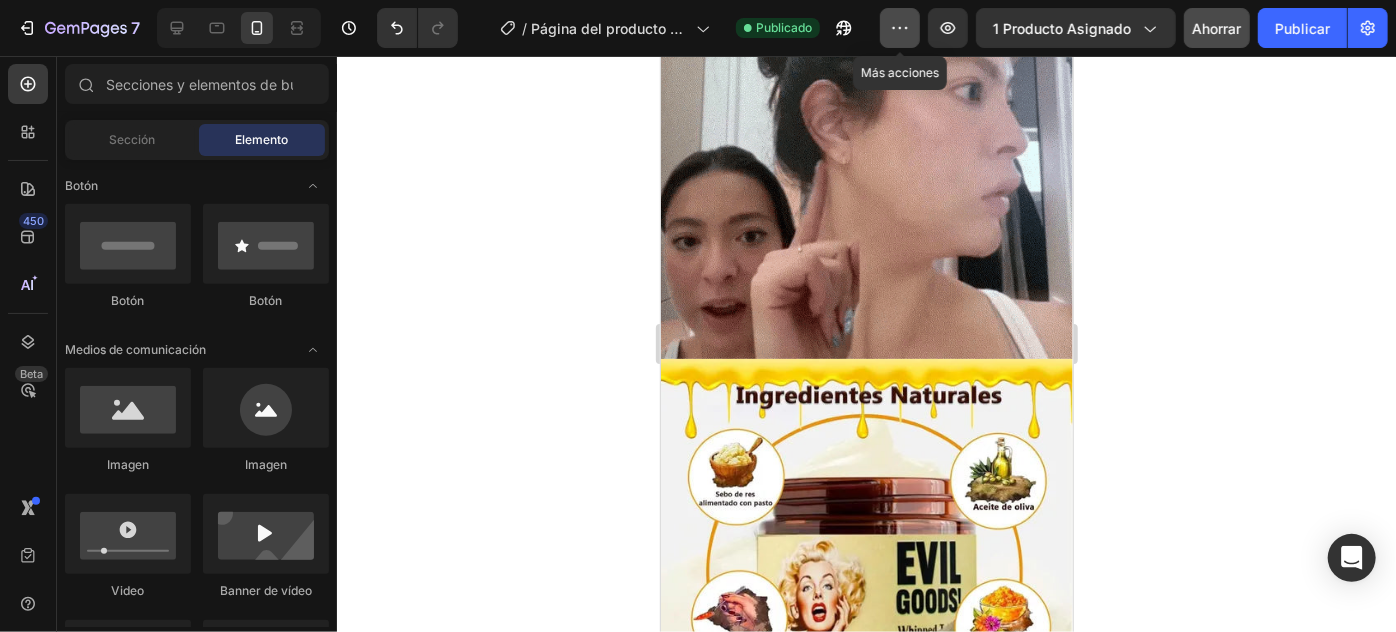 click 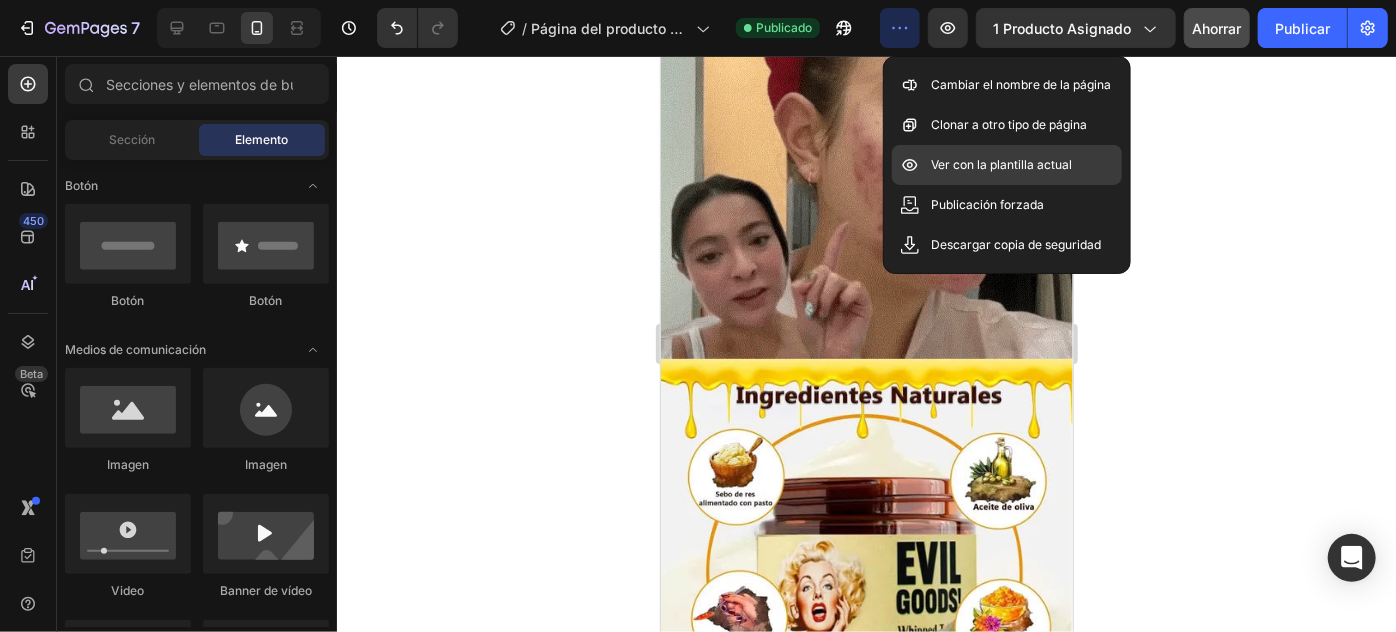 click on "Ver con la plantilla actual" at bounding box center [1002, 164] 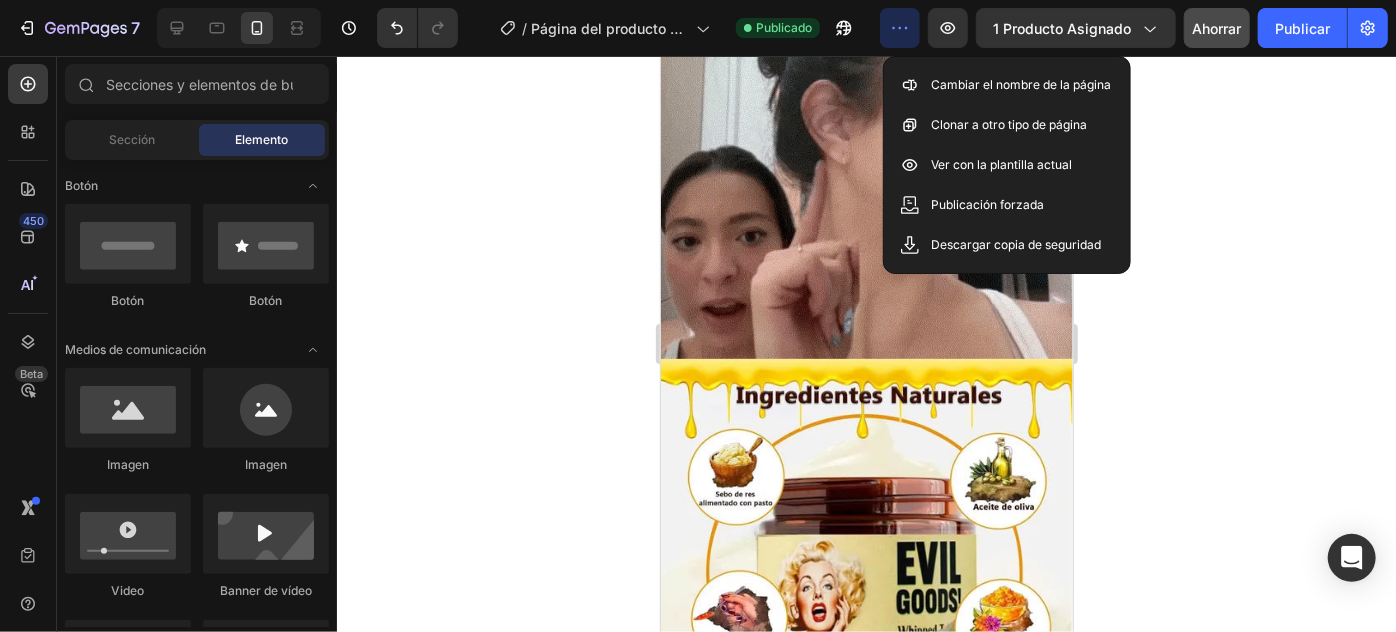 click 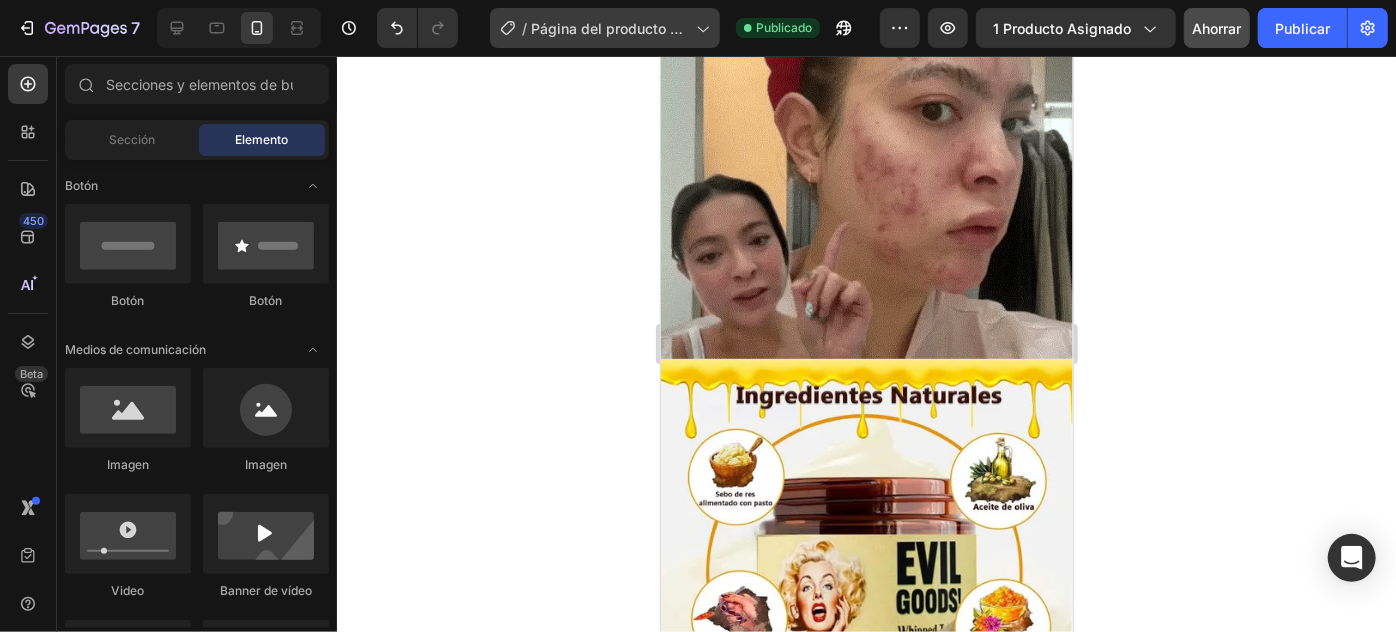 click 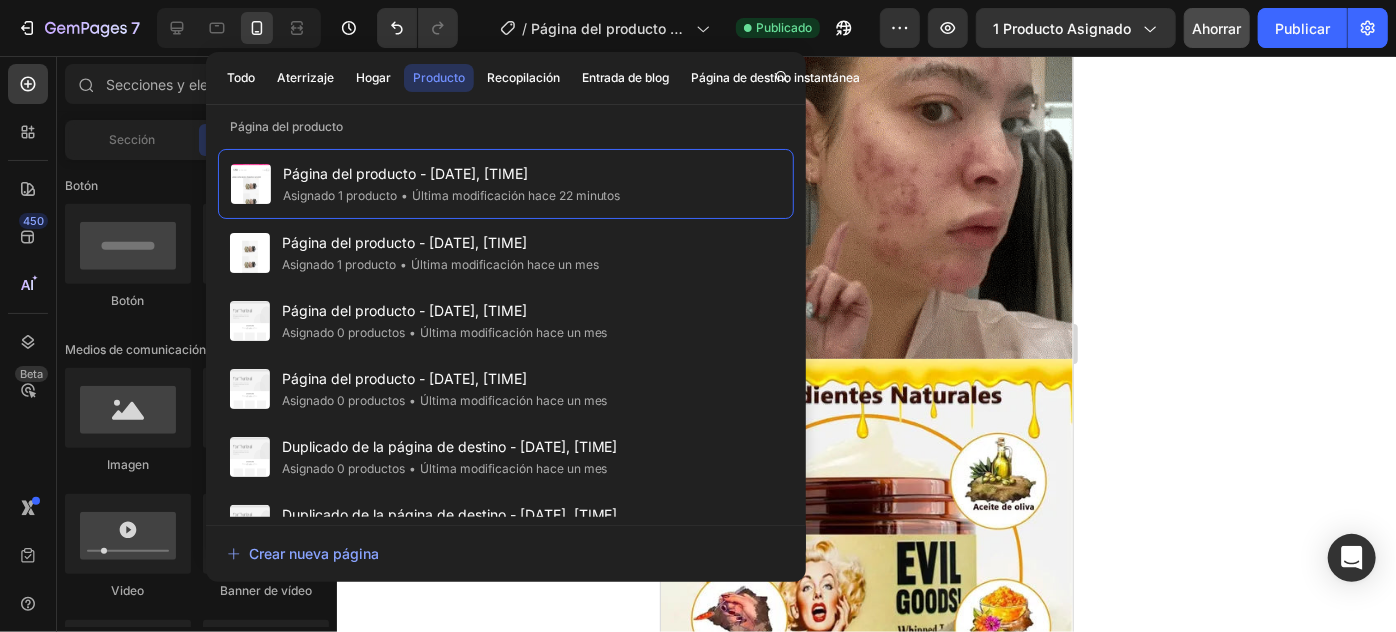 click 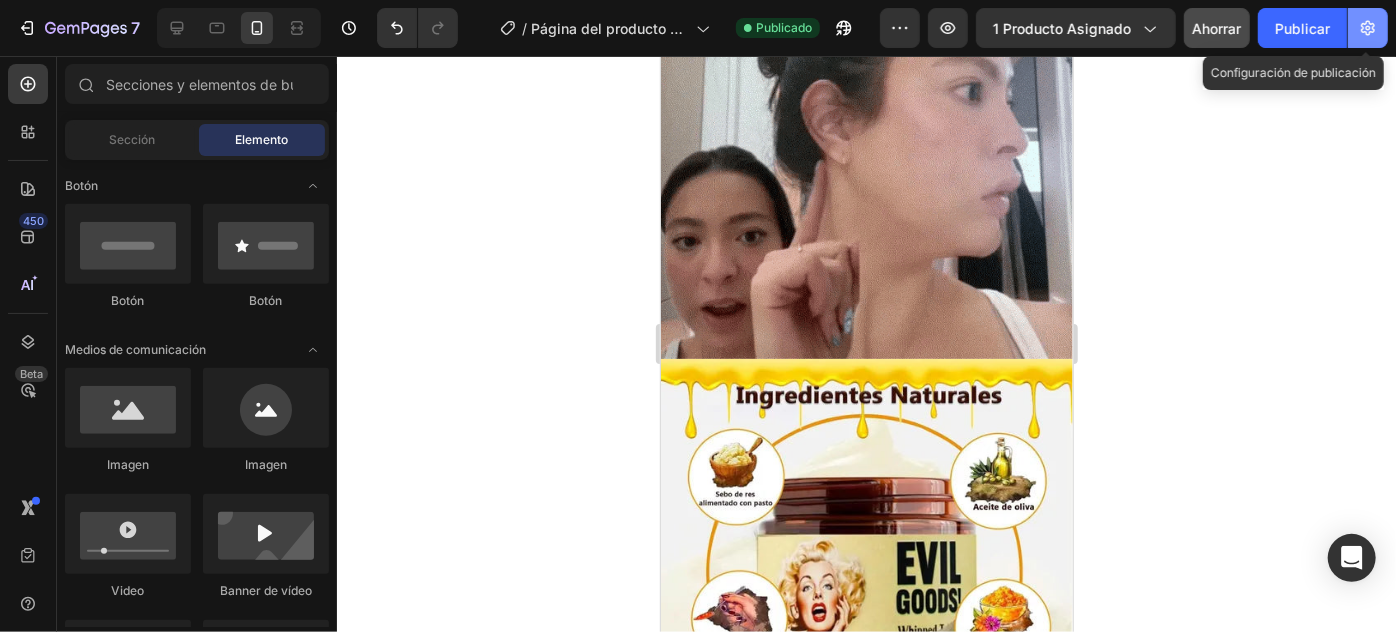 click 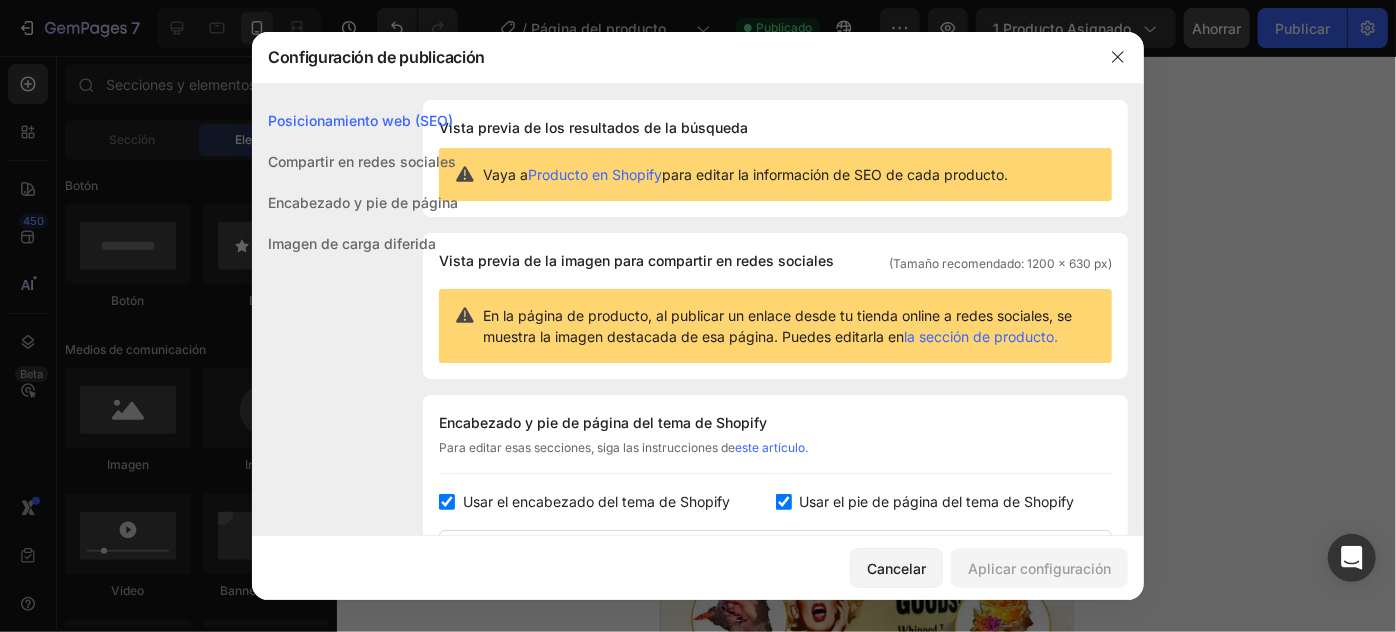 scroll, scrollTop: 272, scrollLeft: 0, axis: vertical 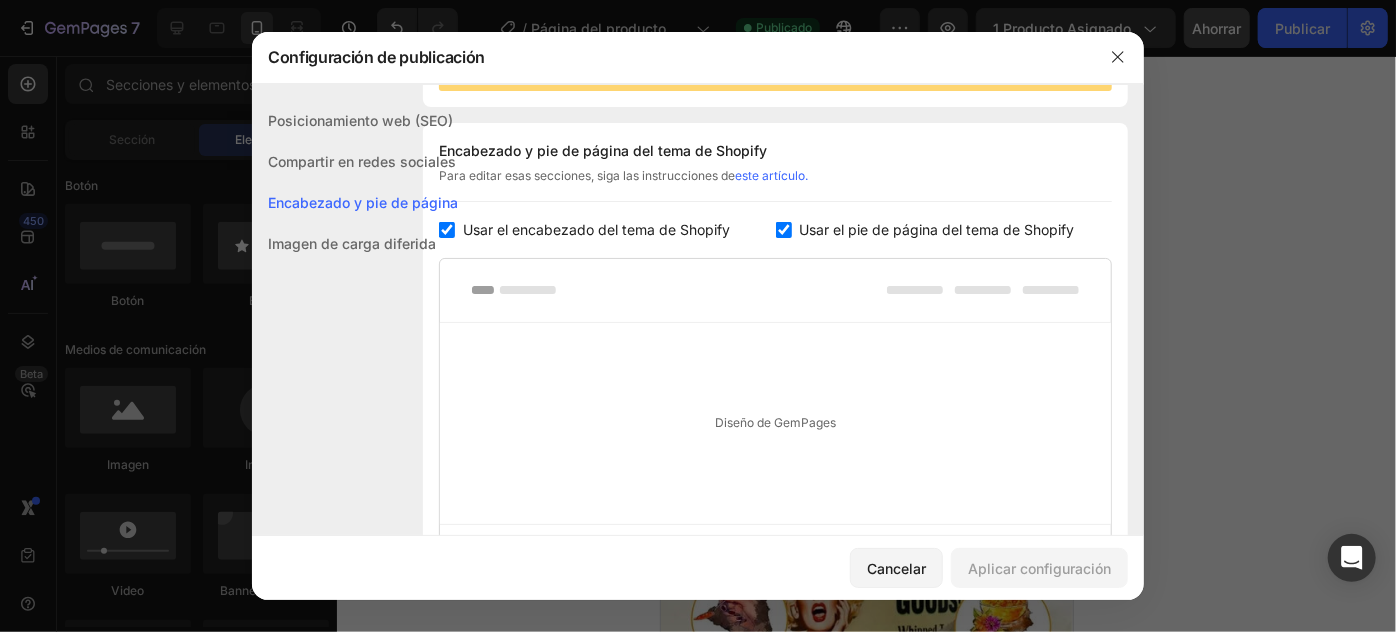 click at bounding box center (447, 230) 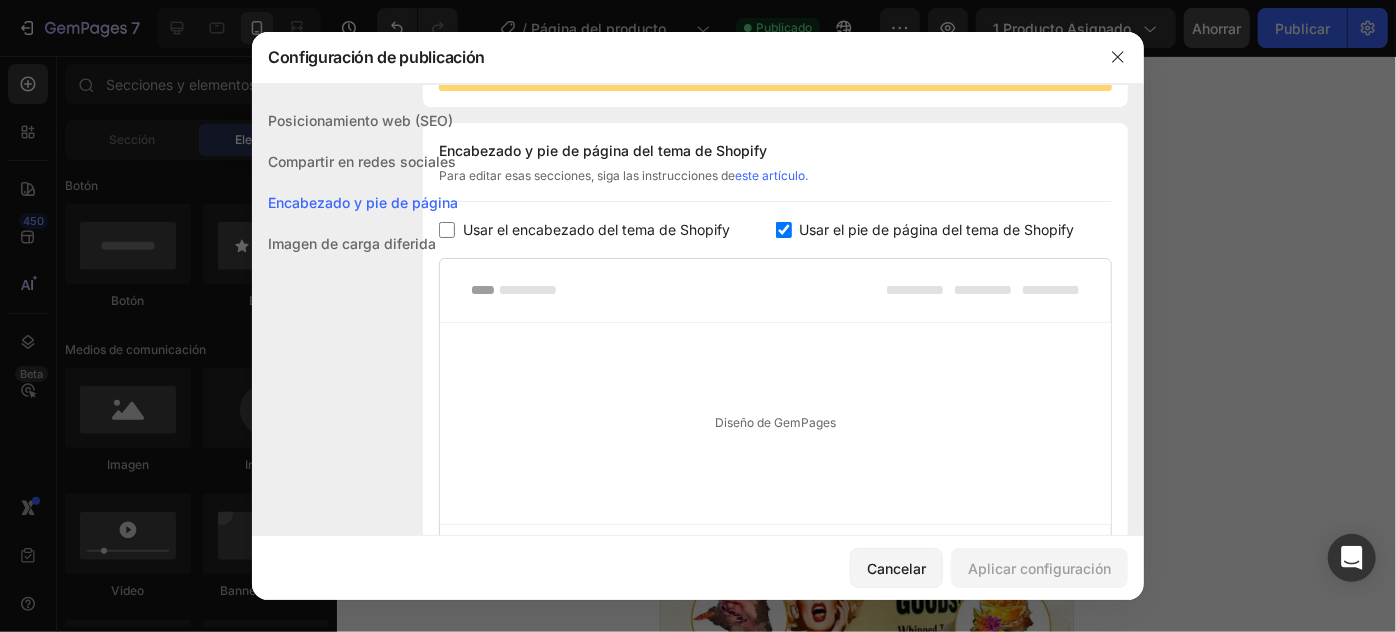 checkbox on "false" 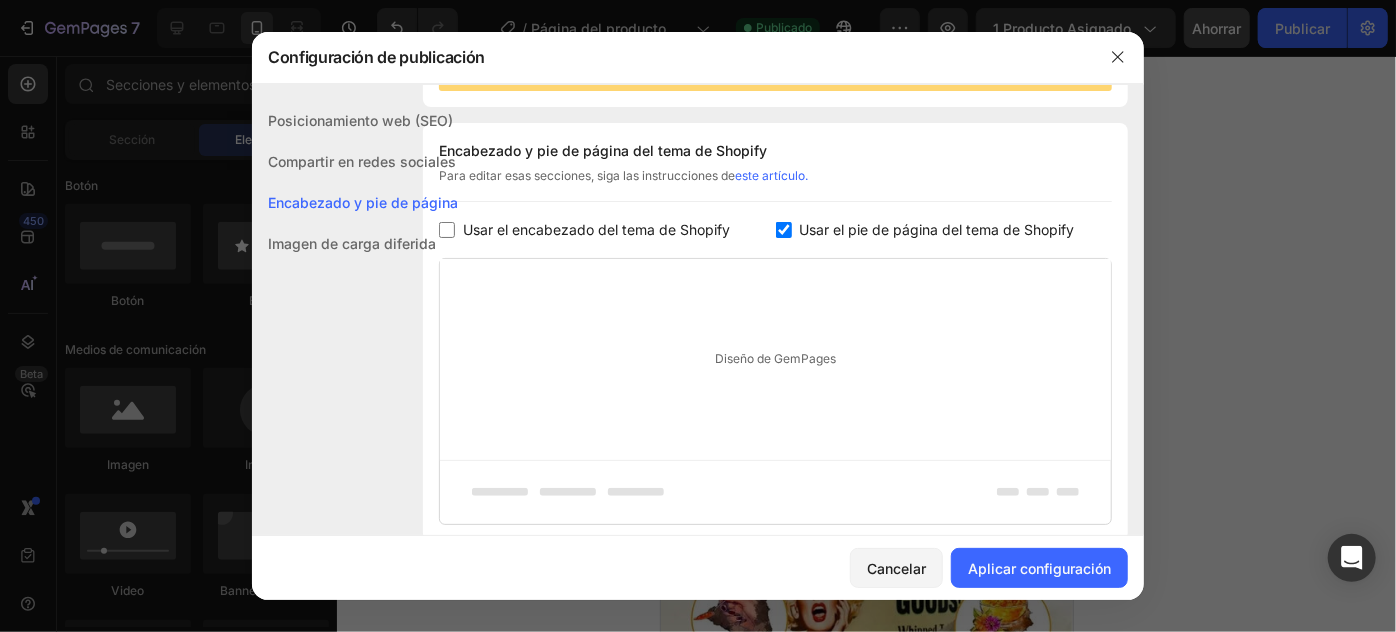 click at bounding box center (784, 230) 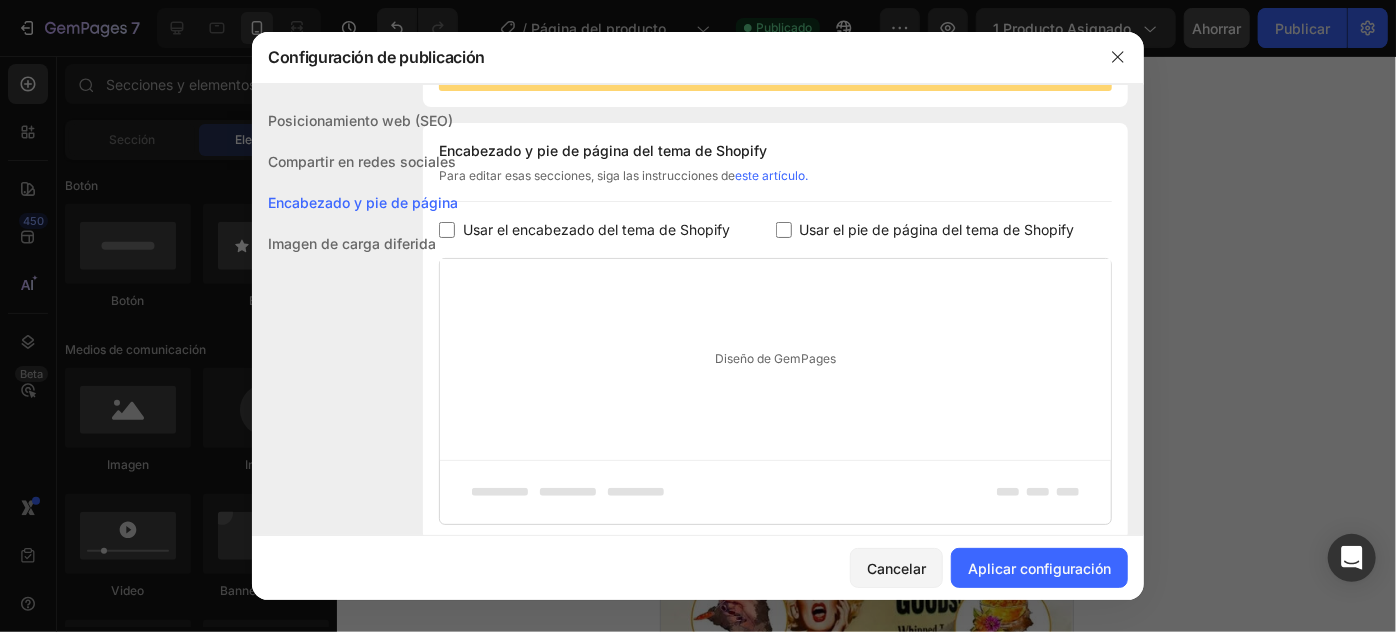 checkbox on "false" 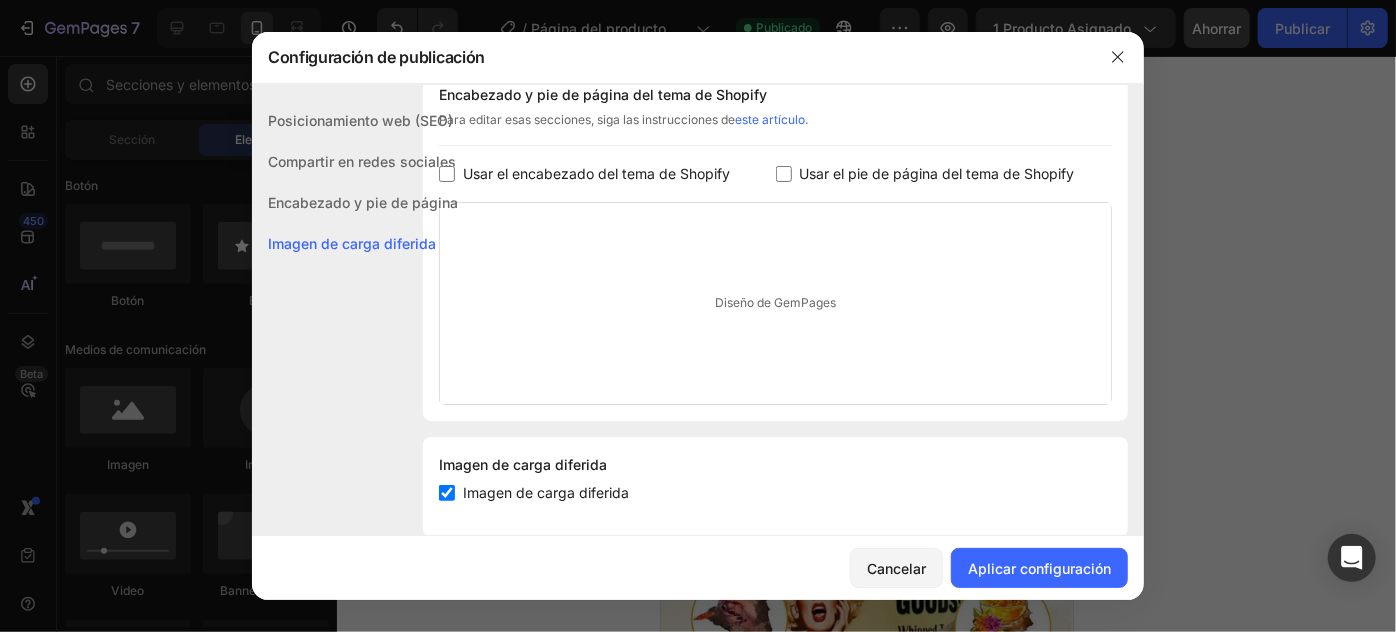 scroll, scrollTop: 359, scrollLeft: 0, axis: vertical 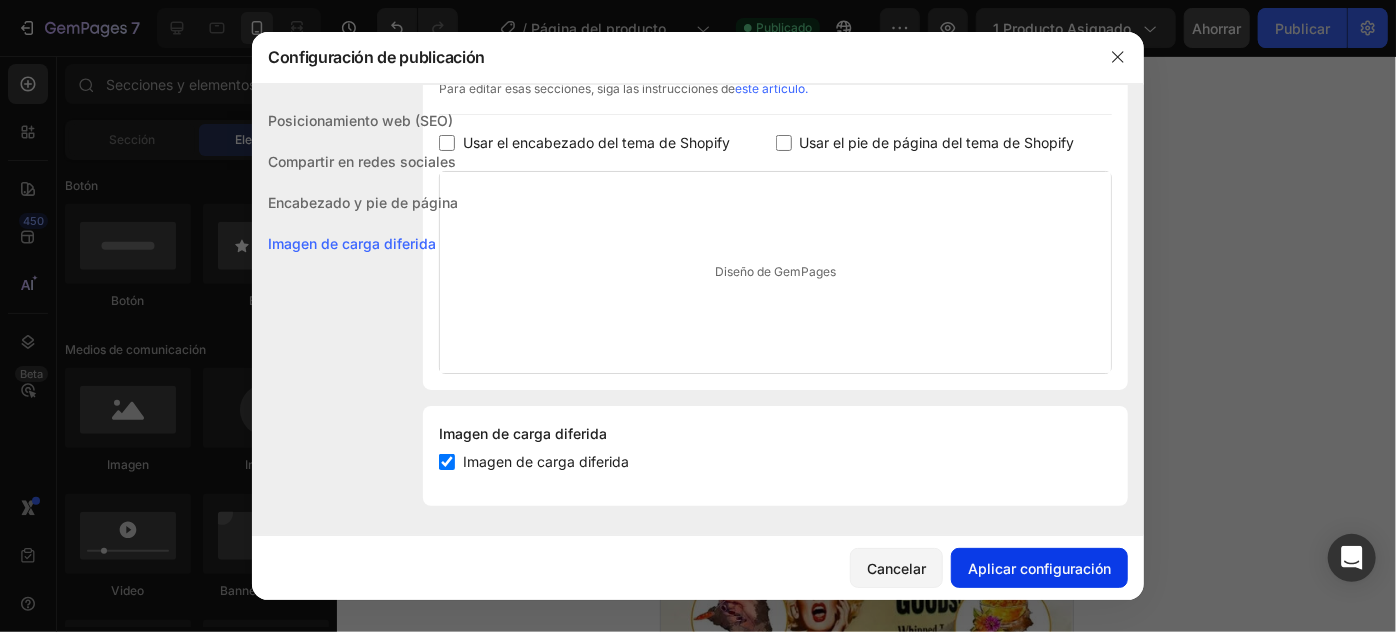 click on "Aplicar configuración" at bounding box center (1039, 568) 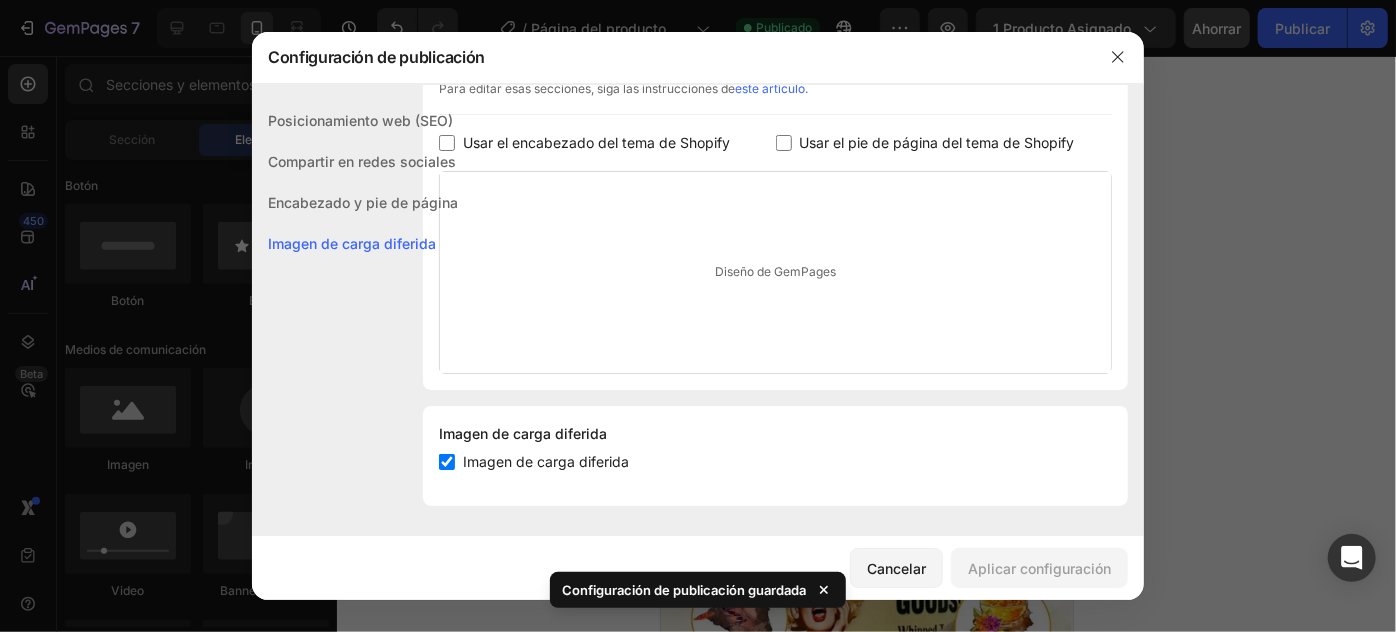 click at bounding box center [698, 316] 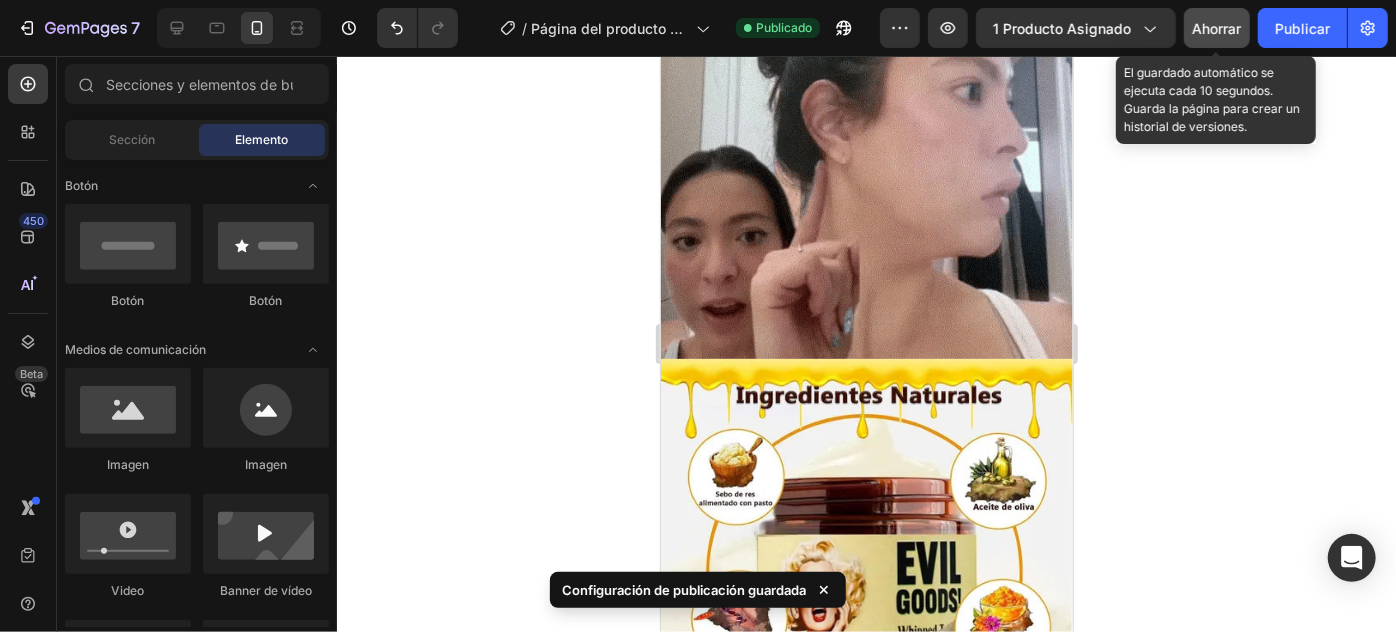 click on "Ahorrar" at bounding box center (1217, 28) 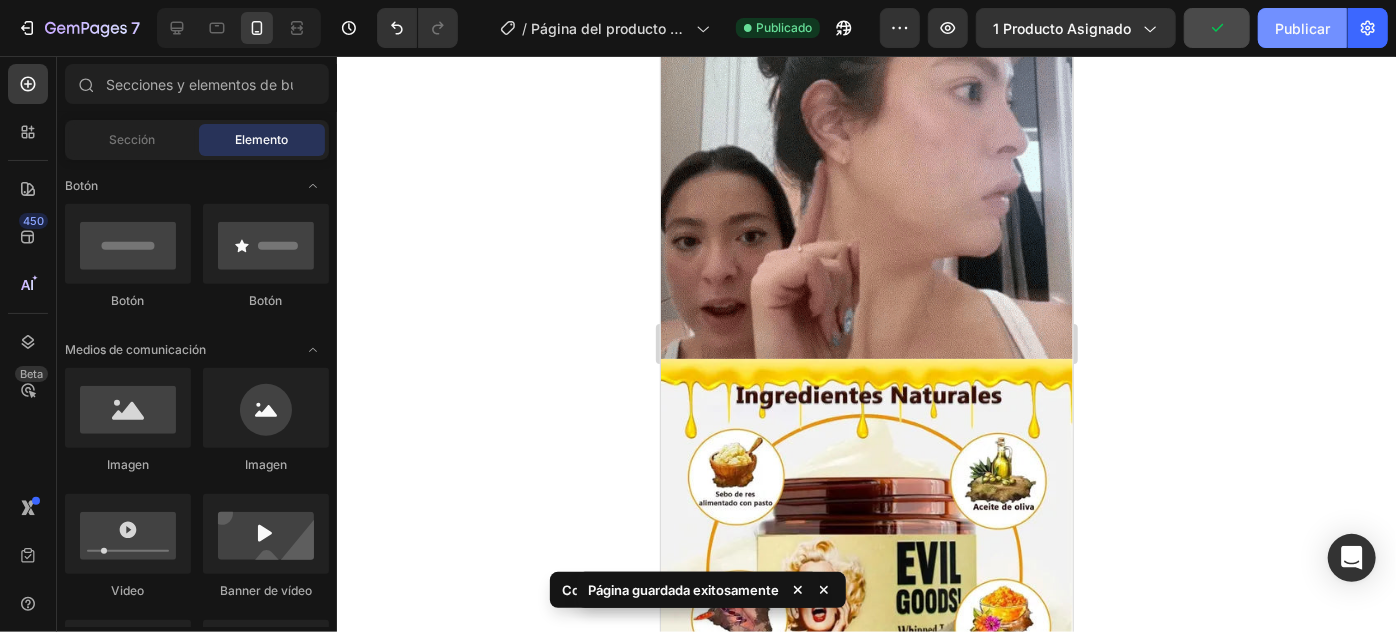 click on "Publicar" at bounding box center (1302, 28) 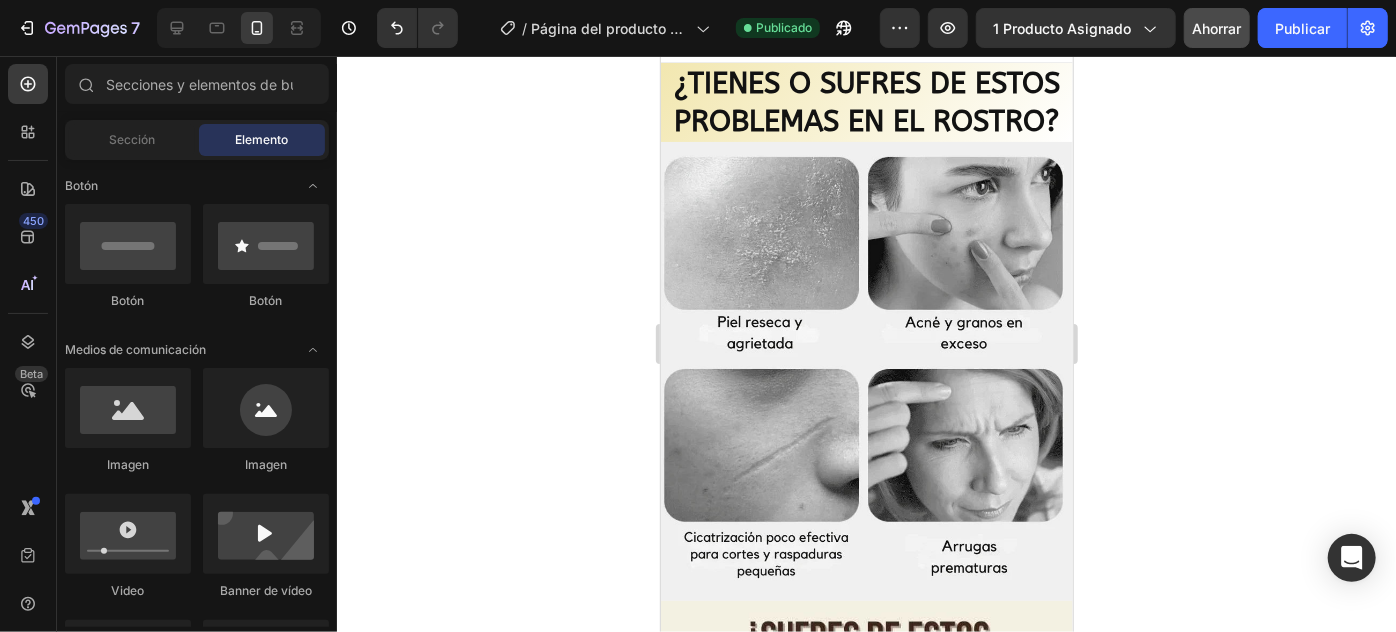 scroll, scrollTop: 0, scrollLeft: 0, axis: both 